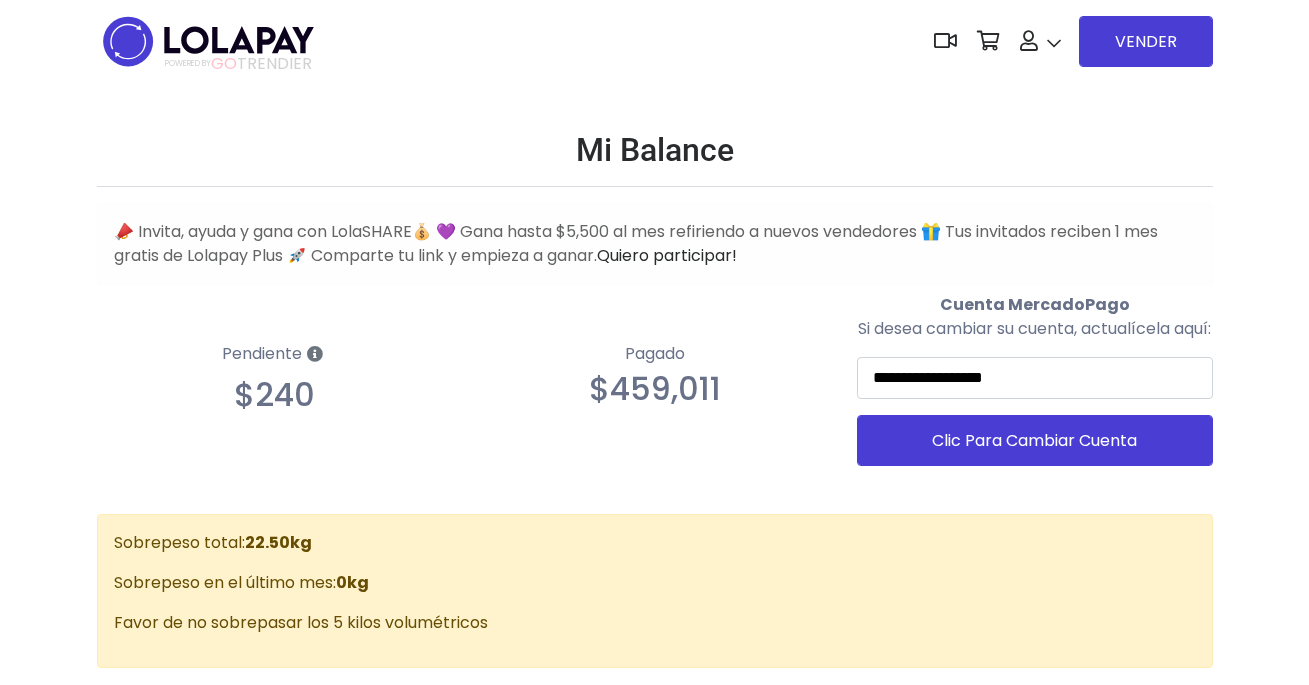 scroll, scrollTop: 0, scrollLeft: 0, axis: both 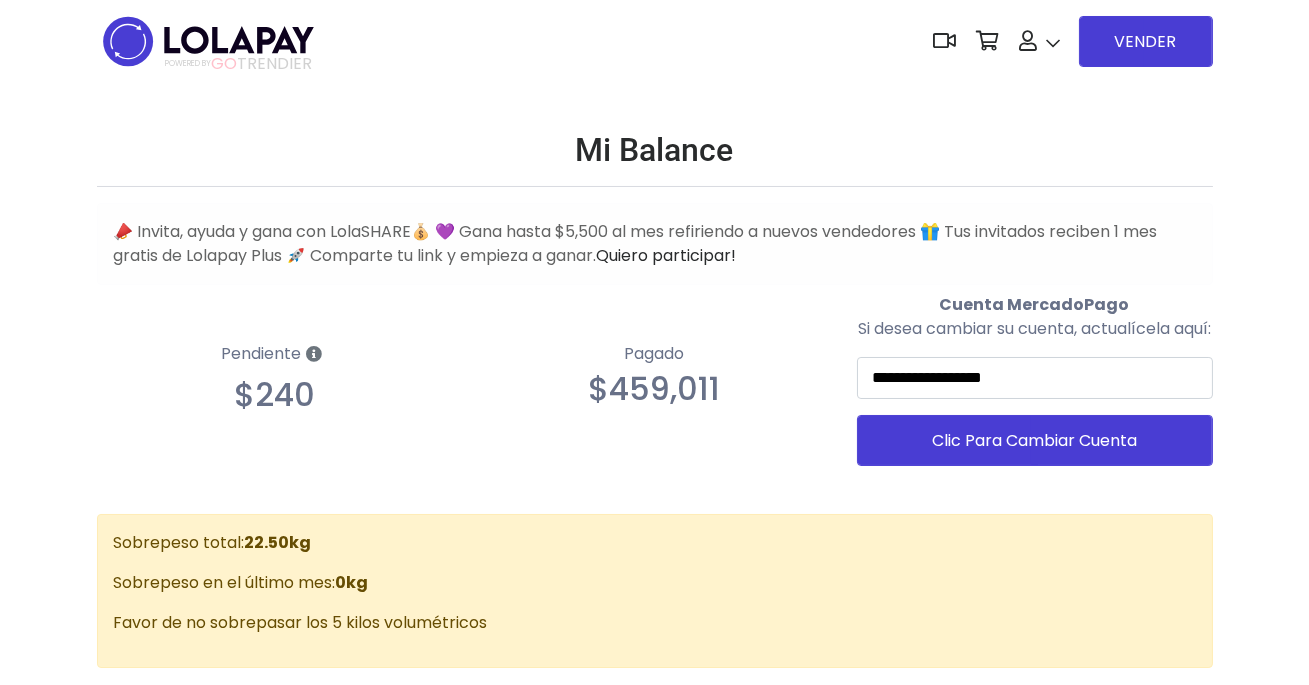 click at bounding box center (208, 41) 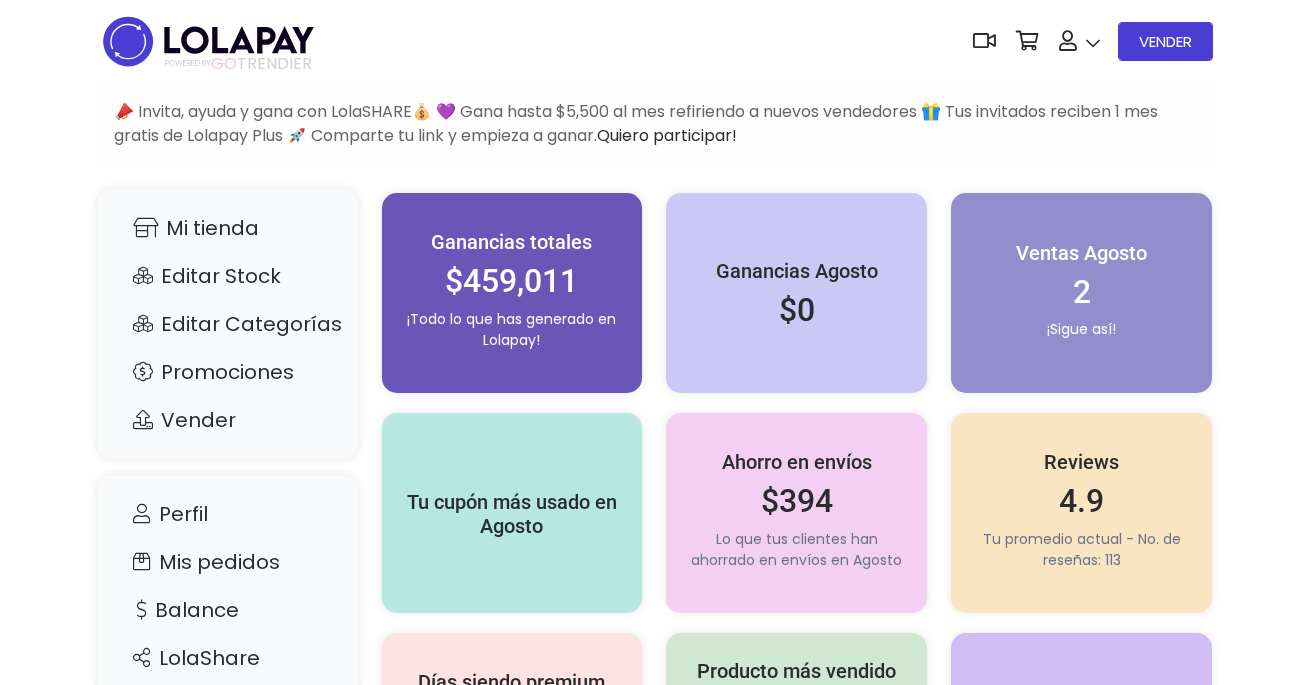 scroll, scrollTop: 0, scrollLeft: 0, axis: both 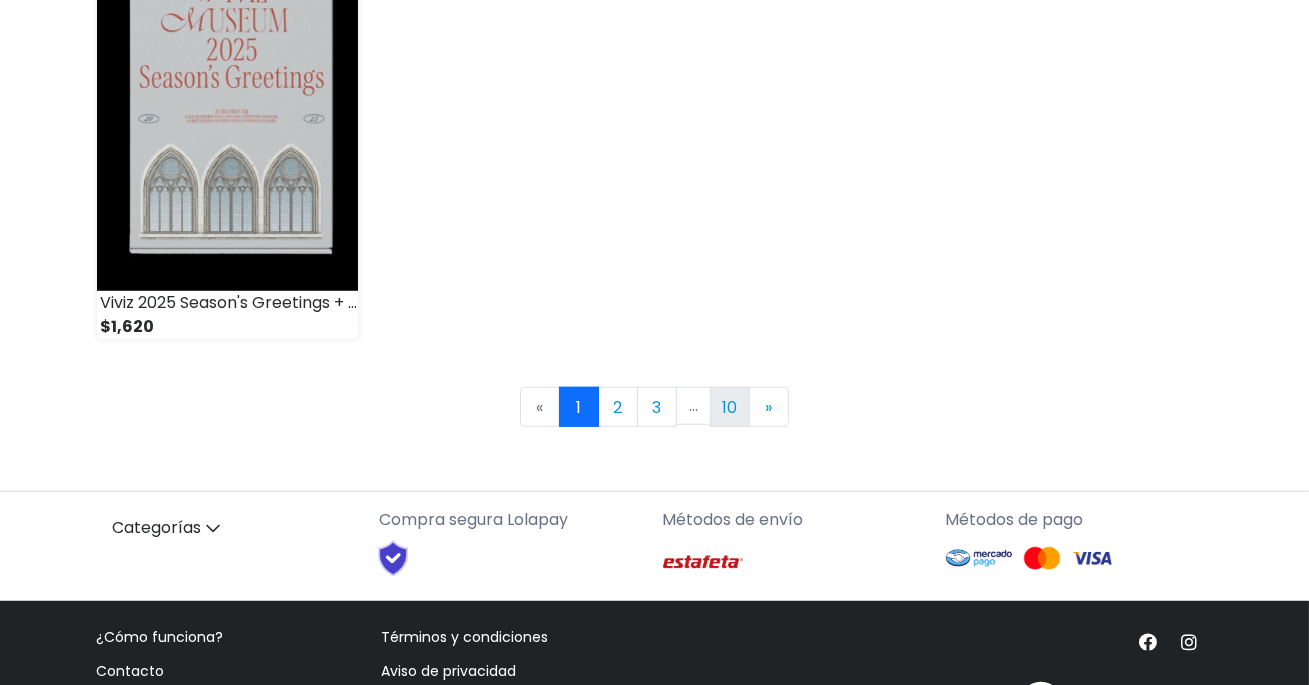 click on "10" at bounding box center [730, 407] 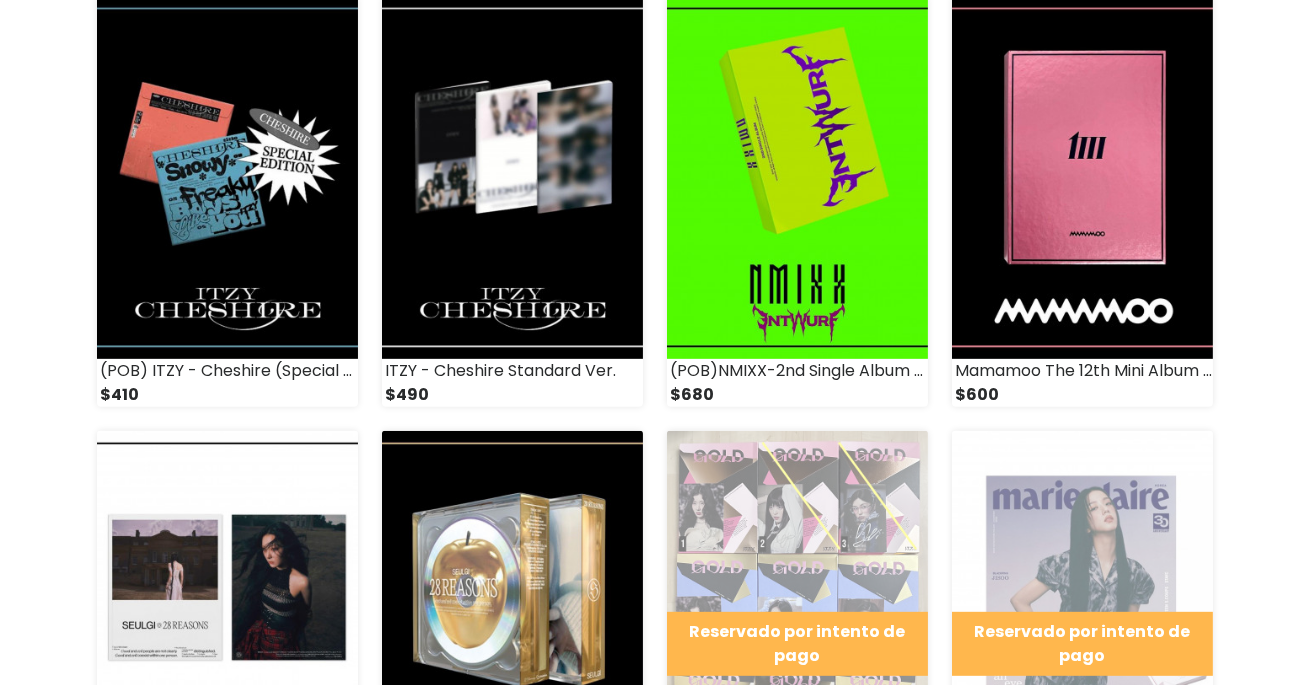 scroll, scrollTop: 2517, scrollLeft: 0, axis: vertical 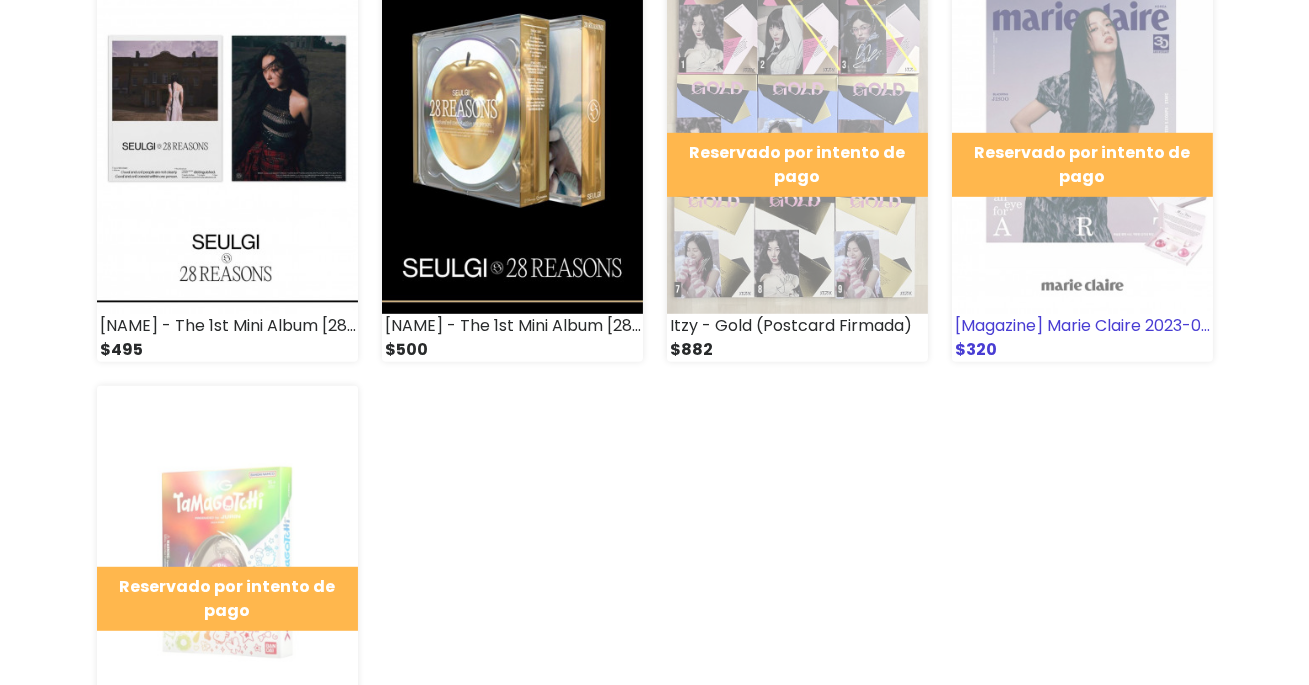 click at bounding box center [1082, 133] 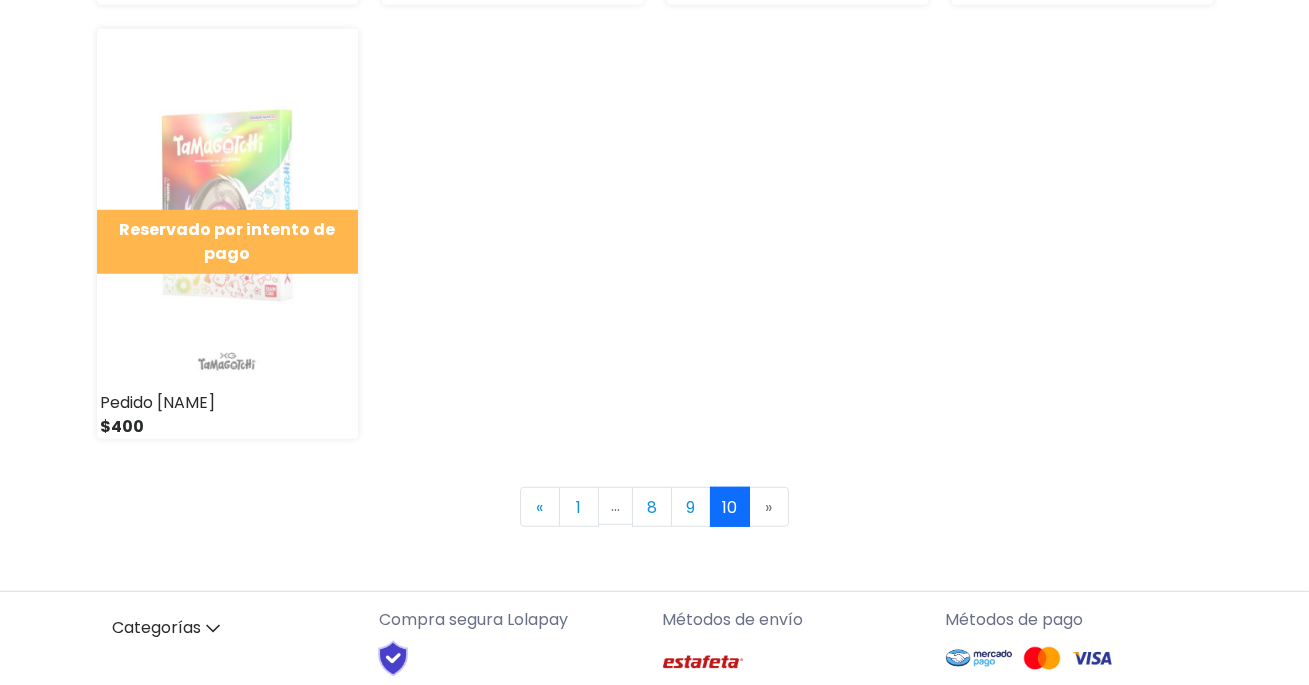 scroll, scrollTop: 3020, scrollLeft: 0, axis: vertical 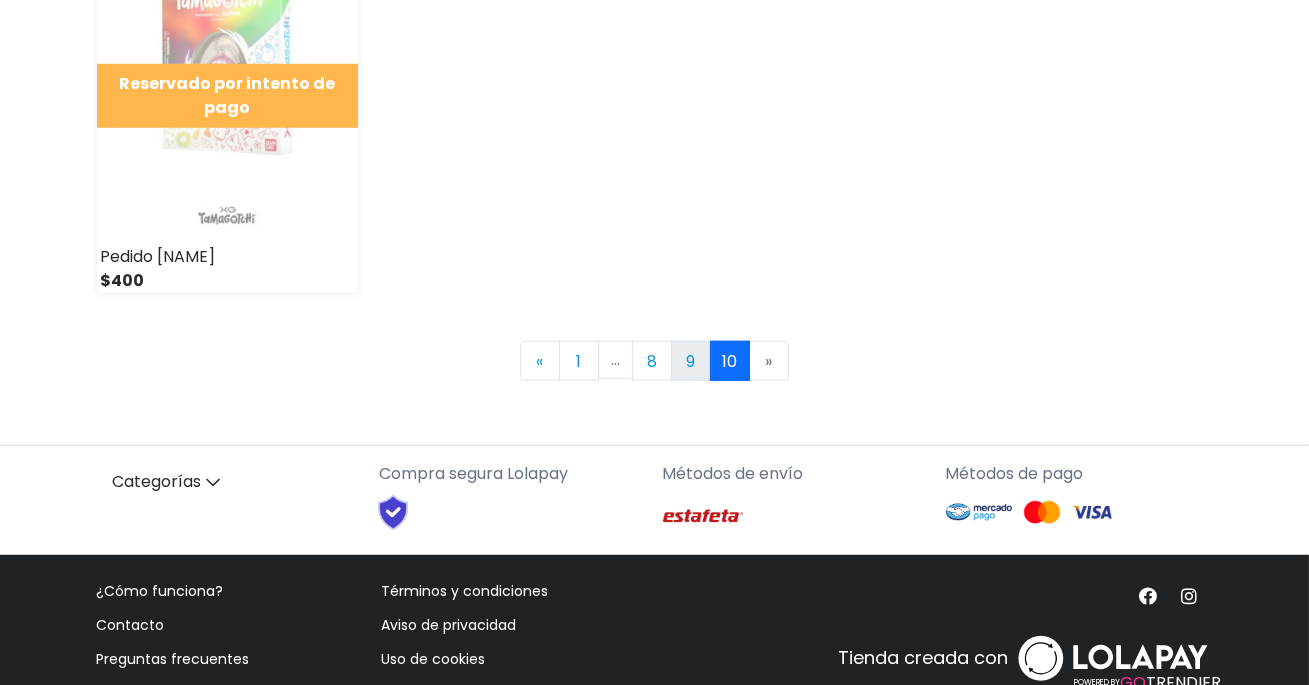 click on "9" at bounding box center [691, 361] 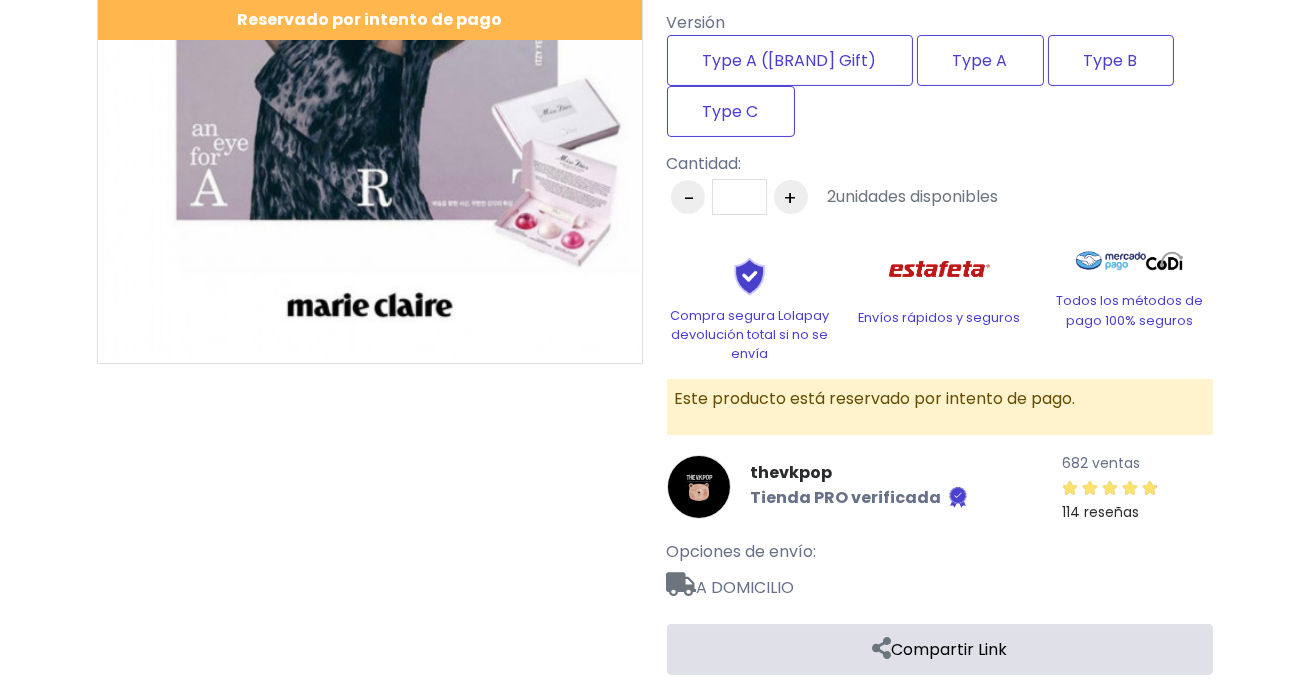 scroll, scrollTop: 590, scrollLeft: 0, axis: vertical 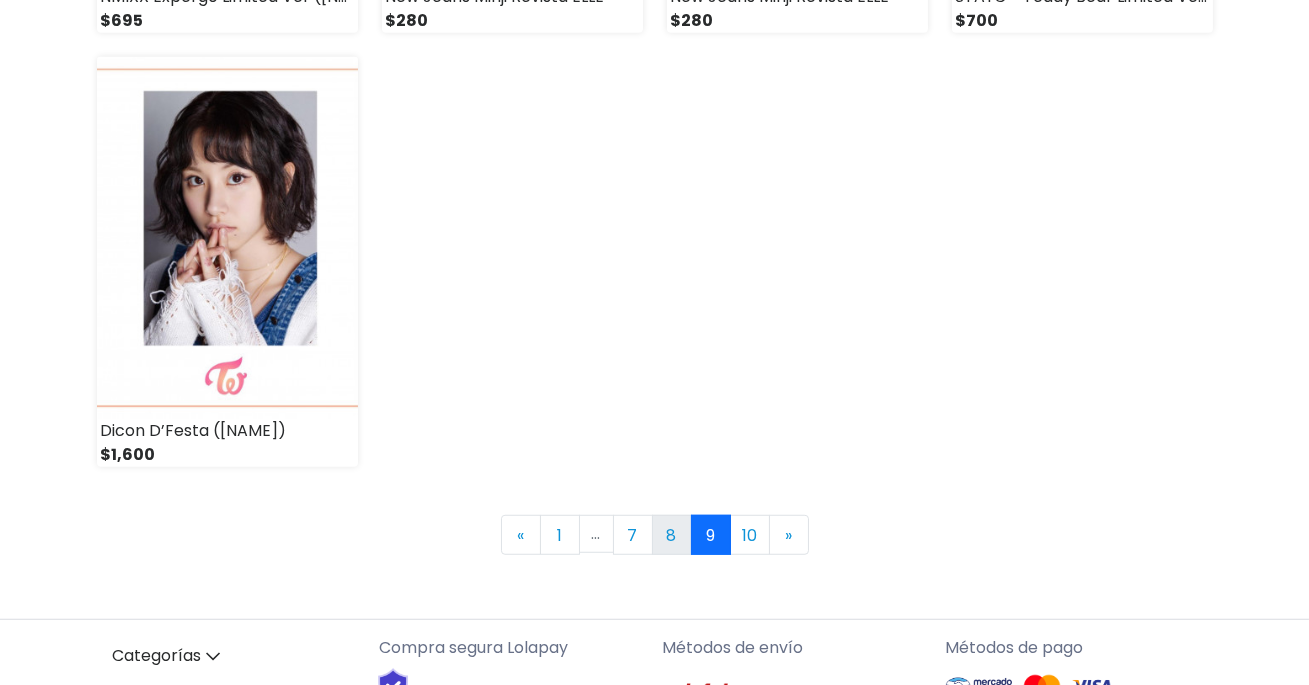 click on "8" at bounding box center (672, 535) 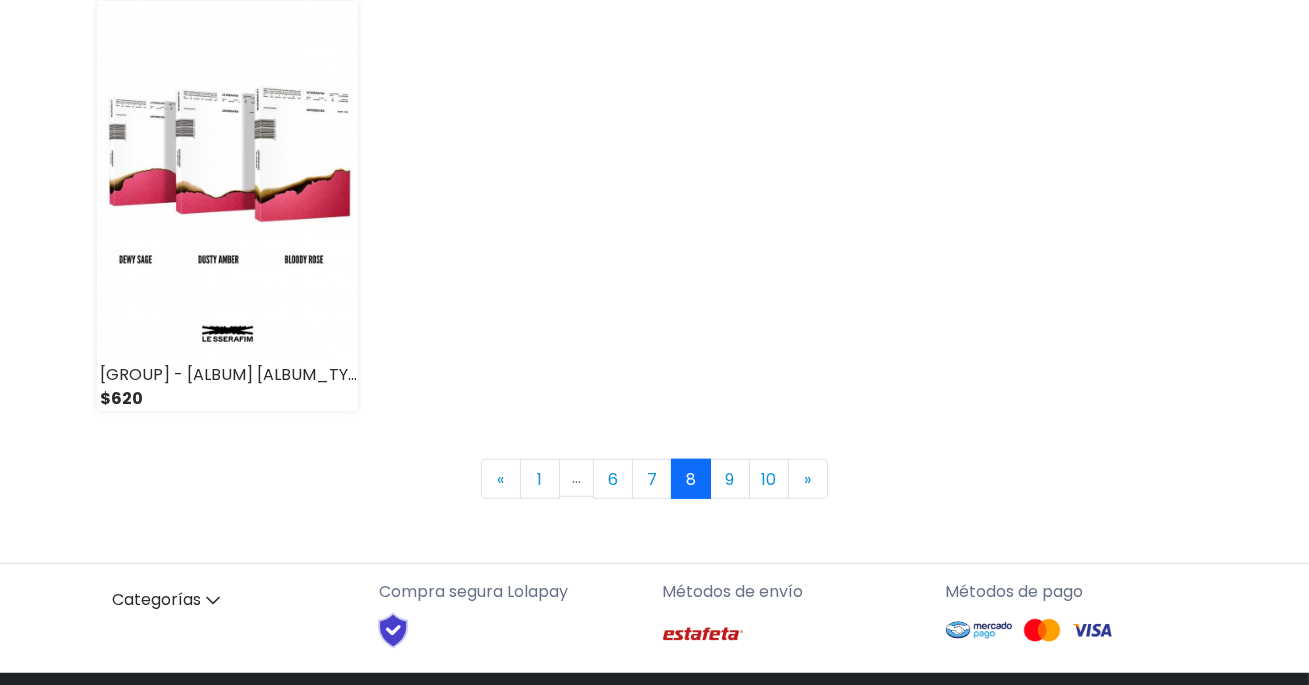 scroll, scrollTop: 2916, scrollLeft: 0, axis: vertical 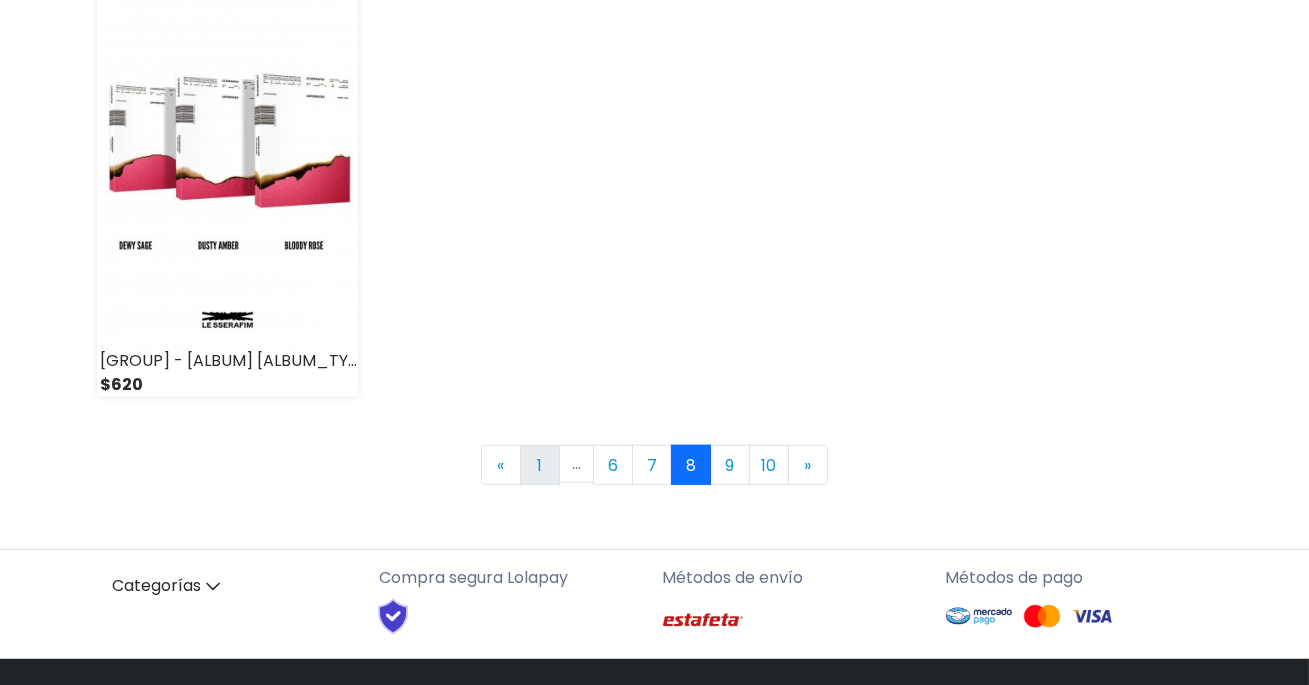 click on "1" at bounding box center (540, 465) 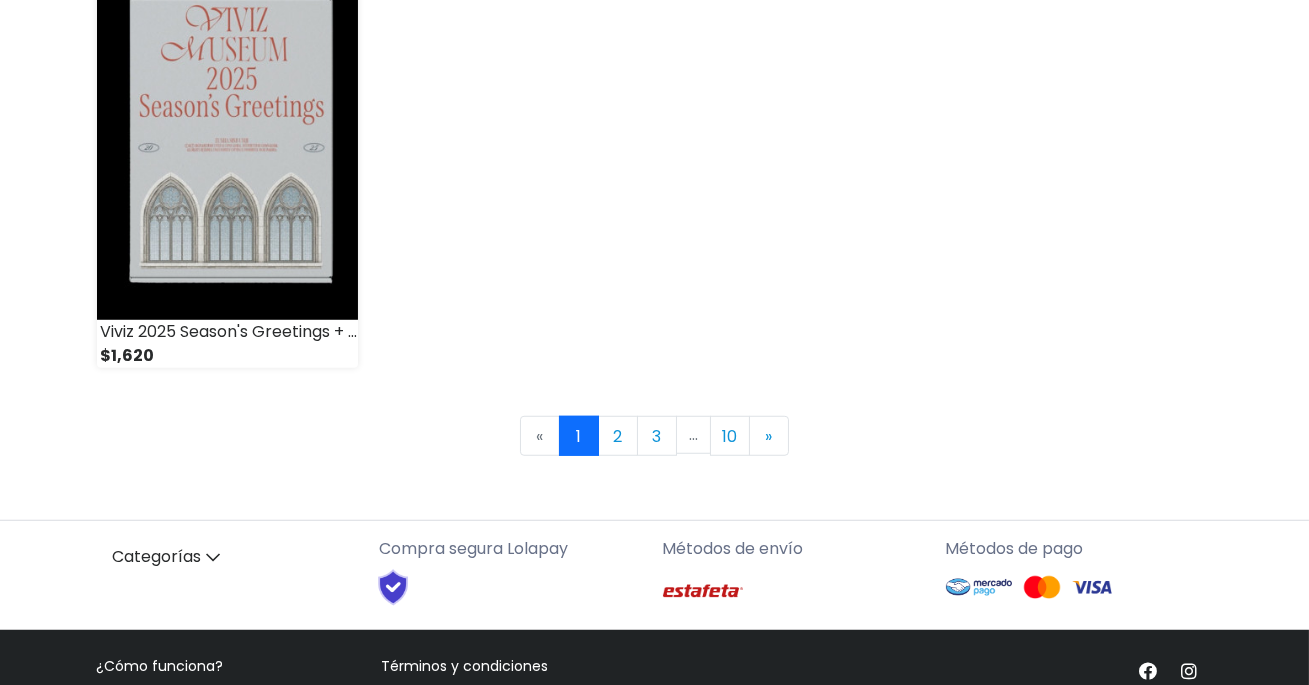 scroll, scrollTop: 3061, scrollLeft: 0, axis: vertical 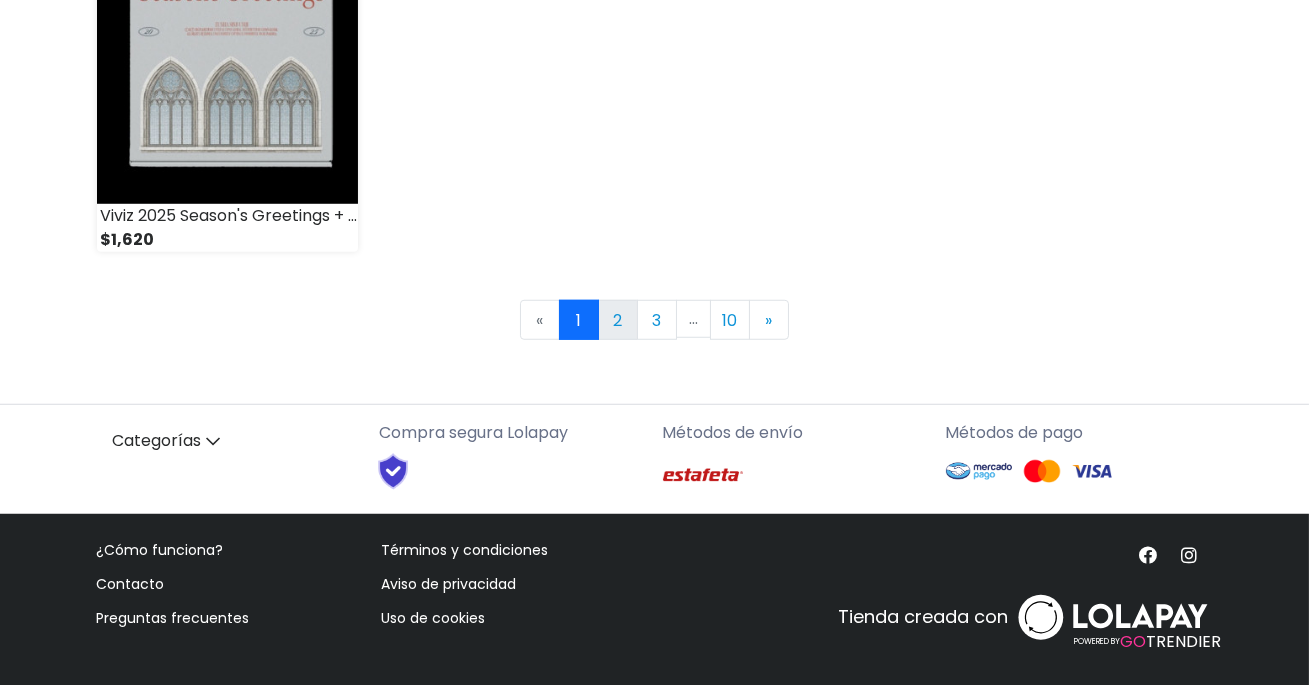 click on "2" at bounding box center [618, 320] 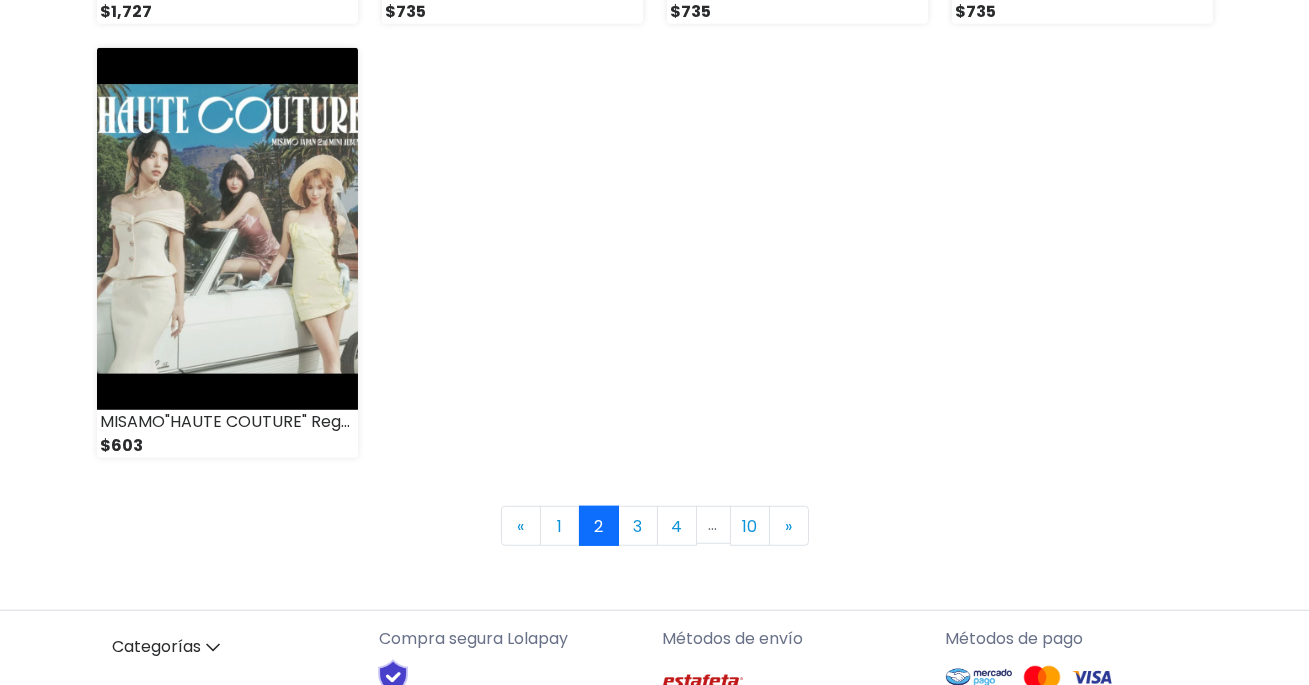 scroll, scrollTop: 2856, scrollLeft: 0, axis: vertical 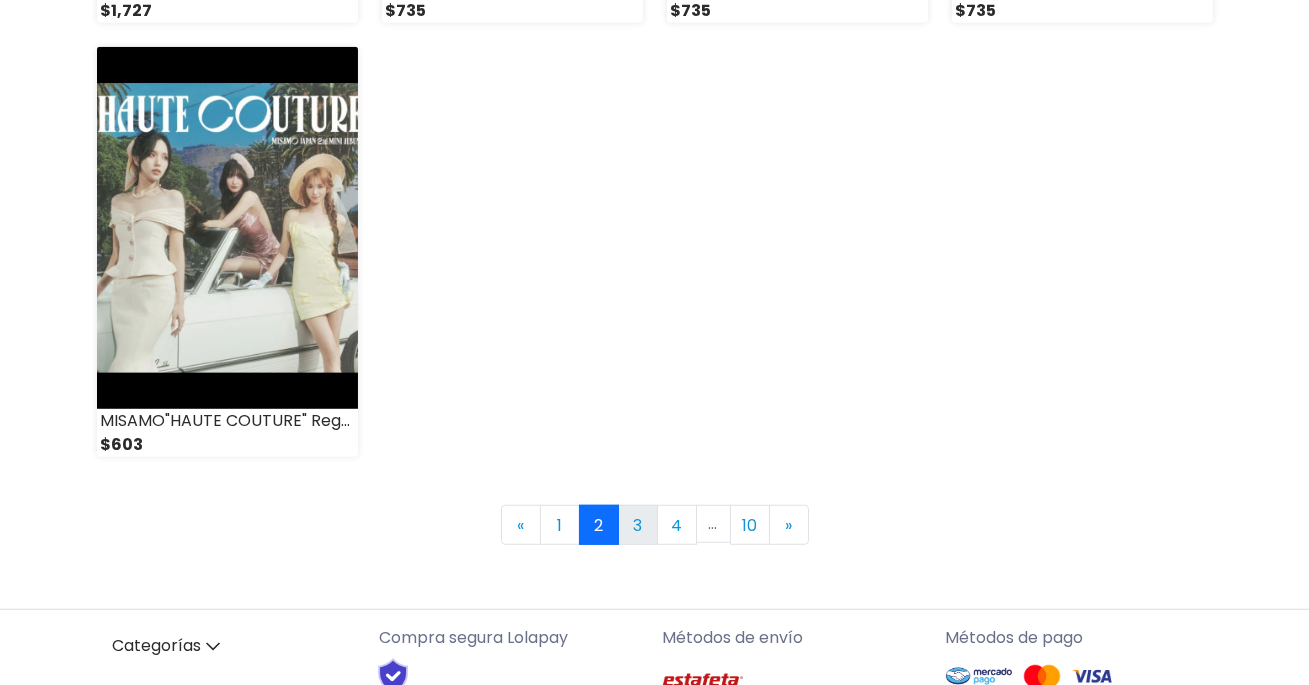 click on "3" at bounding box center [638, 525] 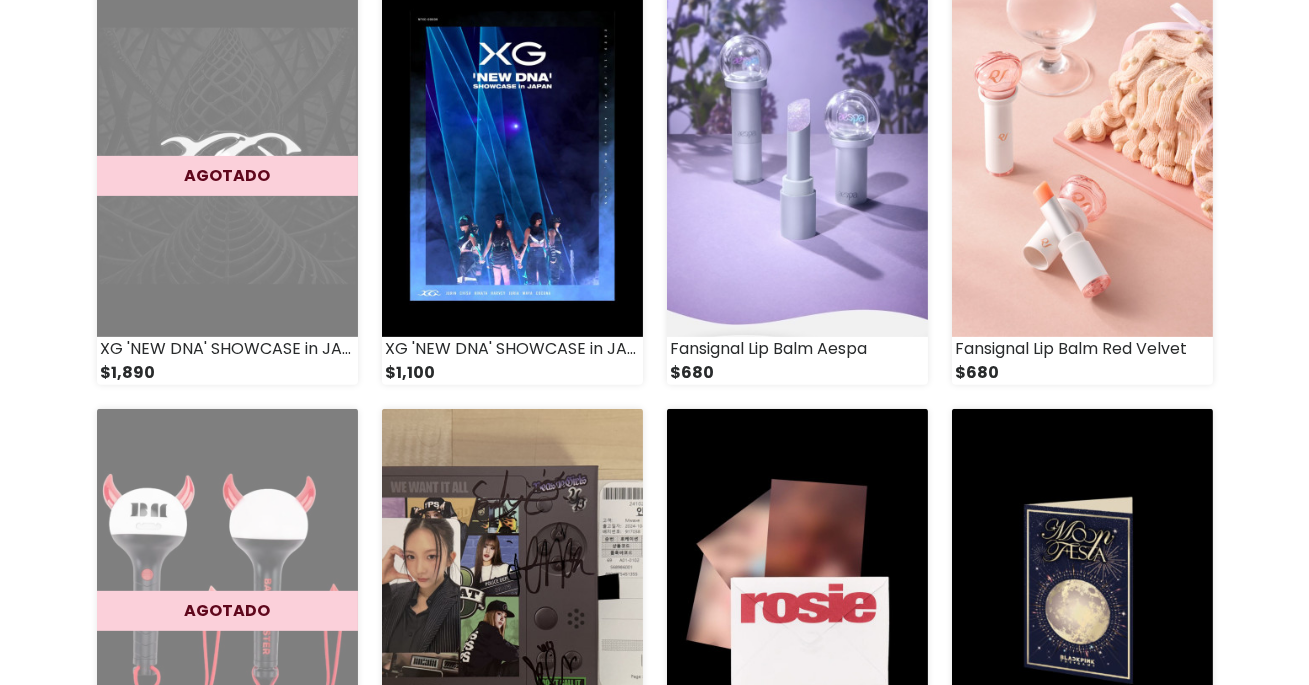 scroll, scrollTop: 1630, scrollLeft: 0, axis: vertical 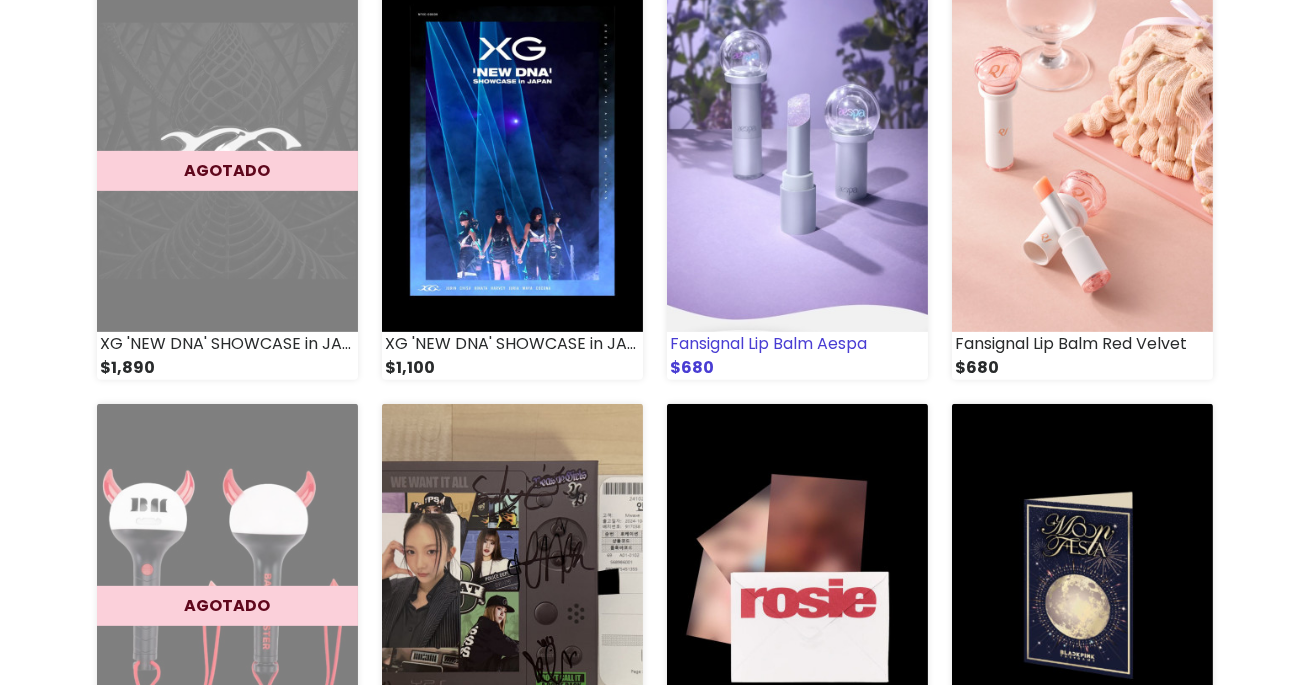 click at bounding box center [797, 151] 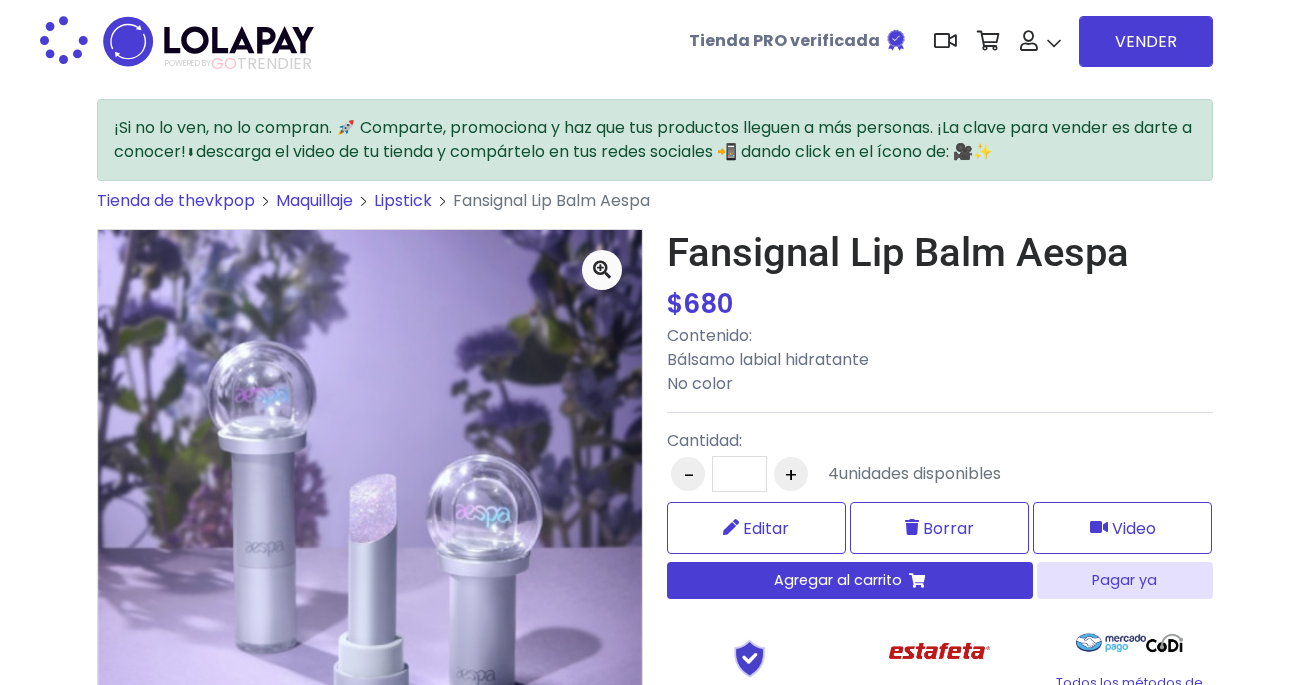 scroll, scrollTop: 0, scrollLeft: 0, axis: both 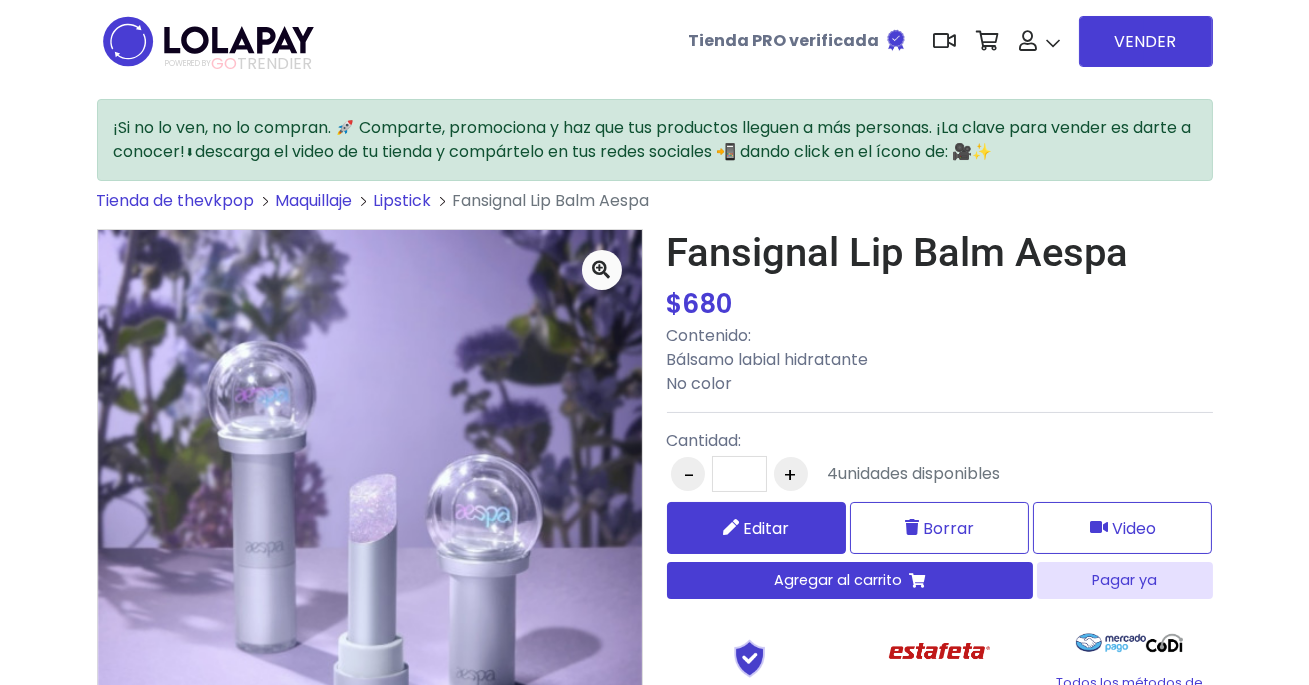 click on "Editar" at bounding box center (766, 528) 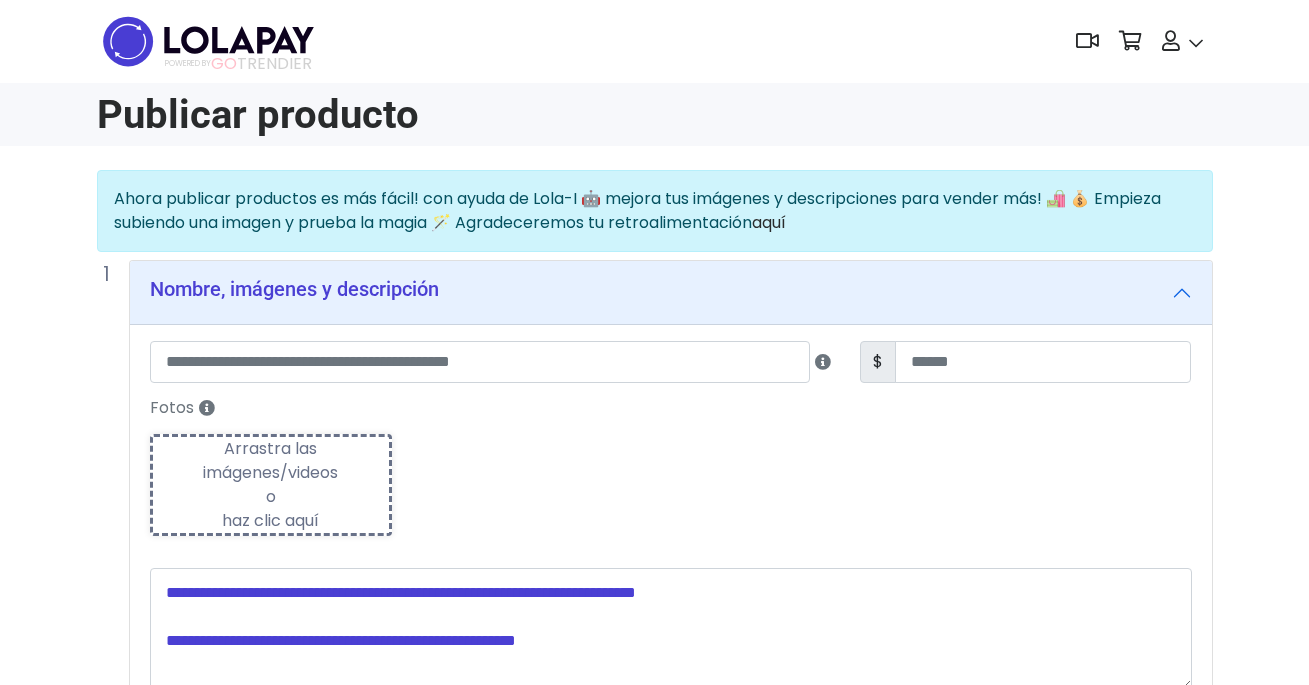 type on "**********" 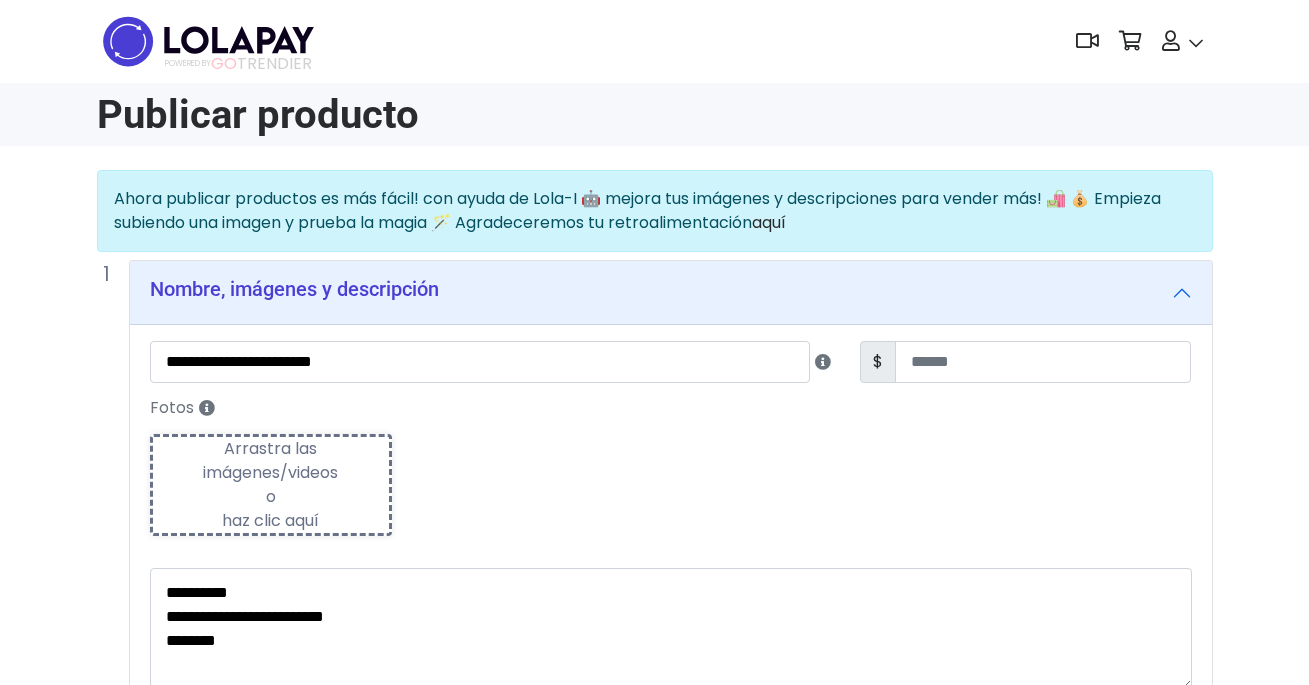 scroll, scrollTop: 0, scrollLeft: 0, axis: both 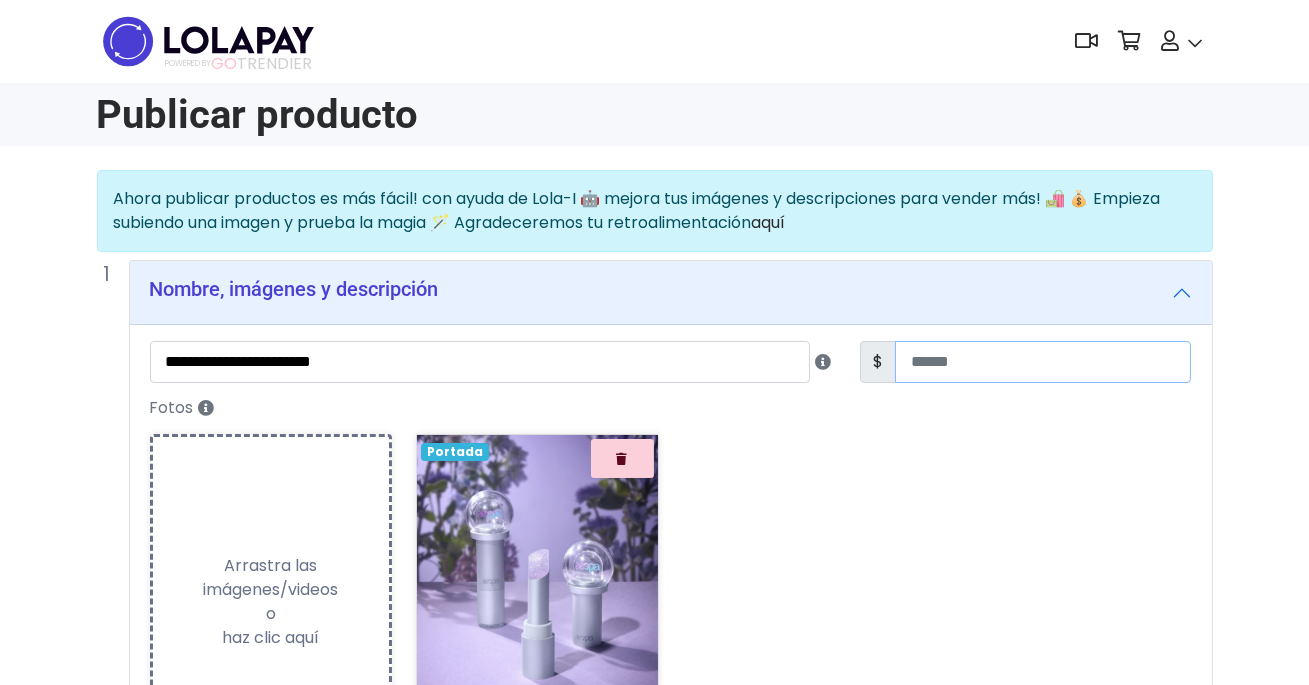 click on "***" at bounding box center (1043, 362) 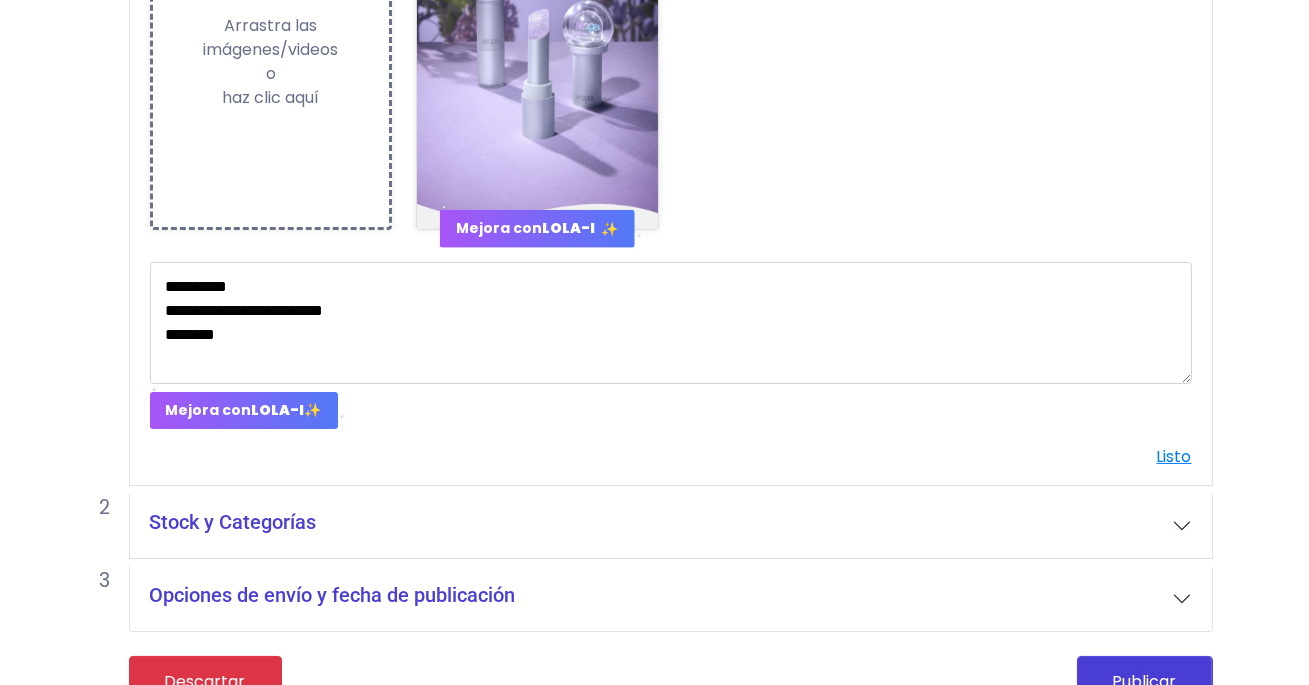 scroll, scrollTop: 574, scrollLeft: 0, axis: vertical 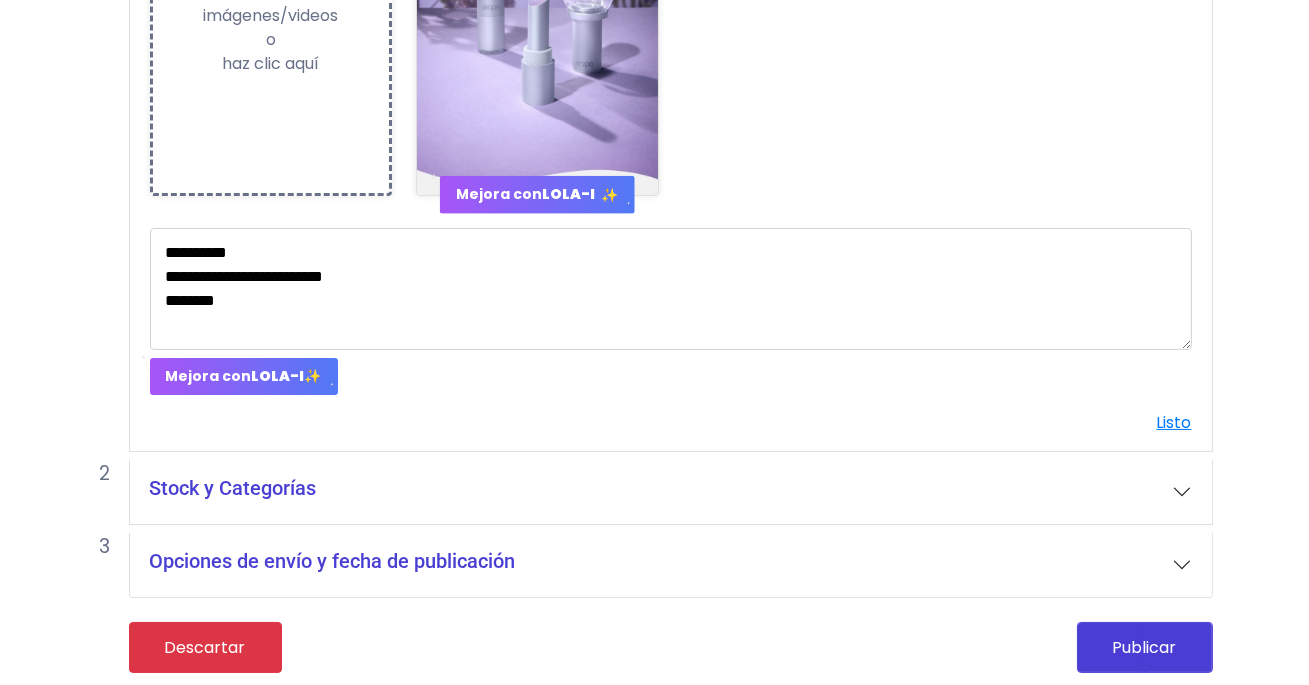 type on "***" 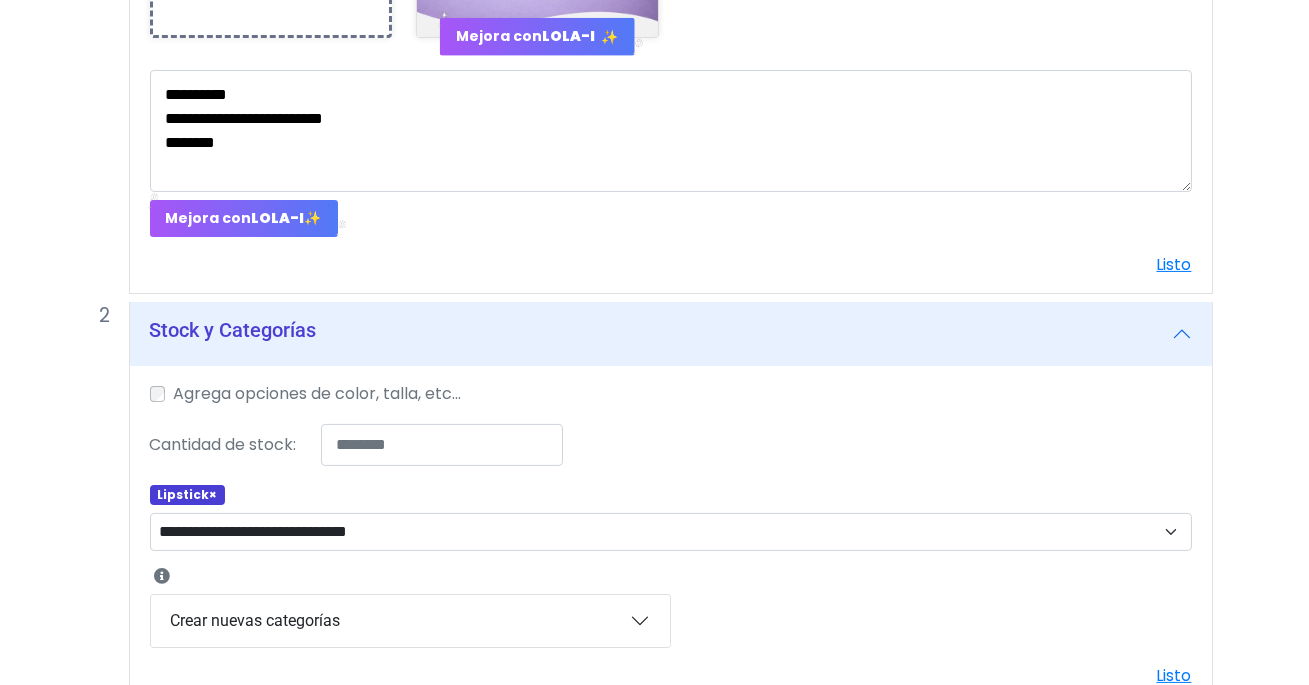 scroll, scrollTop: 910, scrollLeft: 0, axis: vertical 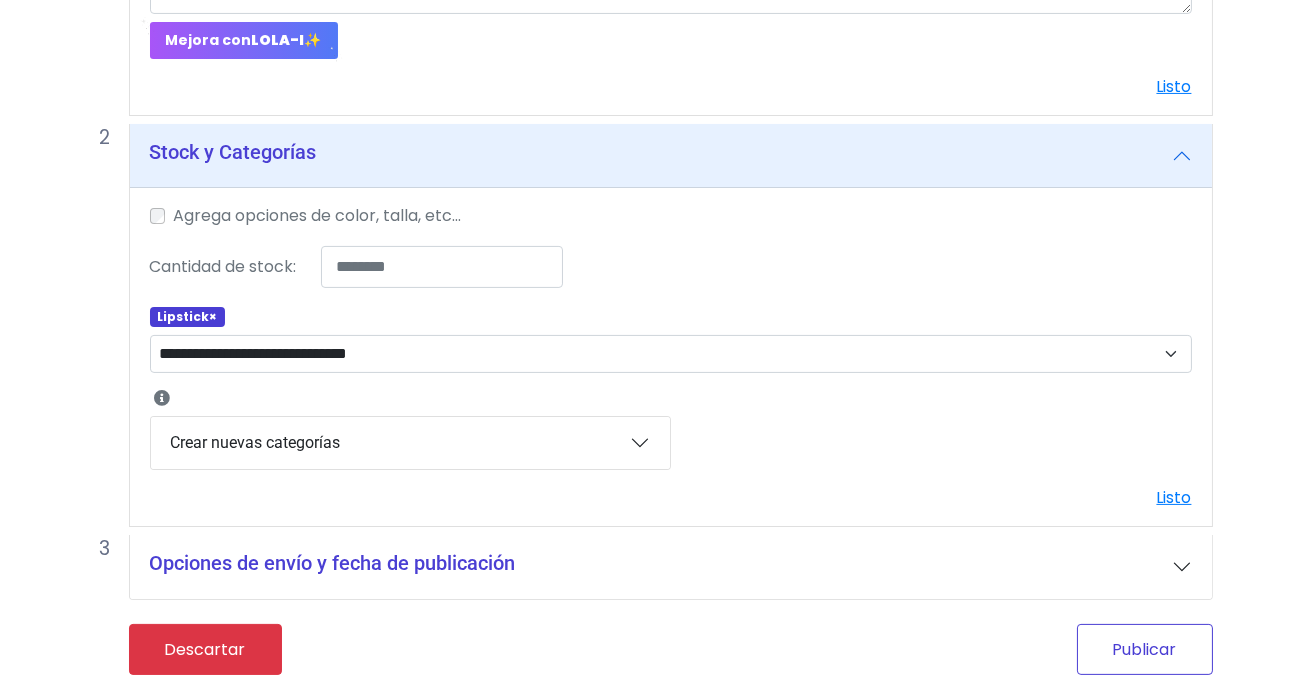 click on "Publicar" at bounding box center (1145, 649) 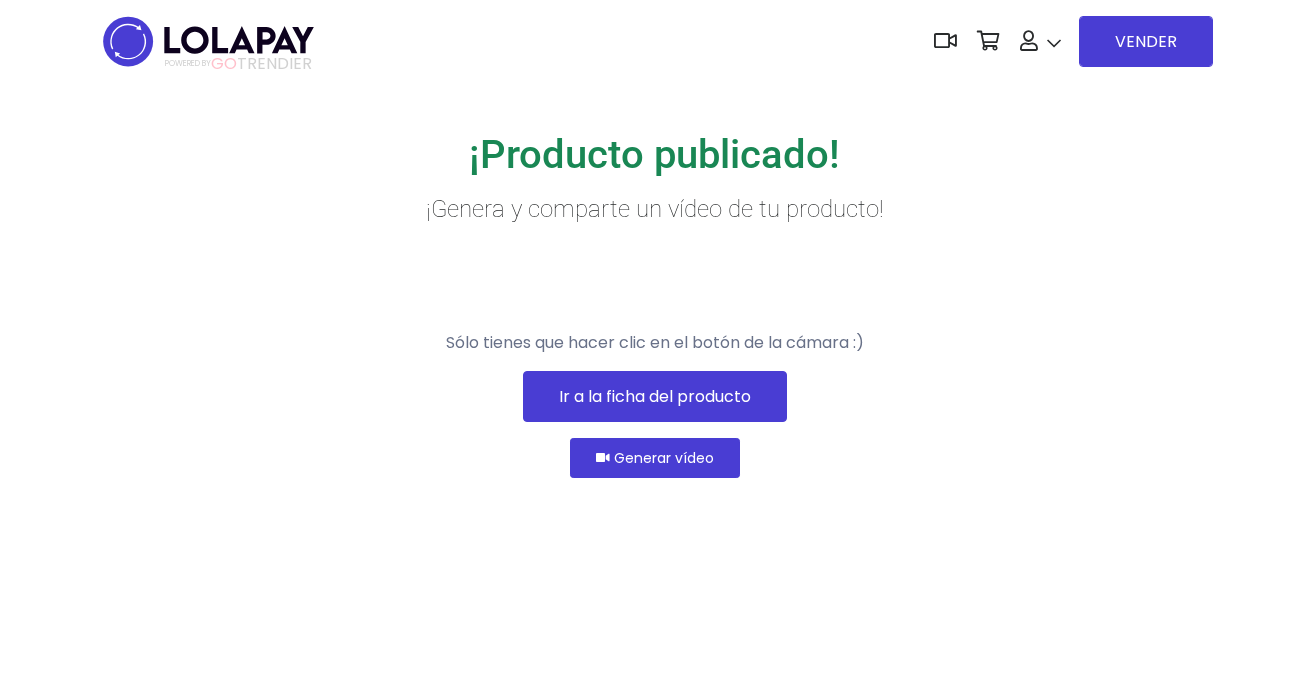 scroll, scrollTop: 0, scrollLeft: 0, axis: both 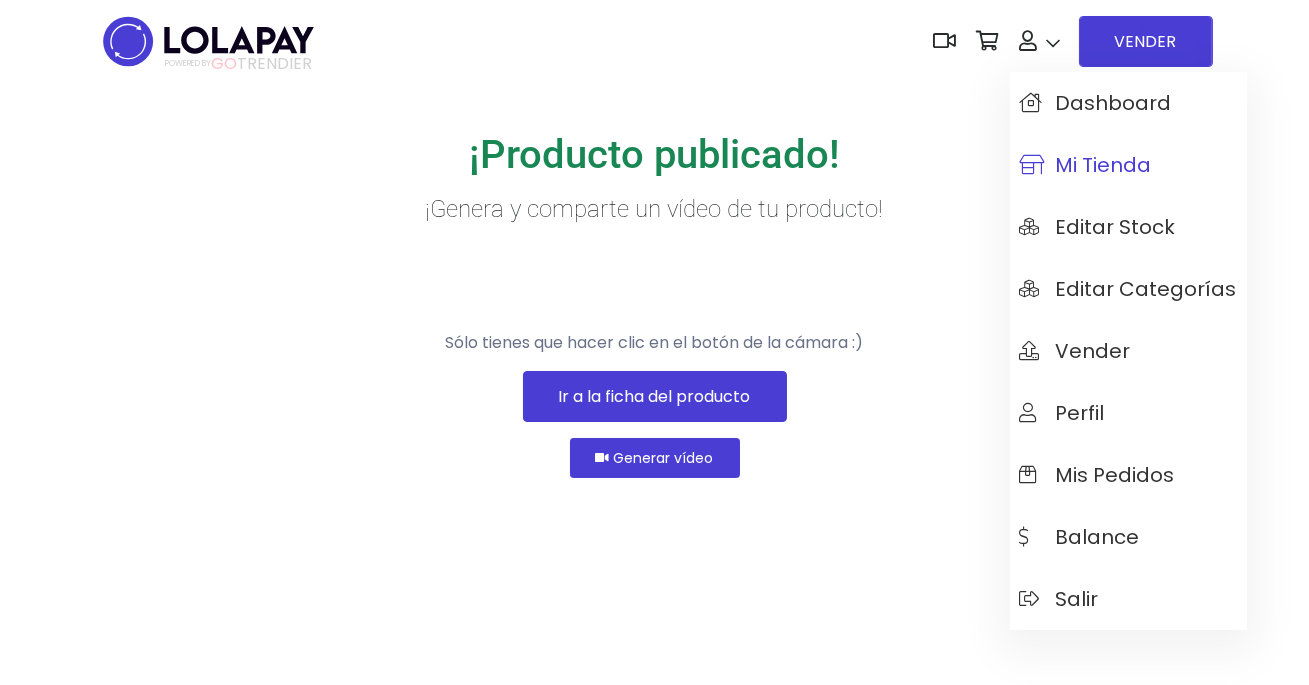 click on "Mi tienda" at bounding box center (1086, 165) 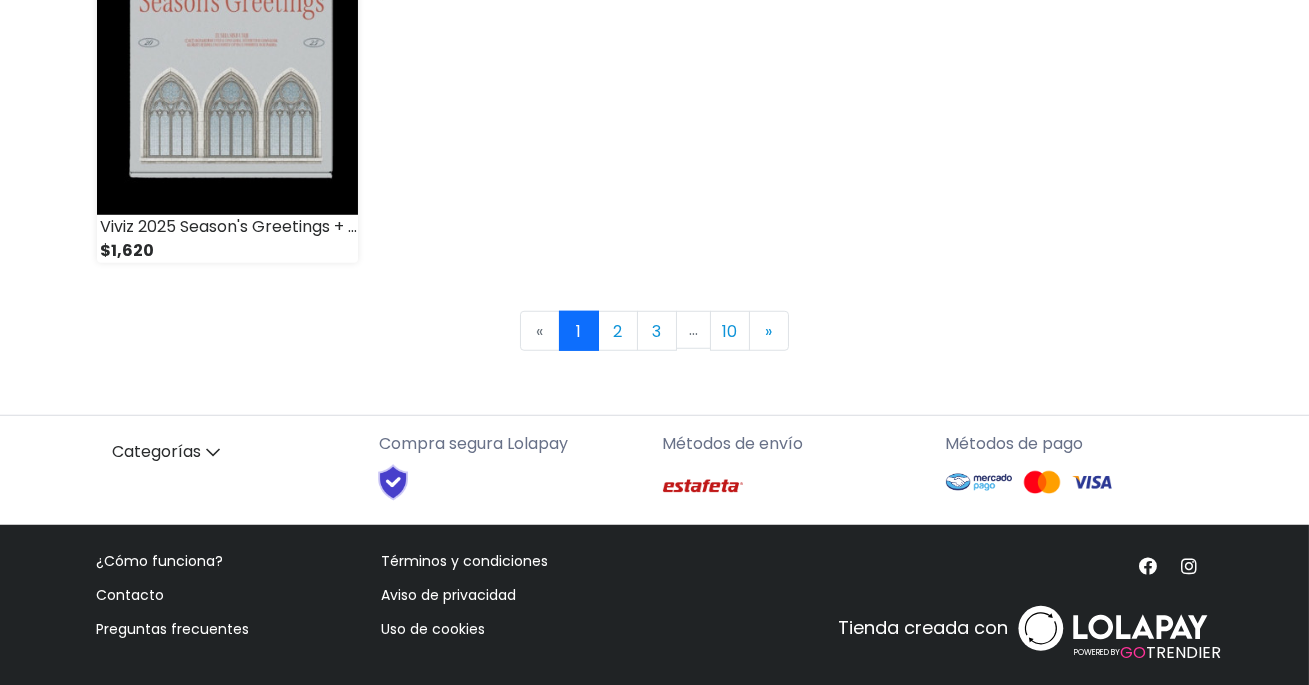 scroll, scrollTop: 3061, scrollLeft: 0, axis: vertical 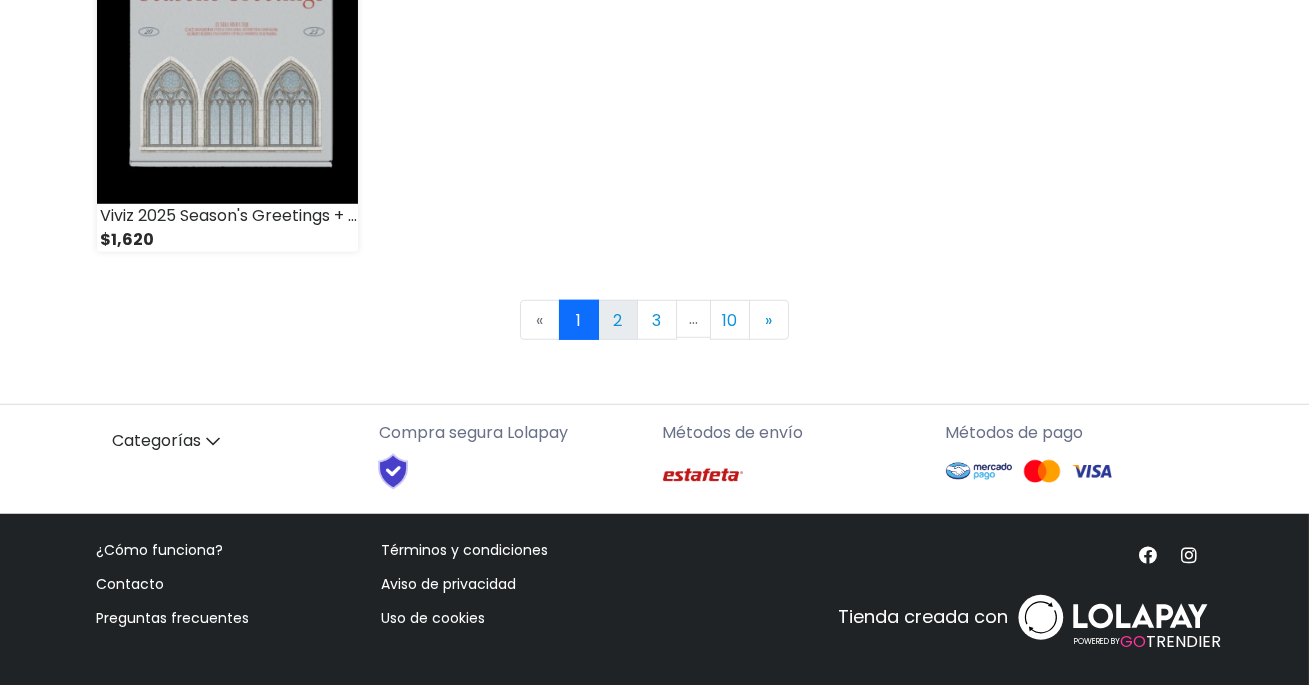 click on "2" at bounding box center (618, 320) 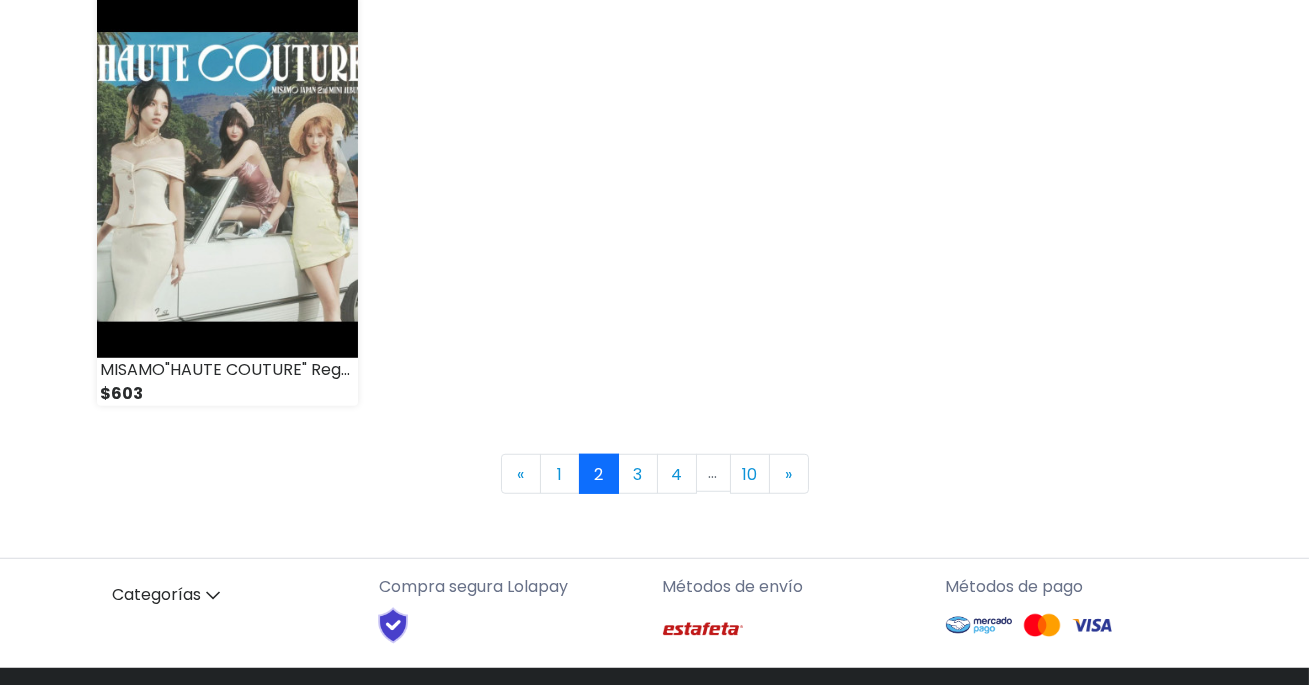 scroll, scrollTop: 2955, scrollLeft: 0, axis: vertical 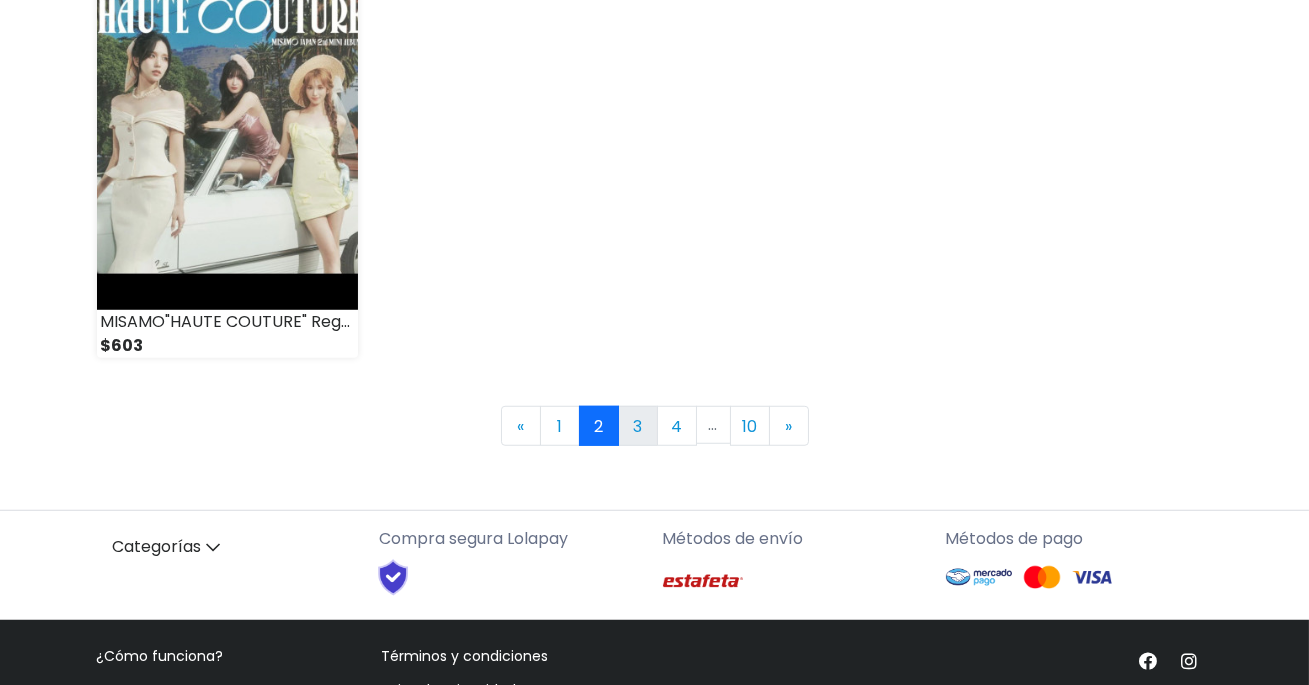 click on "3" at bounding box center [638, 426] 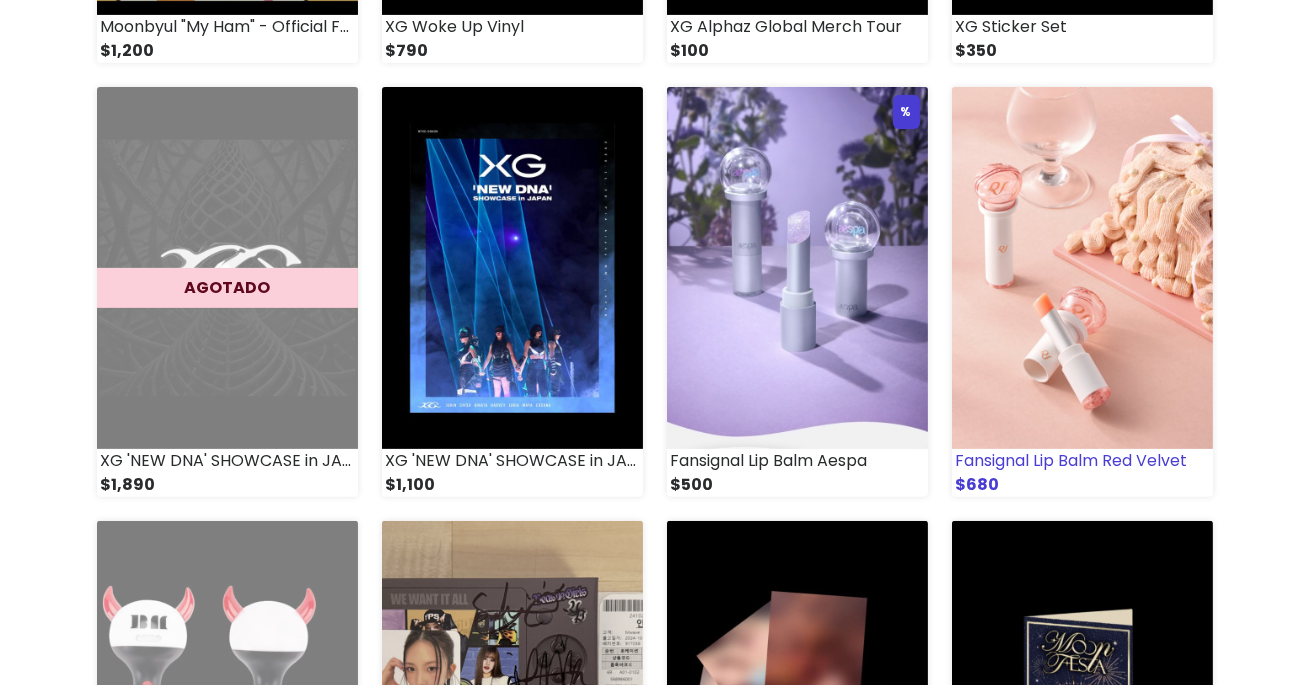 scroll, scrollTop: 1484, scrollLeft: 0, axis: vertical 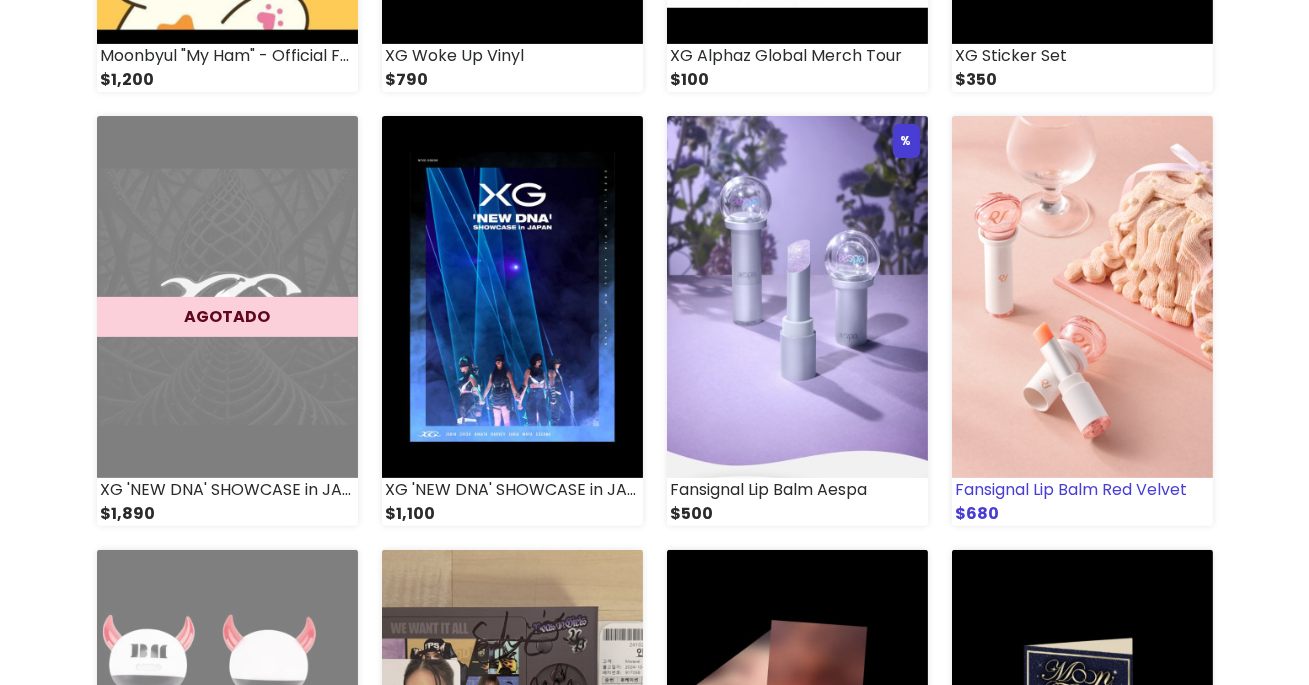 click at bounding box center (1082, 297) 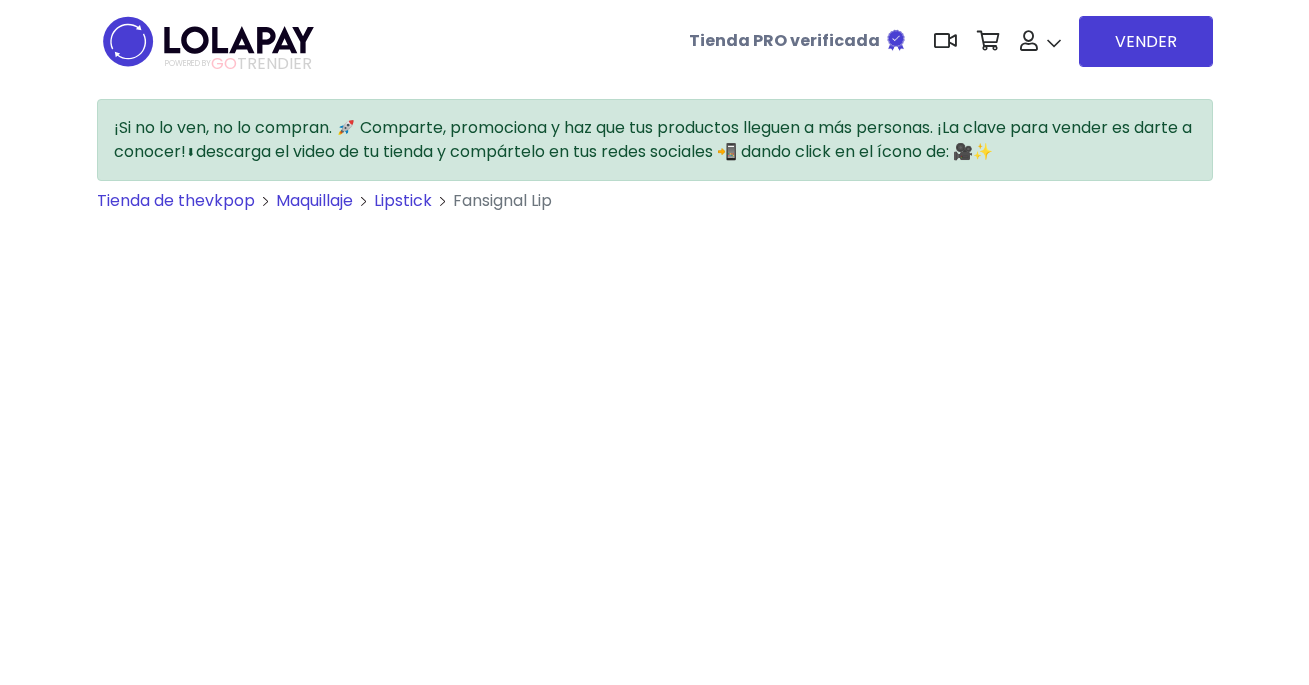 scroll, scrollTop: 0, scrollLeft: 0, axis: both 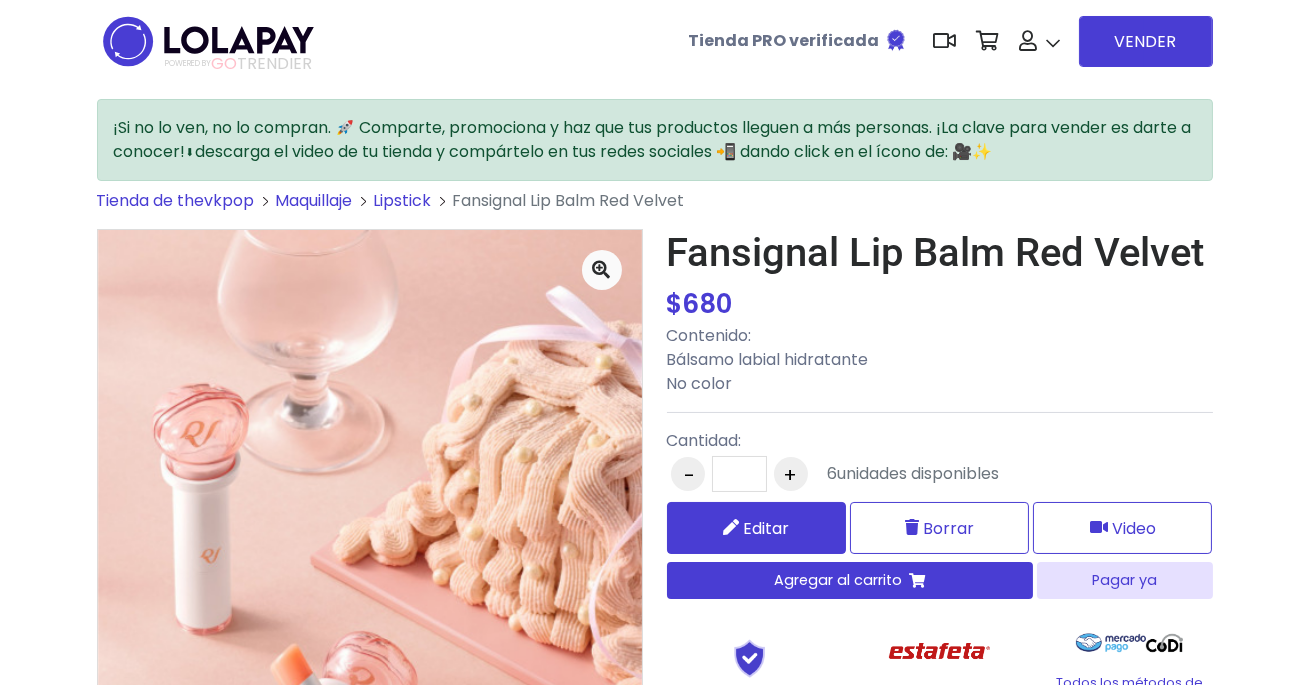 click on "Editar" at bounding box center (756, 528) 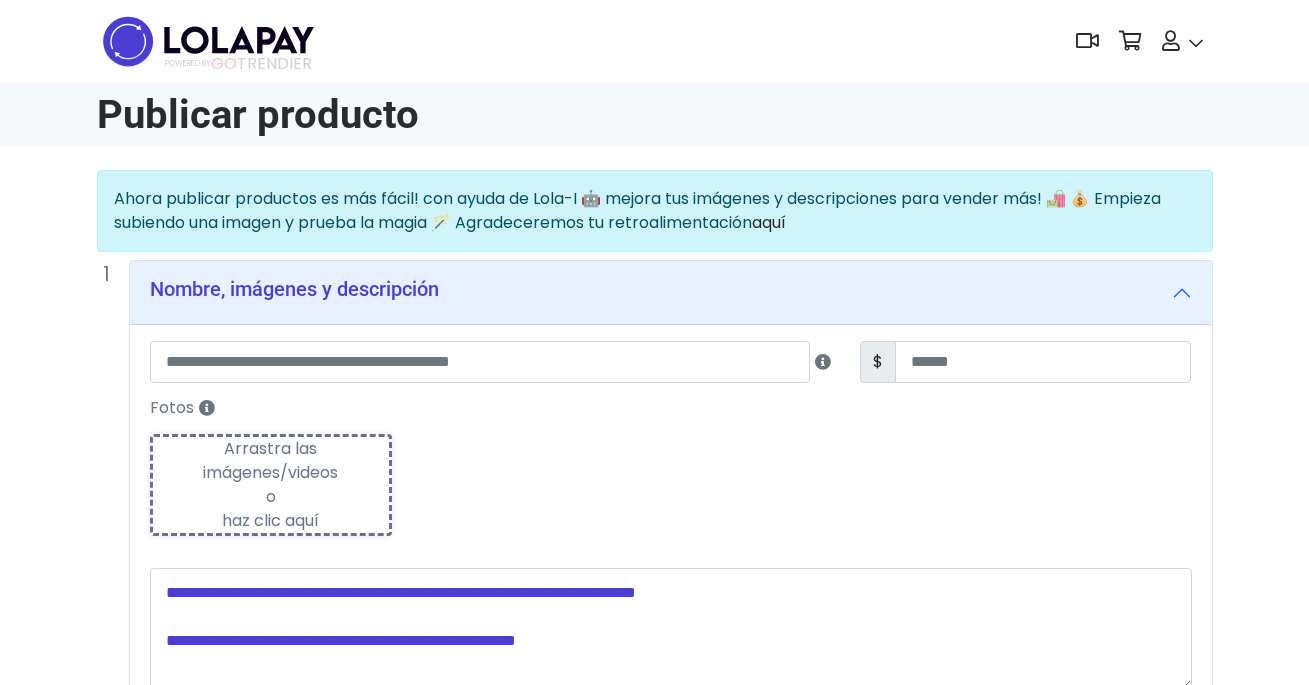 scroll, scrollTop: 0, scrollLeft: 0, axis: both 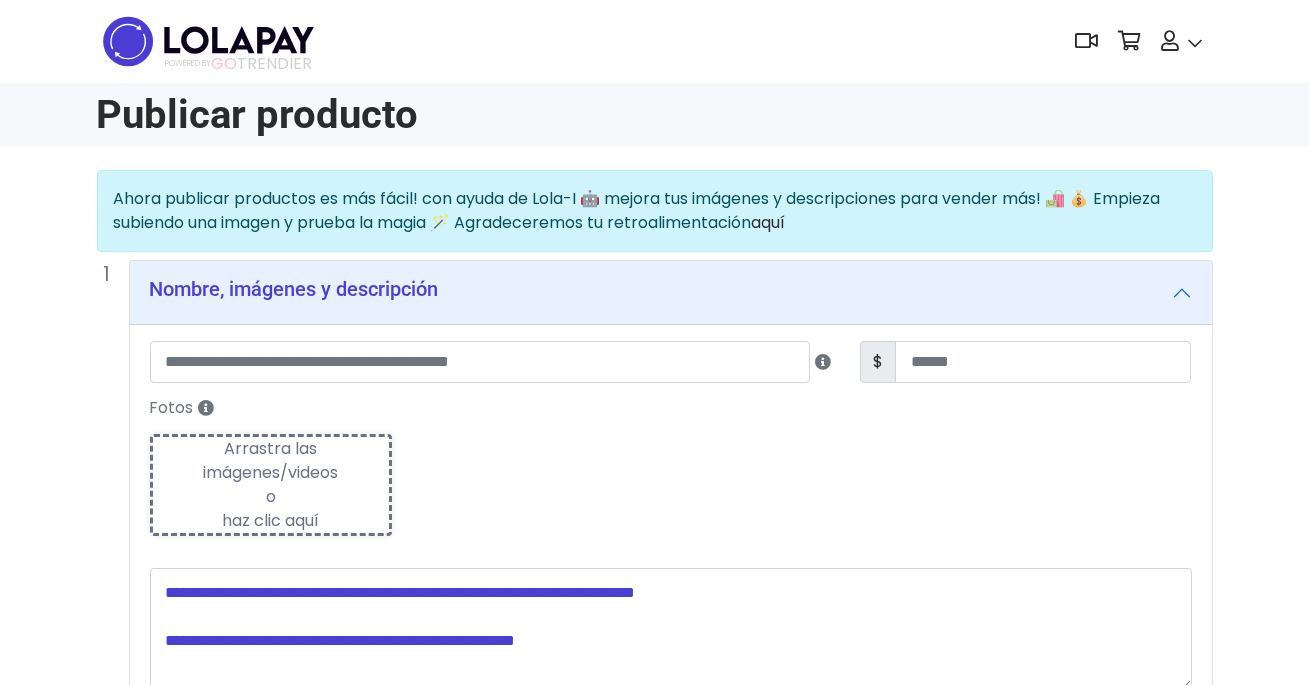 type on "**********" 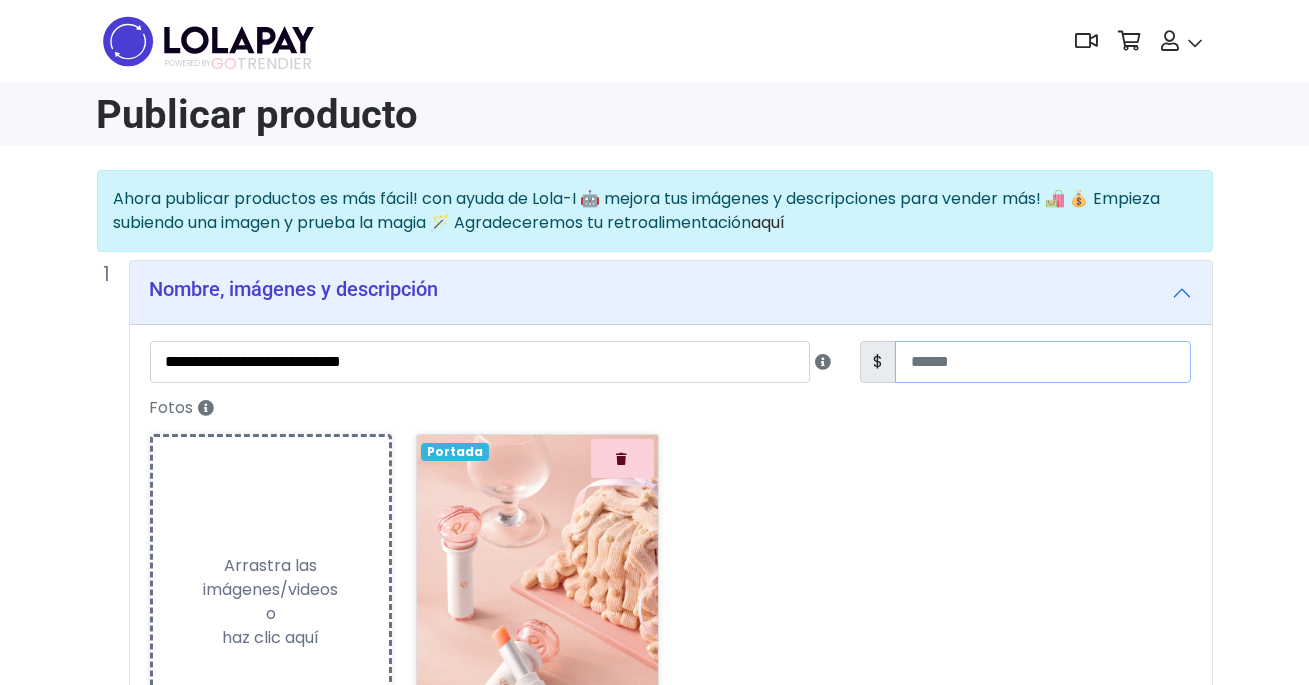 click on "***" at bounding box center (1043, 362) 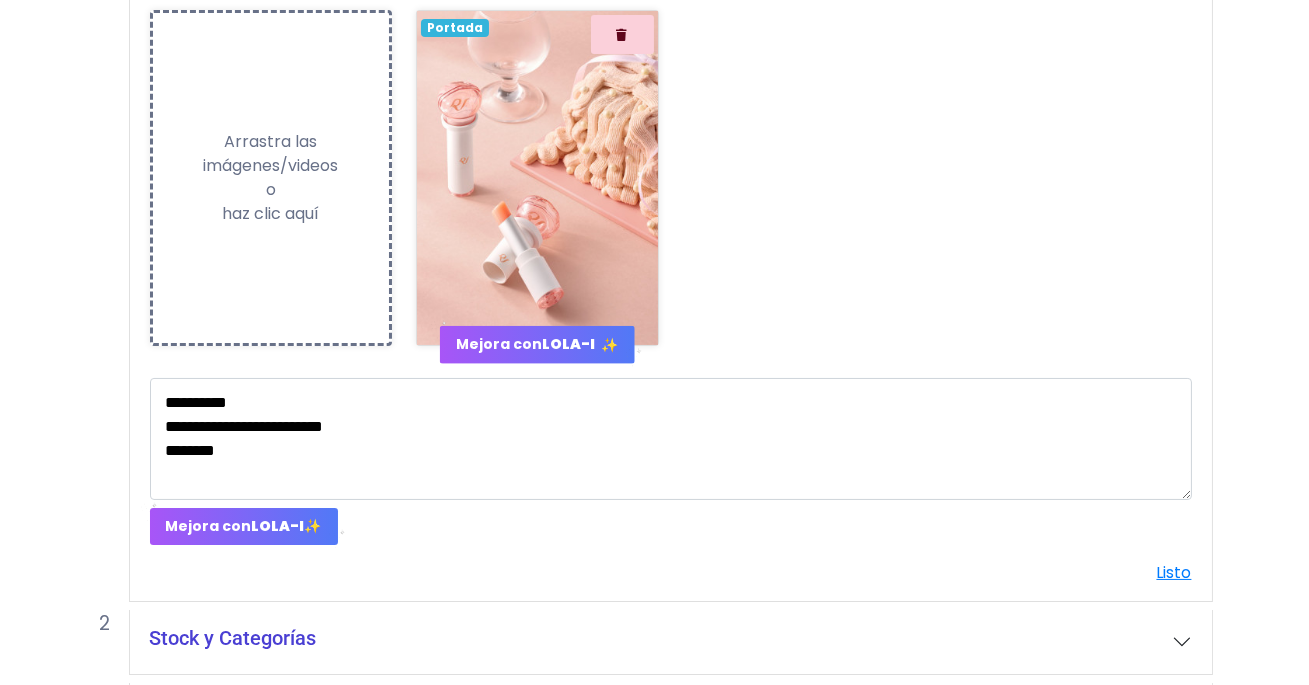 scroll, scrollTop: 574, scrollLeft: 0, axis: vertical 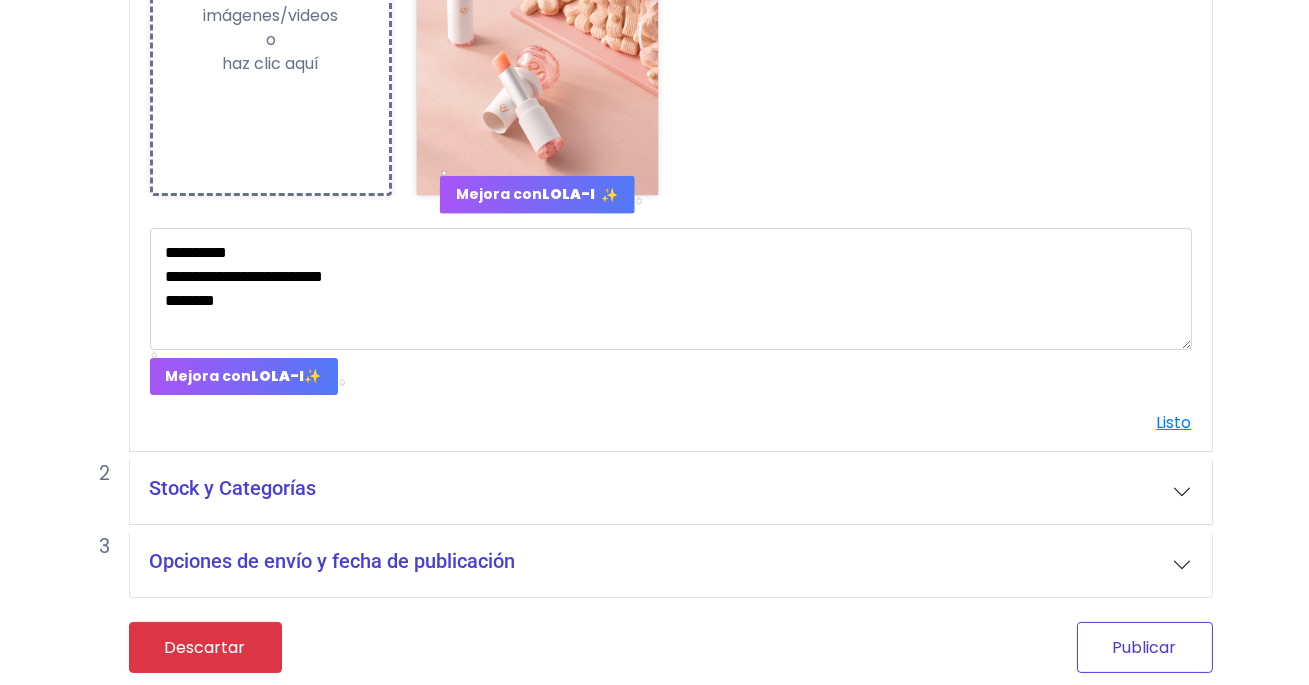 type on "***" 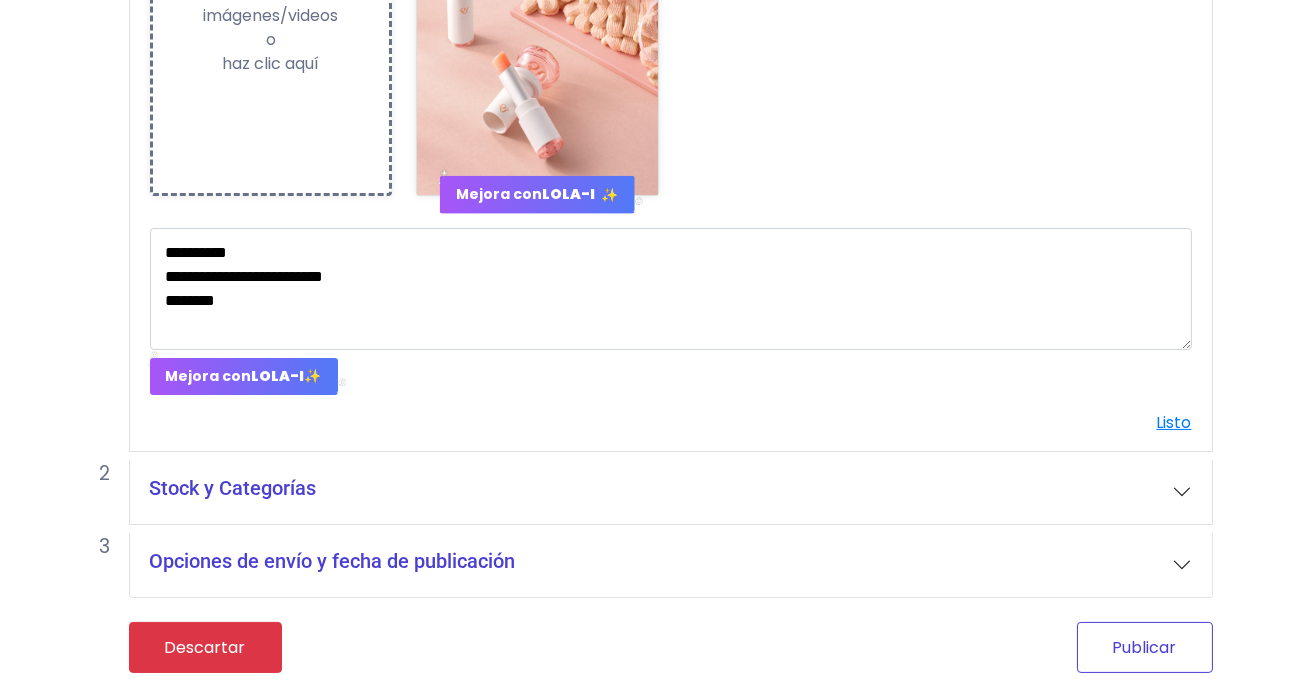 click on "Publicar" at bounding box center [1145, 647] 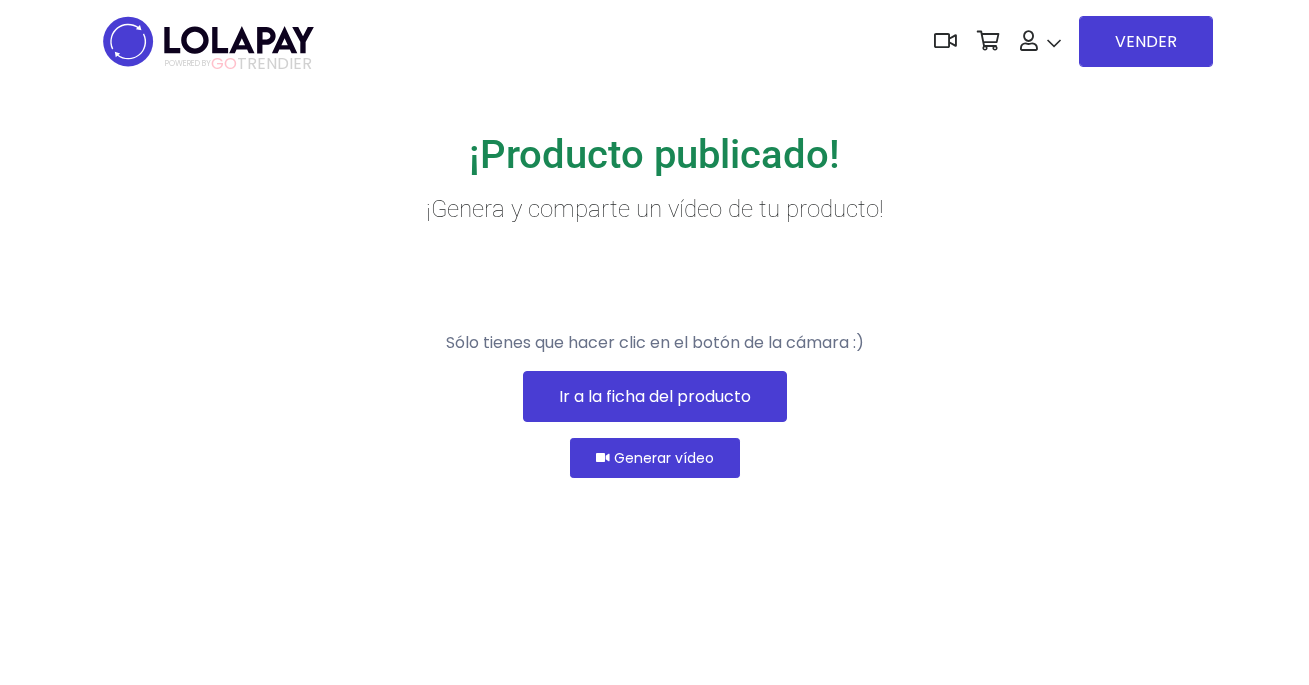 scroll, scrollTop: 0, scrollLeft: 0, axis: both 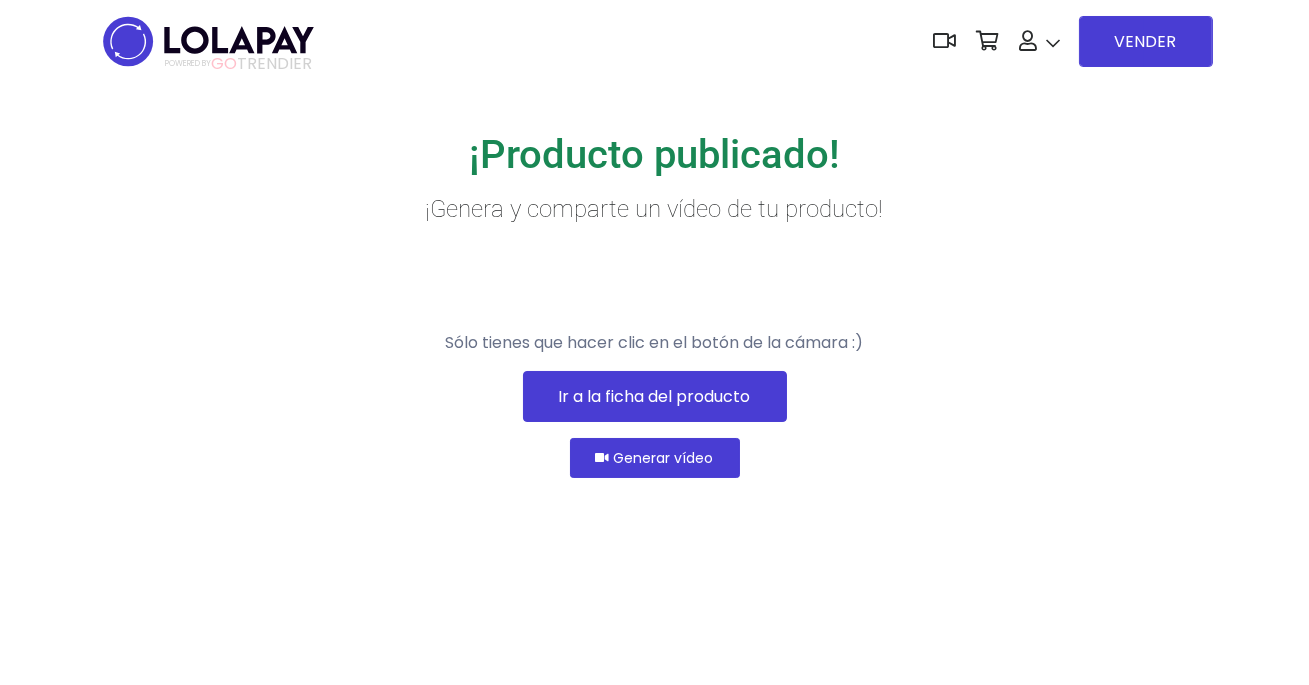 click on "Ir a la ficha del producto" at bounding box center (655, 396) 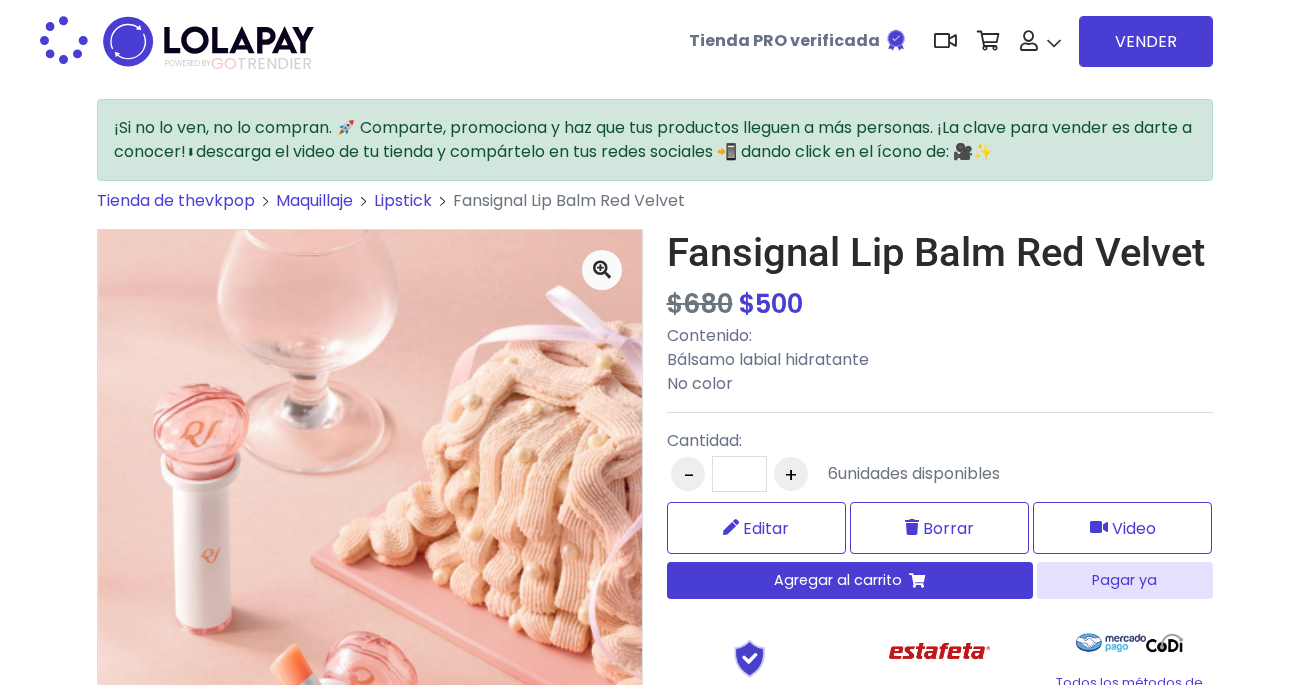 scroll, scrollTop: 0, scrollLeft: 0, axis: both 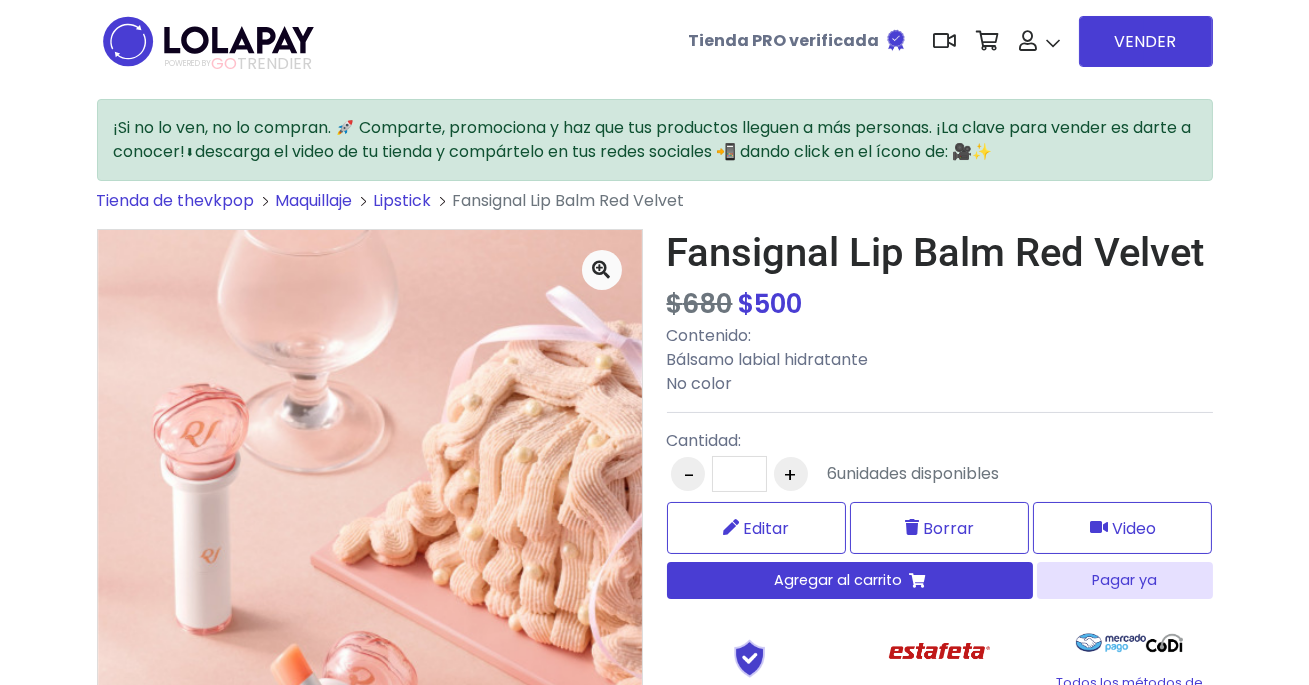 click at bounding box center [208, 41] 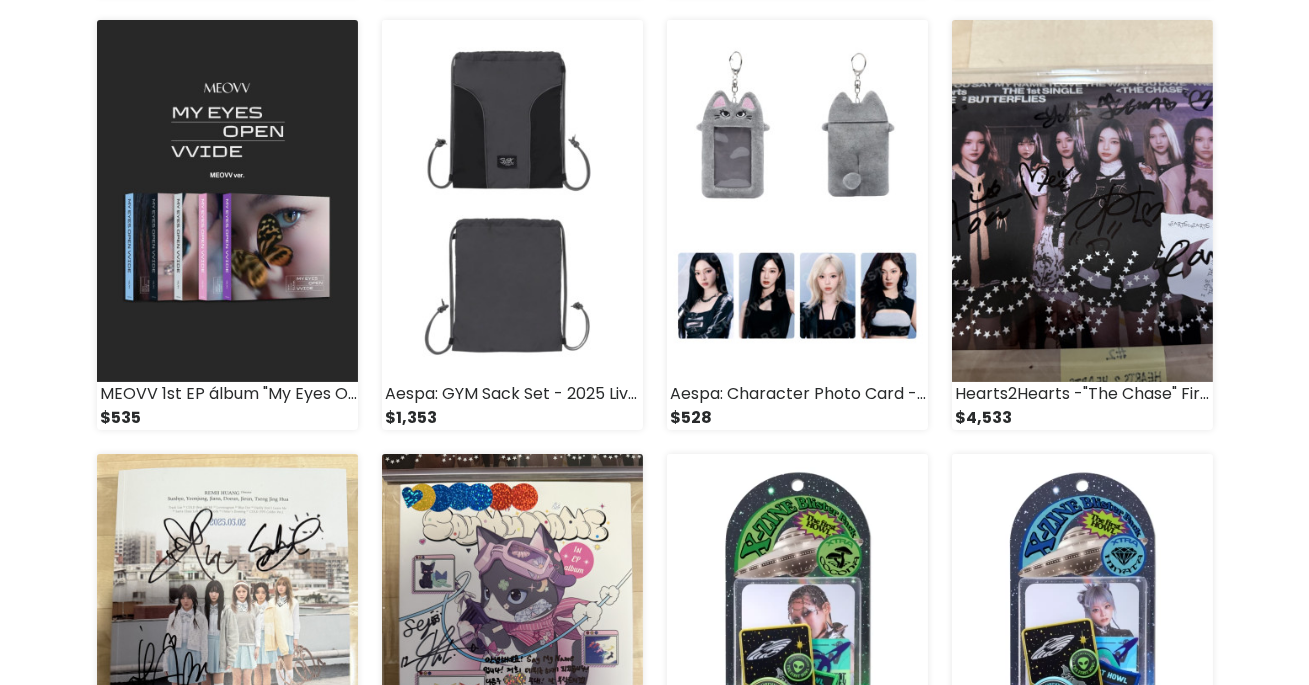 scroll, scrollTop: 0, scrollLeft: 0, axis: both 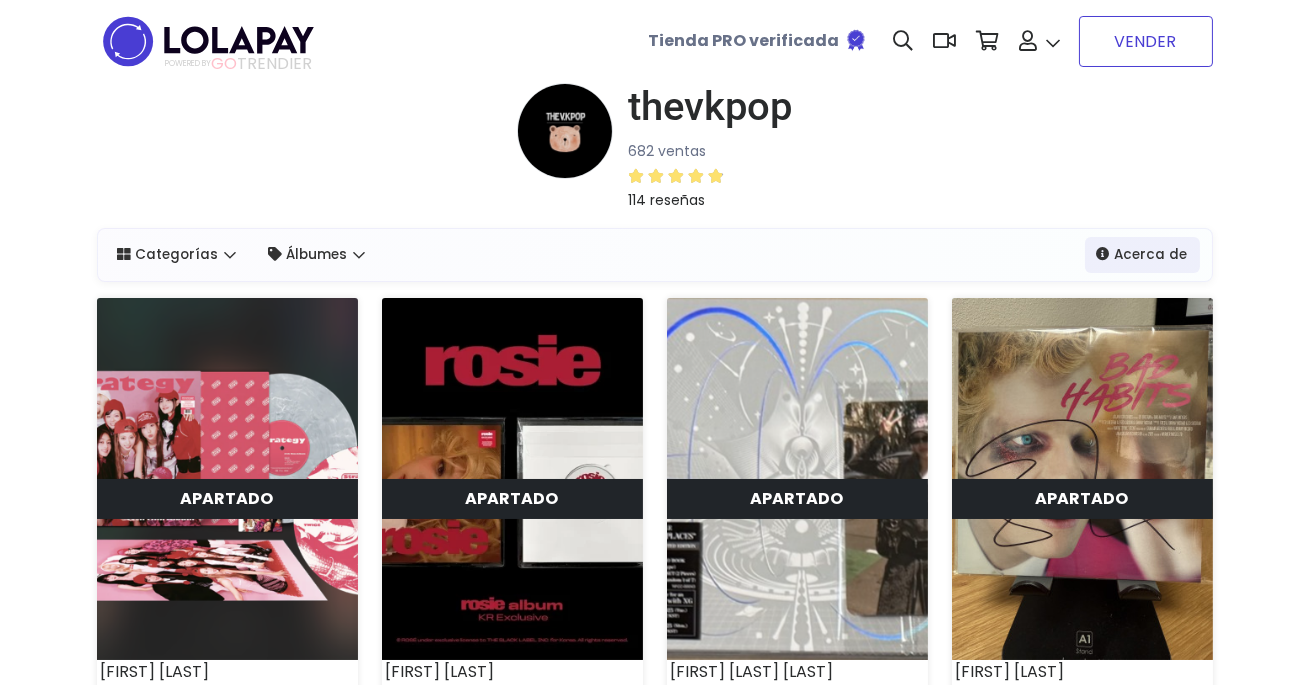 click on "VENDER" at bounding box center [1146, 41] 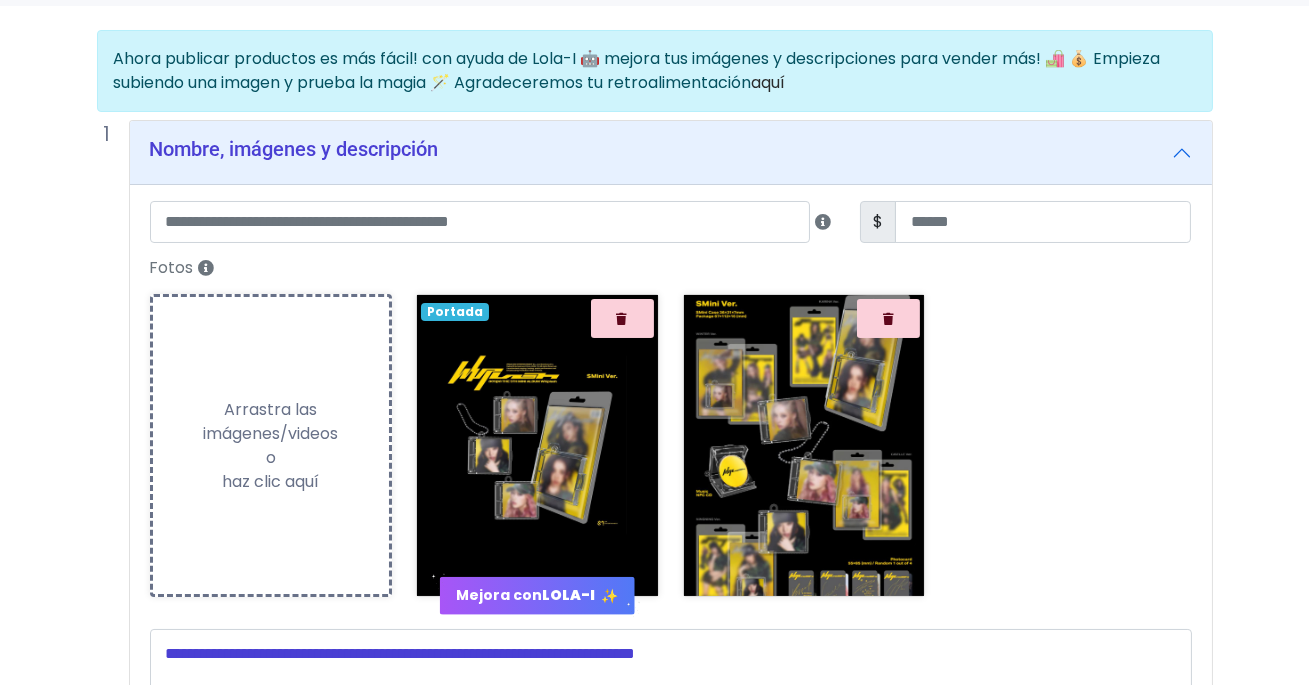 scroll, scrollTop: 140, scrollLeft: 0, axis: vertical 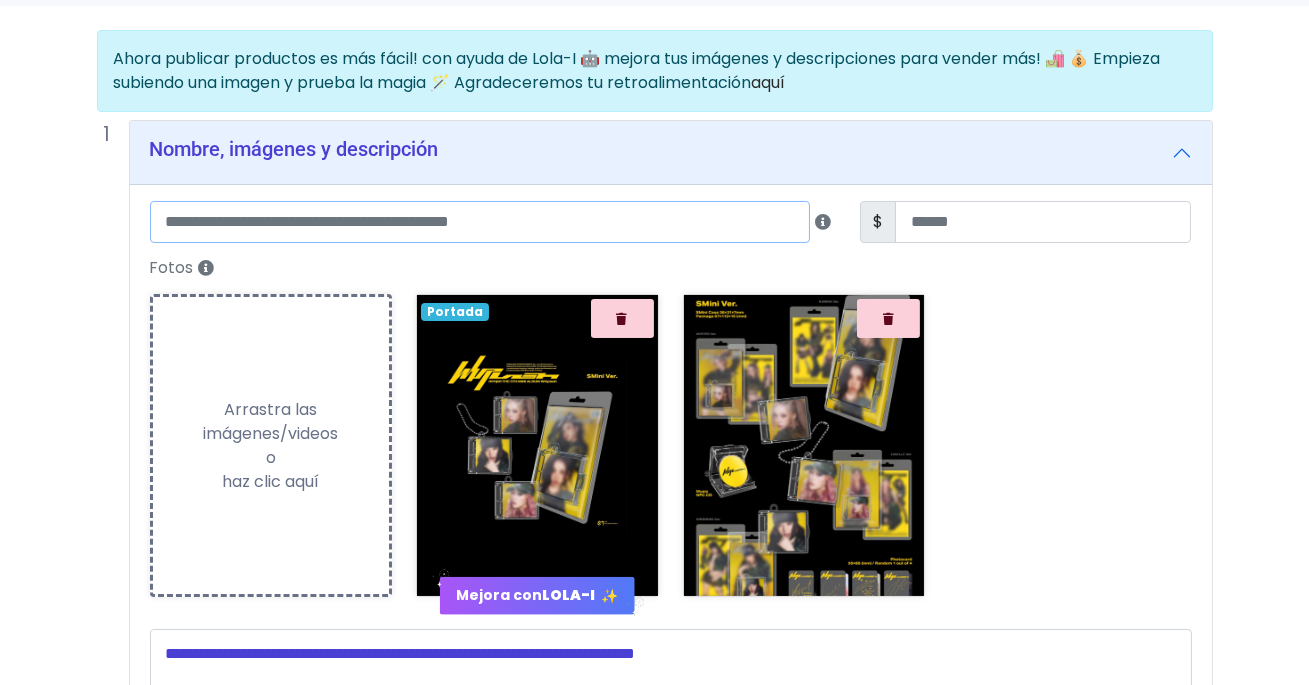 click at bounding box center [480, 222] 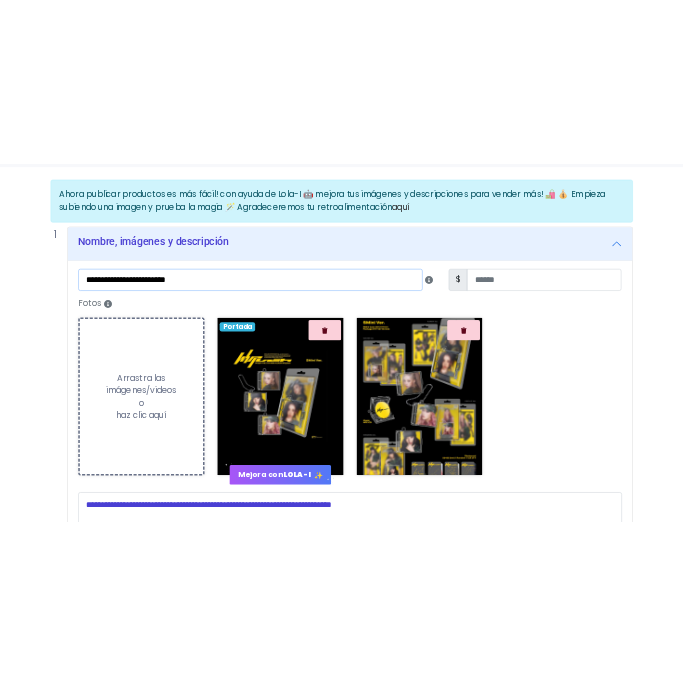scroll, scrollTop: 341, scrollLeft: 0, axis: vertical 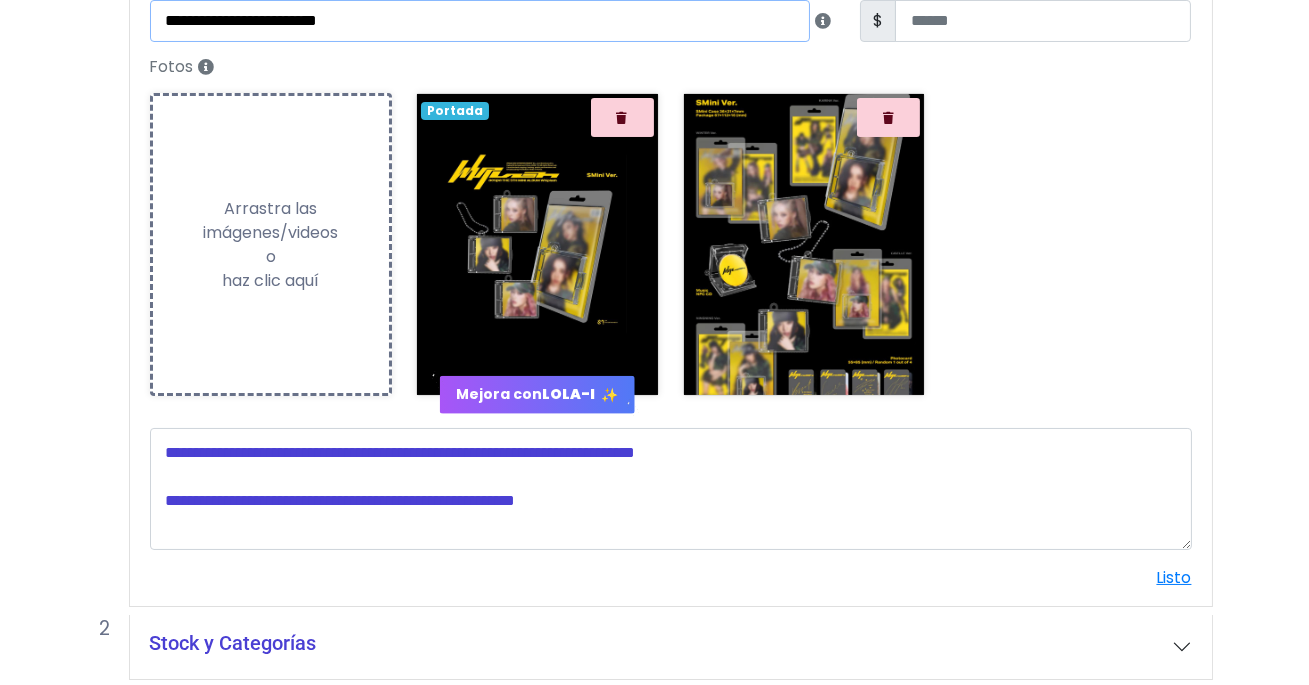 type on "**********" 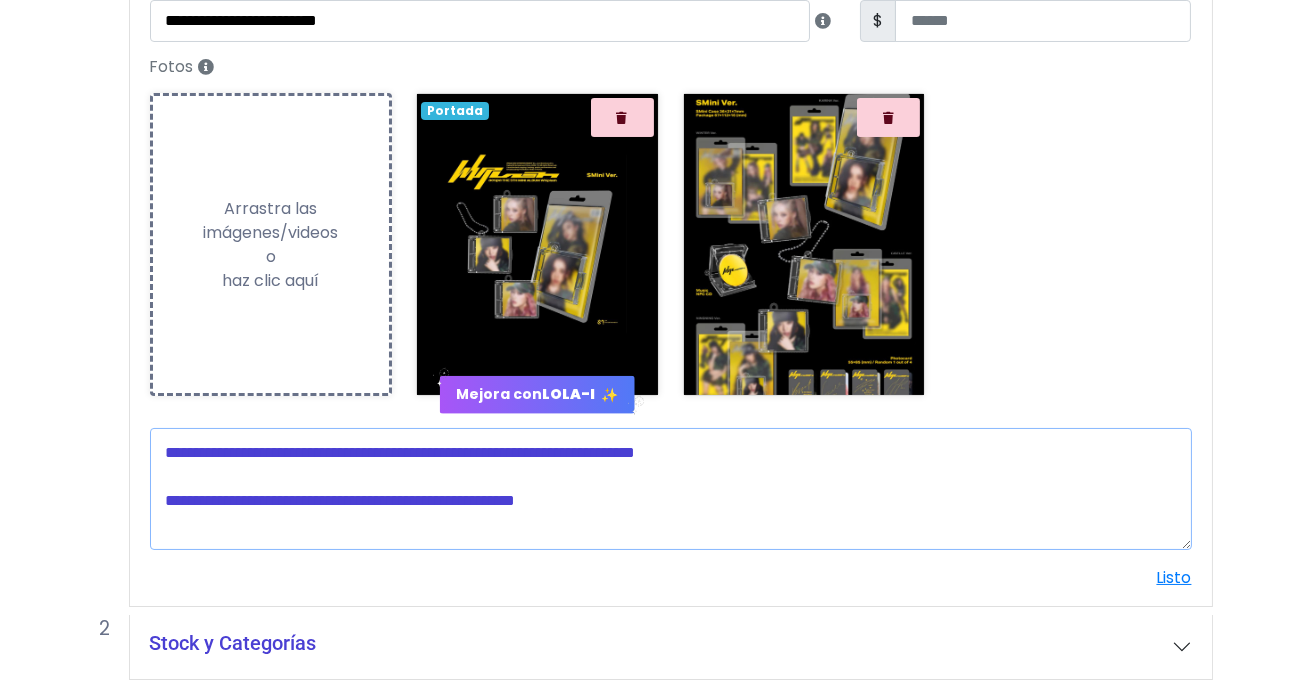 click at bounding box center (671, 489) 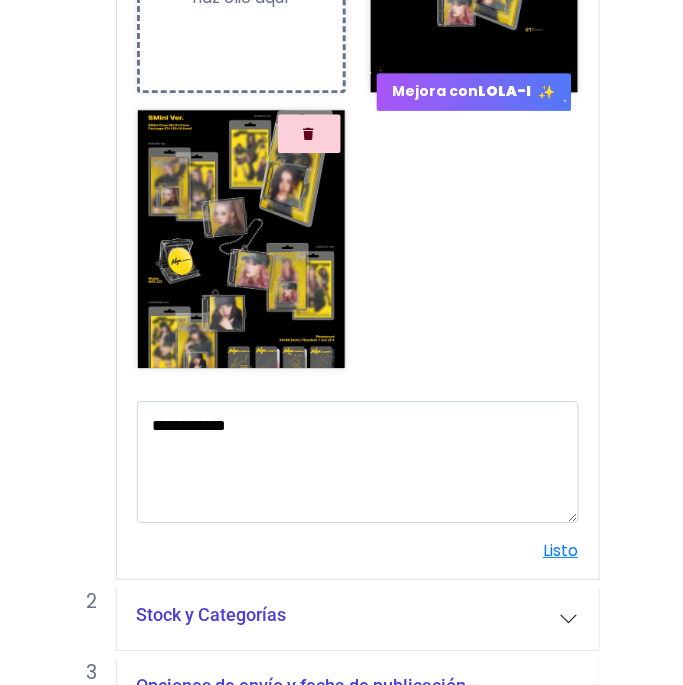 scroll, scrollTop: 699, scrollLeft: 0, axis: vertical 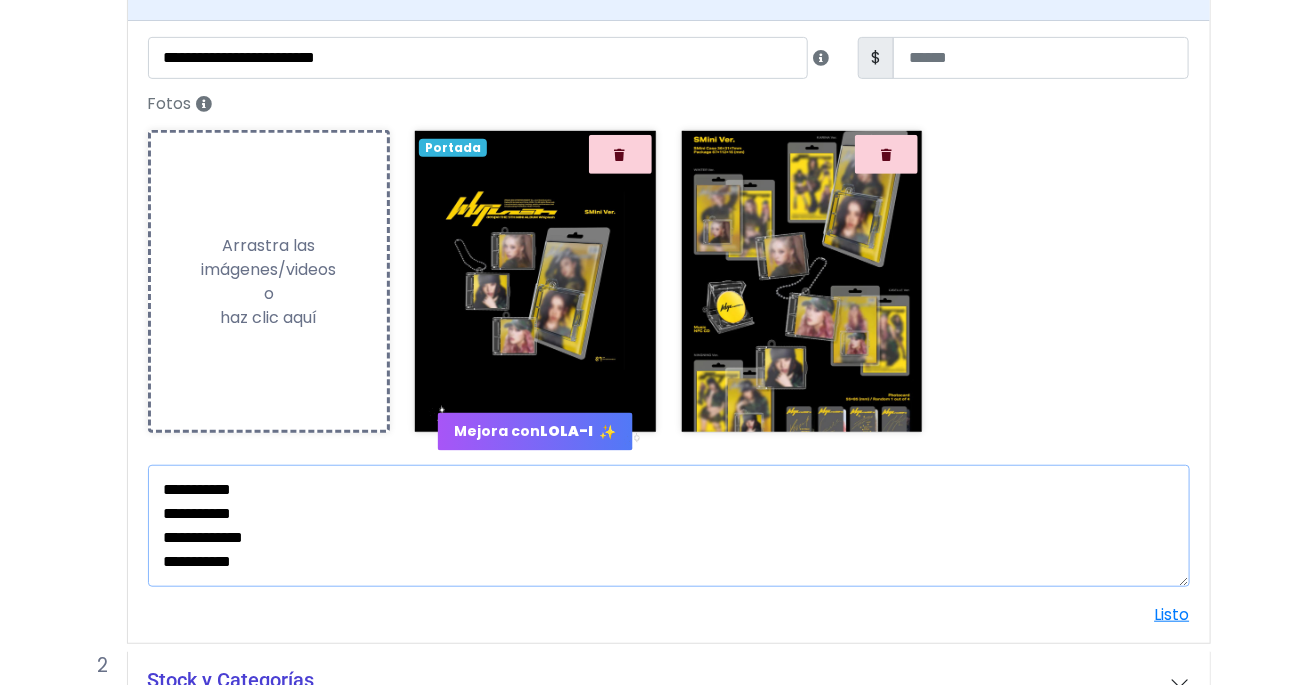 type on "**********" 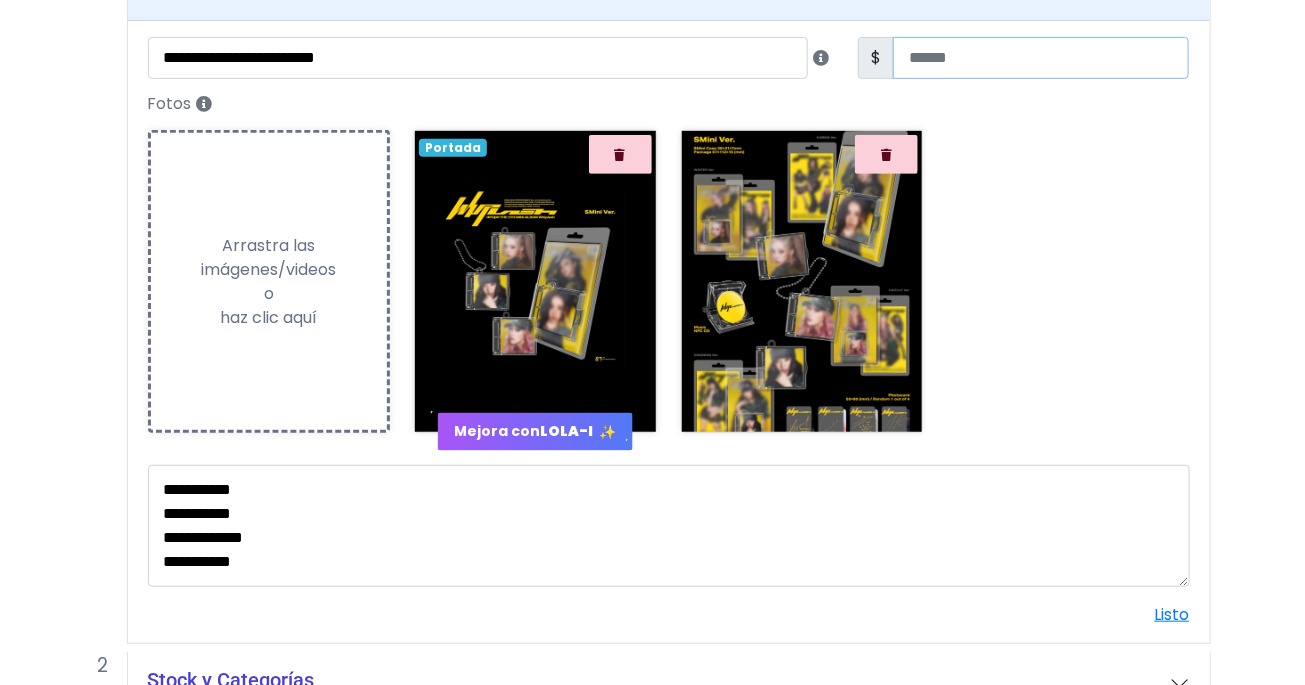click at bounding box center [1041, 58] 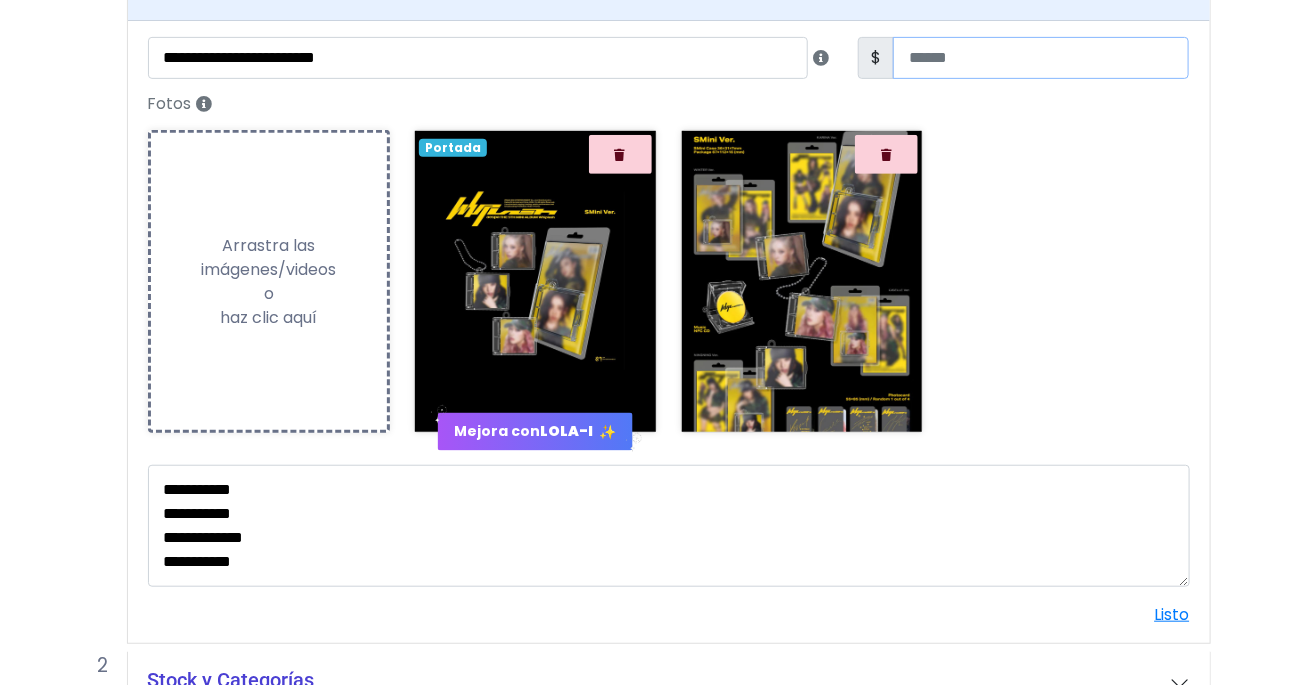 scroll, scrollTop: 496, scrollLeft: 0, axis: vertical 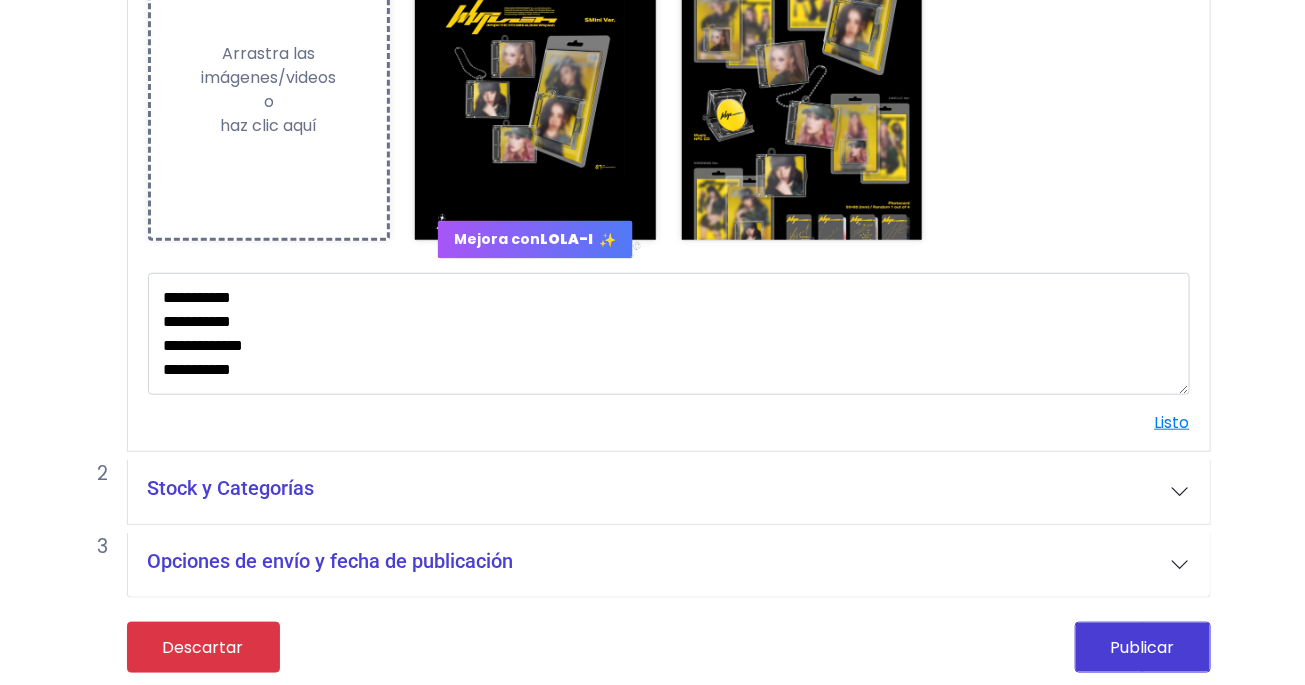 type on "***" 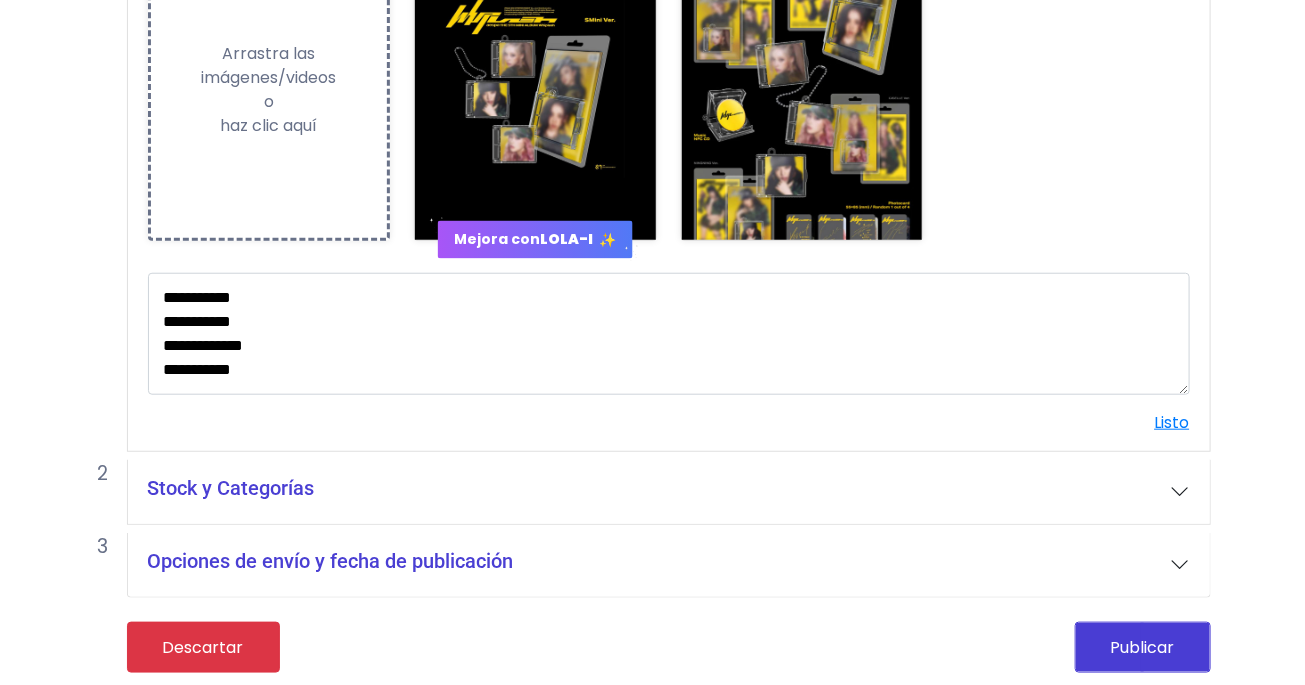 click on "Stock y Categorías" at bounding box center [669, 492] 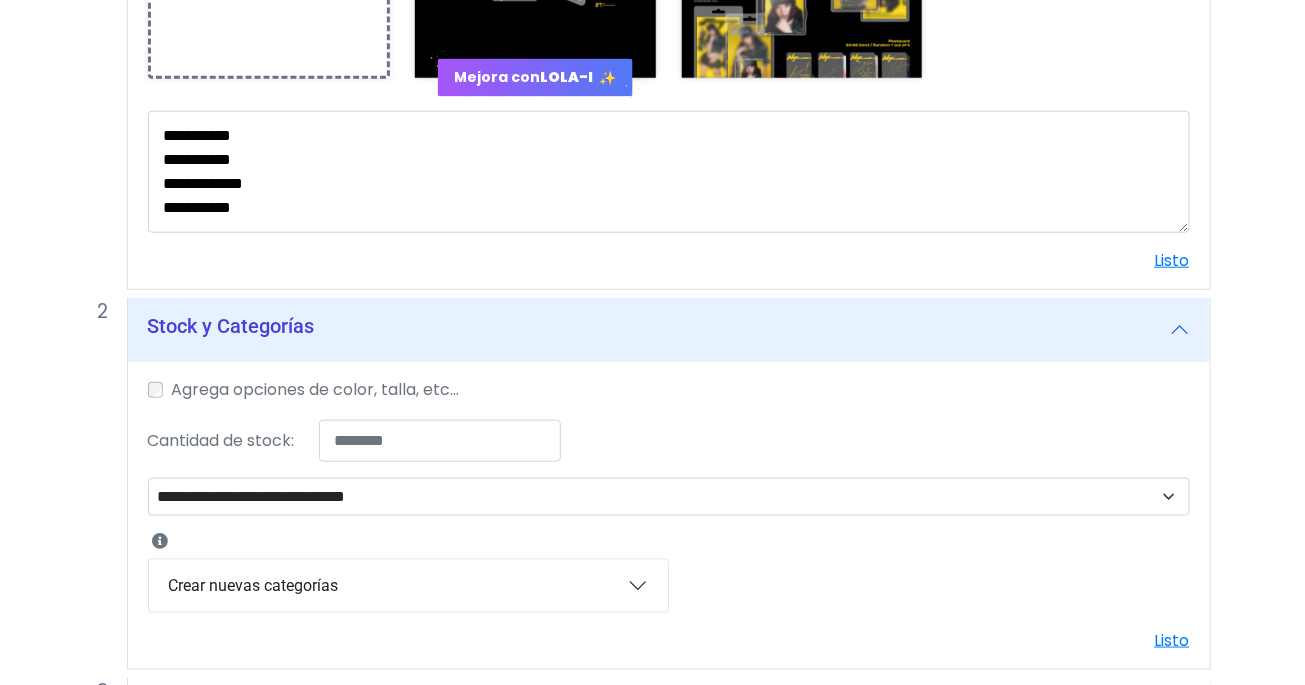 scroll, scrollTop: 662, scrollLeft: 0, axis: vertical 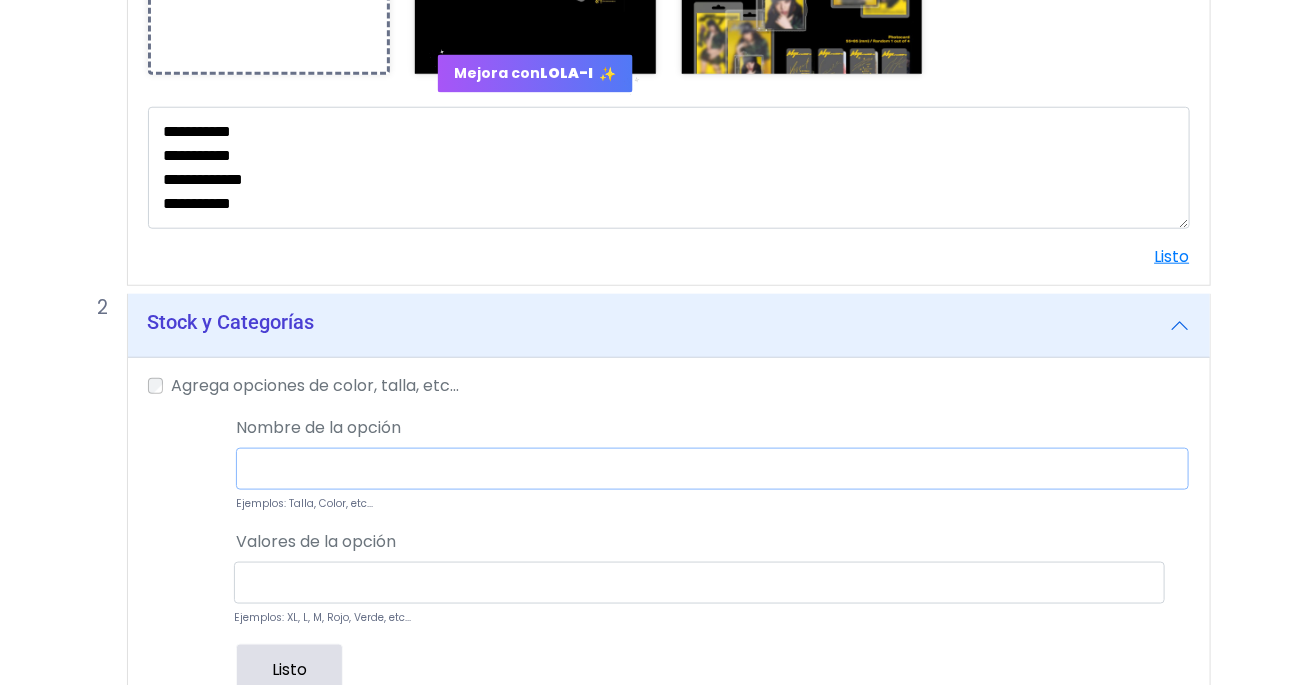 click at bounding box center (712, 469) 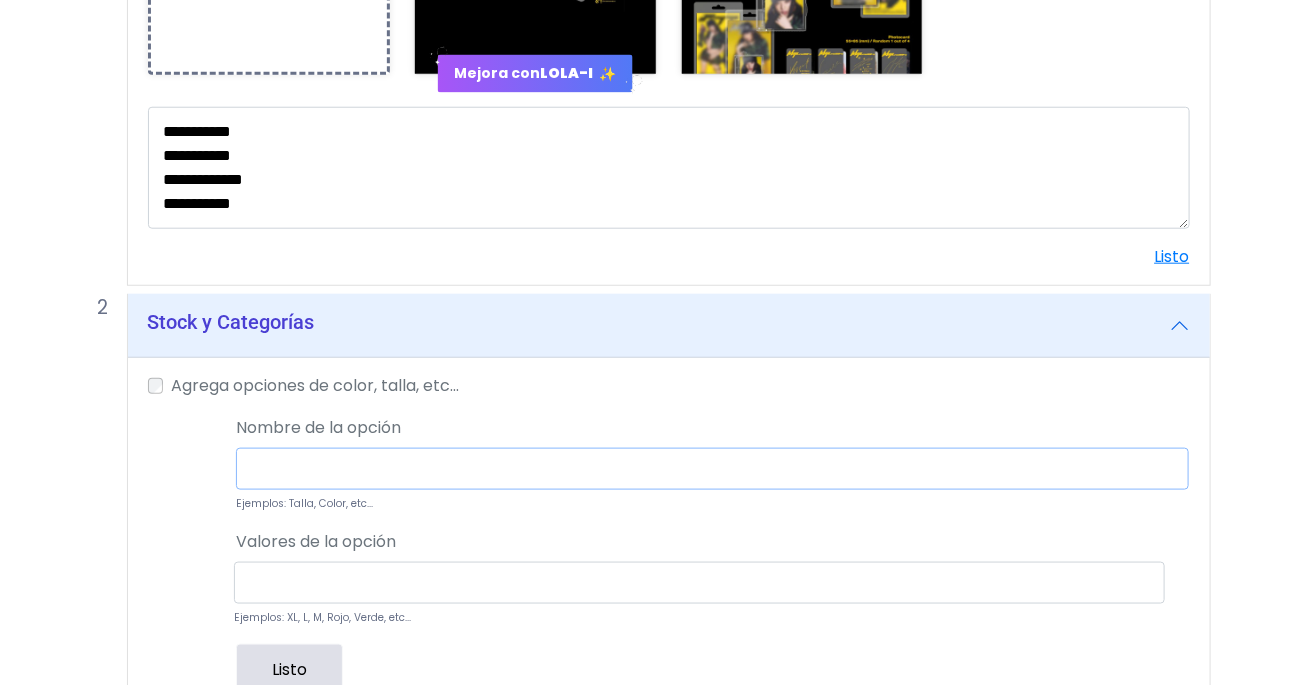 type on "*******" 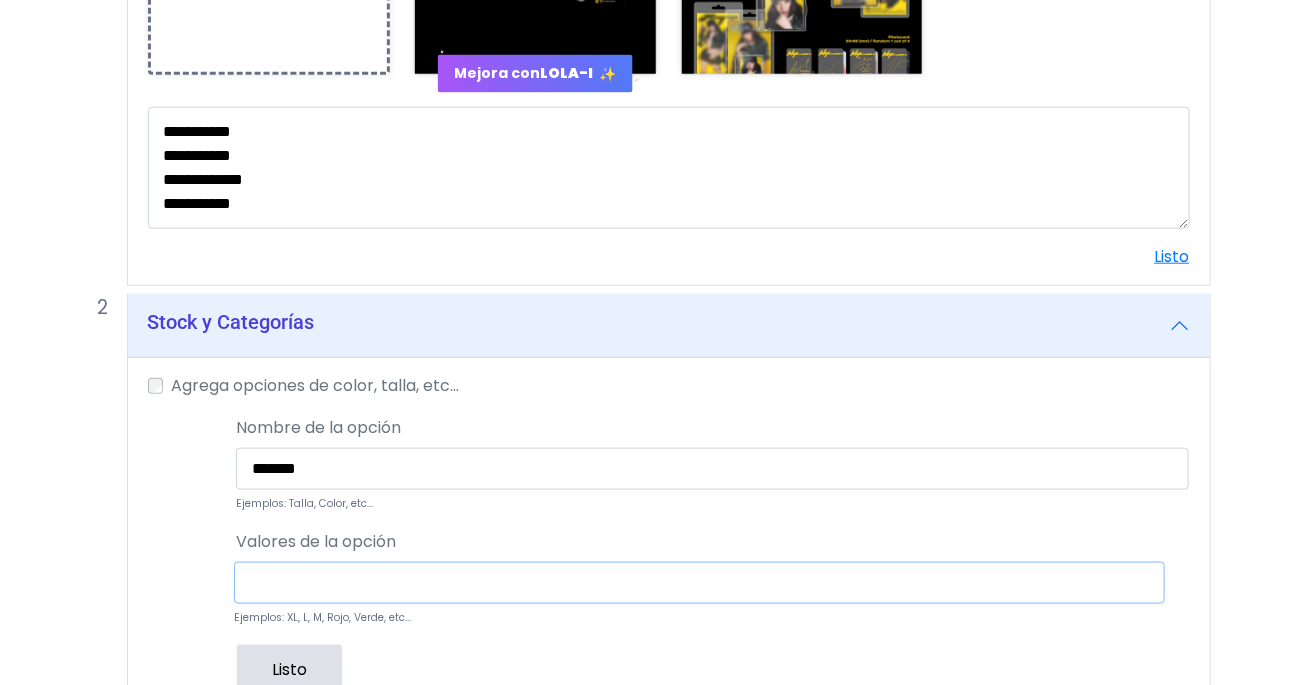 click at bounding box center (699, 583) 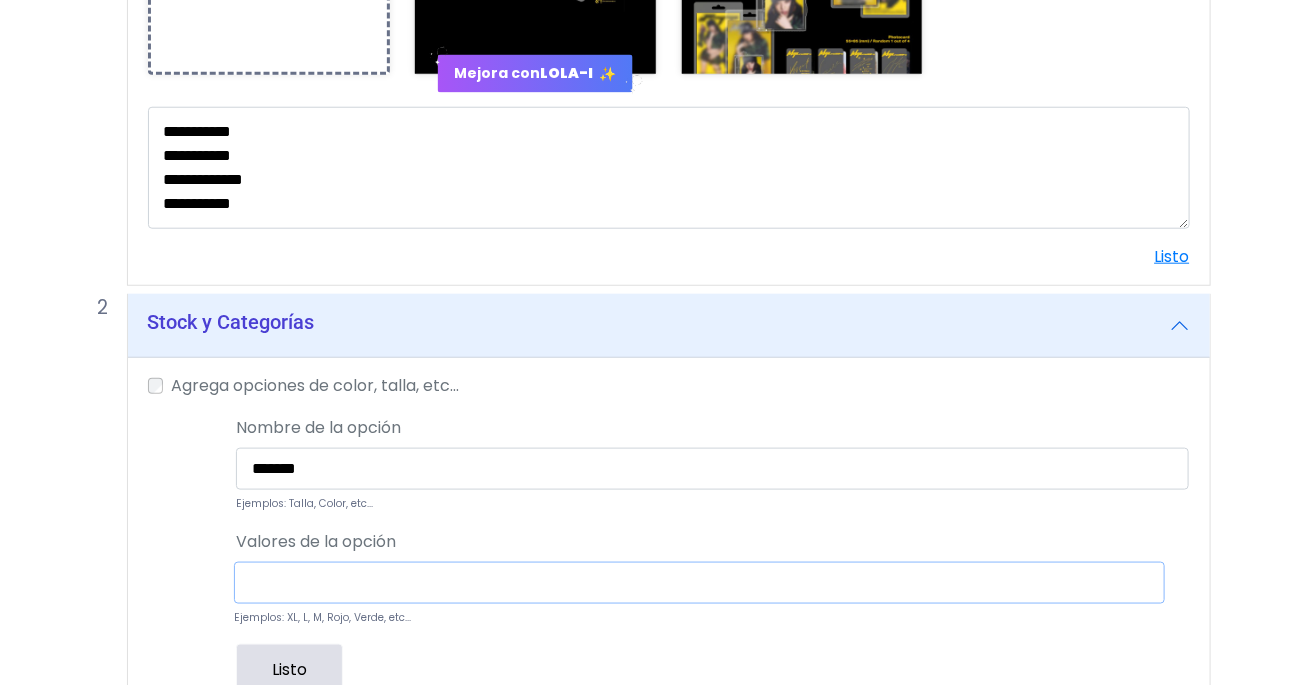 type on "******" 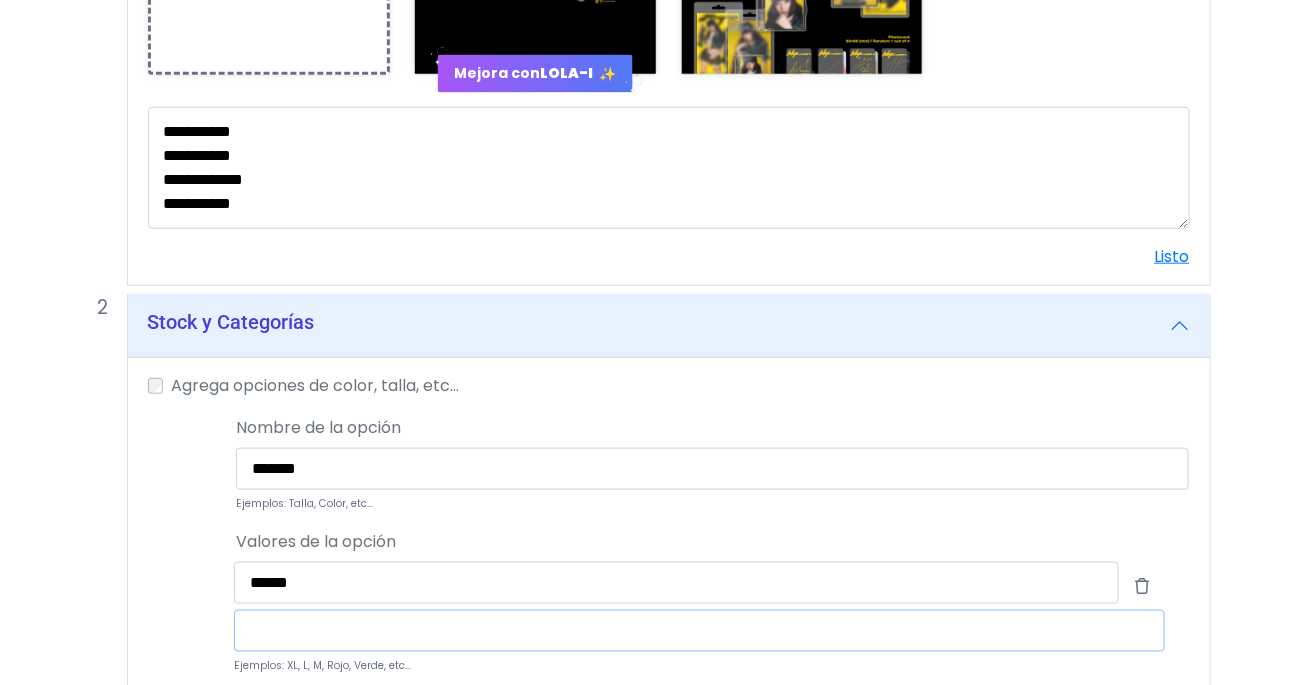 click at bounding box center [699, 631] 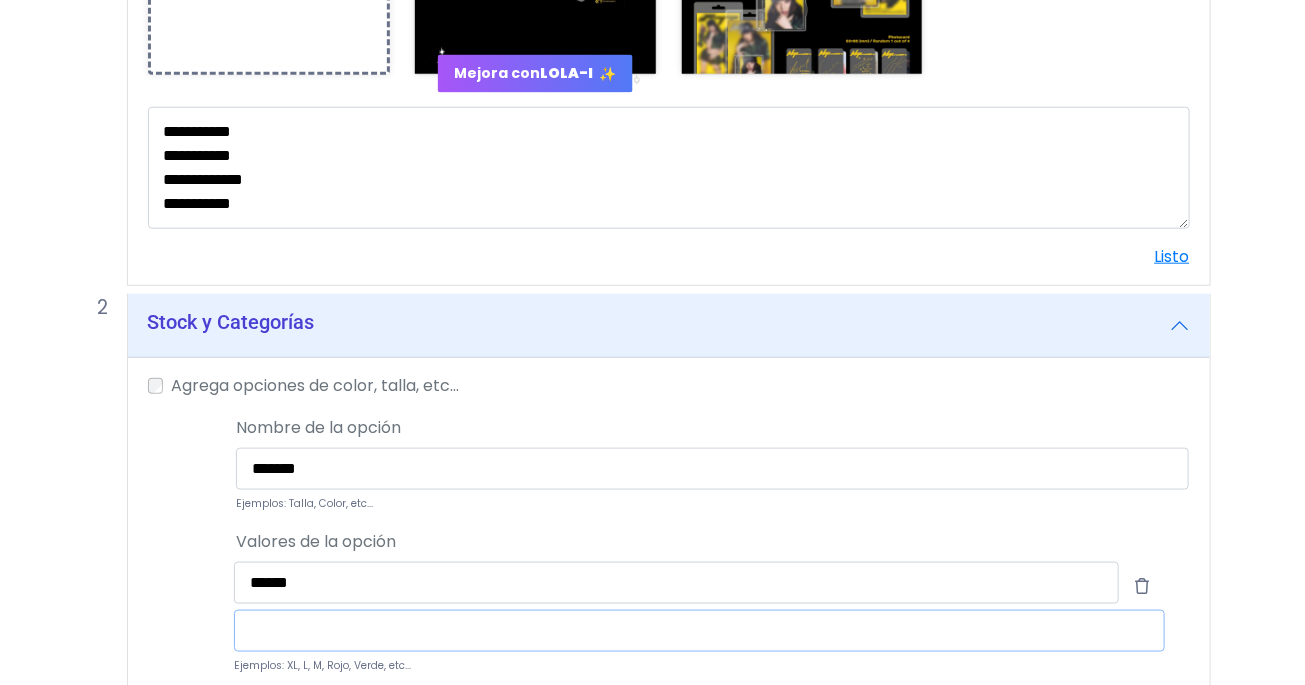 type on "*******" 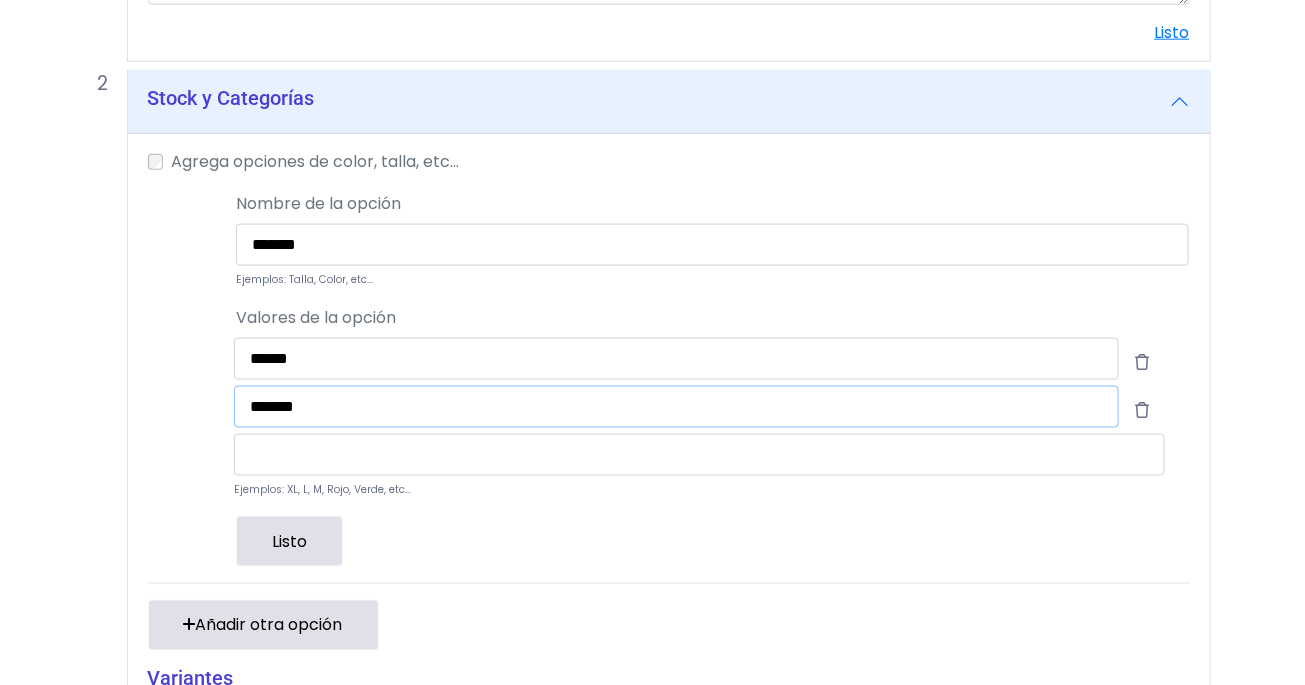 scroll, scrollTop: 890, scrollLeft: 0, axis: vertical 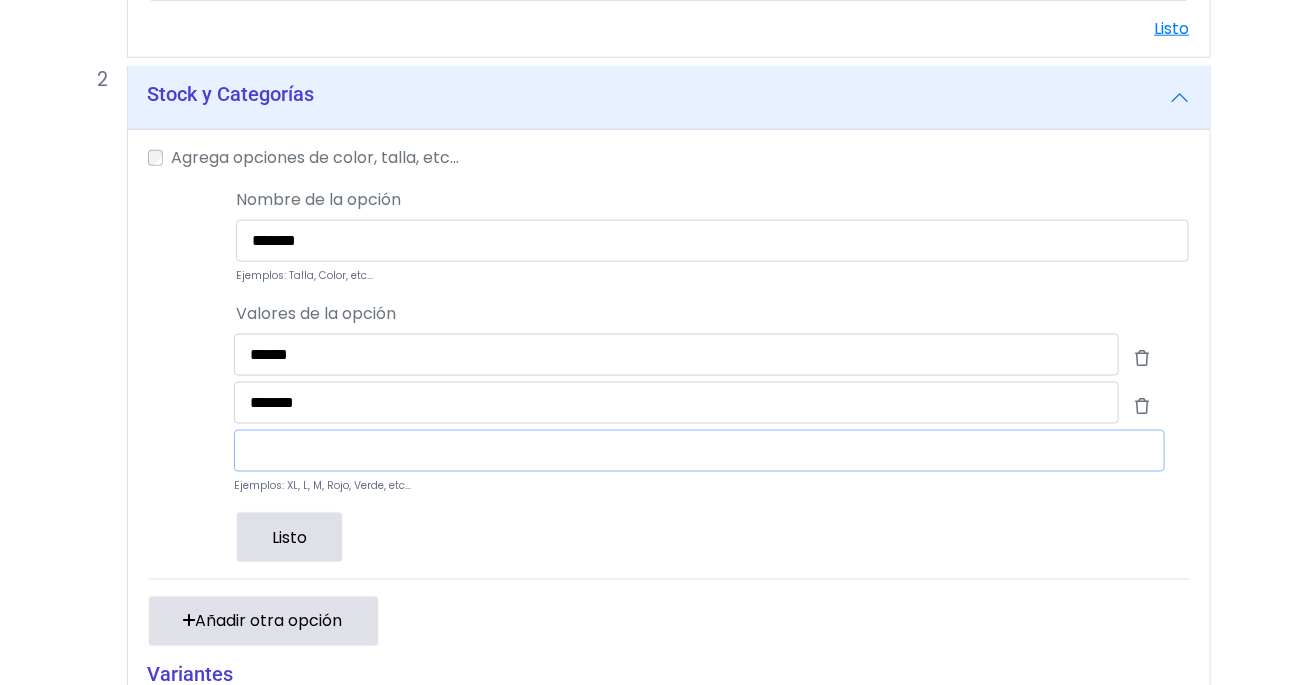 click at bounding box center (699, 451) 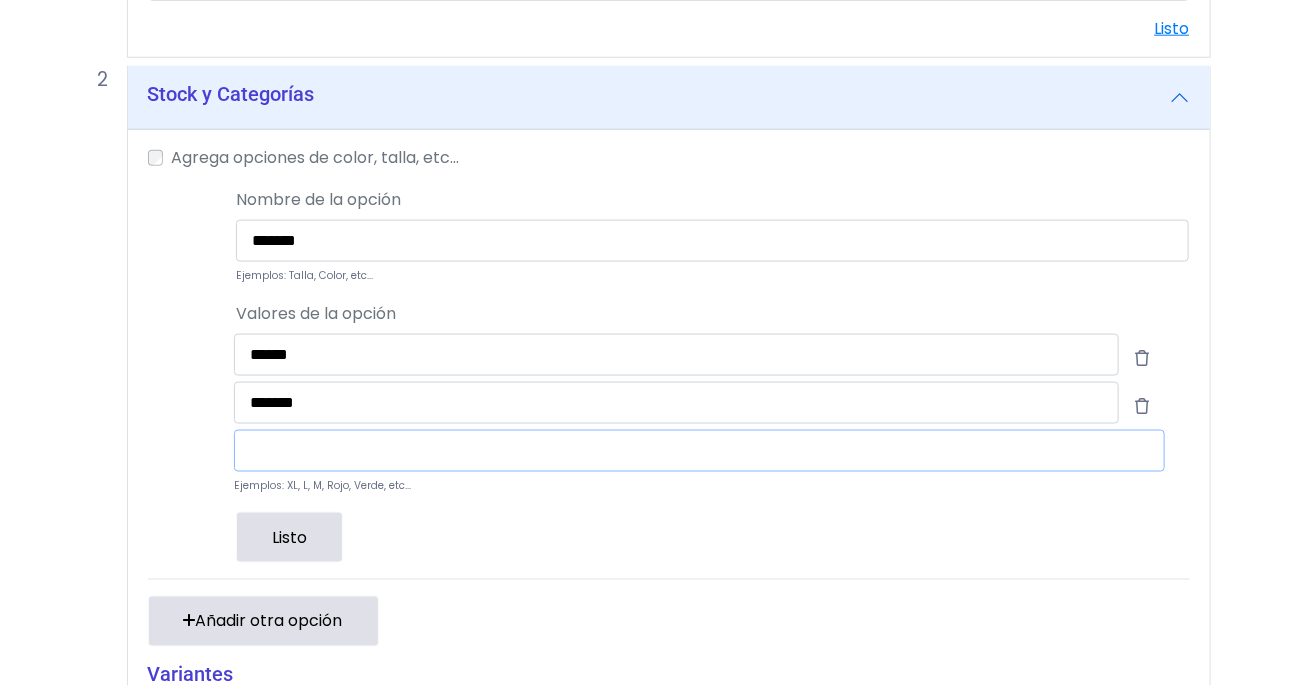 type on "*******" 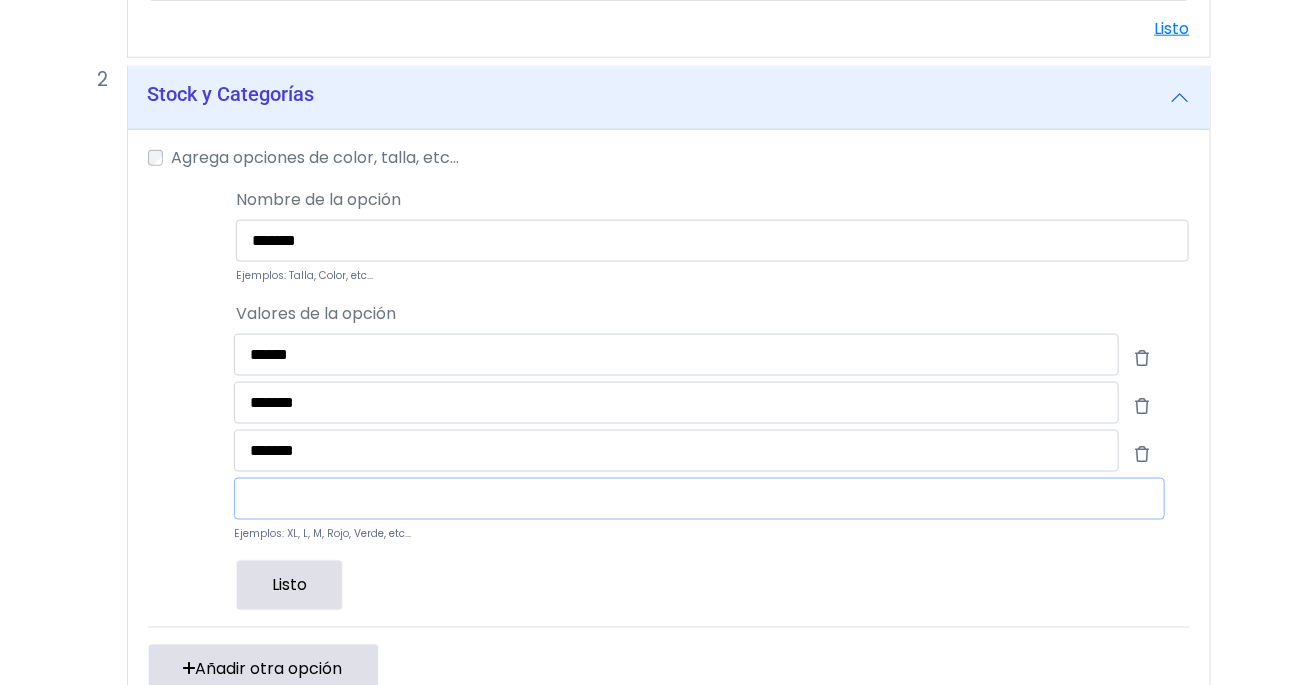 click at bounding box center (699, 499) 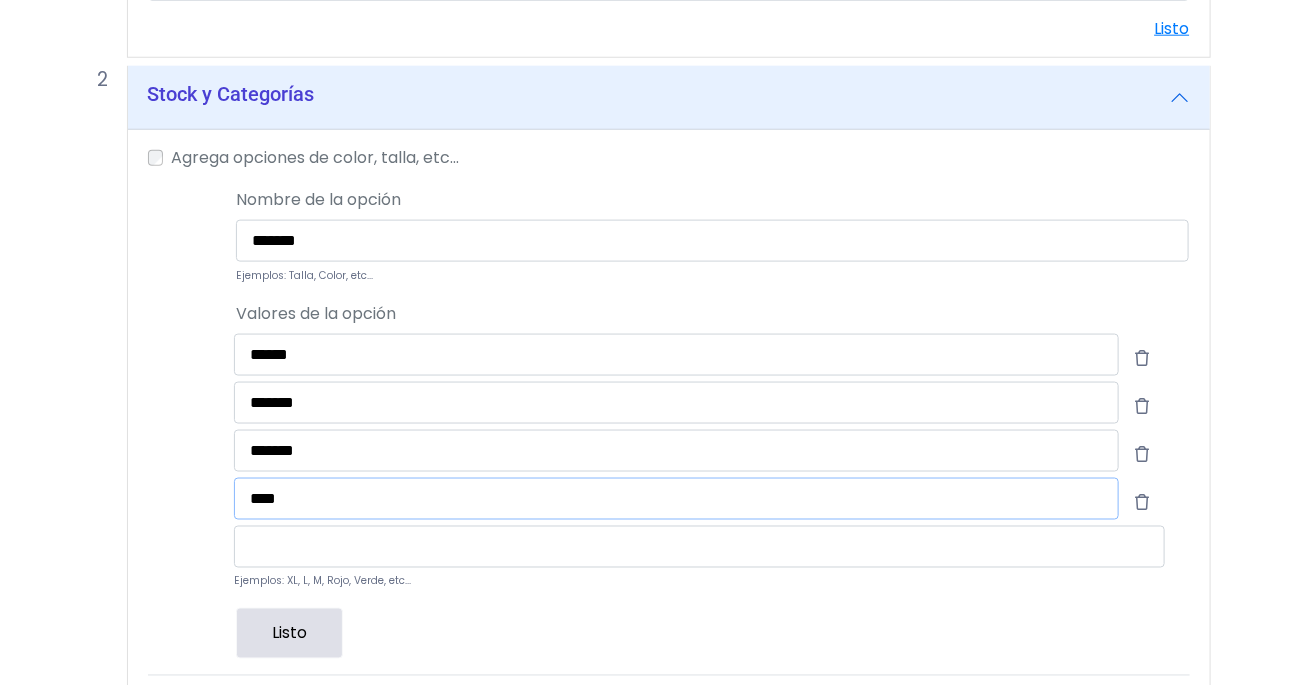 type on "********" 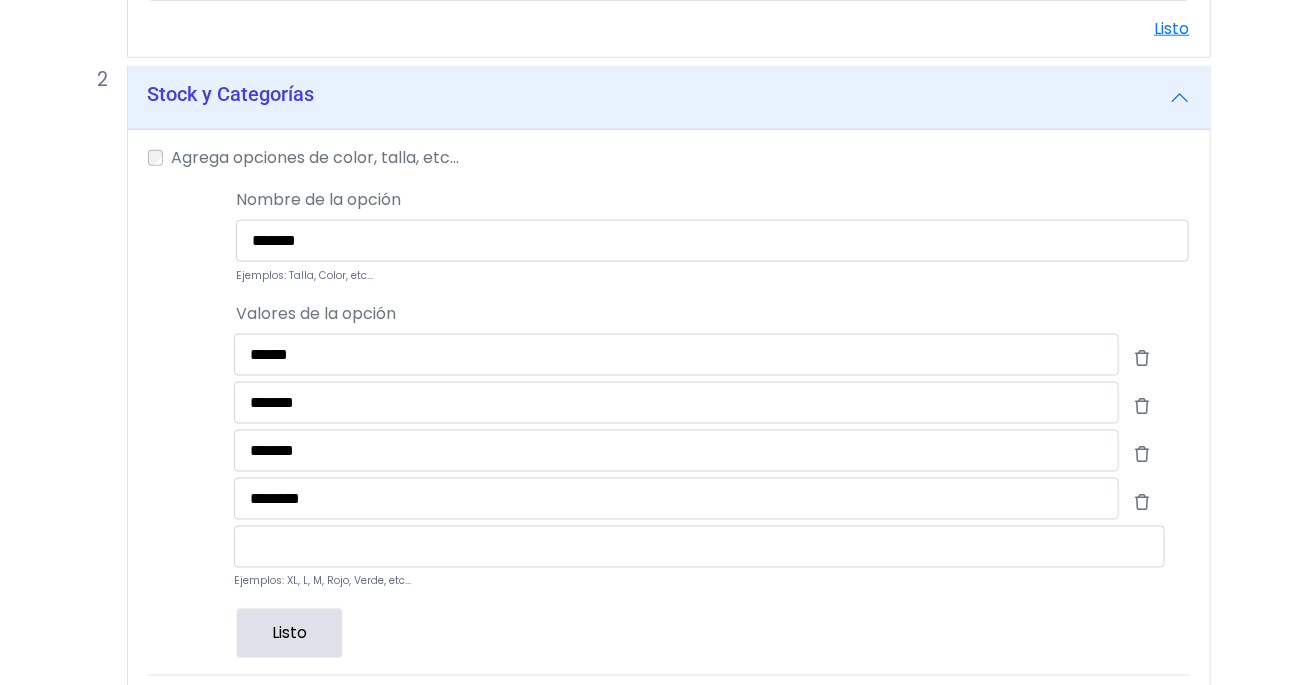 click on "**********" at bounding box center (653, 274) 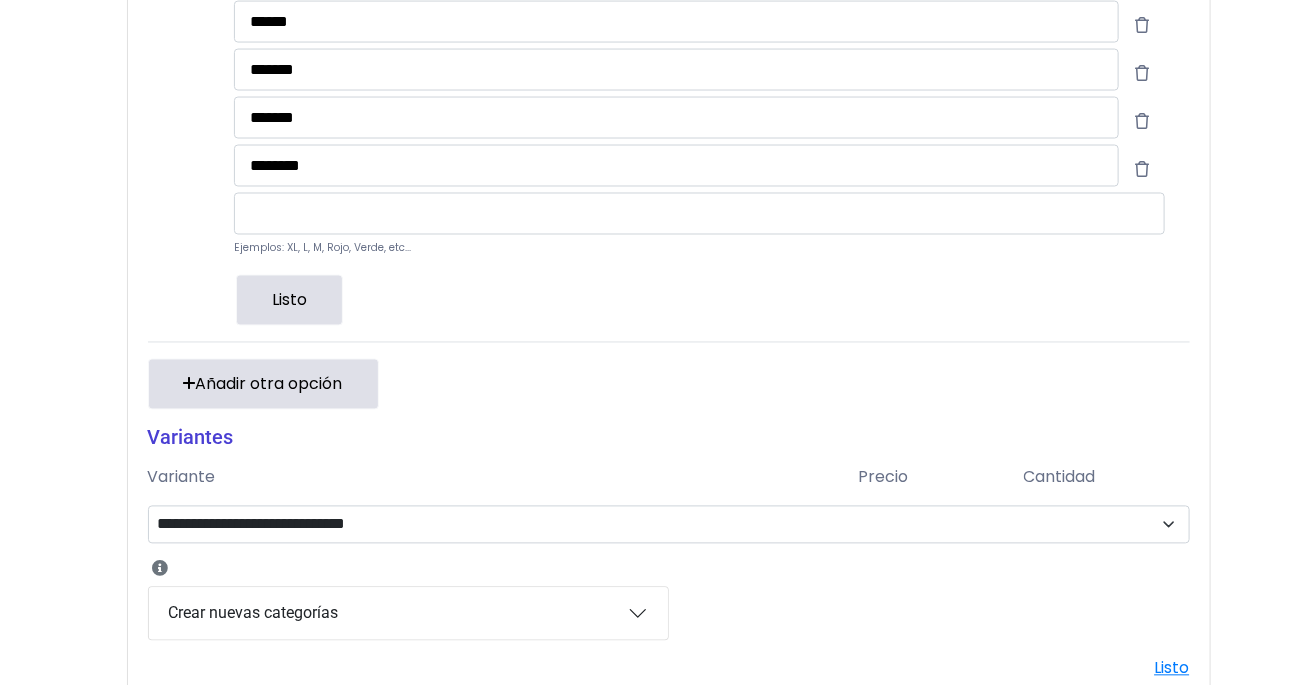 scroll, scrollTop: 1215, scrollLeft: 0, axis: vertical 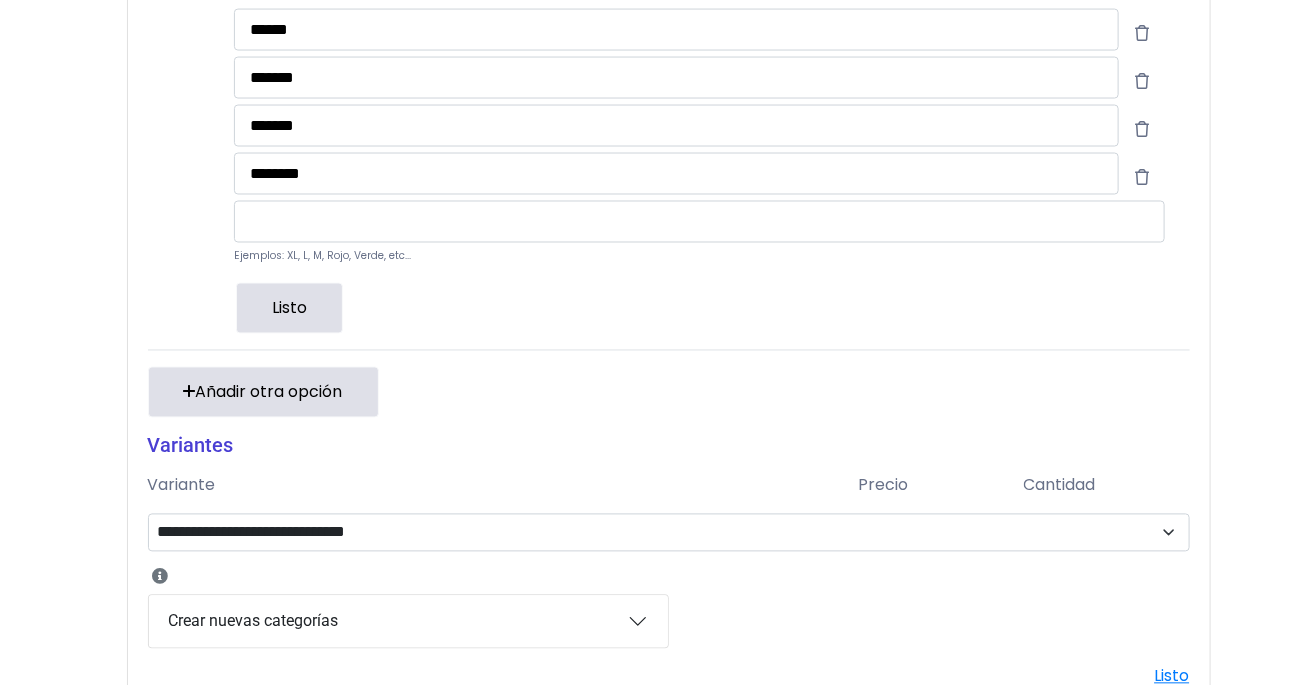 click on "Listo" at bounding box center [289, 308] 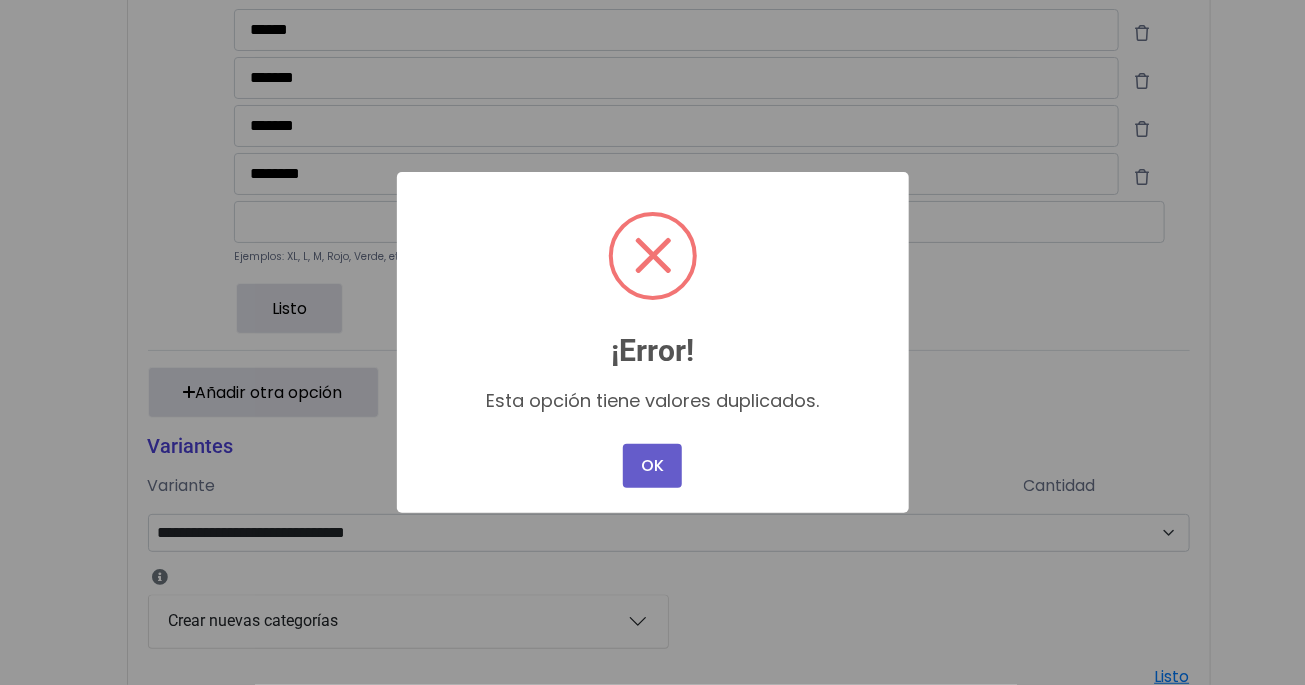 click on "OK" at bounding box center [652, 466] 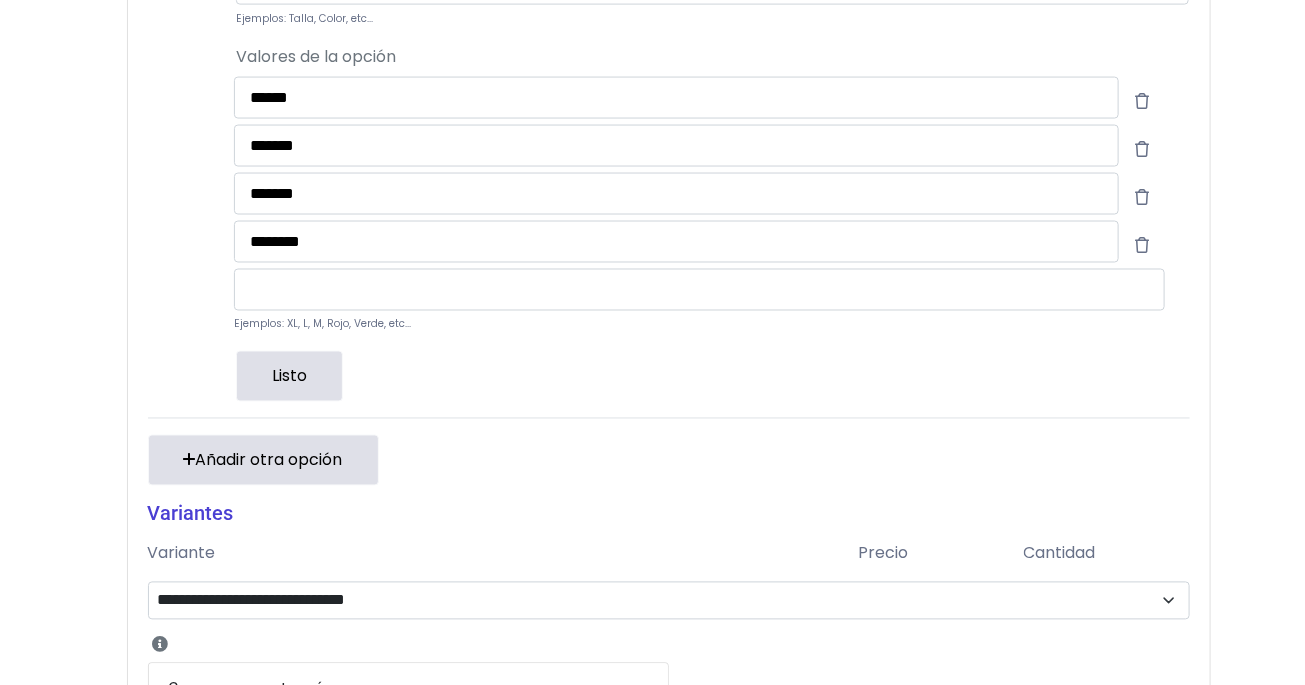 scroll, scrollTop: 1151, scrollLeft: 0, axis: vertical 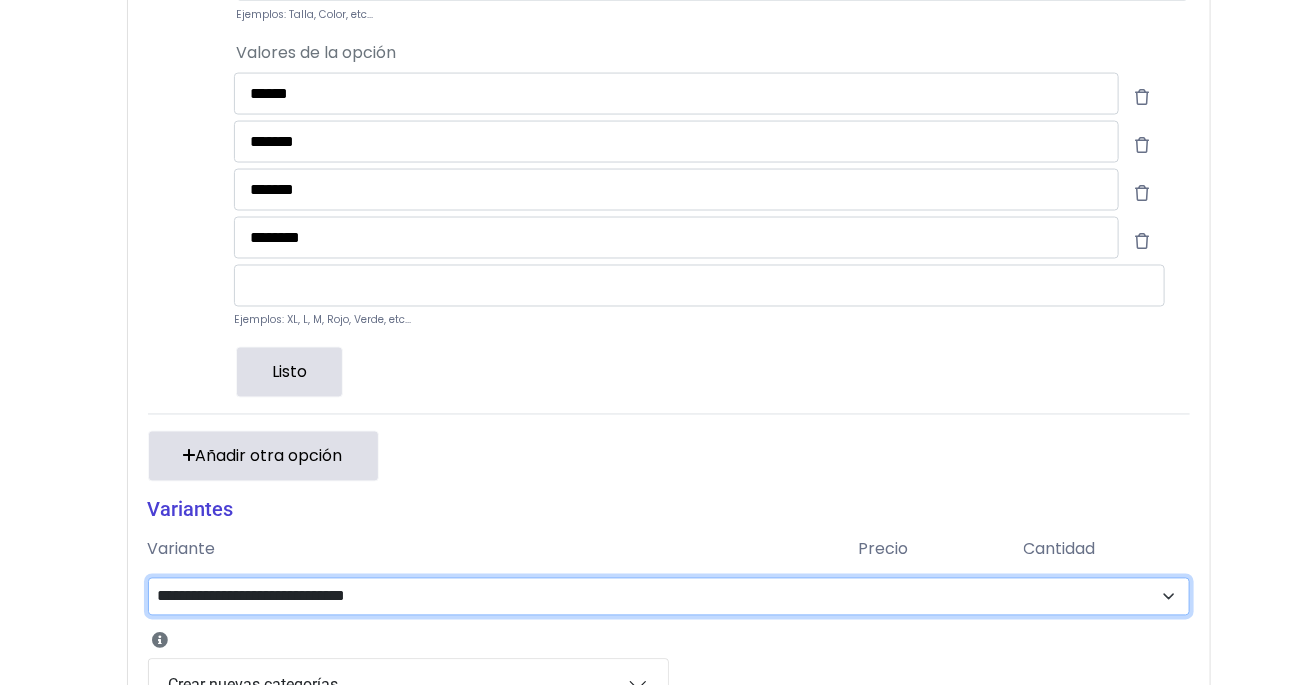 click on "**********" at bounding box center [669, 597] 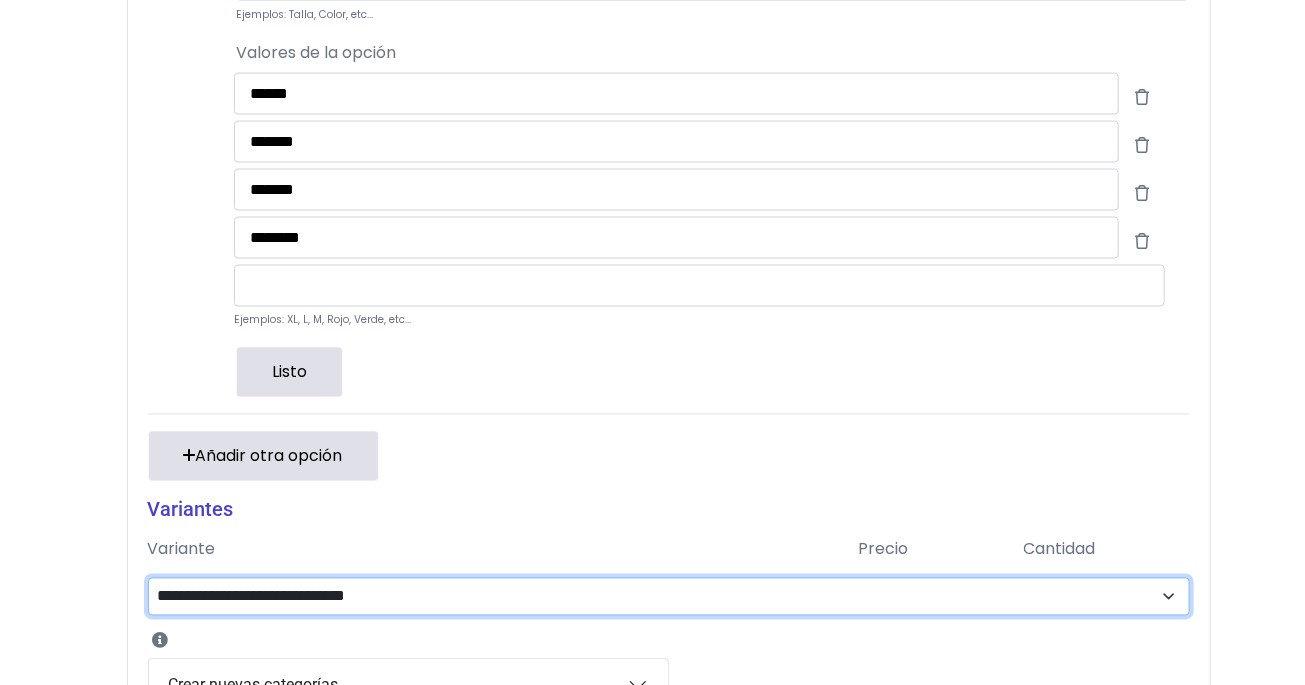 select on "**" 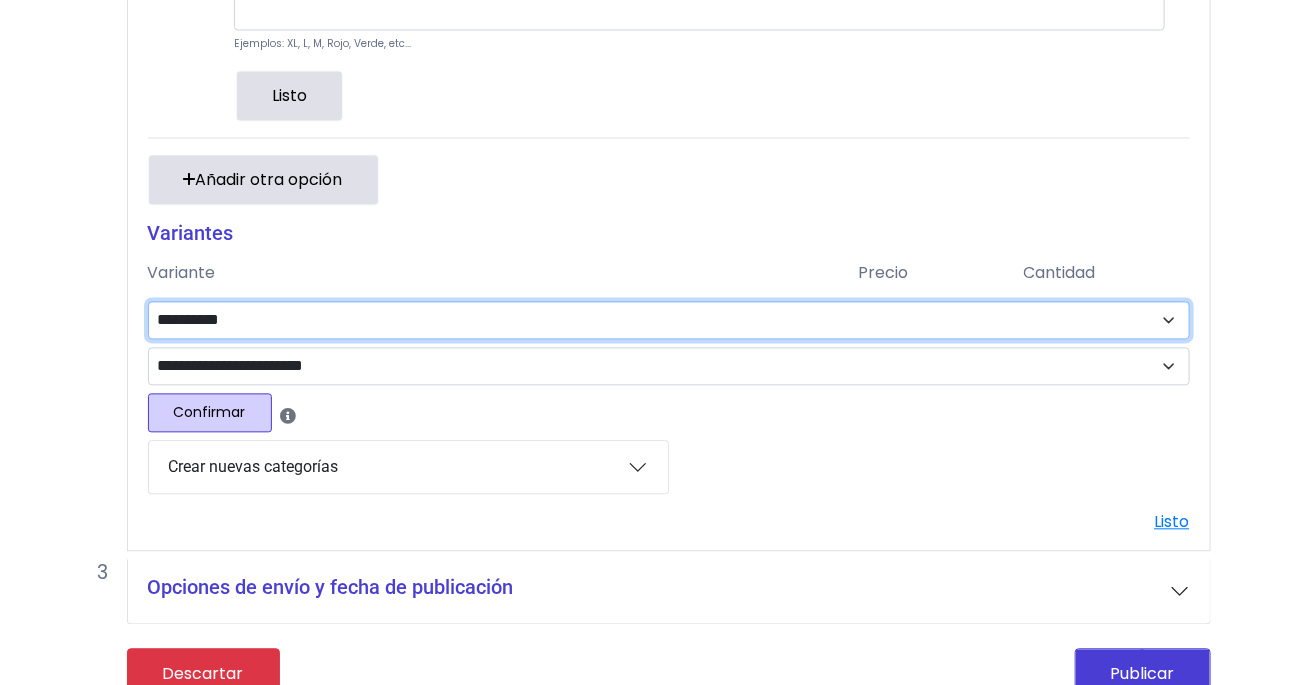 scroll, scrollTop: 1430, scrollLeft: 0, axis: vertical 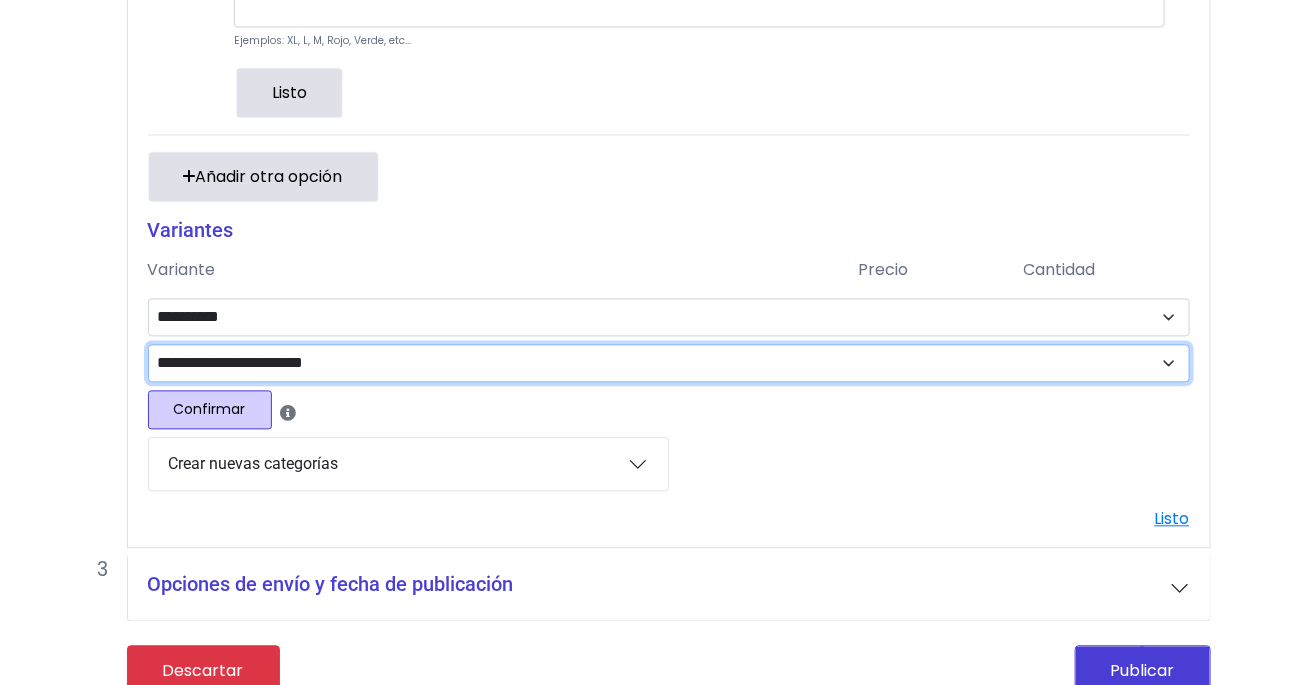 click on "**********" at bounding box center (669, 364) 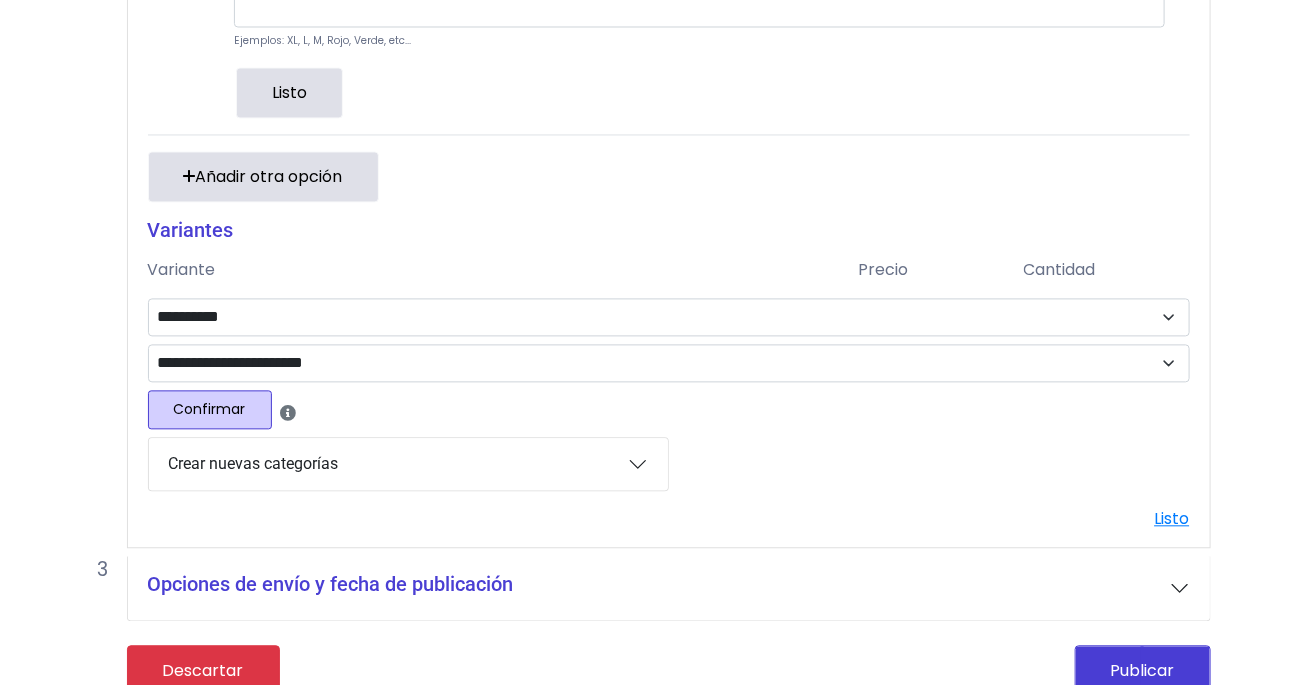 click on "Confirmar" at bounding box center (210, 410) 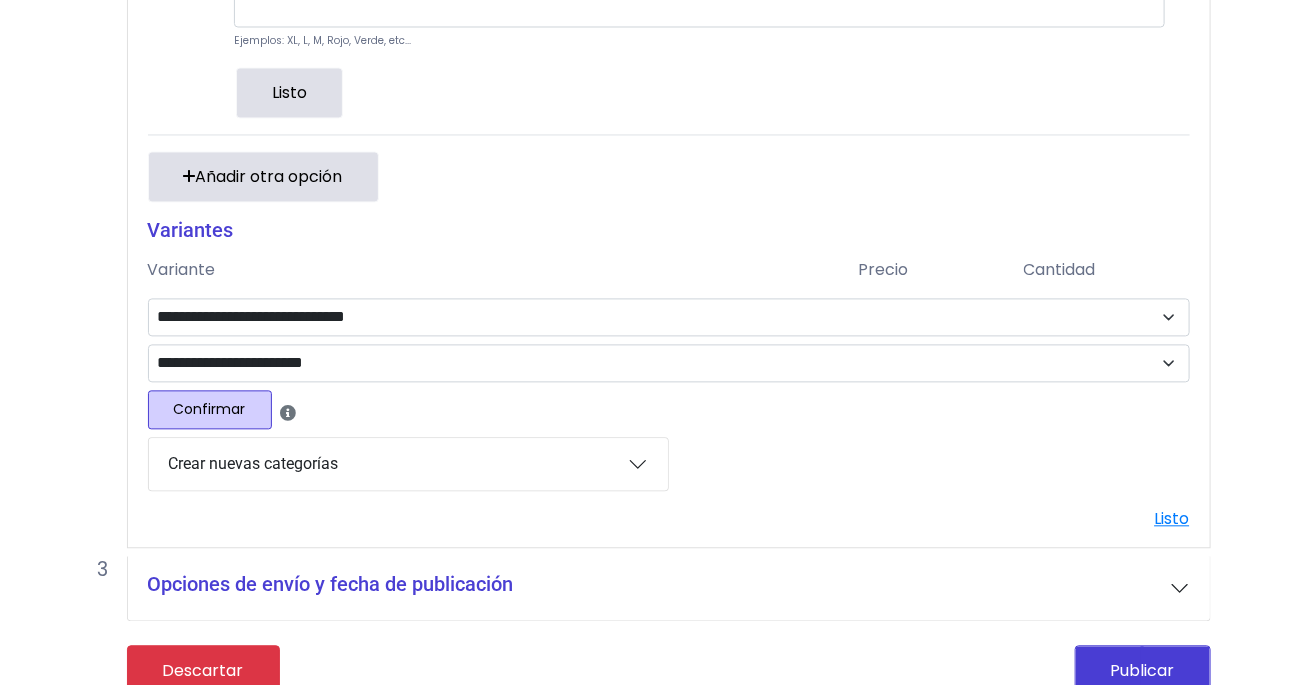 scroll, scrollTop: 1423, scrollLeft: 0, axis: vertical 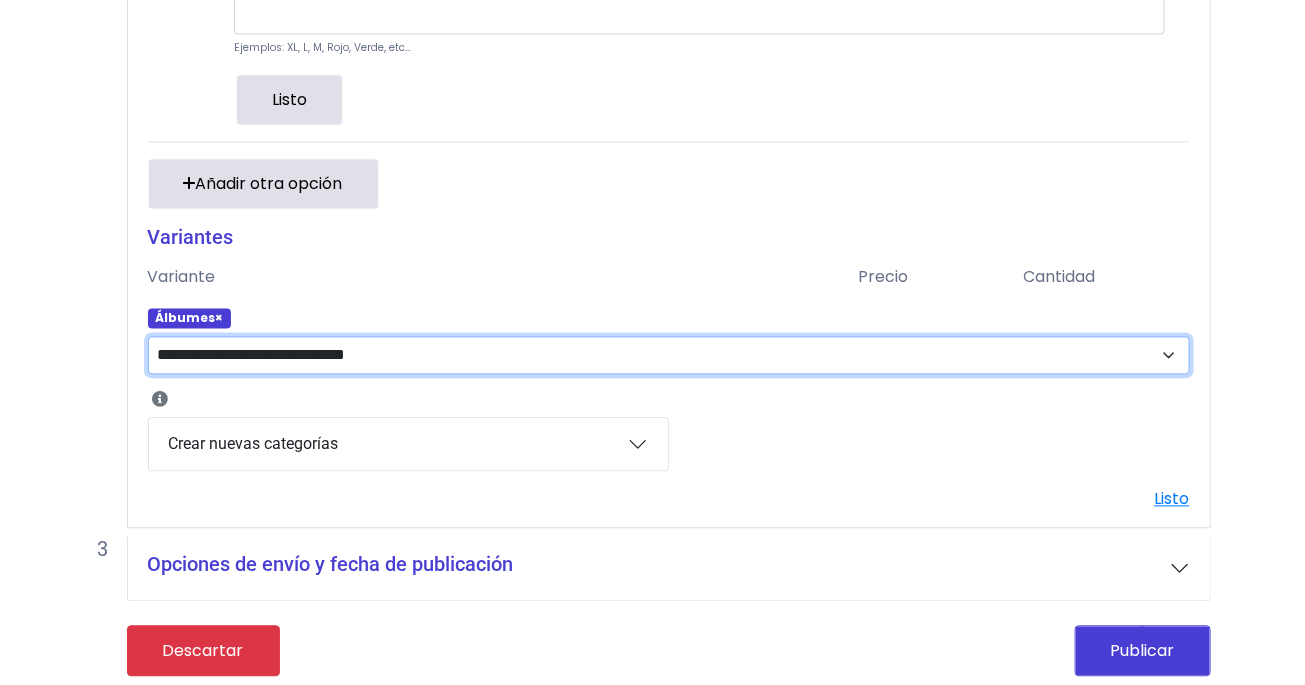 click on "**********" at bounding box center [669, 356] 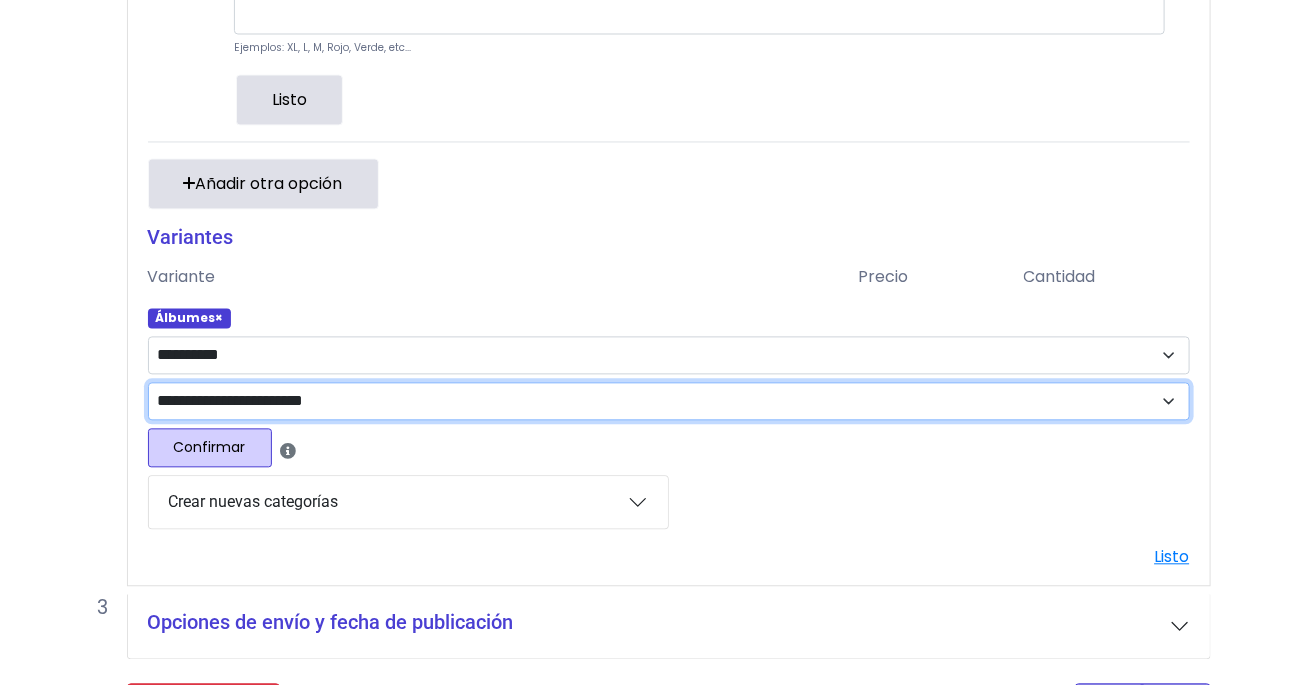 click on "**********" at bounding box center [669, 402] 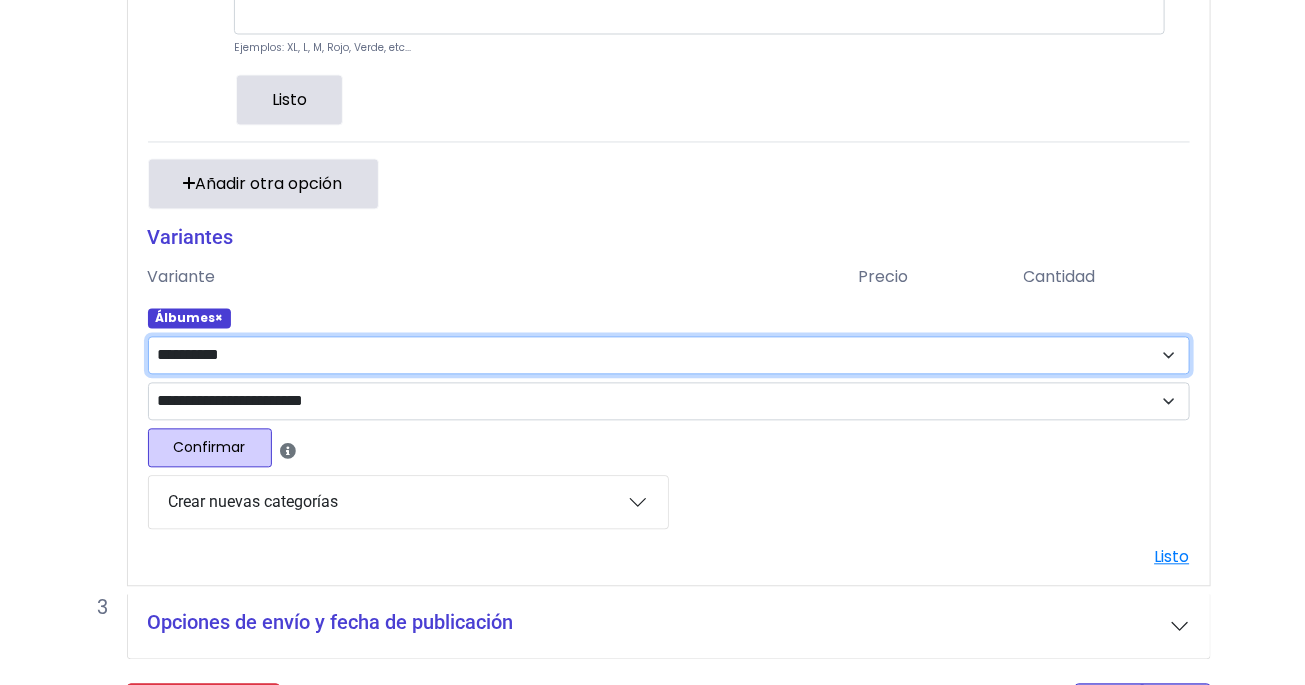 click on "**********" at bounding box center [669, 356] 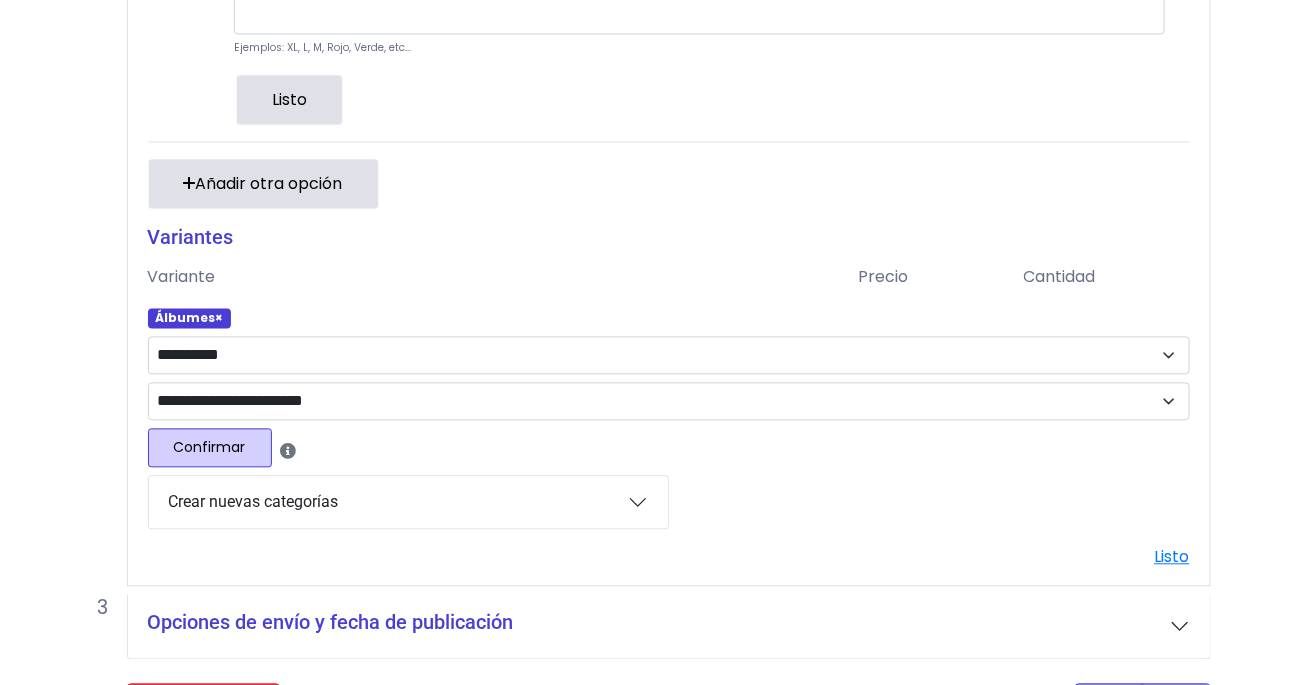 click on "Variantes" at bounding box center (669, 238) 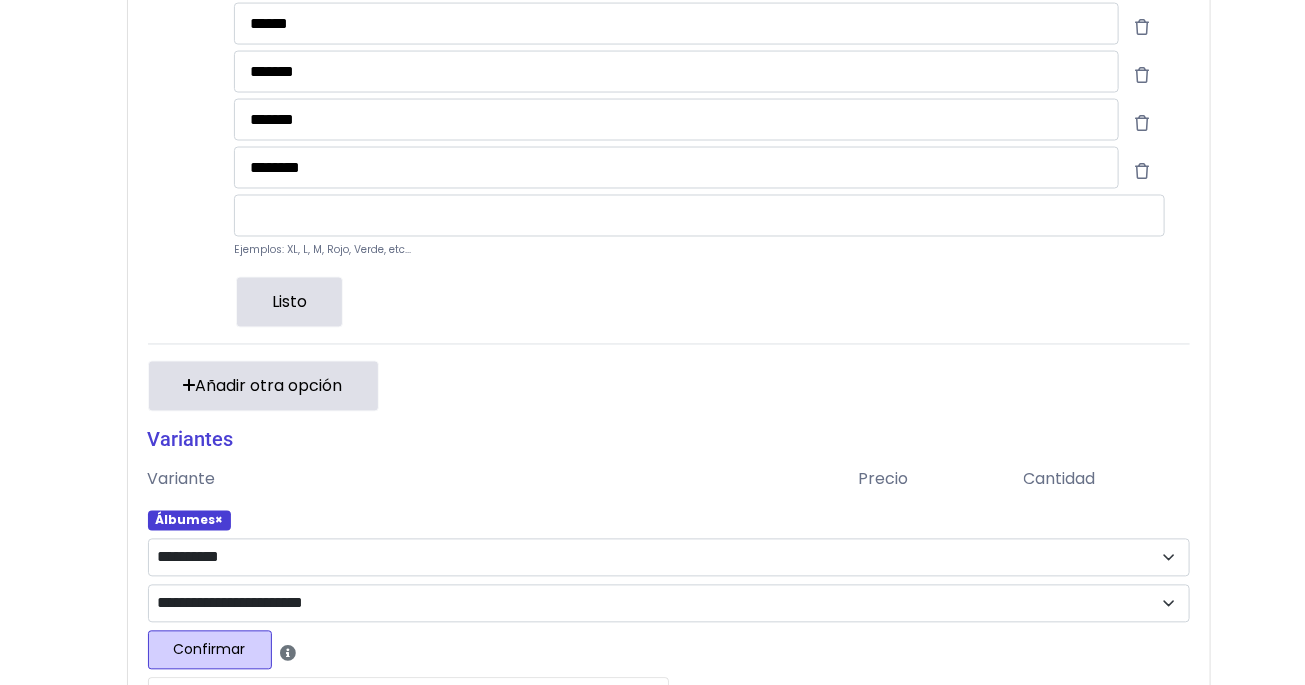 scroll, scrollTop: 1220, scrollLeft: 0, axis: vertical 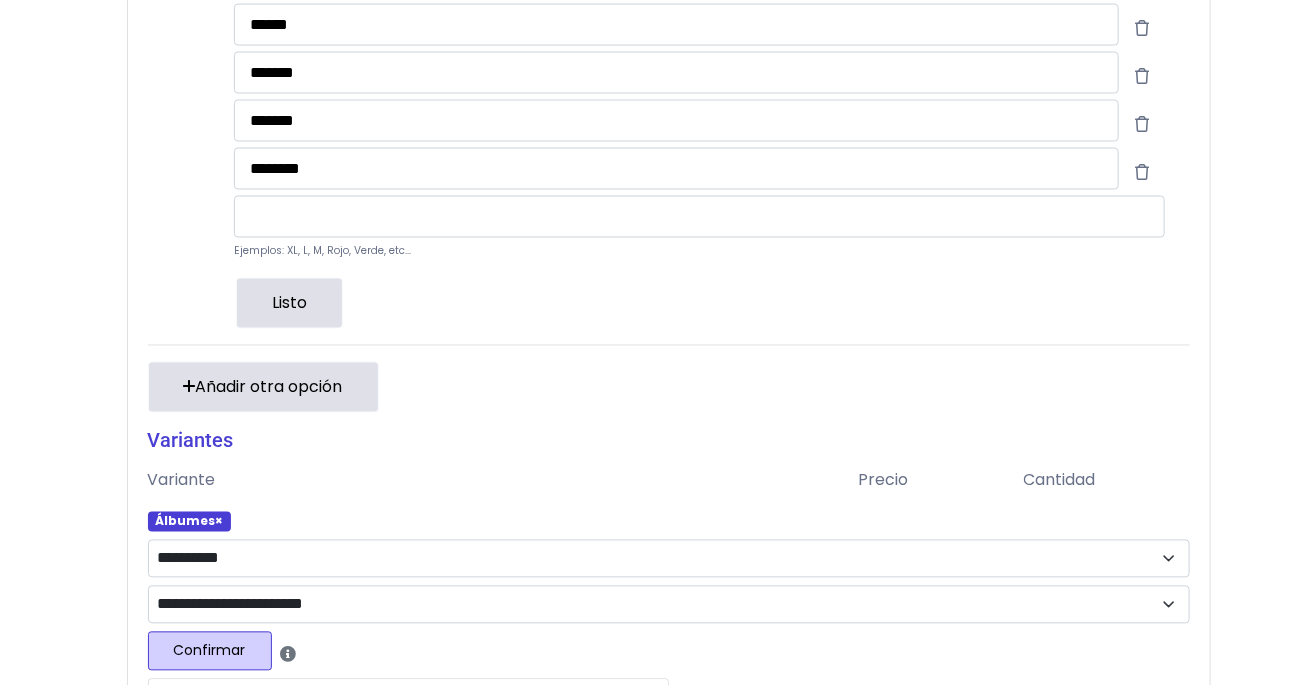 click on "Listo" at bounding box center [289, 303] 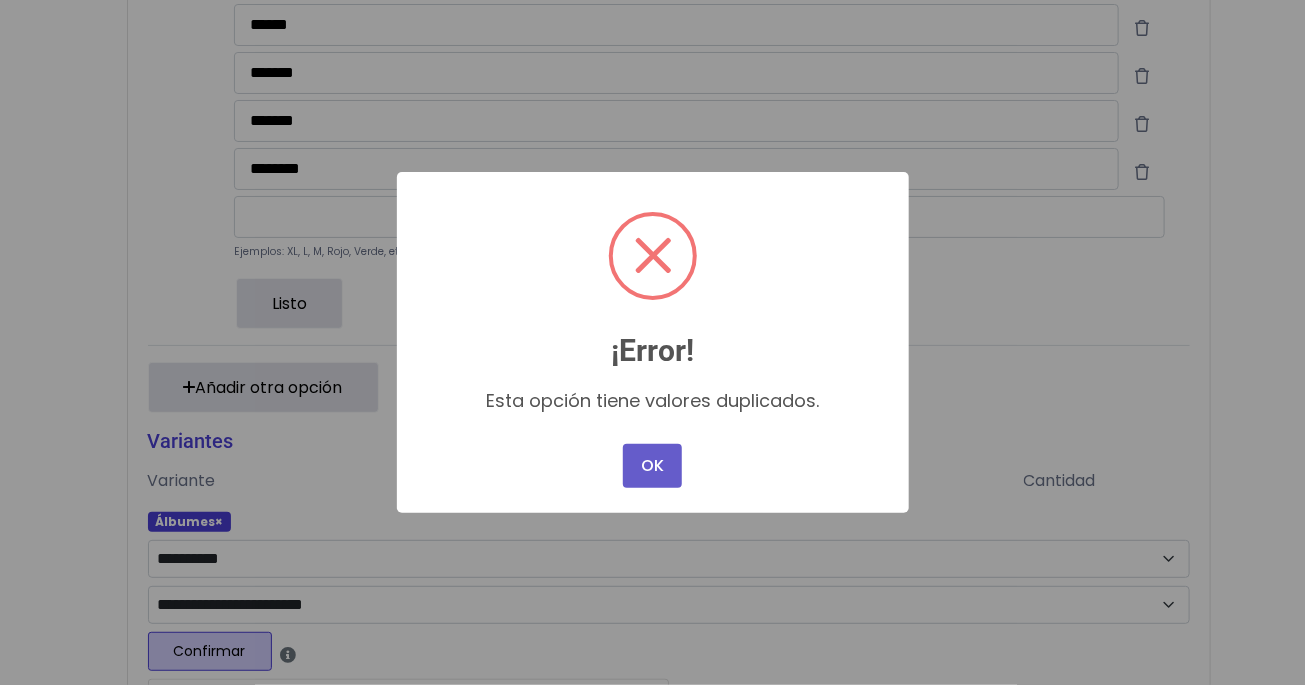 click on "OK" at bounding box center (652, 466) 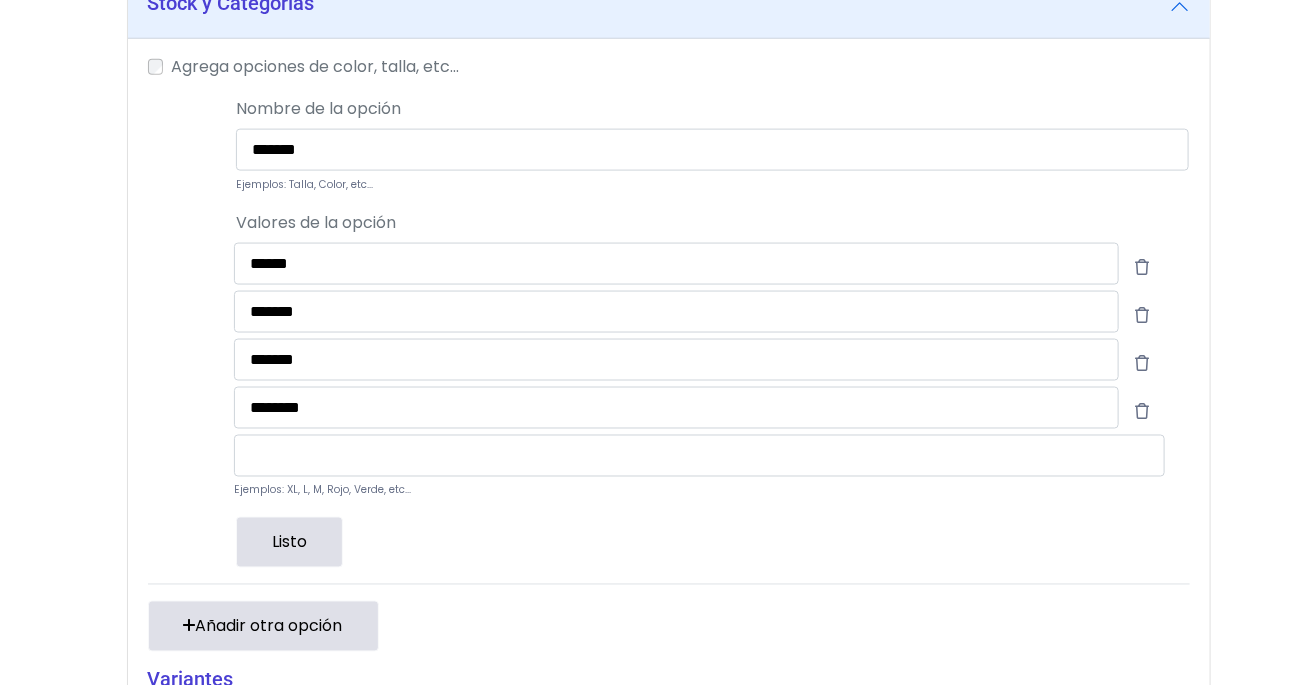 scroll, scrollTop: 970, scrollLeft: 0, axis: vertical 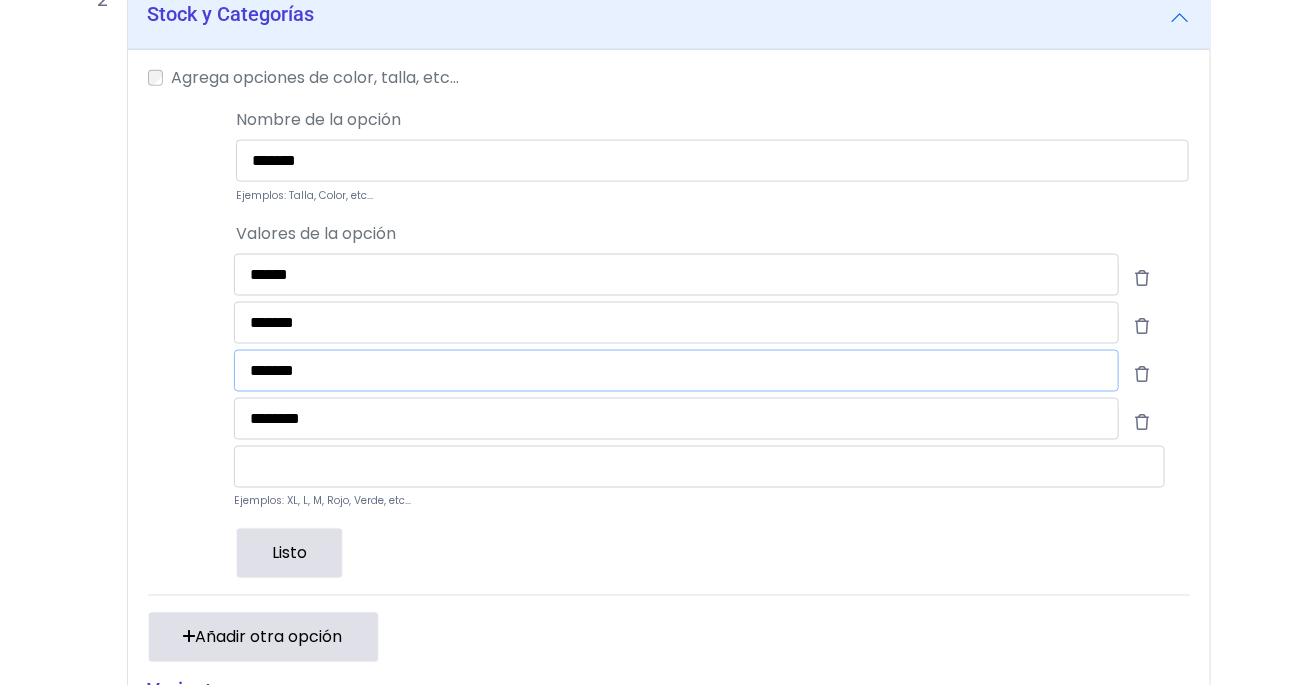 click on "*******" at bounding box center [676, 371] 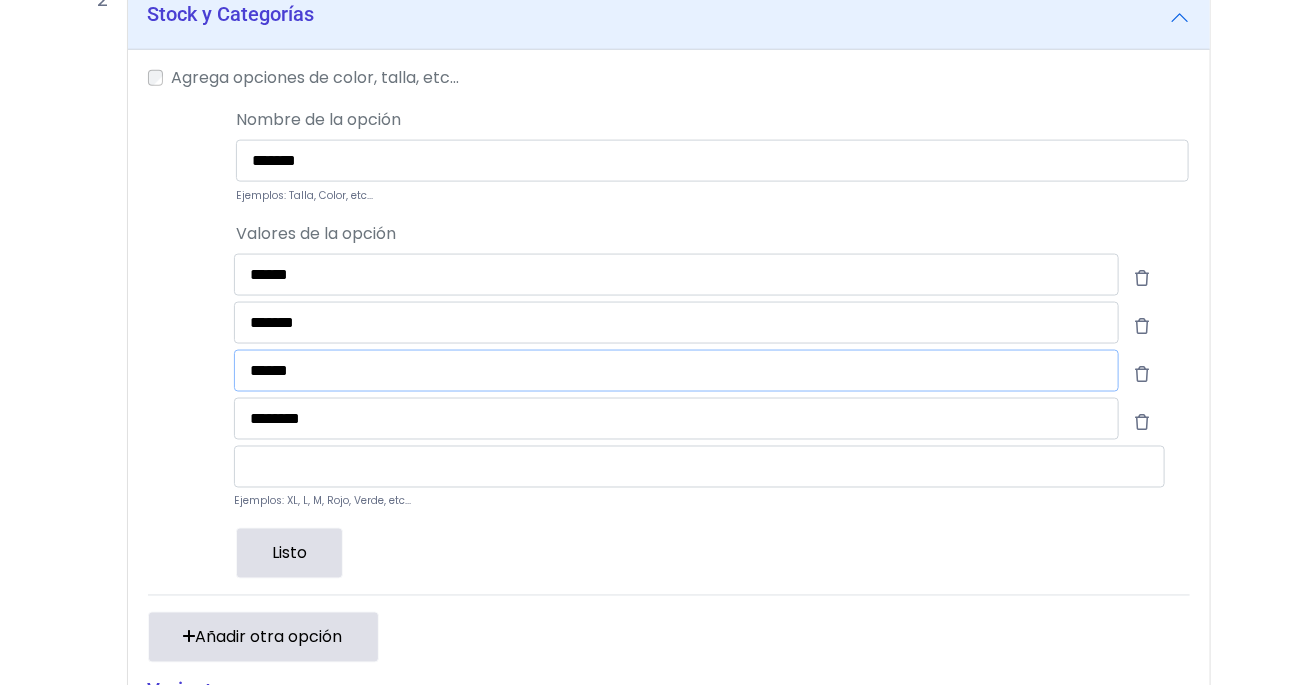 type on "******" 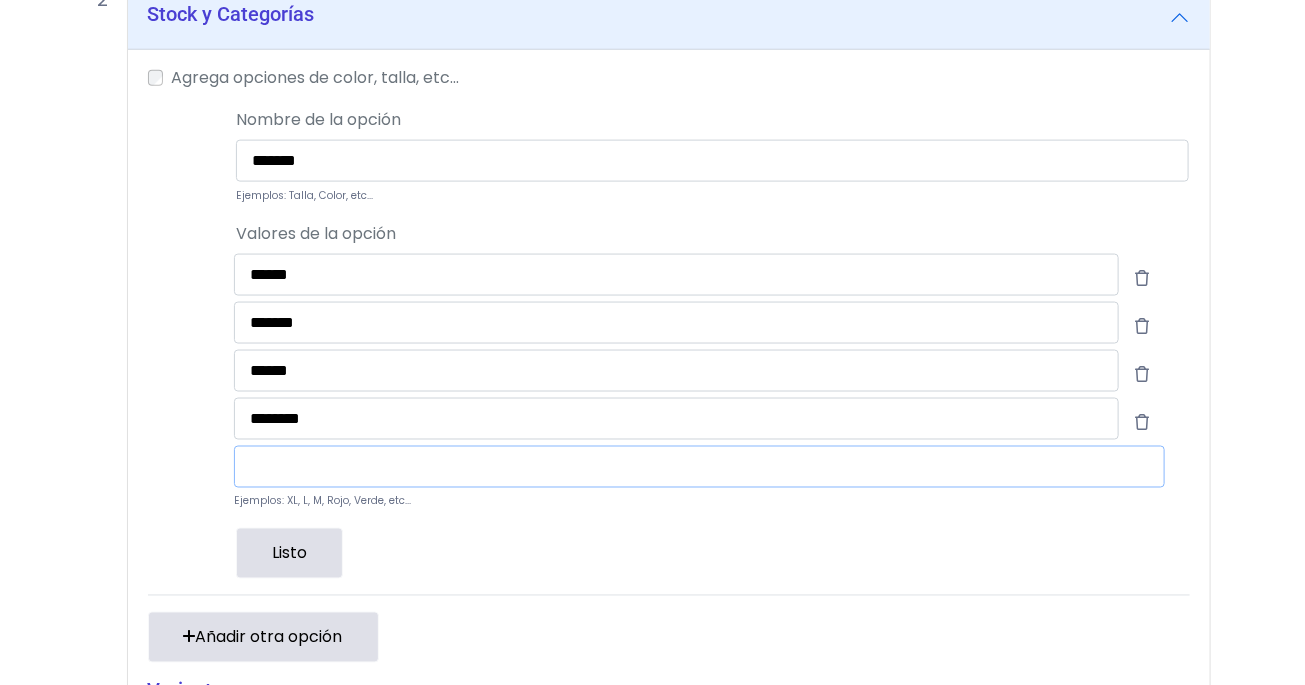 click at bounding box center (699, 467) 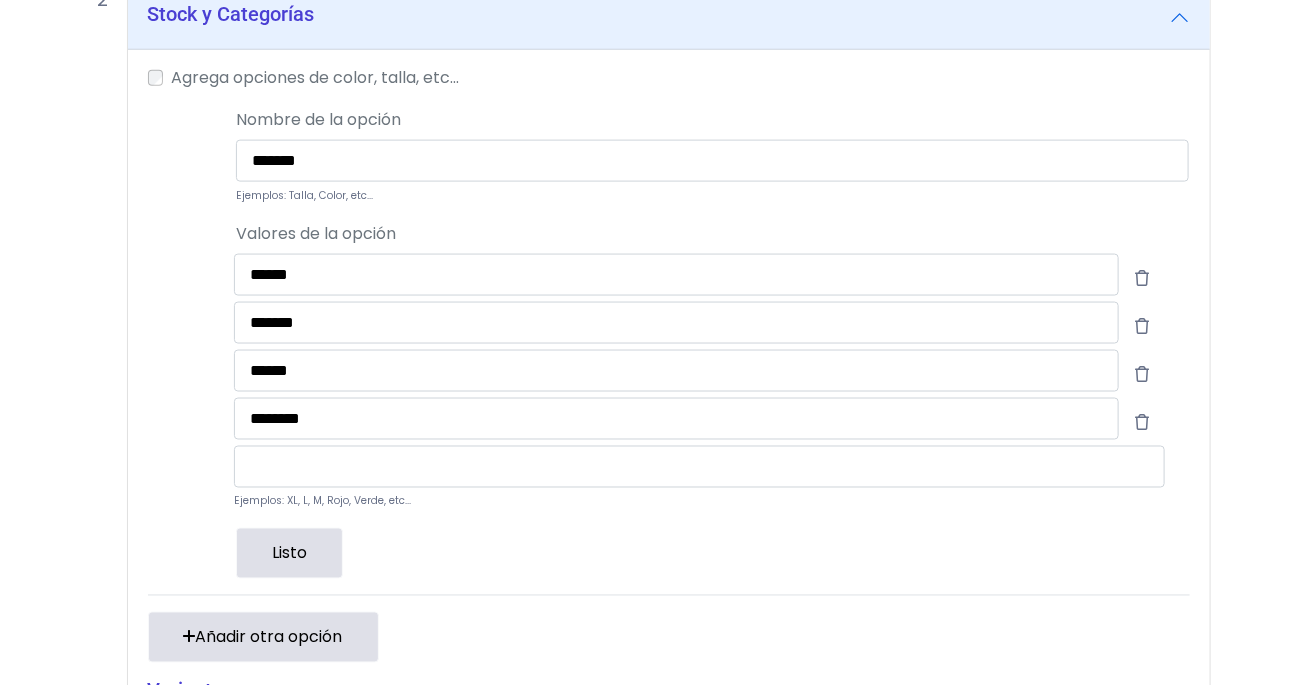 click on "Listo" at bounding box center (289, 553) 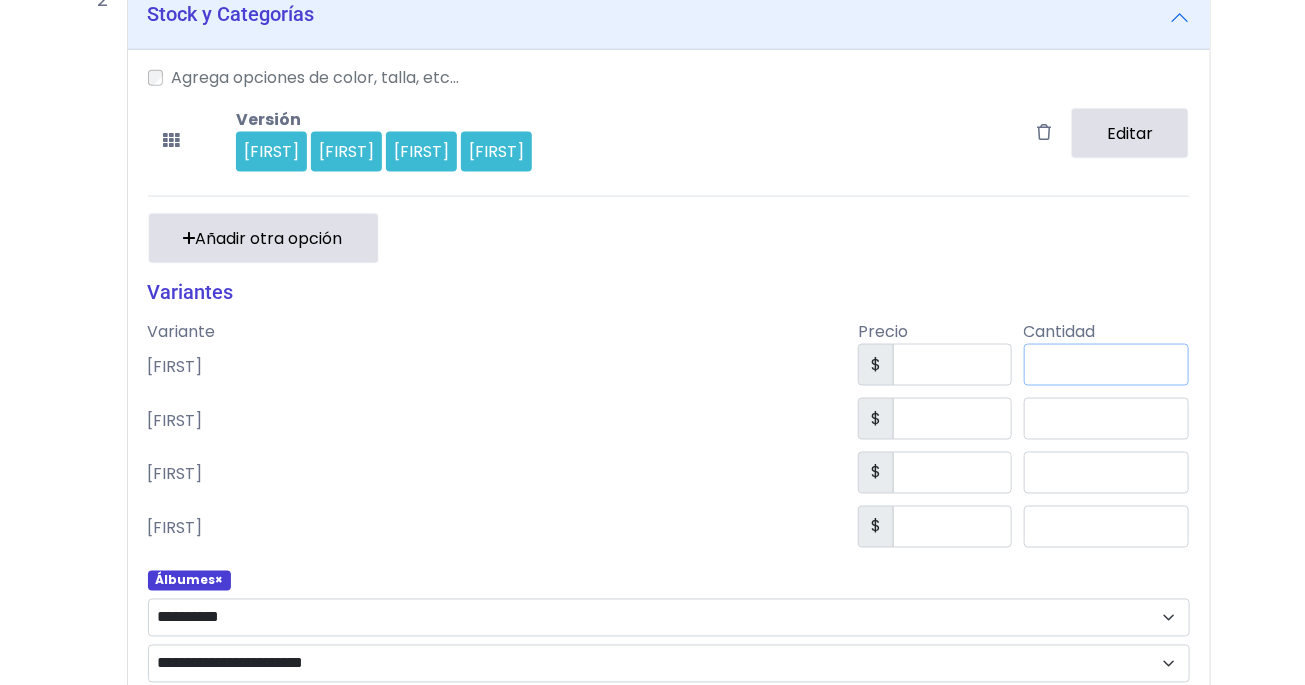 click on "*" at bounding box center (1107, 365) 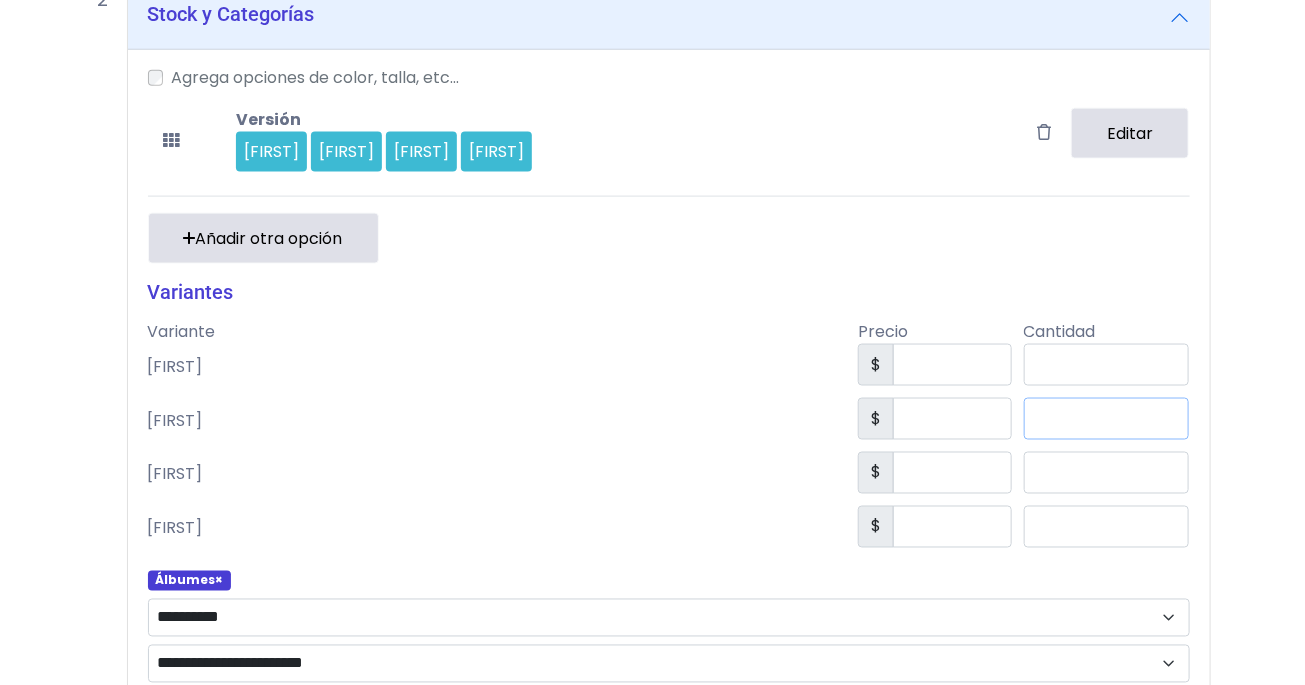 click on "*" at bounding box center (1107, 419) 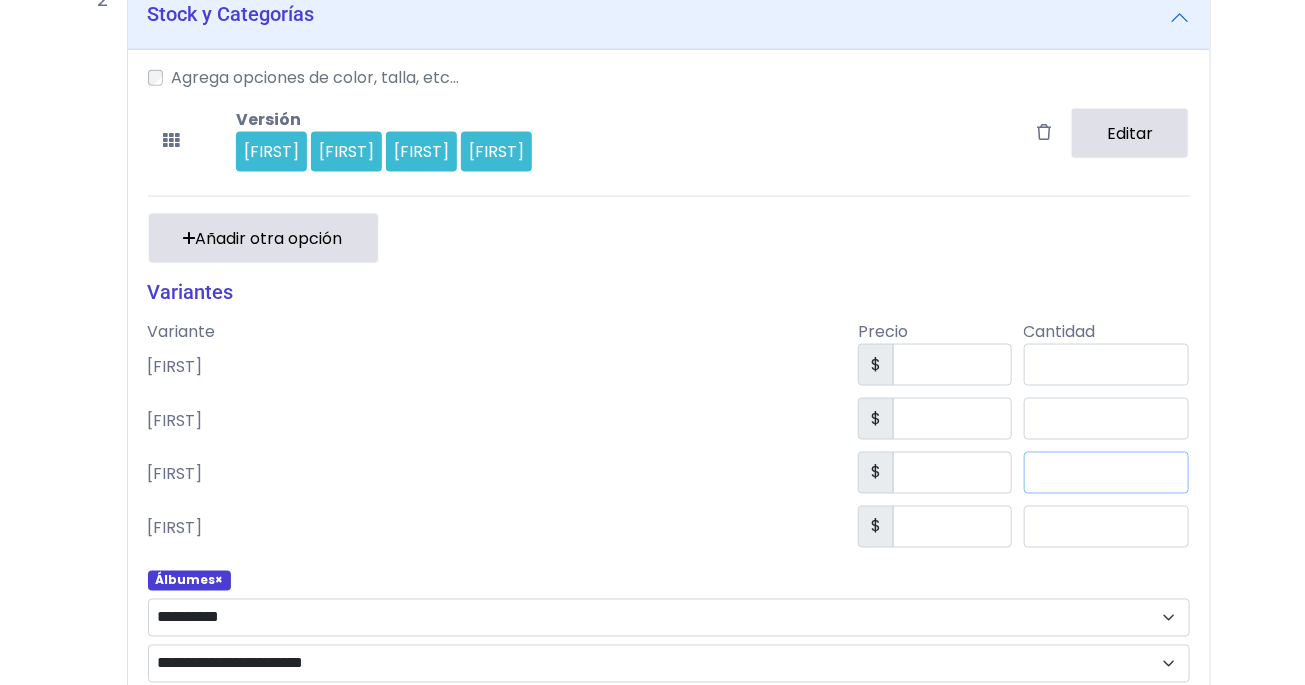 click on "*" at bounding box center [1107, 473] 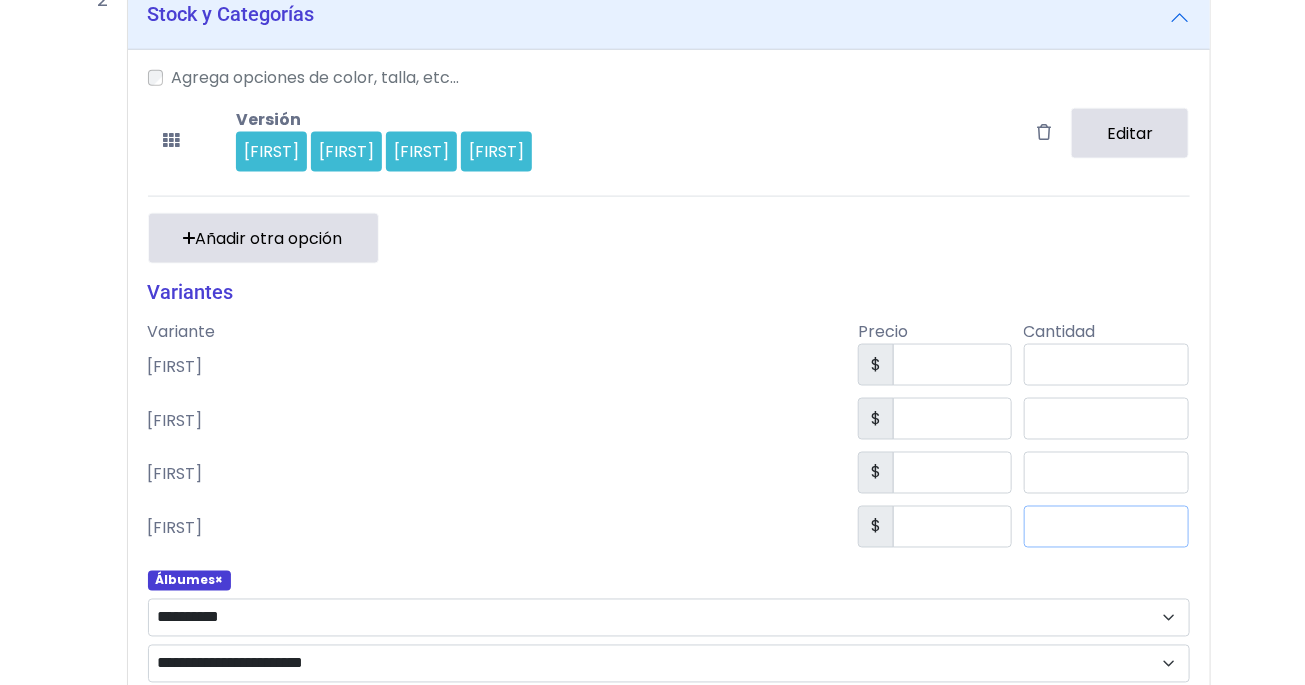 click on "*" at bounding box center (1107, 527) 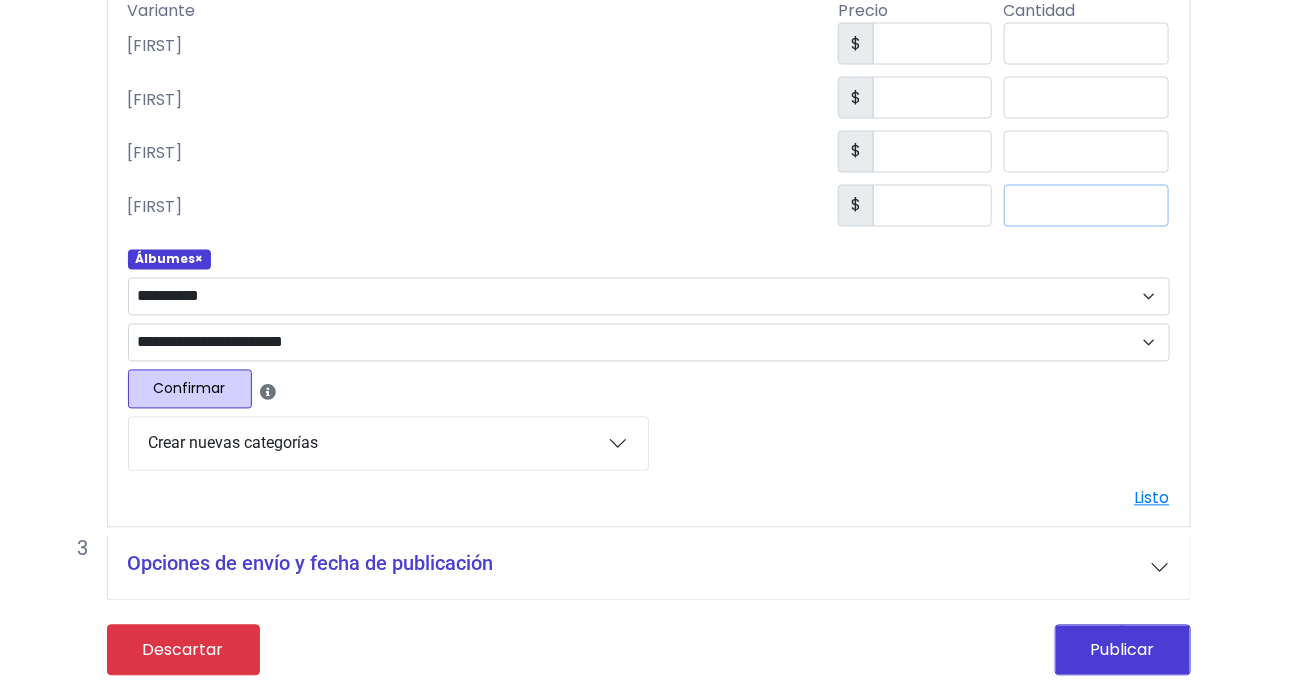 scroll, scrollTop: 1291, scrollLeft: 22, axis: both 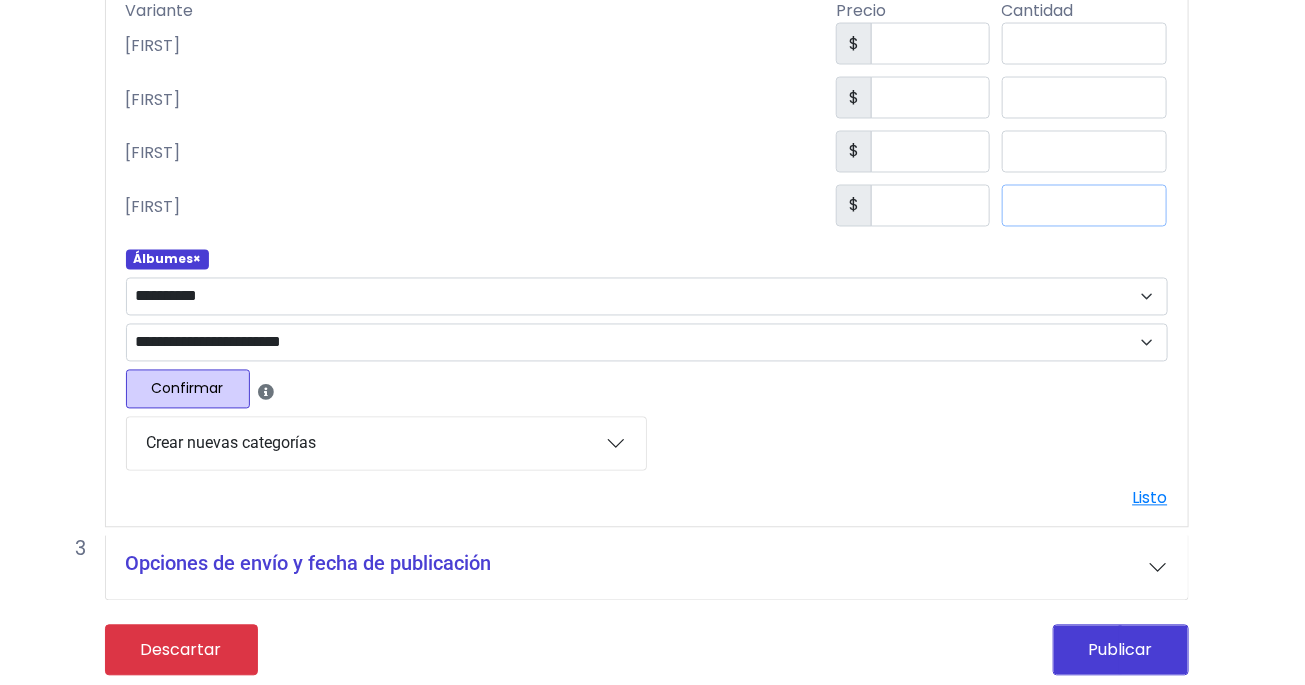 type on "*" 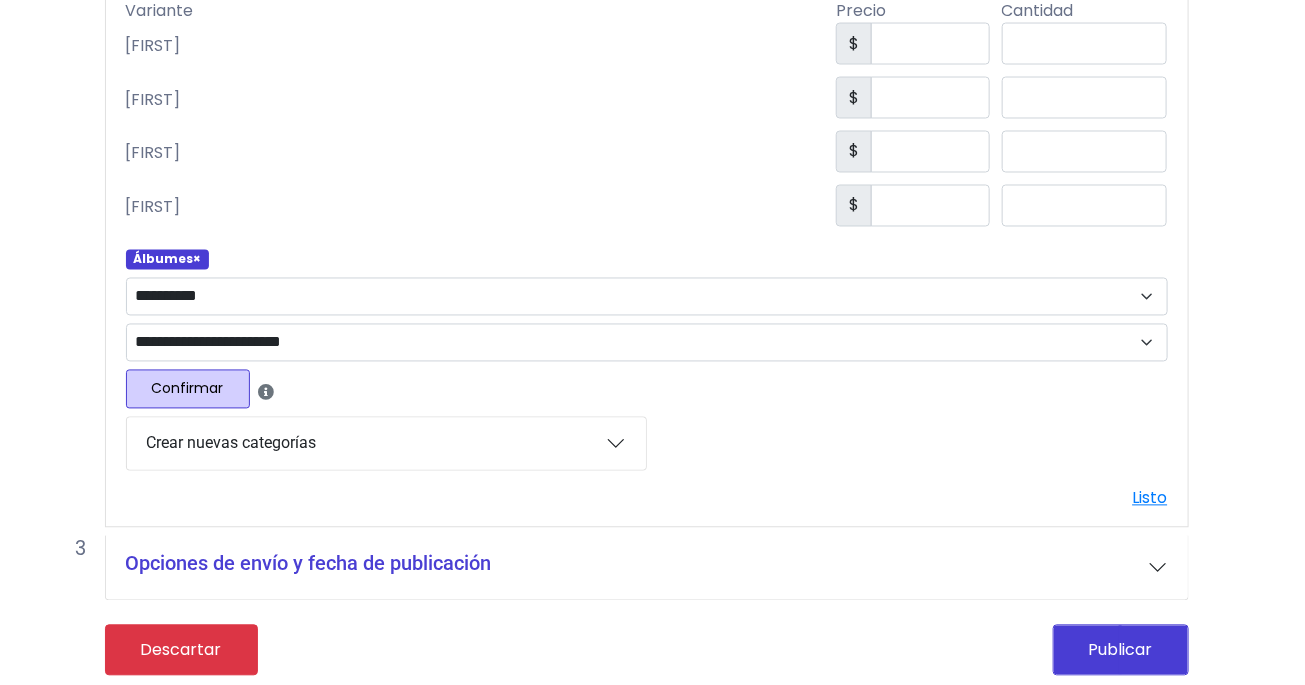 click on "Crear nuevas categorías" at bounding box center (386, 444) 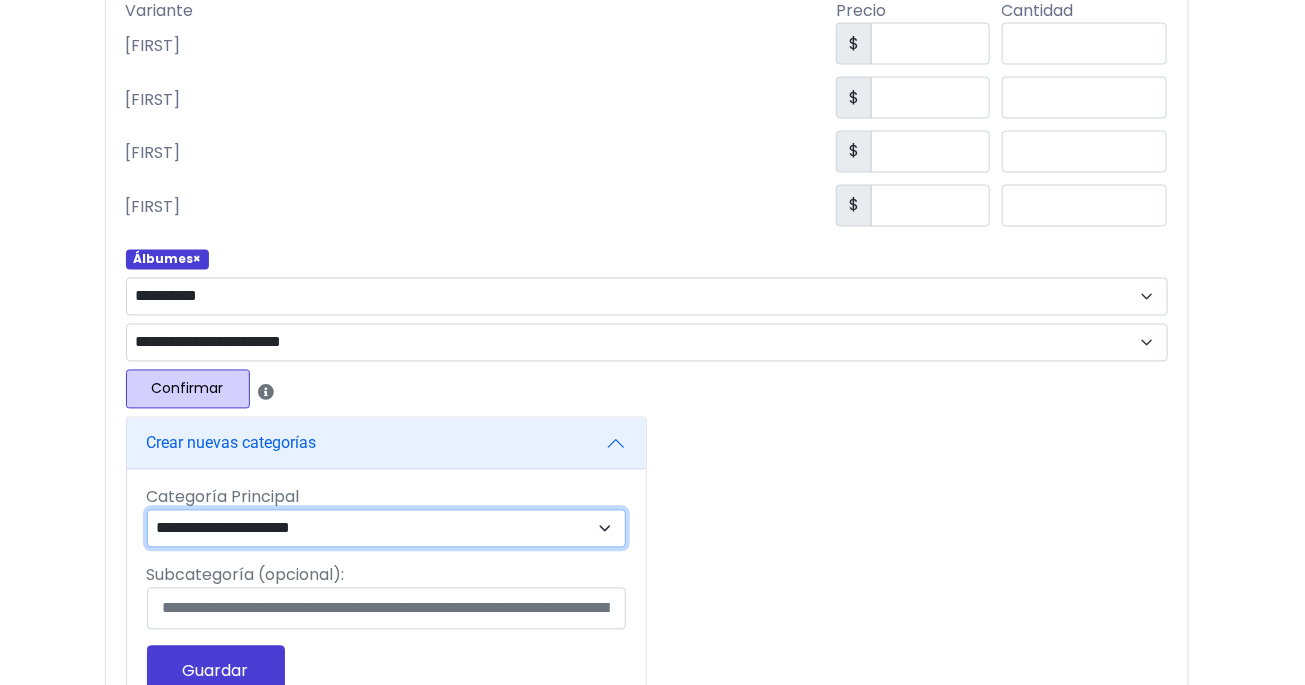 click on "**********" at bounding box center (386, 529) 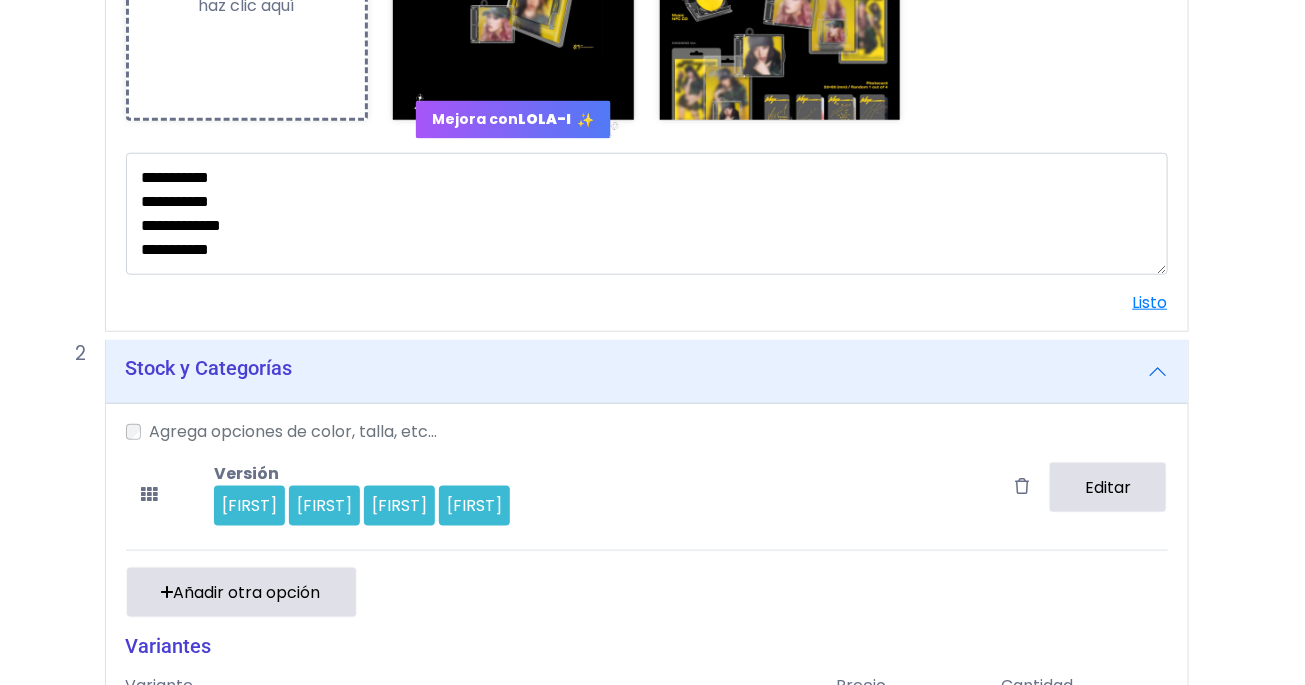 scroll, scrollTop: 615, scrollLeft: 22, axis: both 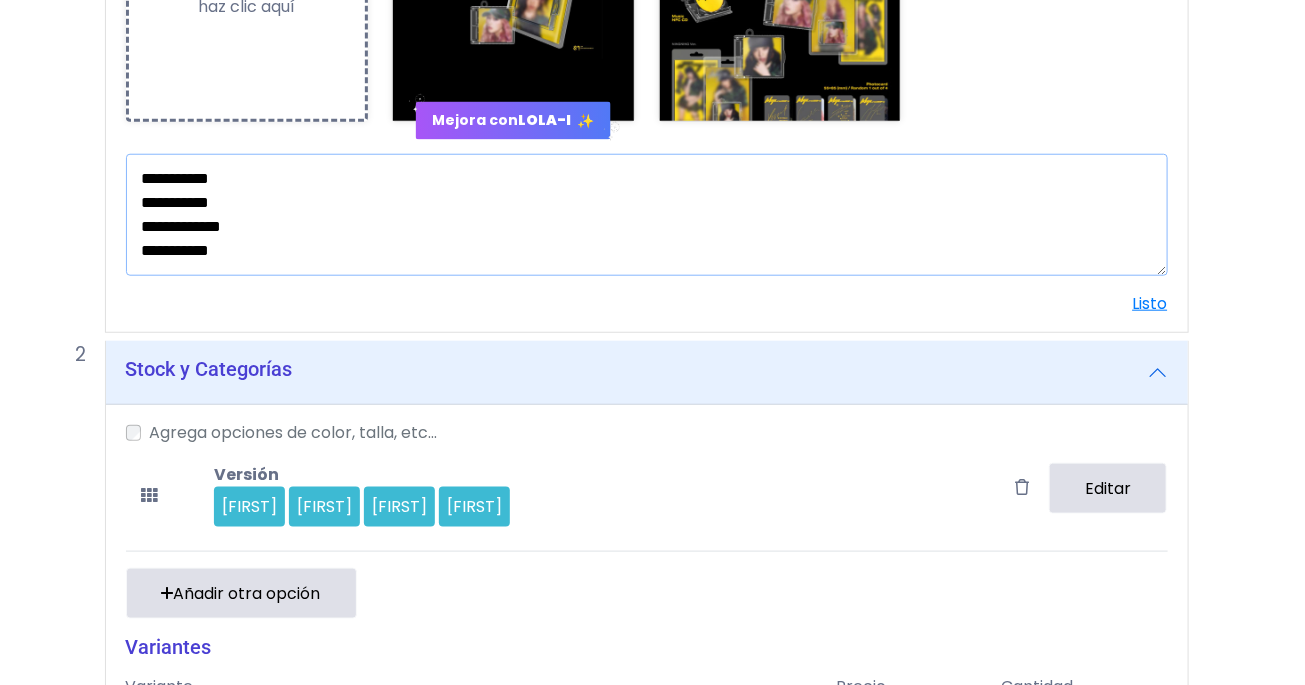 drag, startPoint x: 259, startPoint y: 249, endPoint x: 120, endPoint y: 179, distance: 155.63097 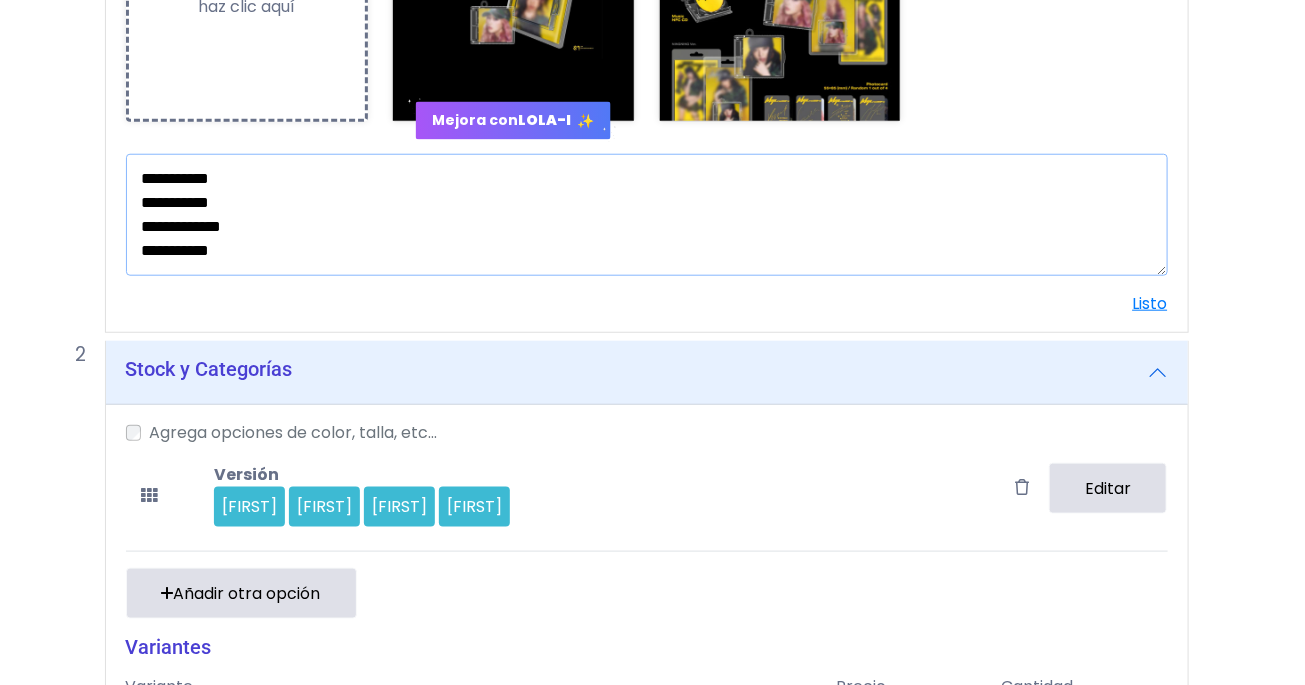 click on "**********" at bounding box center (647, 215) 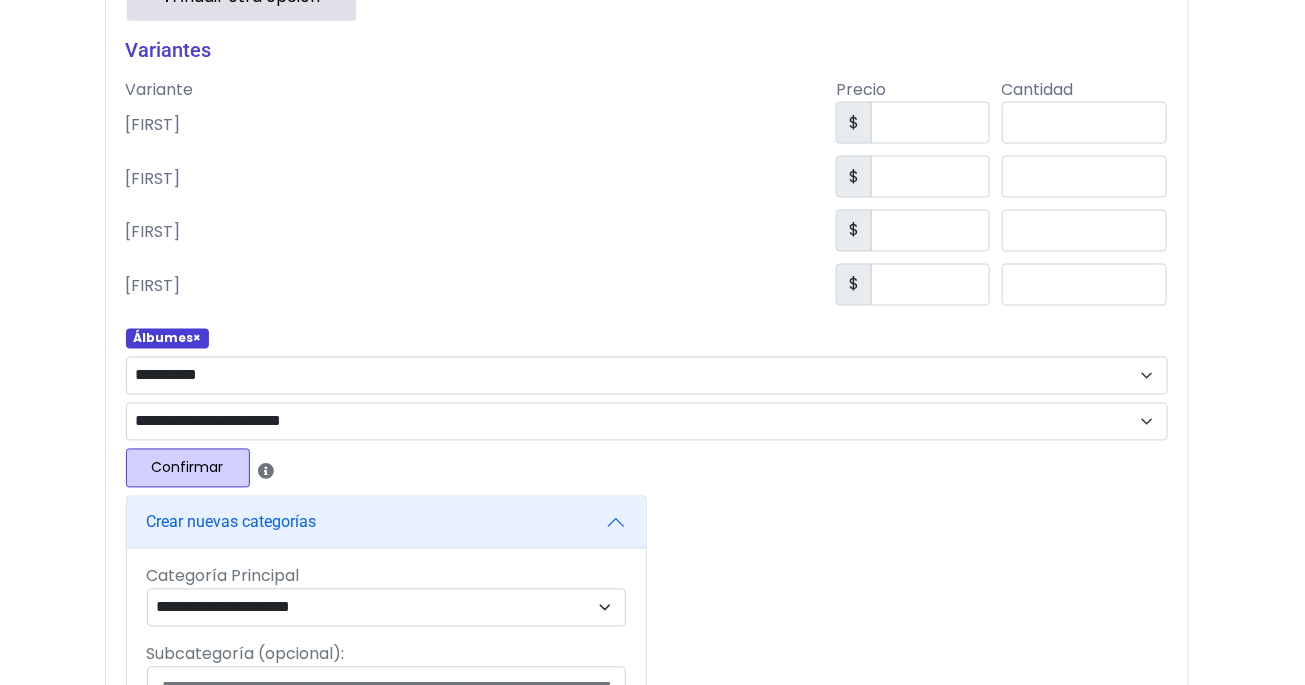 scroll, scrollTop: 1443, scrollLeft: 22, axis: both 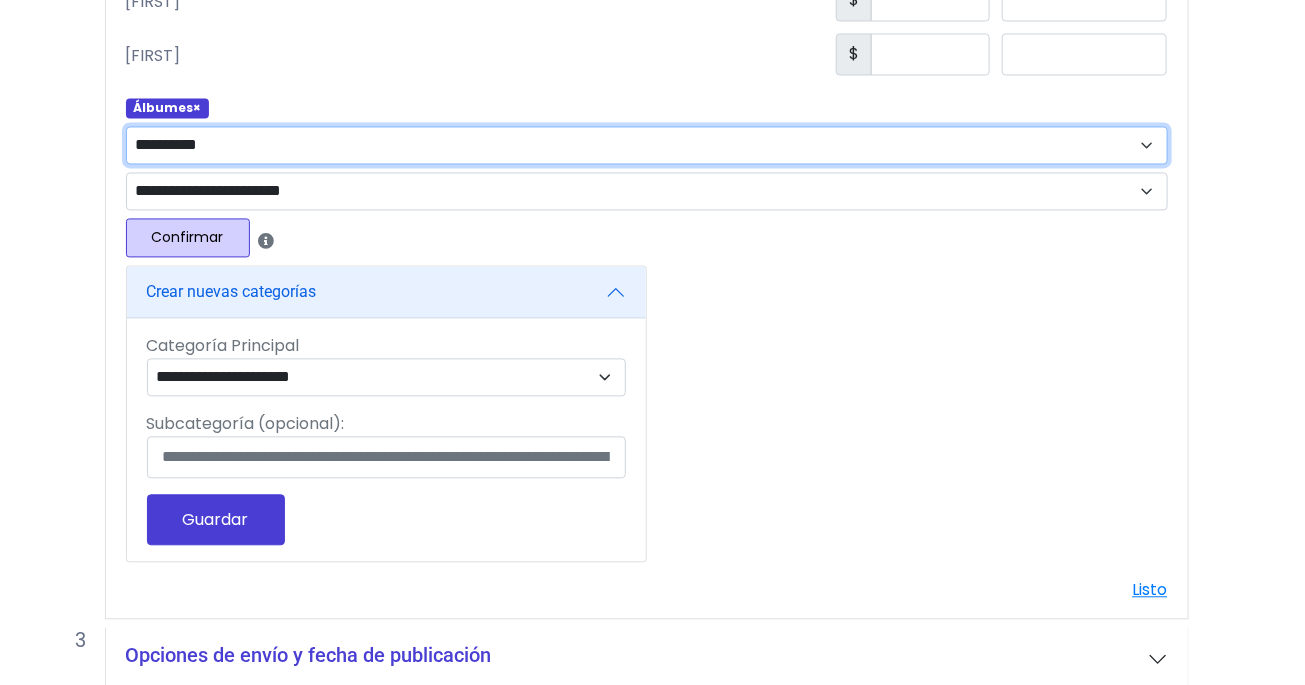 click on "**********" at bounding box center (647, 145) 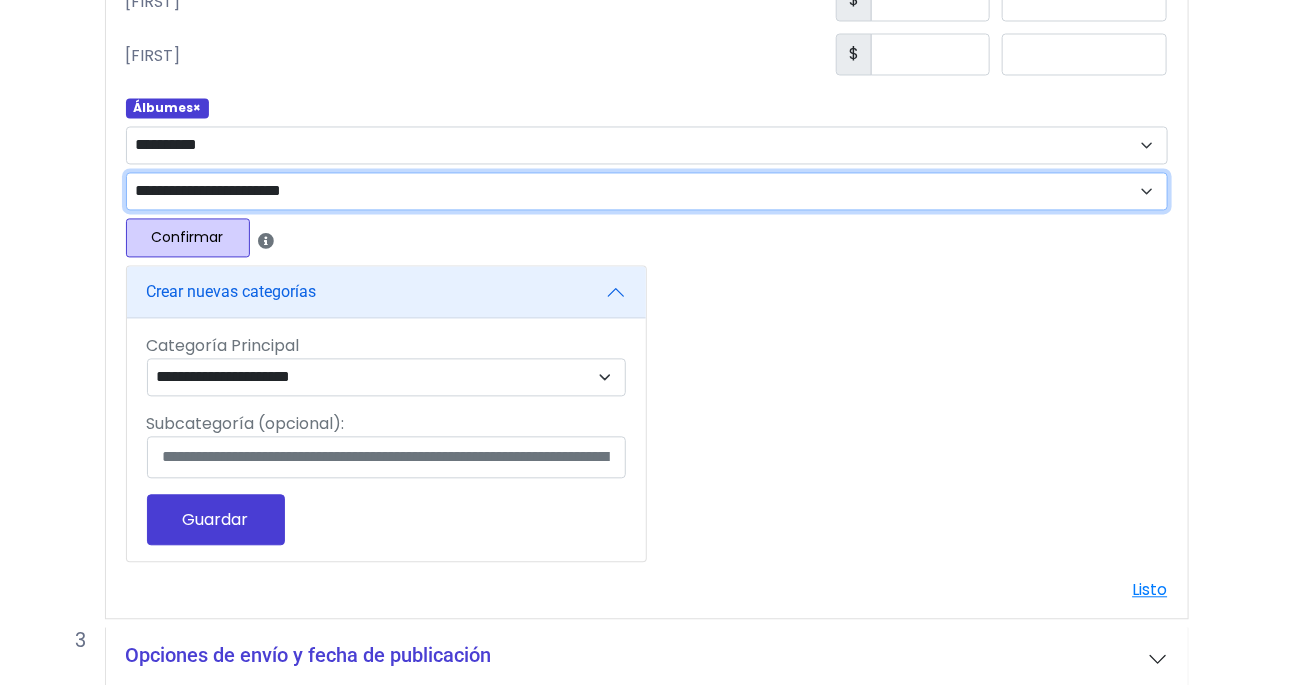 click on "**********" at bounding box center (647, 191) 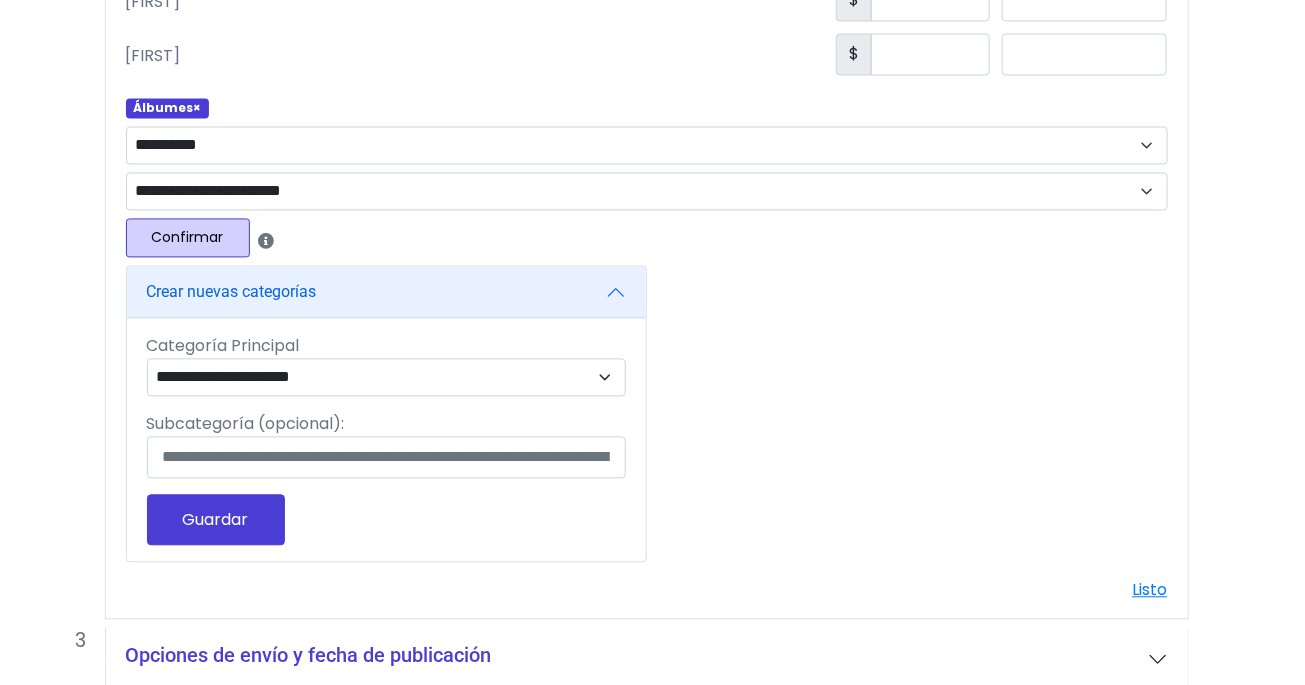 click on "Guardar" at bounding box center (216, 519) 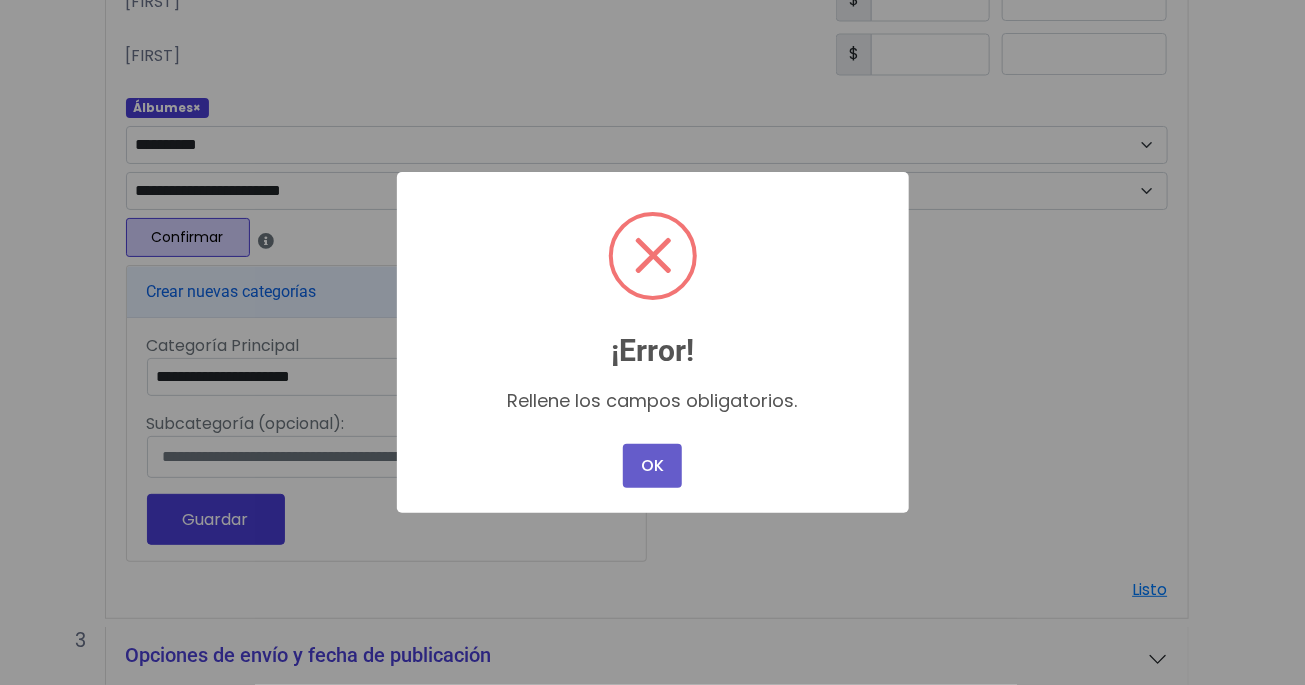 click on "OK" at bounding box center [652, 466] 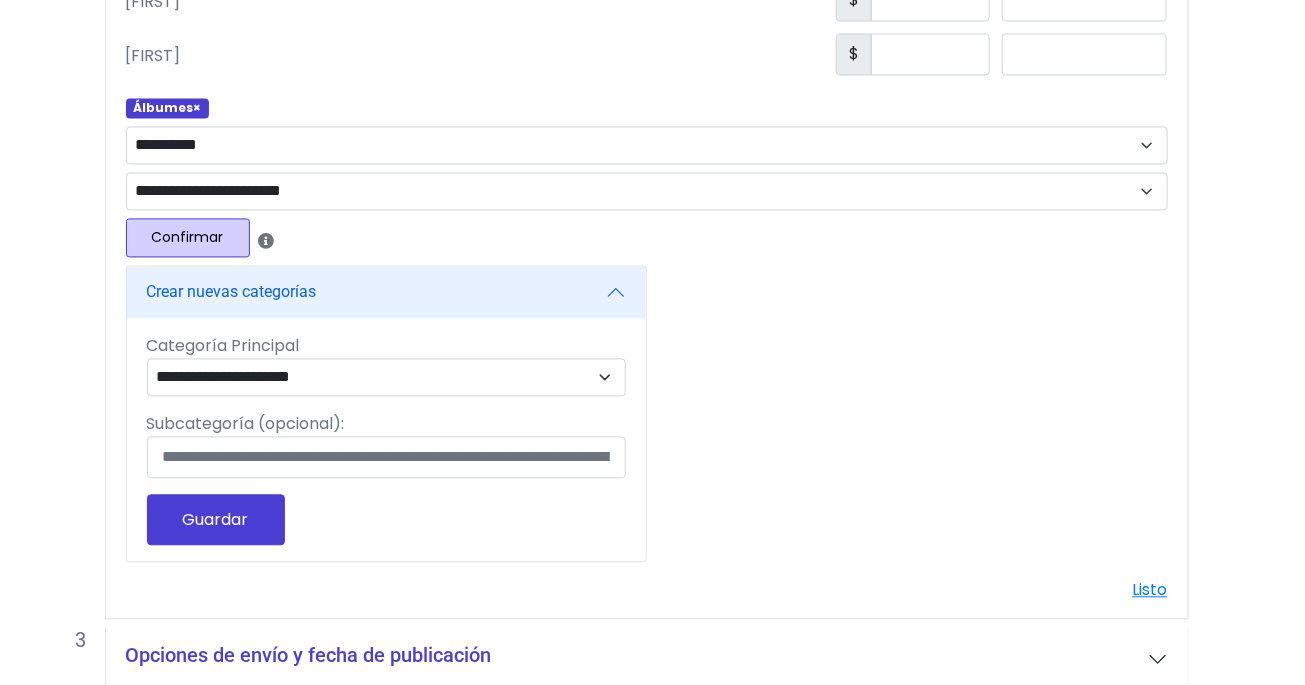 click on "Crear nuevas categorías" at bounding box center [386, 292] 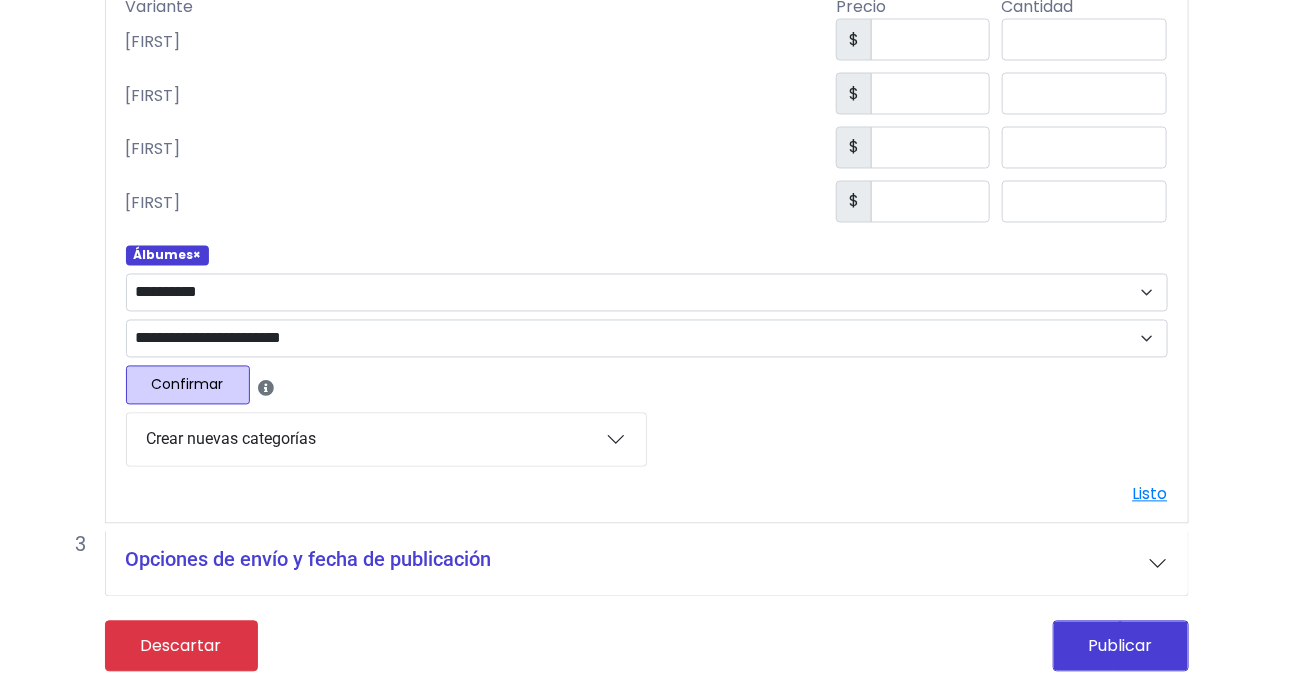 scroll, scrollTop: 1291, scrollLeft: 22, axis: both 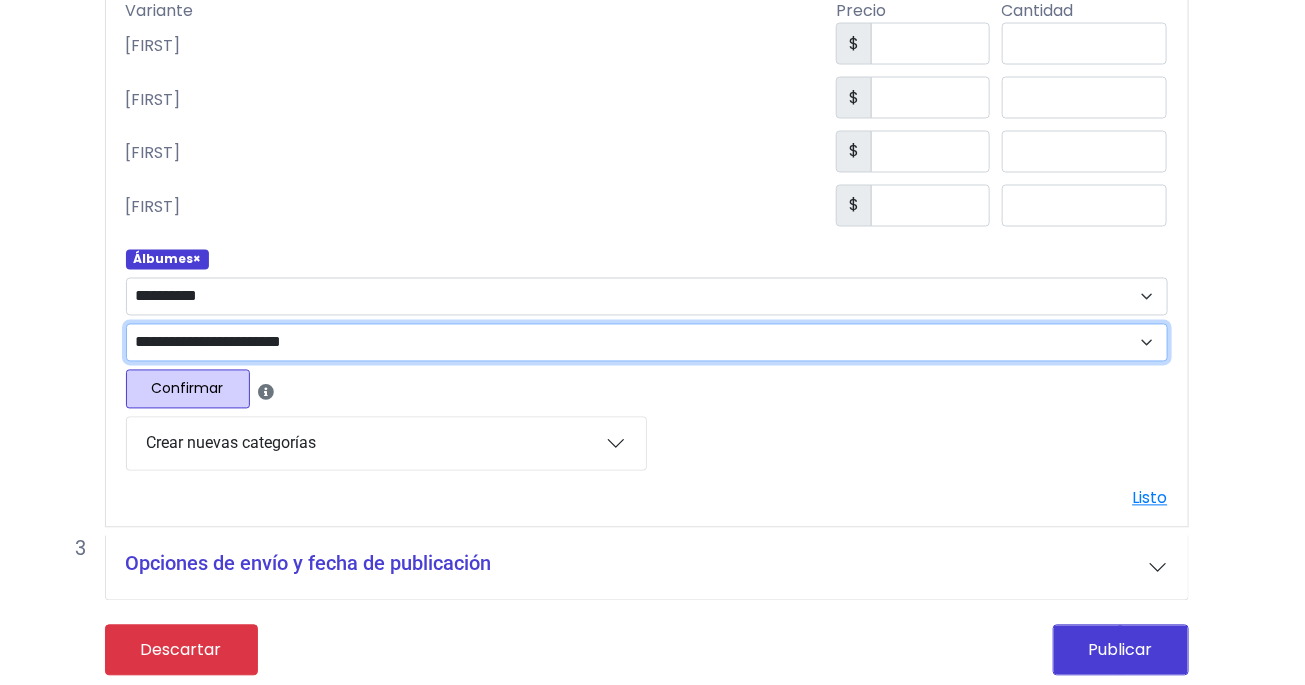 click on "**********" at bounding box center [647, 343] 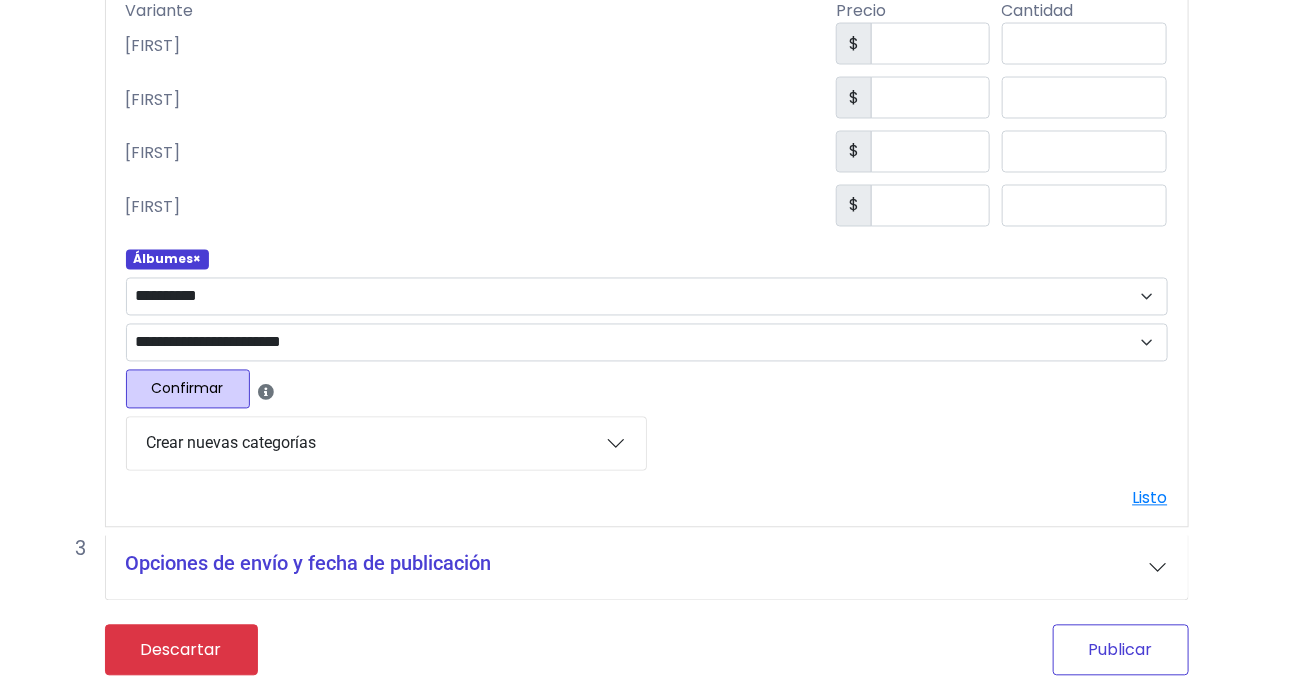 click on "Publicar" at bounding box center (1121, 650) 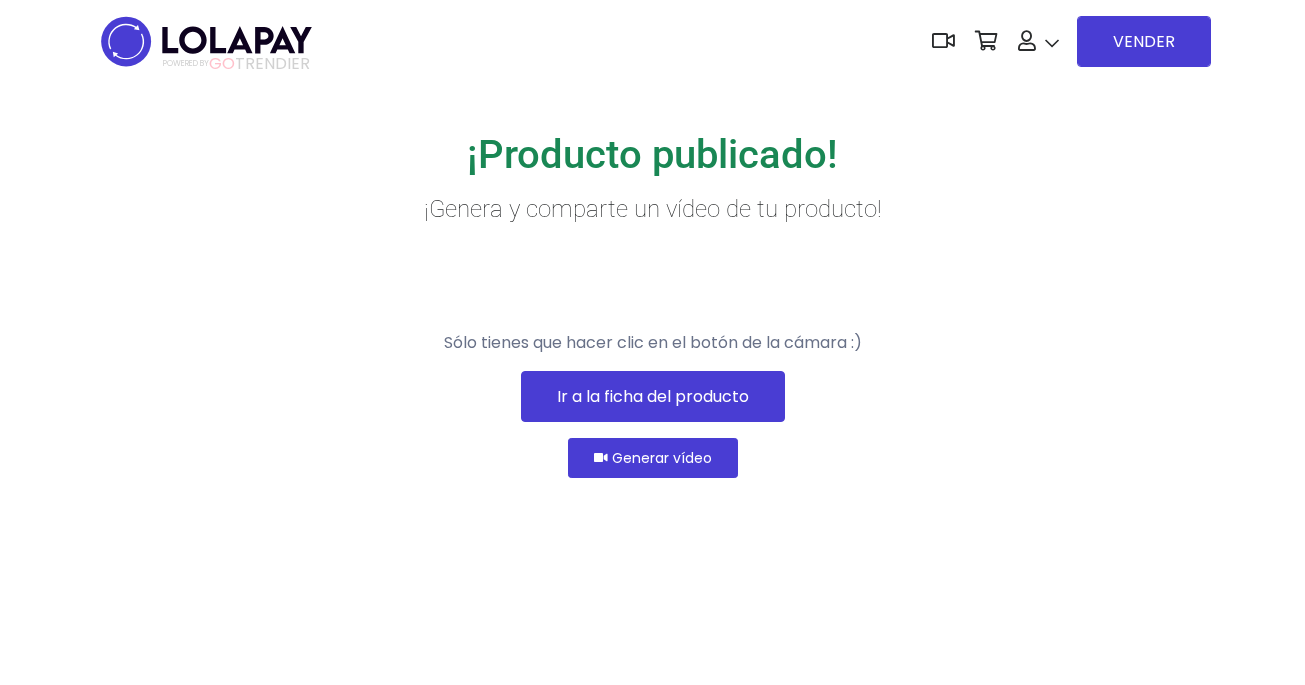 scroll, scrollTop: 0, scrollLeft: 0, axis: both 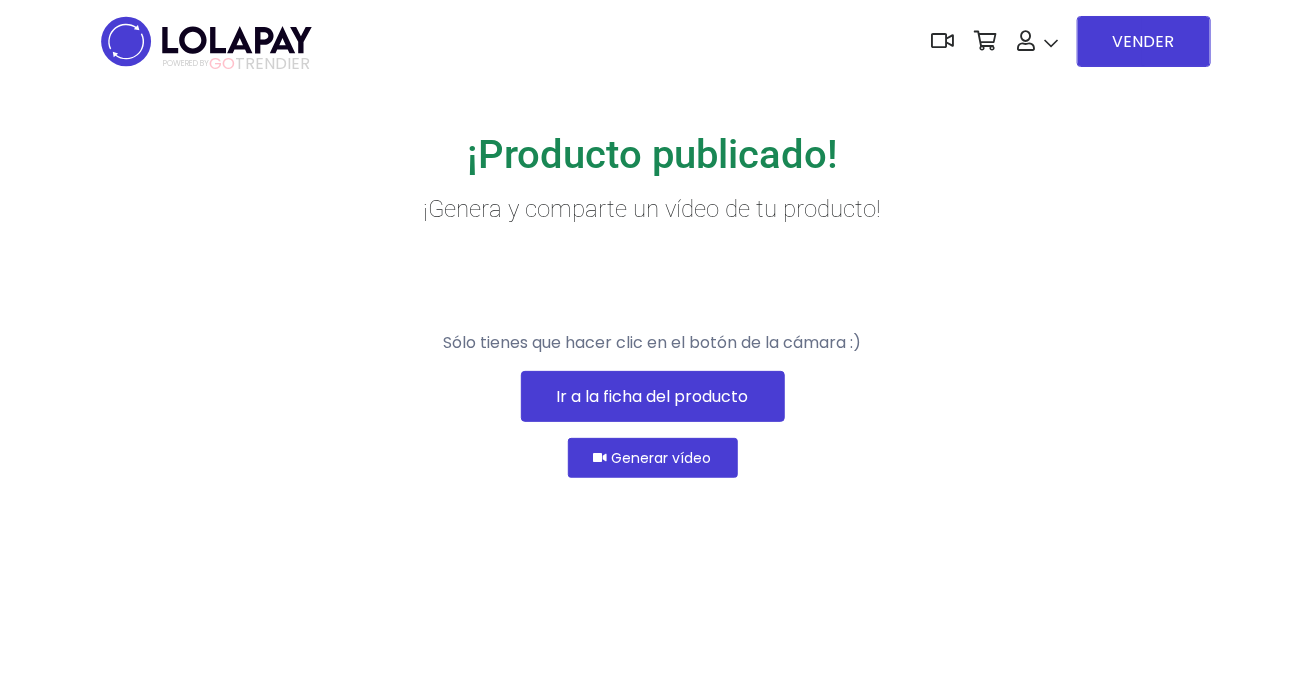 click on "Ir a la ficha del producto" at bounding box center (653, 396) 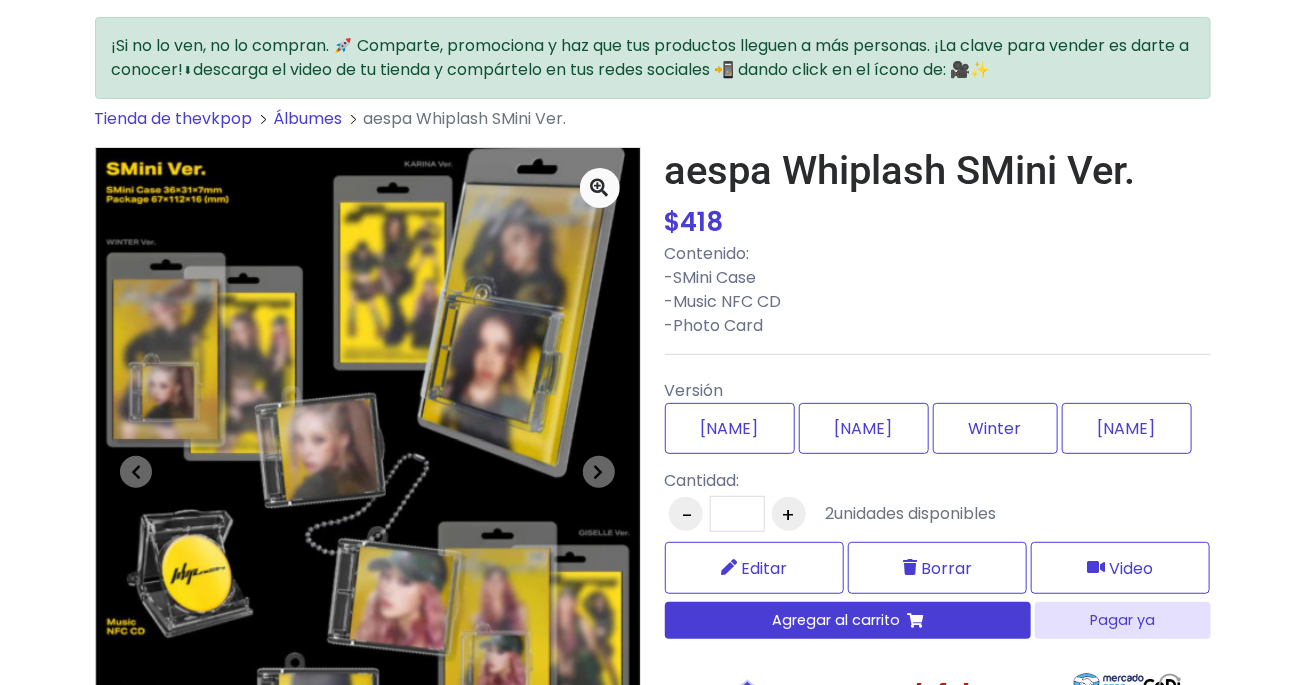 scroll, scrollTop: 0, scrollLeft: 0, axis: both 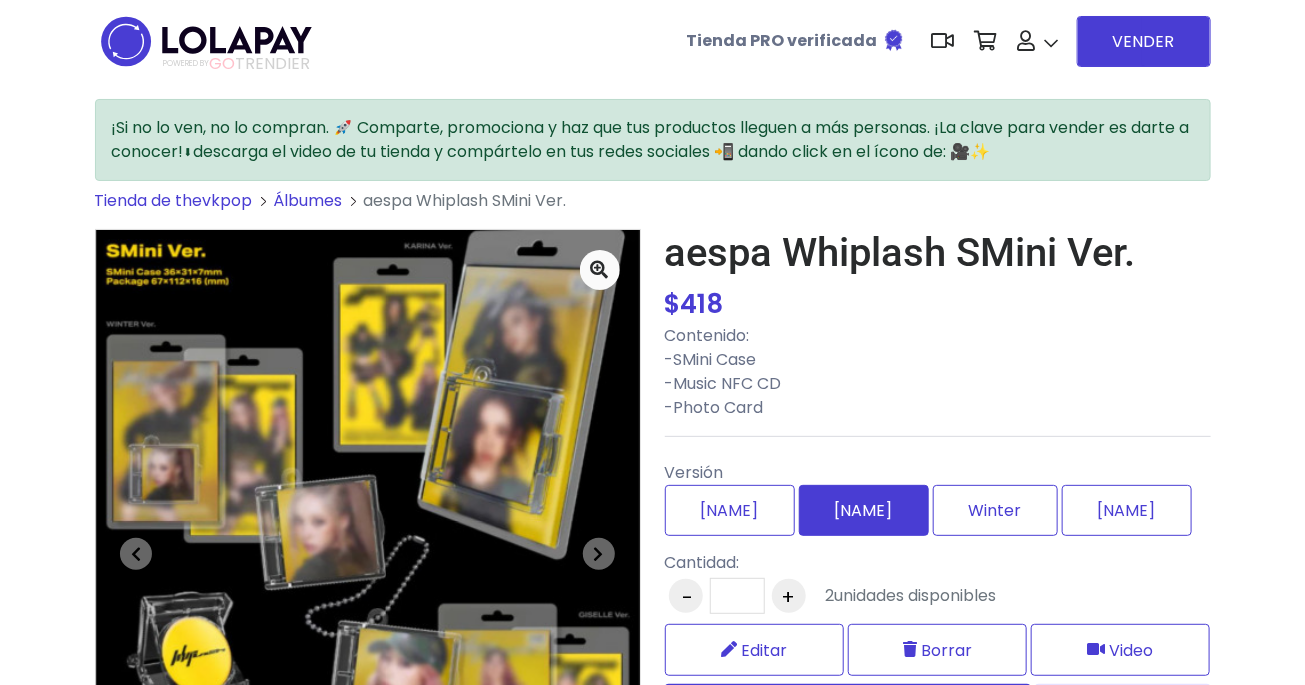 click on "[NAME]" at bounding box center [864, 510] 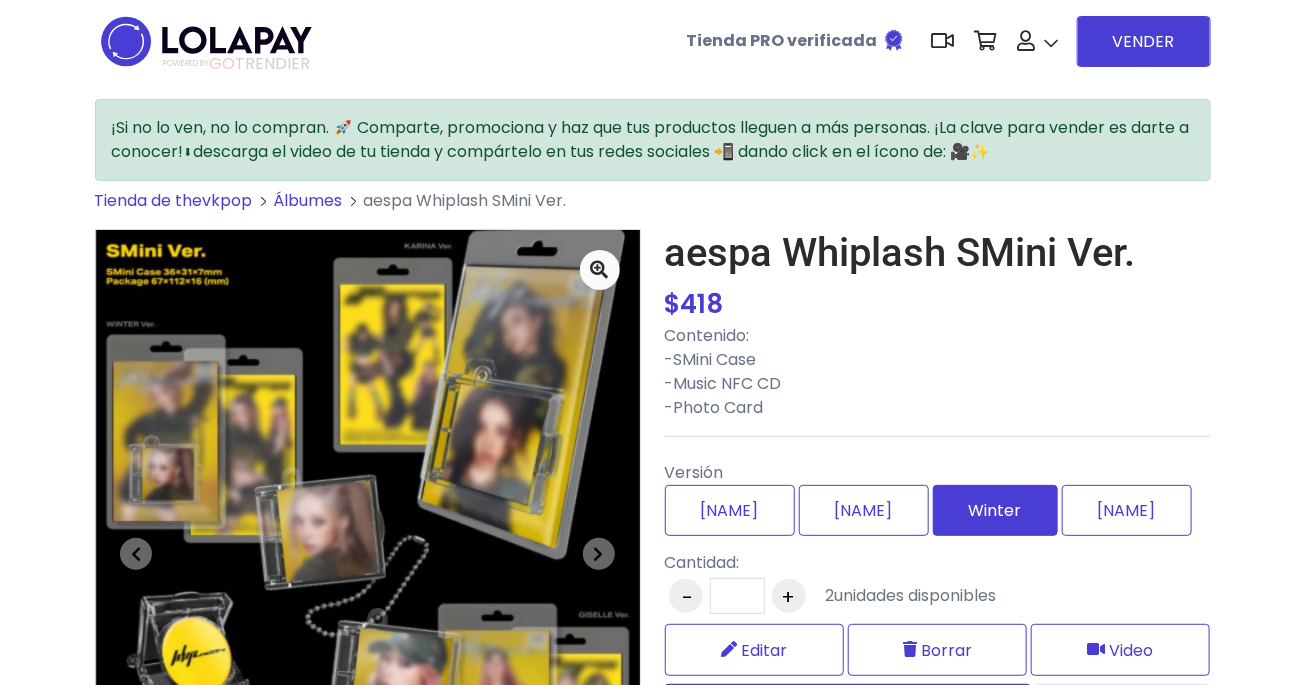 click on "Winter" at bounding box center [995, 510] 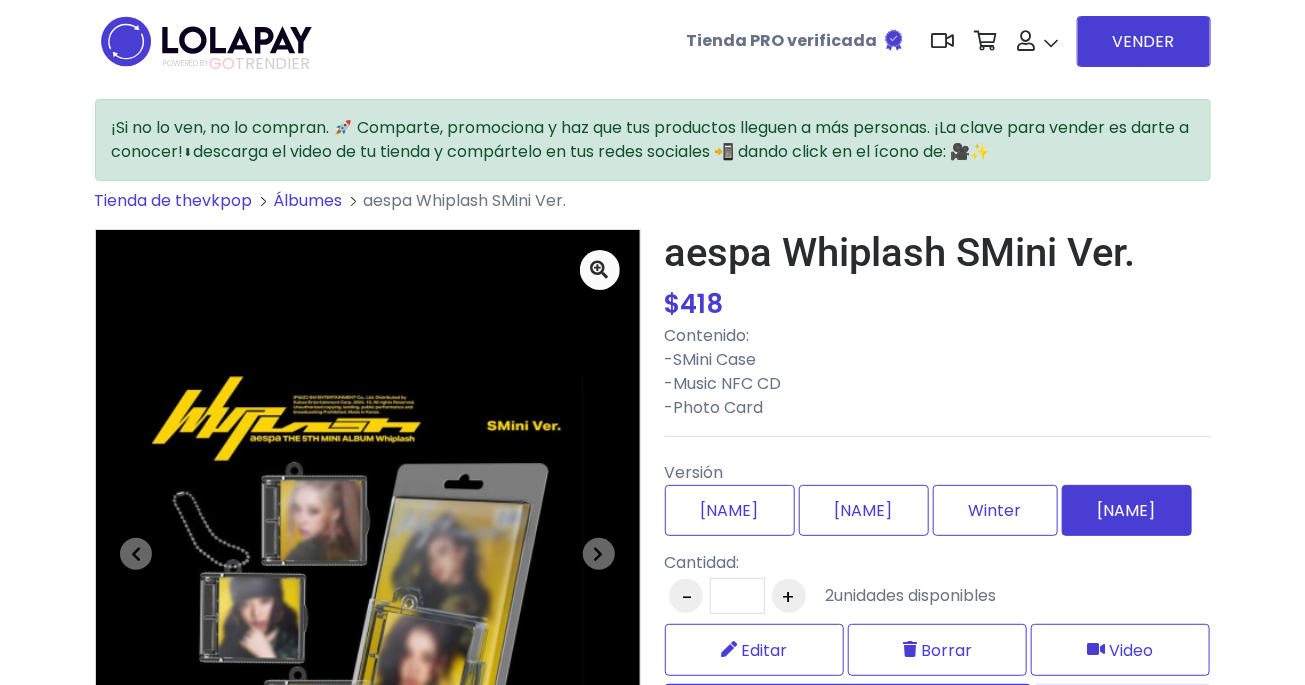 click on "[NAME]" at bounding box center (1127, 510) 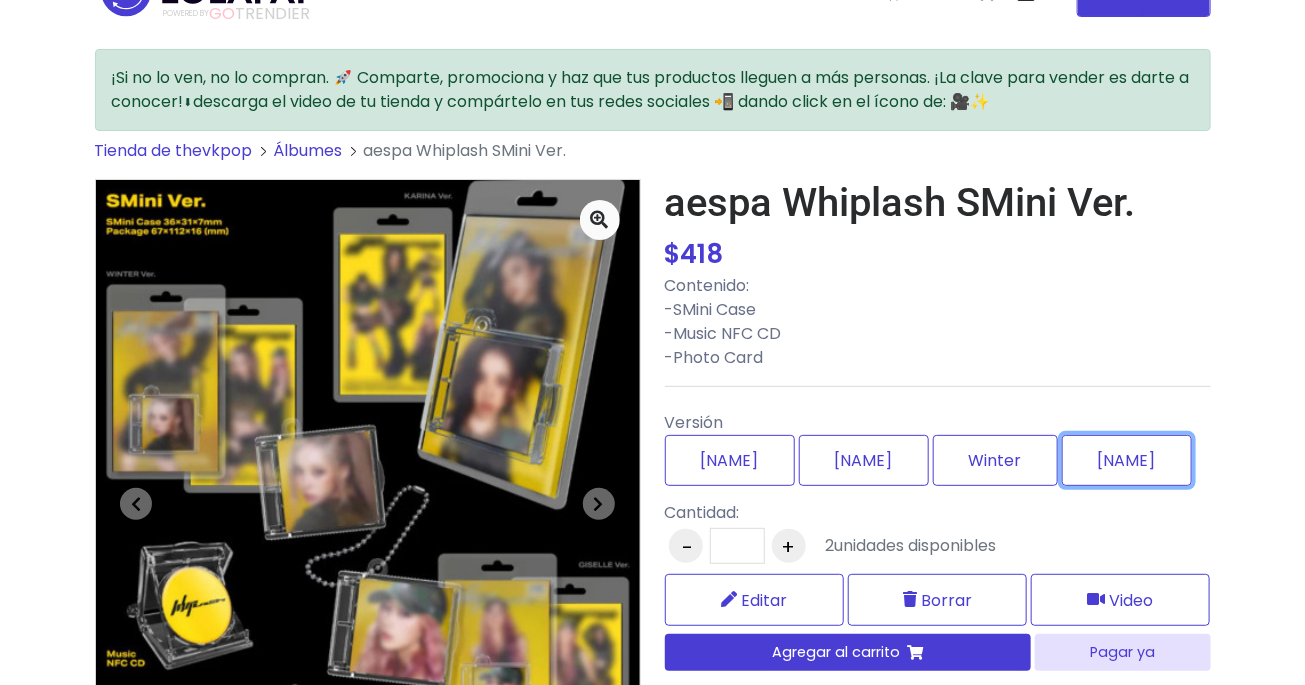 scroll, scrollTop: 0, scrollLeft: 0, axis: both 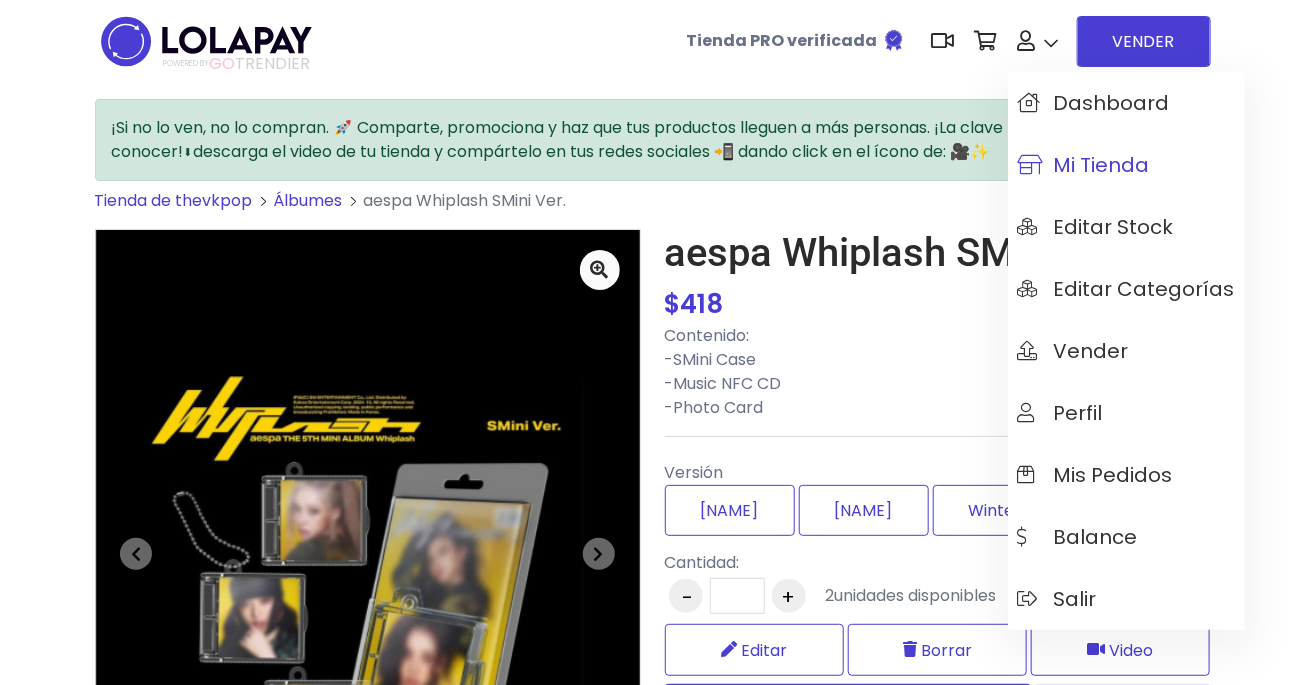 click on "Mi tienda" at bounding box center [1126, 165] 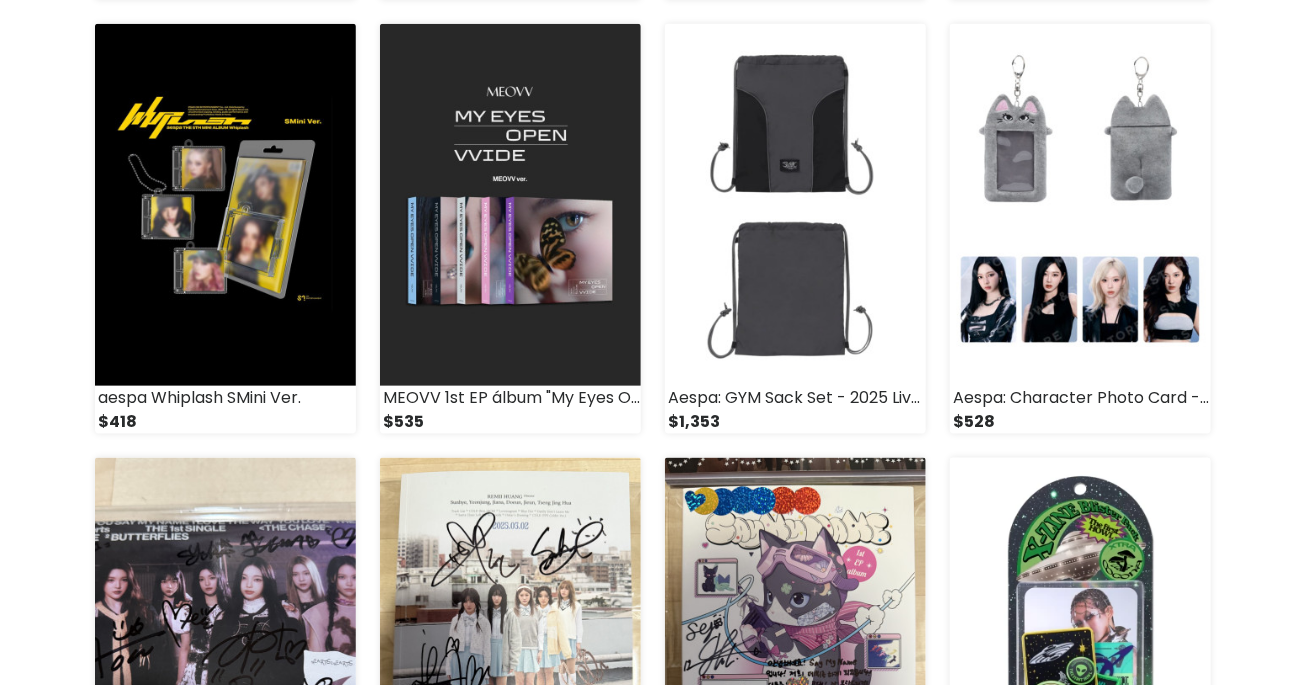 scroll, scrollTop: 0, scrollLeft: 0, axis: both 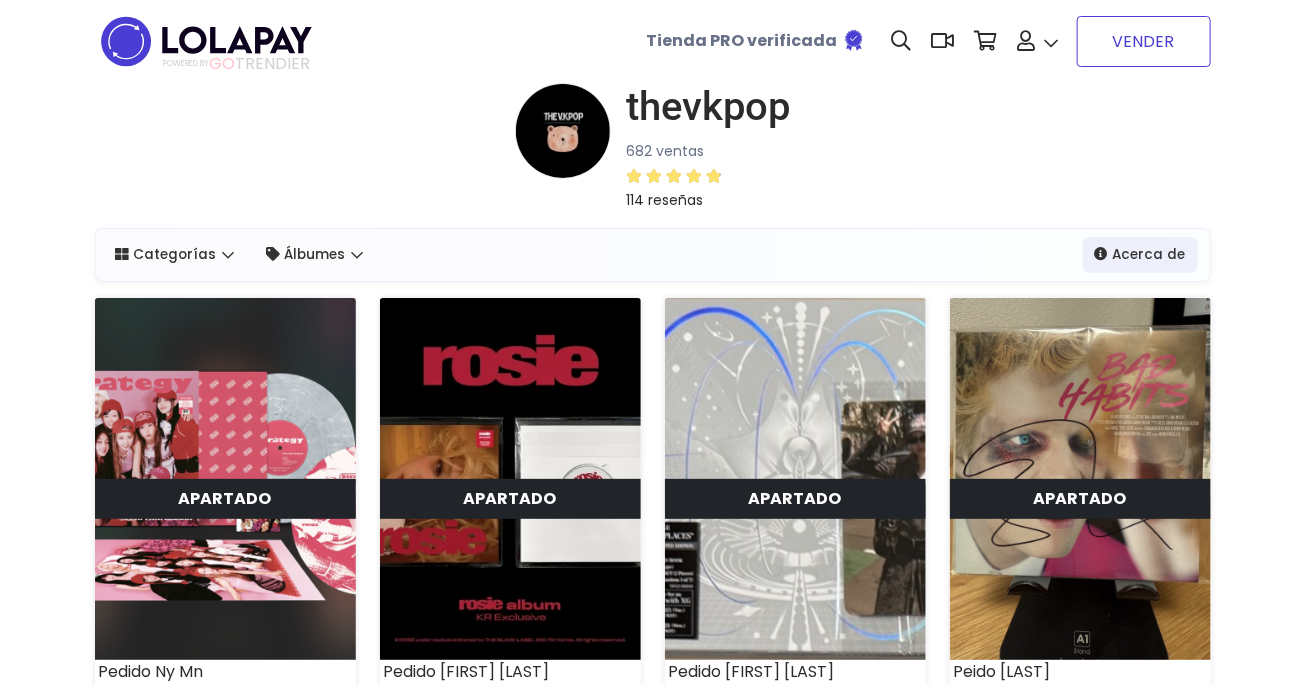 click on "VENDER" at bounding box center (1144, 41) 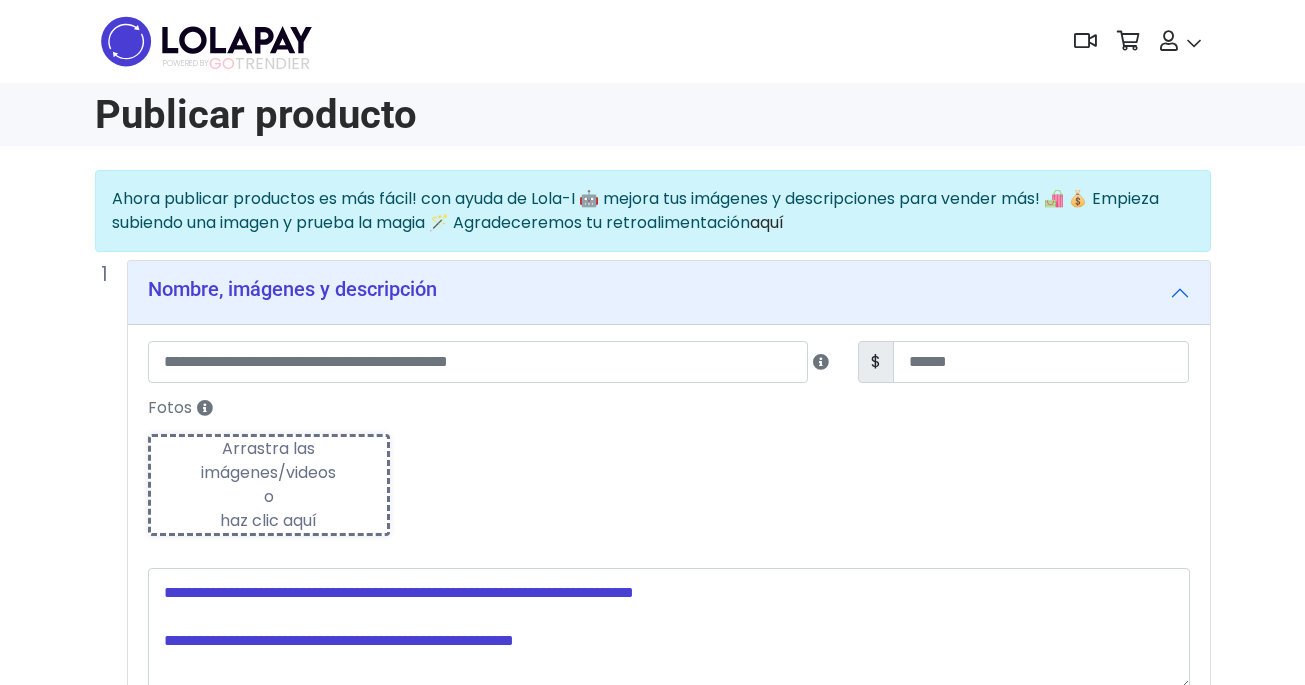 scroll, scrollTop: 0, scrollLeft: 0, axis: both 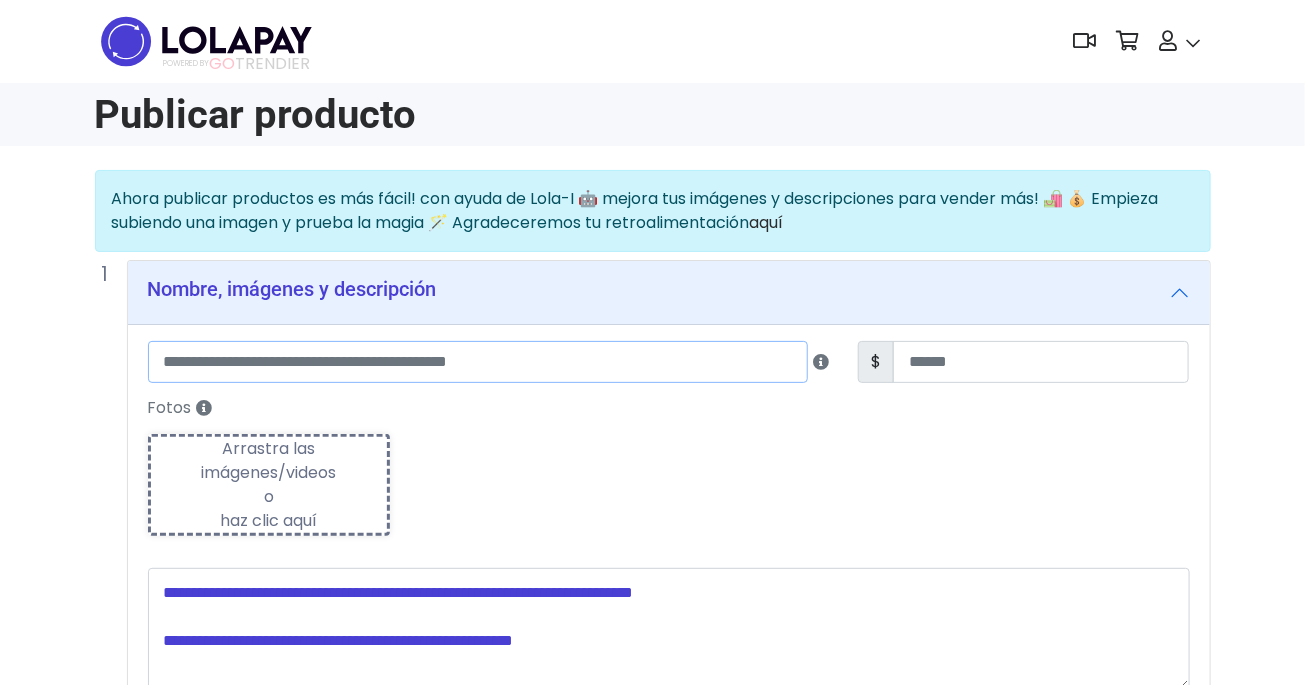 click at bounding box center [478, 362] 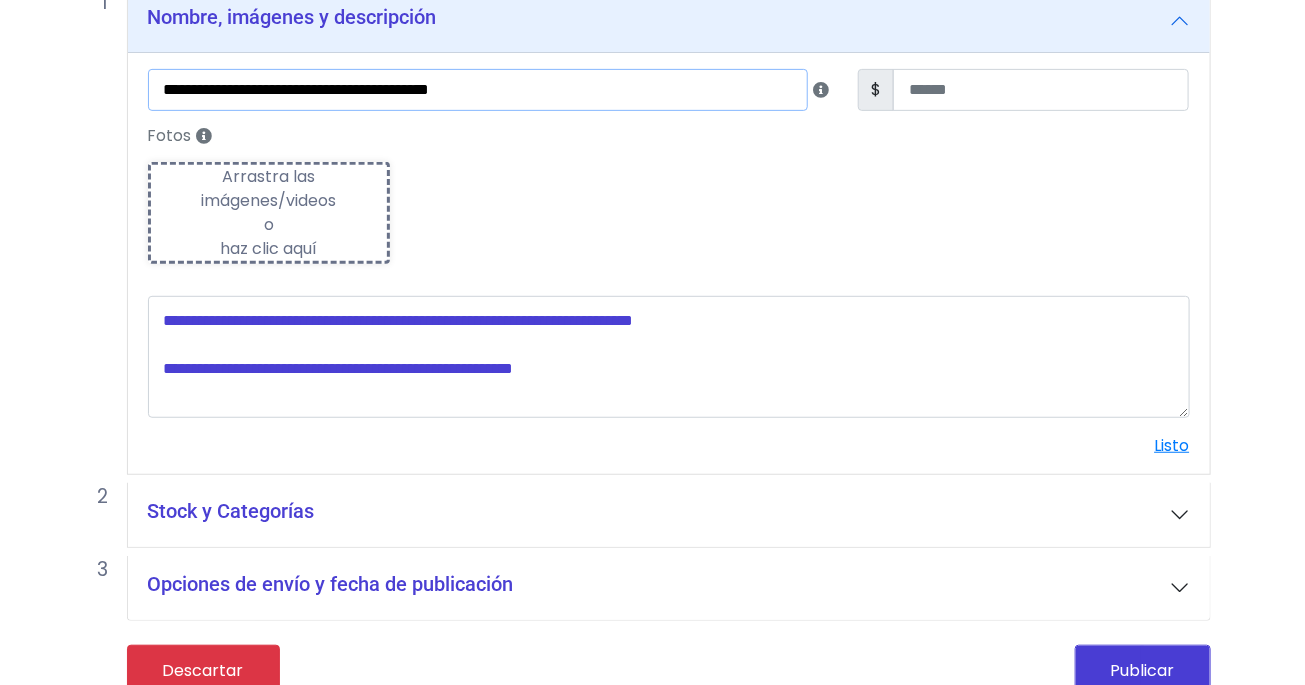 scroll, scrollTop: 284, scrollLeft: 0, axis: vertical 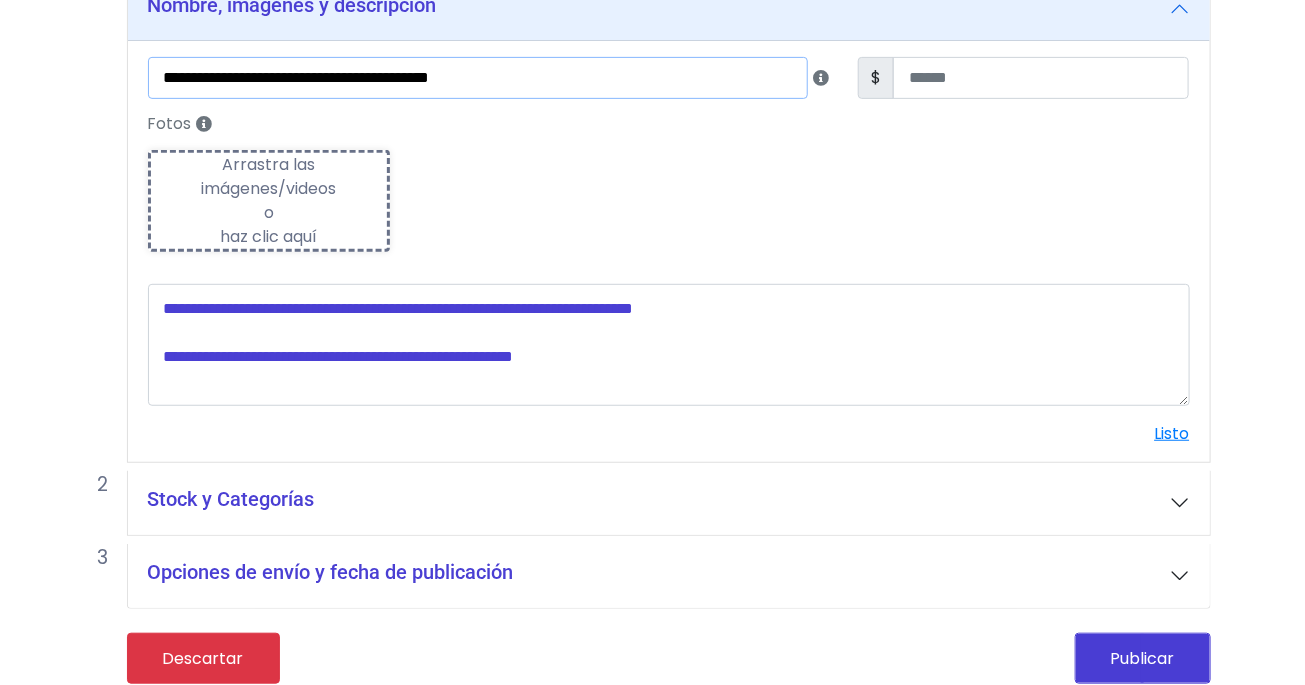 type on "**********" 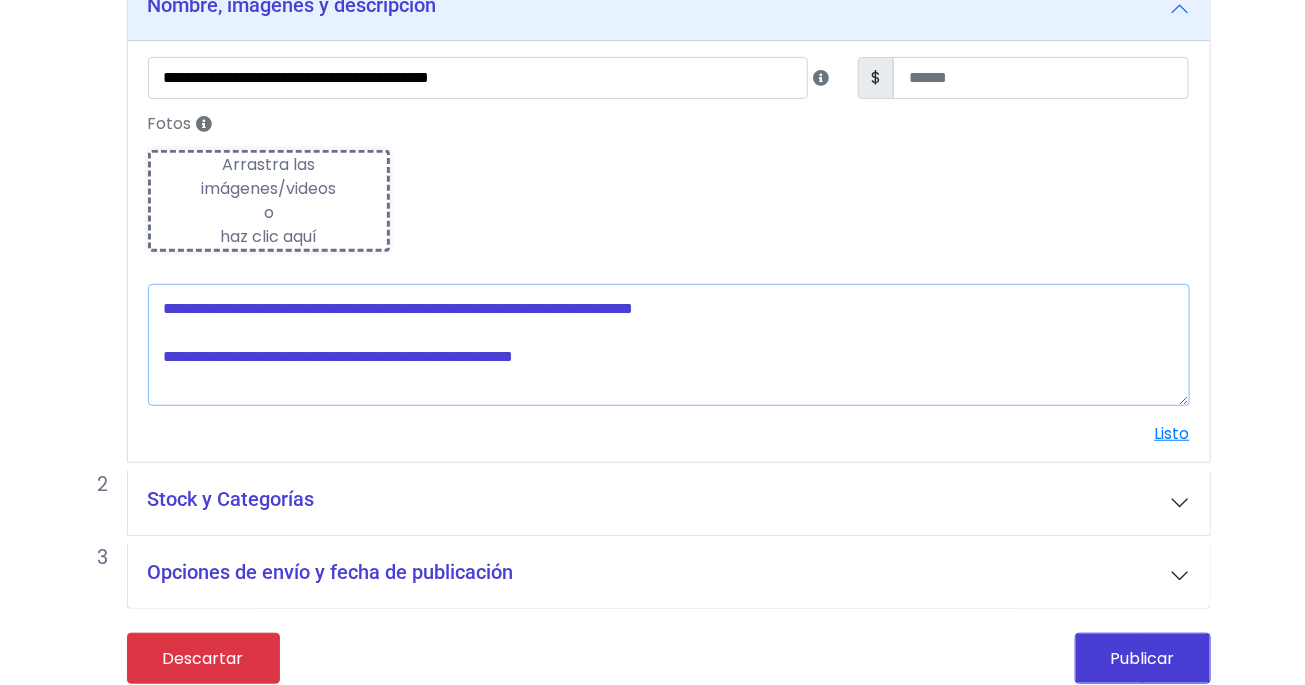 click at bounding box center (669, 345) 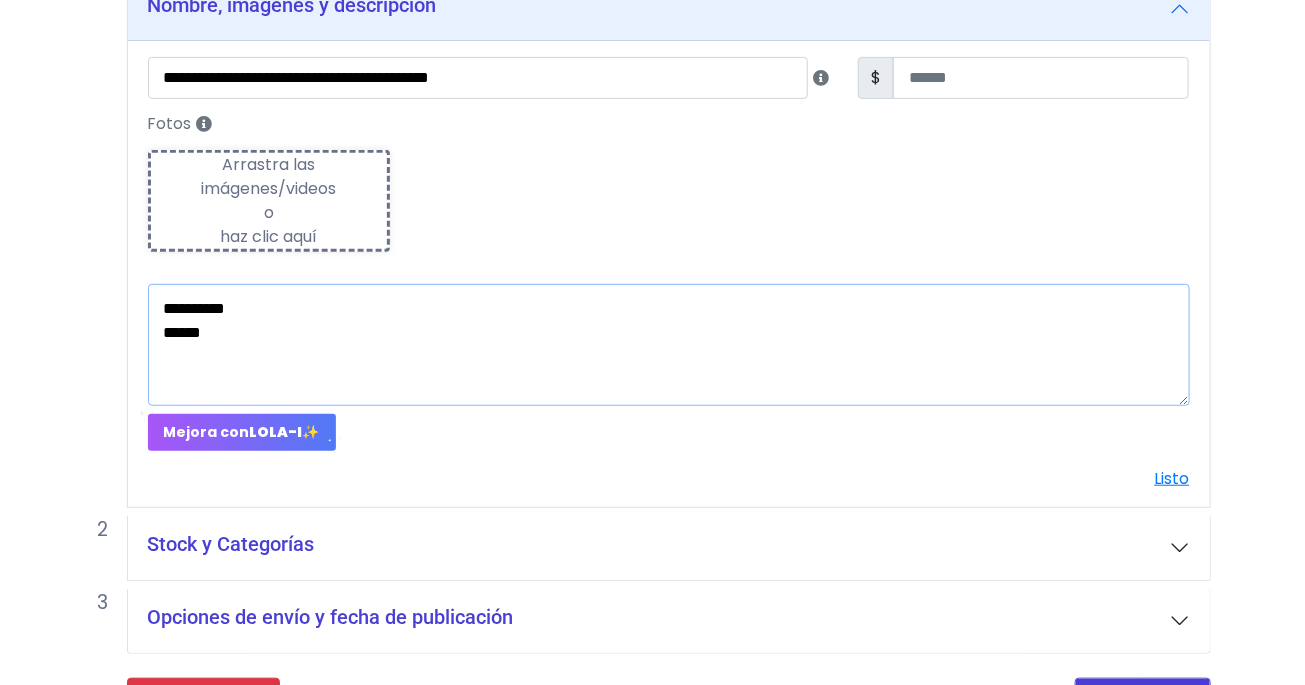 type on "**********" 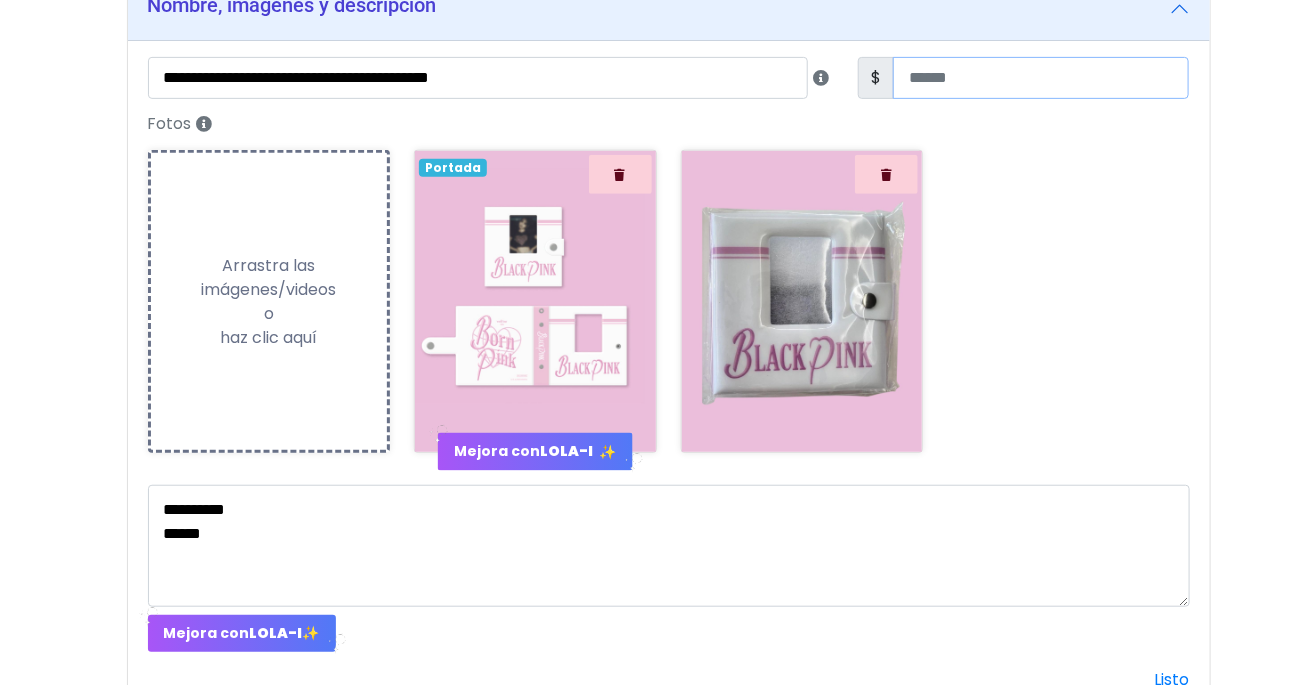 click at bounding box center [1041, 78] 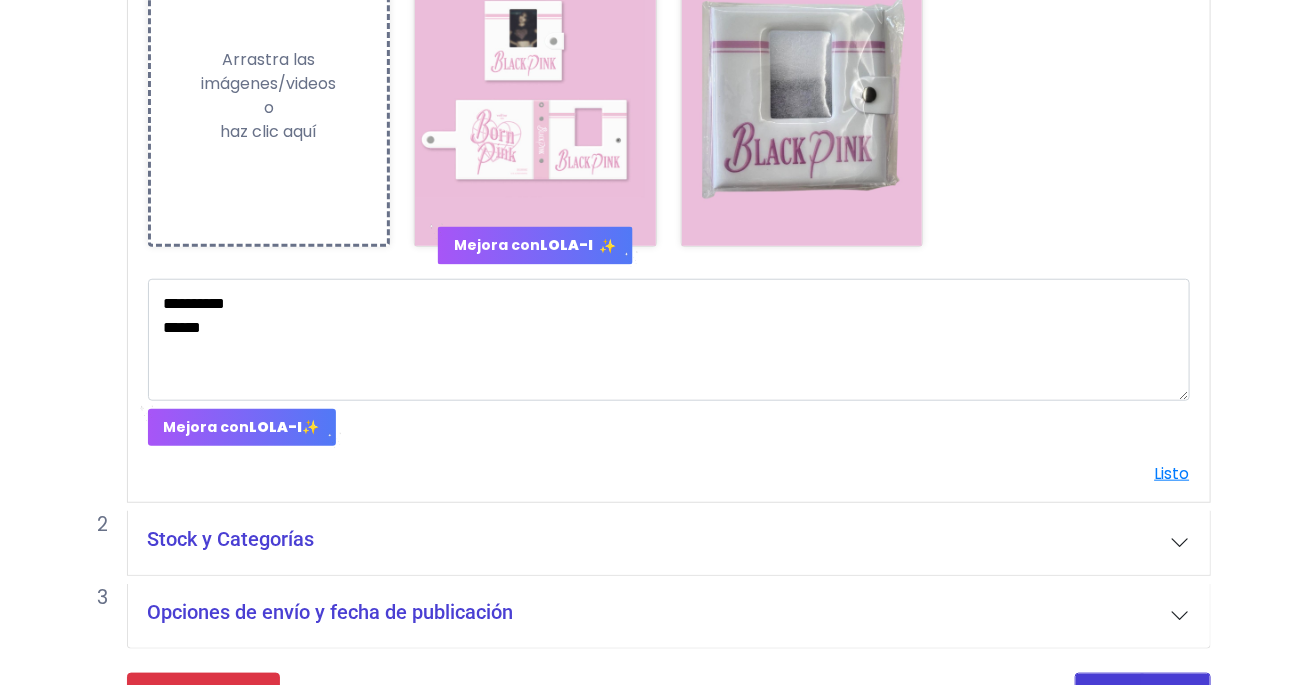 scroll, scrollTop: 540, scrollLeft: 0, axis: vertical 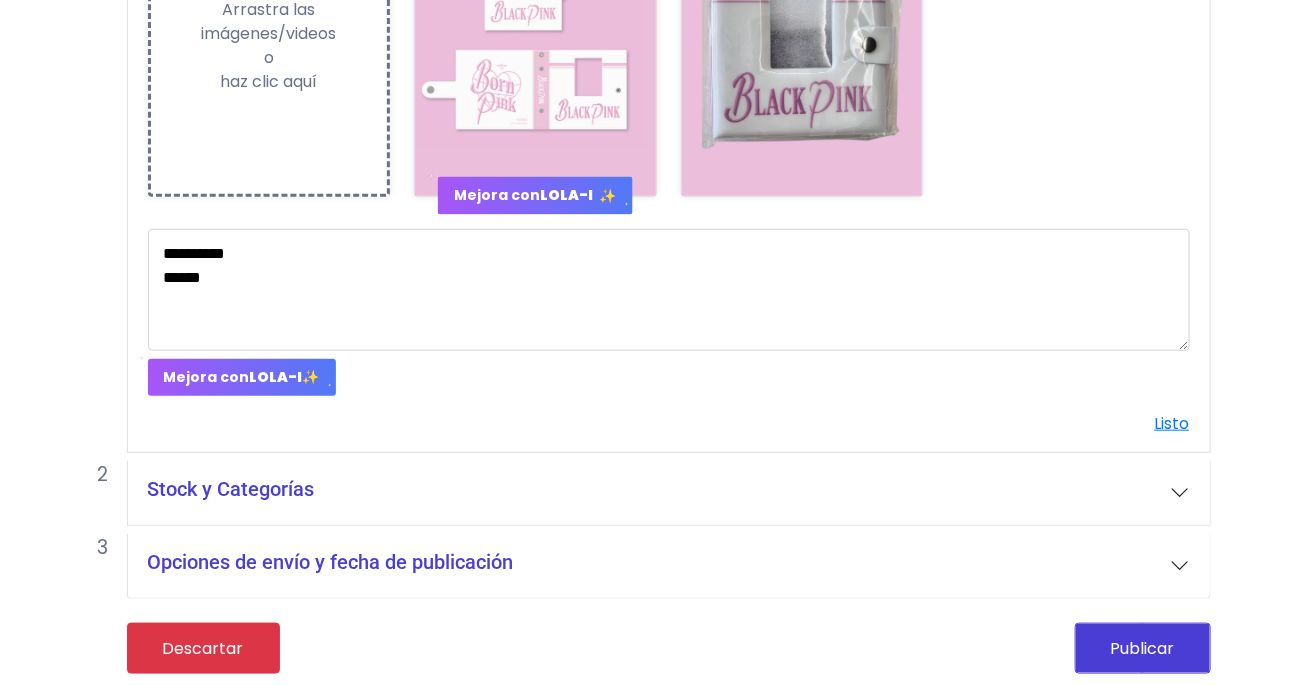 type on "***" 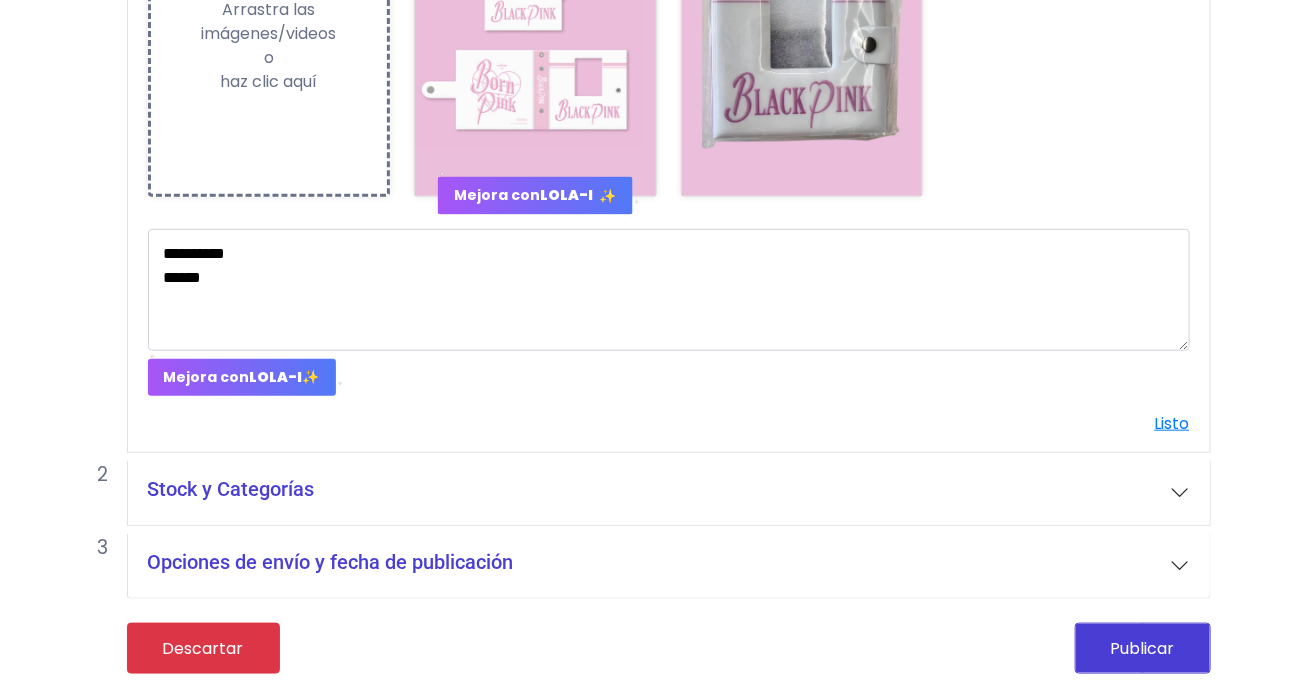 click on "Stock y Categorías" at bounding box center (231, 489) 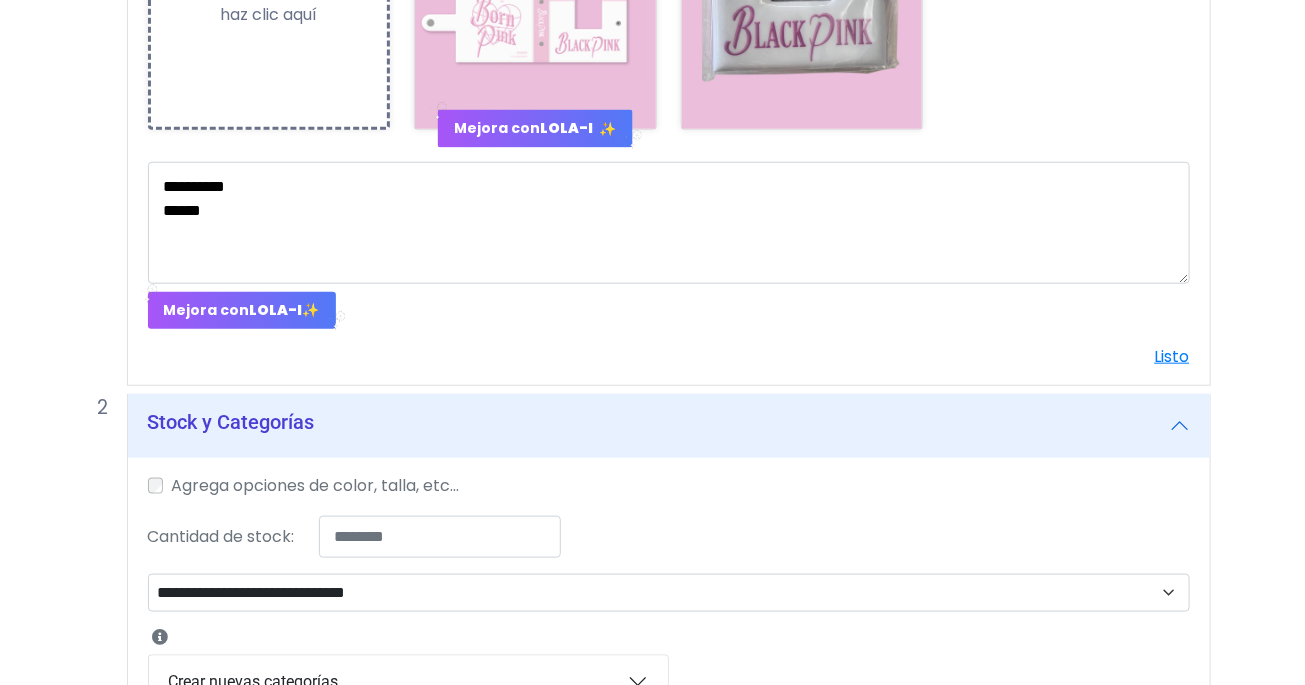 scroll, scrollTop: 665, scrollLeft: 0, axis: vertical 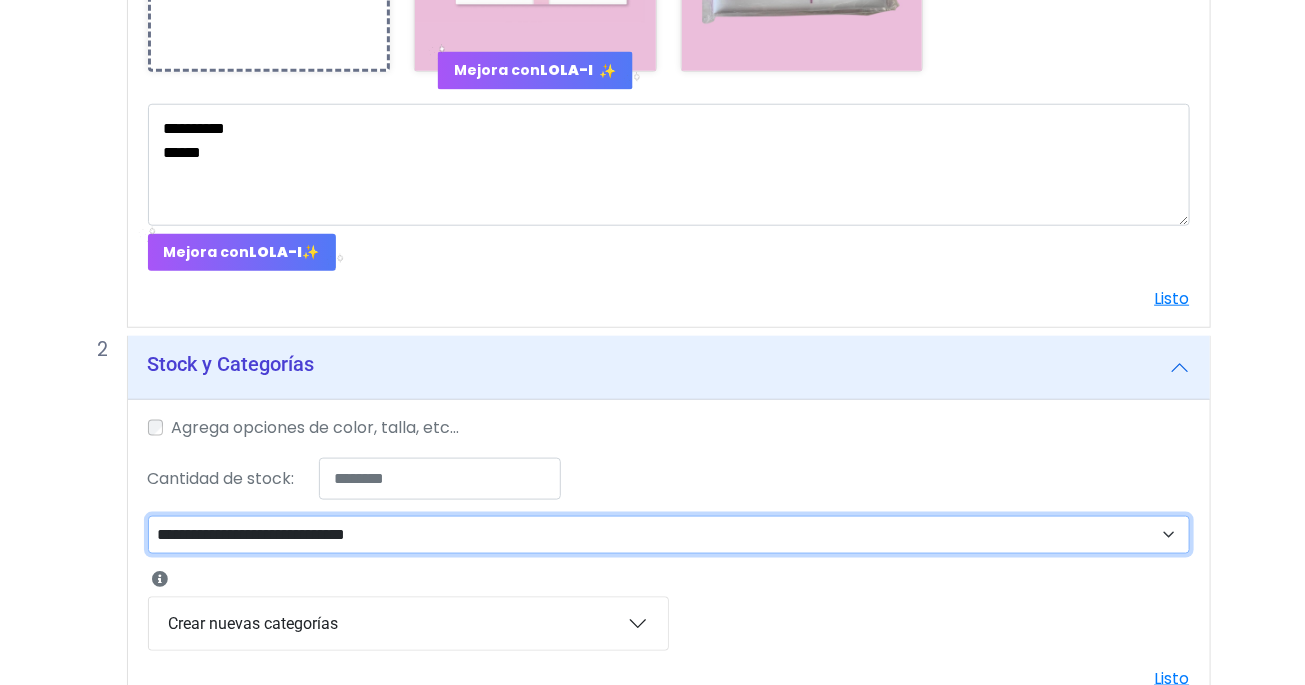 click on "**********" at bounding box center [669, 535] 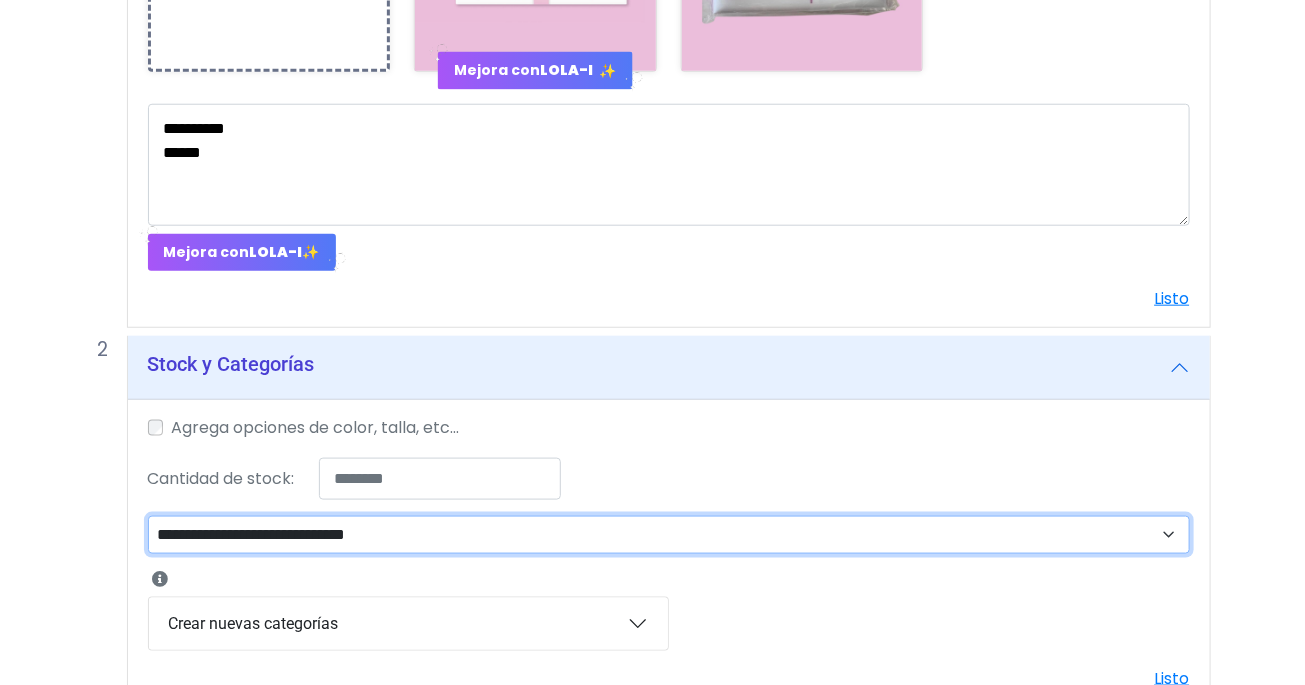 select on "**" 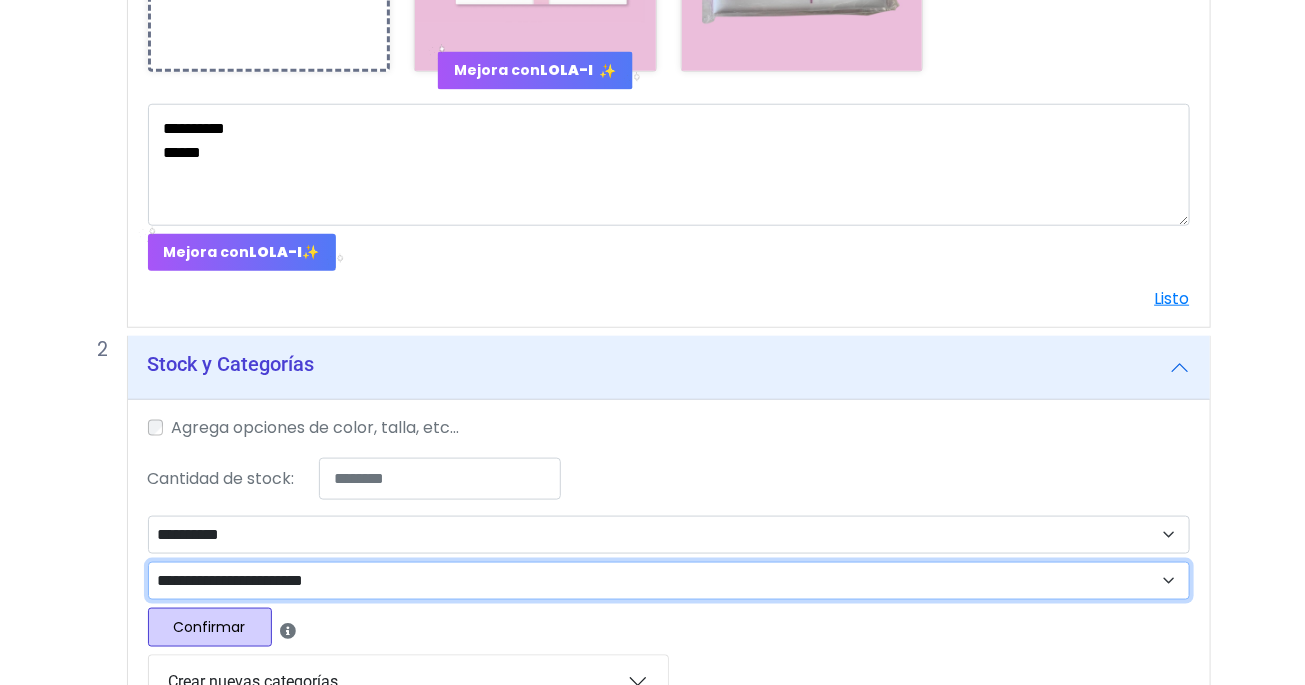 click on "**********" at bounding box center (669, 581) 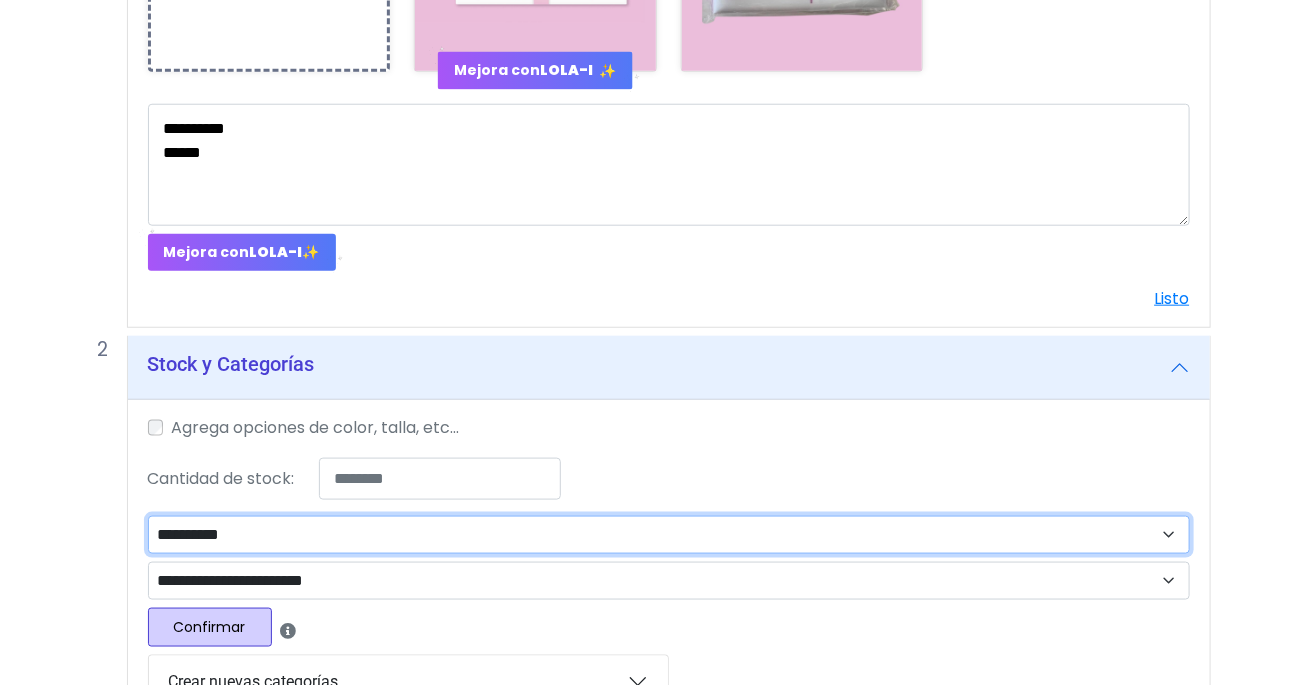 click on "**********" at bounding box center (669, 535) 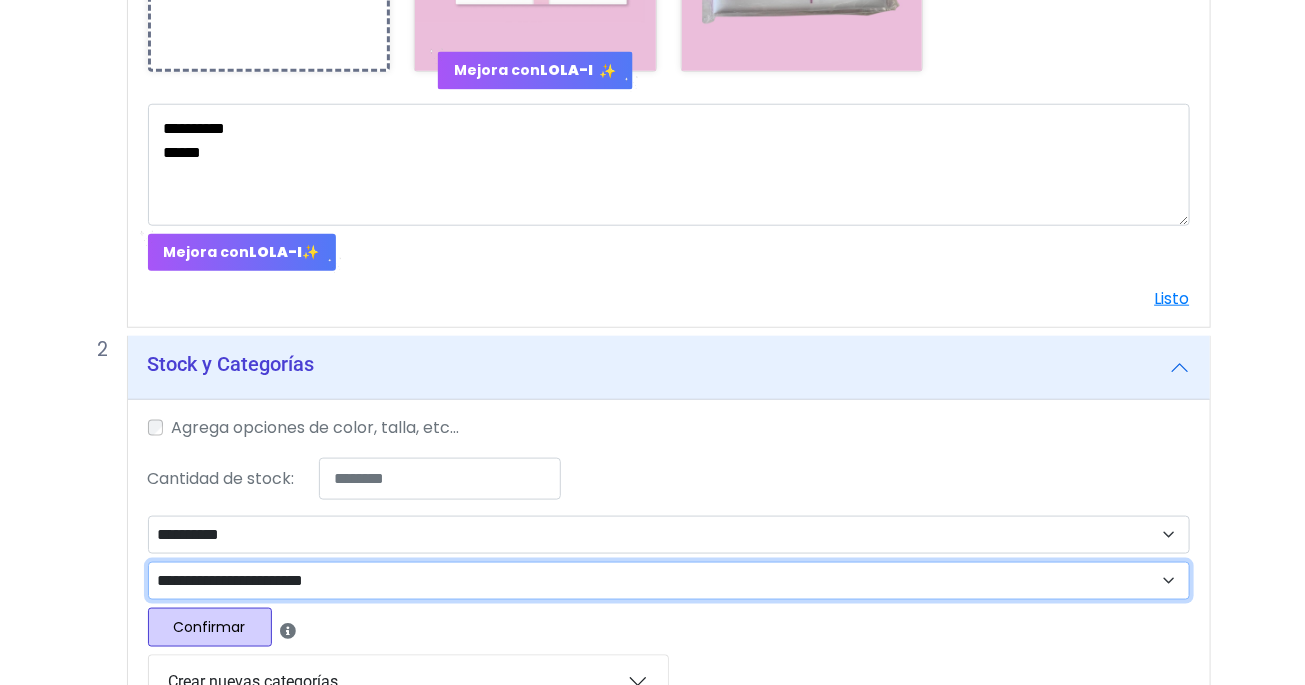 click on "**********" at bounding box center (669, 581) 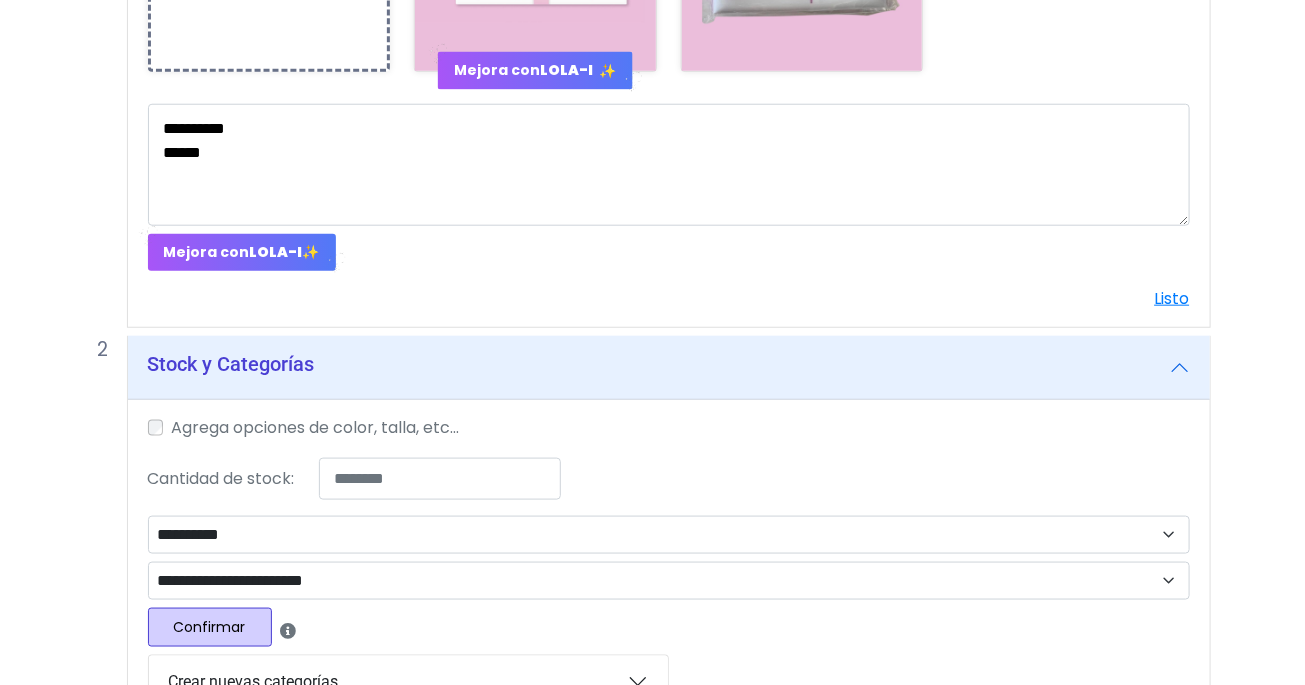 click on "Confirmar" at bounding box center [210, 627] 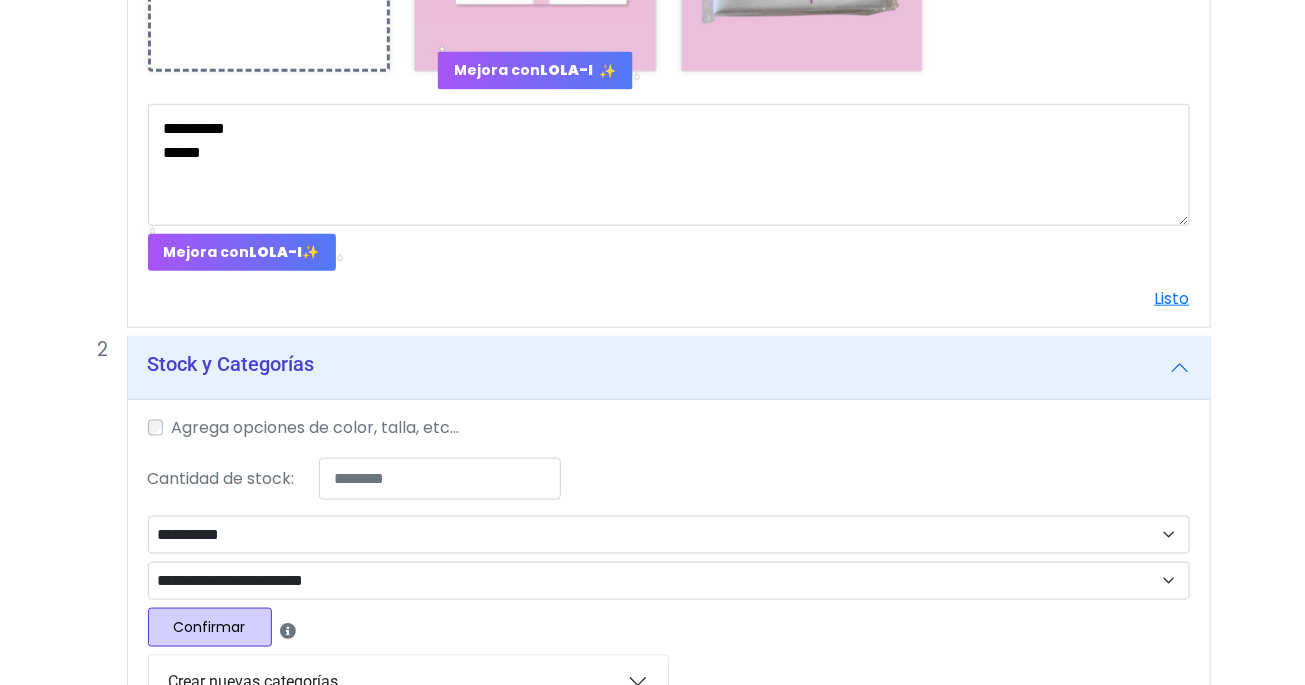 select 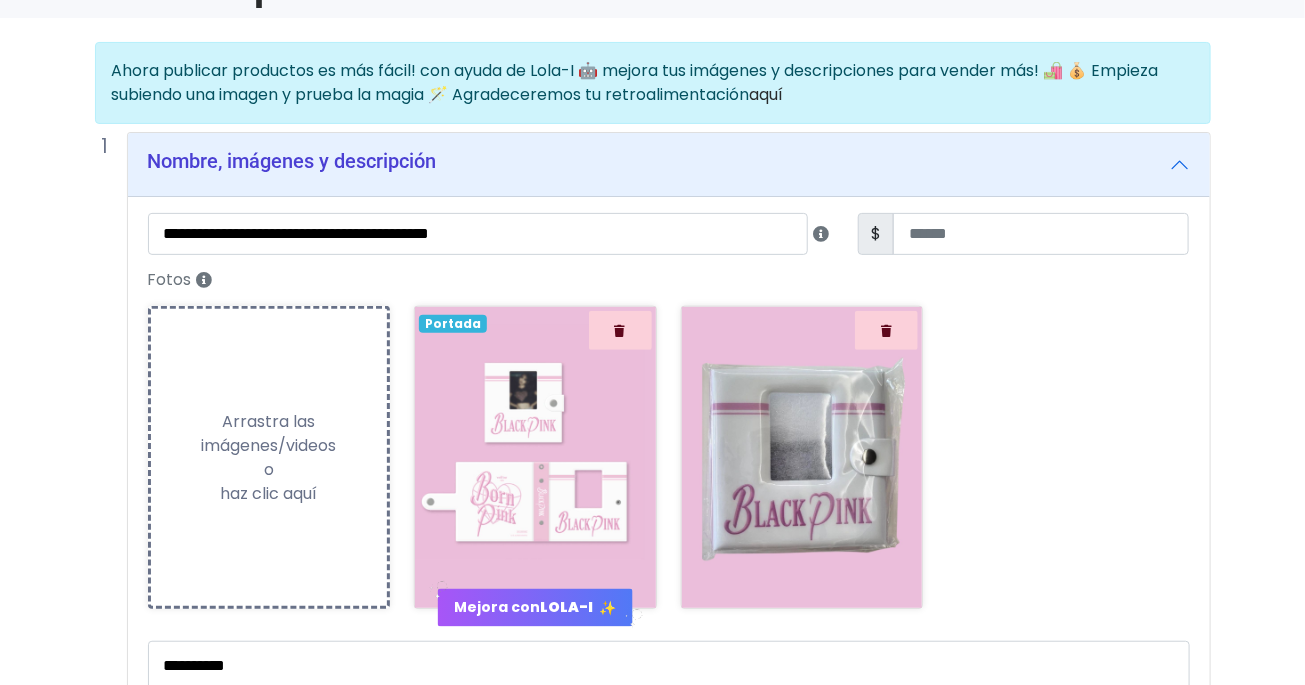 scroll, scrollTop: 123, scrollLeft: 0, axis: vertical 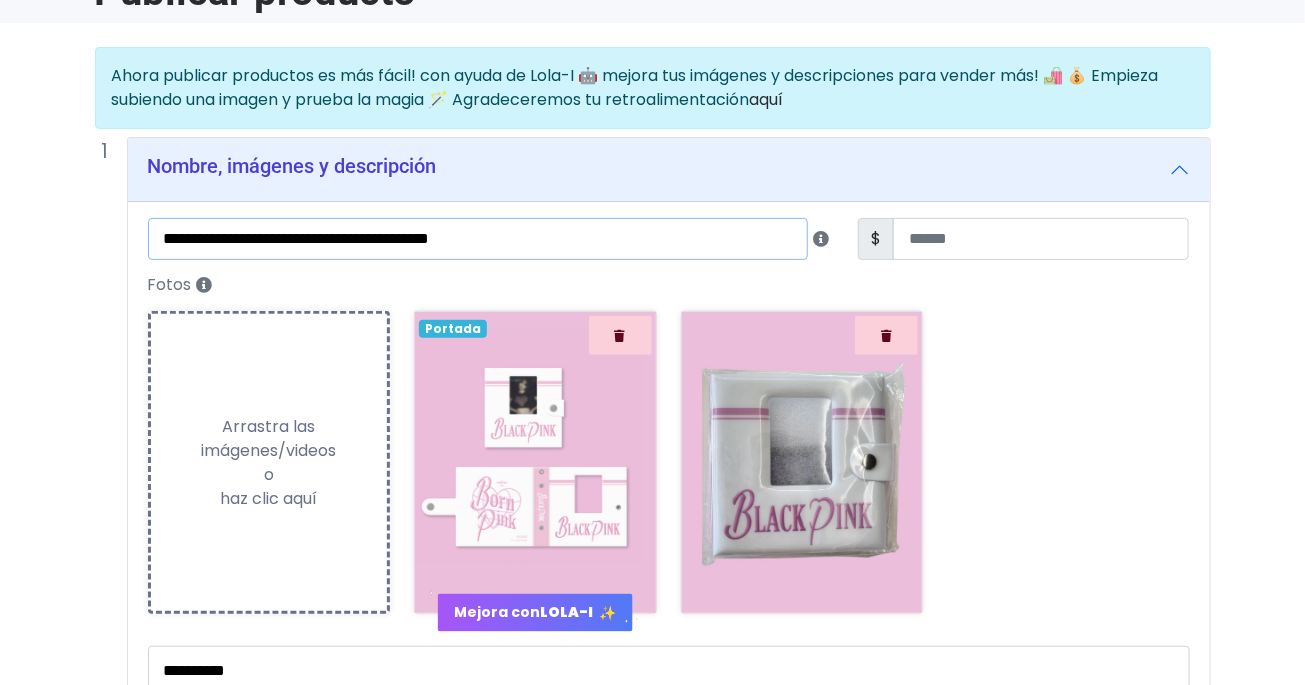 drag, startPoint x: 535, startPoint y: 242, endPoint x: 84, endPoint y: 239, distance: 451.00998 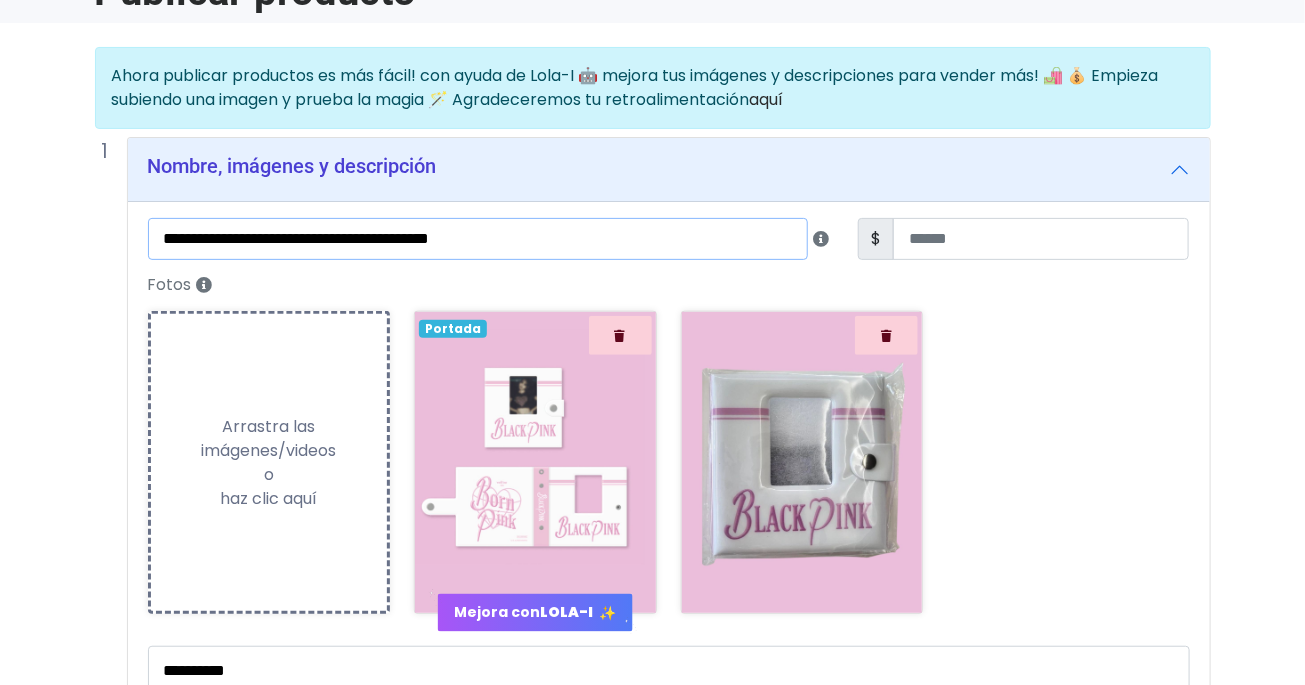click on "**********" at bounding box center [653, 738] 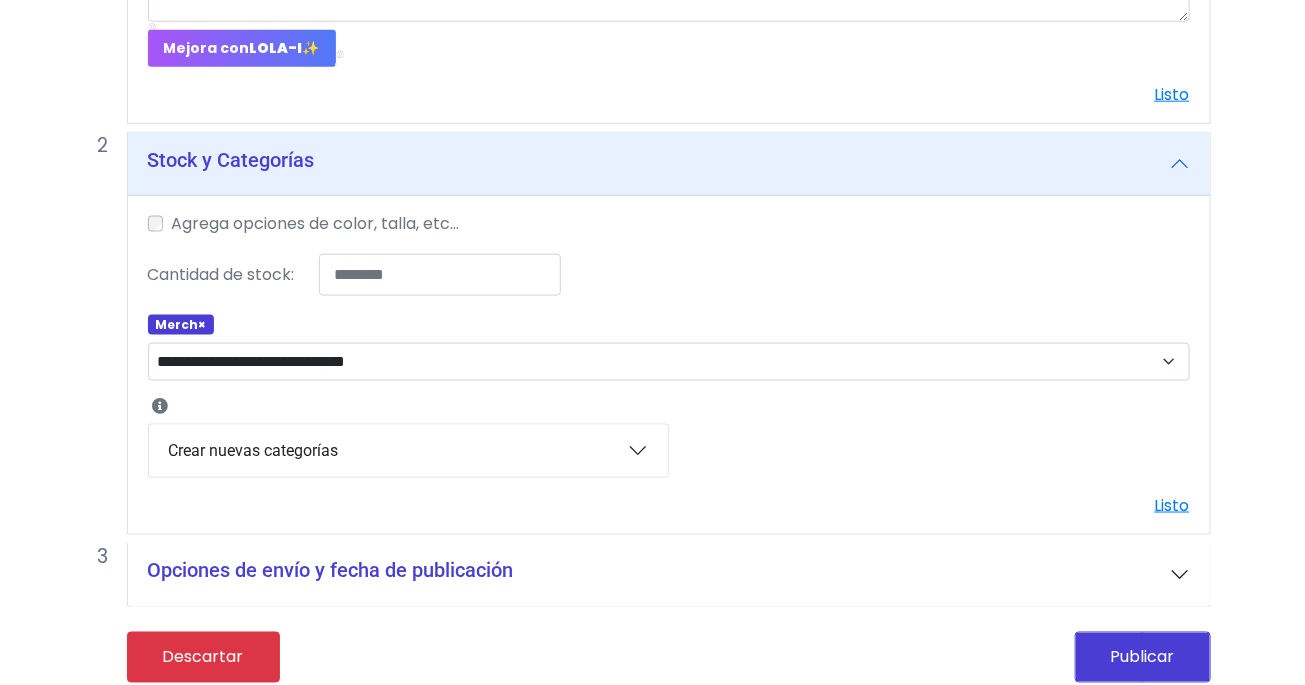 scroll, scrollTop: 877, scrollLeft: 0, axis: vertical 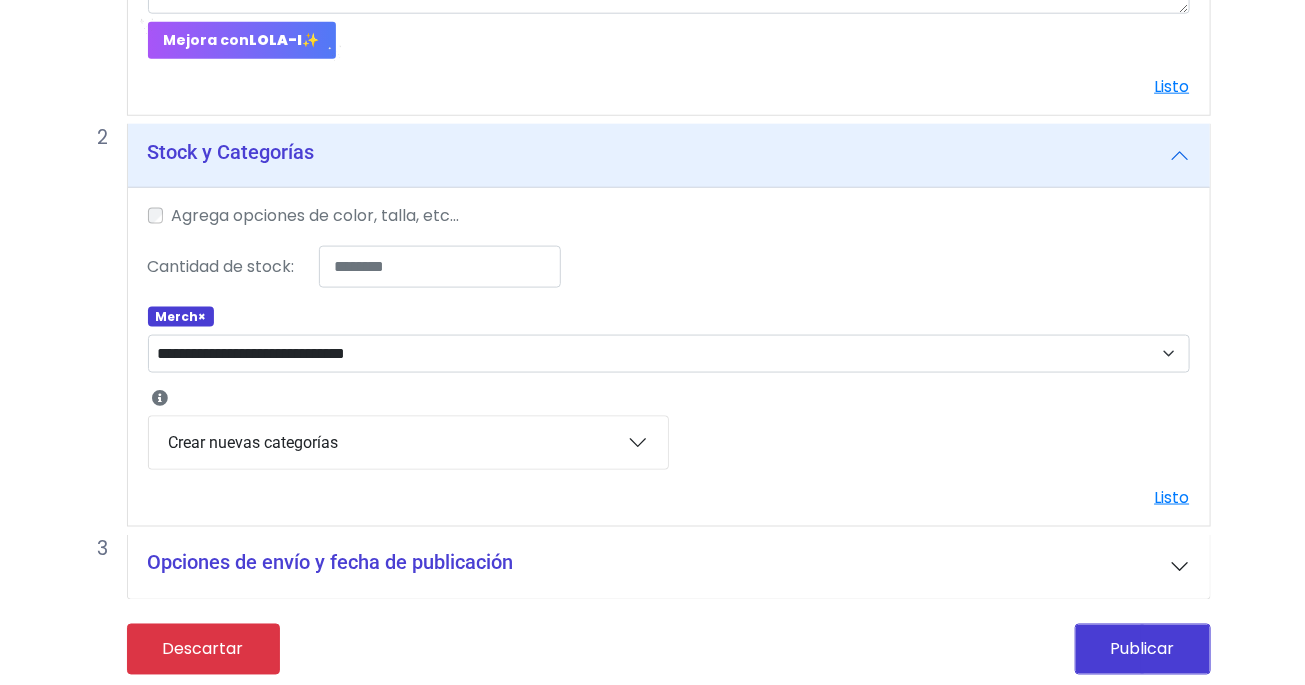 click on "Crear nuevas categorías" at bounding box center [408, 443] 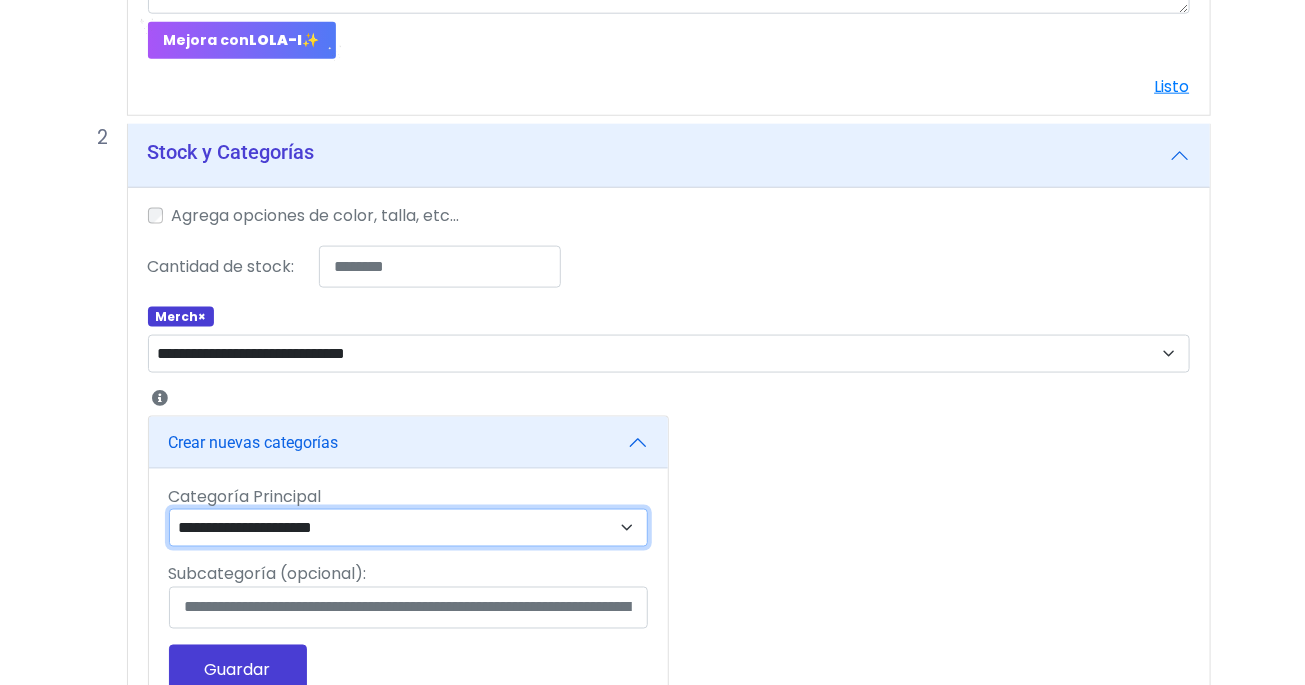 click on "**********" at bounding box center [408, 528] 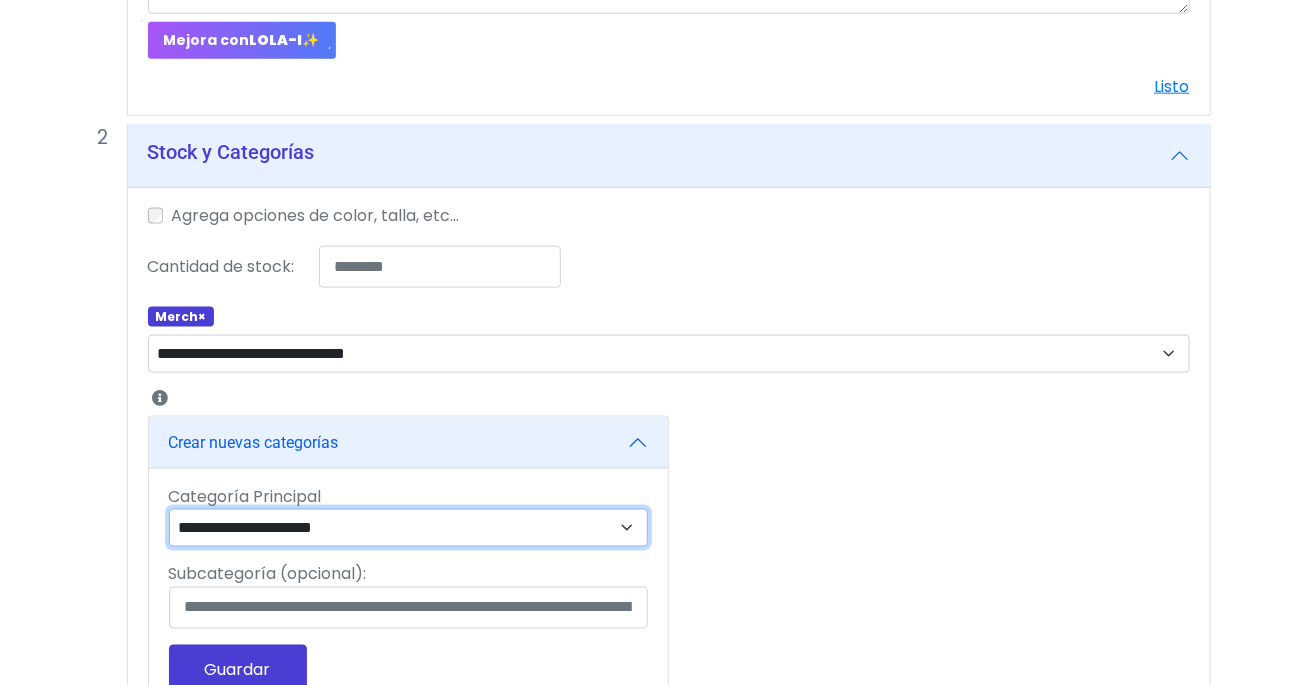 select on "**" 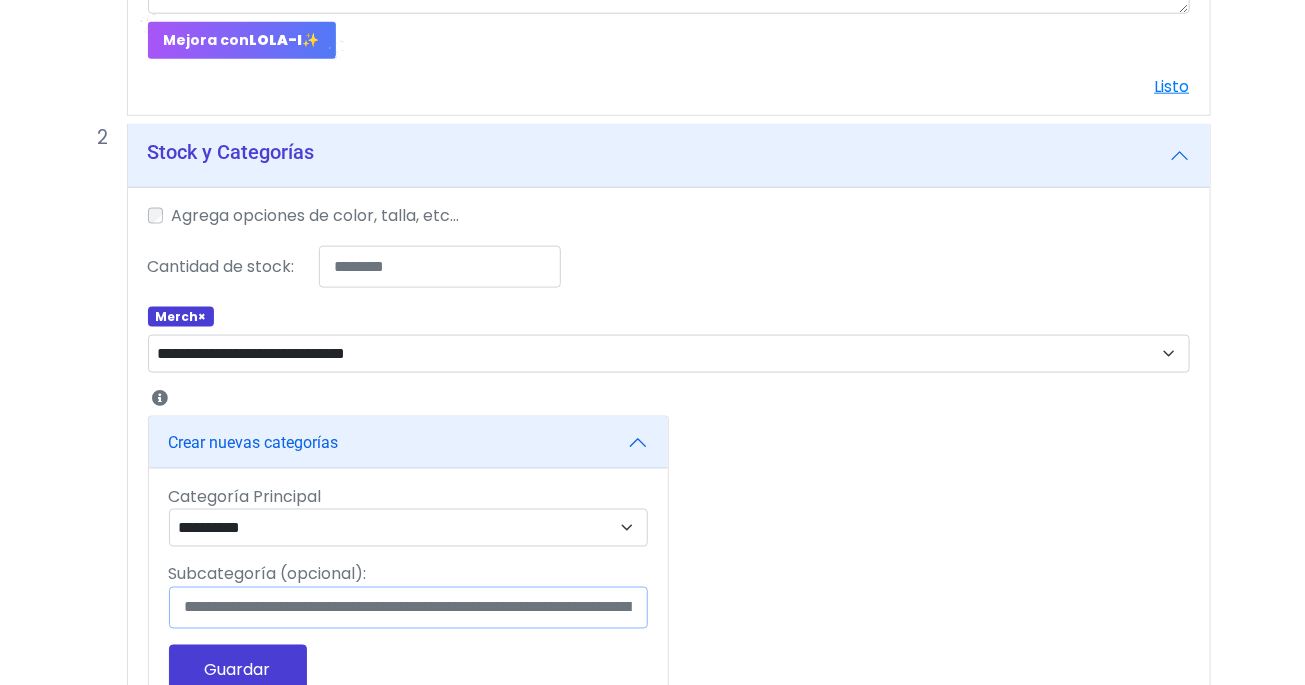 click on "Subcategoría (opcional):" at bounding box center [408, 608] 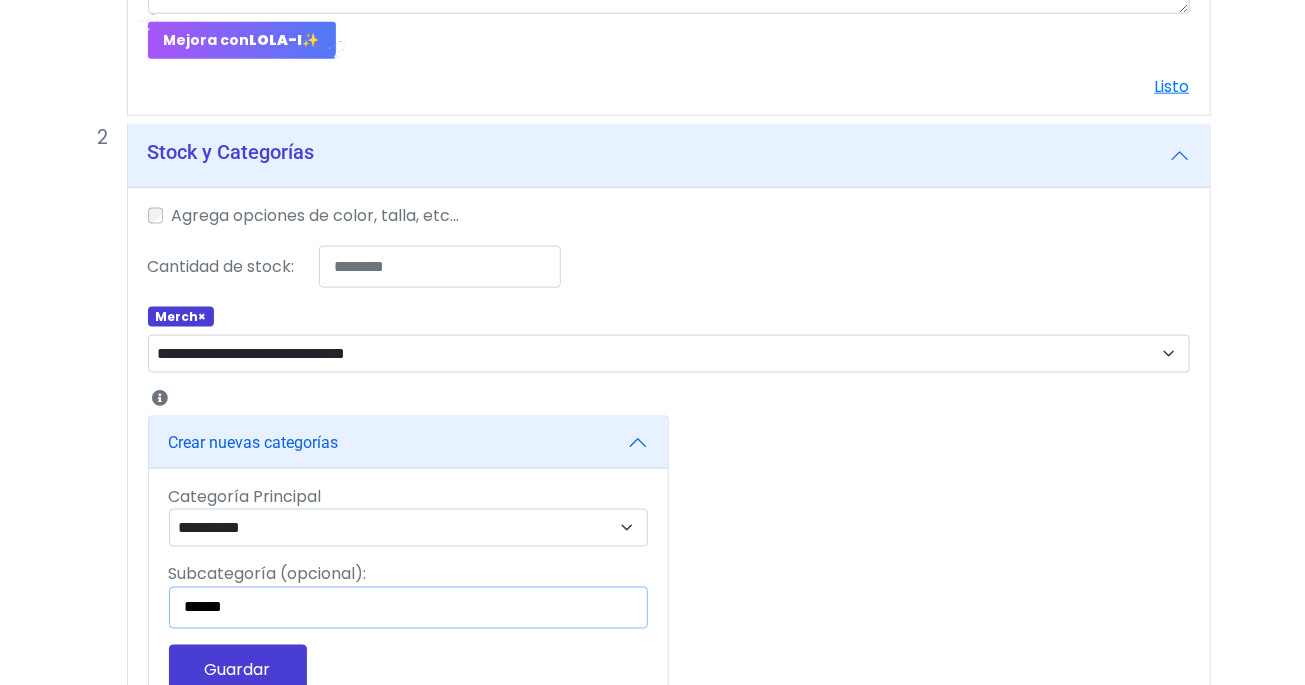 type on "******" 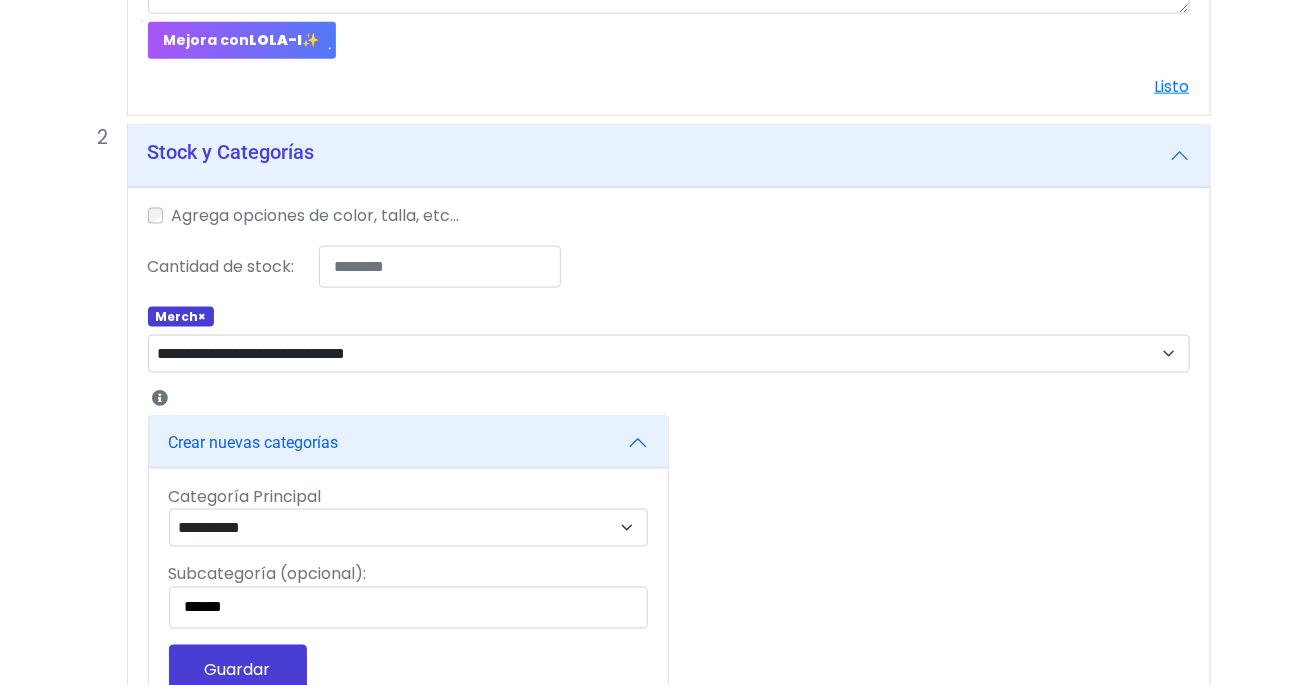 click on "Guardar" at bounding box center (238, 670) 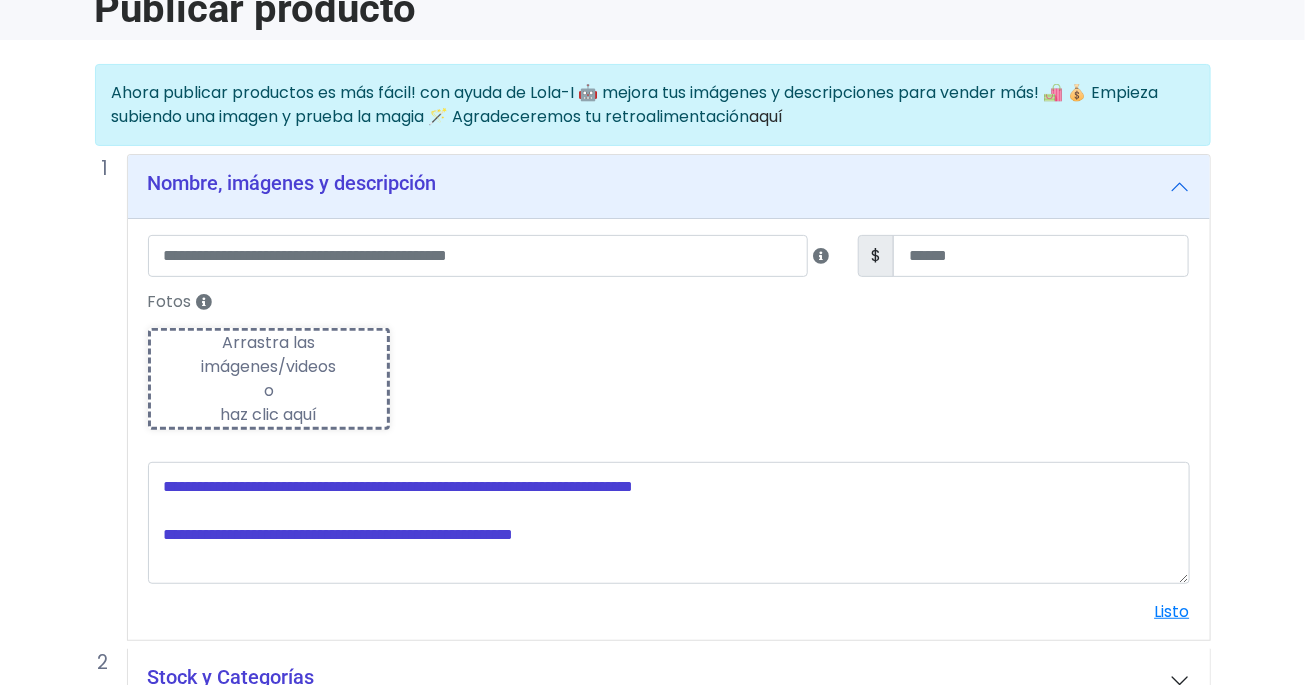 scroll, scrollTop: 103, scrollLeft: 0, axis: vertical 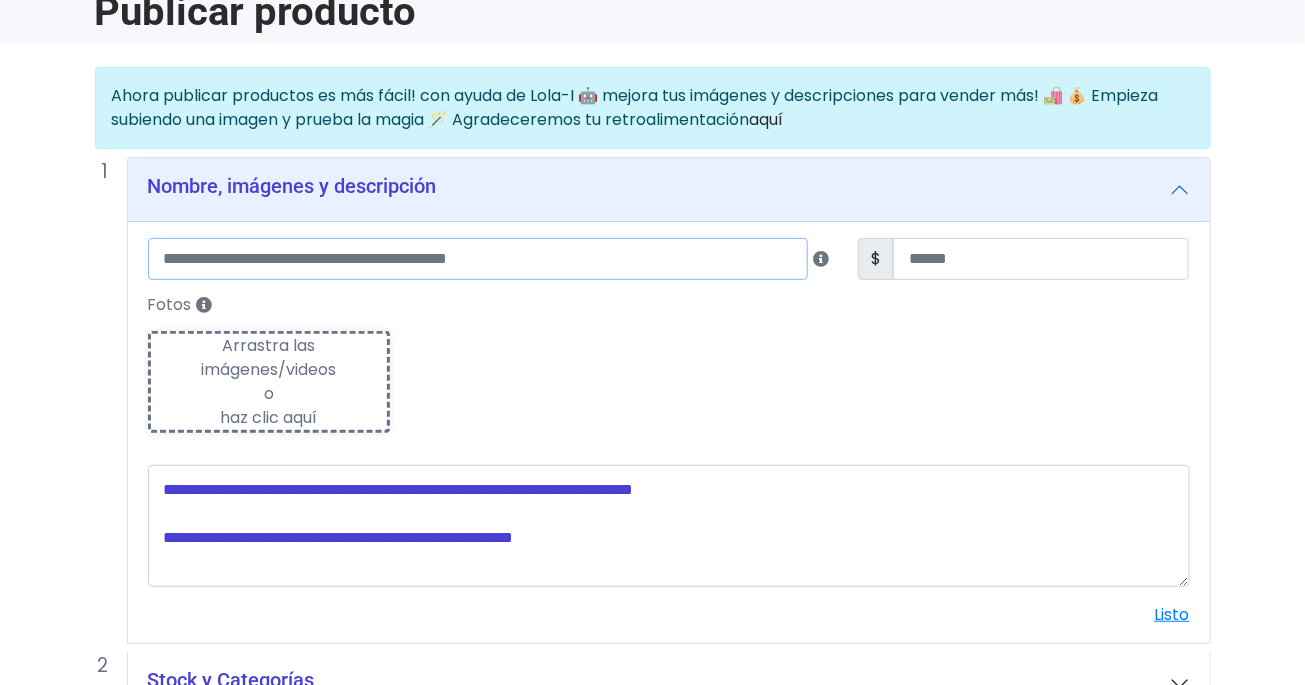 click at bounding box center [478, 259] 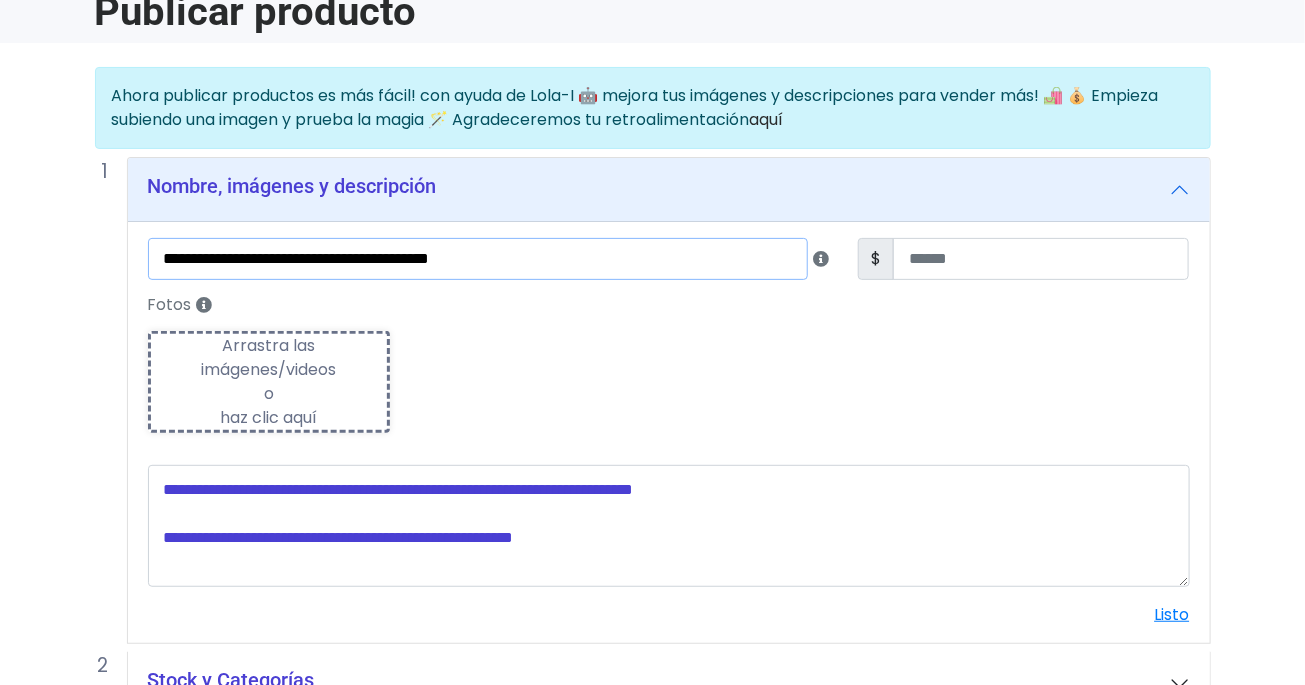 type on "**********" 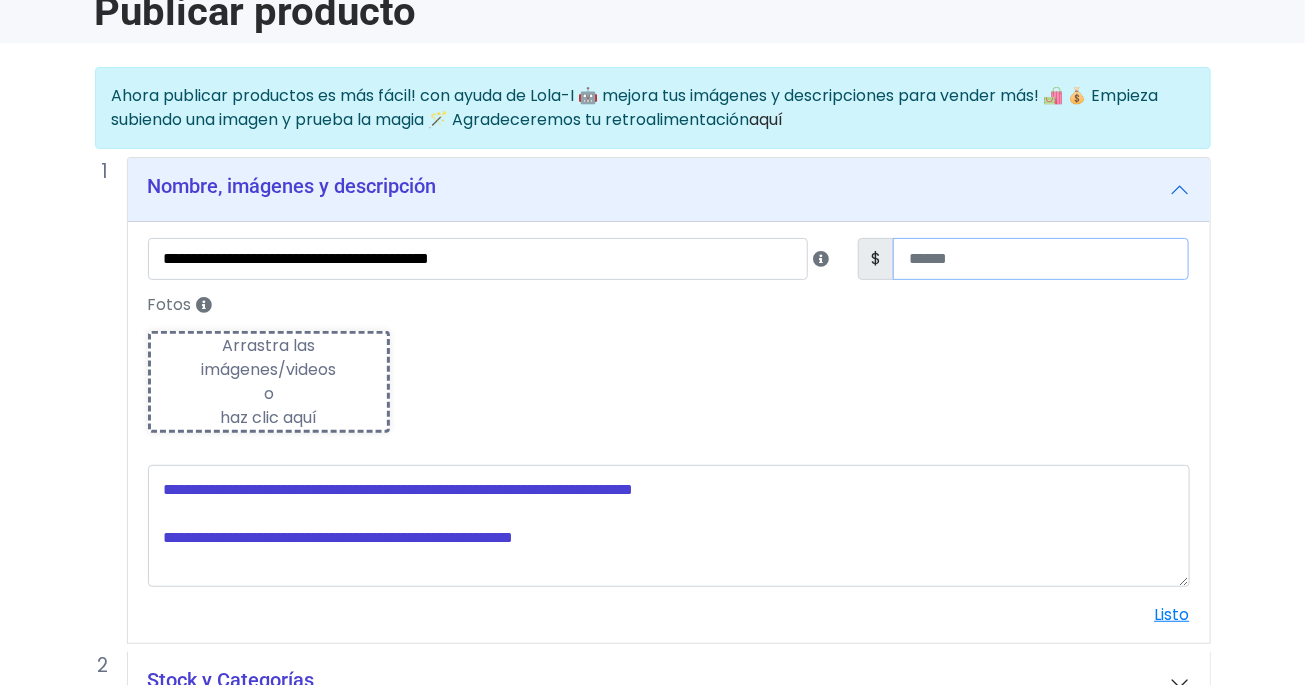 click at bounding box center [1041, 259] 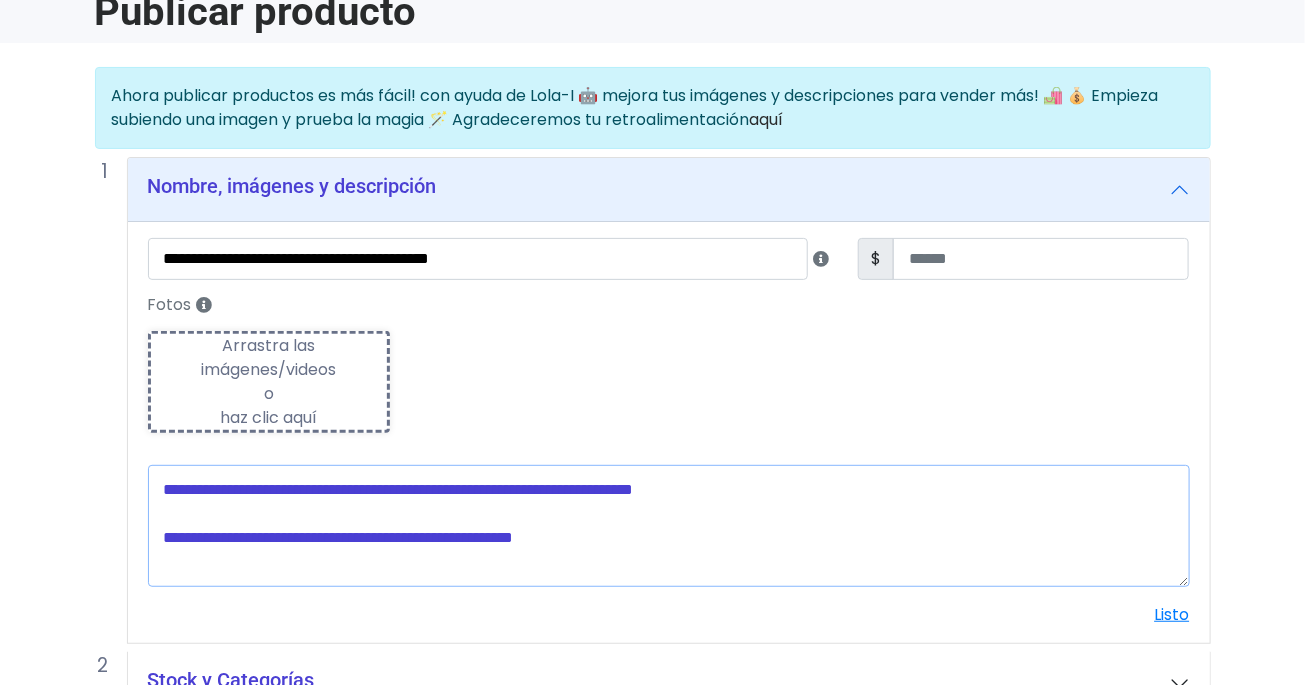 click at bounding box center [669, 526] 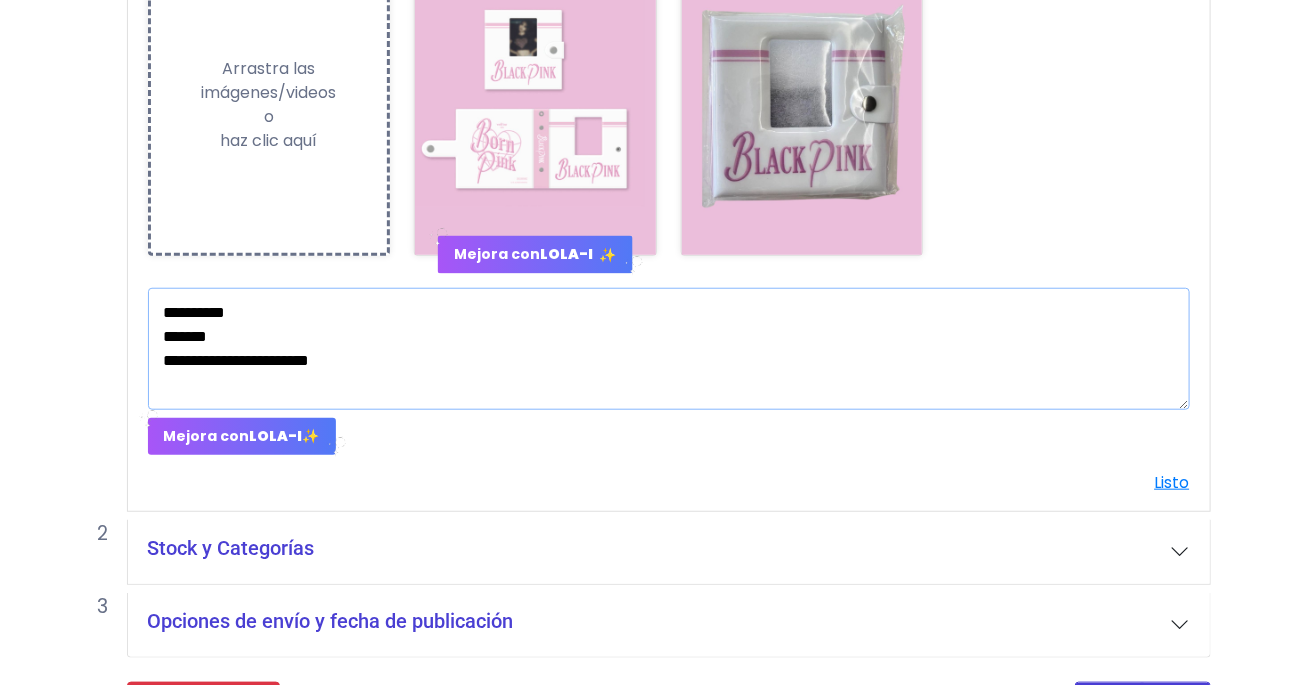 scroll, scrollTop: 540, scrollLeft: 0, axis: vertical 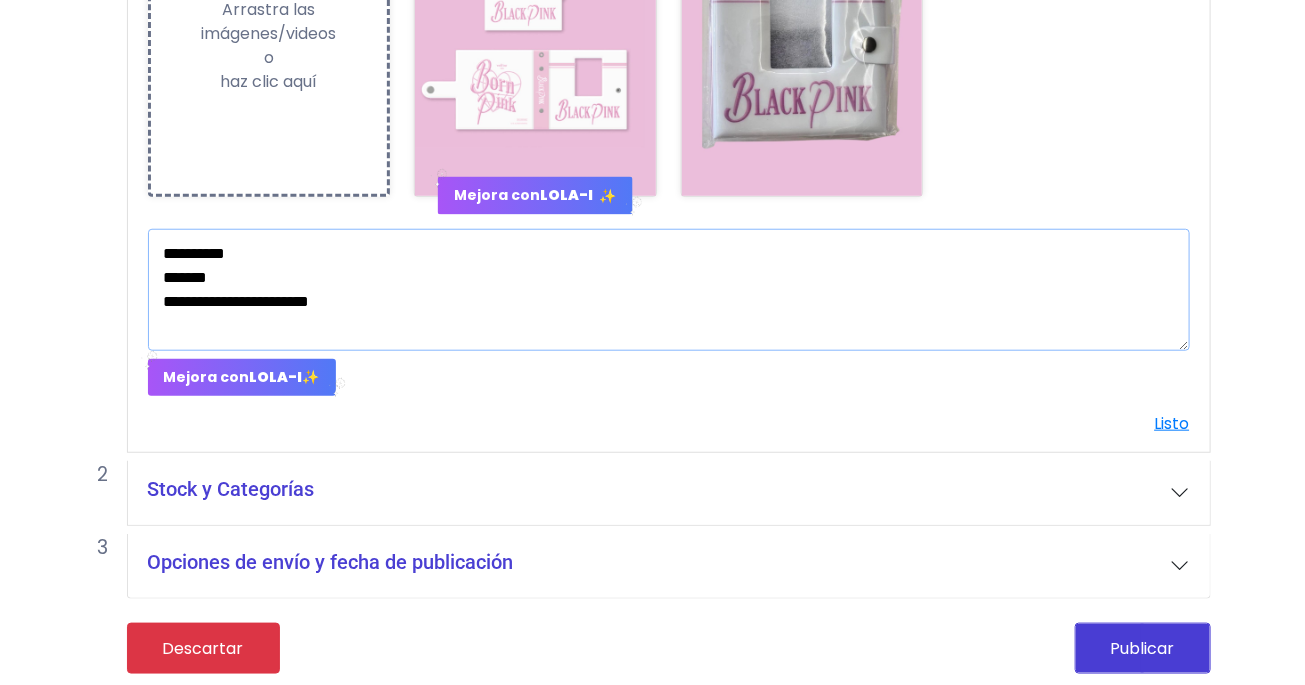 type on "**********" 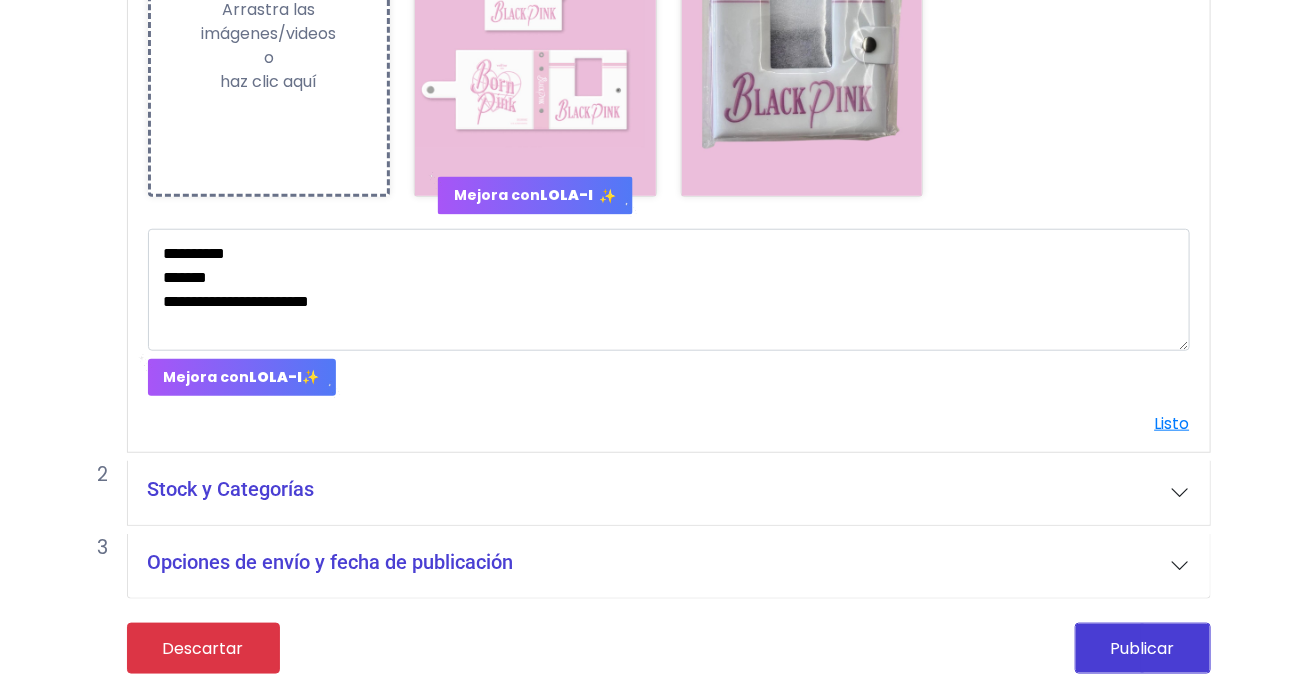click on "Stock y Categorías" at bounding box center [669, 493] 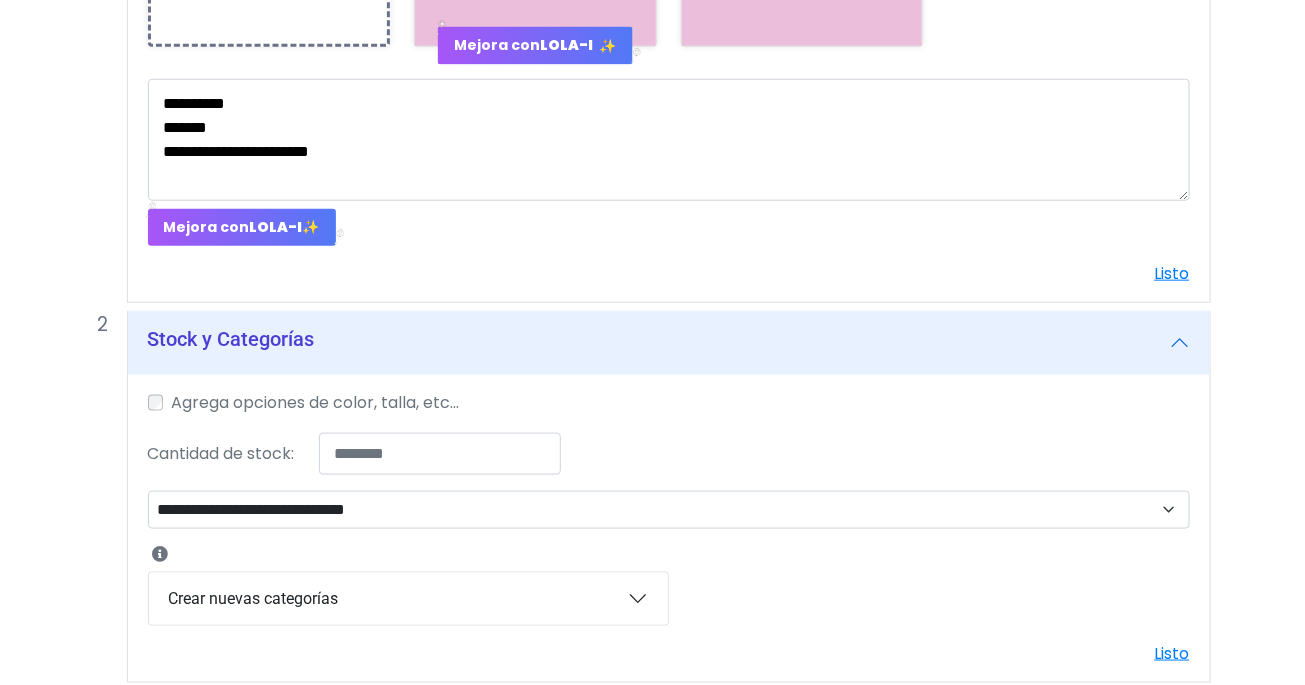 scroll, scrollTop: 691, scrollLeft: 0, axis: vertical 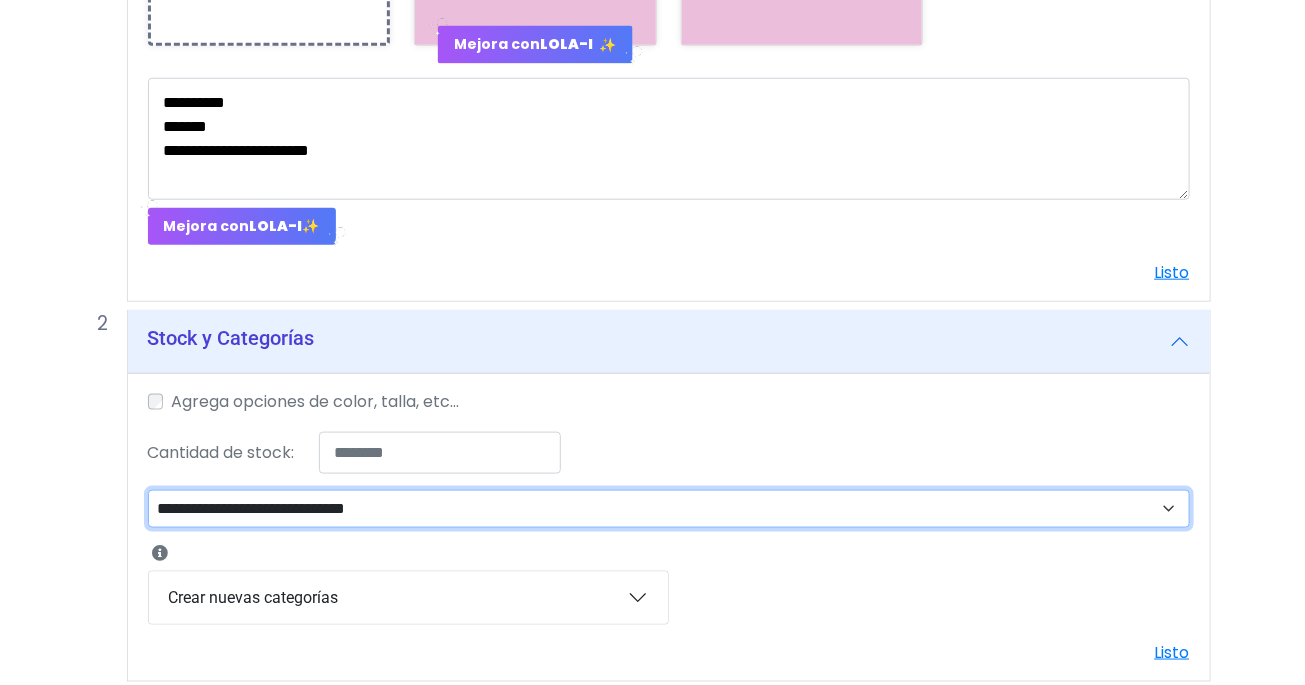 click on "**********" at bounding box center [669, 509] 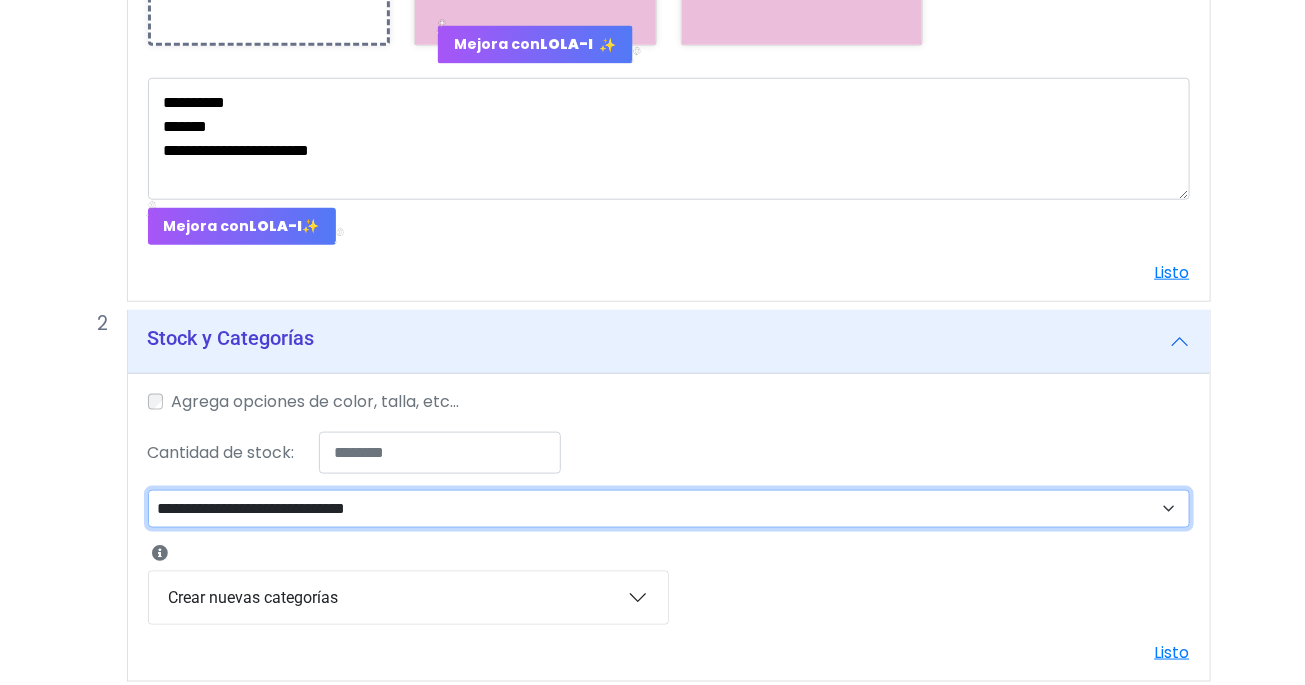 select on "**" 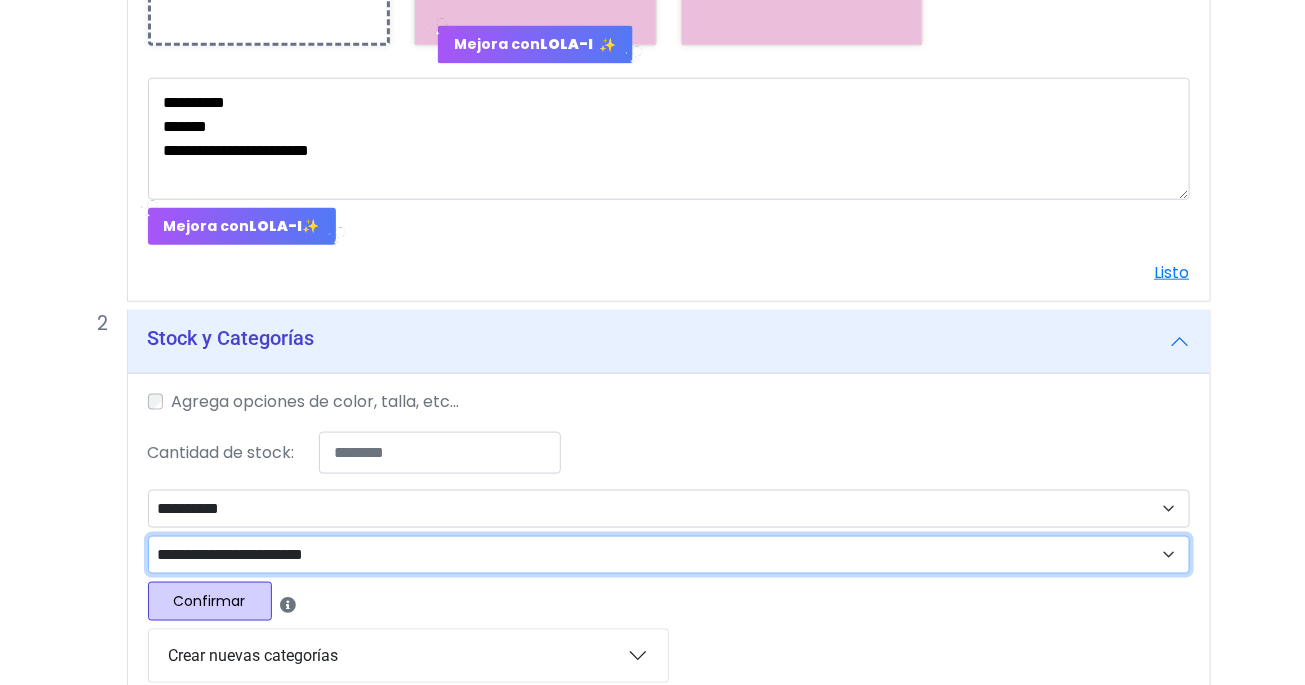 click on "**********" at bounding box center (669, 555) 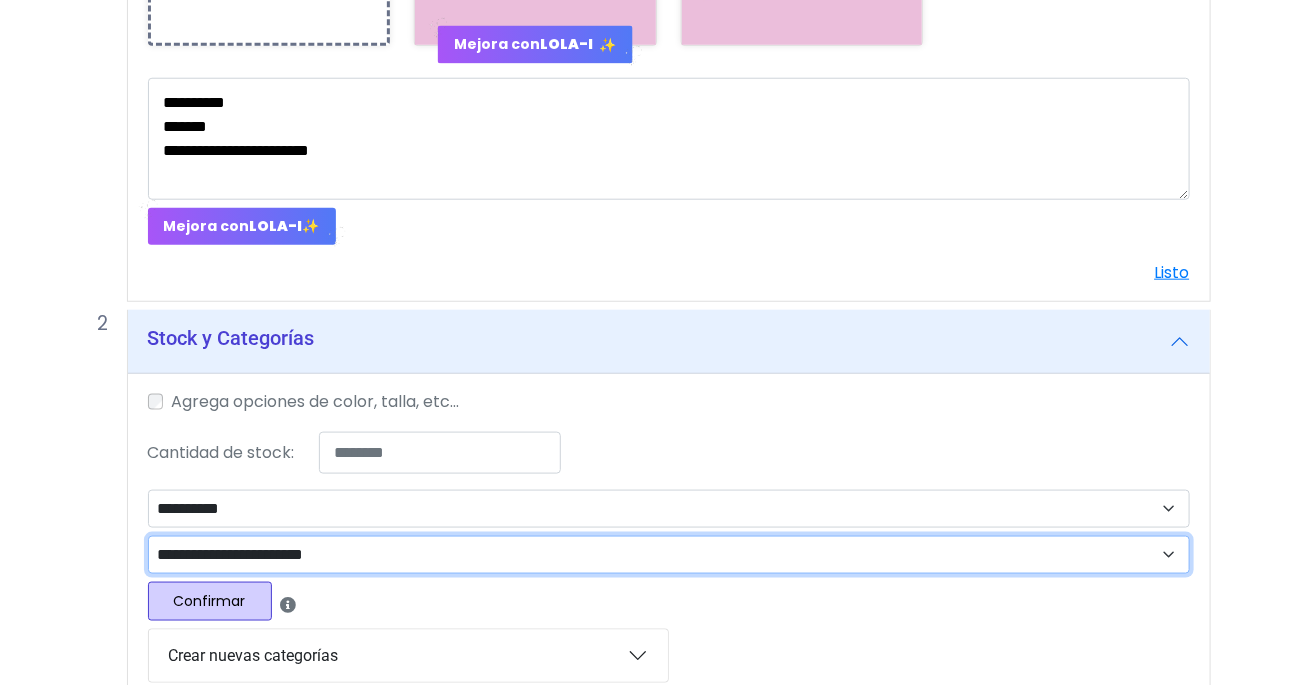 select on "****" 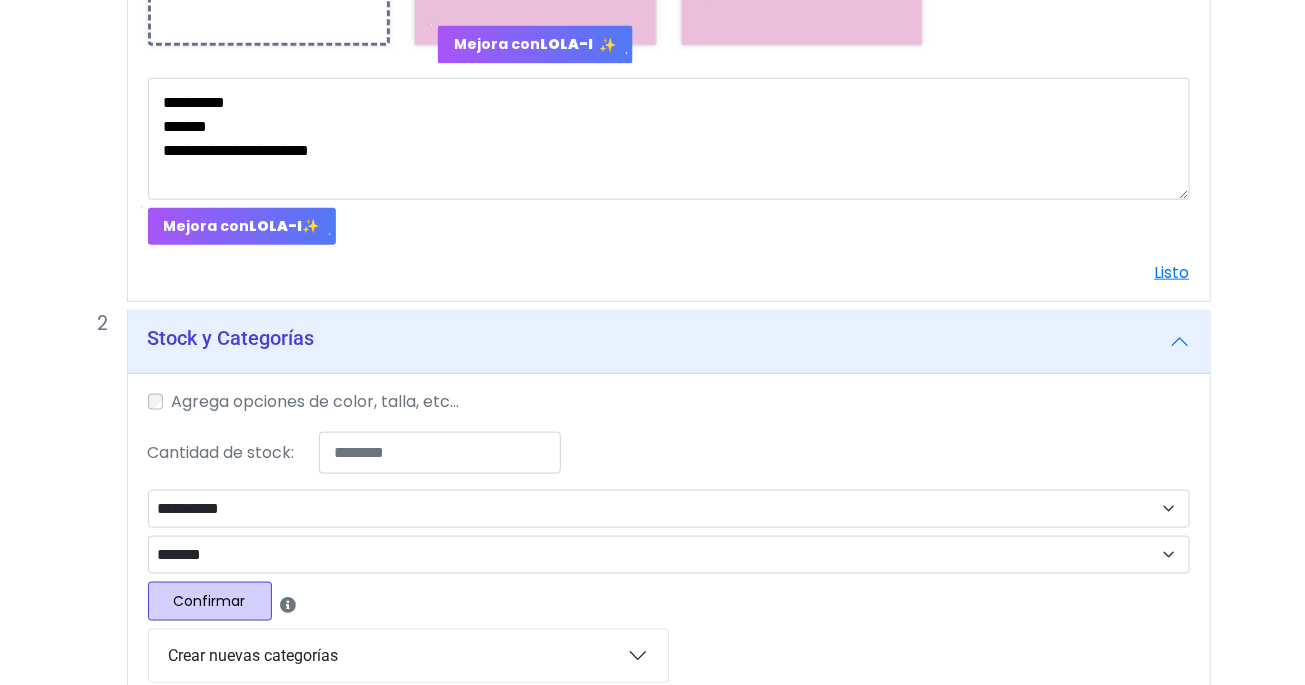 click on "Confirmar" at bounding box center [210, 601] 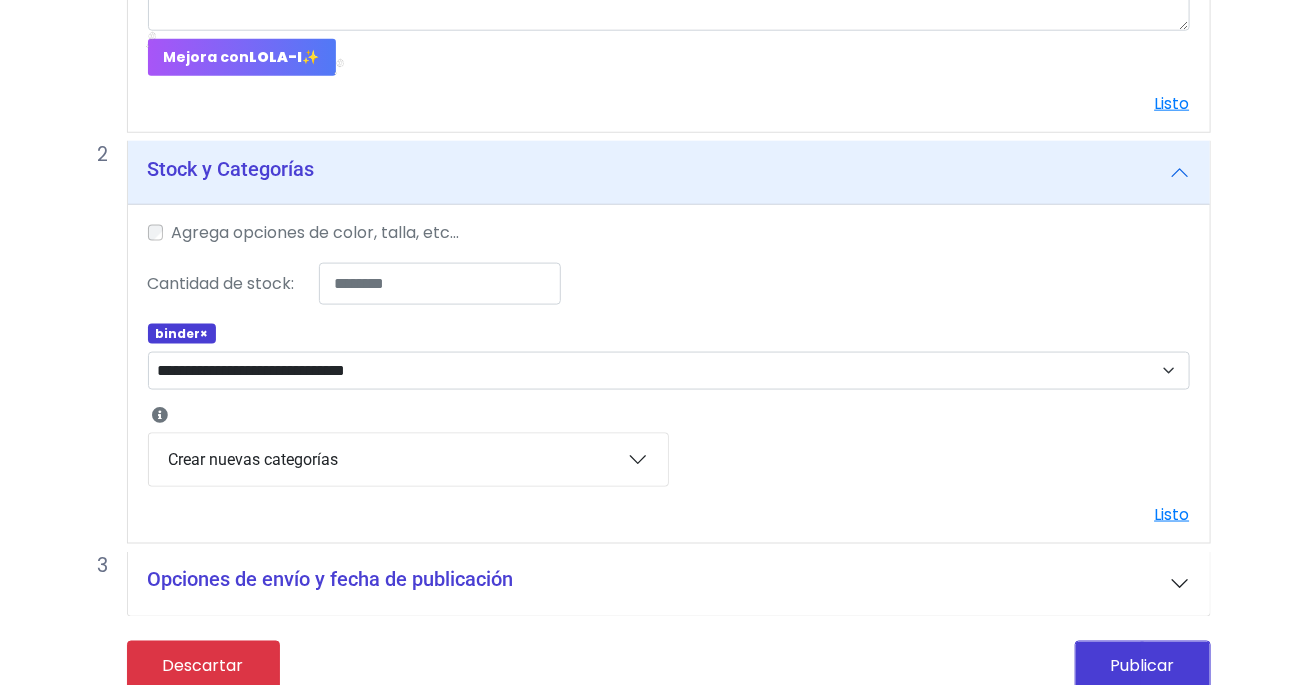 scroll, scrollTop: 864, scrollLeft: 0, axis: vertical 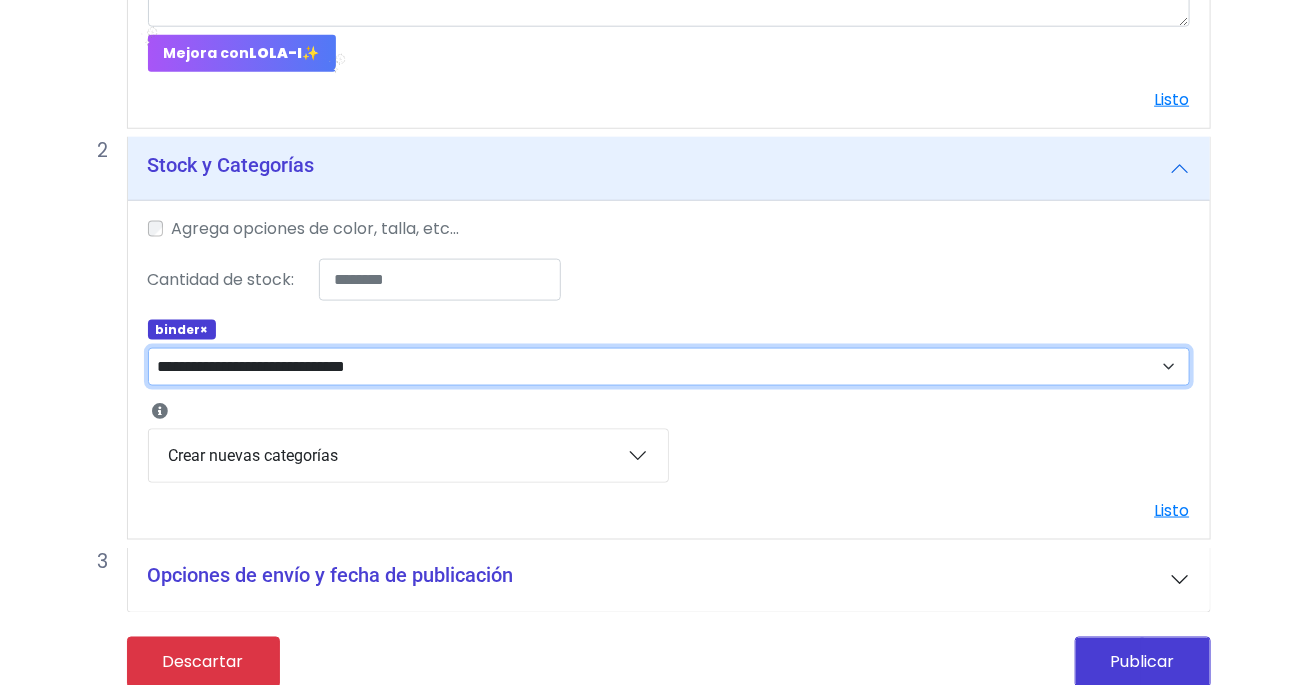 click on "**********" at bounding box center (669, 367) 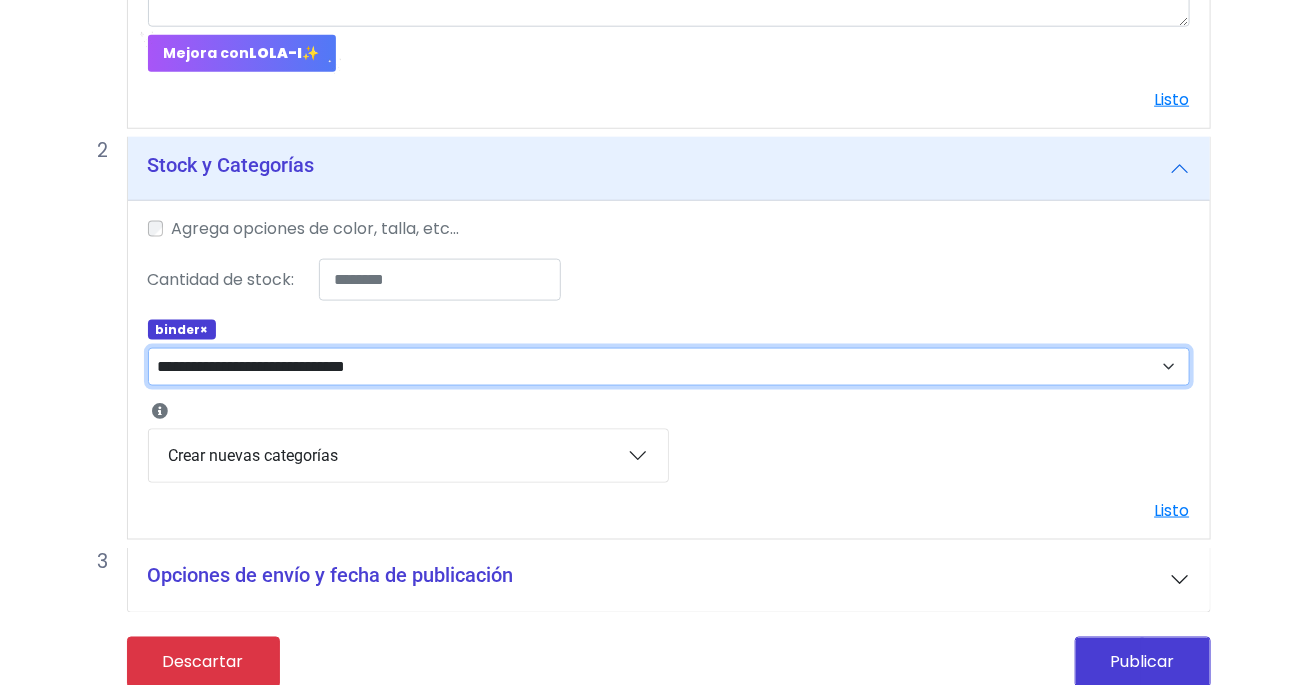 select on "**" 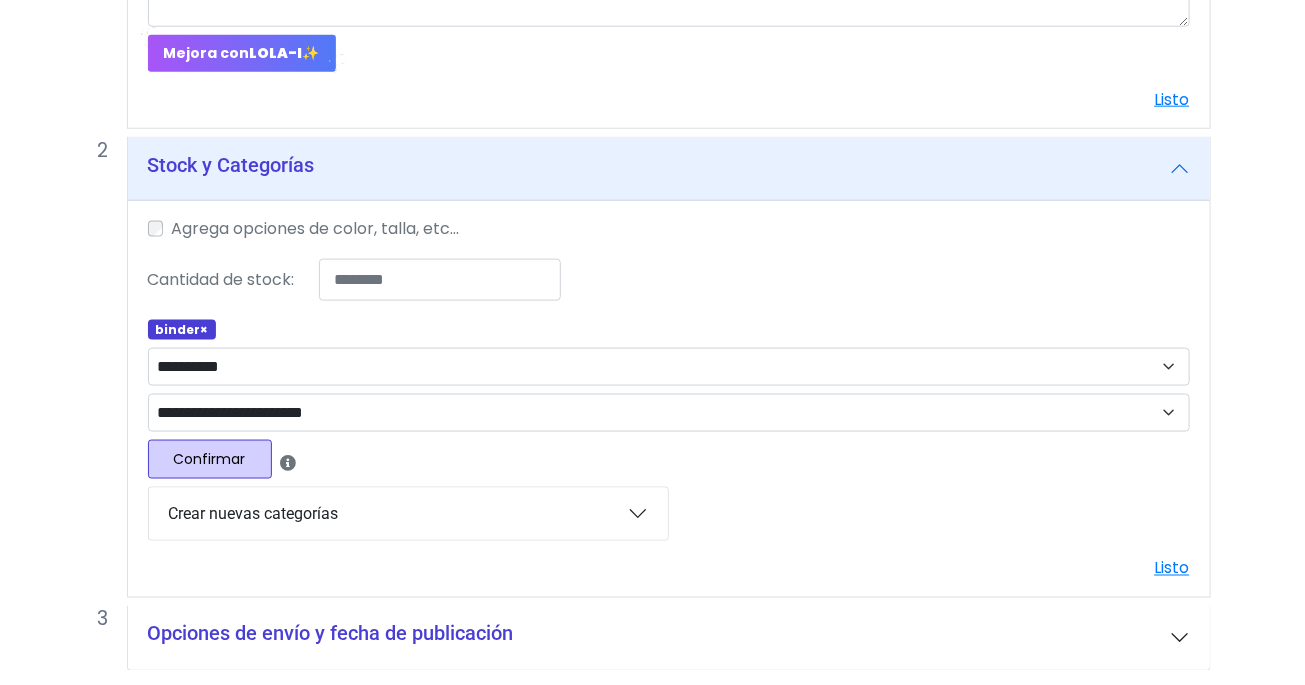 click on "Confirmar" at bounding box center (210, 459) 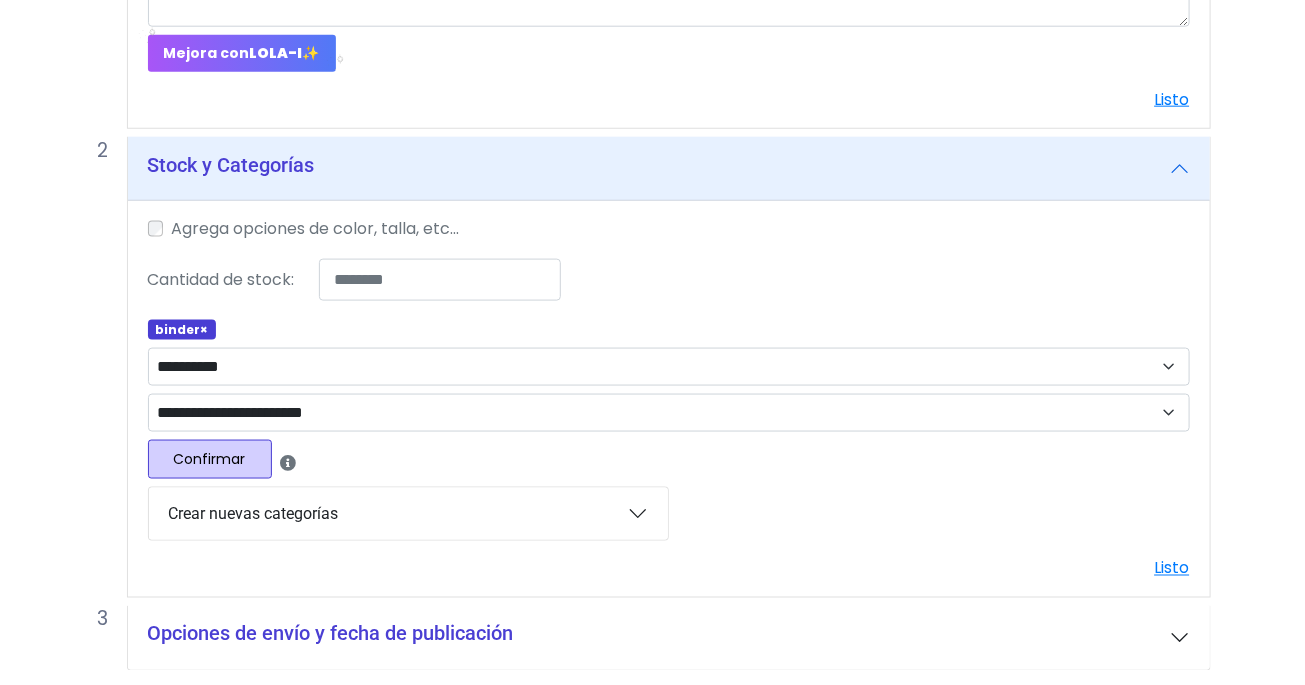 select 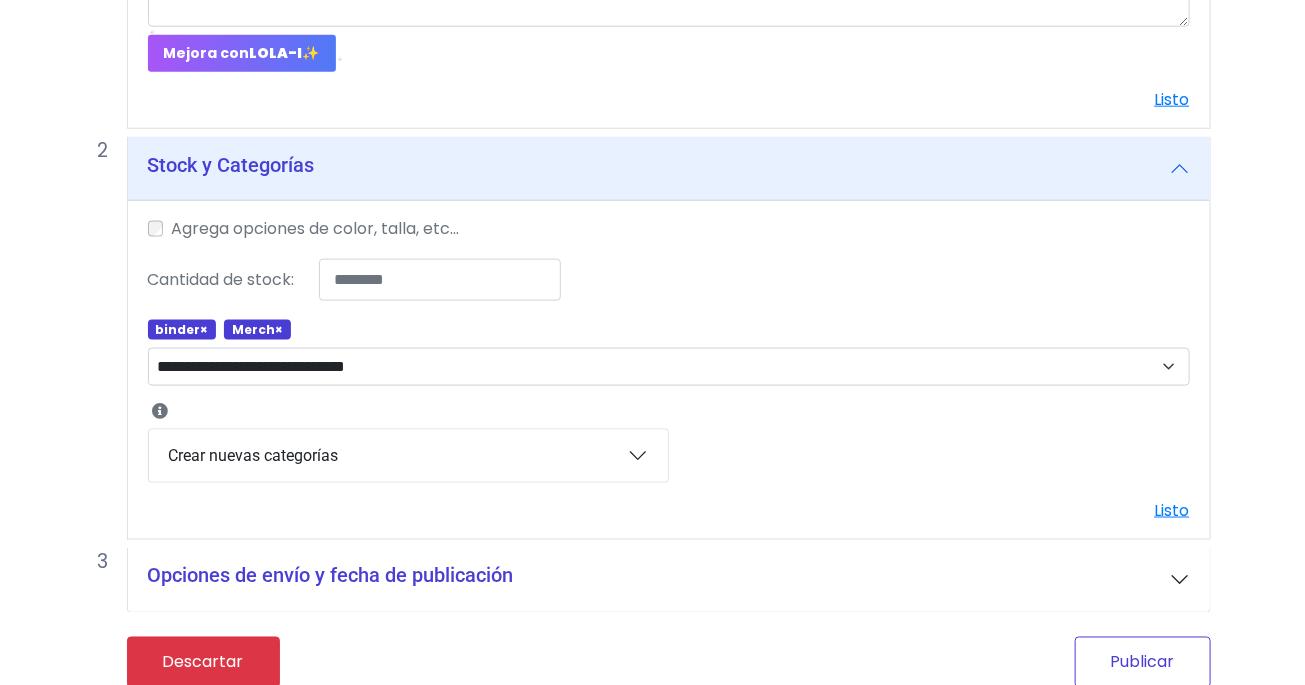 click on "Publicar" at bounding box center (1143, 662) 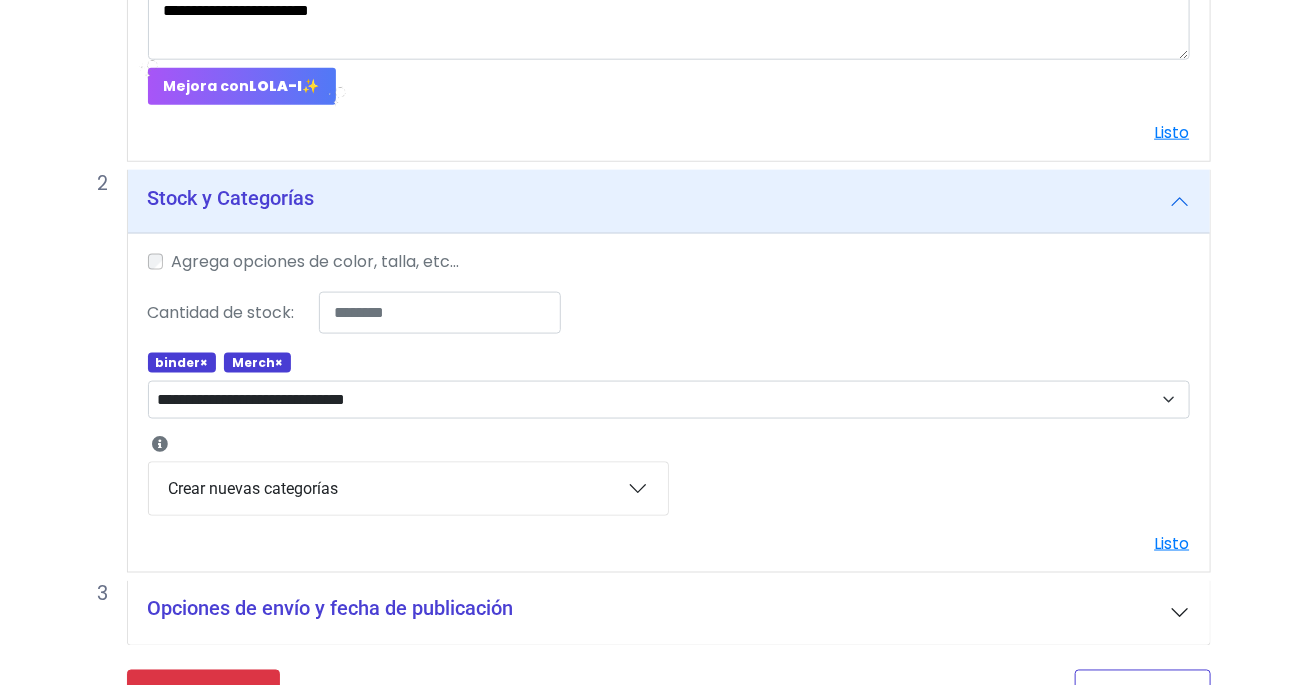 scroll, scrollTop: 897, scrollLeft: 0, axis: vertical 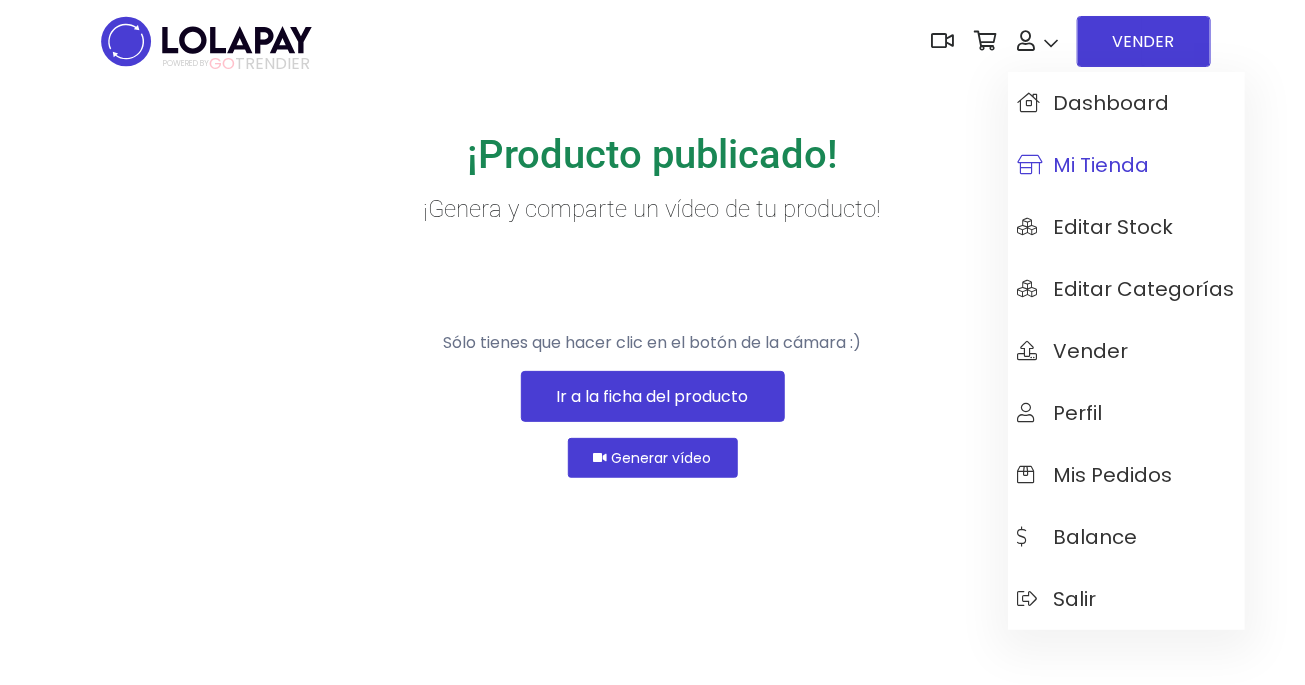 click on "Mi tienda" at bounding box center (1084, 165) 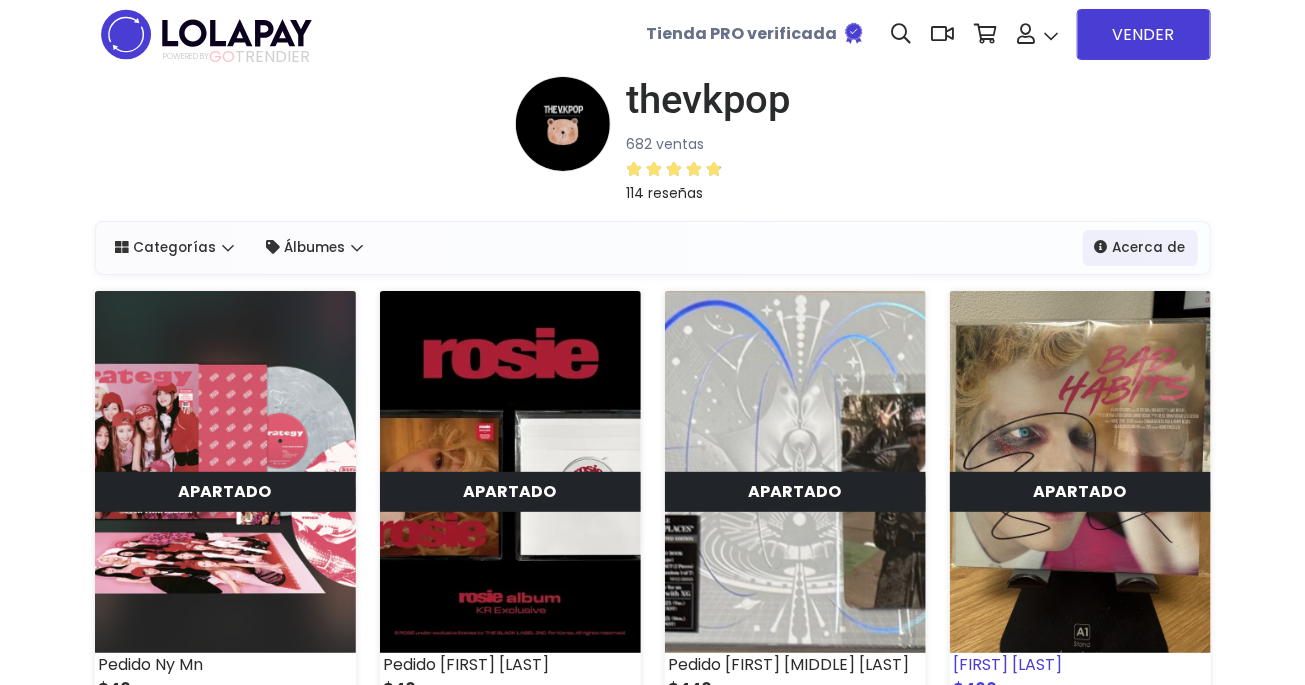 scroll, scrollTop: 4, scrollLeft: 0, axis: vertical 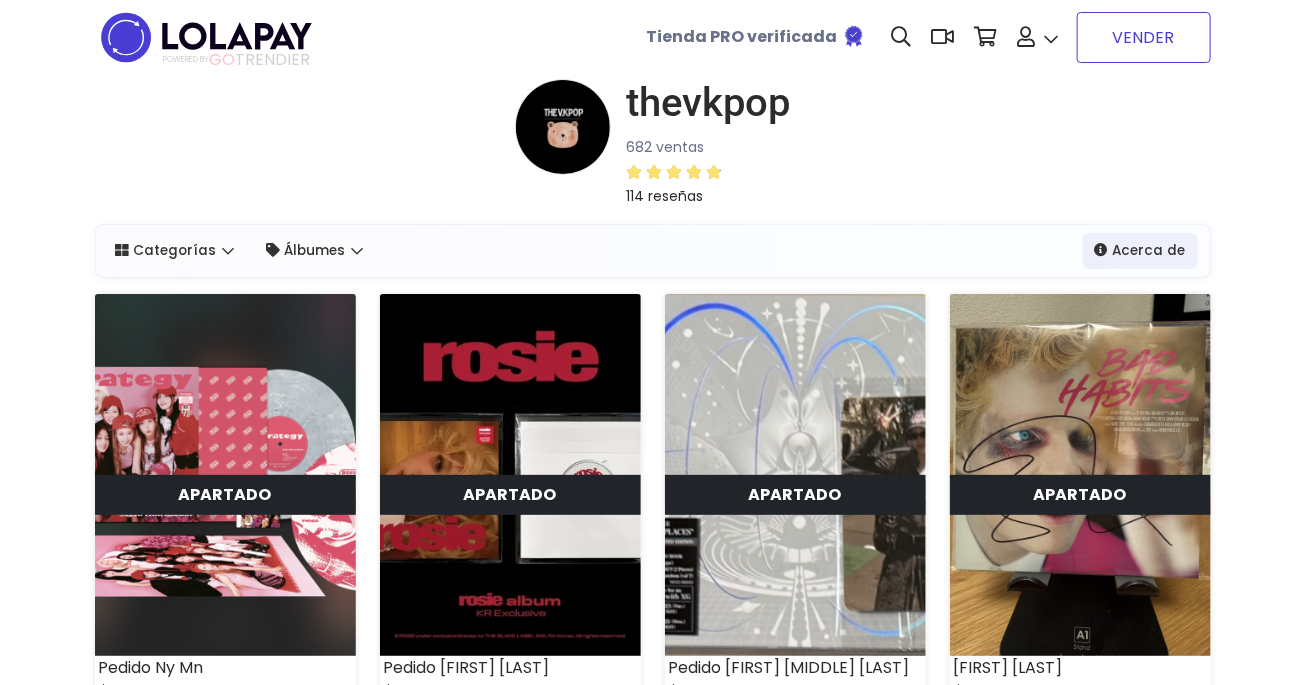 click on "VENDER" at bounding box center [1144, 37] 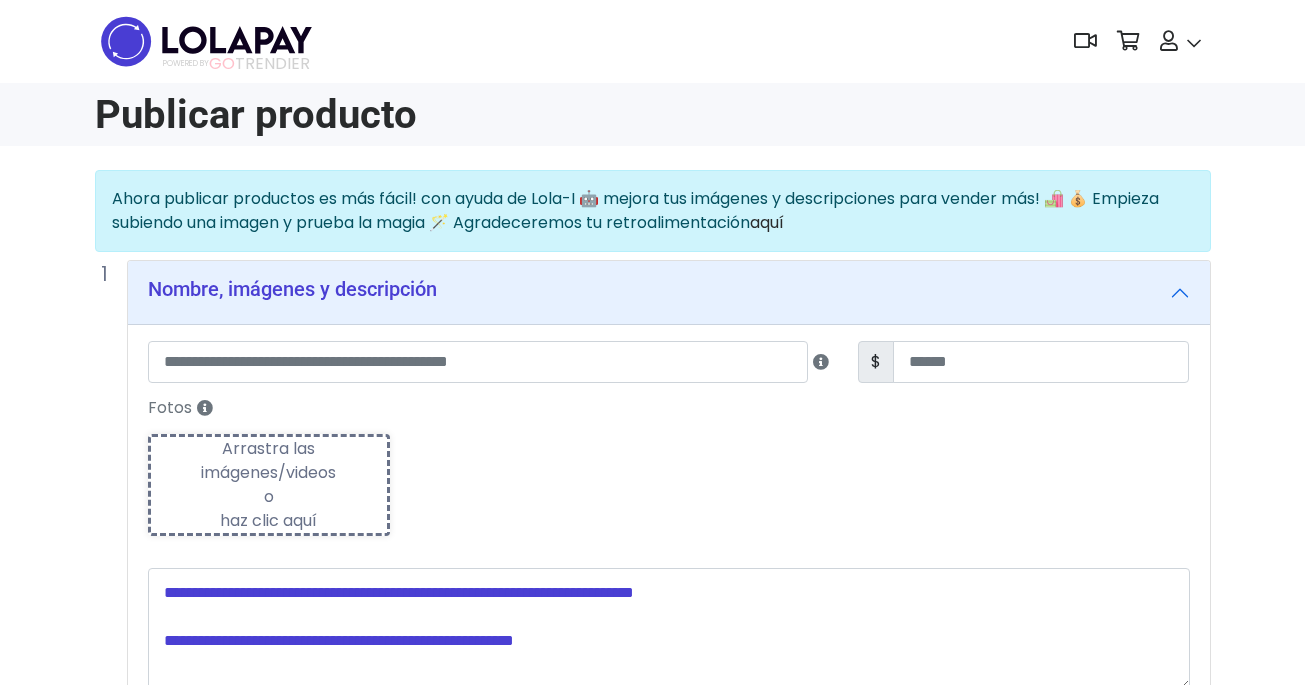 scroll, scrollTop: 0, scrollLeft: 0, axis: both 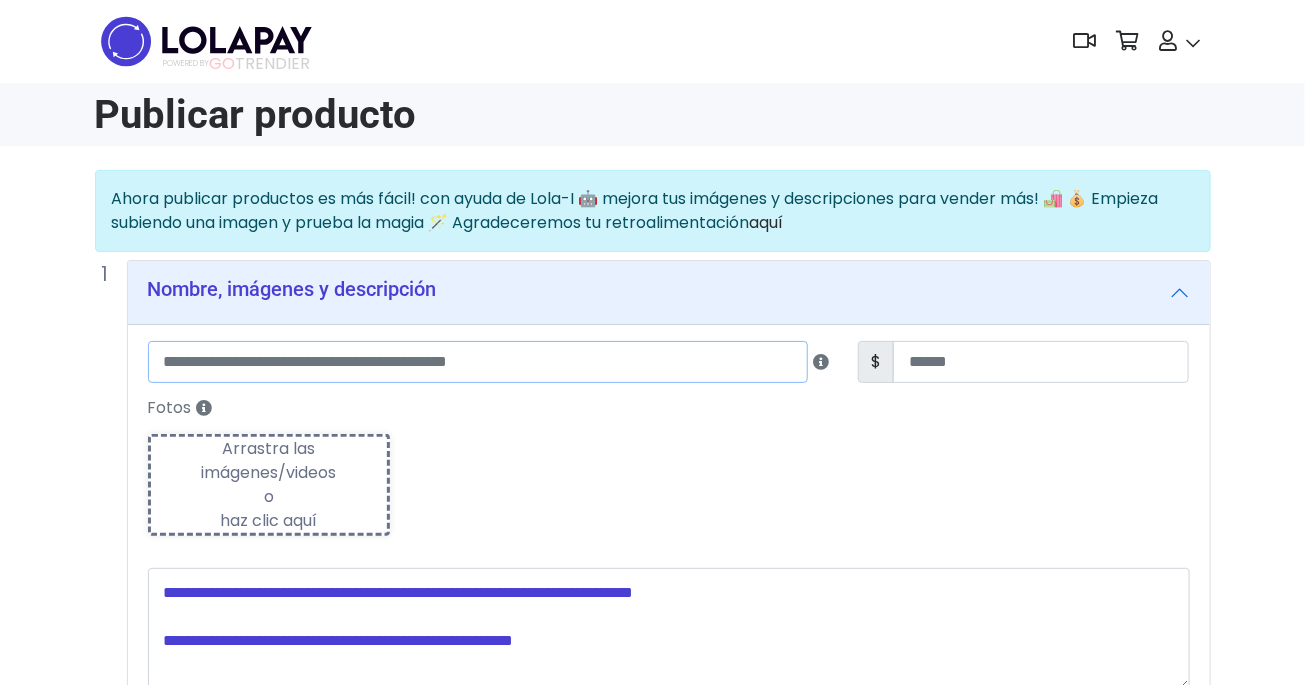 click at bounding box center [478, 362] 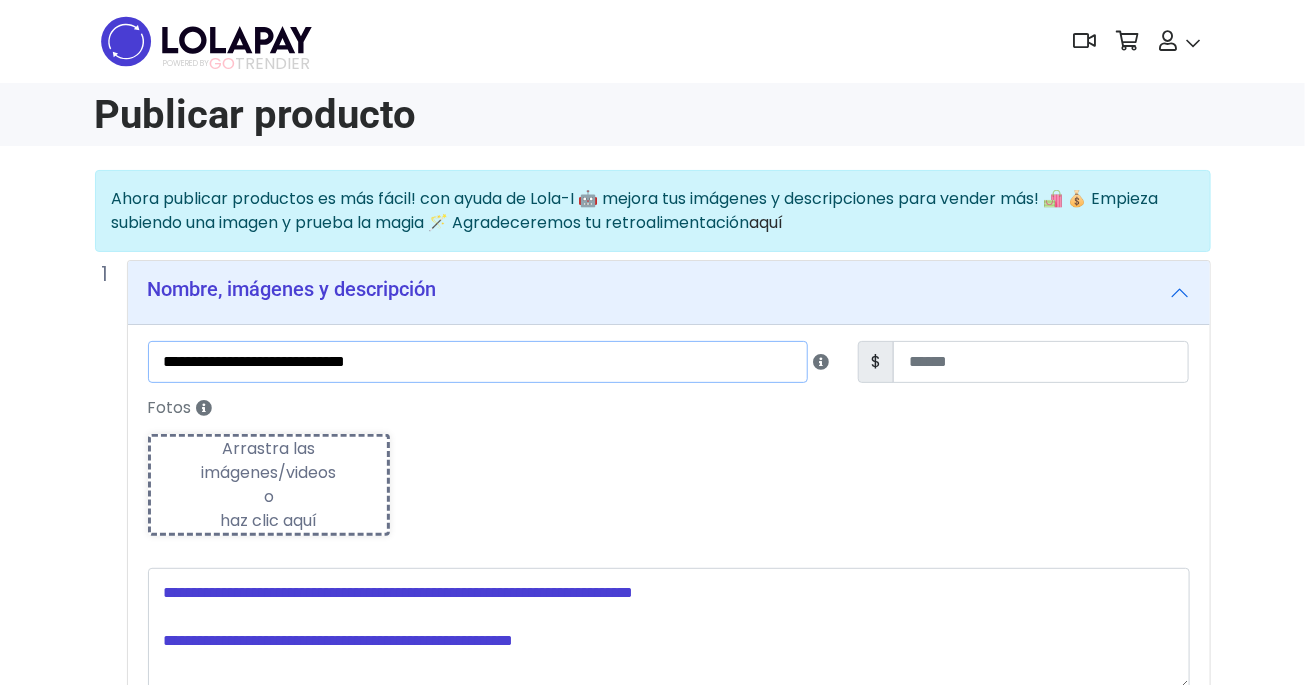 drag, startPoint x: 422, startPoint y: 362, endPoint x: 302, endPoint y: 358, distance: 120.06665 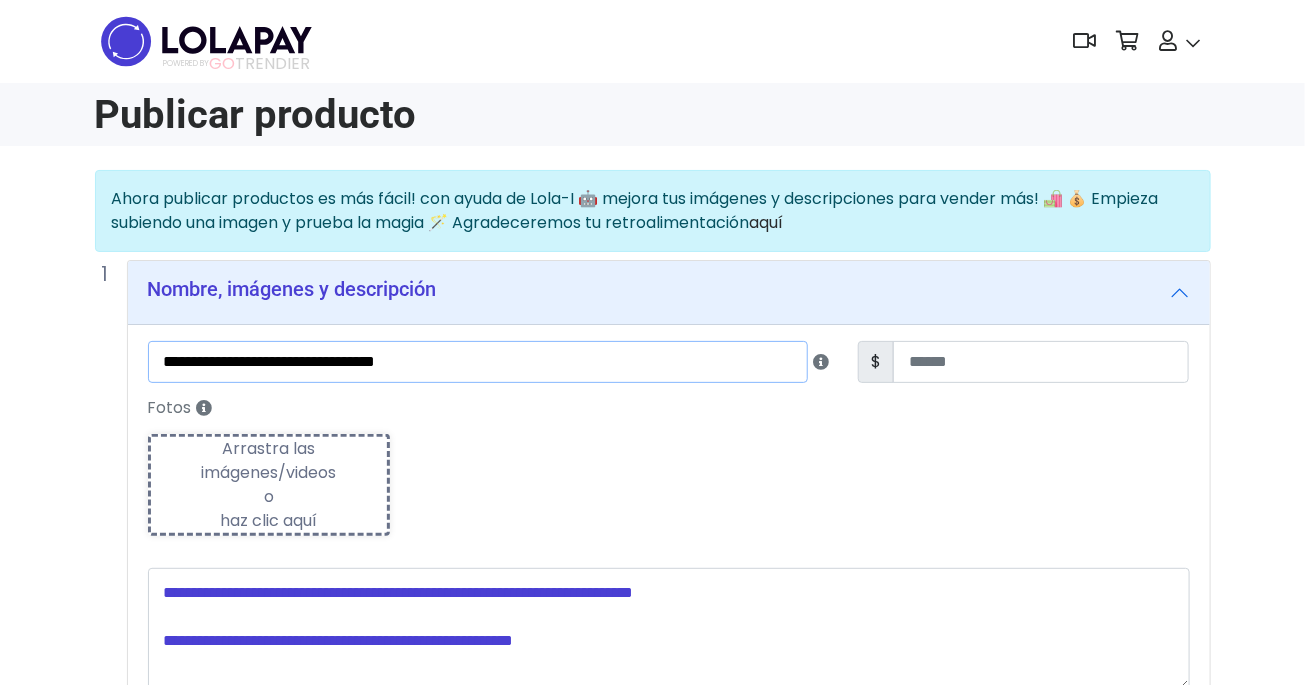 click on "**********" at bounding box center (478, 362) 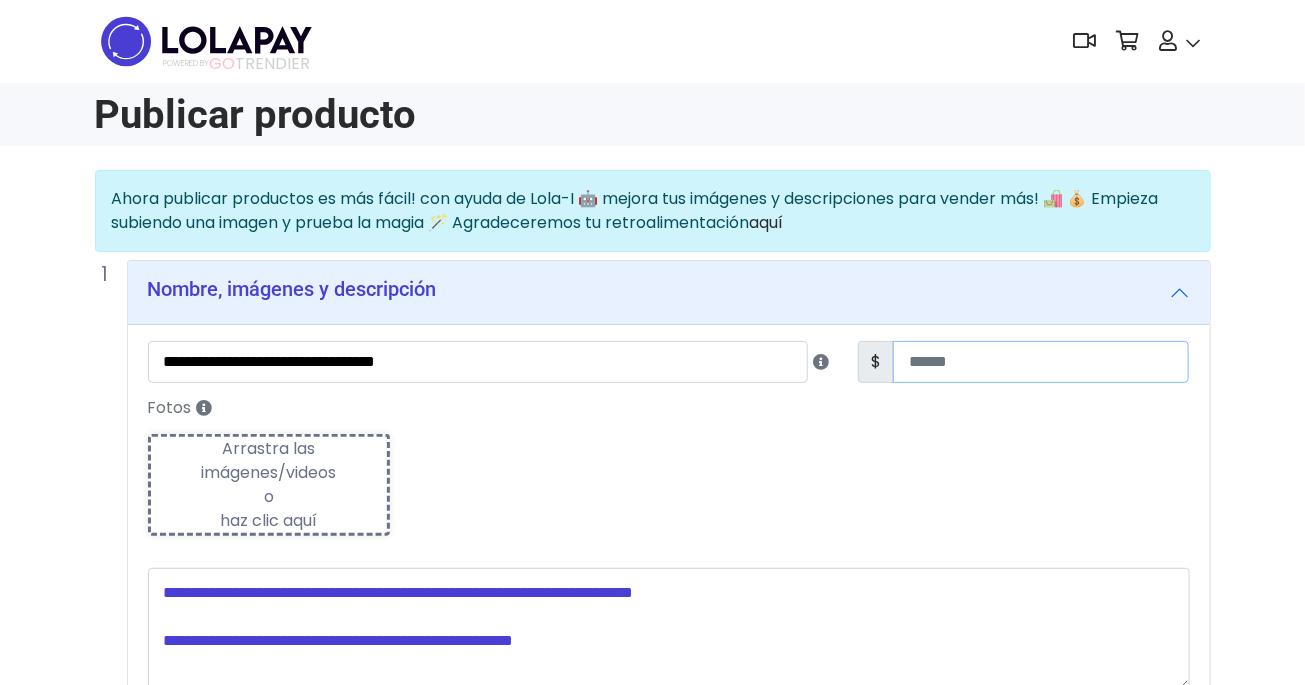 click at bounding box center [1041, 362] 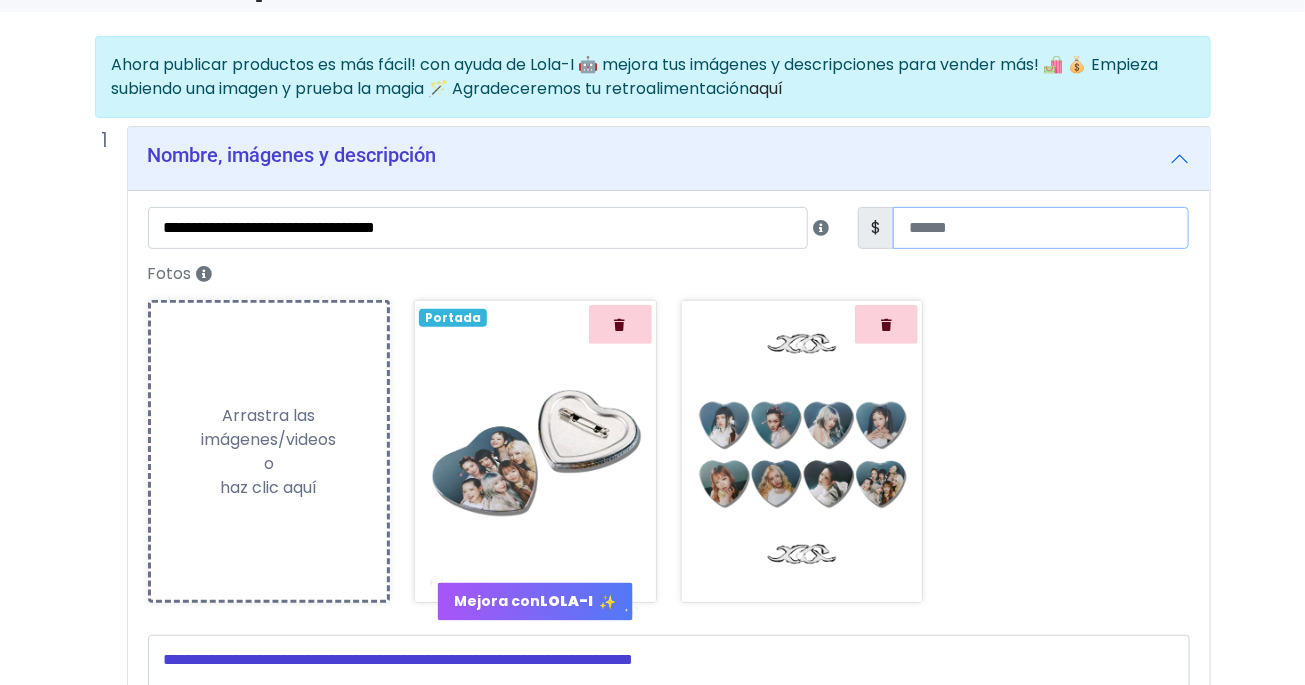 scroll, scrollTop: 160, scrollLeft: 0, axis: vertical 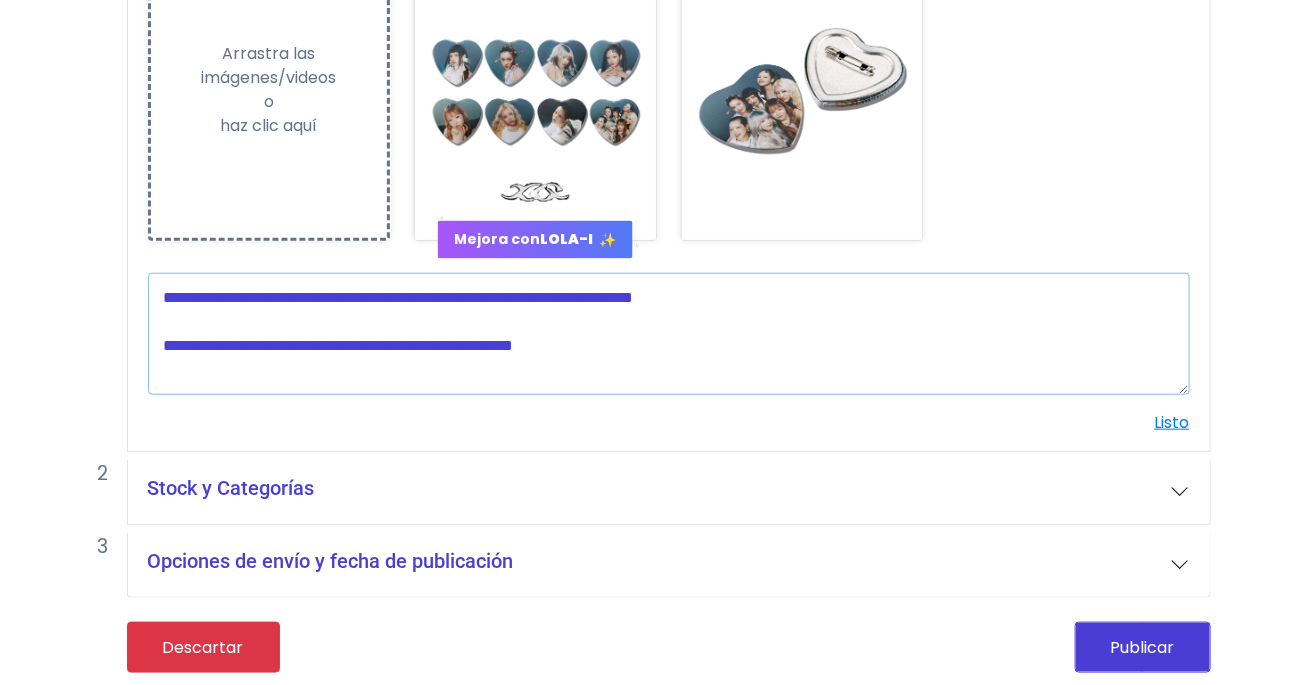 click at bounding box center [669, 334] 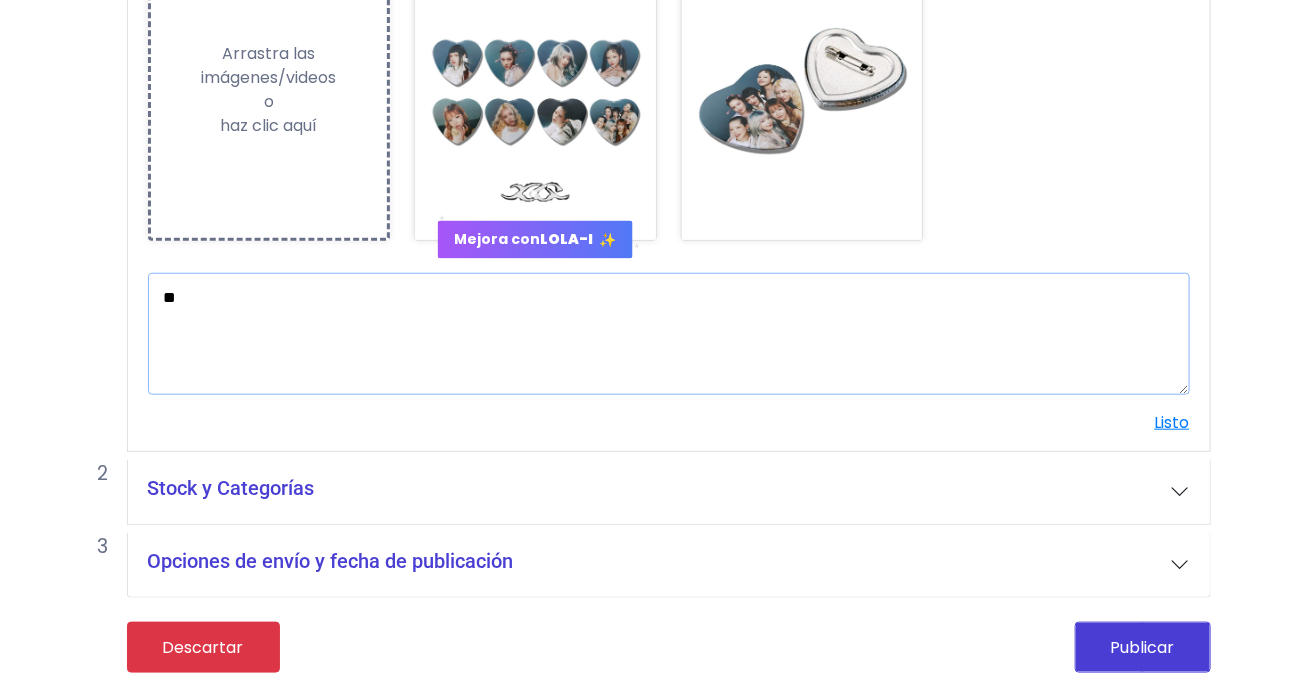type on "*" 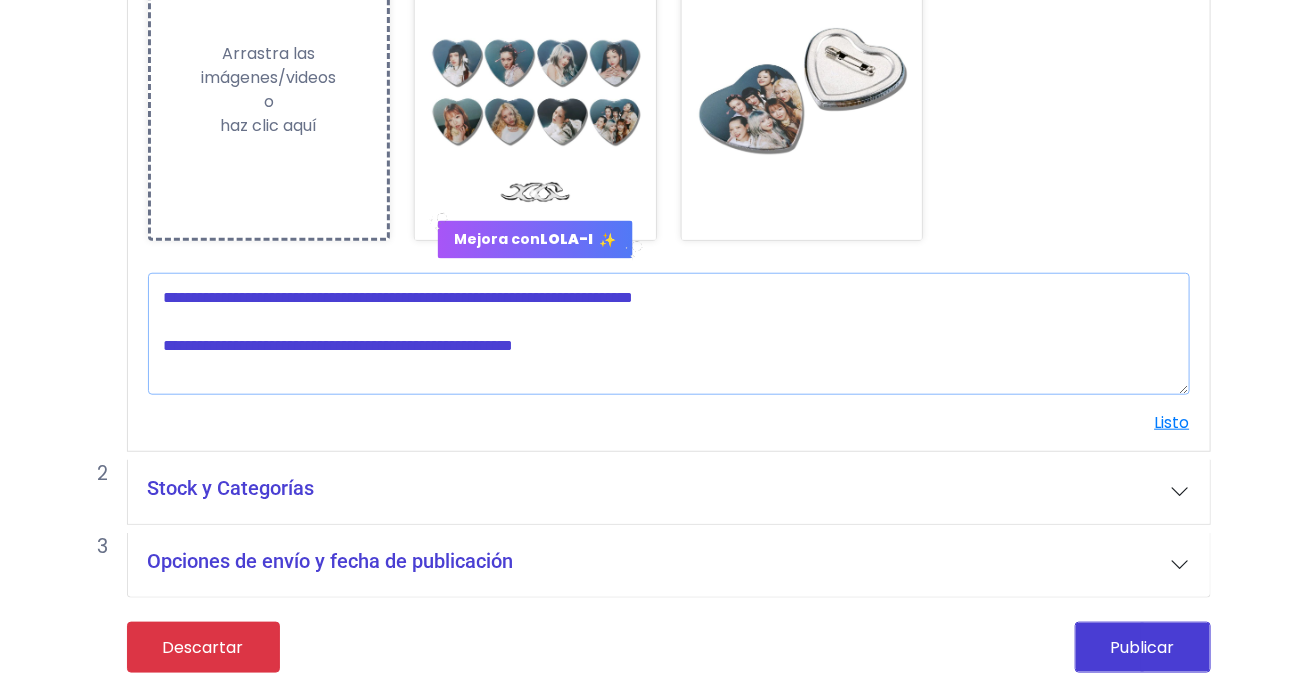 type on "*" 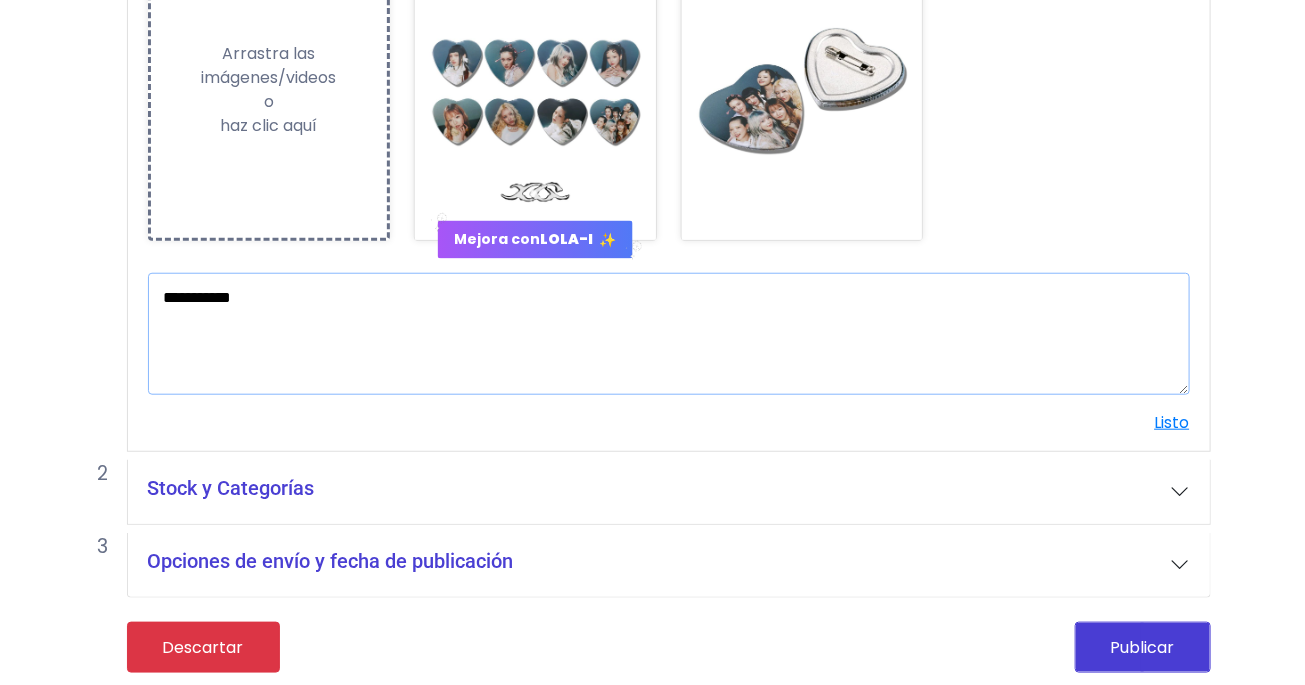 paste on "**********" 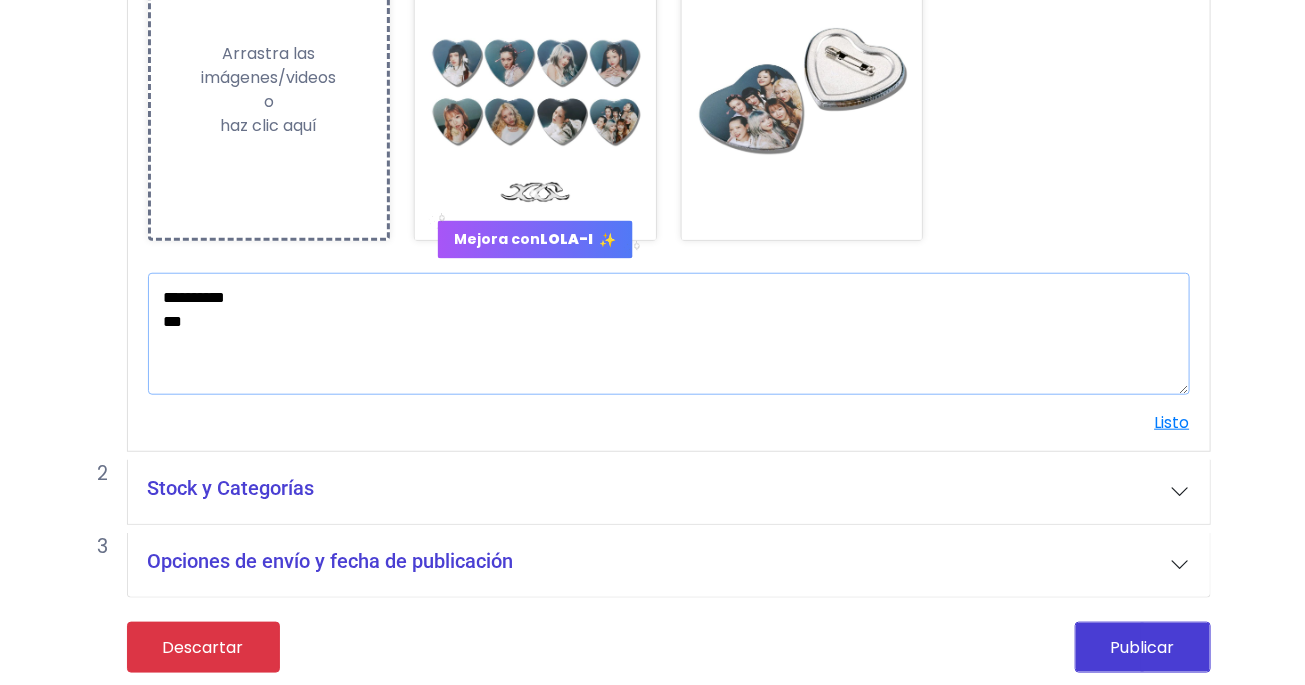 click on "**********" at bounding box center (669, 334) 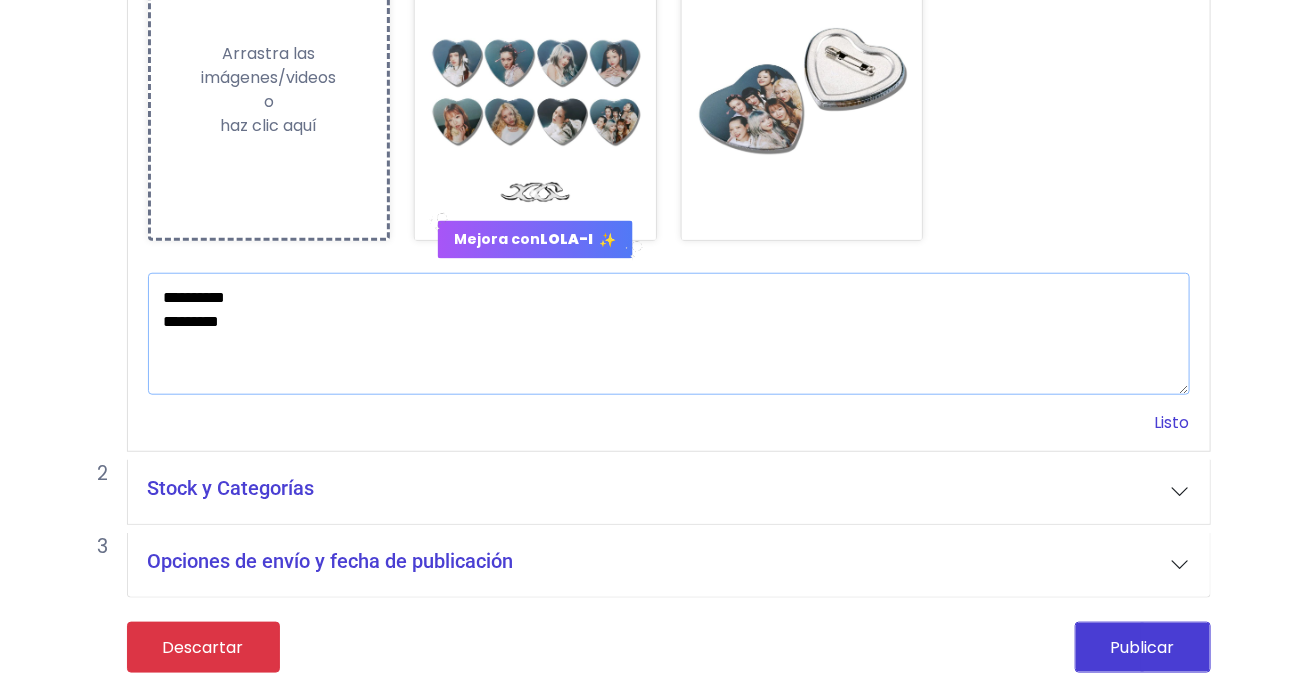 type on "**********" 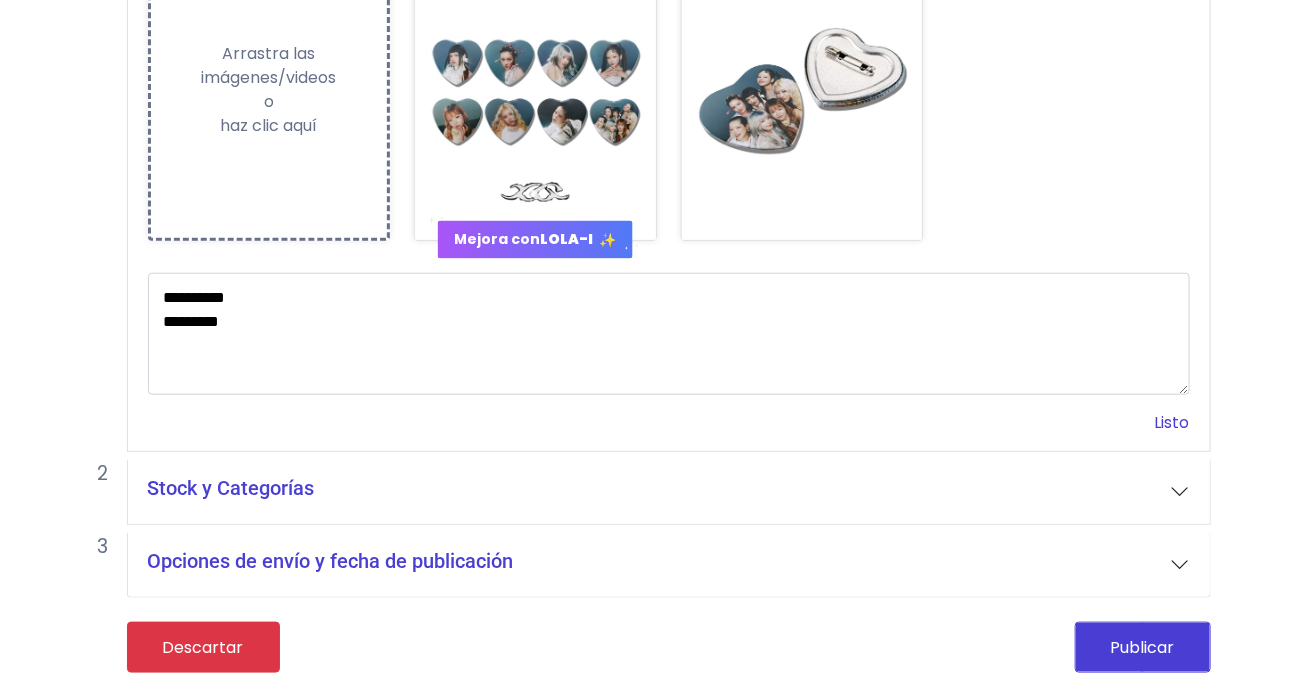 click on "Listo" at bounding box center [1172, 422] 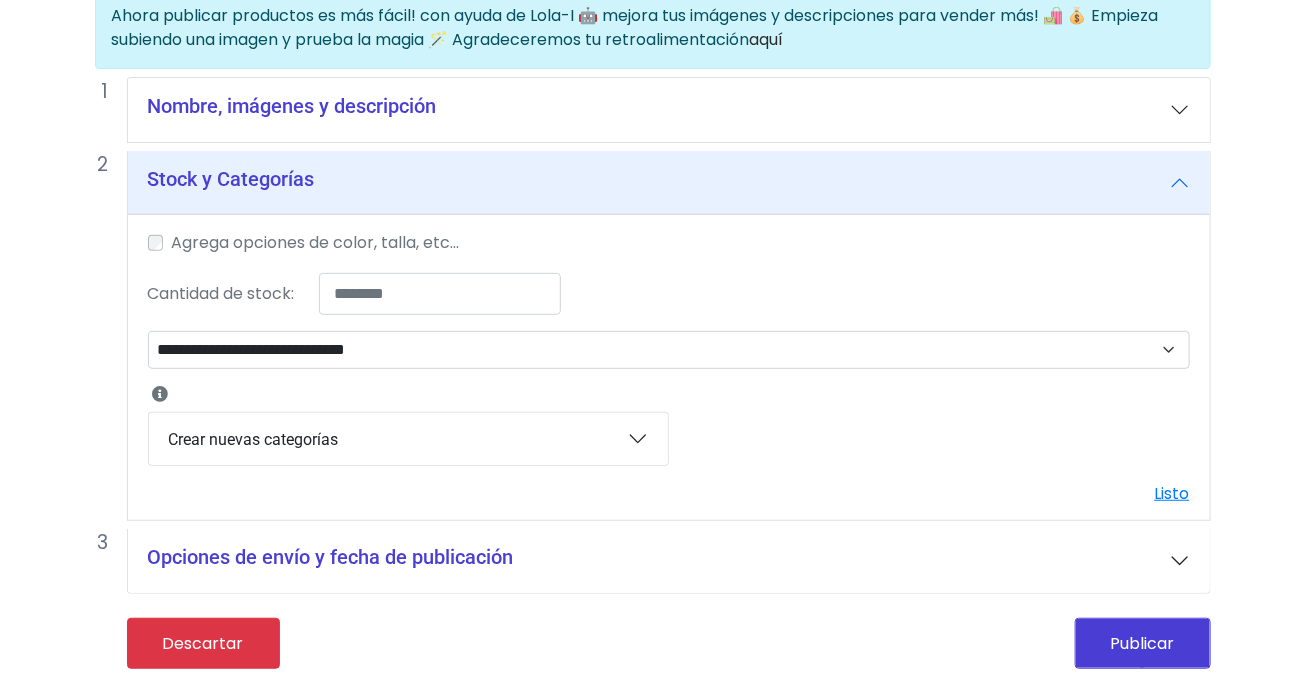 scroll, scrollTop: 181, scrollLeft: 0, axis: vertical 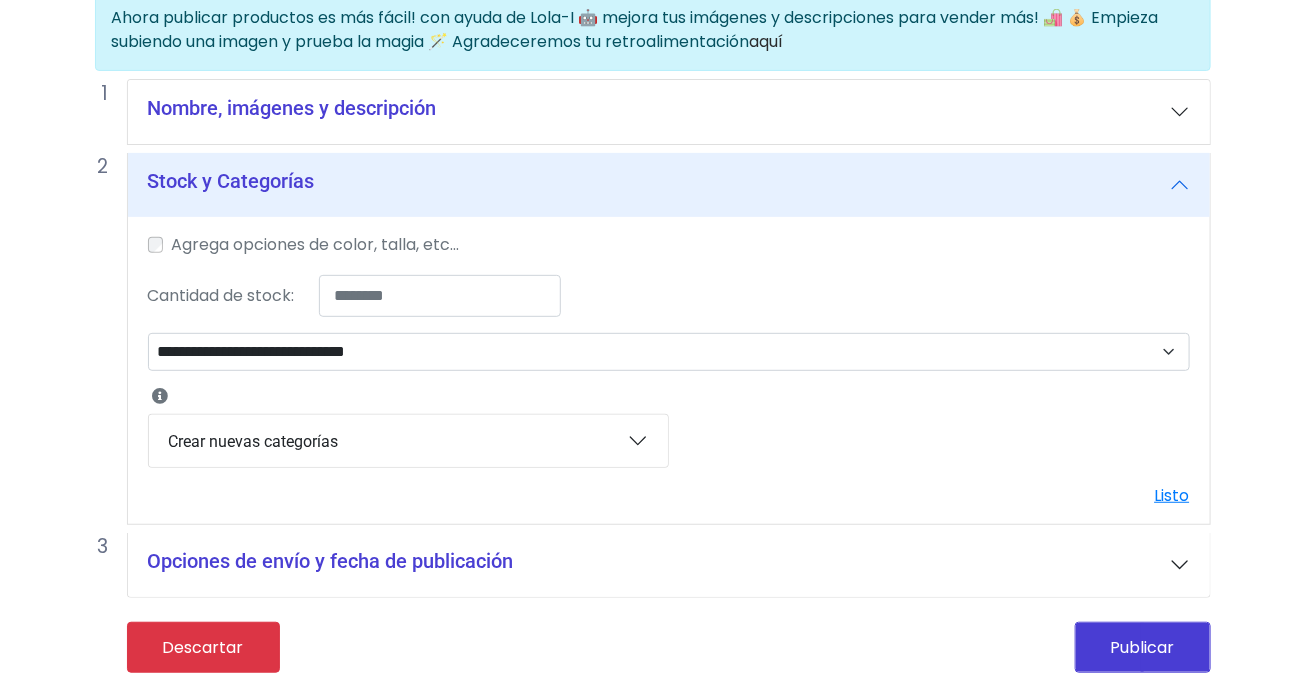 click on "Stock y Categorías" at bounding box center (669, 185) 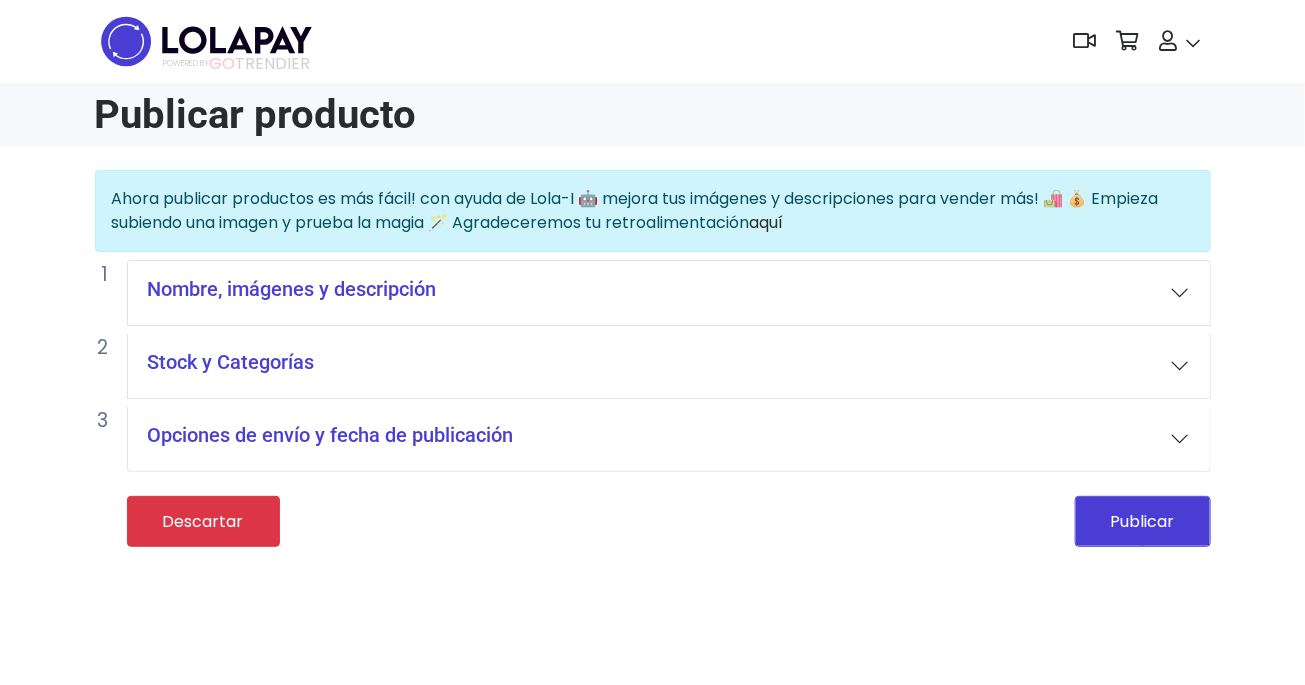 scroll, scrollTop: 0, scrollLeft: 0, axis: both 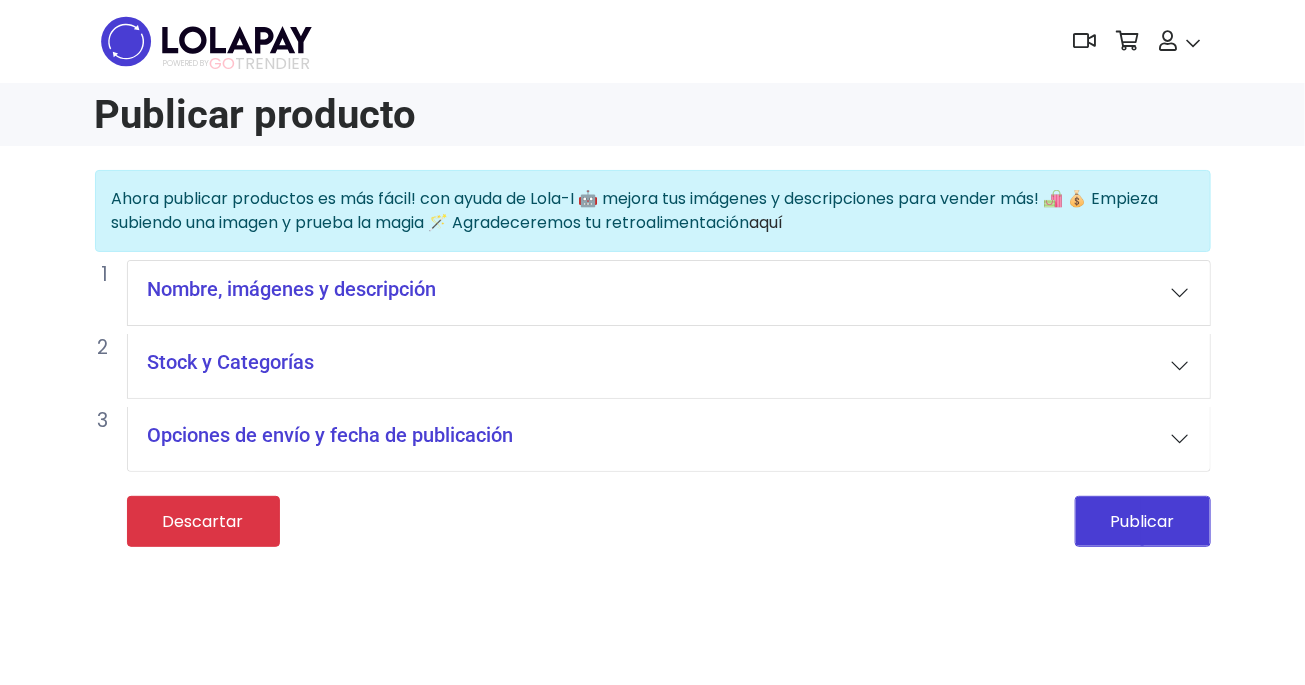 click on "Nombre, imágenes y descripción" at bounding box center (669, 293) 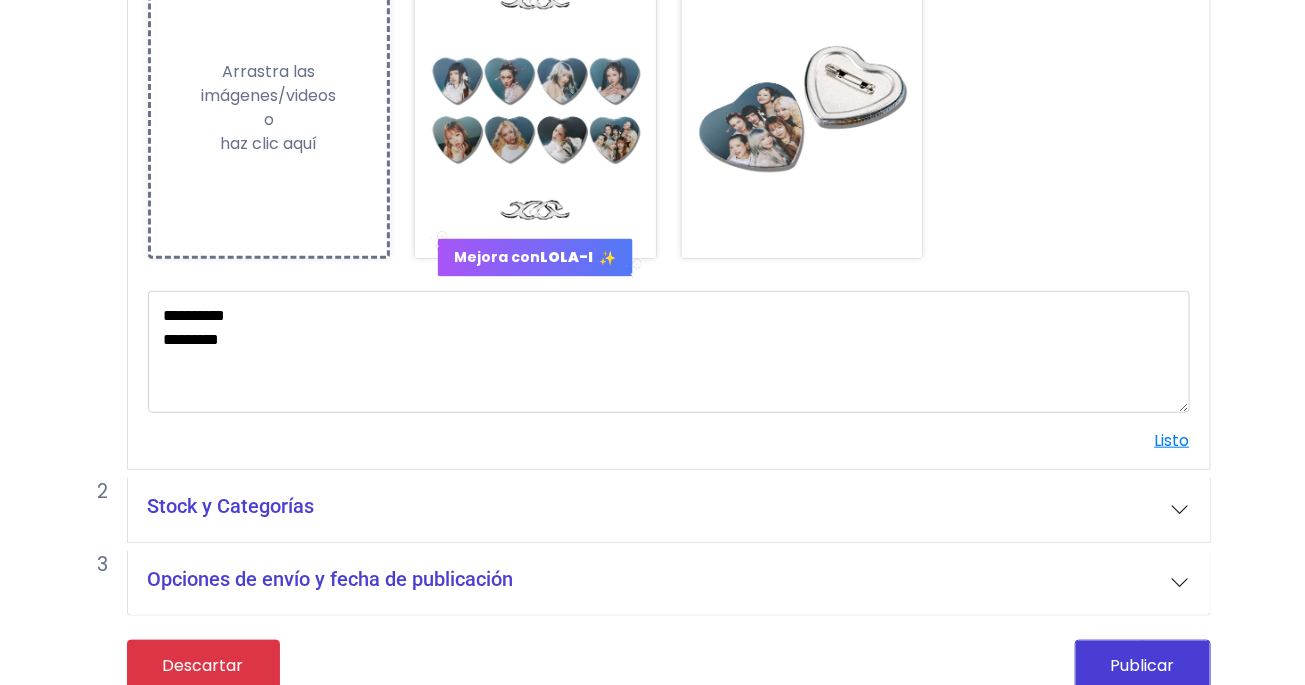 scroll, scrollTop: 496, scrollLeft: 0, axis: vertical 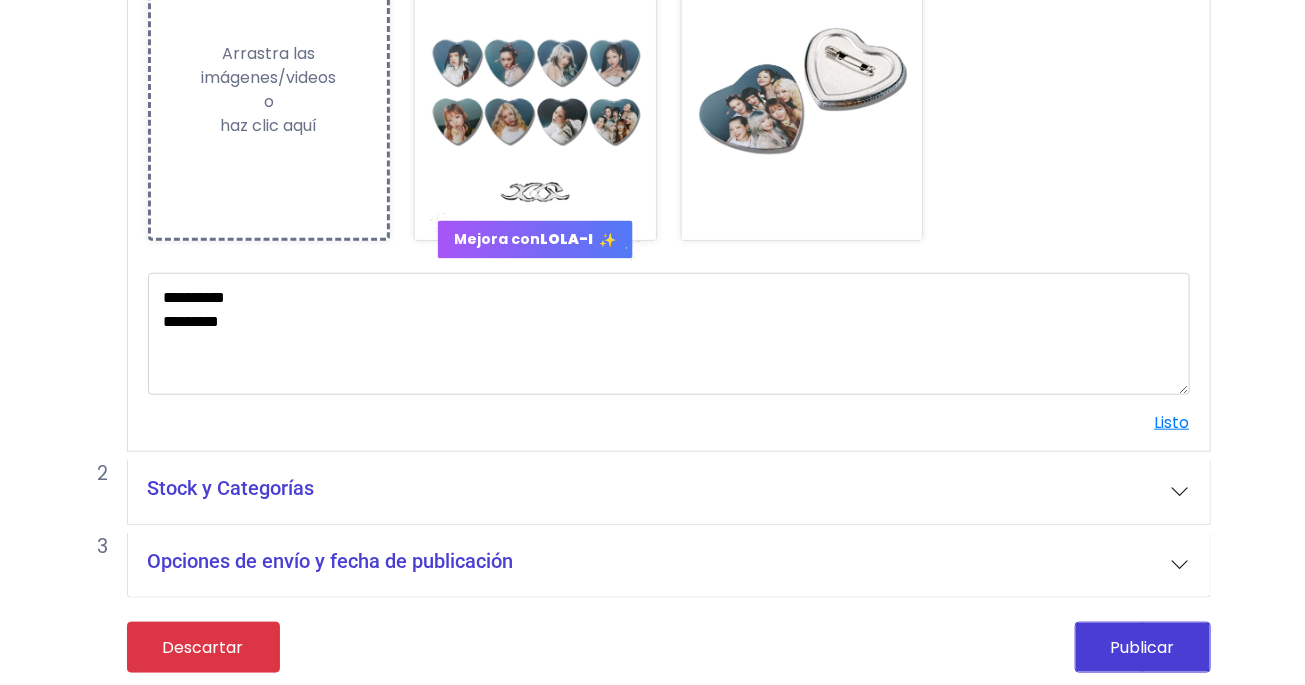 click on "Stock y Categorías" at bounding box center [669, 492] 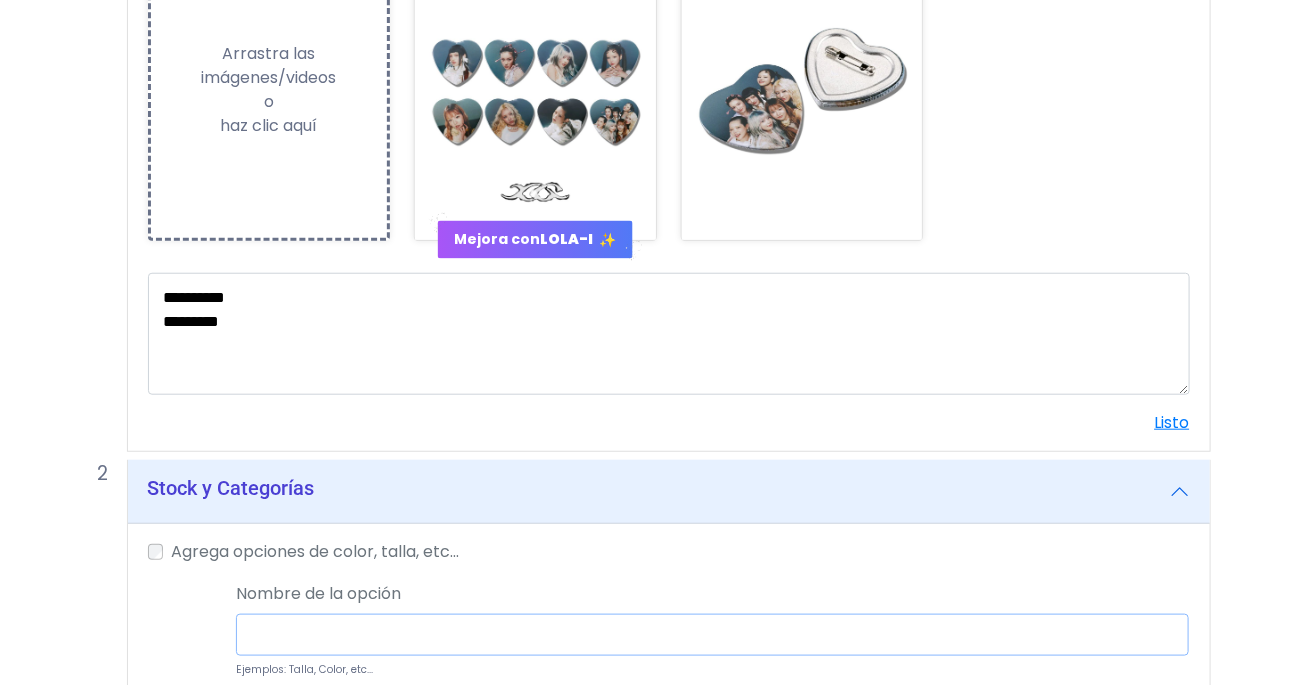 click at bounding box center (712, 635) 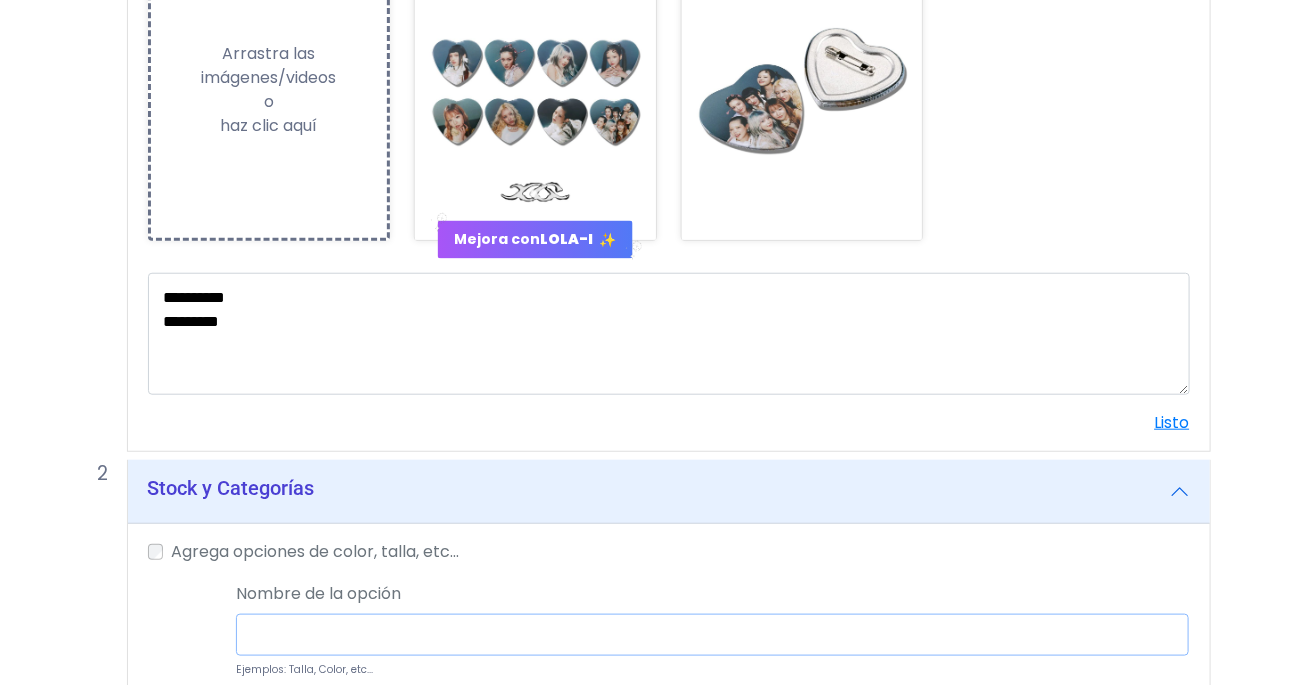 type on "******" 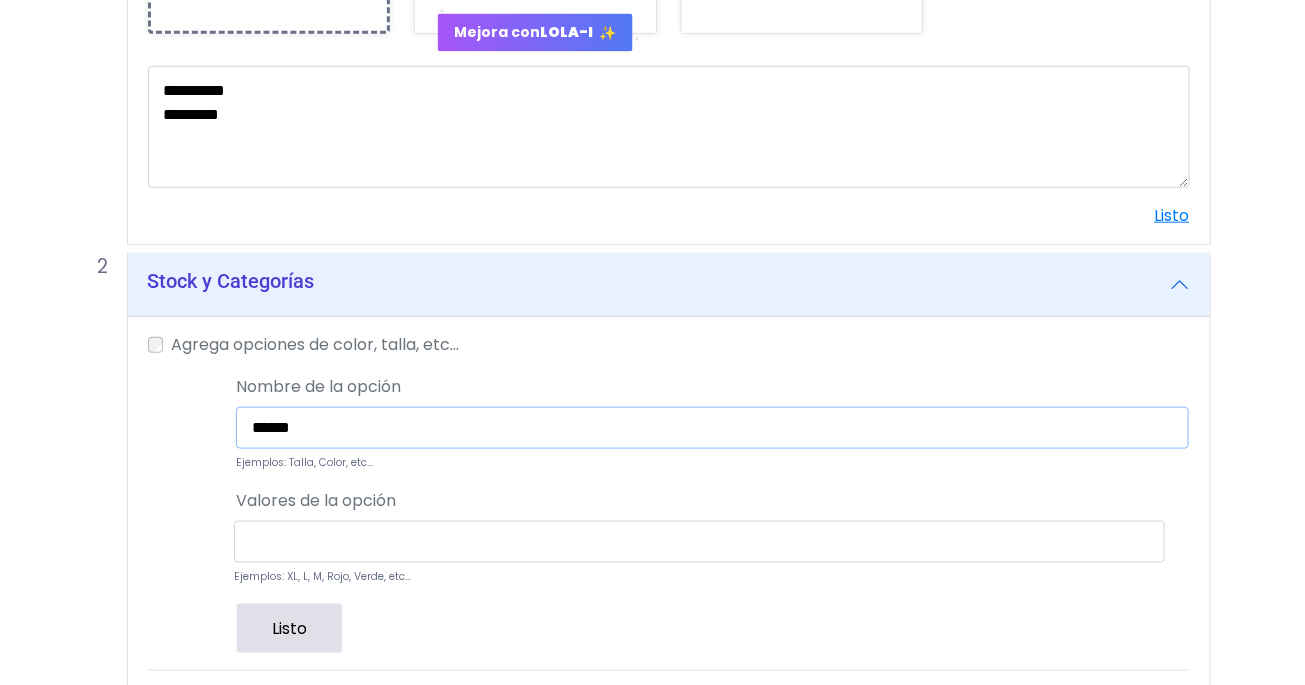 scroll, scrollTop: 707, scrollLeft: 0, axis: vertical 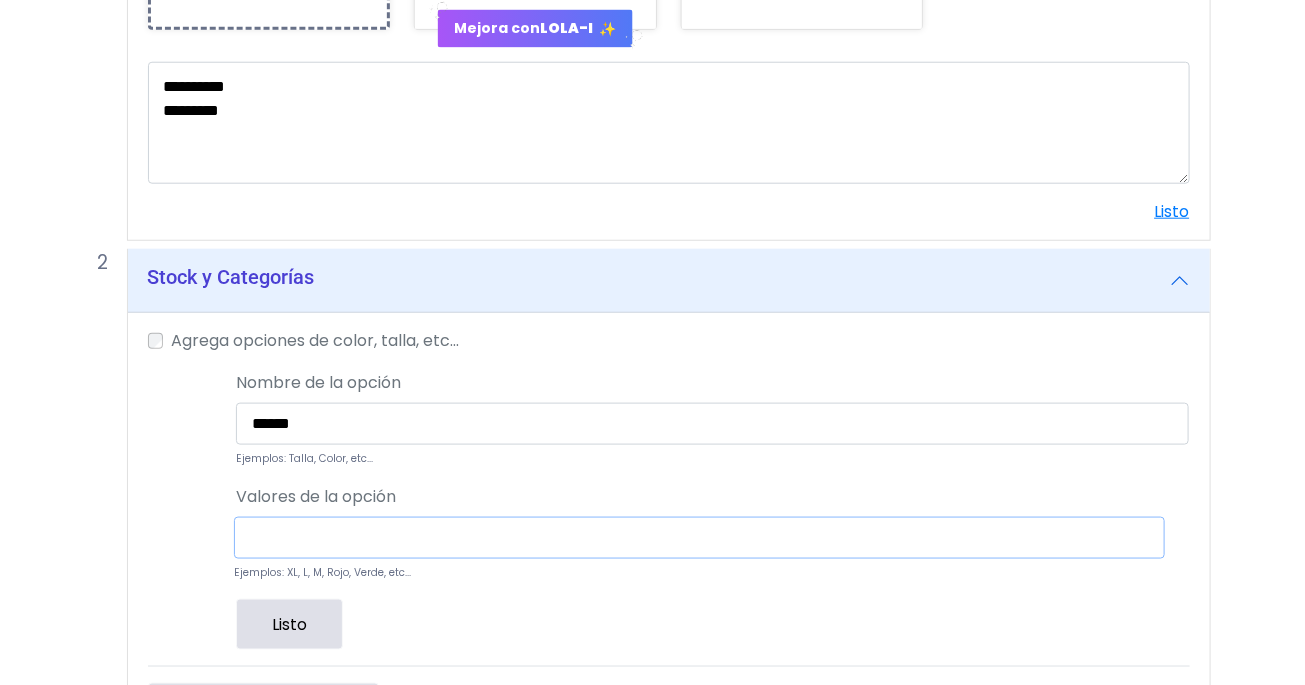 click at bounding box center [699, 538] 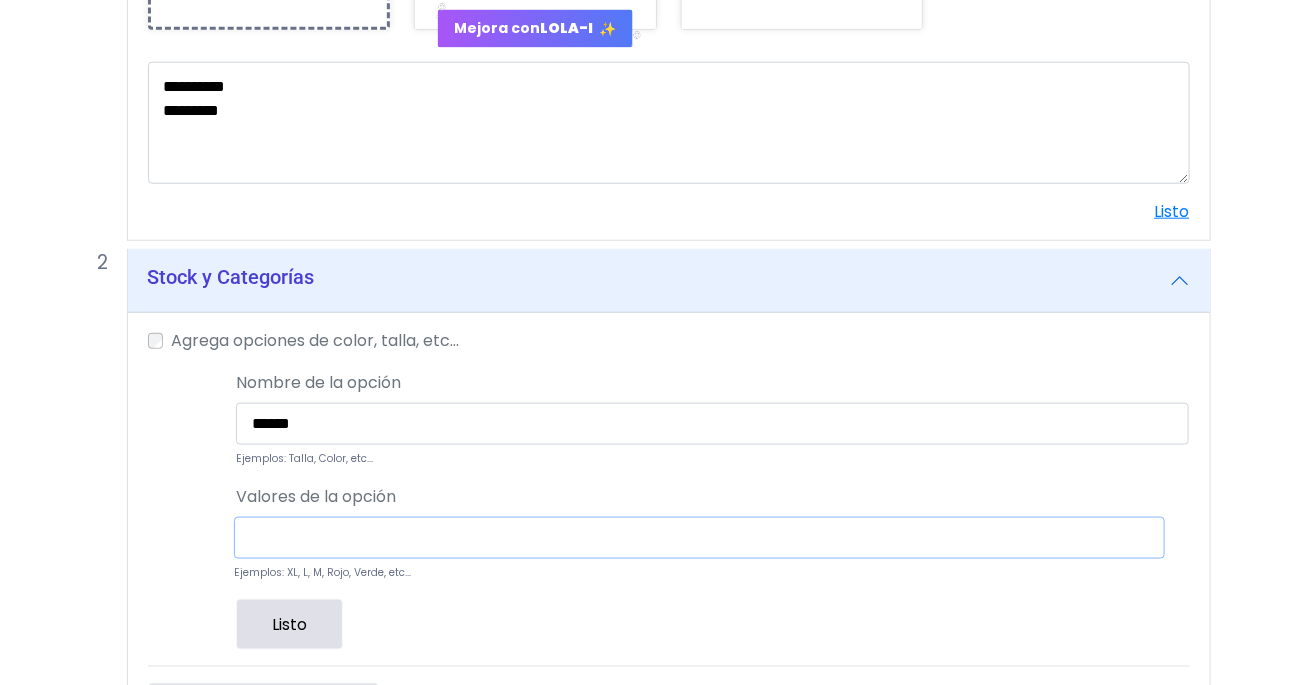 click at bounding box center [699, 538] 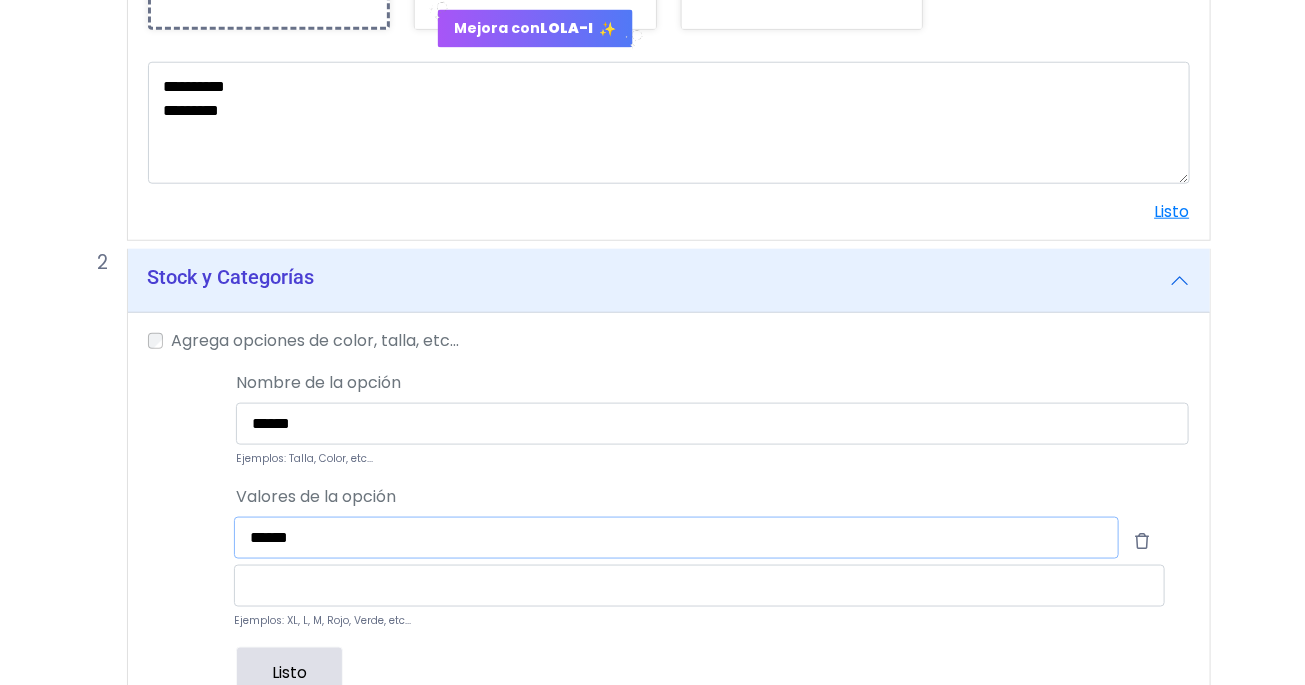 type on "******" 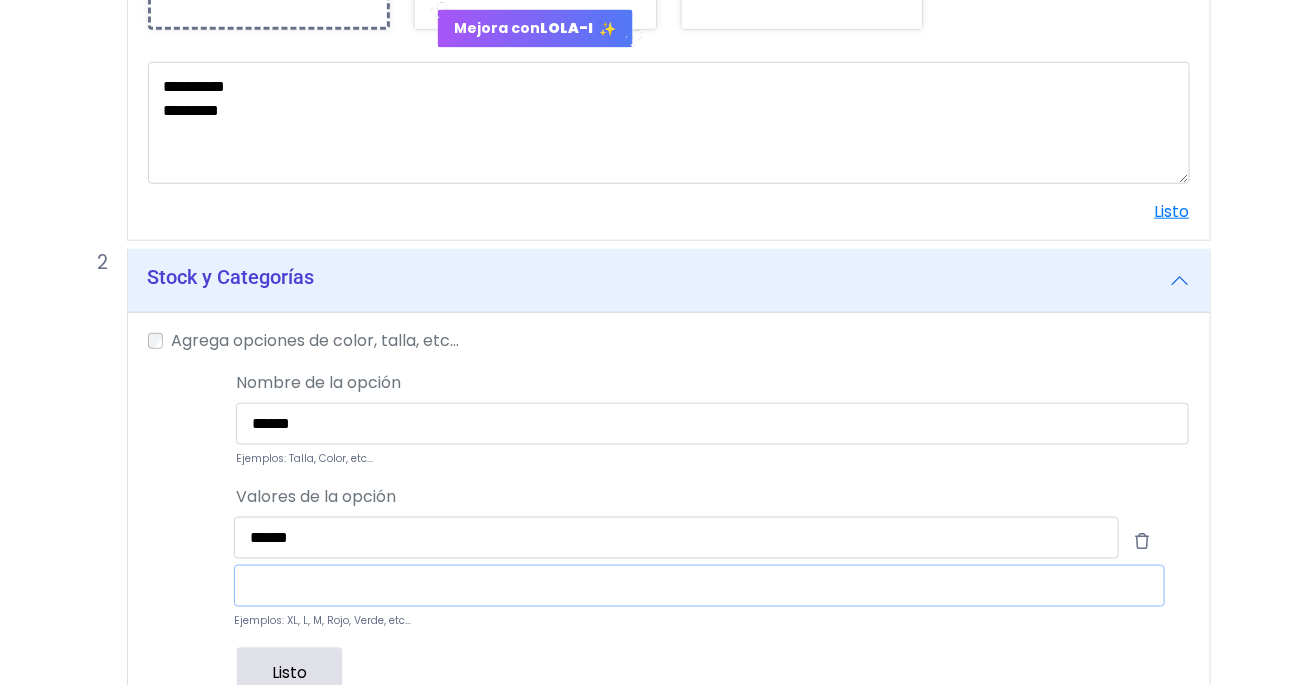 click at bounding box center (699, 586) 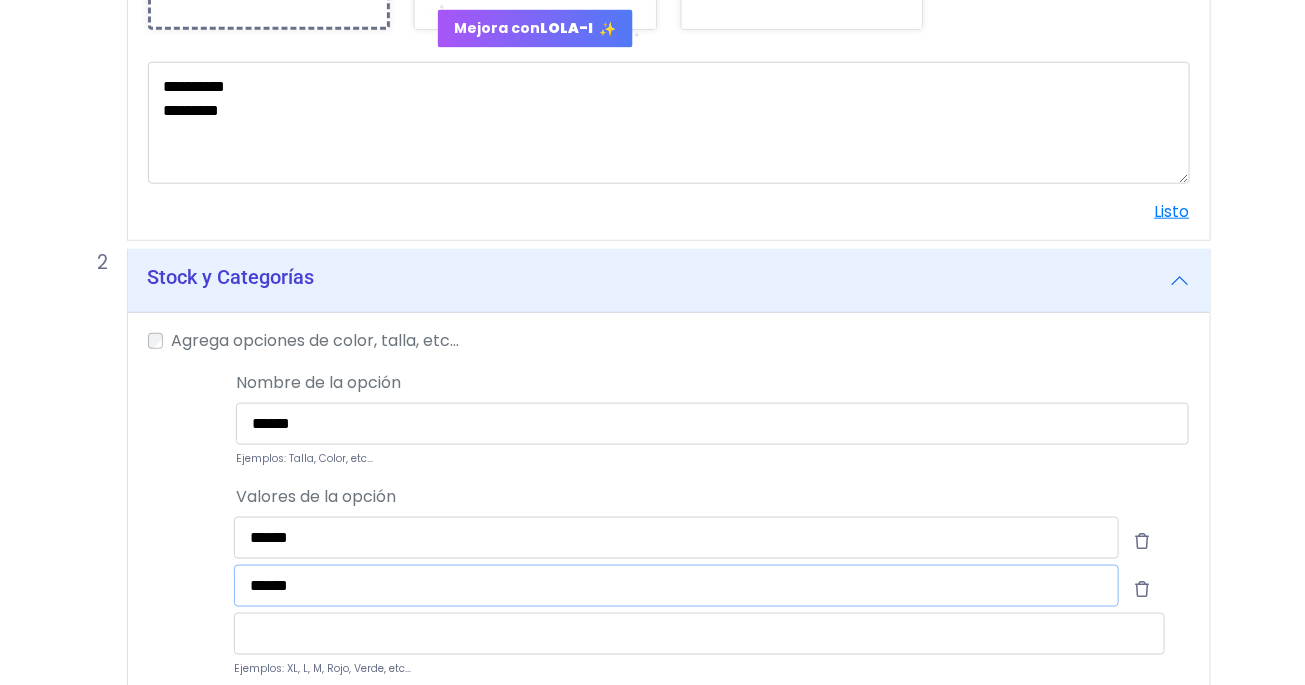 type on "******" 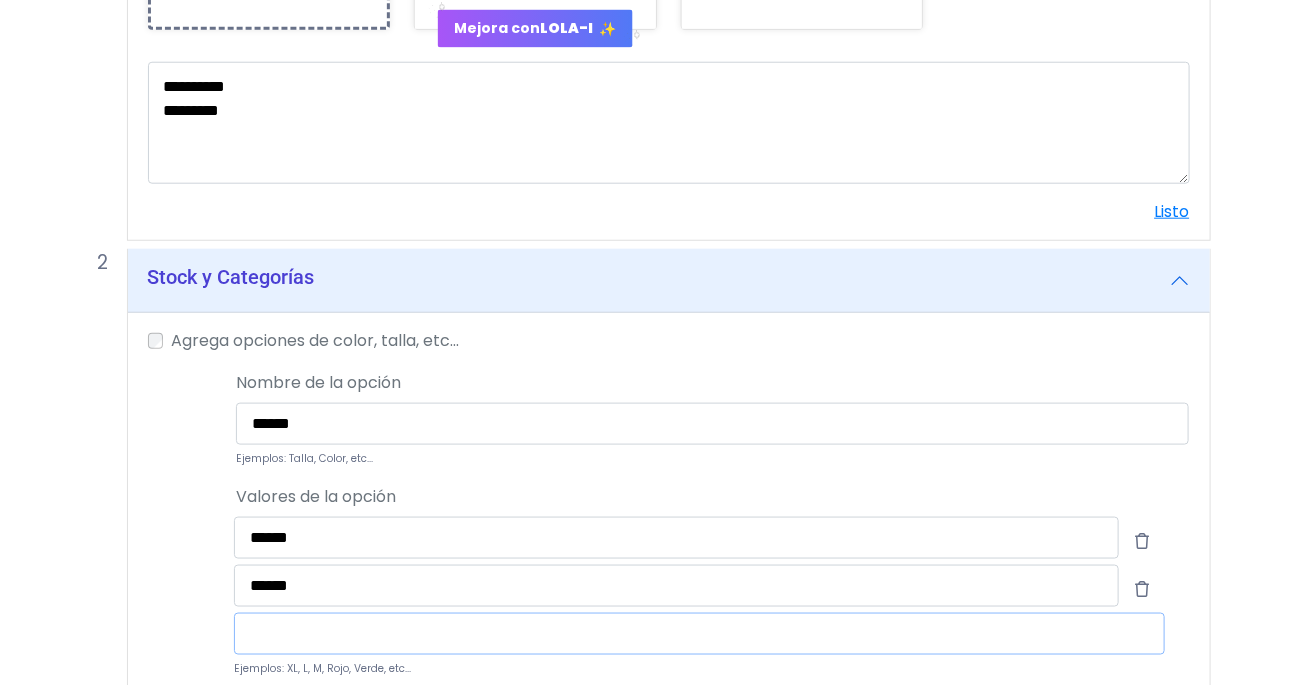 click at bounding box center [699, 634] 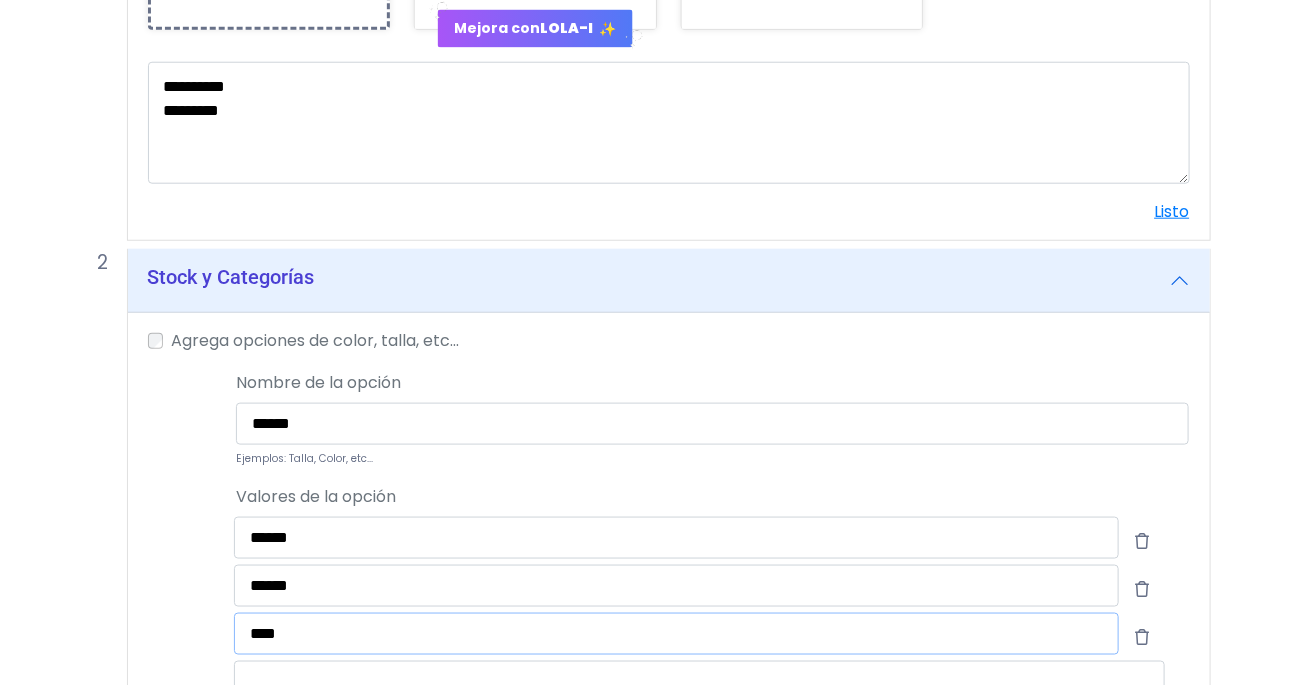 type on "****" 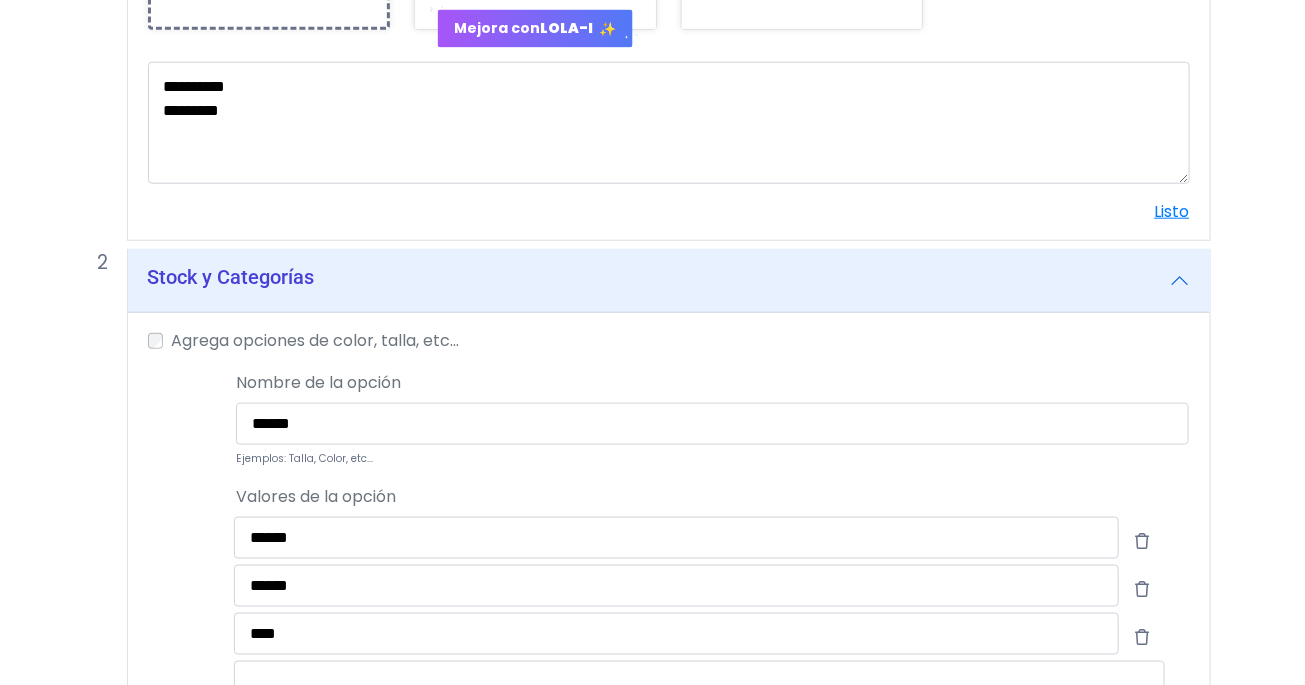 click at bounding box center [179, 541] 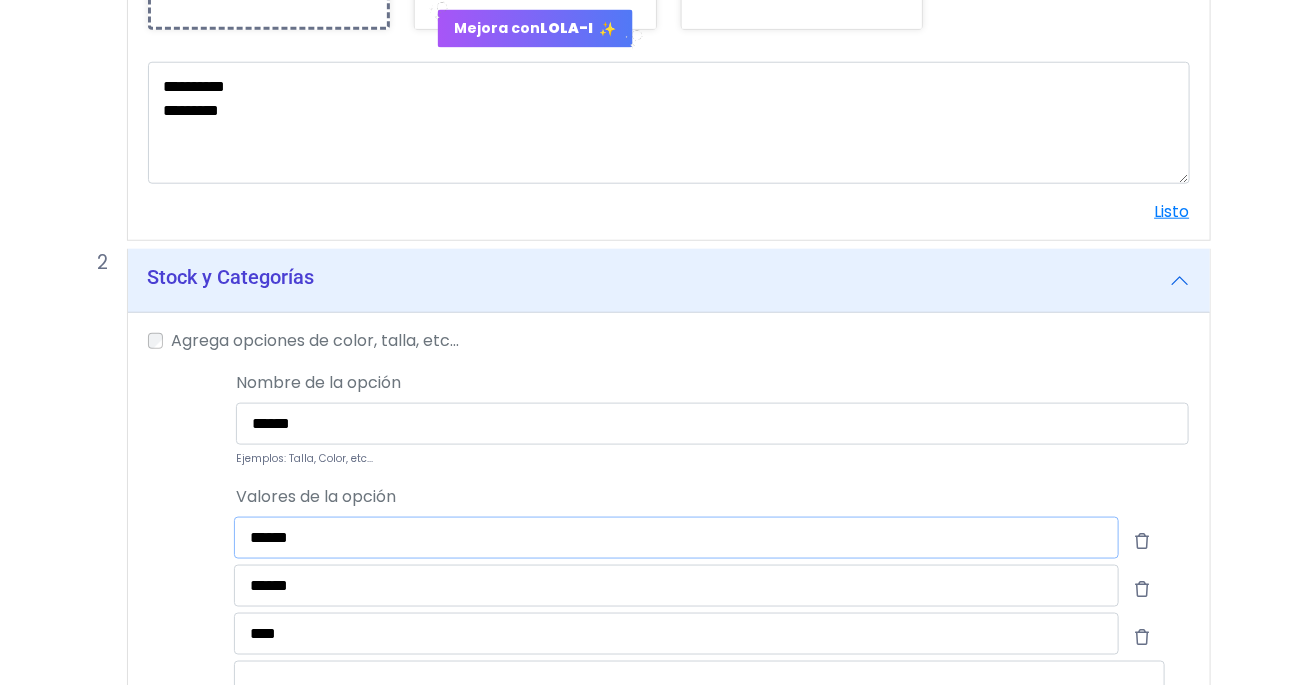 click on "******" at bounding box center [676, 538] 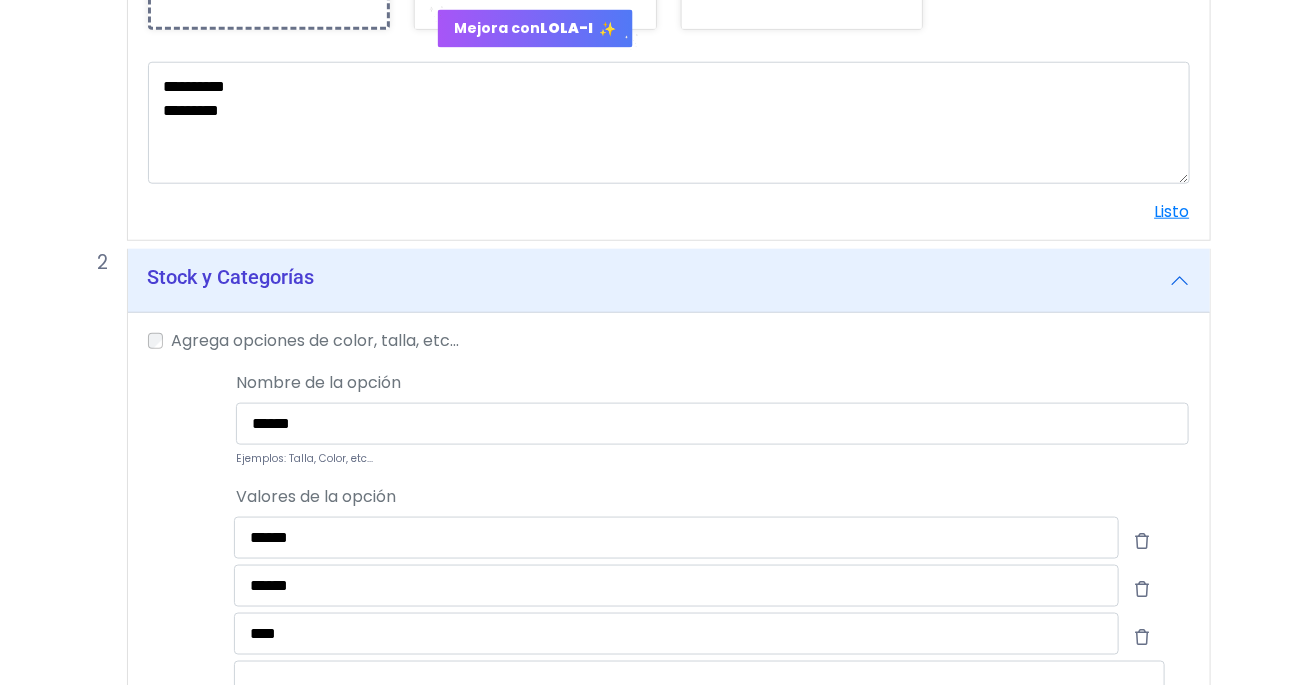click at bounding box center [180, 444] 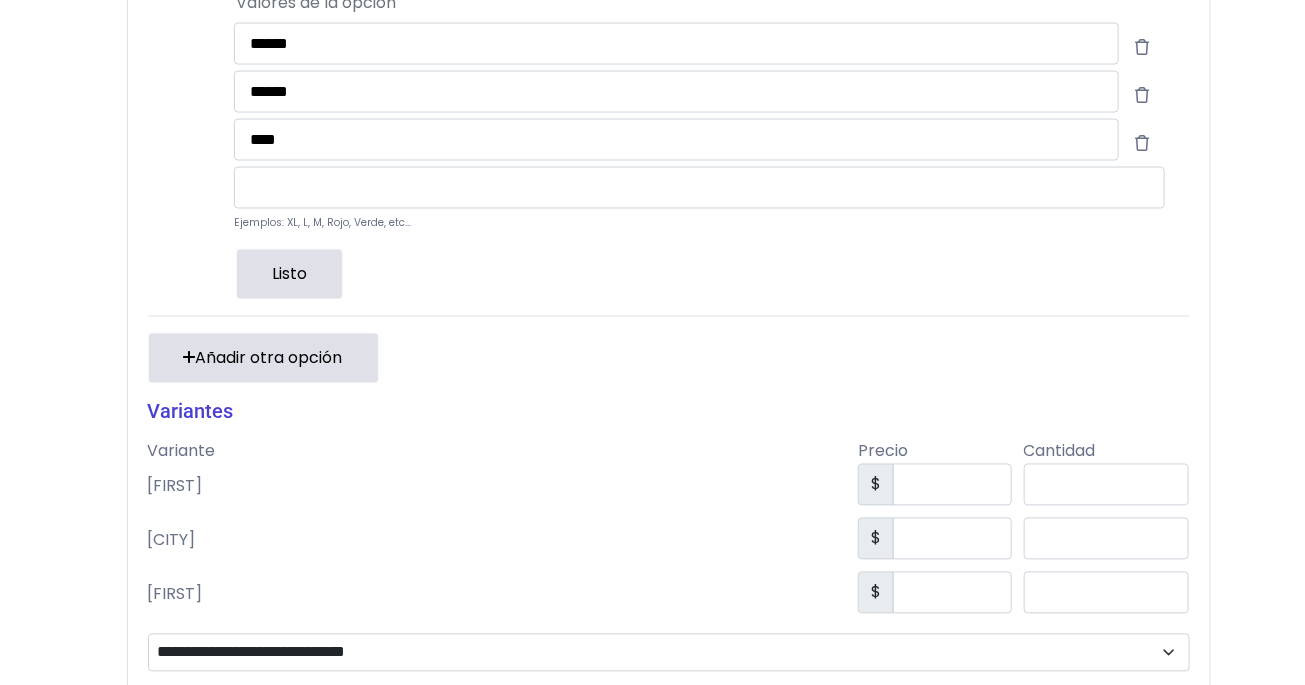 scroll, scrollTop: 1216, scrollLeft: 0, axis: vertical 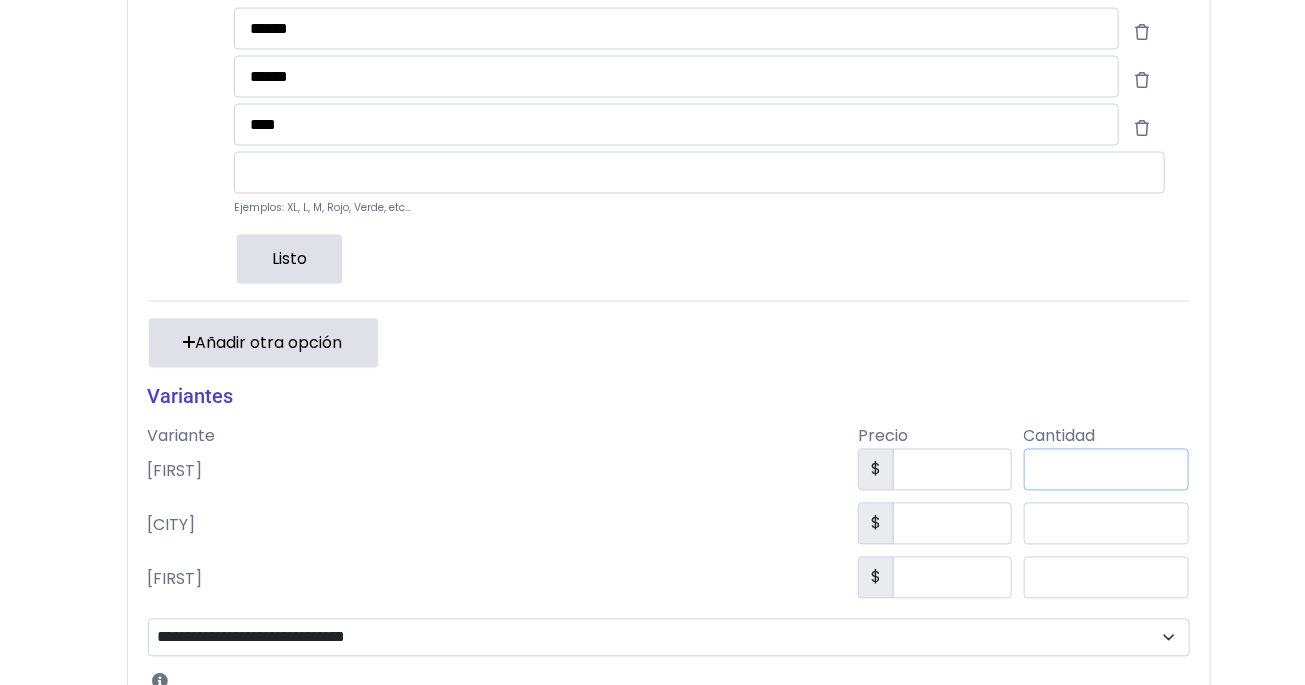 click on "*" at bounding box center (1107, 470) 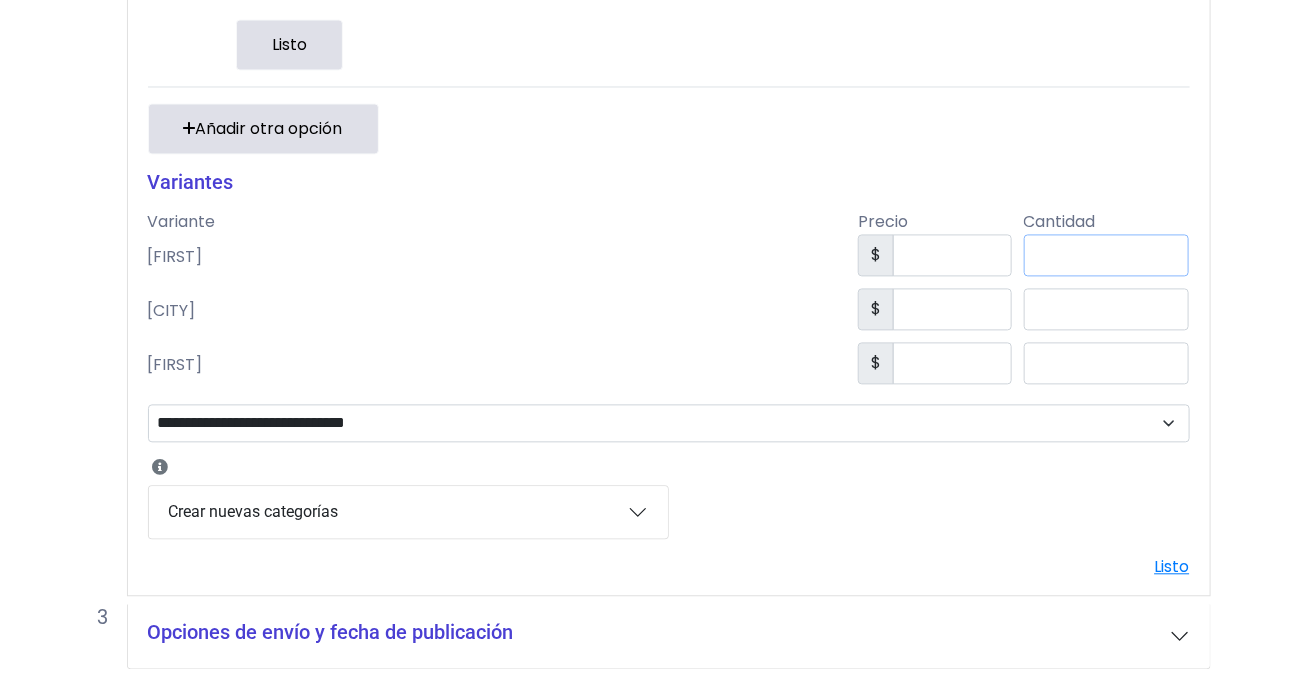 scroll, scrollTop: 1497, scrollLeft: 0, axis: vertical 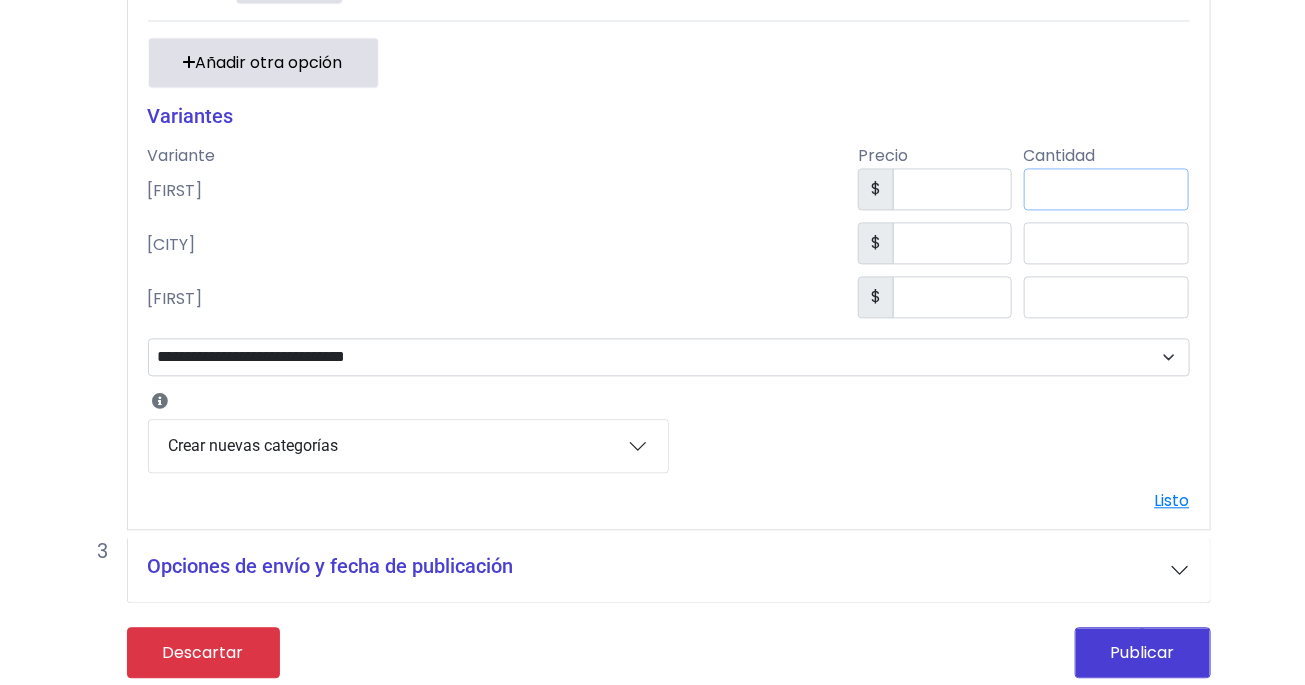 type on "*" 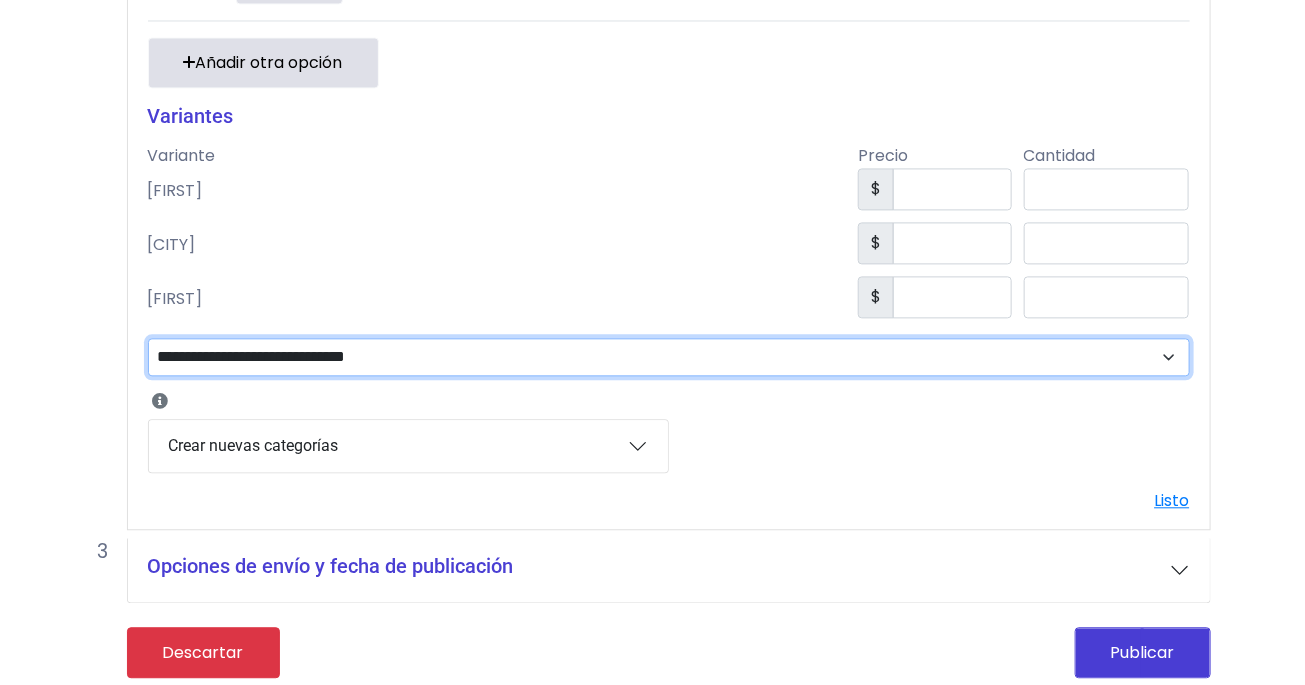 click on "**********" at bounding box center (669, 357) 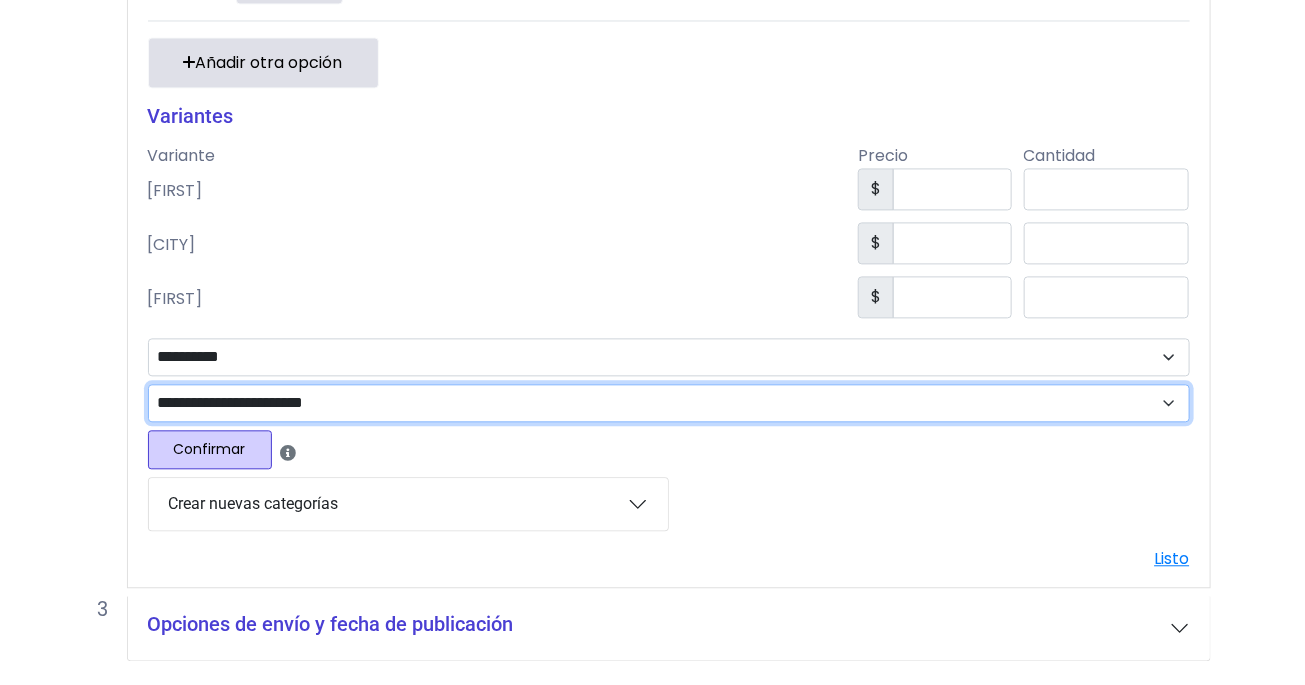 click on "**********" at bounding box center (669, 403) 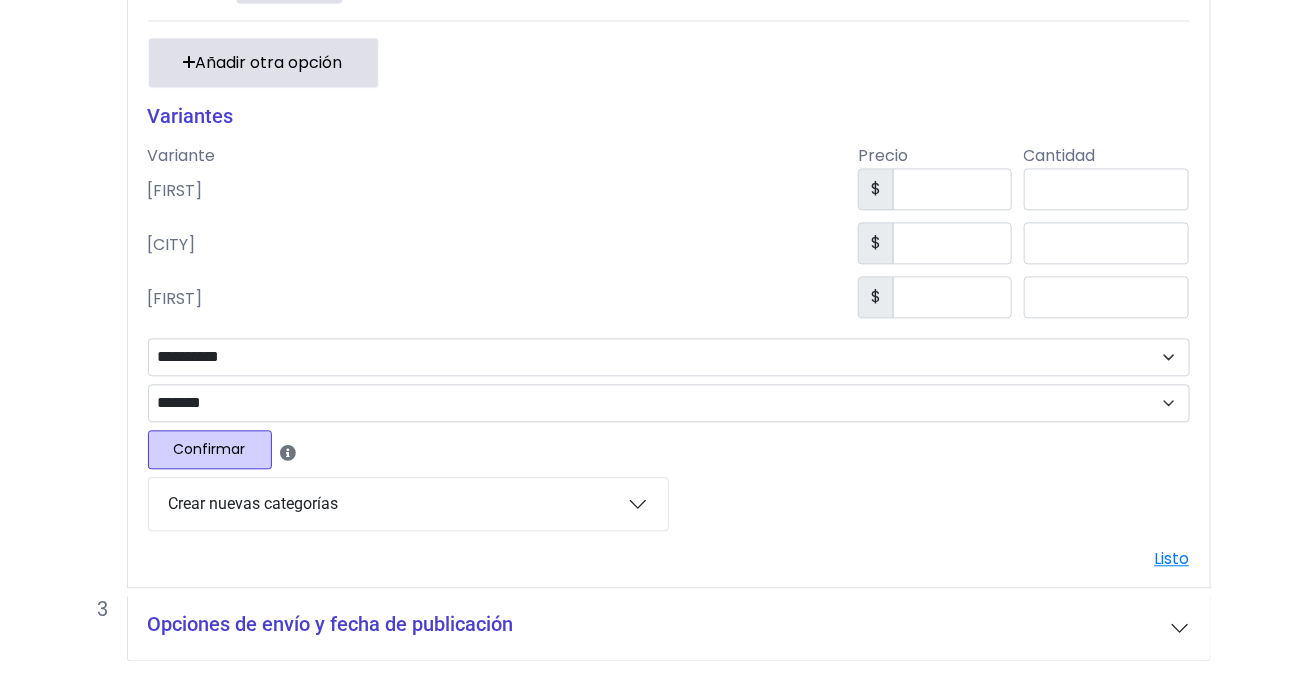 click on "Confirmar" at bounding box center (210, 449) 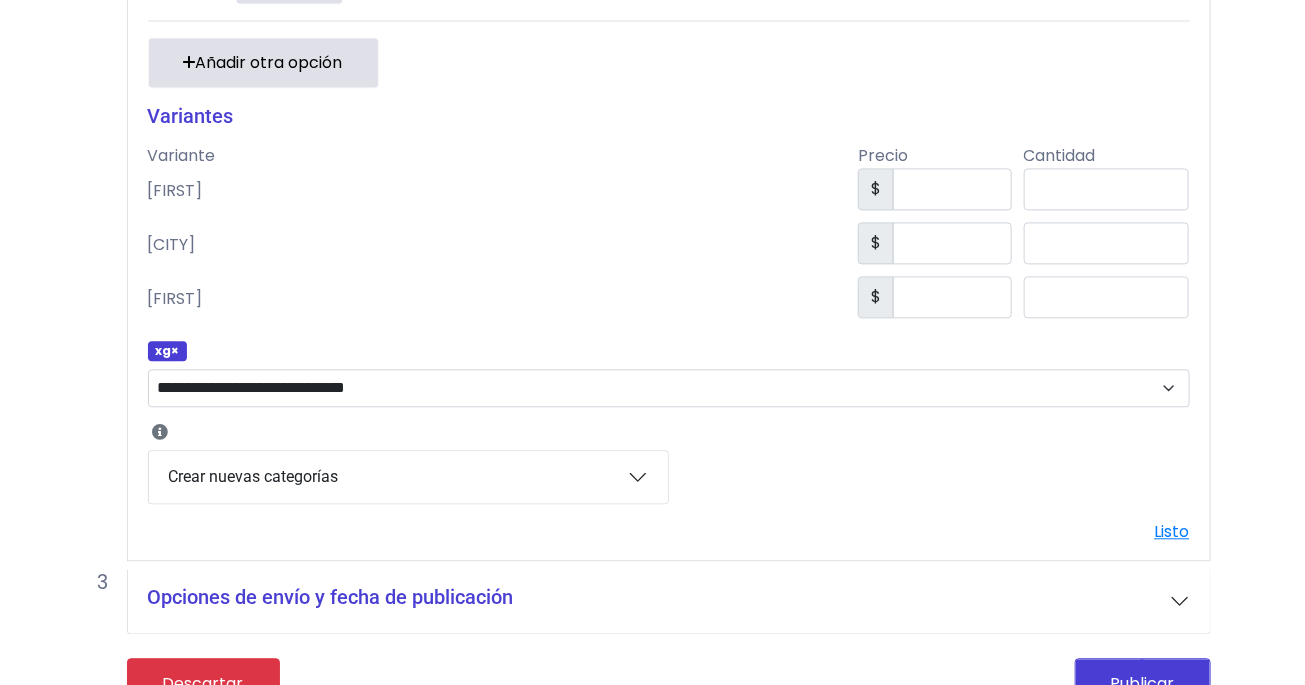 scroll, scrollTop: 1528, scrollLeft: 0, axis: vertical 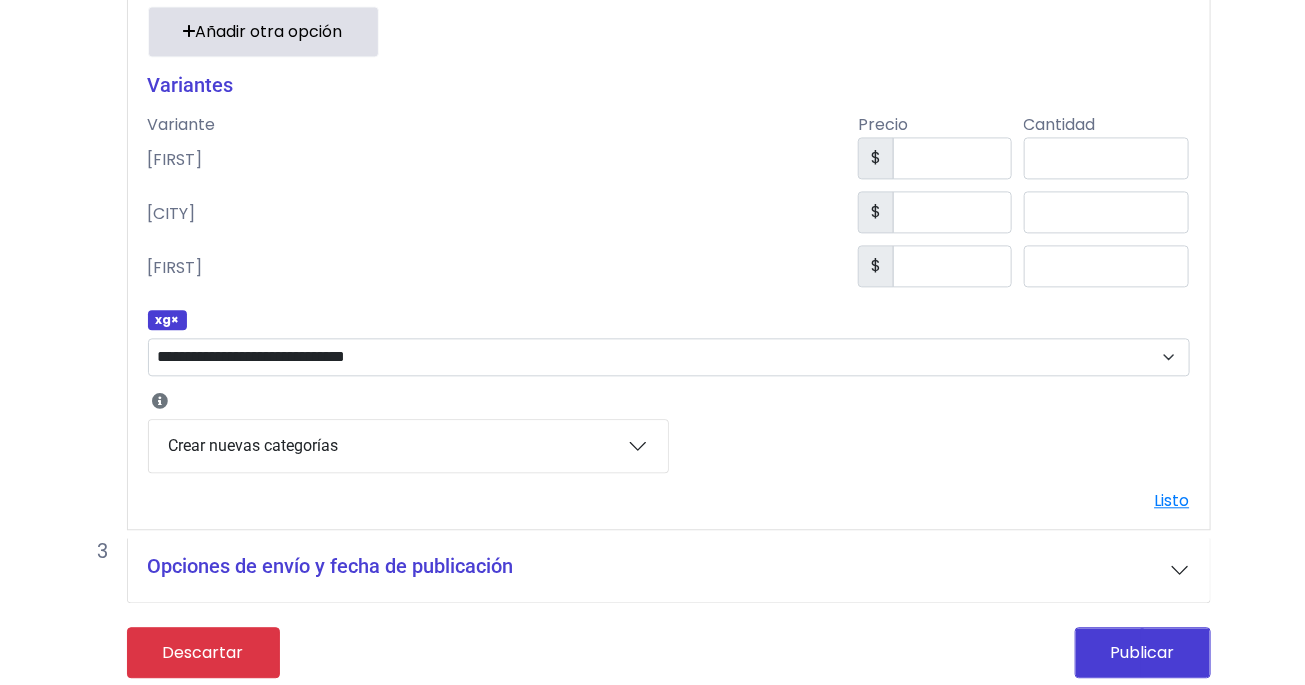 click on "Opciones de envío y fecha de publicación" at bounding box center (669, 570) 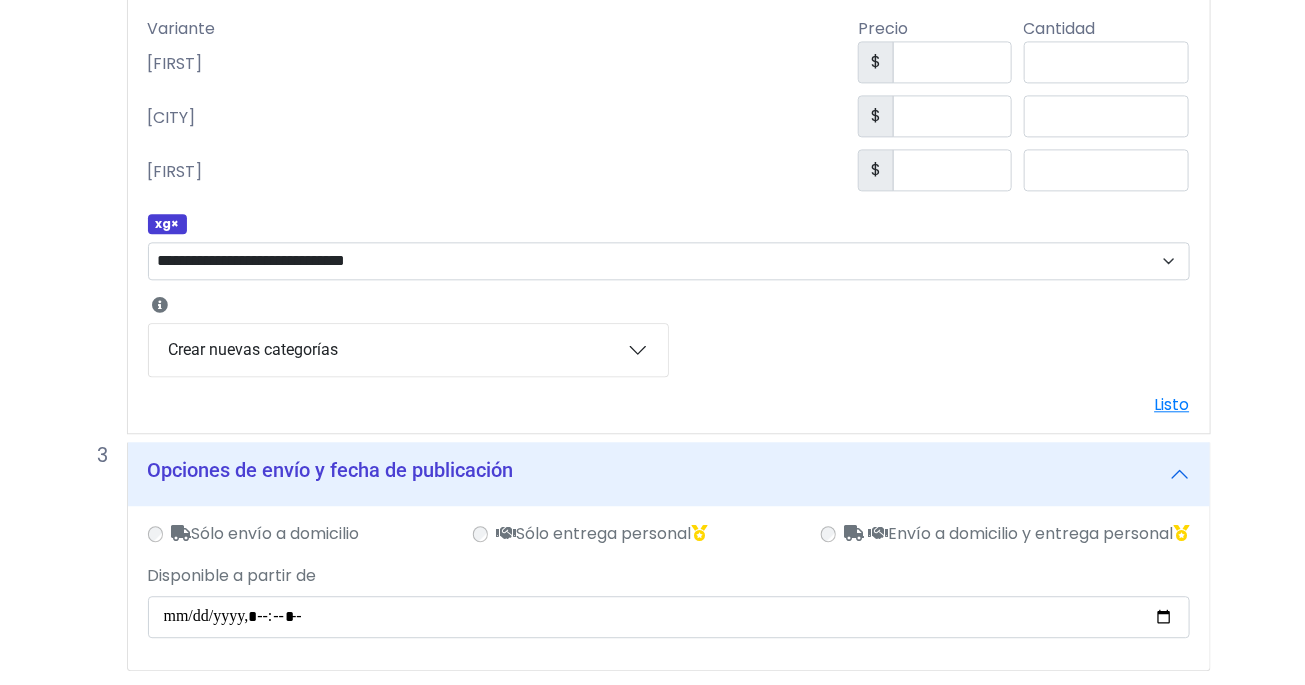 scroll, scrollTop: 1692, scrollLeft: 0, axis: vertical 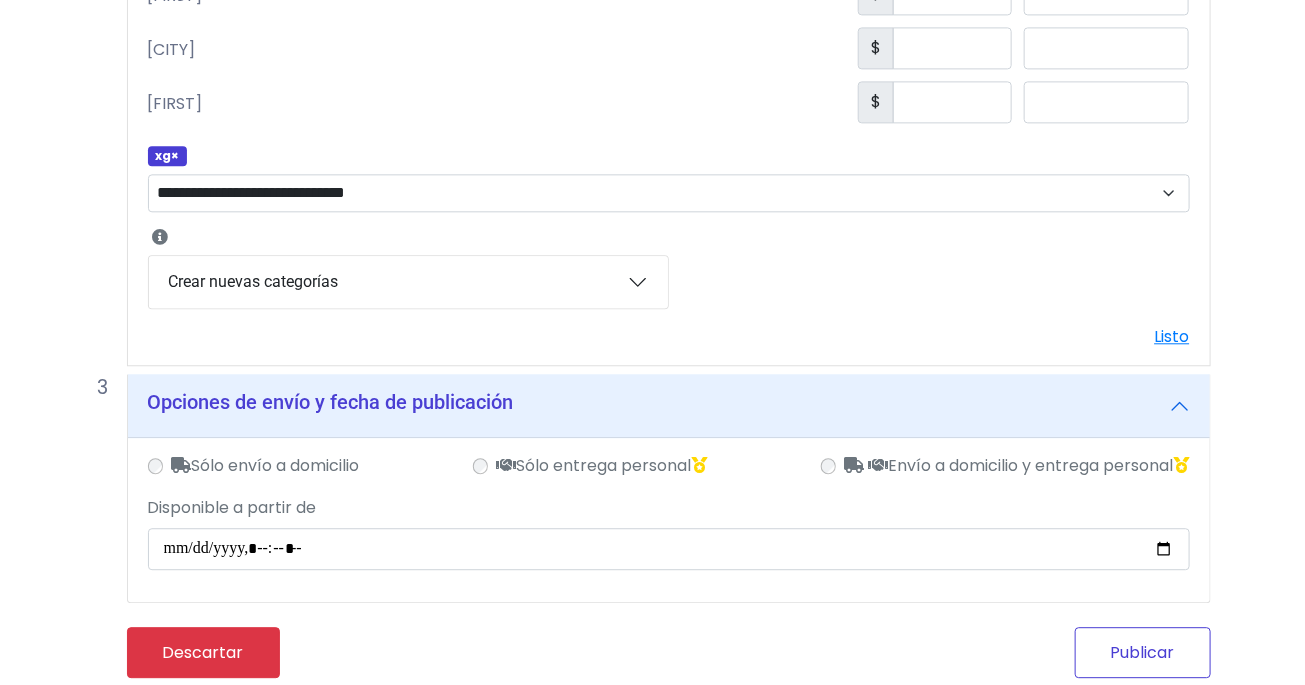 click on "Publicar" at bounding box center (1143, 652) 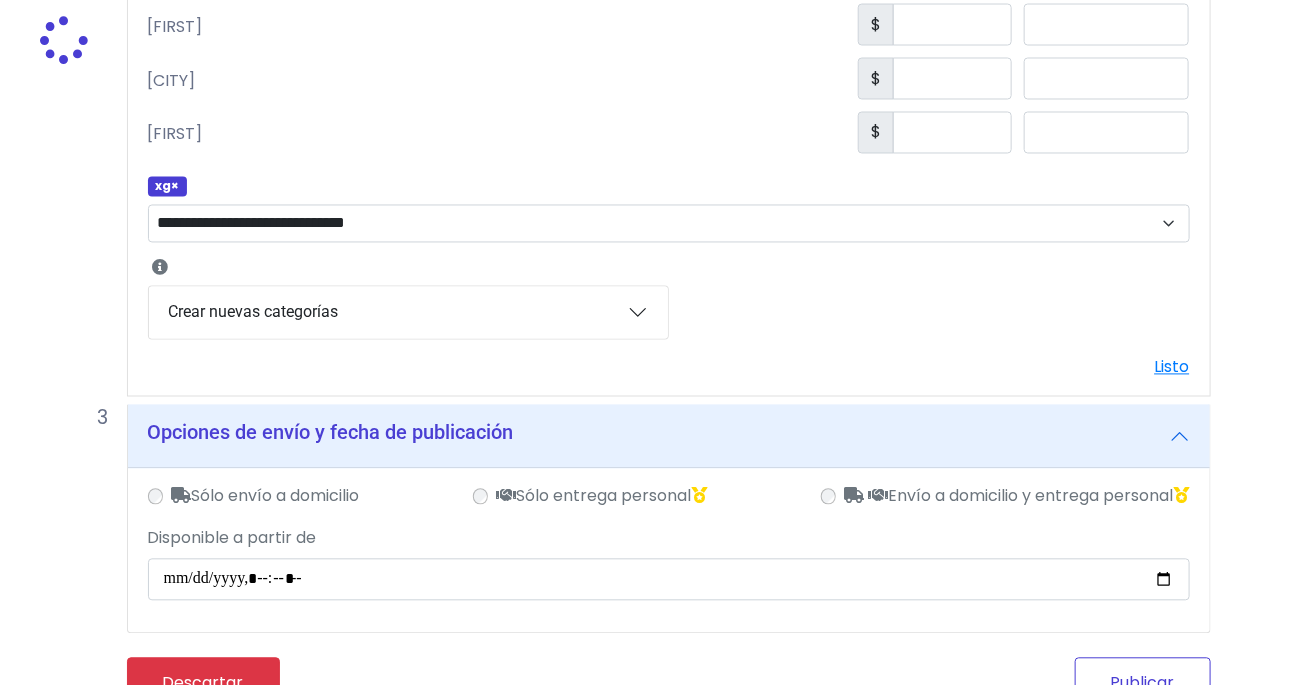 scroll, scrollTop: 1375, scrollLeft: 0, axis: vertical 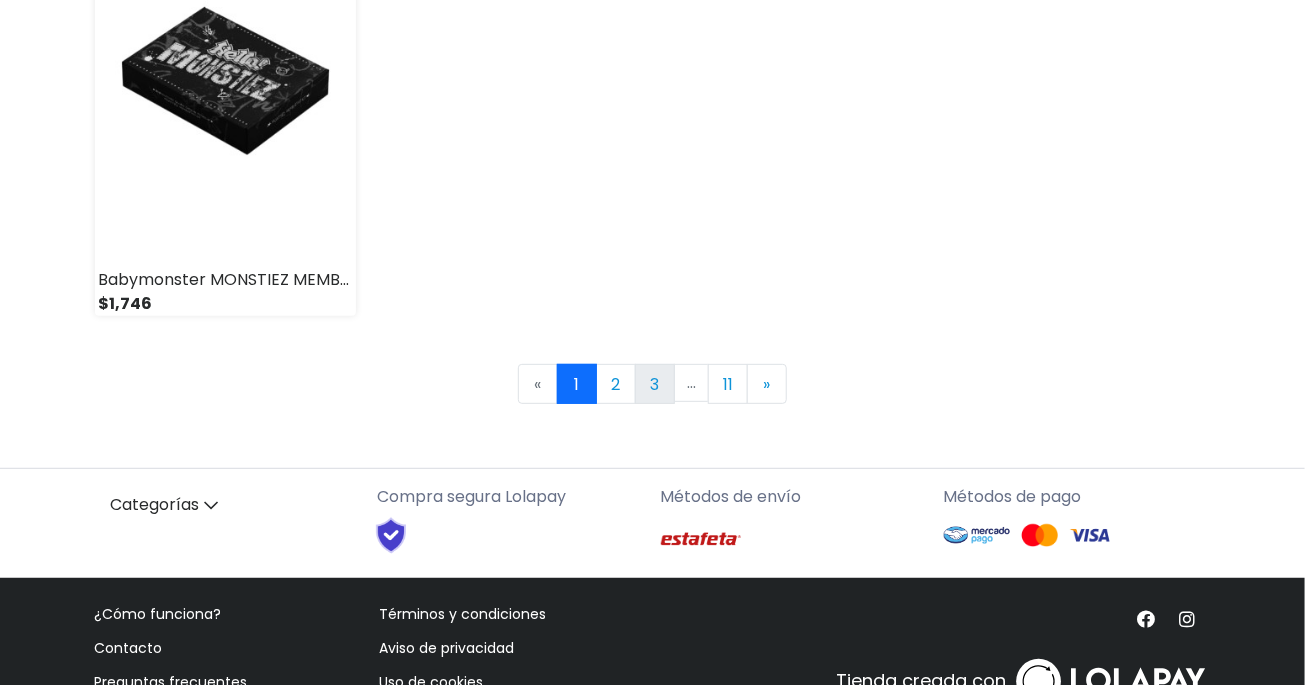 click on "3" at bounding box center (655, 384) 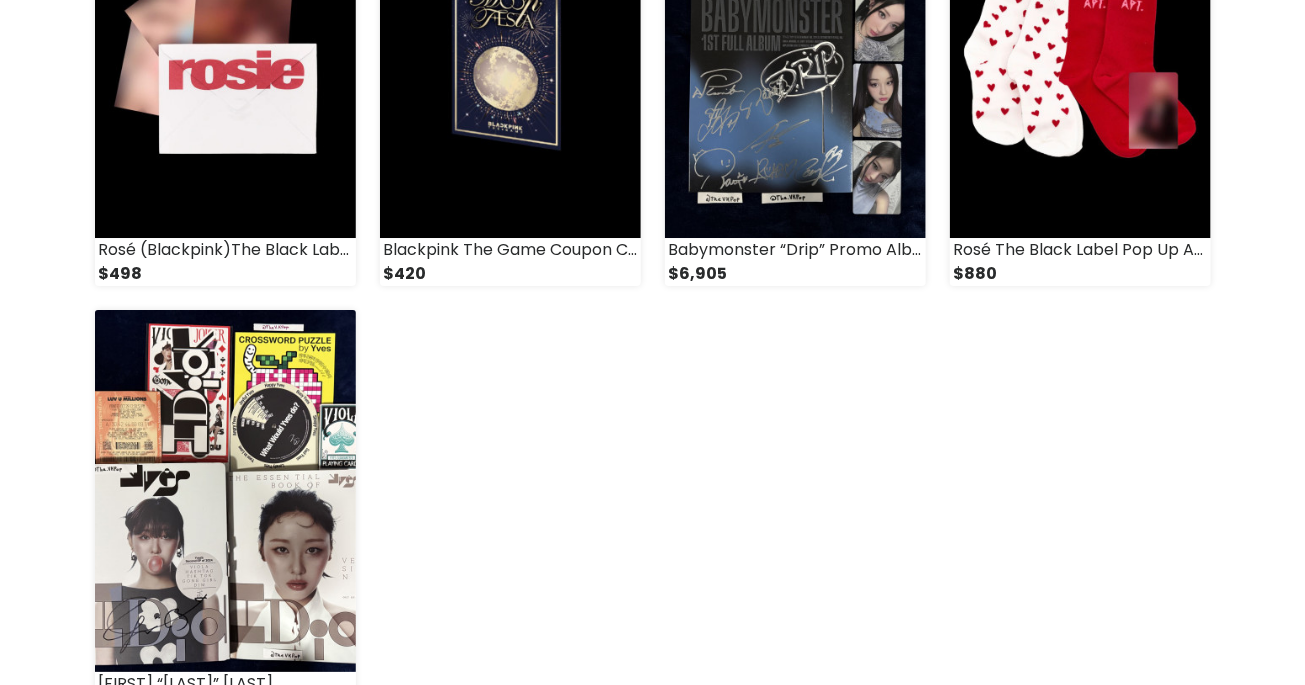 scroll, scrollTop: 3061, scrollLeft: 0, axis: vertical 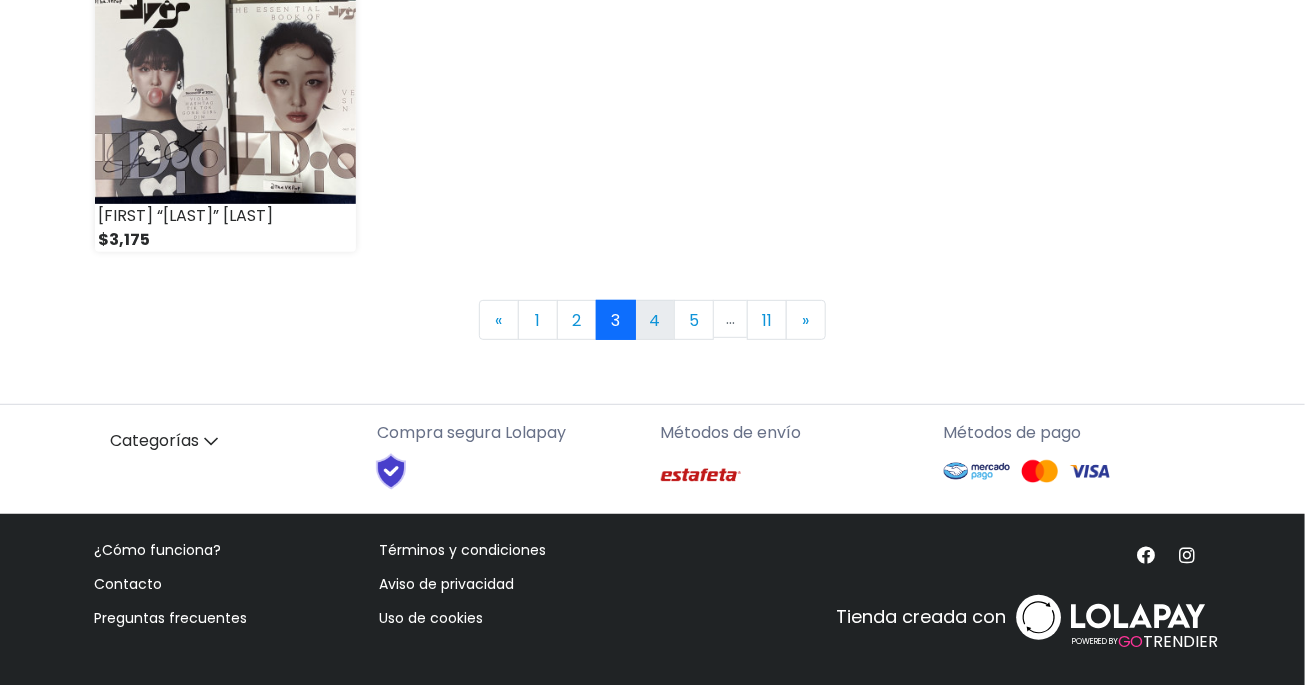 click on "4" at bounding box center [655, 320] 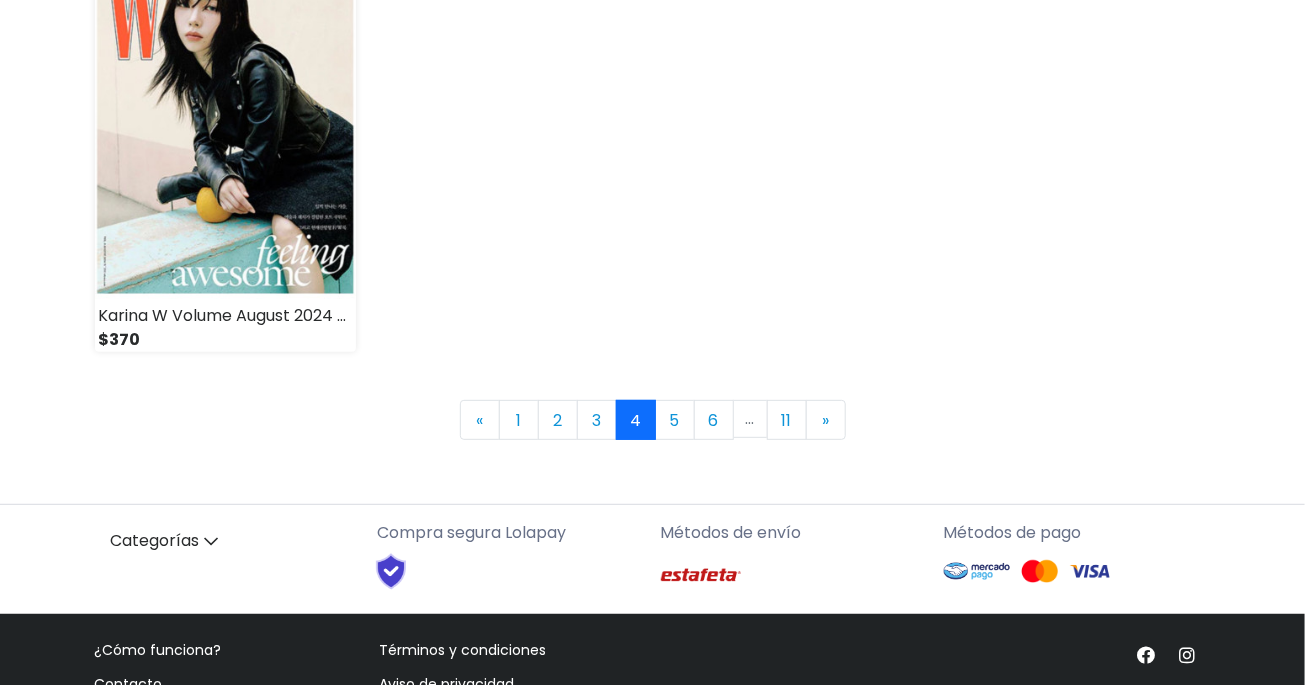 scroll, scrollTop: 3061, scrollLeft: 0, axis: vertical 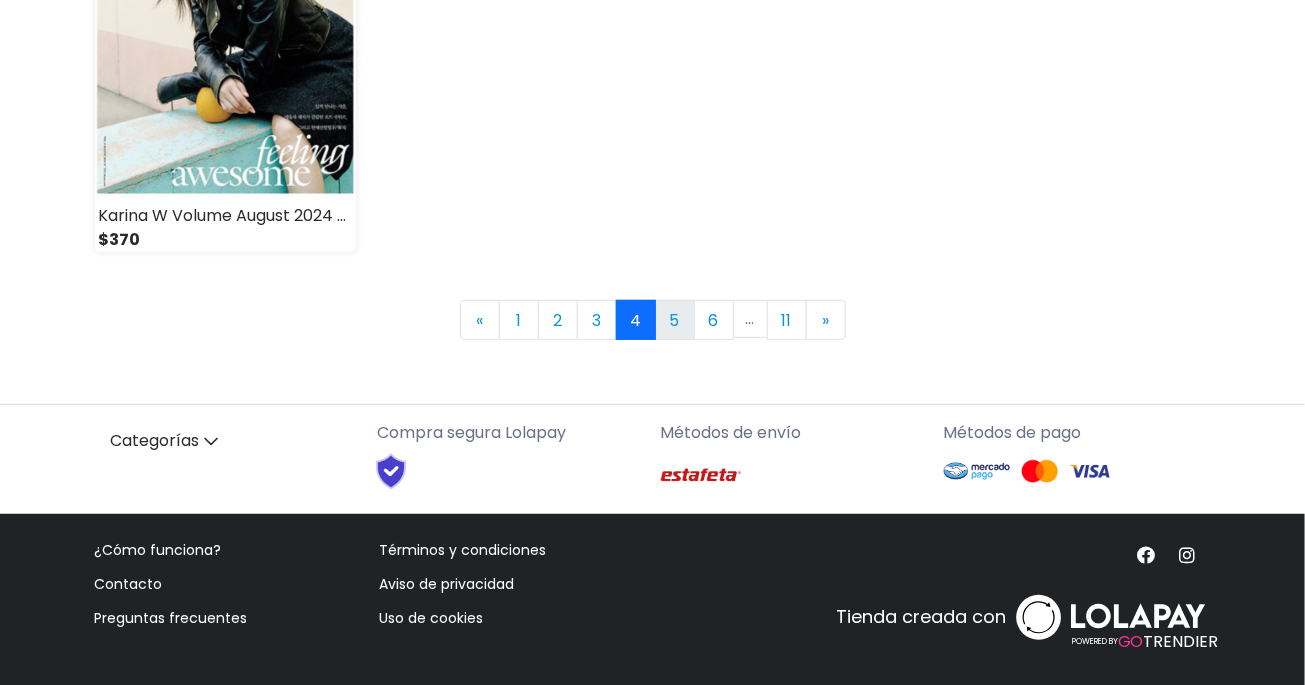 click on "5" at bounding box center (675, 320) 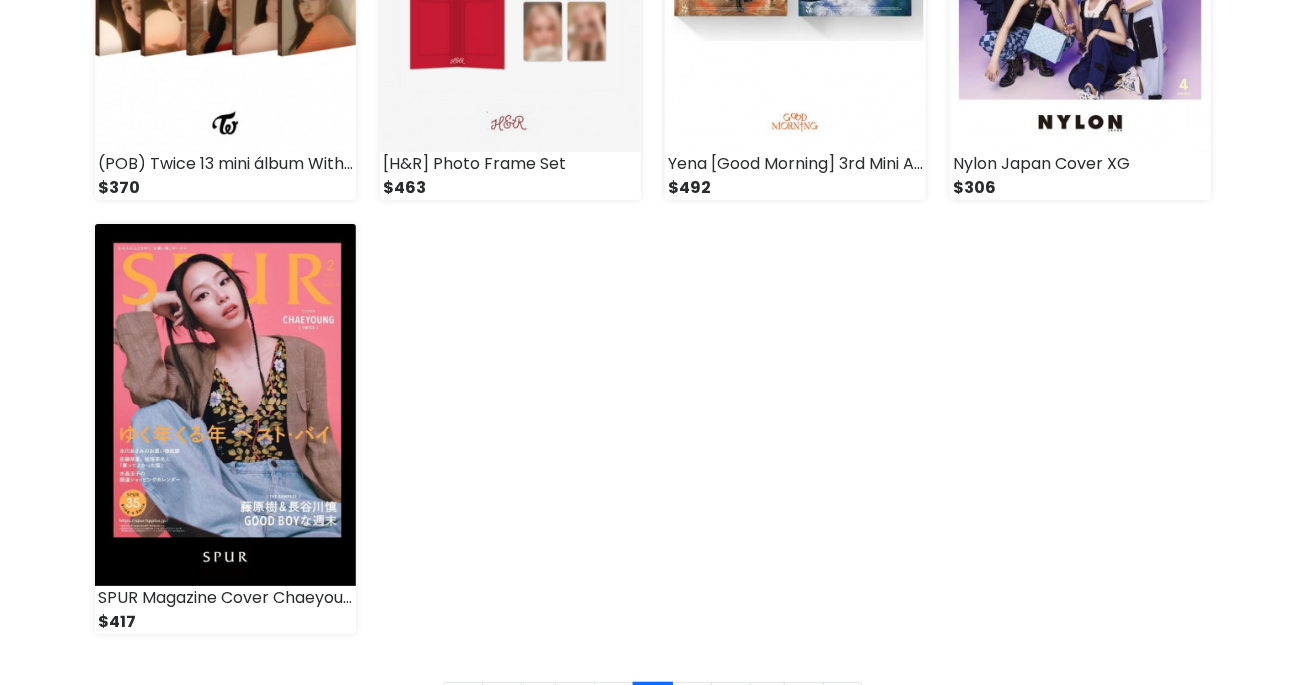 scroll, scrollTop: 2955, scrollLeft: 0, axis: vertical 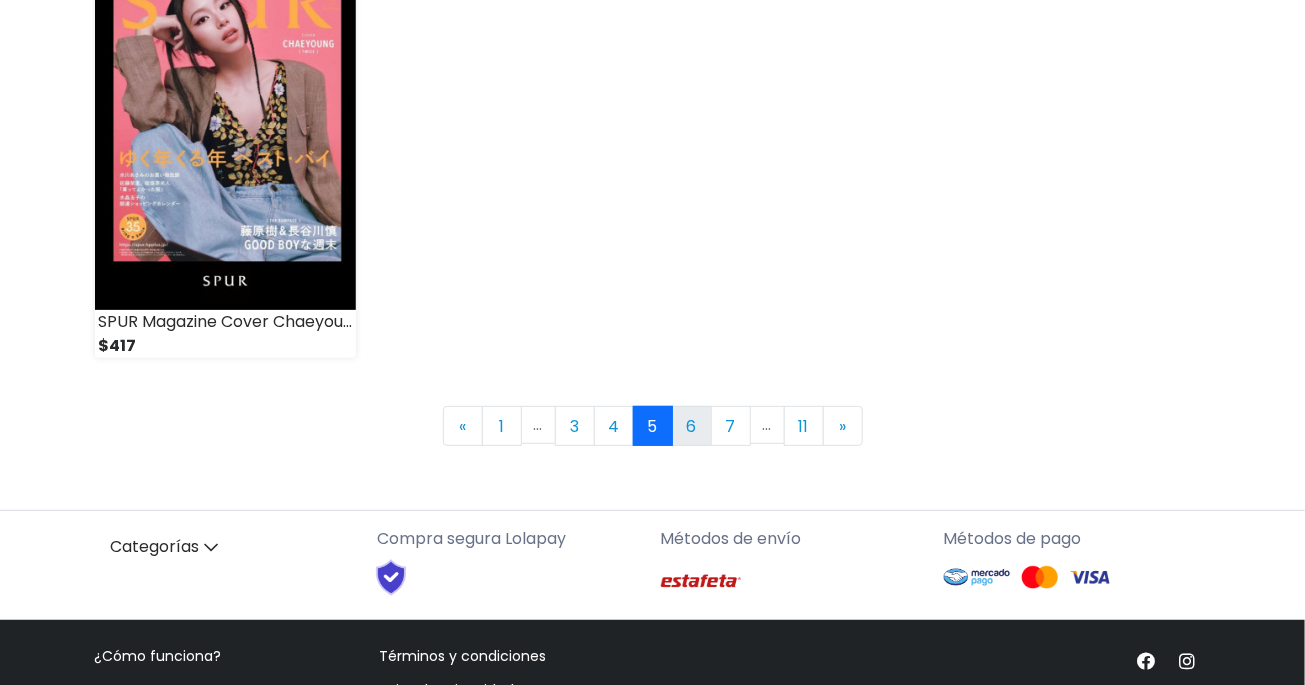 click on "6" at bounding box center (692, 426) 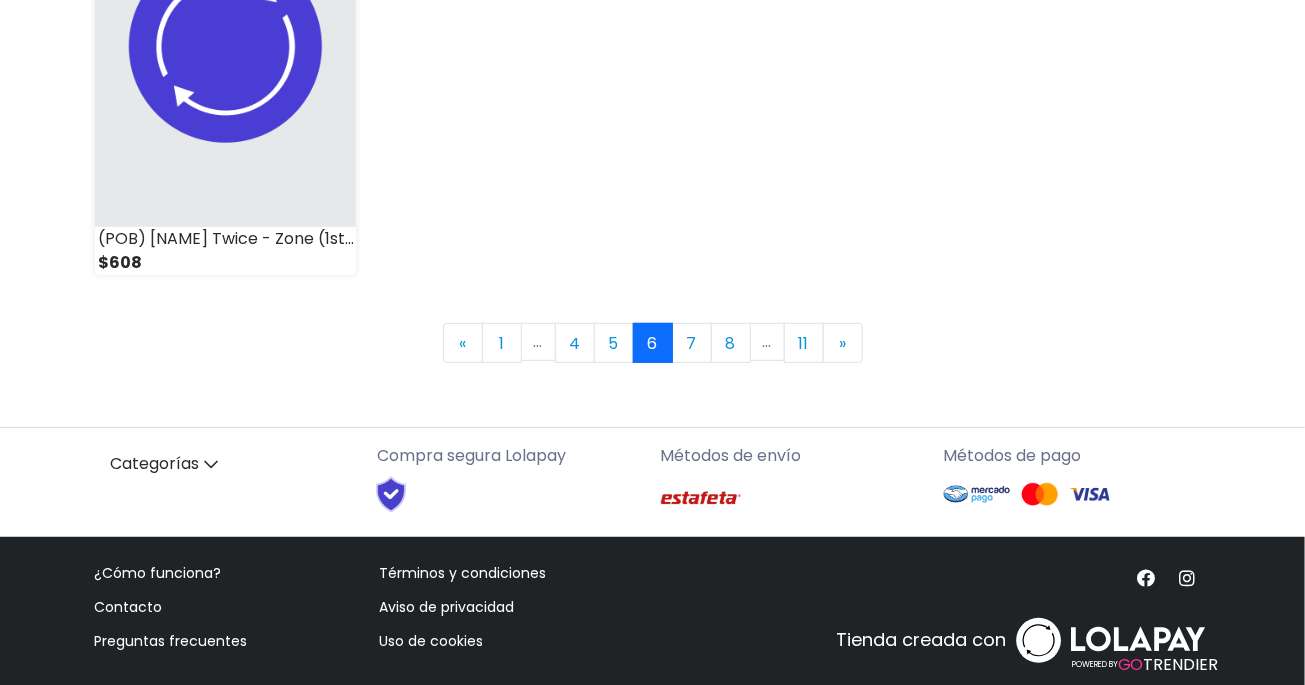 scroll, scrollTop: 3061, scrollLeft: 0, axis: vertical 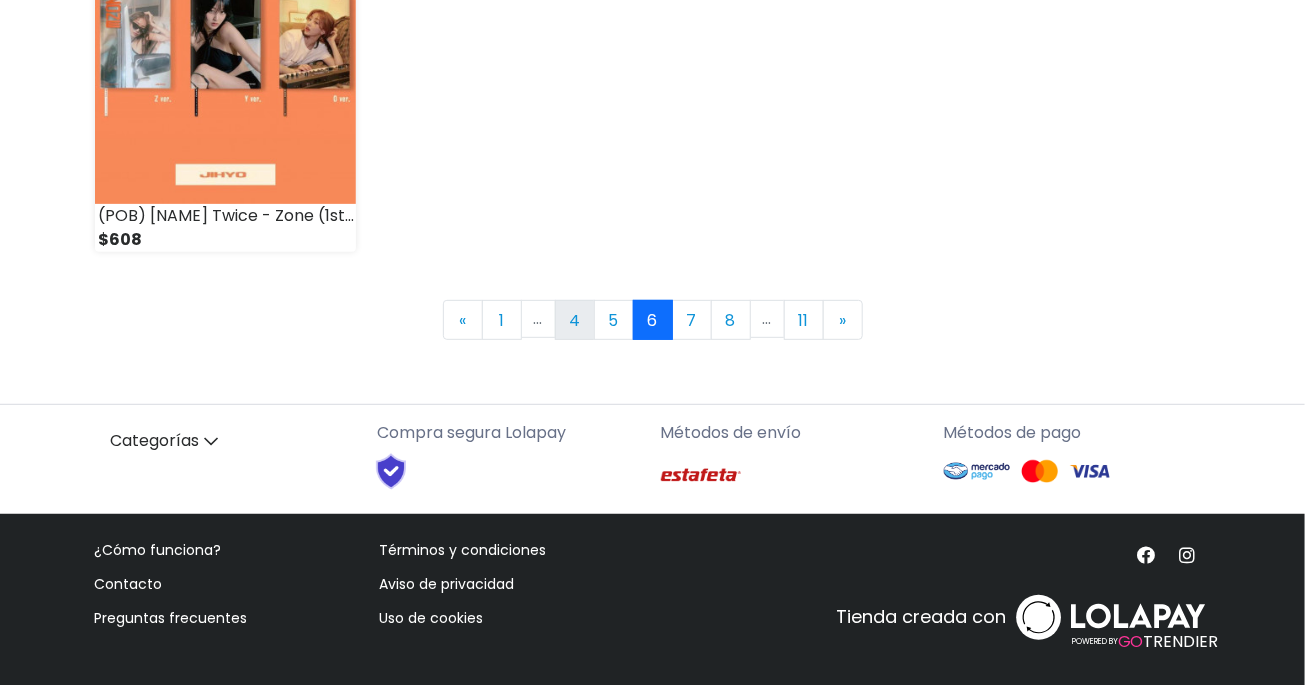 click on "4" at bounding box center (575, 320) 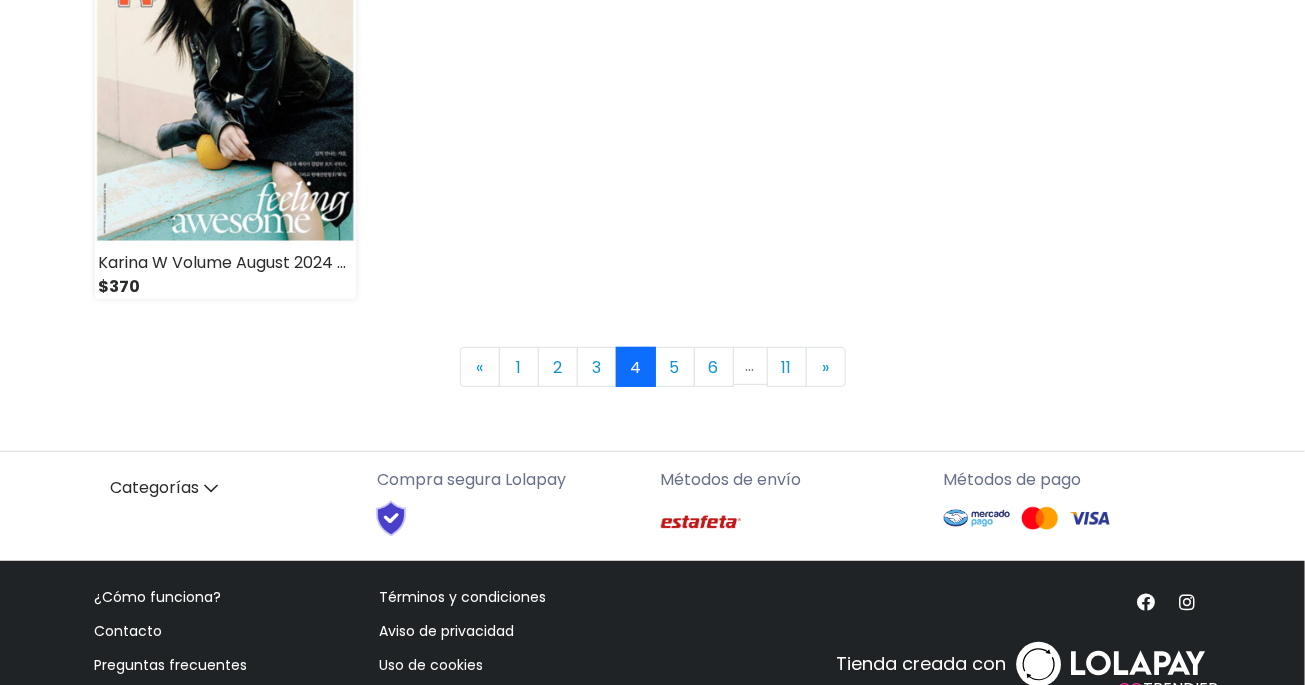 scroll, scrollTop: 3034, scrollLeft: 0, axis: vertical 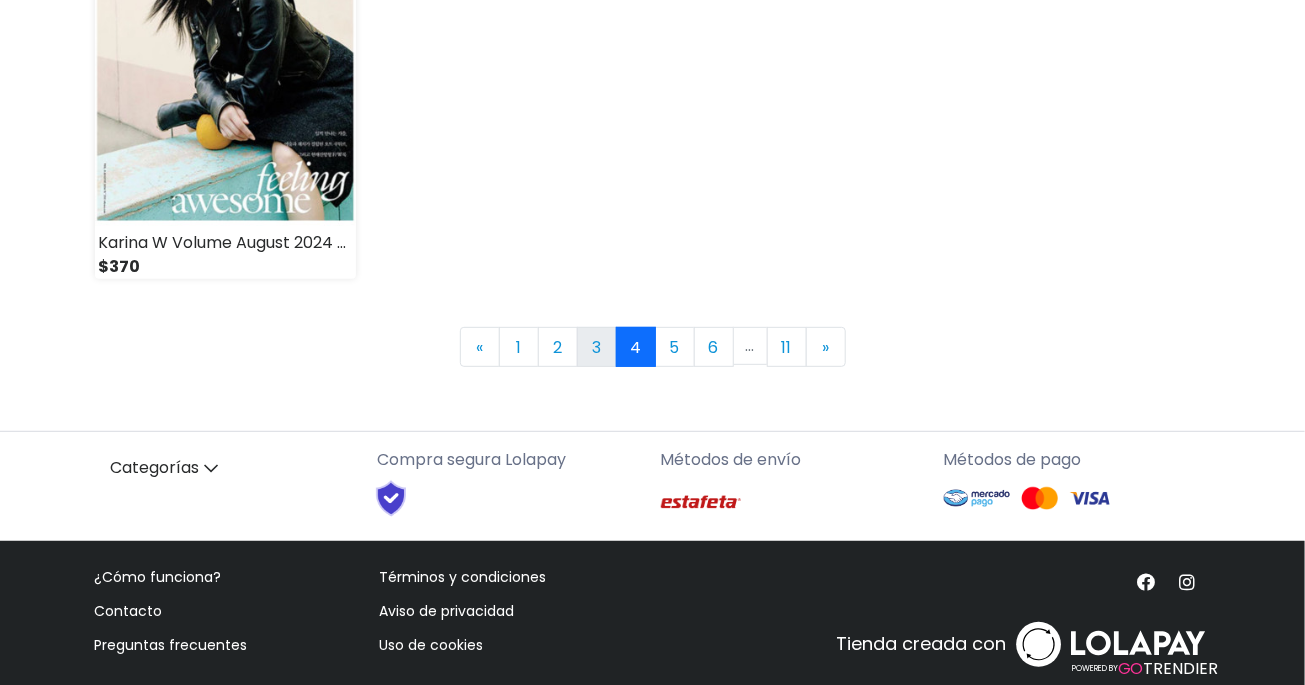 click on "3" at bounding box center [597, 347] 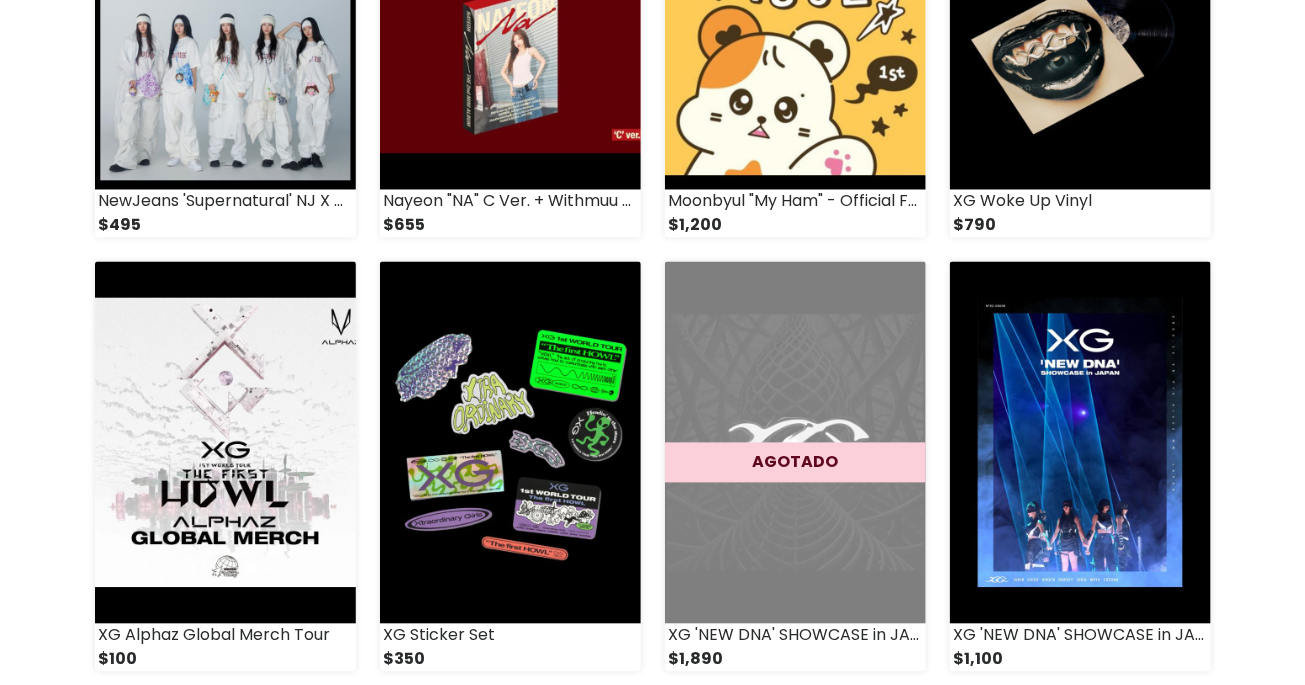 scroll, scrollTop: 1342, scrollLeft: 0, axis: vertical 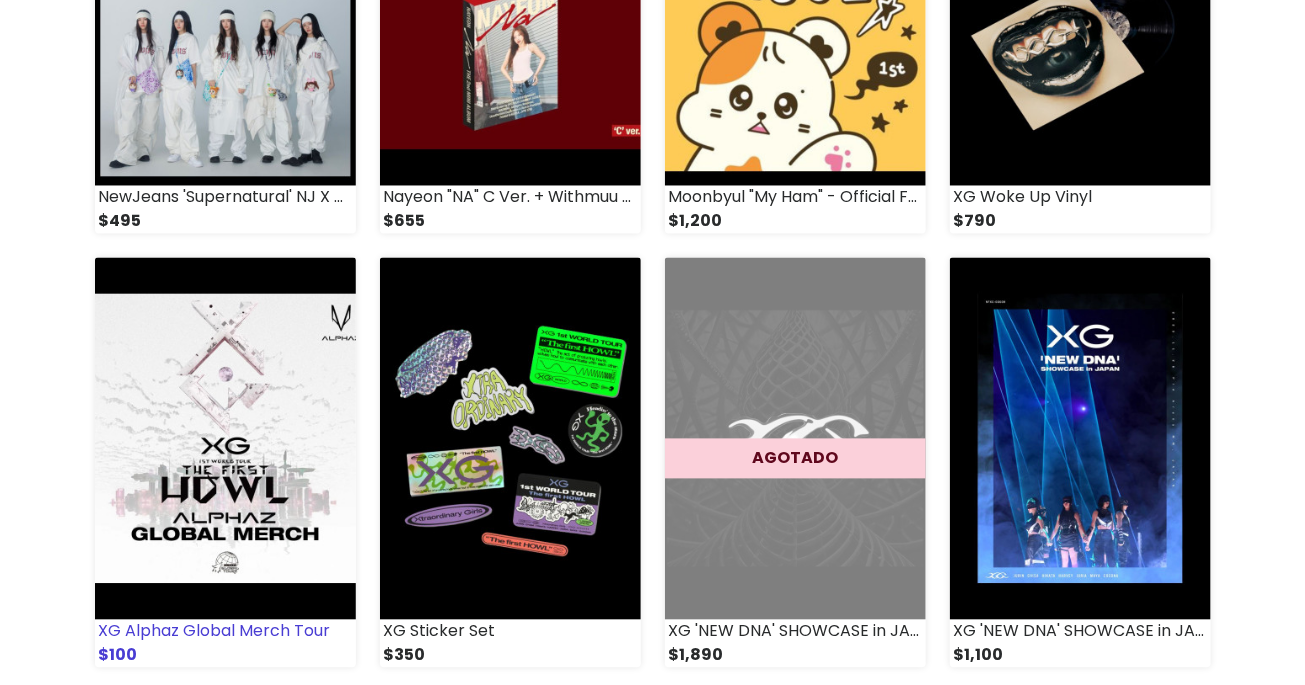 click at bounding box center [225, 439] 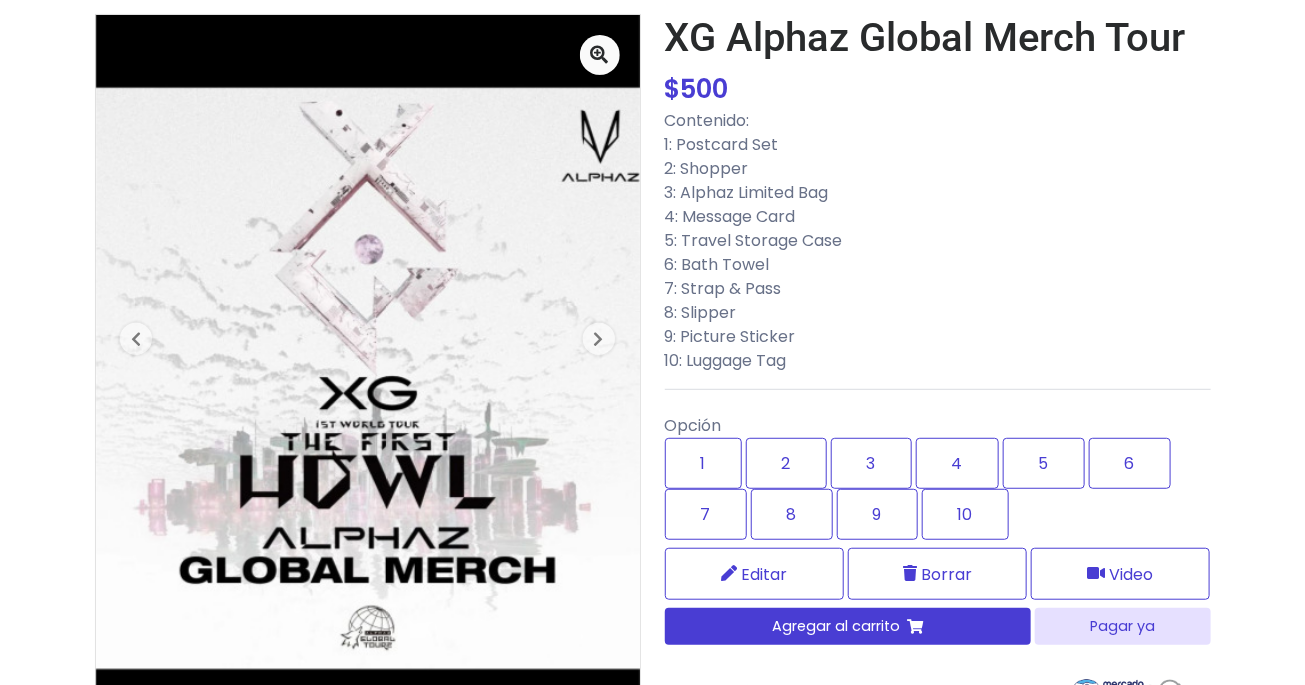 scroll, scrollTop: 217, scrollLeft: 0, axis: vertical 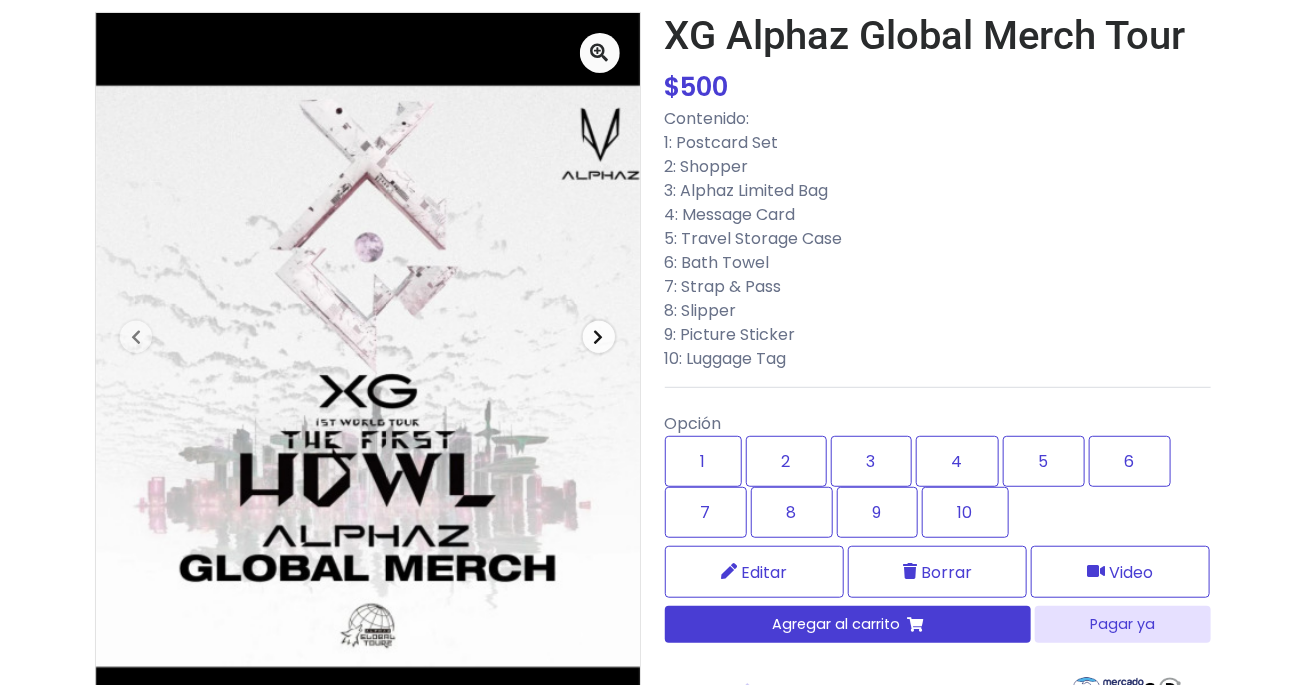click at bounding box center (599, 337) 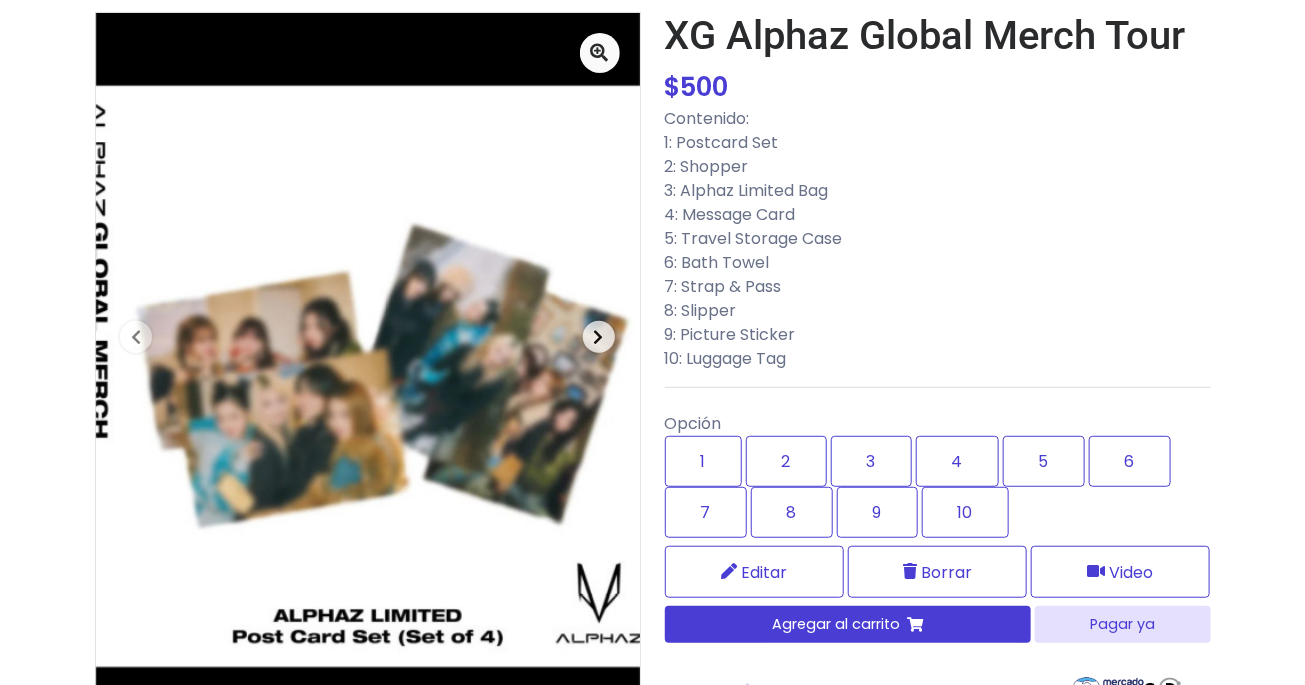 click at bounding box center (599, 337) 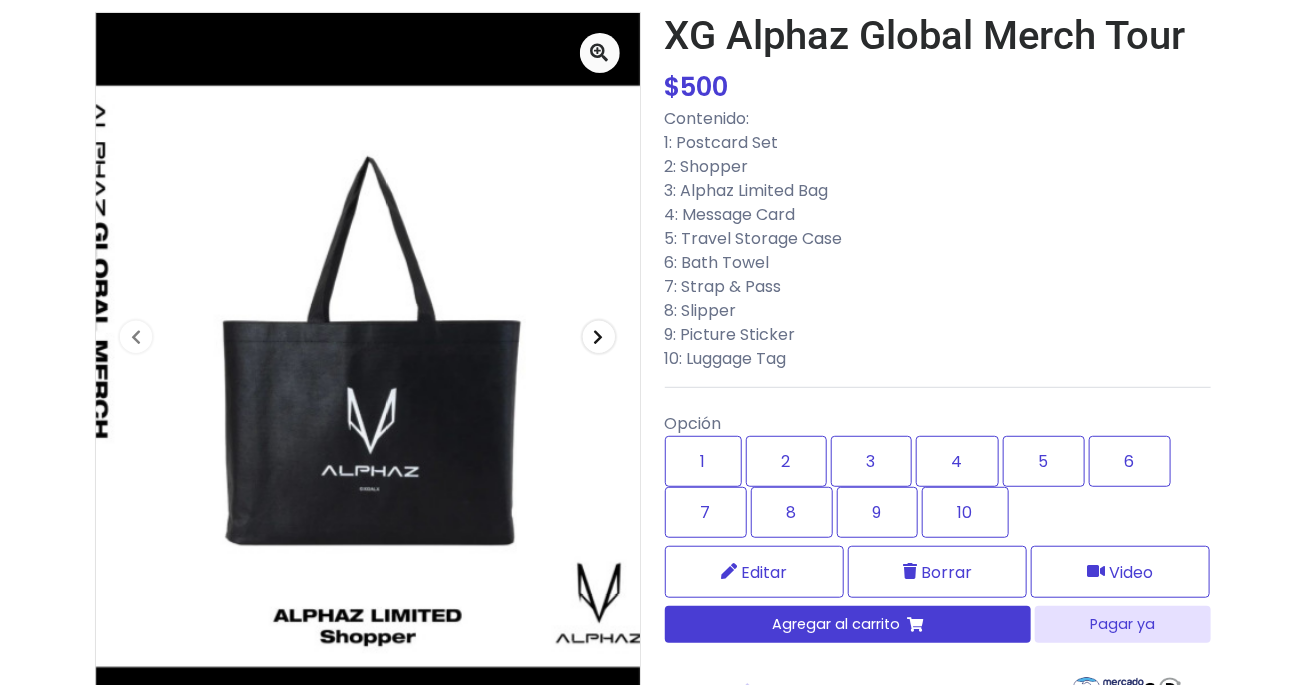click at bounding box center [599, 337] 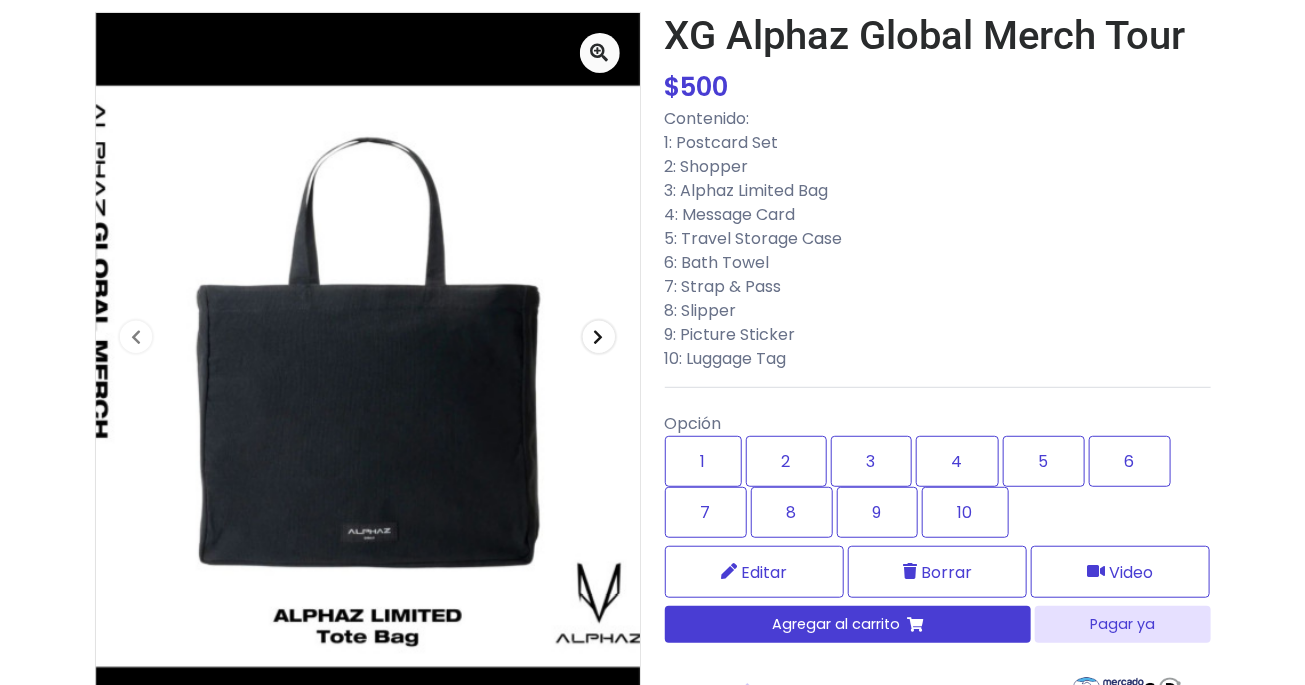 click at bounding box center [599, 337] 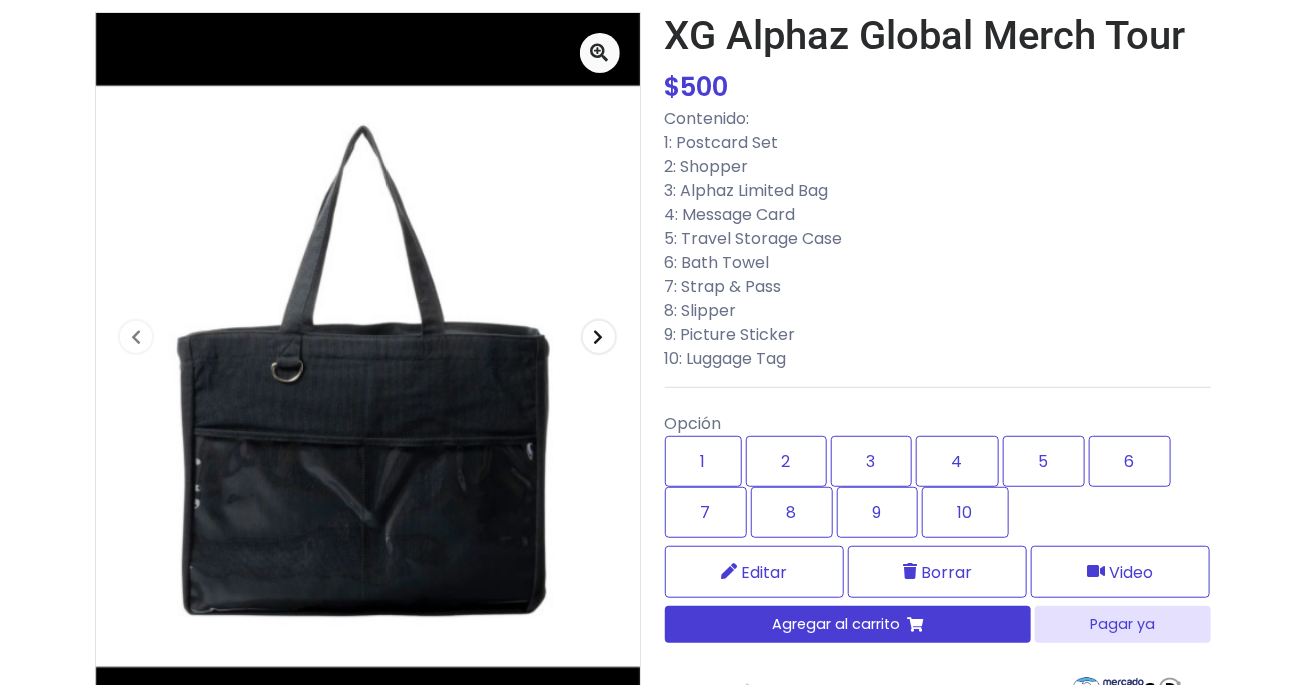 click at bounding box center (599, 337) 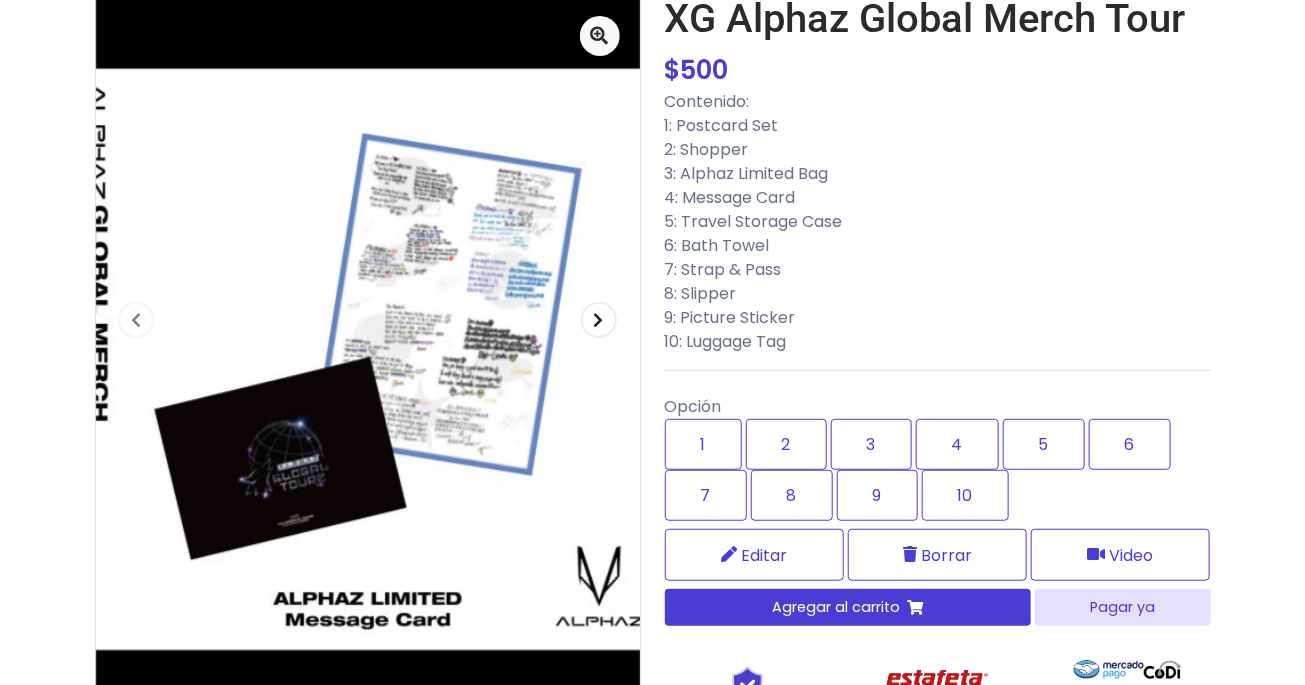 scroll, scrollTop: 240, scrollLeft: 0, axis: vertical 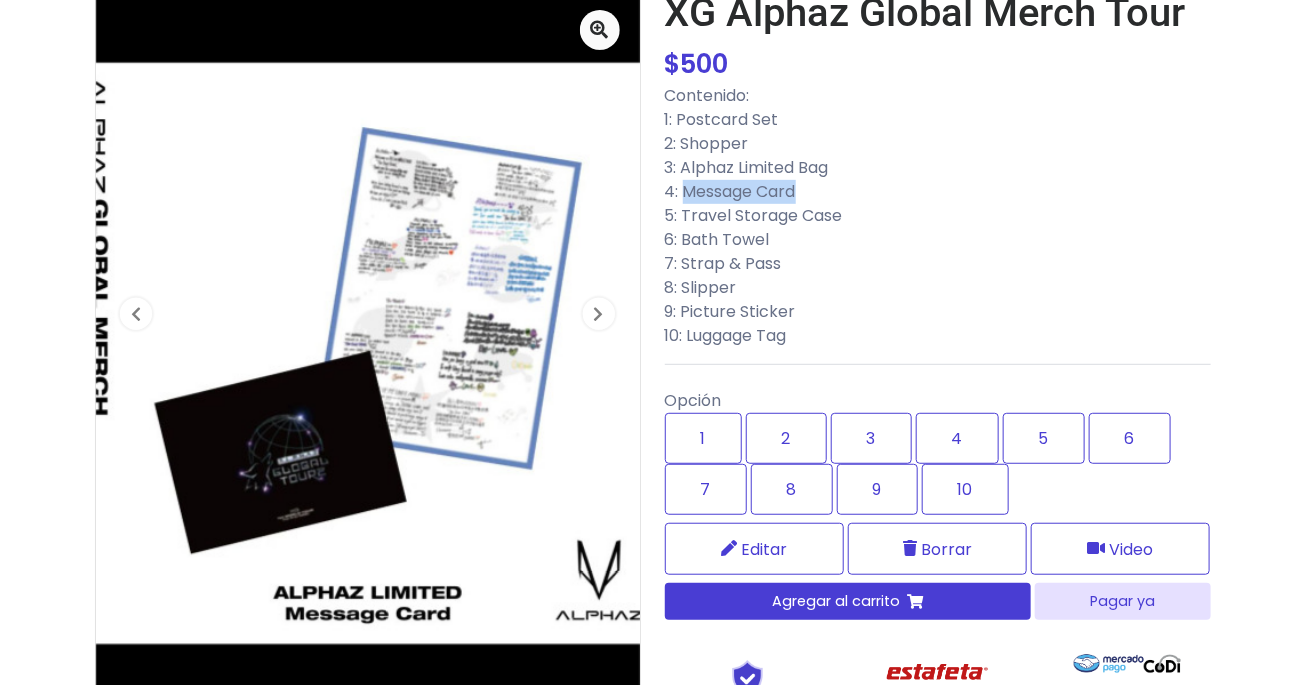drag, startPoint x: 819, startPoint y: 199, endPoint x: 681, endPoint y: 197, distance: 138.0145 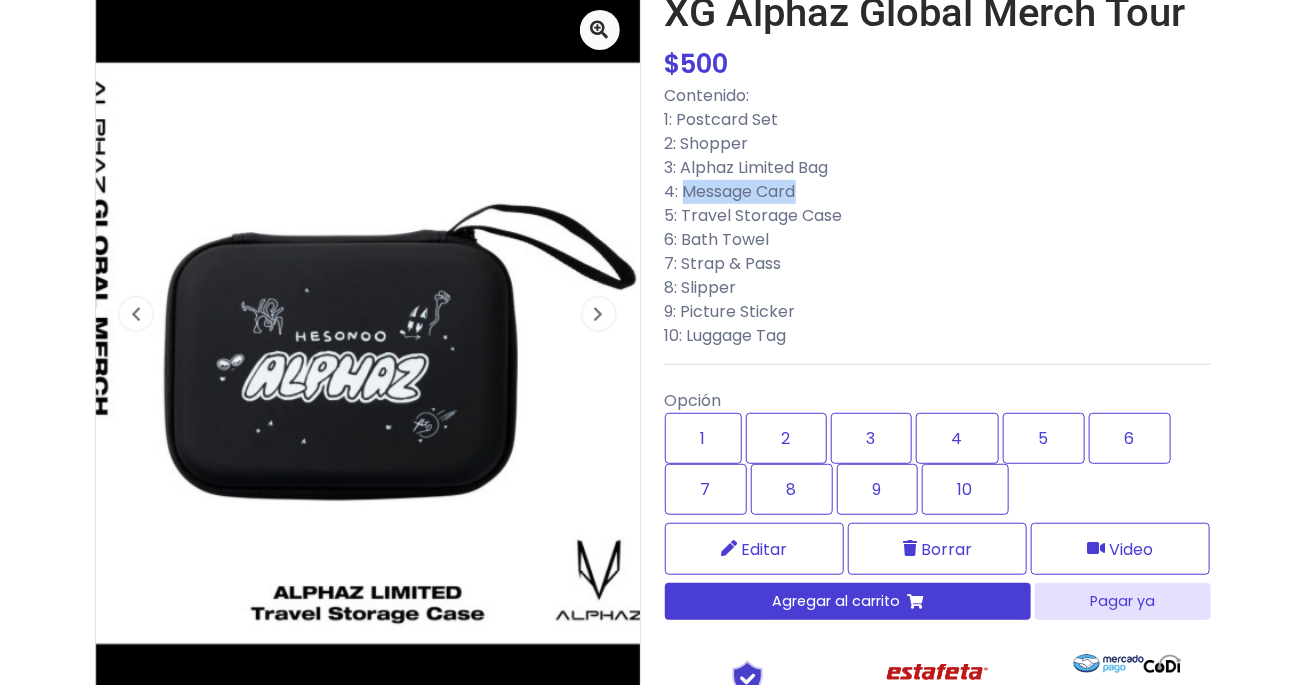 scroll, scrollTop: 0, scrollLeft: 0, axis: both 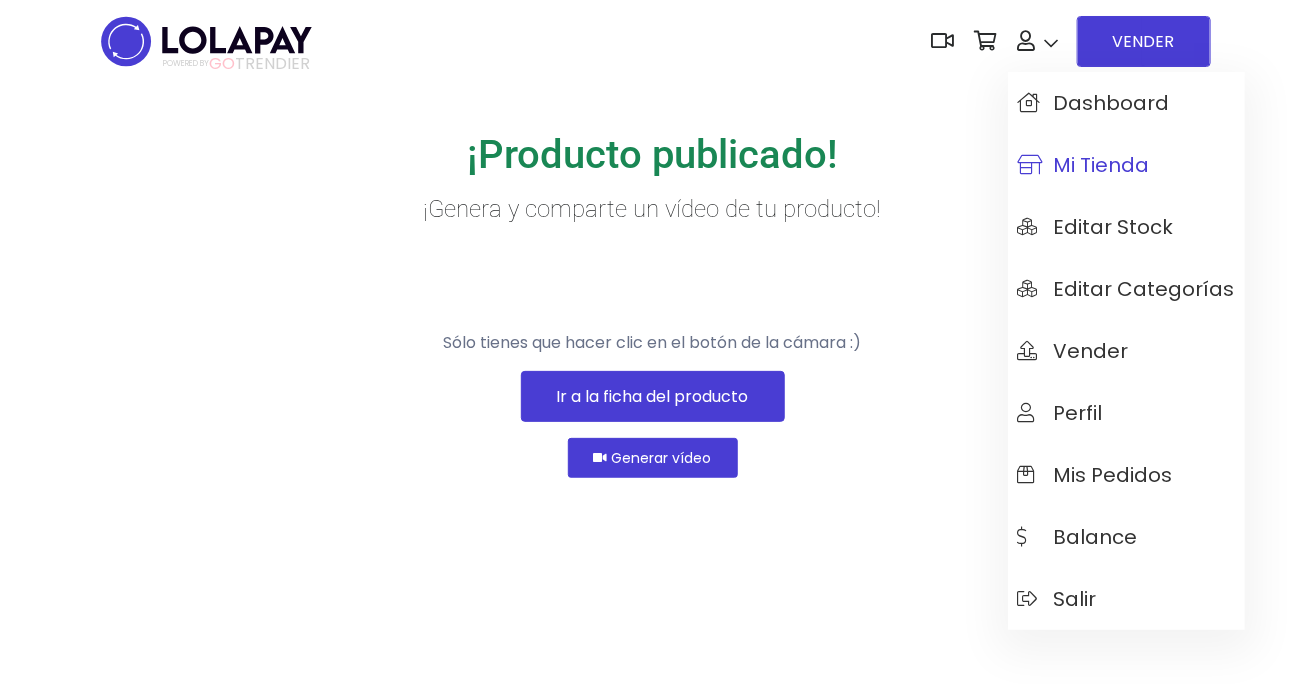 click on "Mi tienda" at bounding box center (1084, 165) 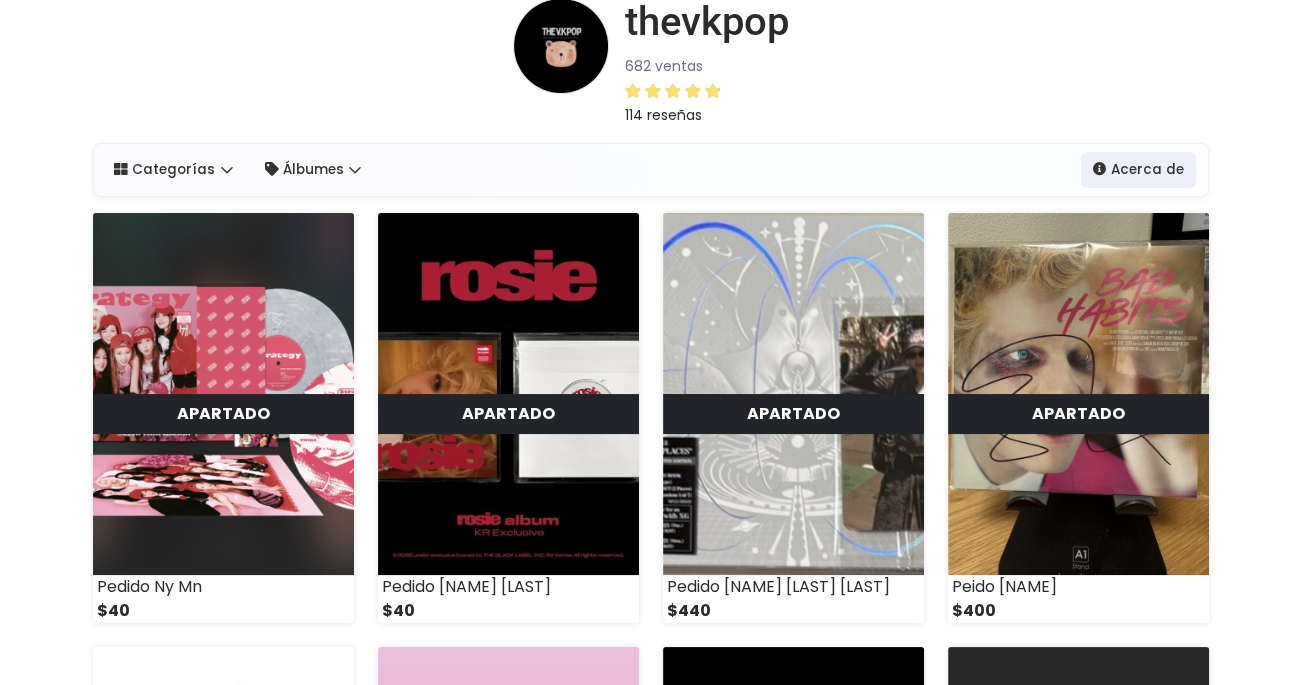 scroll, scrollTop: 0, scrollLeft: 0, axis: both 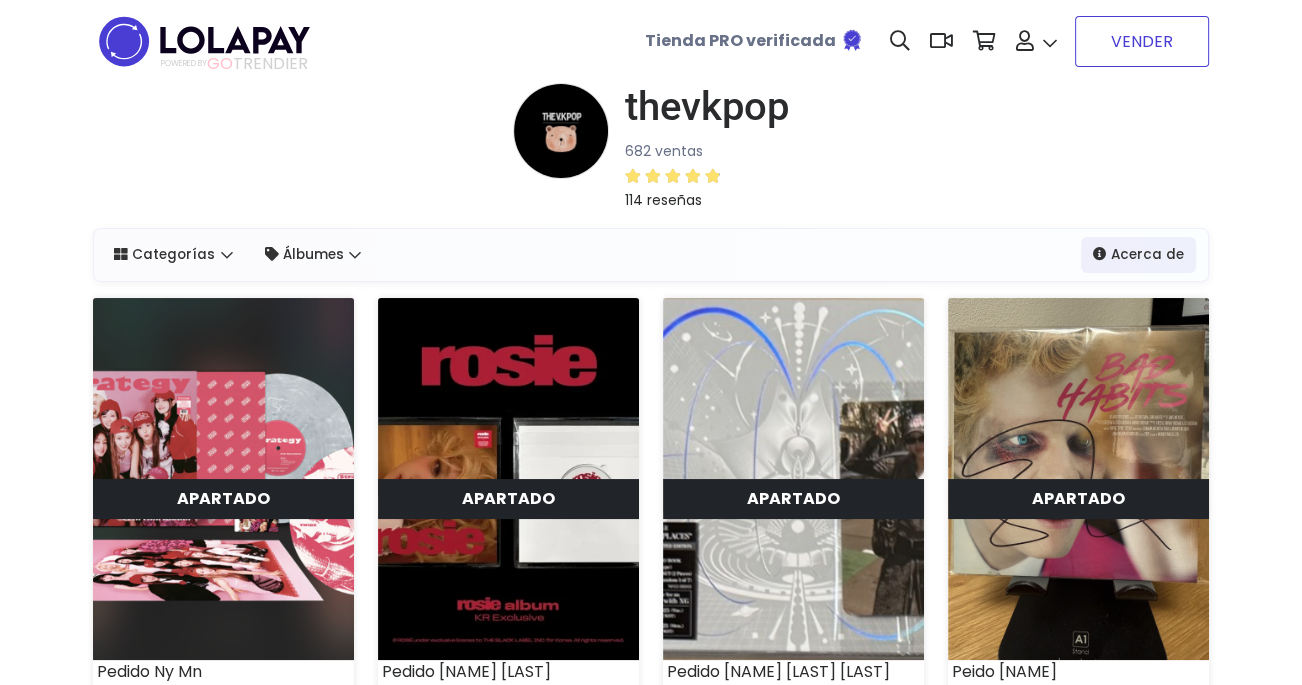 click on "VENDER" at bounding box center [1142, 41] 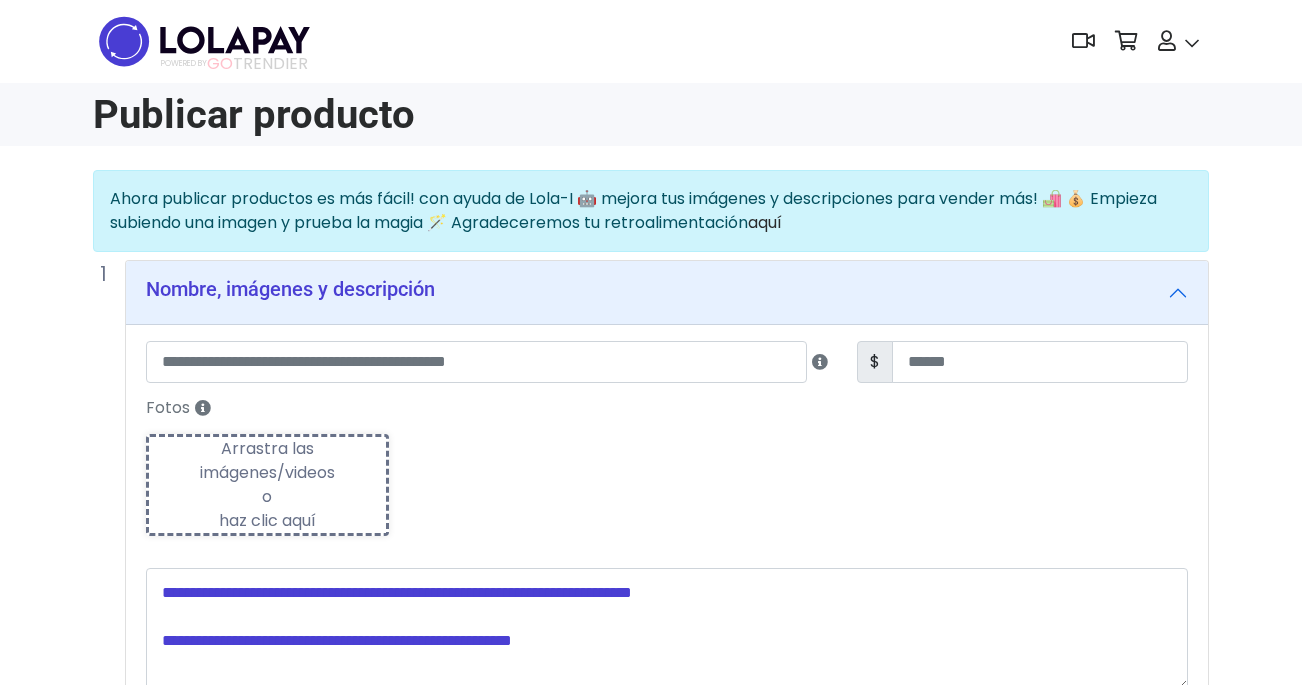 scroll, scrollTop: 0, scrollLeft: 0, axis: both 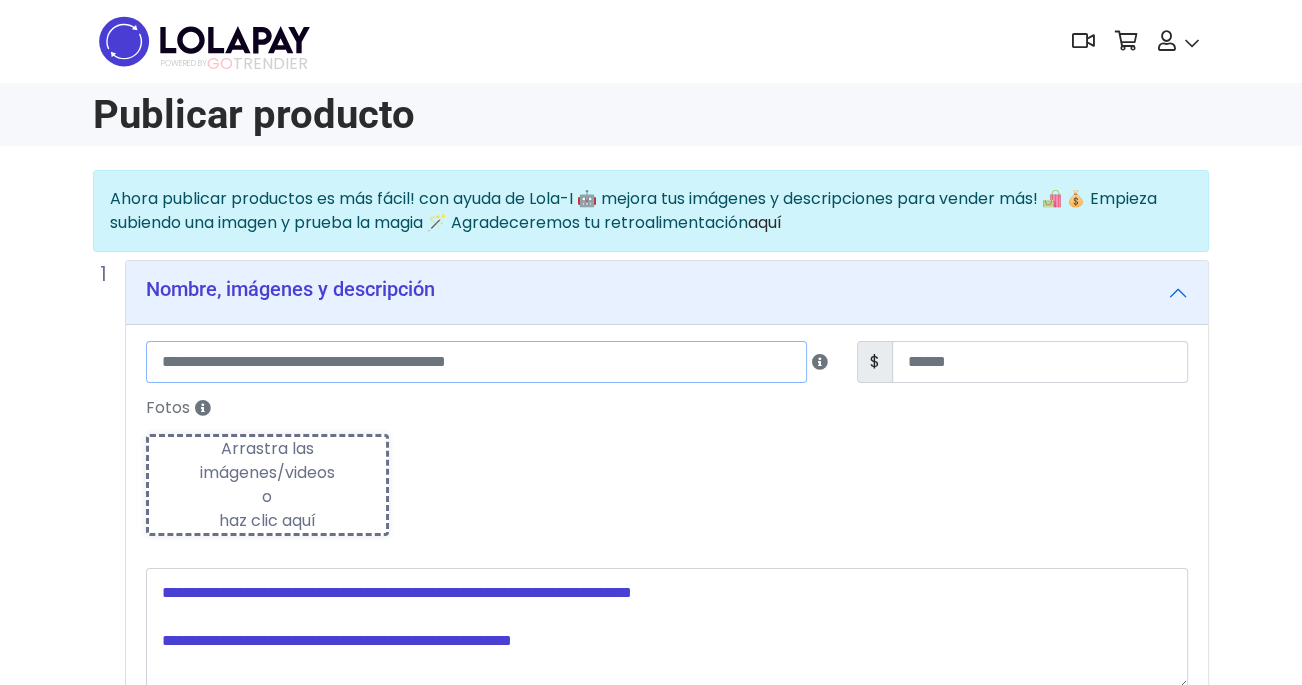 click at bounding box center (476, 362) 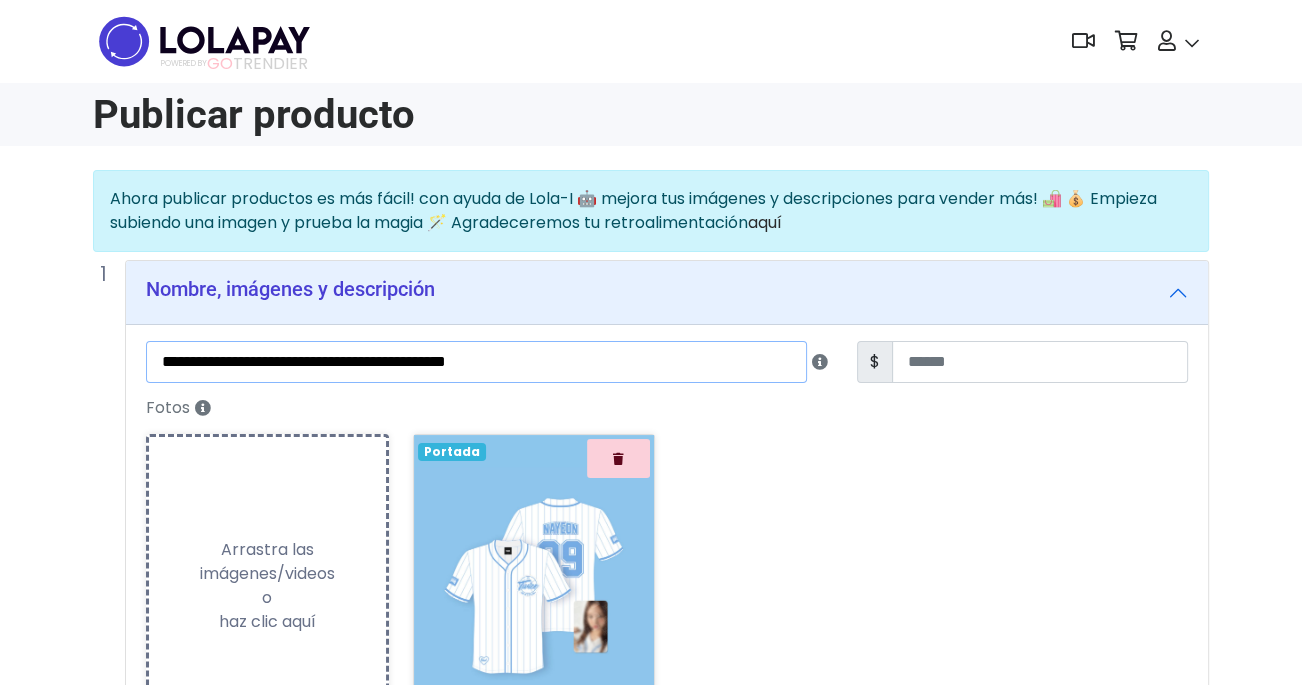 click on "**********" at bounding box center [476, 362] 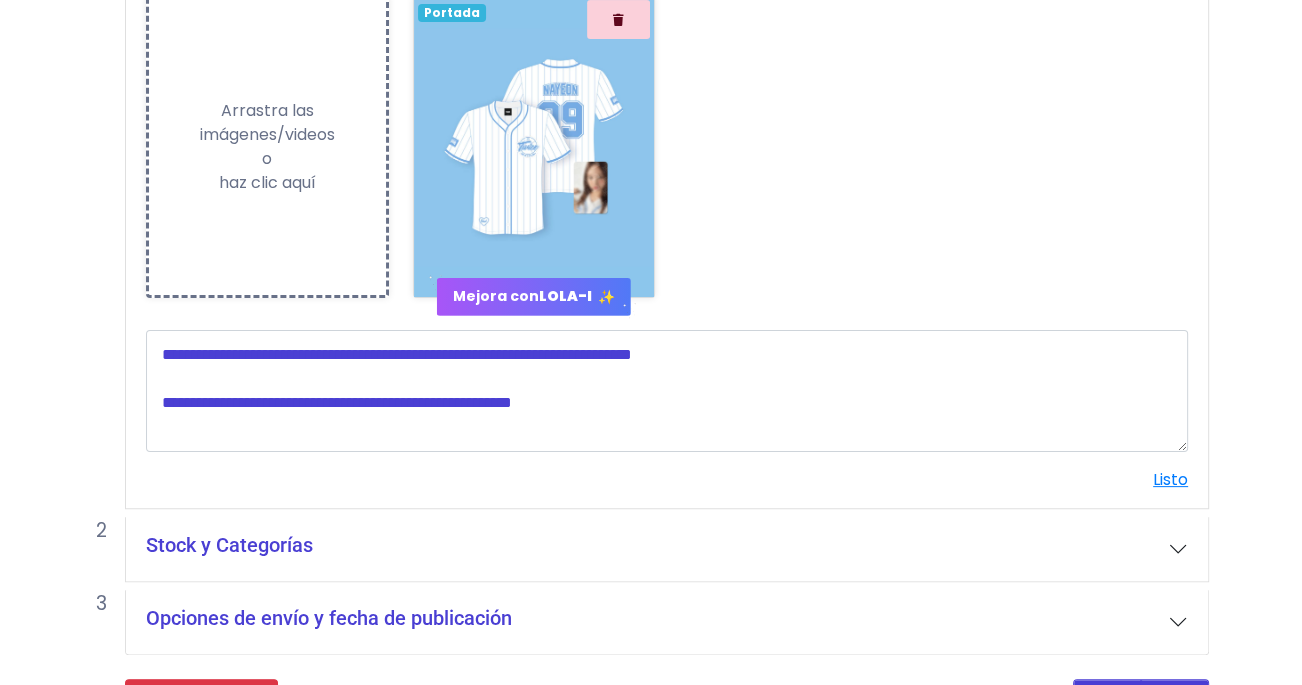 scroll, scrollTop: 440, scrollLeft: 0, axis: vertical 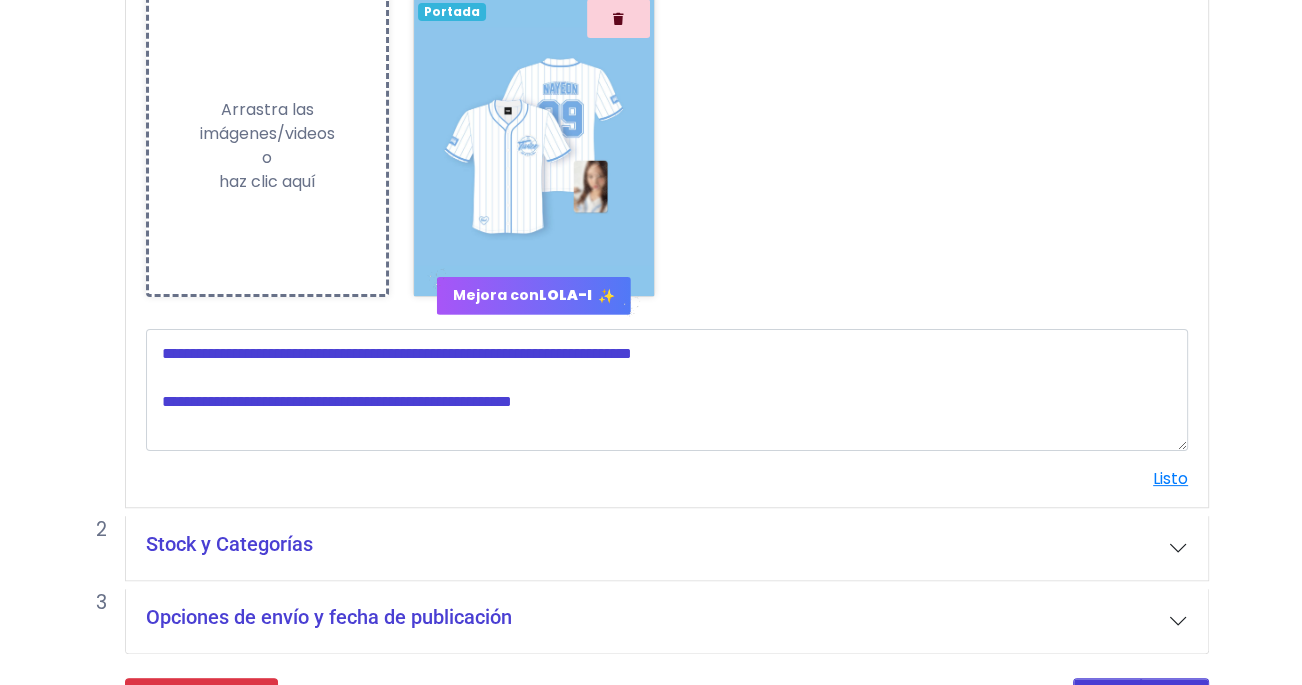 type on "**********" 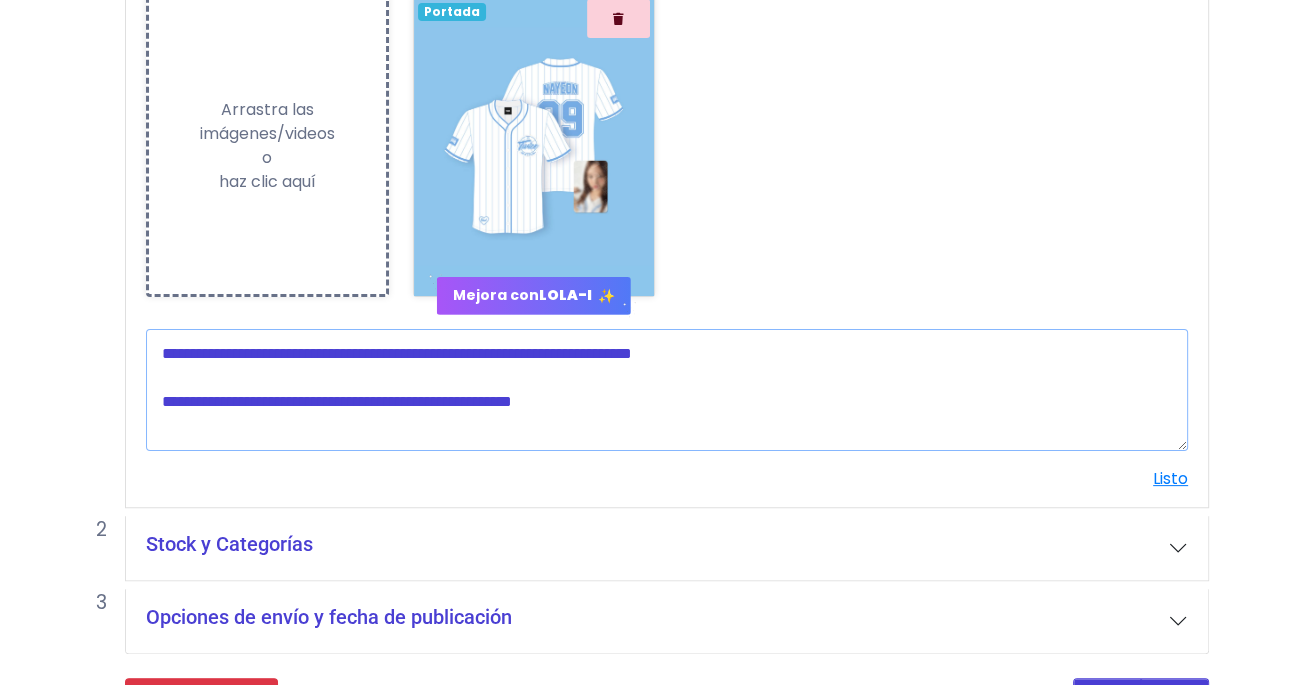 click at bounding box center [667, 390] 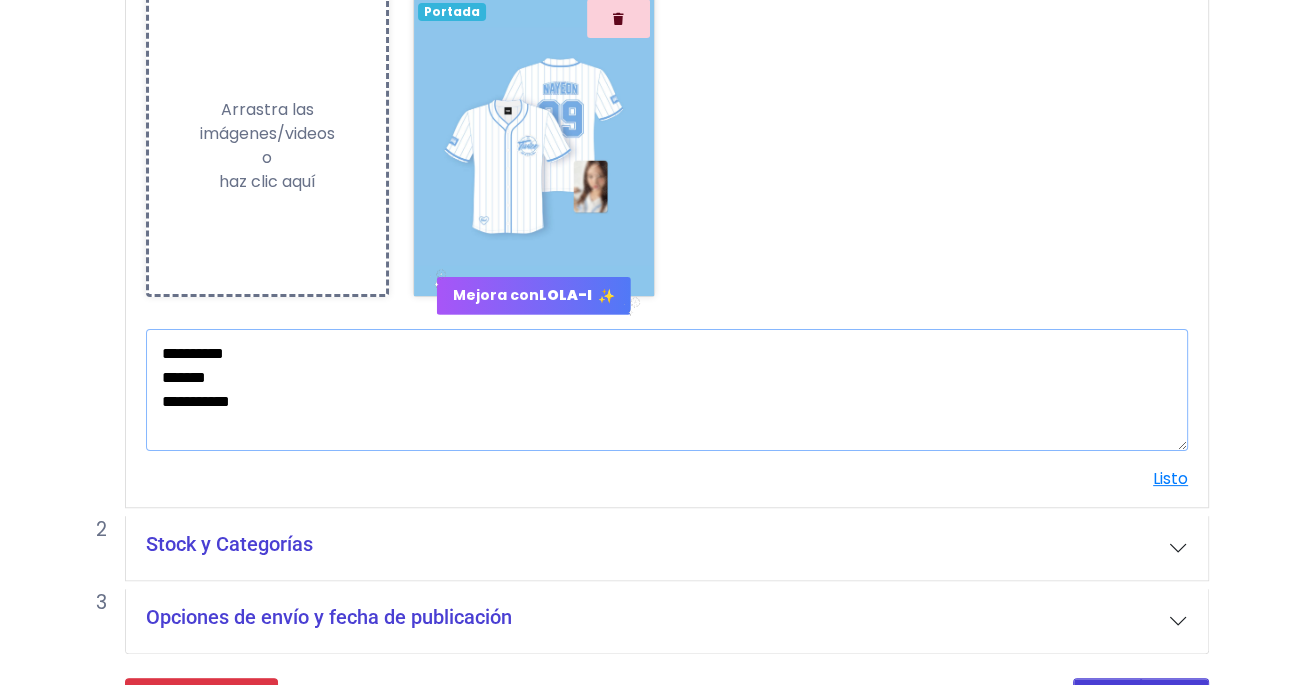 scroll, scrollTop: 496, scrollLeft: 0, axis: vertical 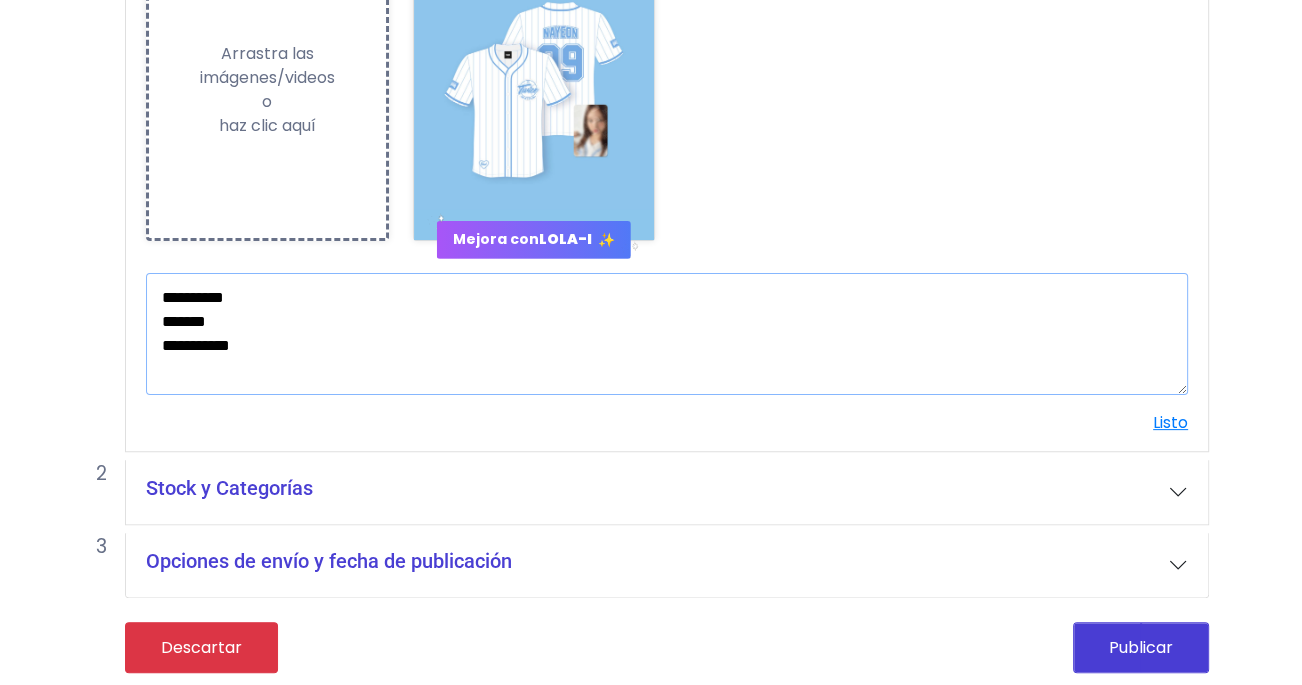 type on "**********" 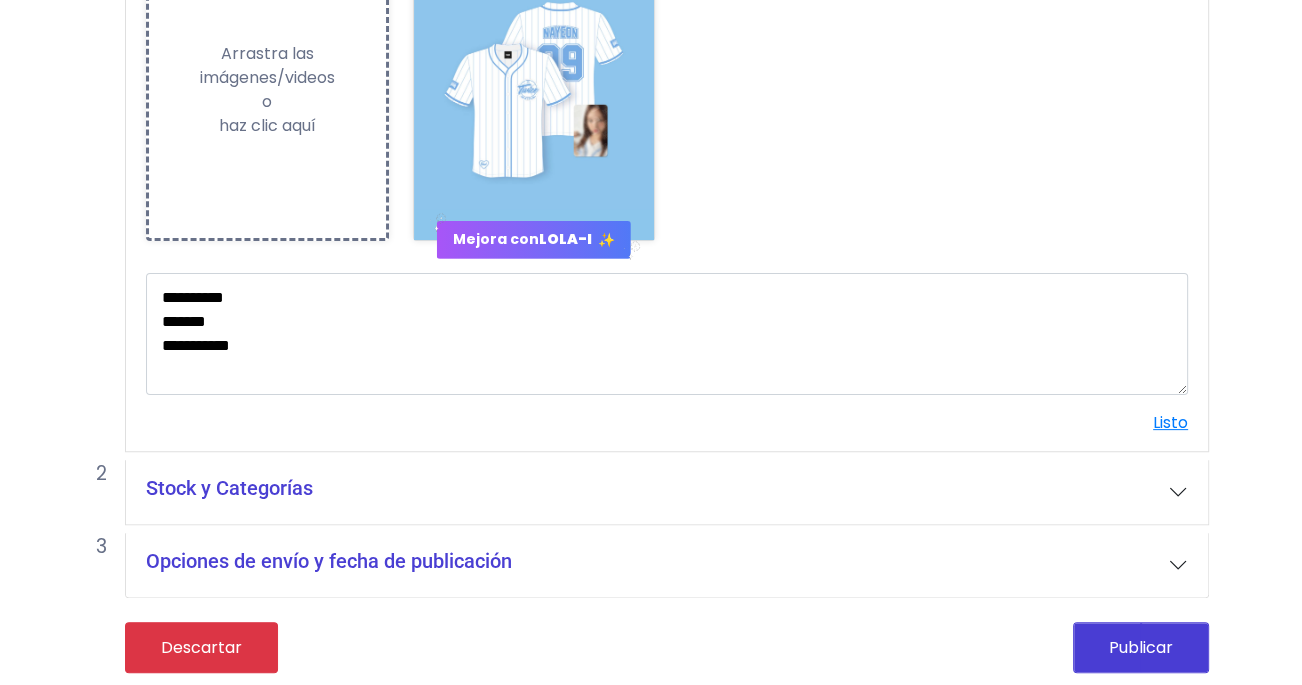 click on "Stock y Categorías" at bounding box center [667, 492] 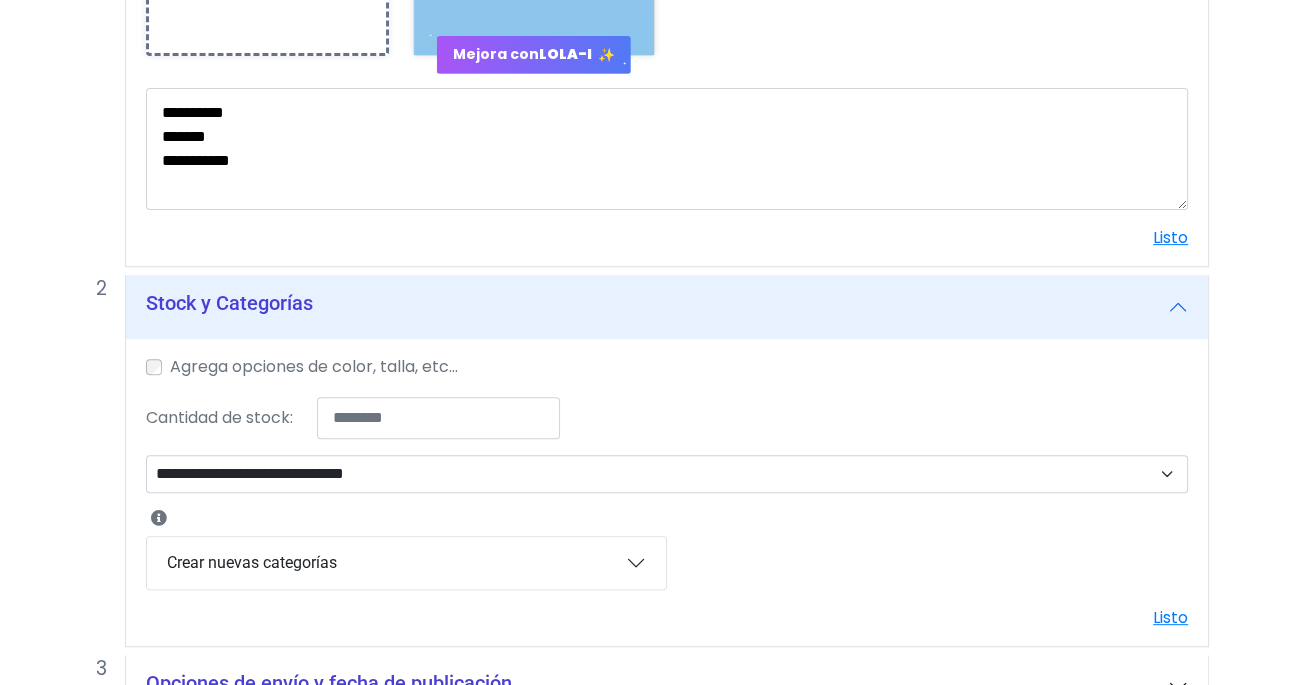 scroll, scrollTop: 685, scrollLeft: 0, axis: vertical 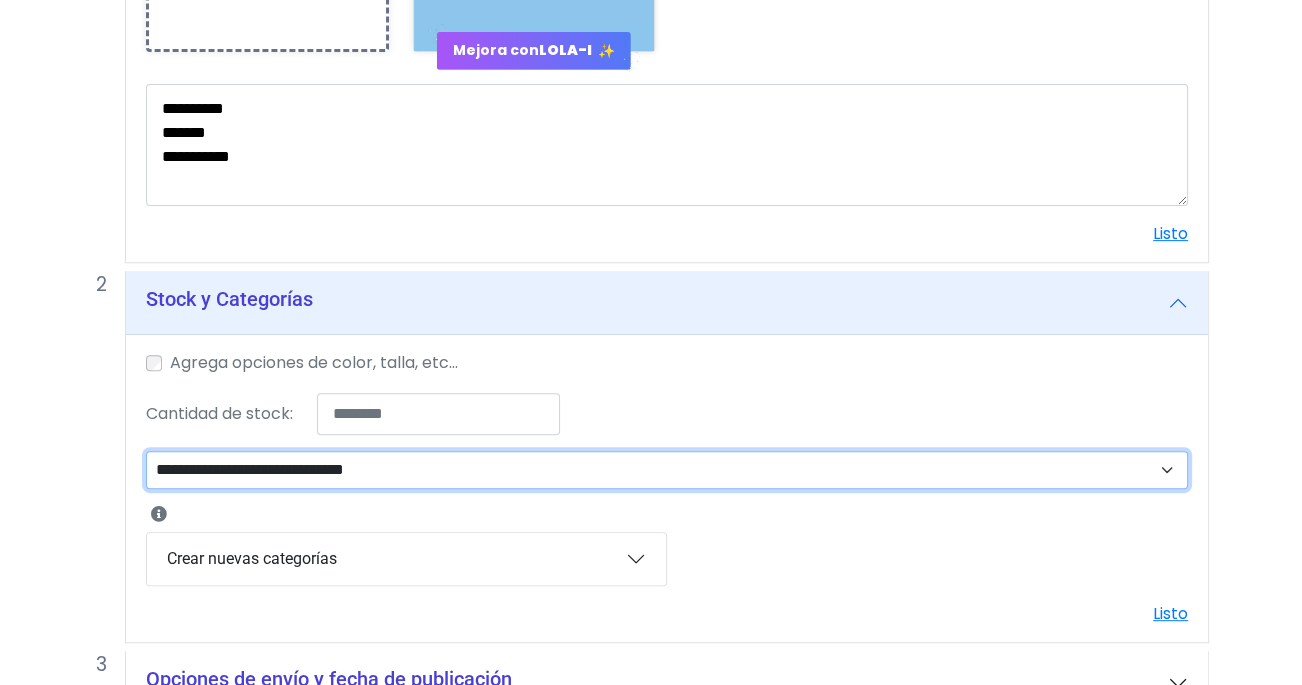 click on "**********" at bounding box center [667, 470] 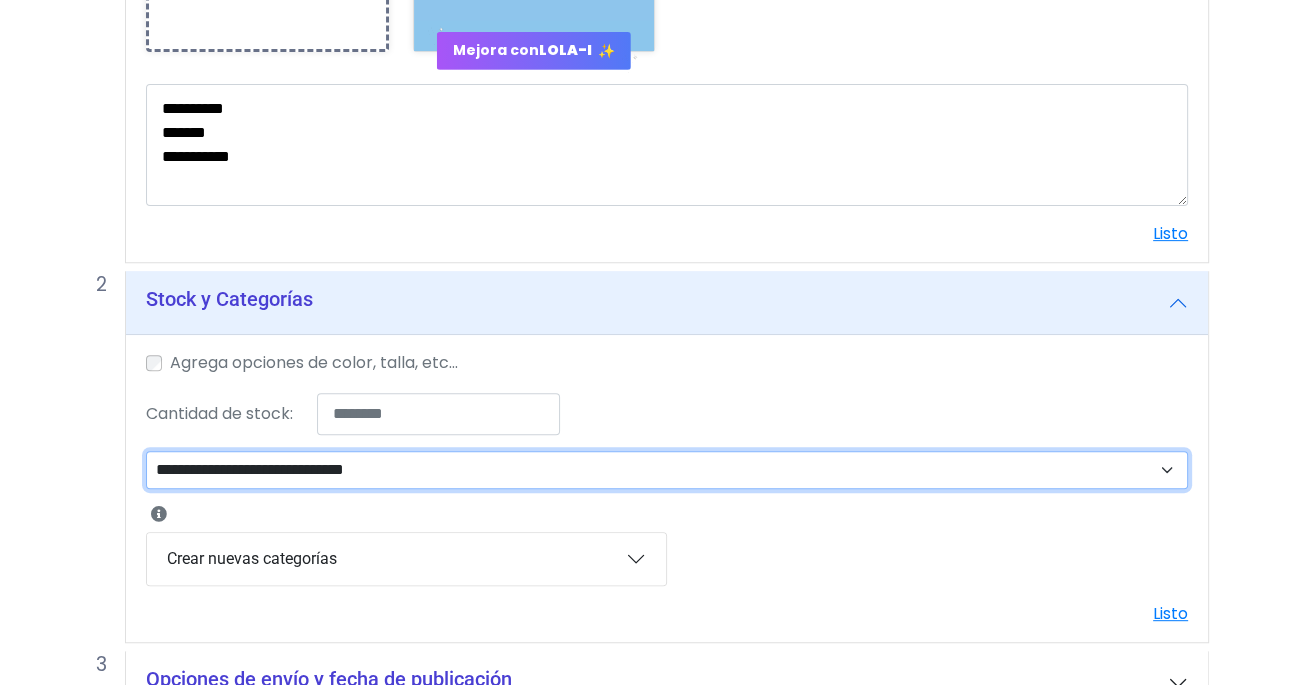 select on "**" 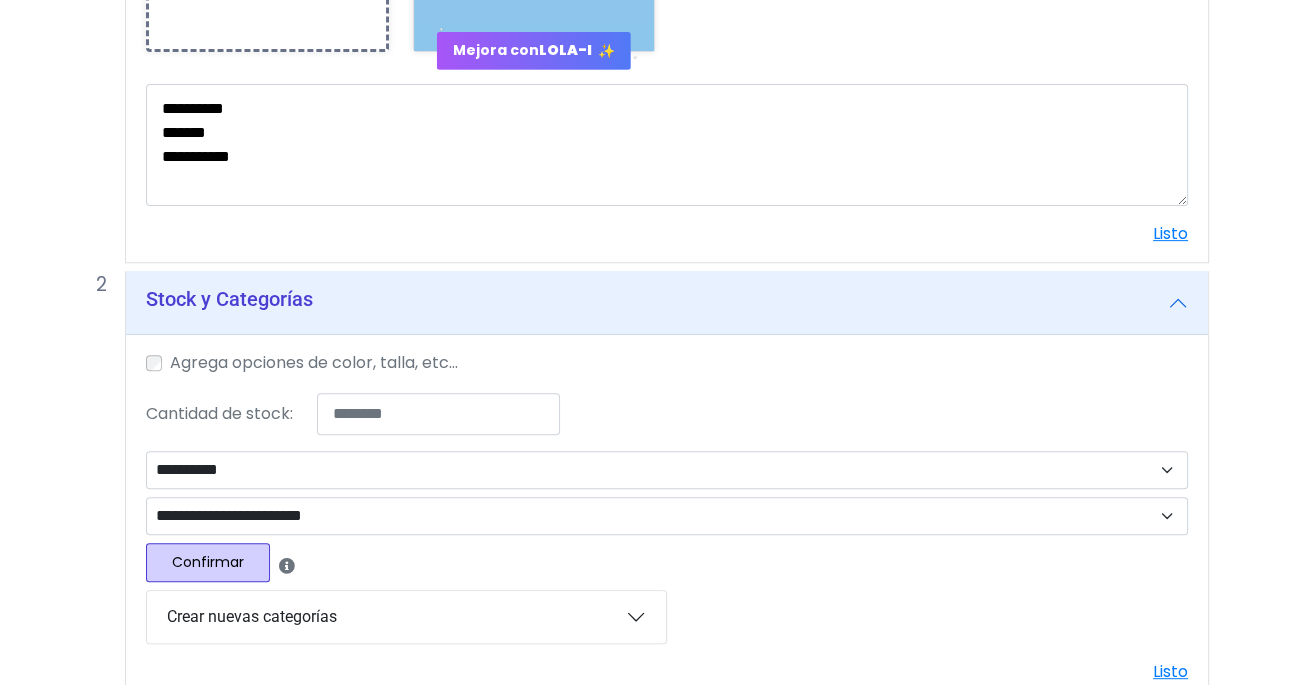 click on "Confirmar" at bounding box center (208, 562) 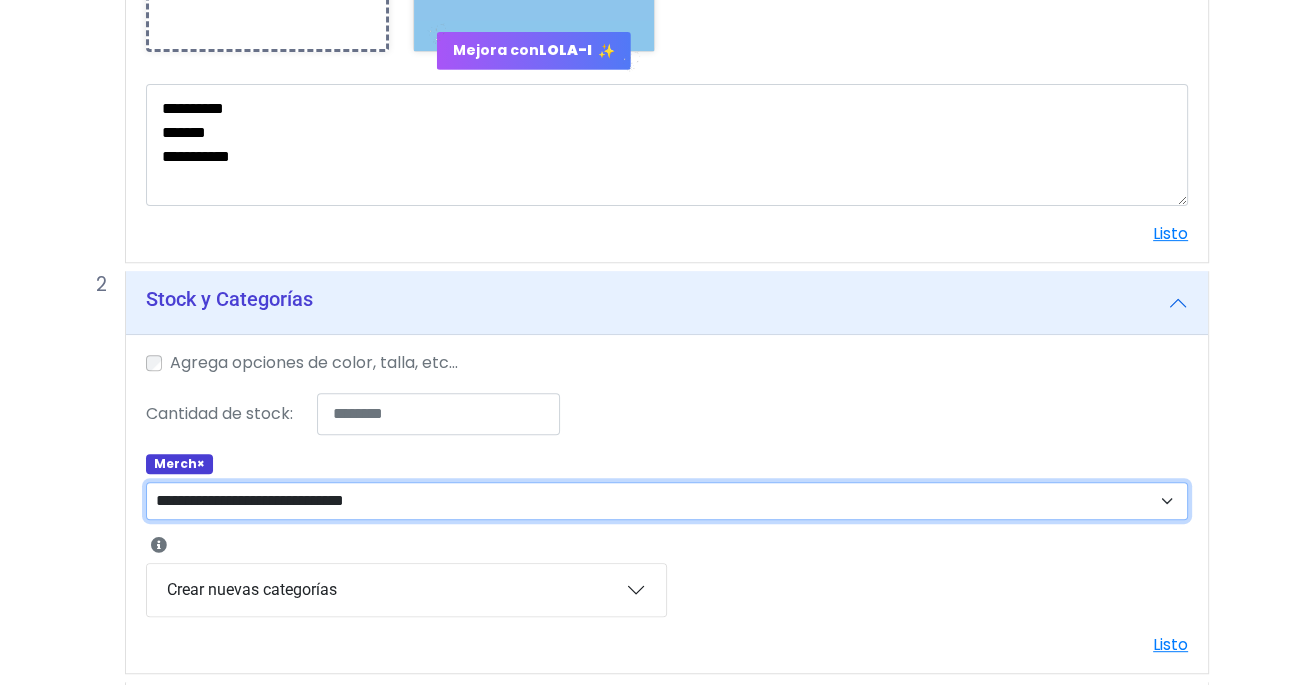 click on "**********" at bounding box center [667, 501] 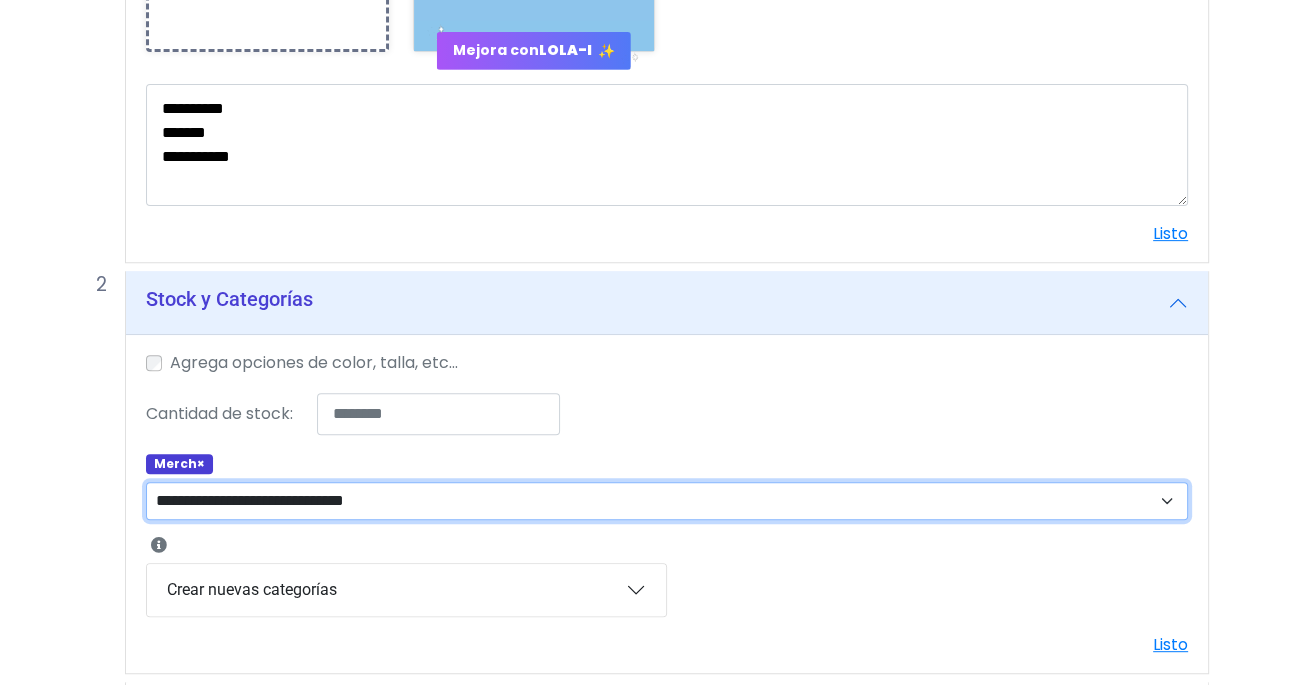select on "**" 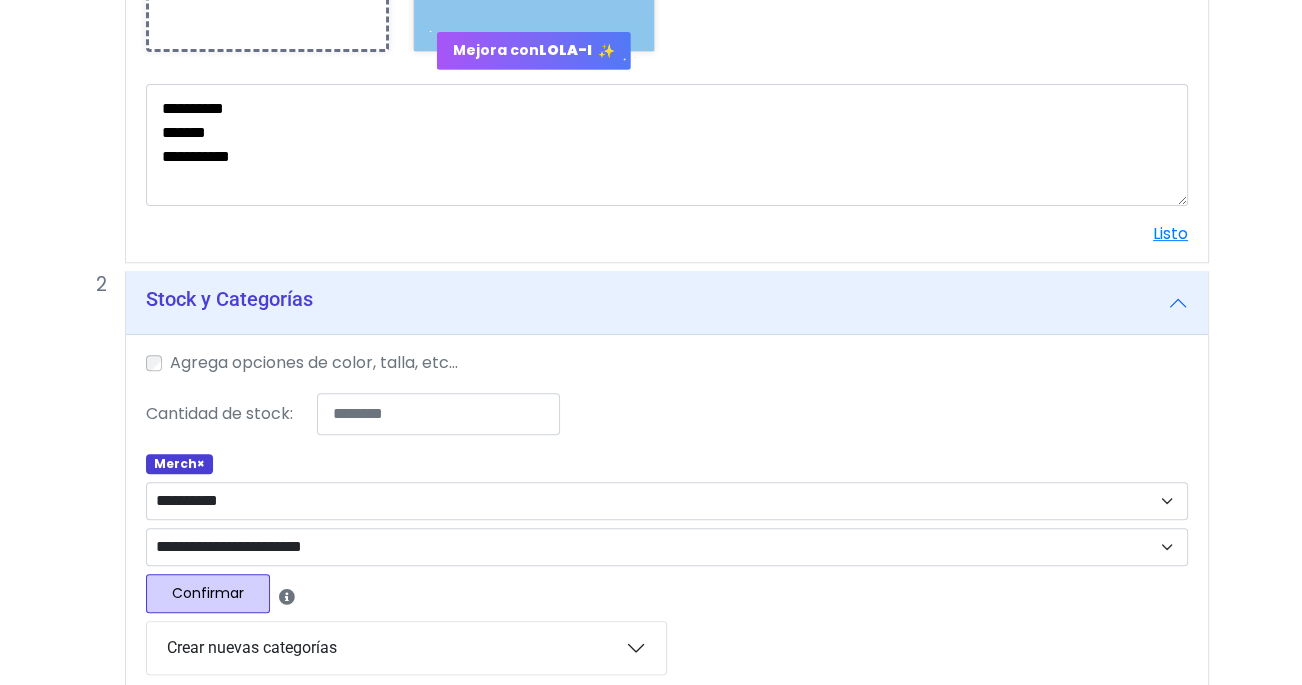 click on "Confirmar" at bounding box center (208, 593) 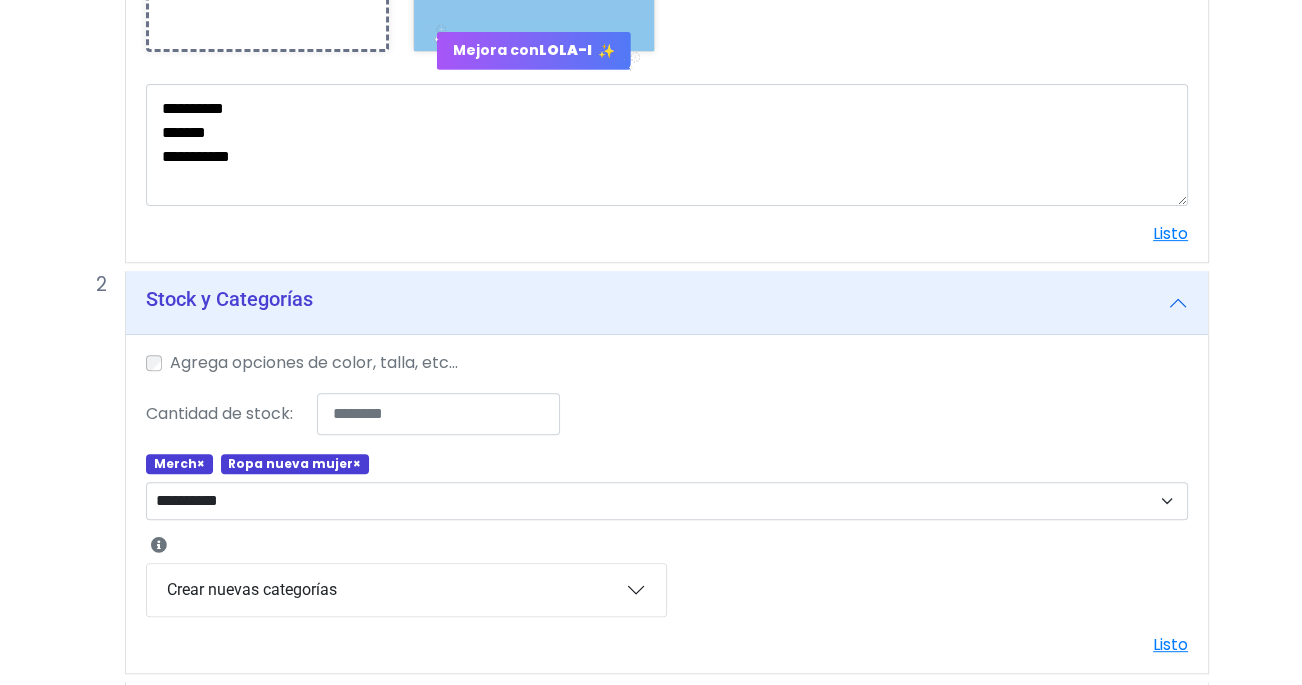 select 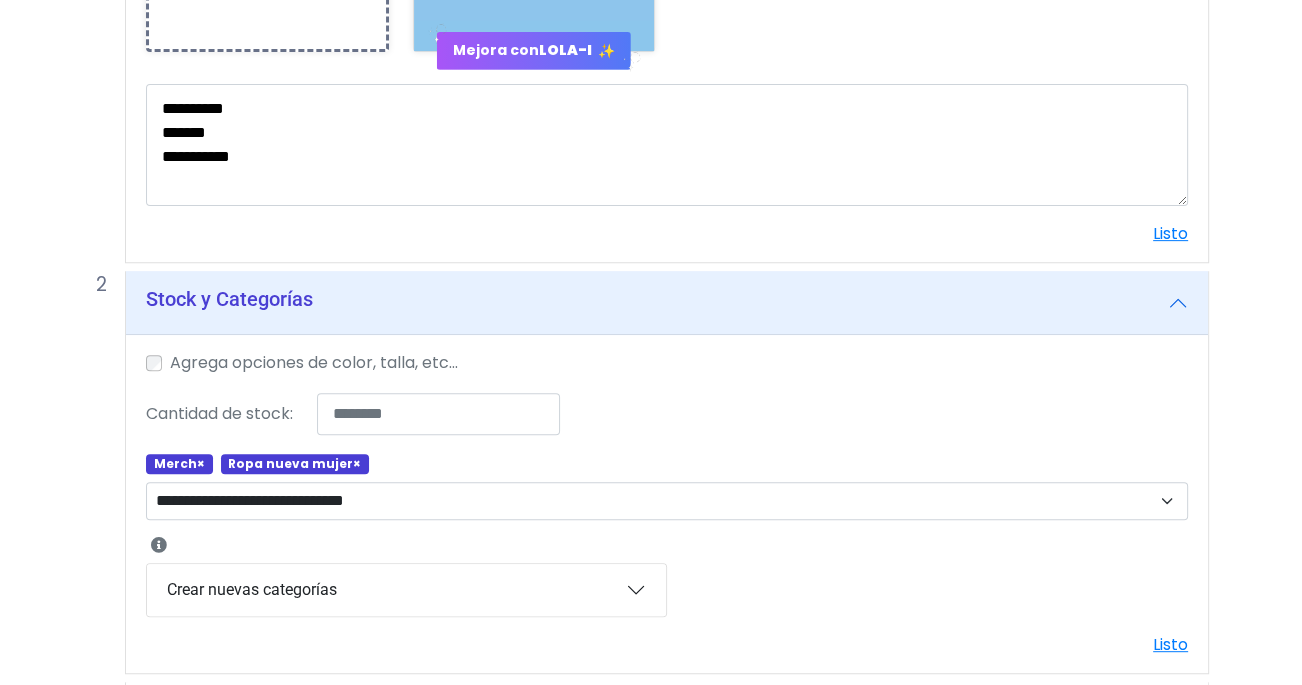 click on "×" at bounding box center [357, 463] 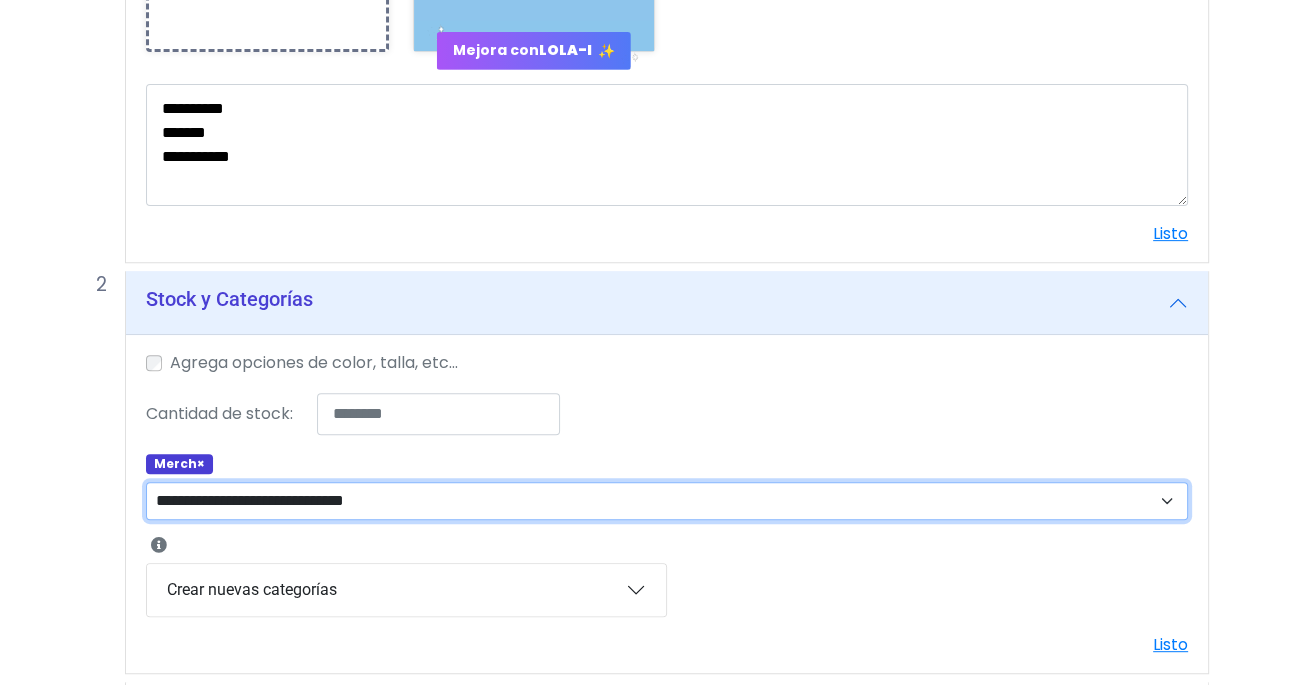 click on "**********" at bounding box center (667, 501) 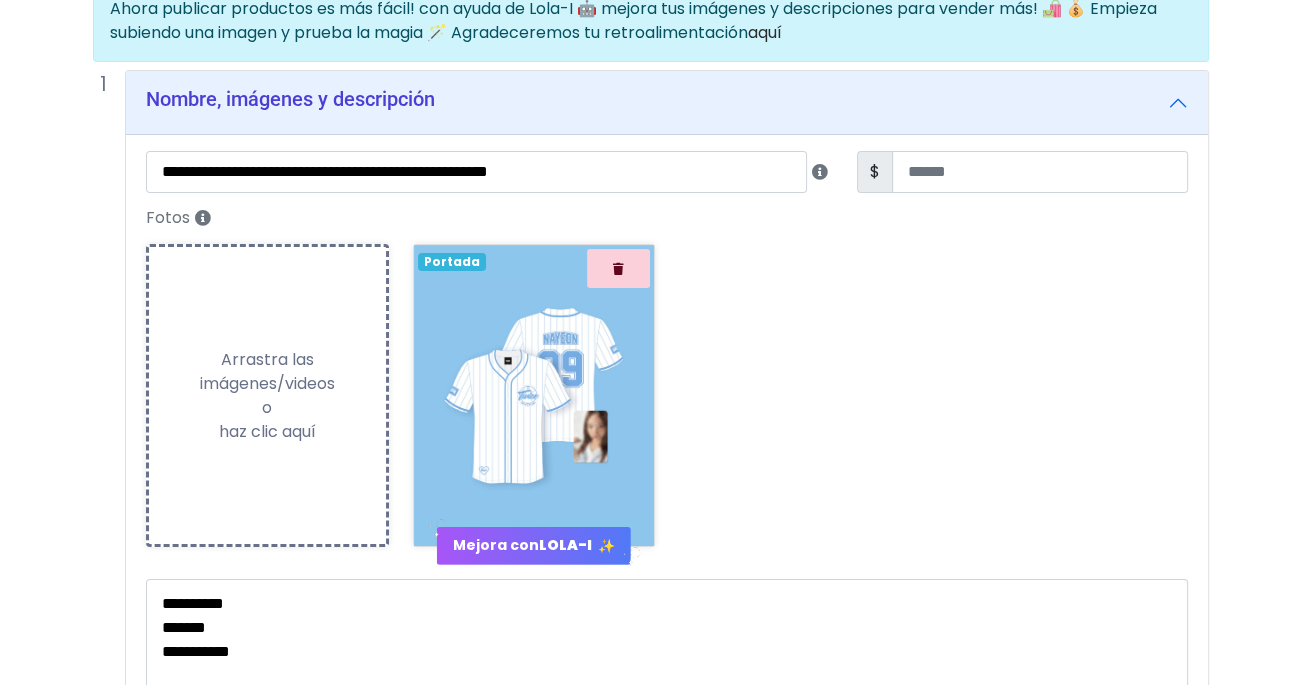 scroll, scrollTop: 186, scrollLeft: 0, axis: vertical 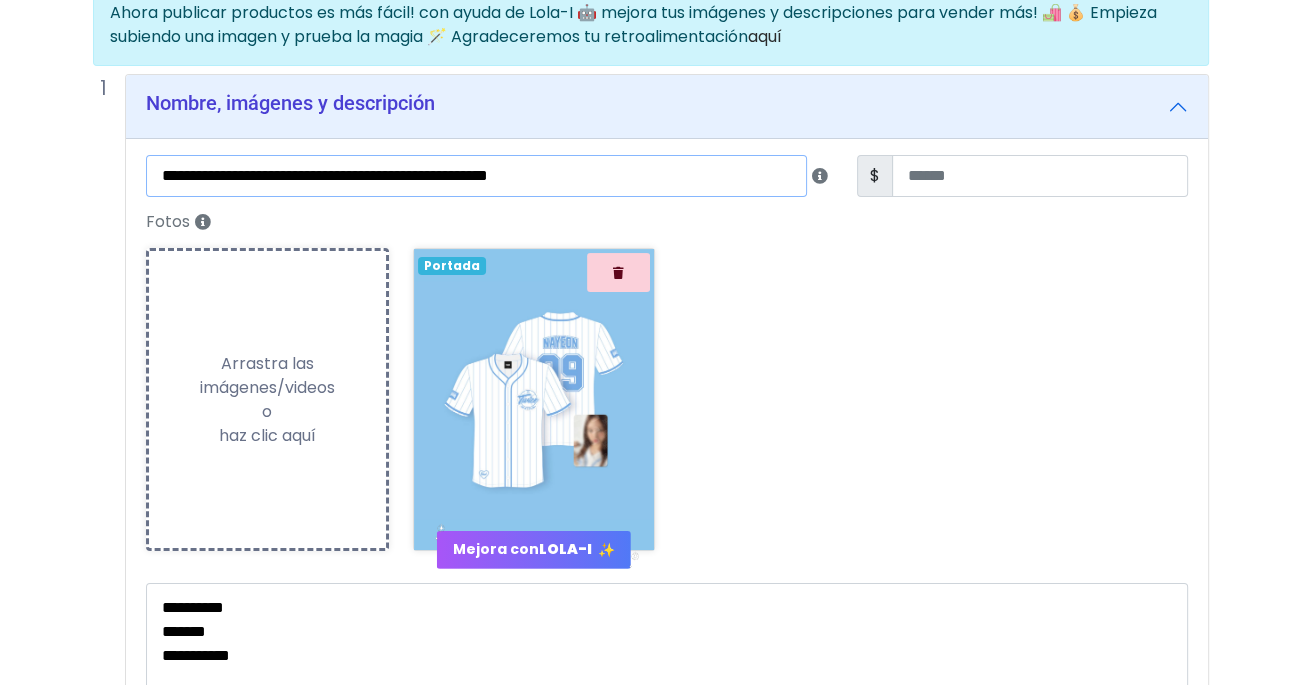 click on "**********" at bounding box center [476, 176] 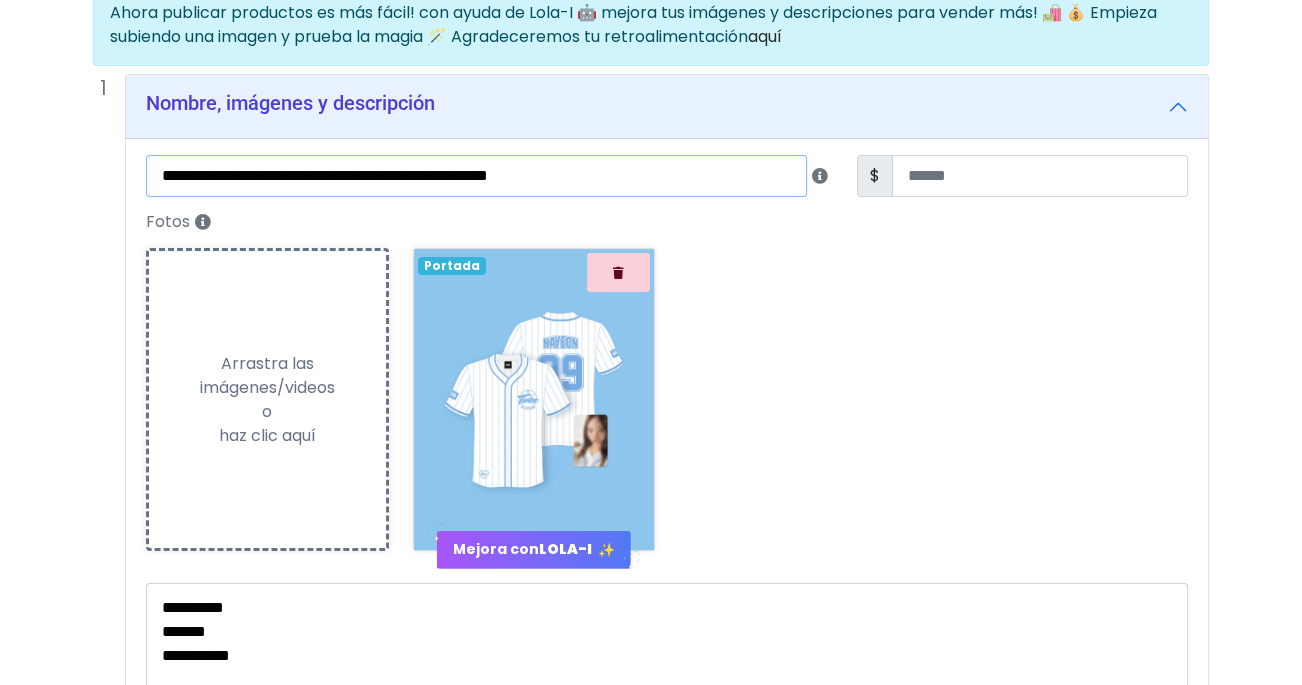 click on "**********" at bounding box center (476, 176) 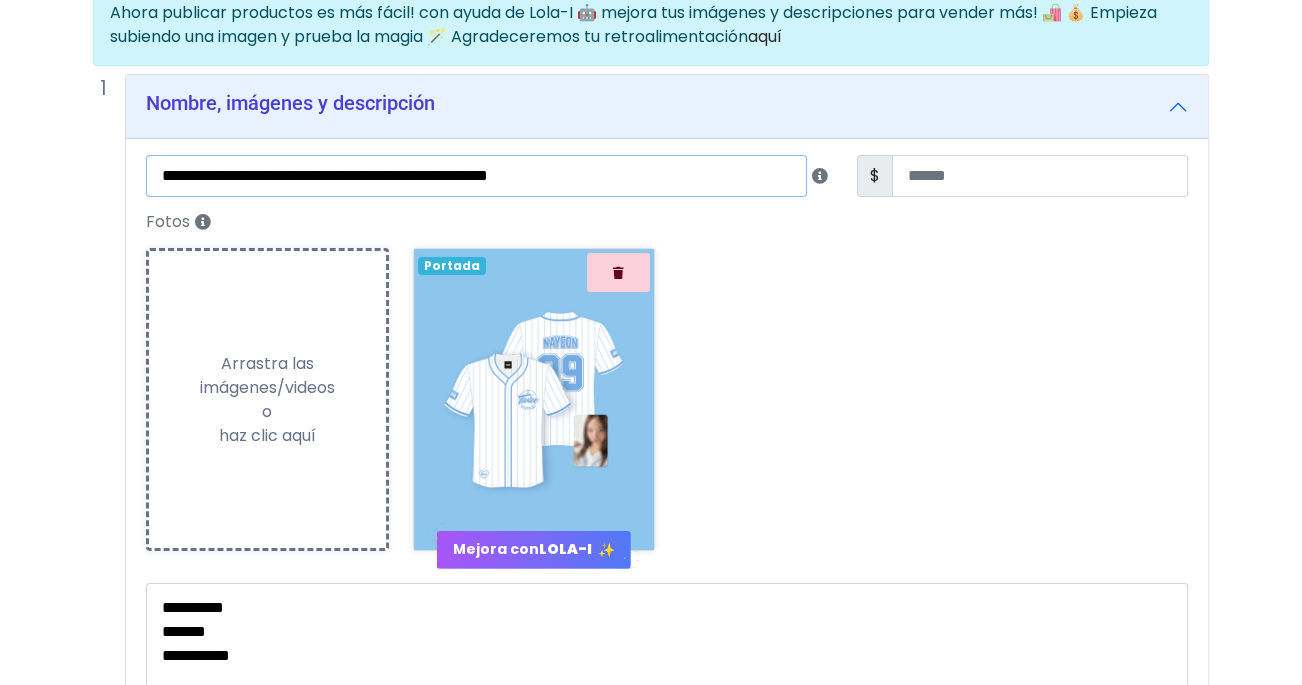 click on "**********" at bounding box center (476, 176) 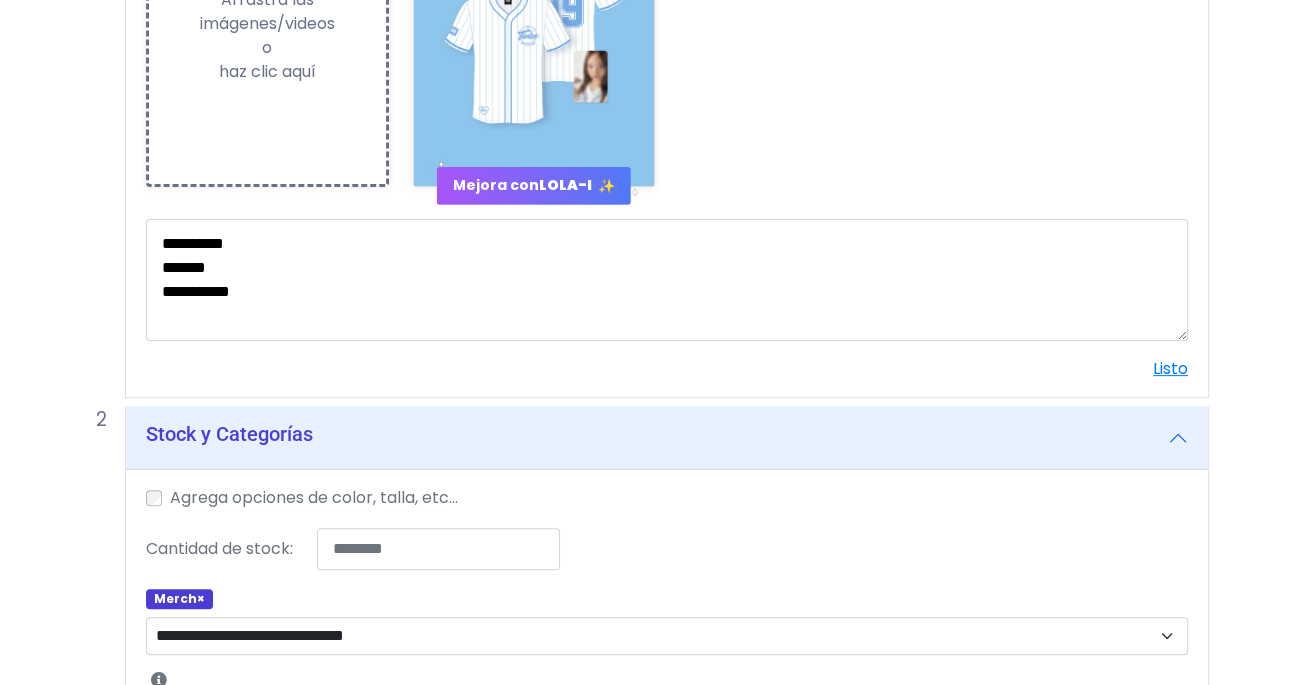 scroll, scrollTop: 832, scrollLeft: 0, axis: vertical 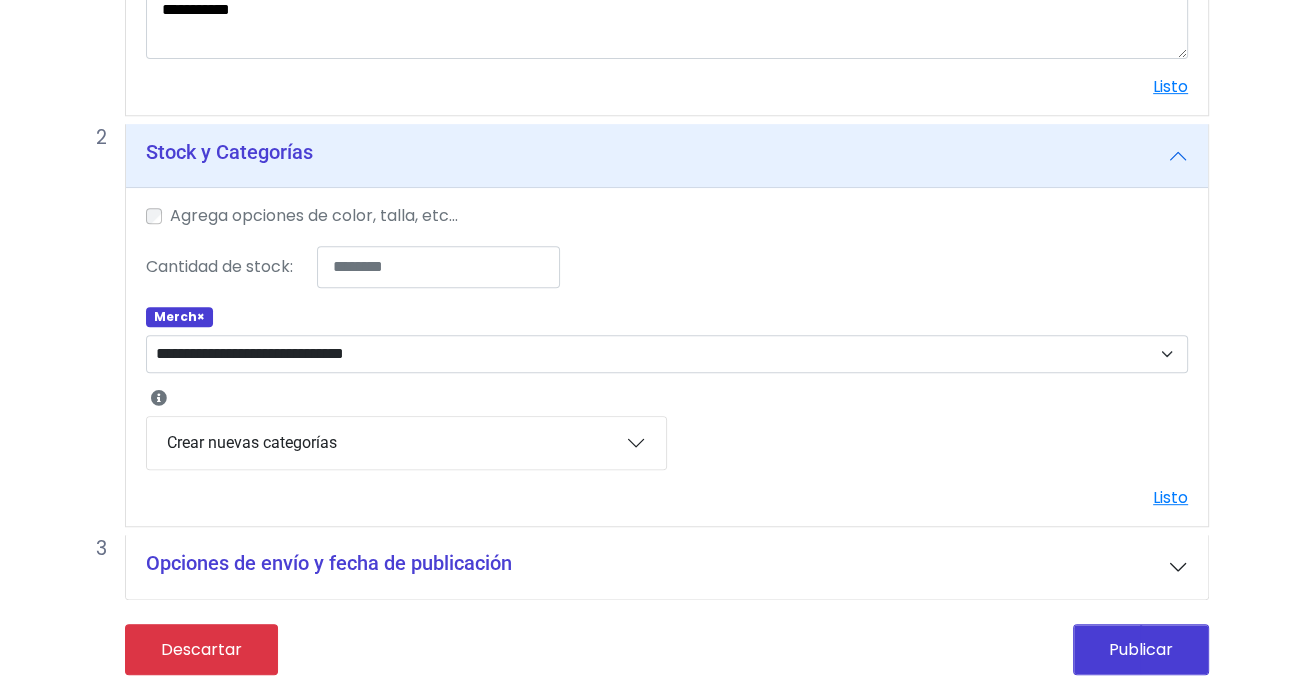click on "Crear nuevas categorías" at bounding box center (406, 443) 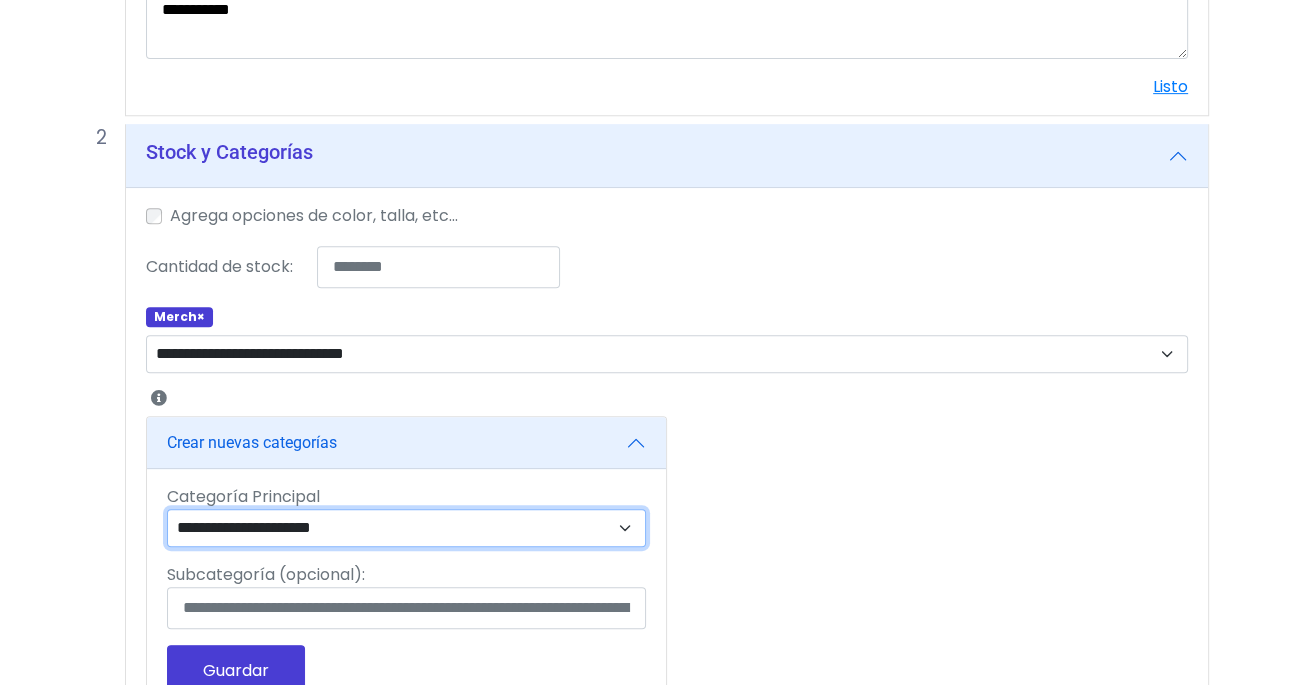 click on "**********" at bounding box center (406, 528) 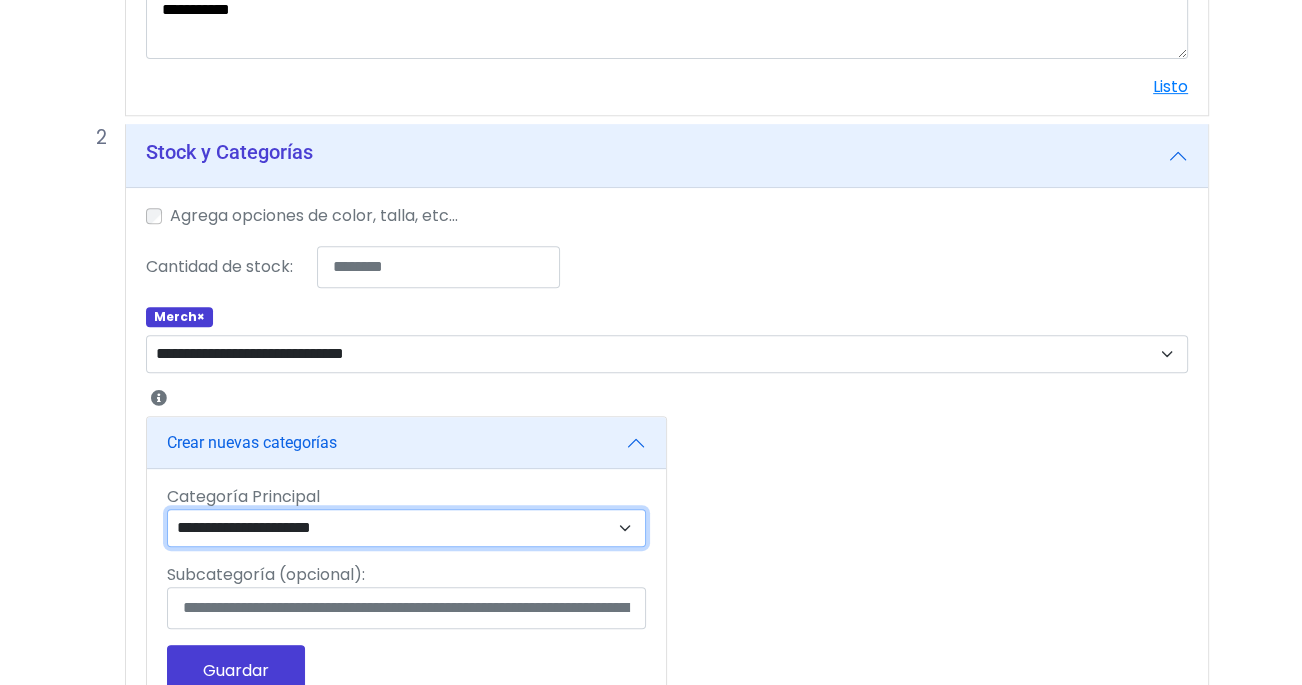 select on "**" 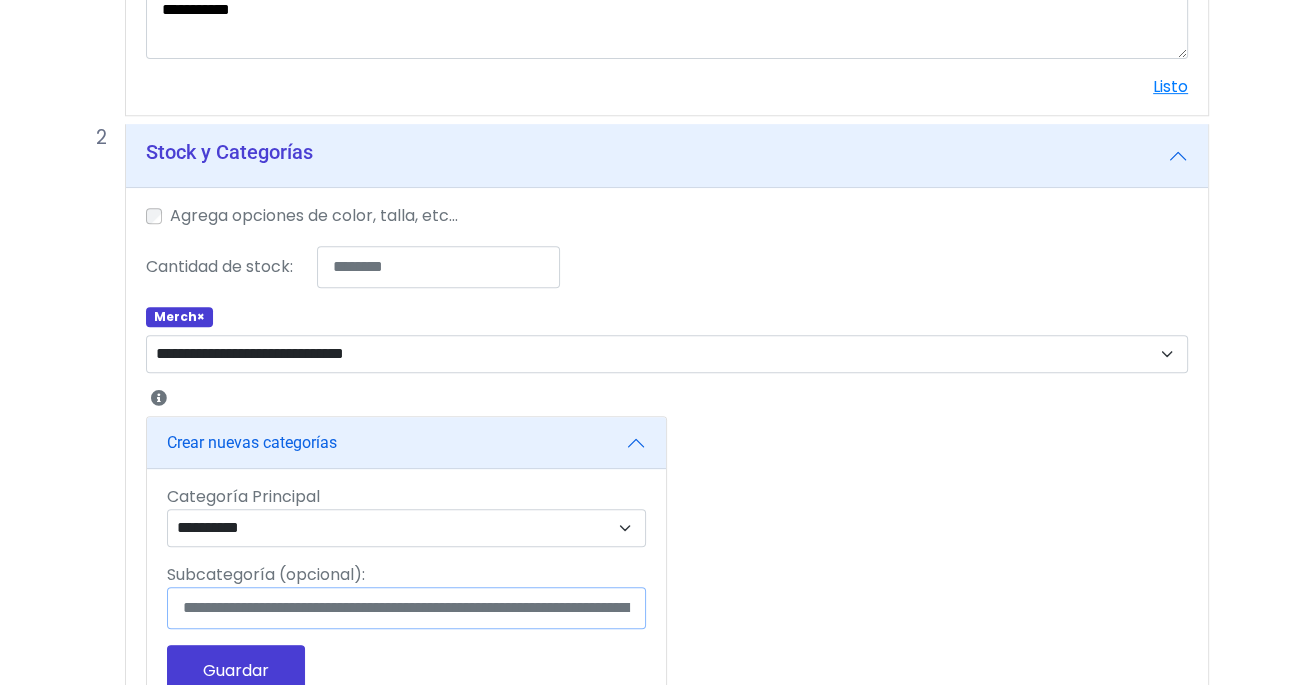 click on "Subcategoría (opcional):" at bounding box center [406, 608] 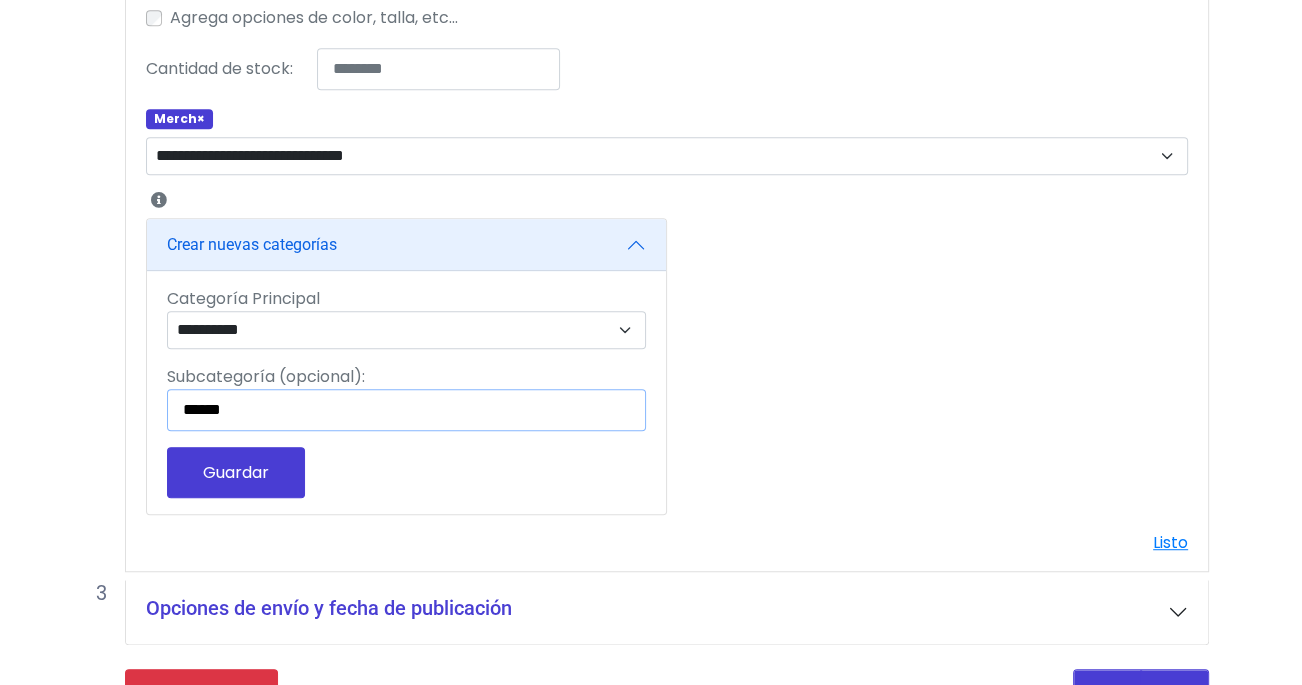scroll, scrollTop: 1040, scrollLeft: 0, axis: vertical 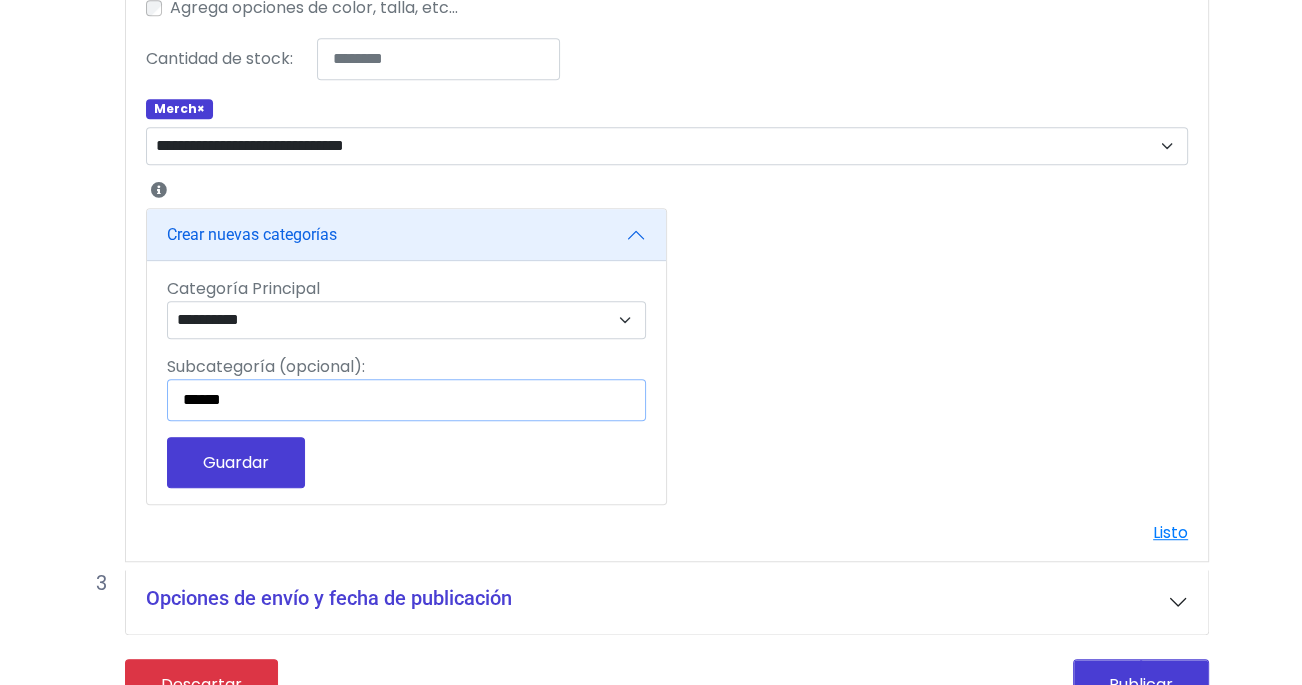 type on "******" 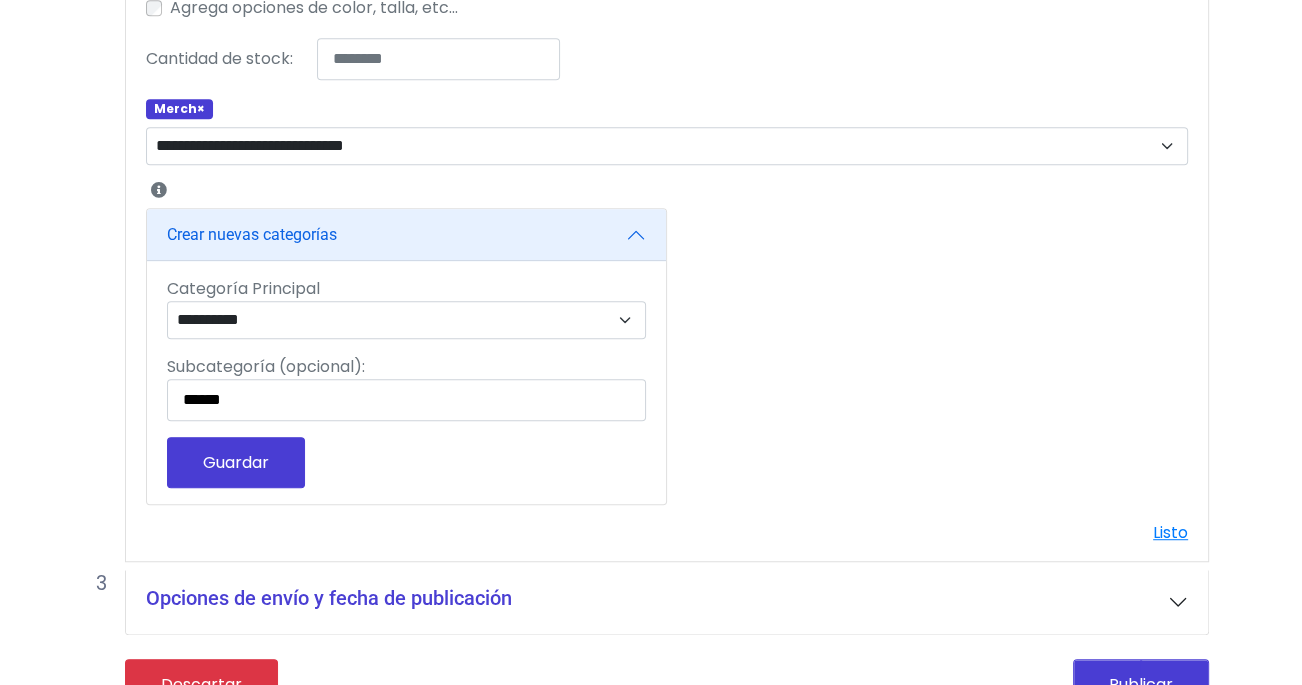 click on "Guardar" at bounding box center (236, 462) 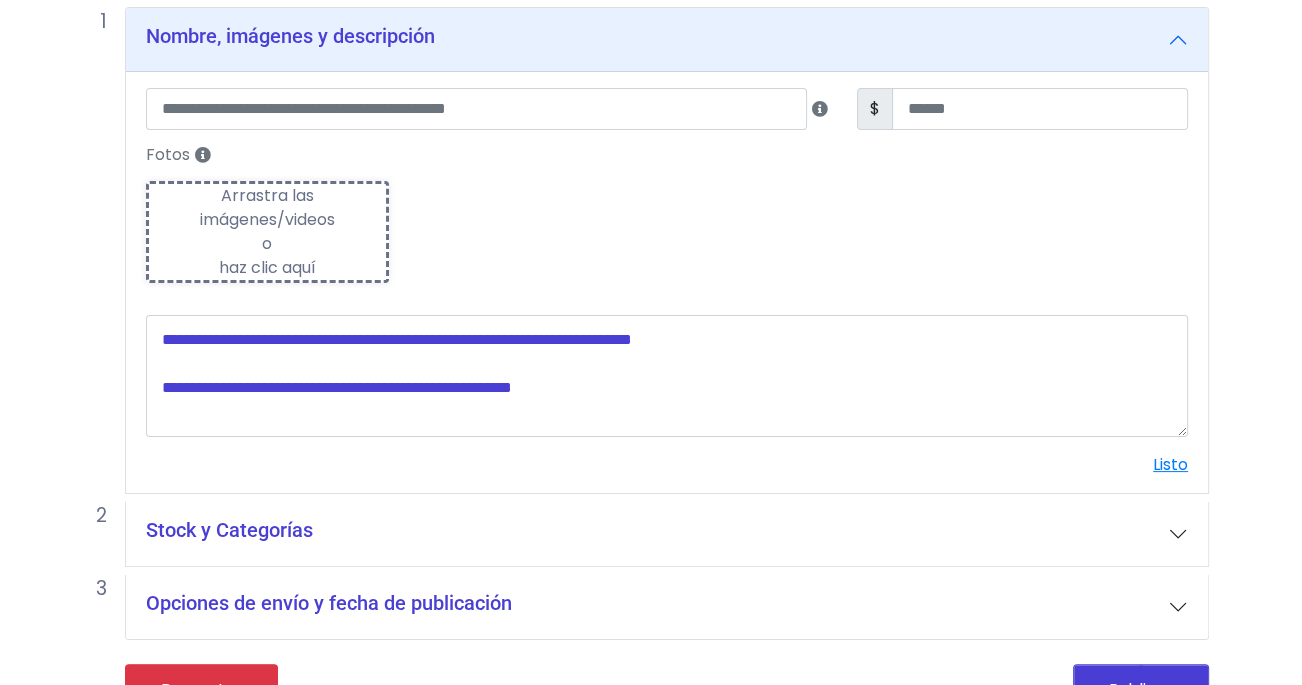 scroll, scrollTop: 292, scrollLeft: 0, axis: vertical 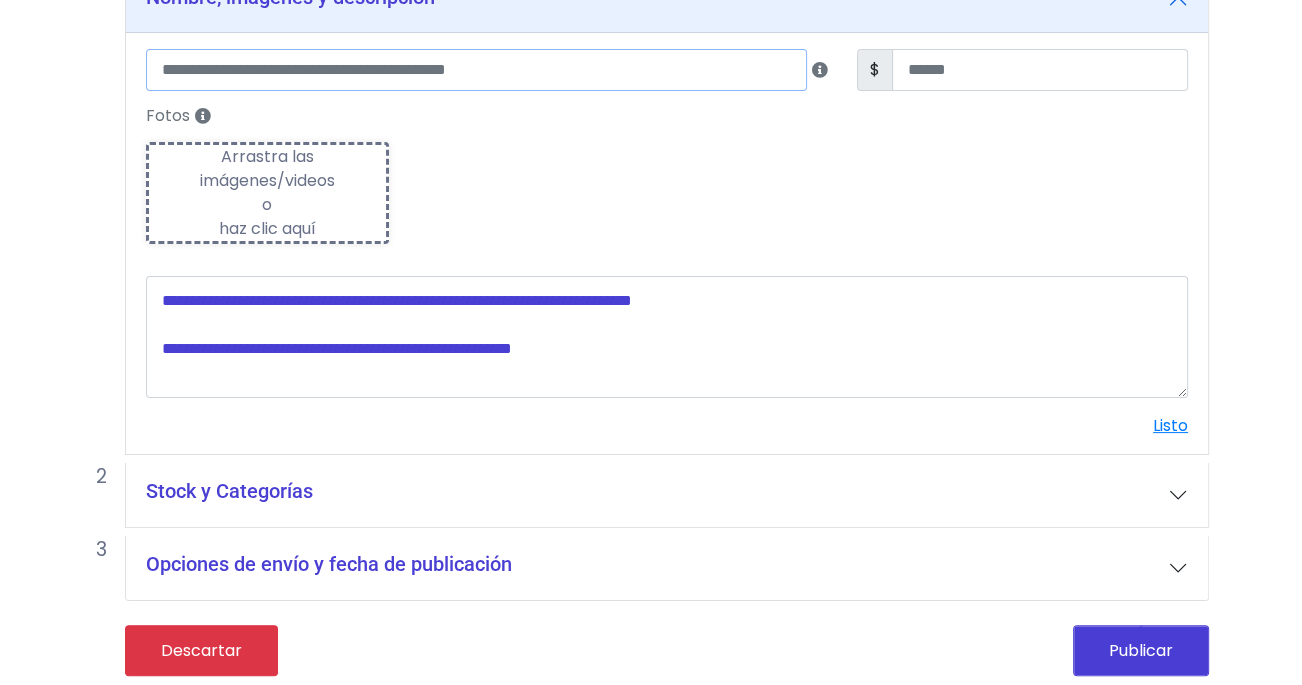 click at bounding box center [476, 70] 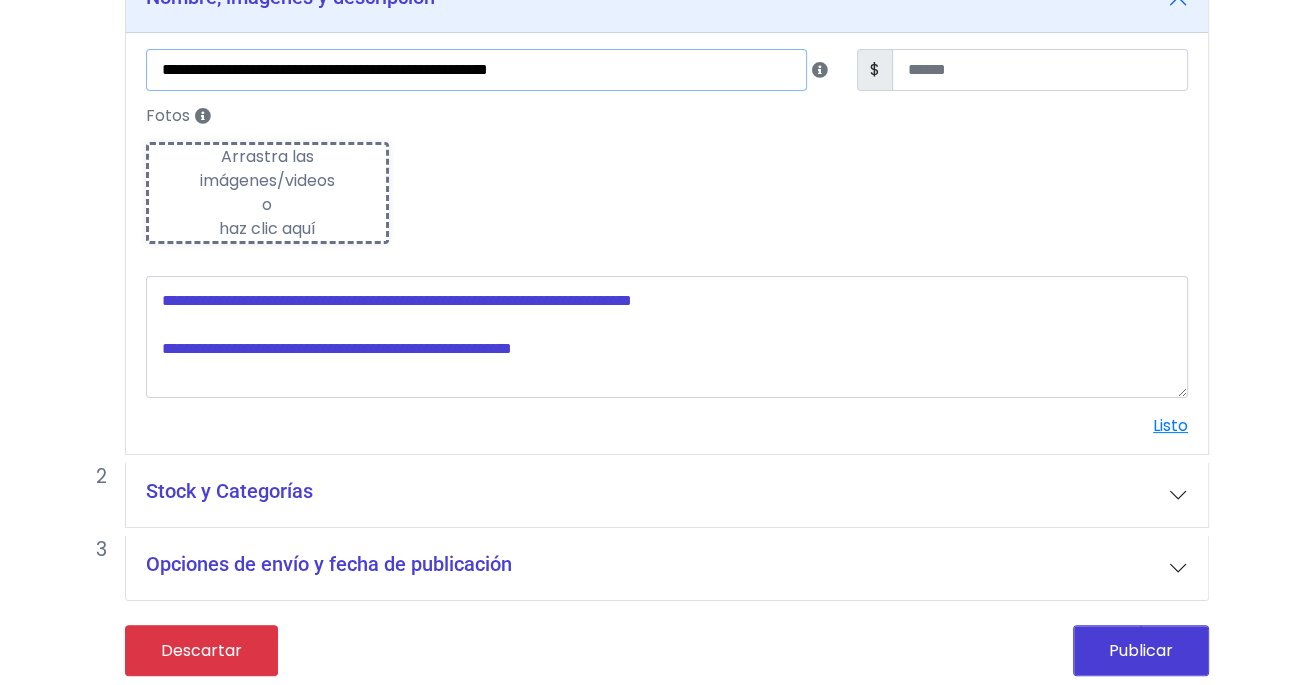 type on "**********" 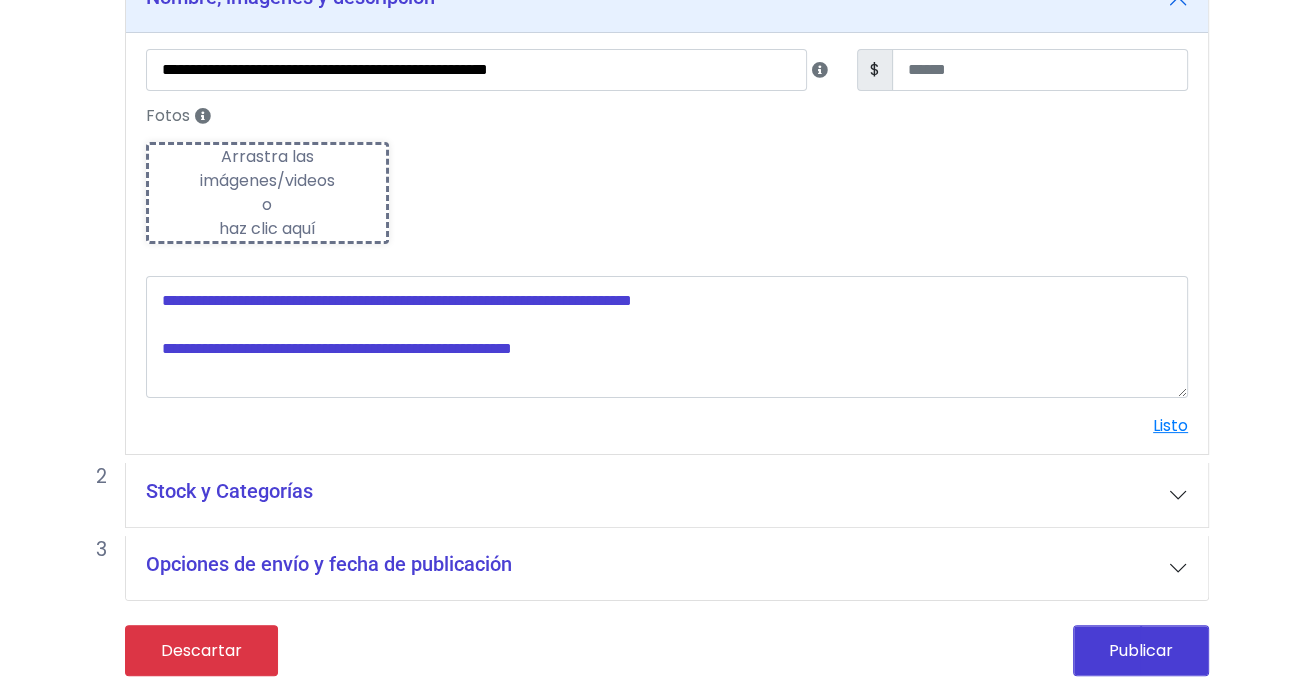 click on "Arrastra las
imágenes/videos
o
haz clic aquí" at bounding box center [267, 193] 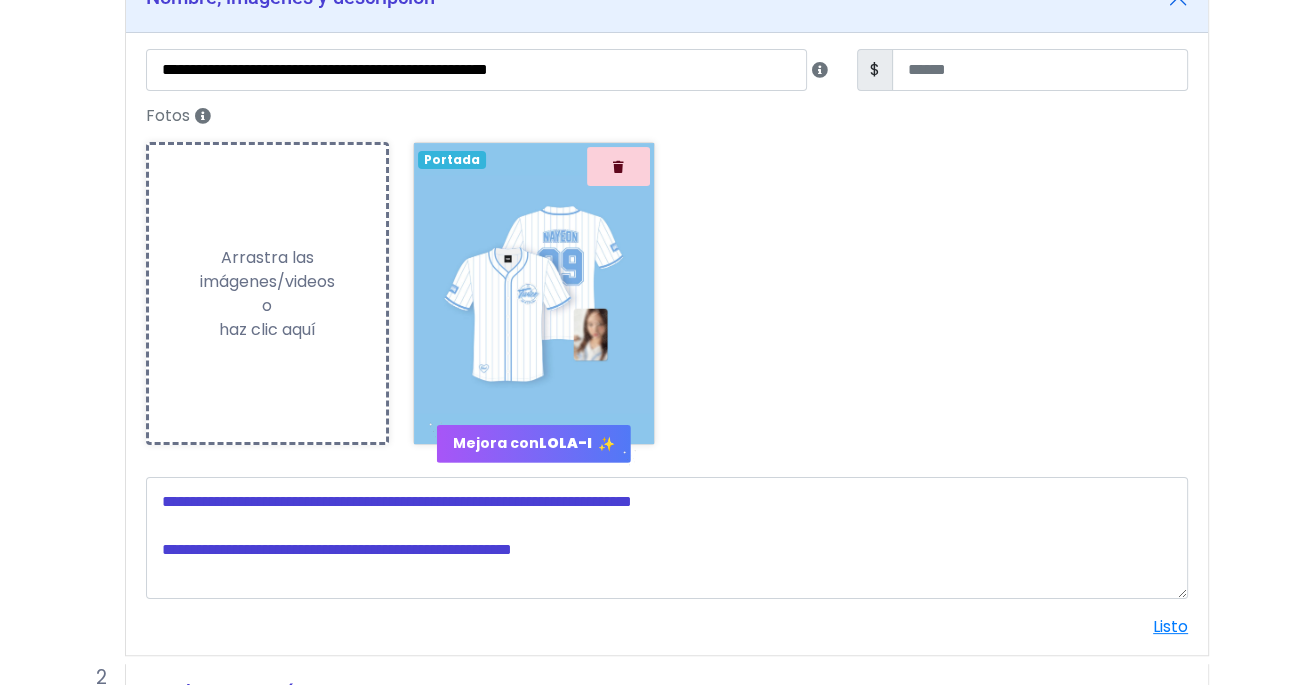 scroll, scrollTop: 454, scrollLeft: 0, axis: vertical 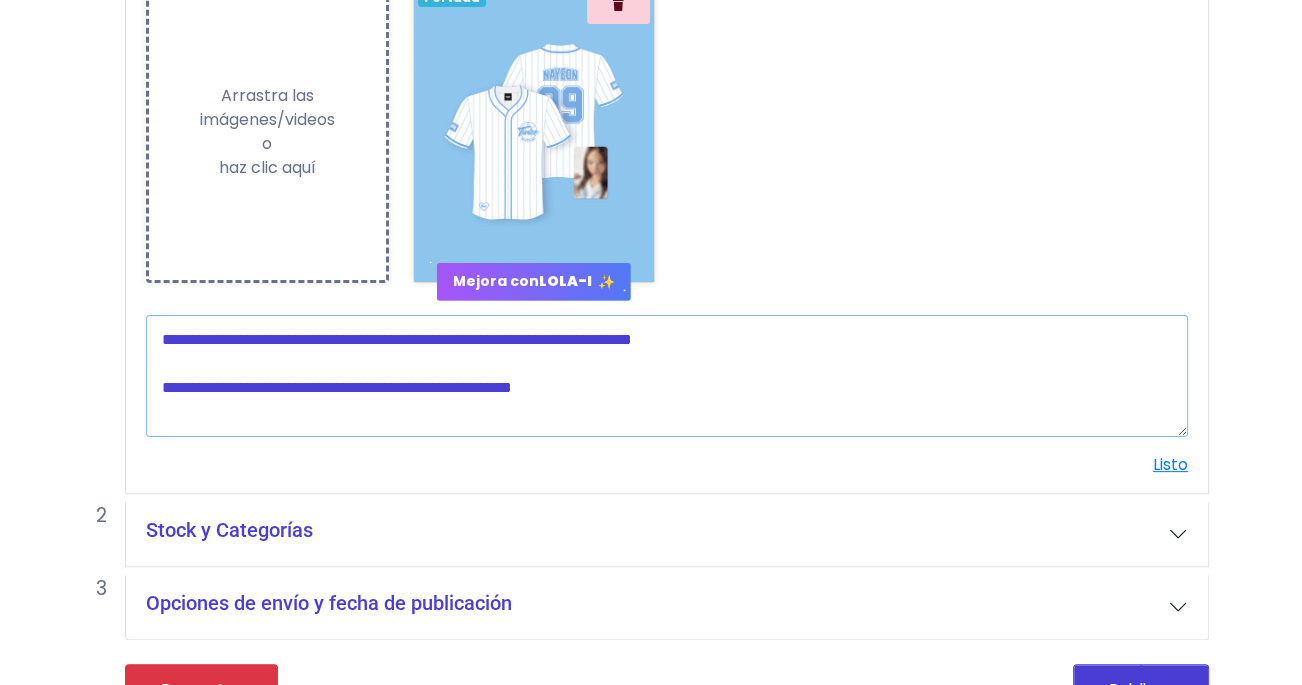 click at bounding box center (667, 376) 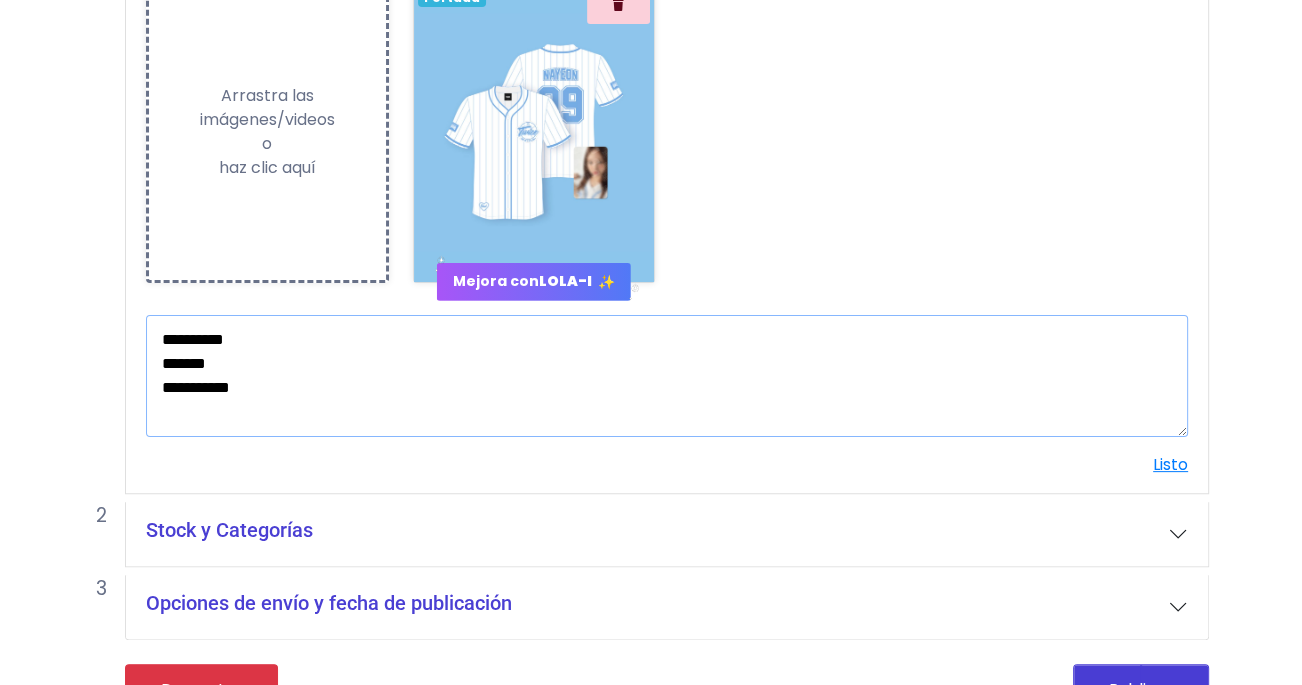 scroll, scrollTop: 496, scrollLeft: 0, axis: vertical 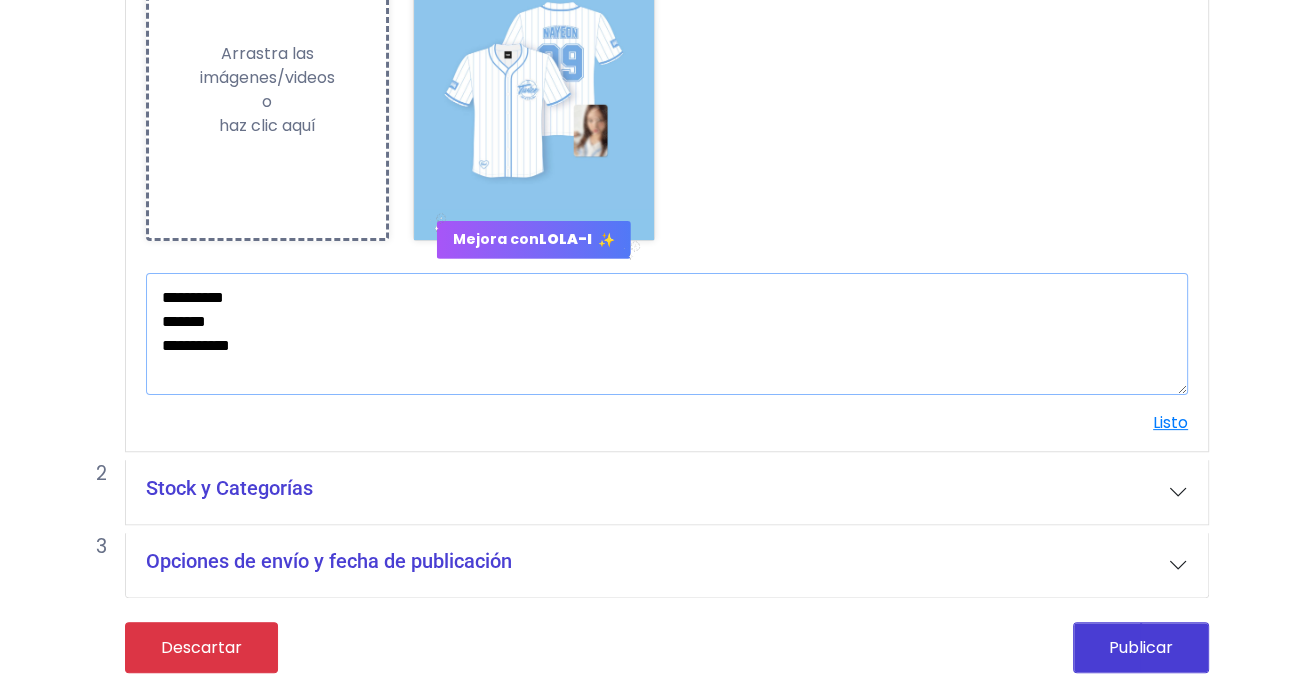 type on "**********" 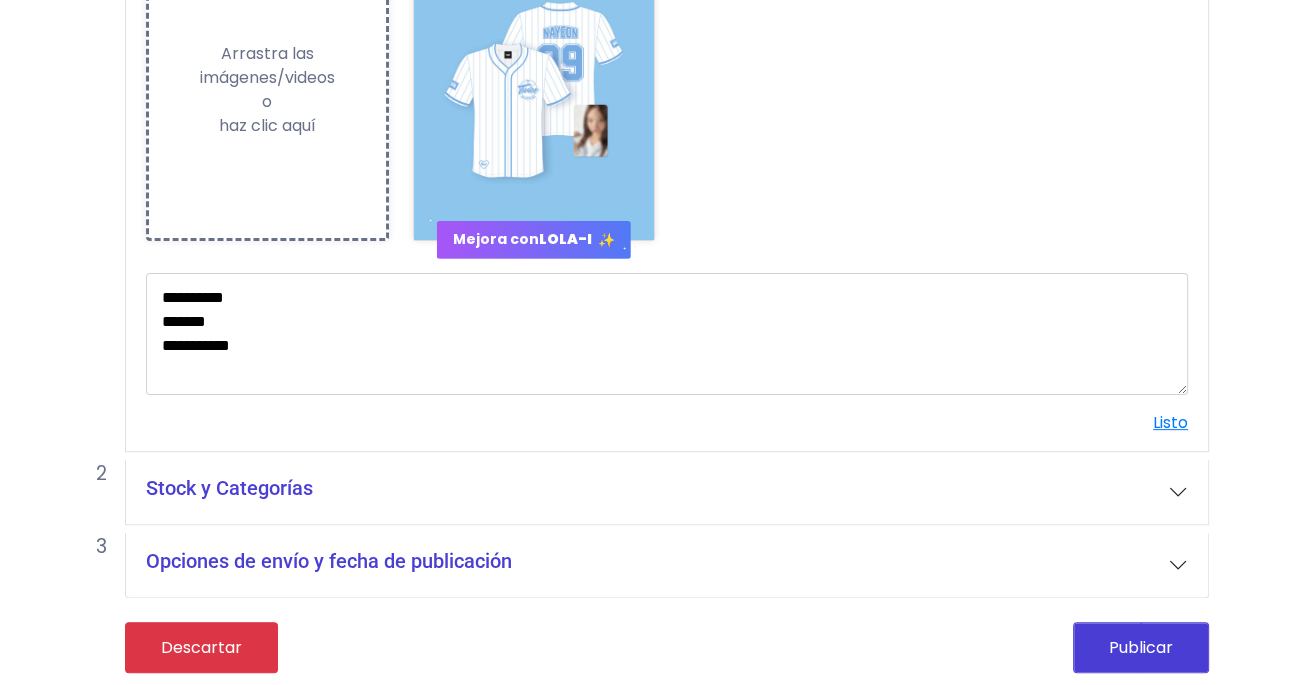 click on "Stock y Categorías" at bounding box center [229, 488] 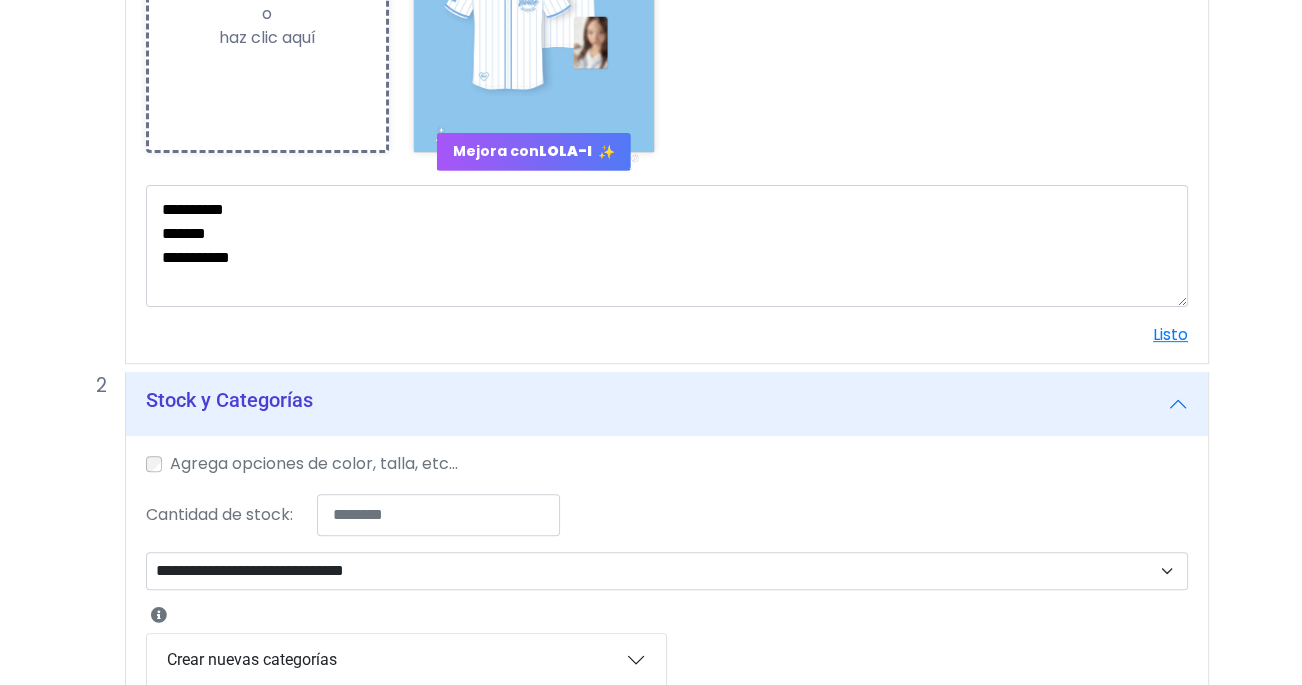 scroll, scrollTop: 614, scrollLeft: 0, axis: vertical 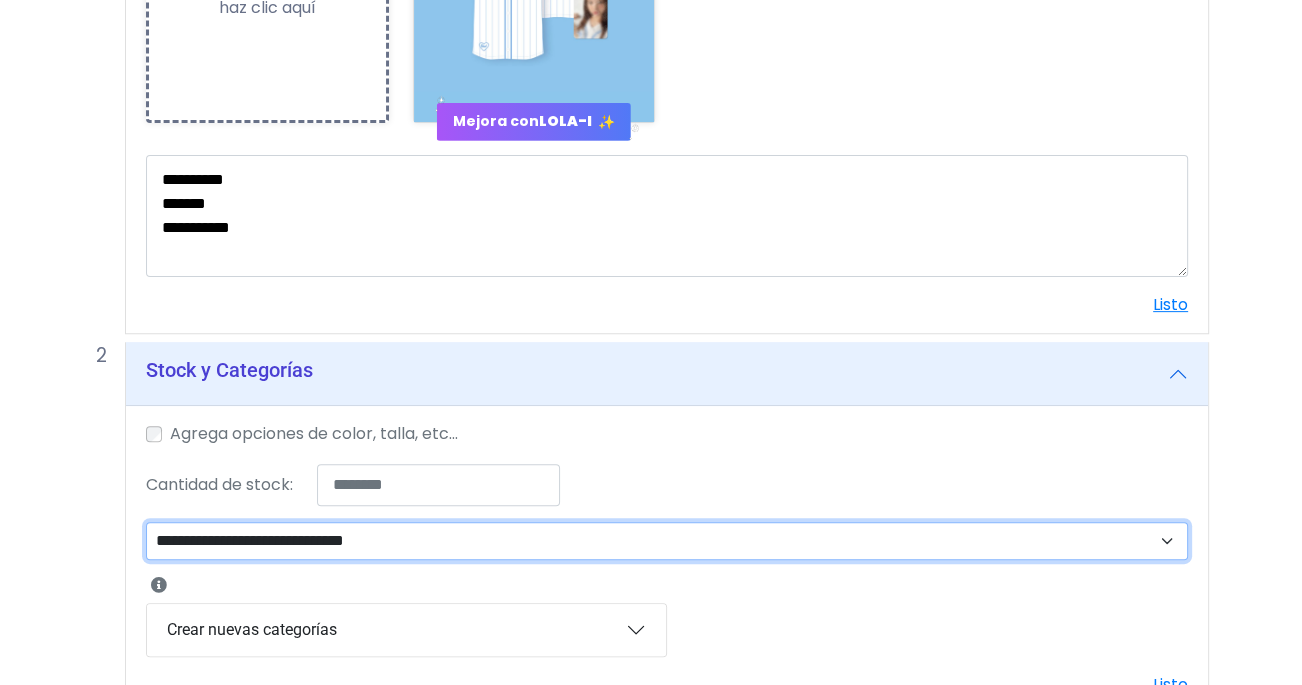 click on "**********" at bounding box center (667, 541) 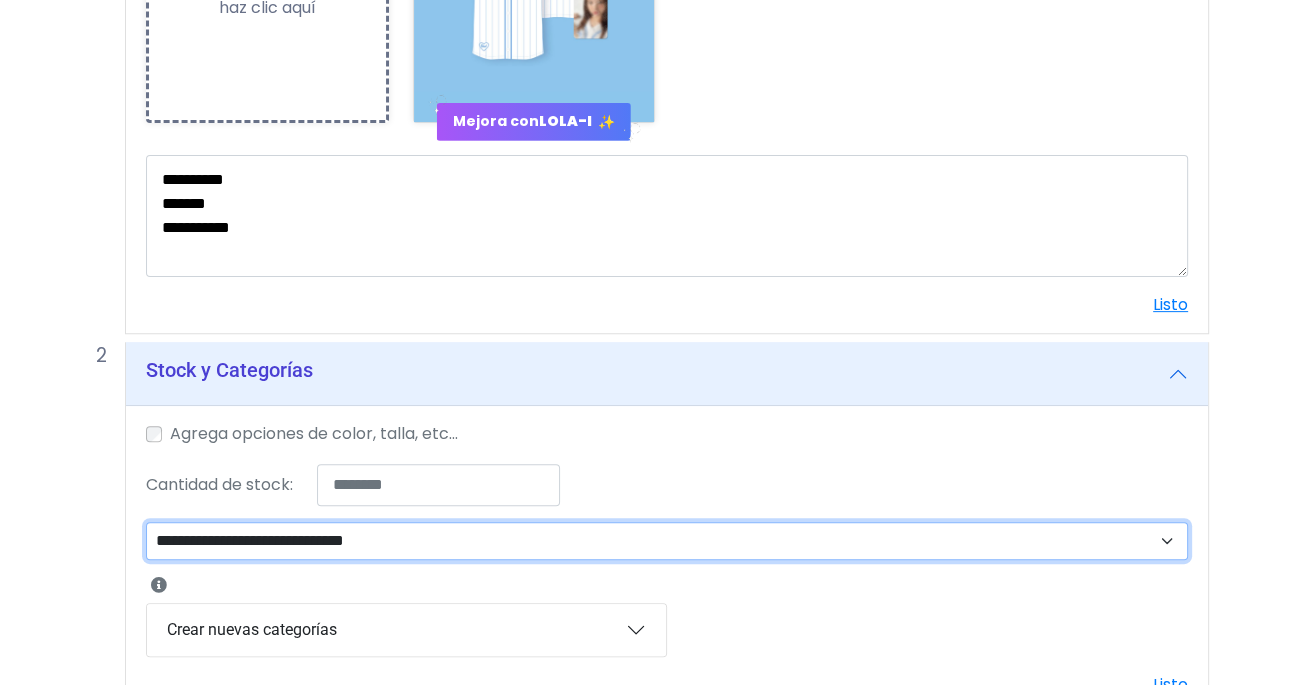 select on "**" 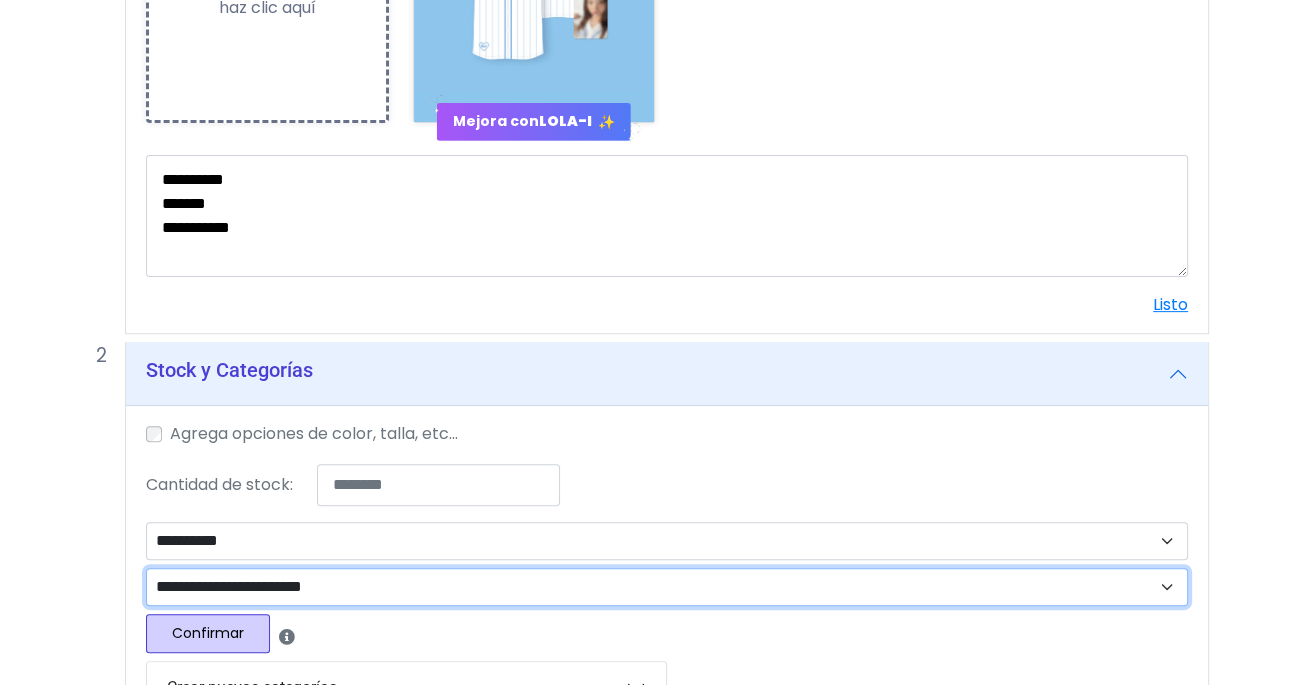 click on "**********" at bounding box center [667, 587] 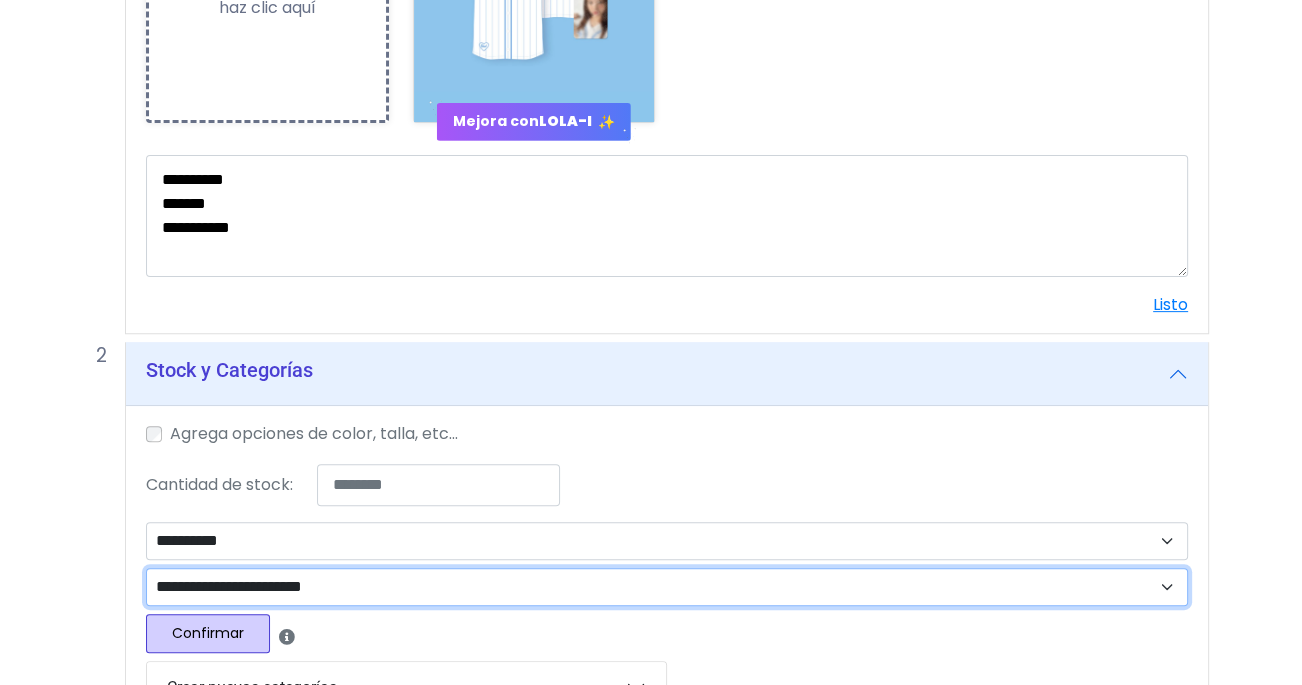 select on "****" 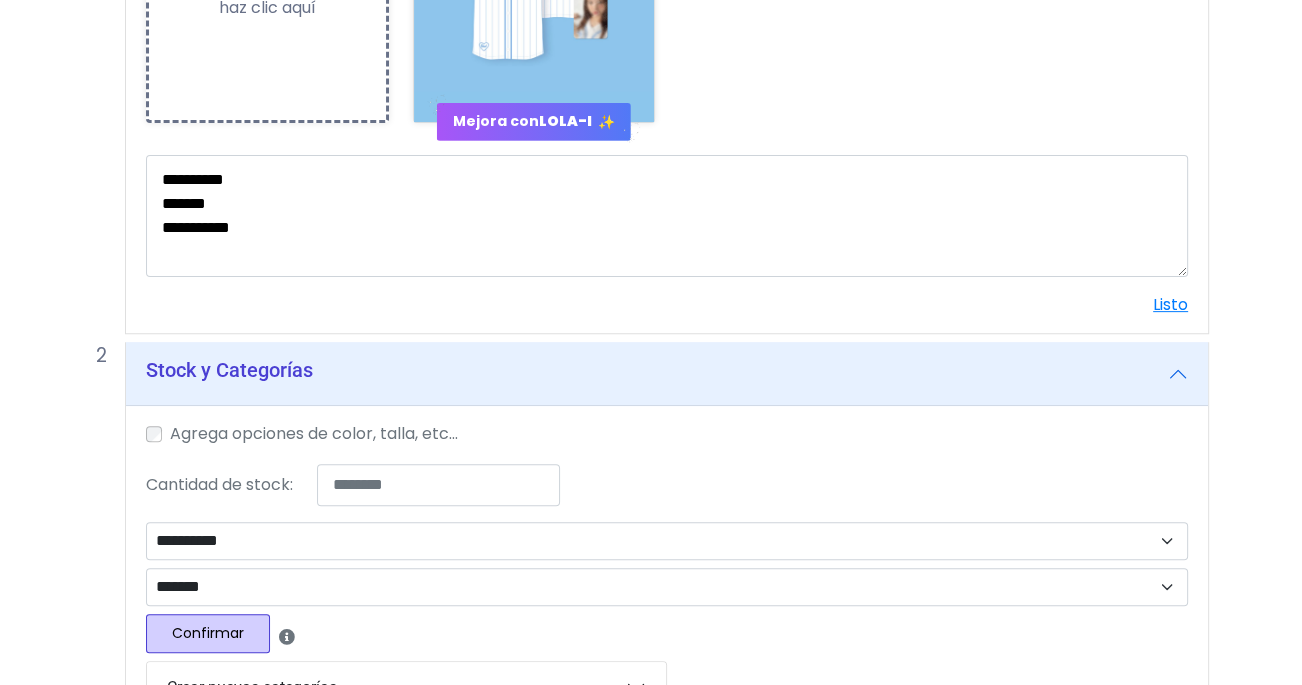 click on "Confirmar" at bounding box center (208, 633) 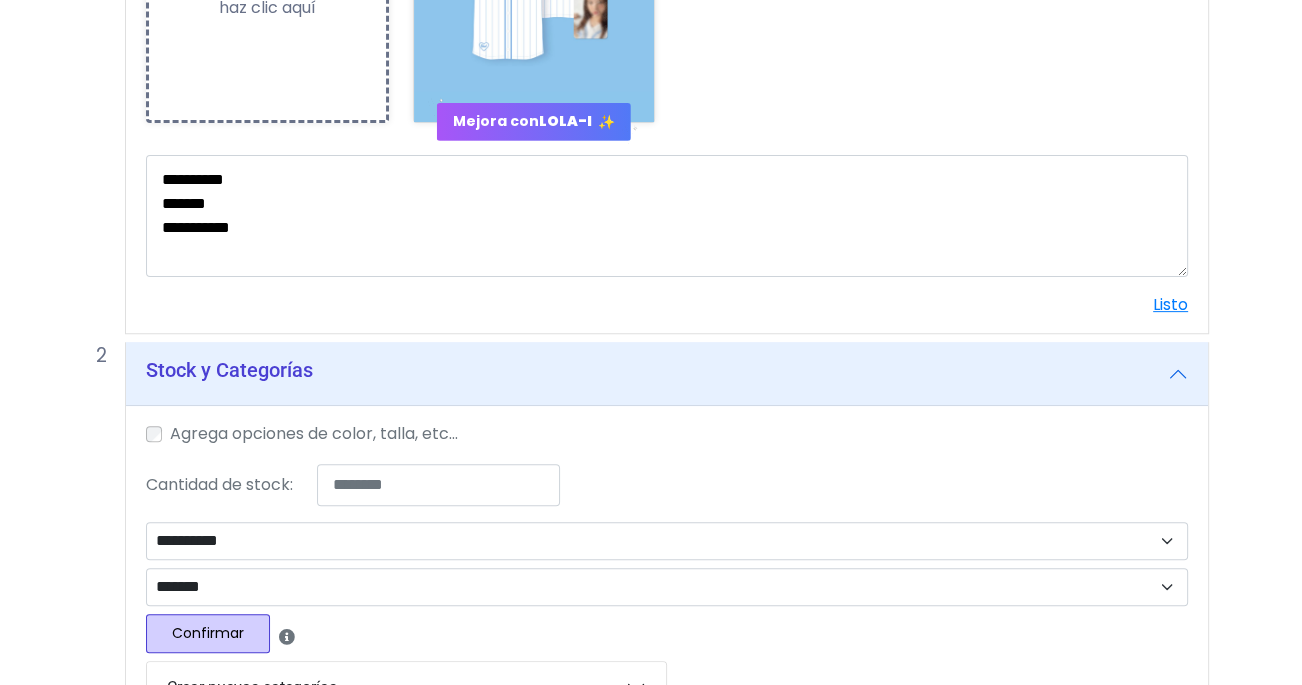 select 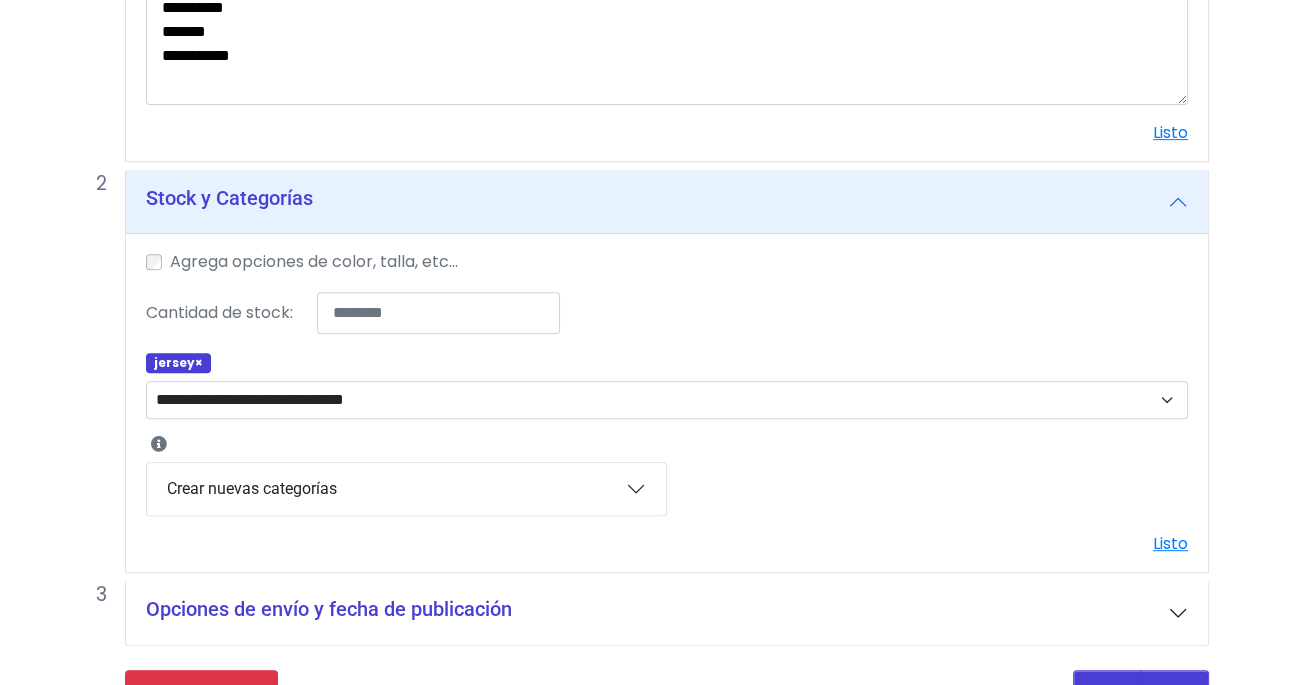 scroll, scrollTop: 832, scrollLeft: 0, axis: vertical 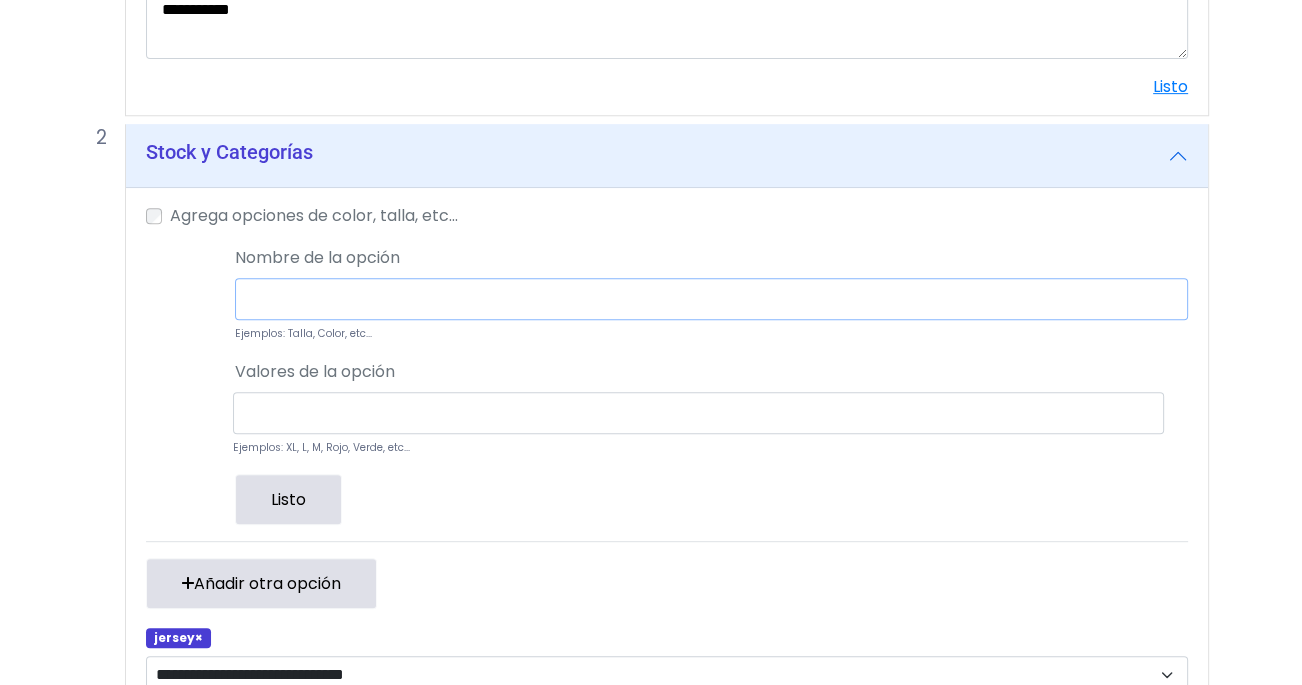 click at bounding box center (711, 299) 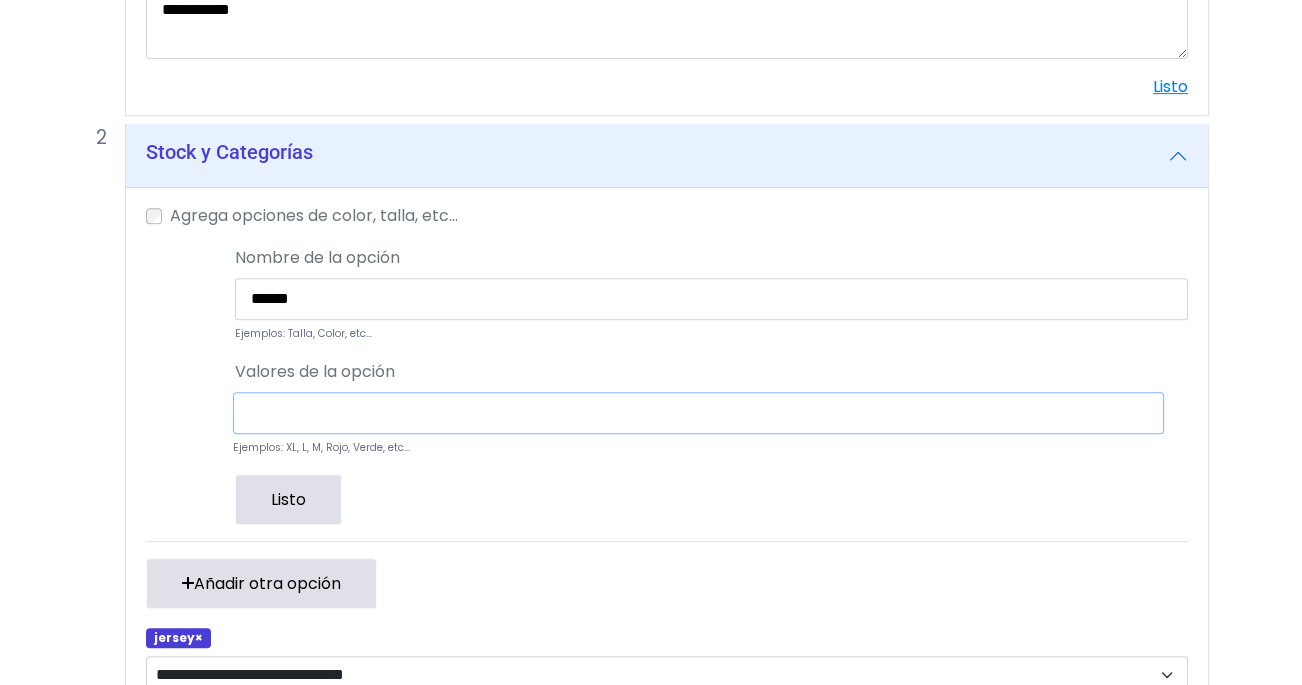 click at bounding box center (698, 413) 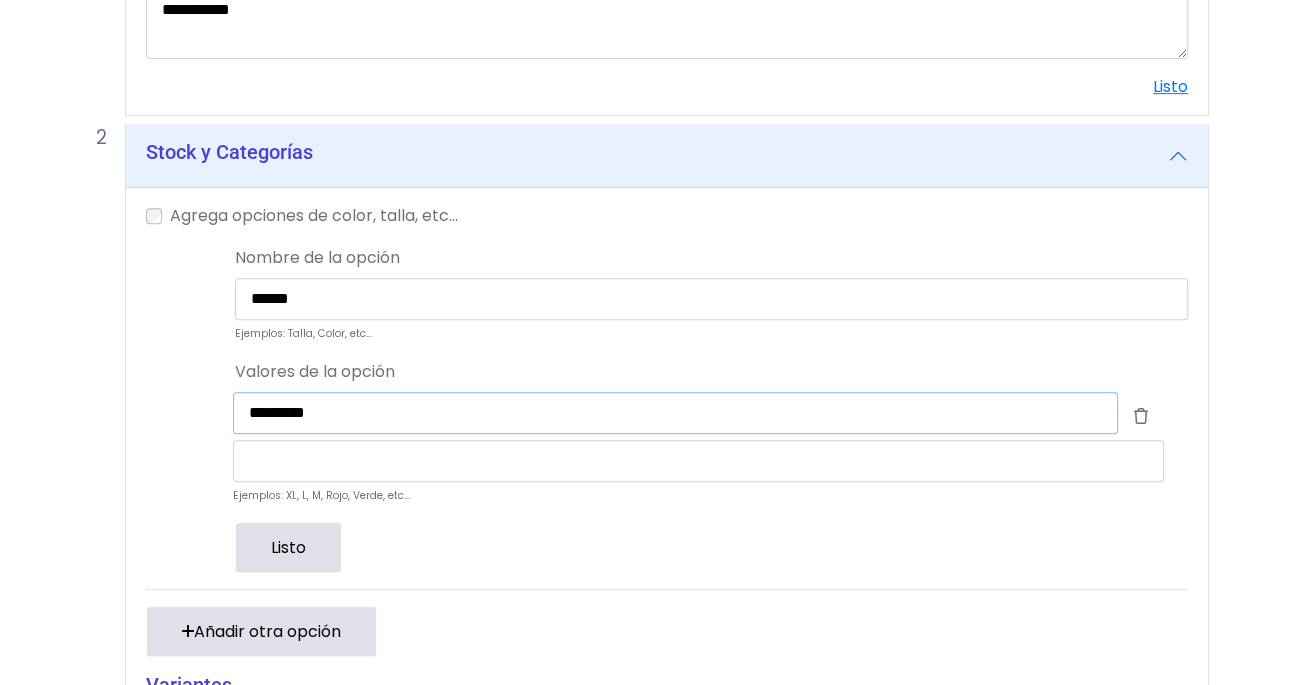 type on "*********" 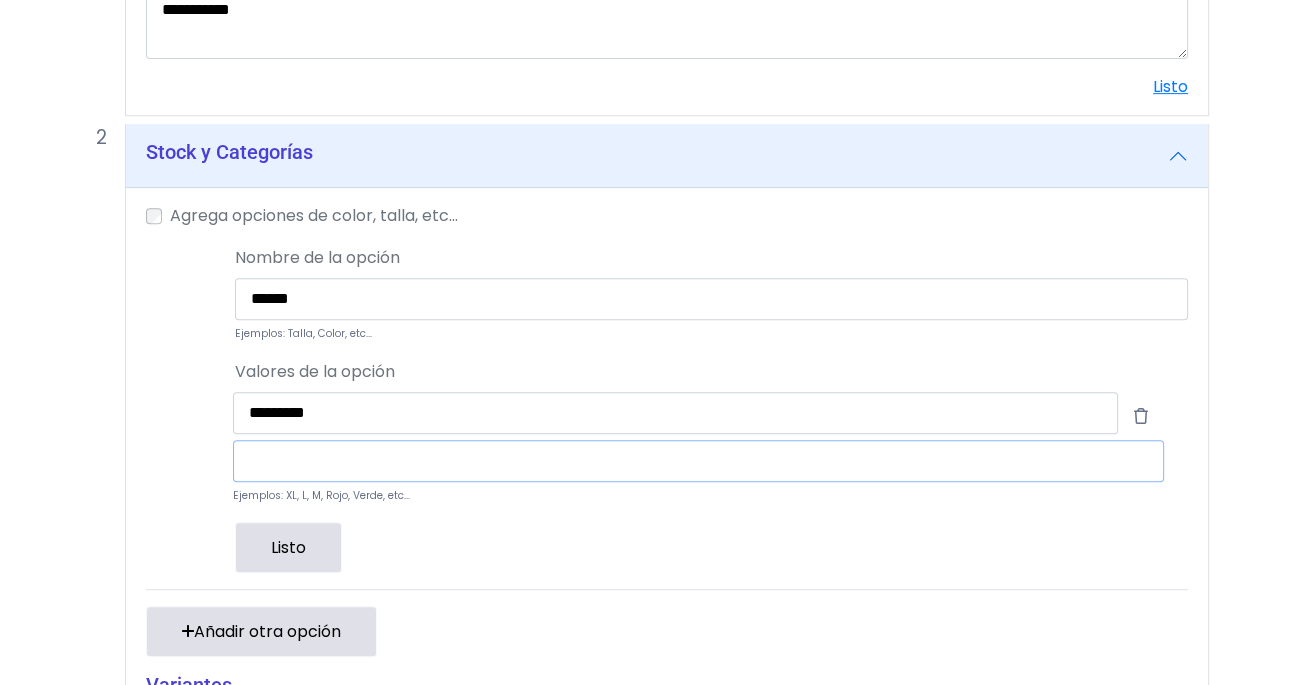 click at bounding box center (698, 461) 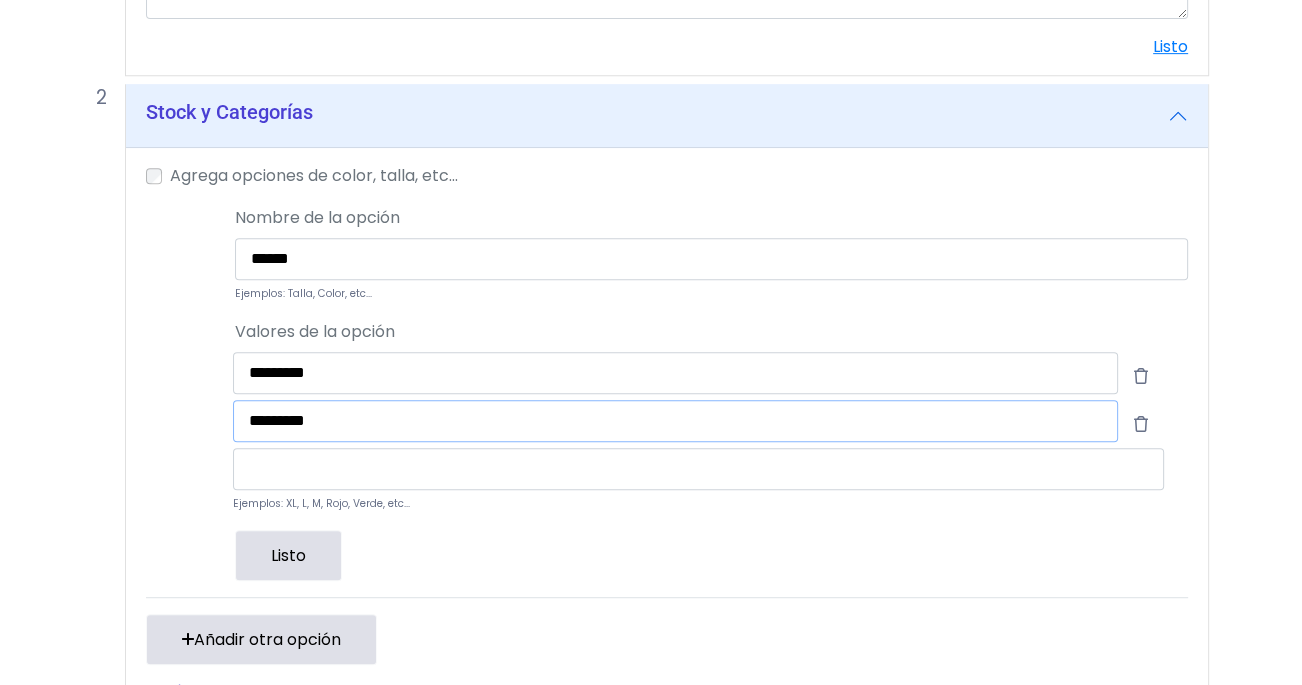 scroll, scrollTop: 879, scrollLeft: 0, axis: vertical 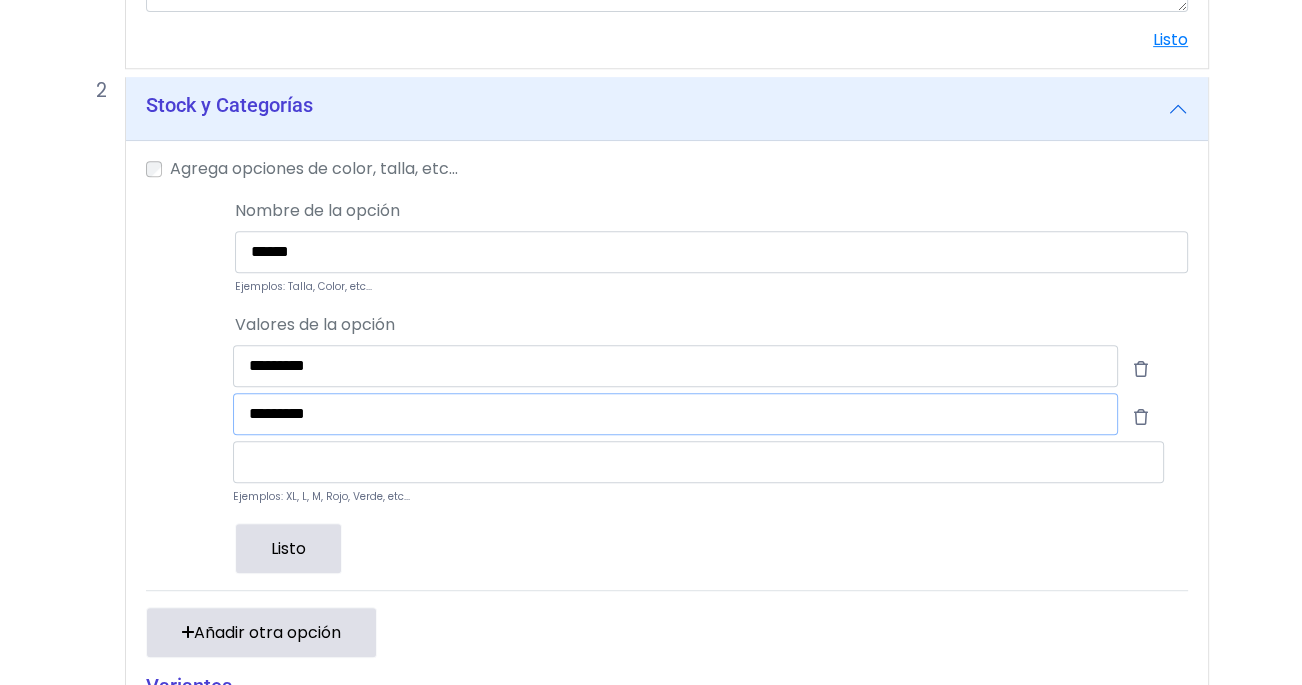 type on "*********" 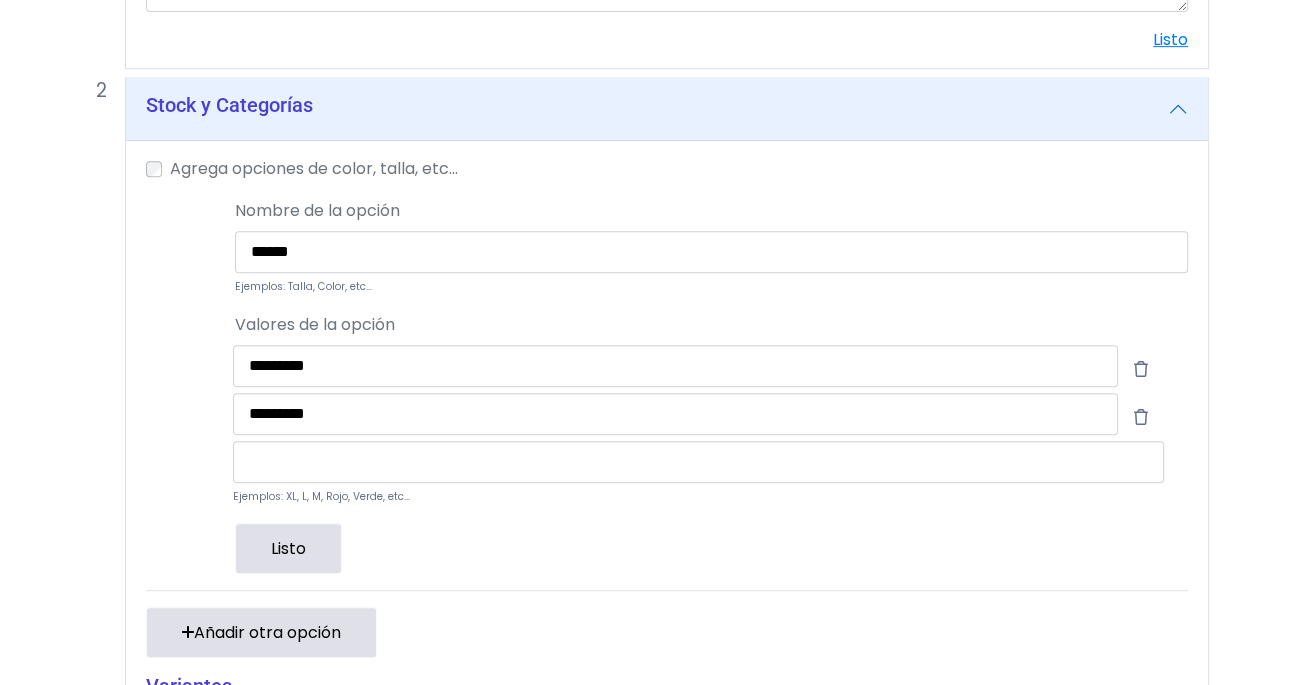 click on "Listo" at bounding box center (288, 548) 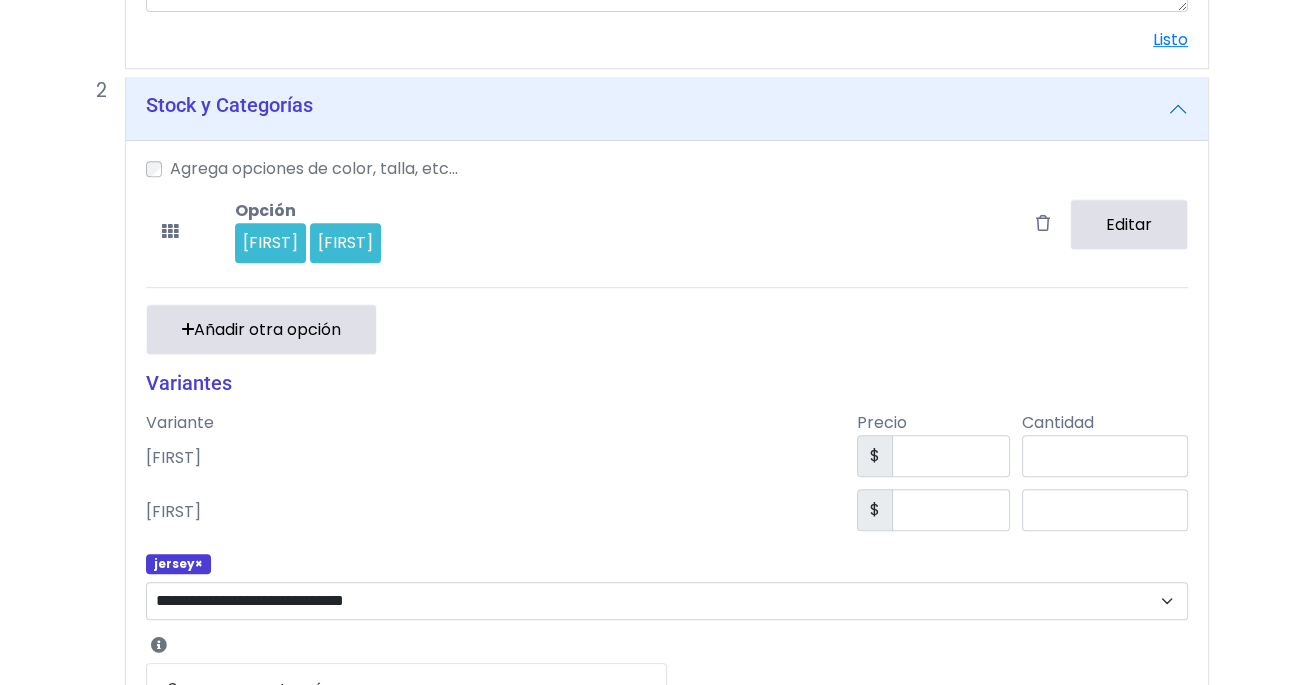 scroll, scrollTop: 945, scrollLeft: 0, axis: vertical 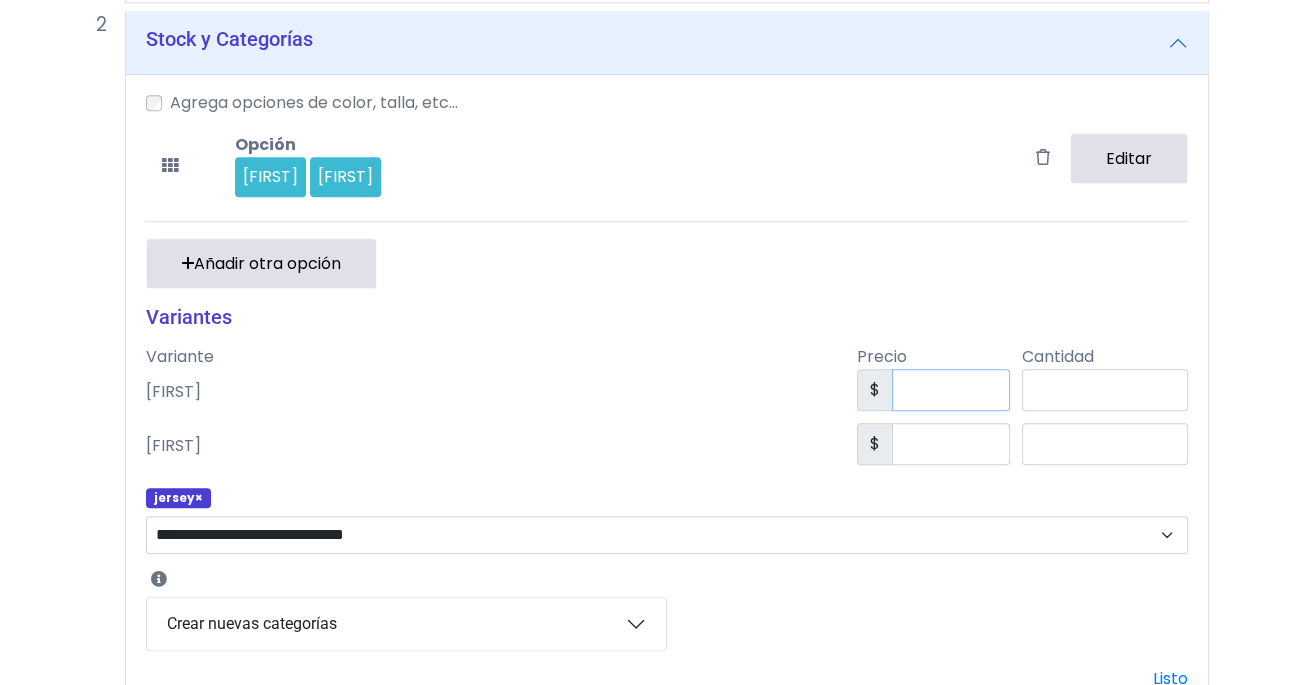 click at bounding box center [951, 390] 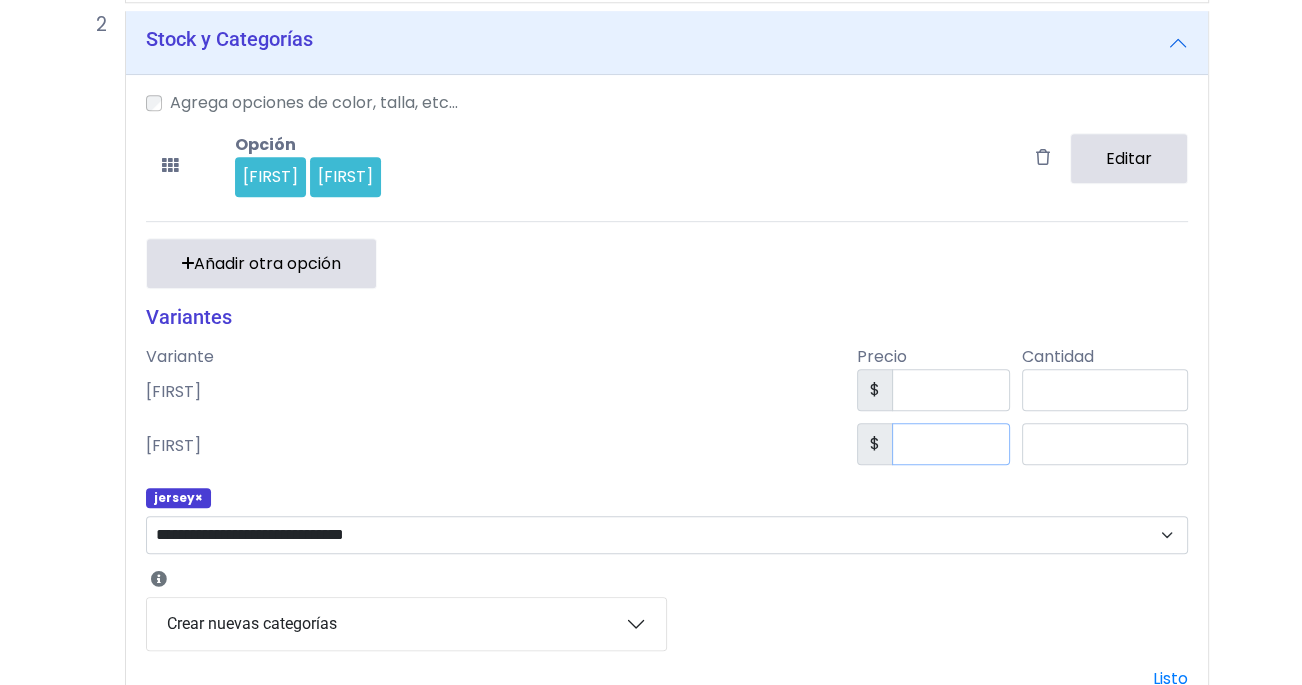 click at bounding box center (951, 444) 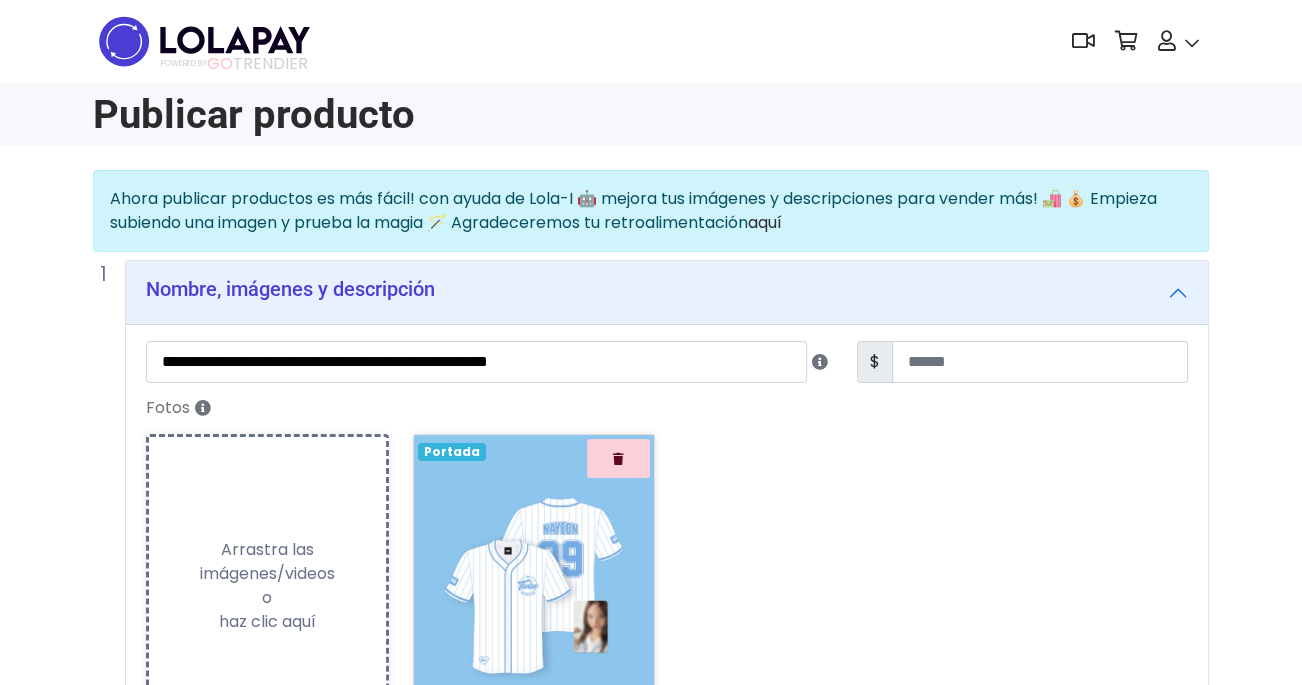 type on "****" 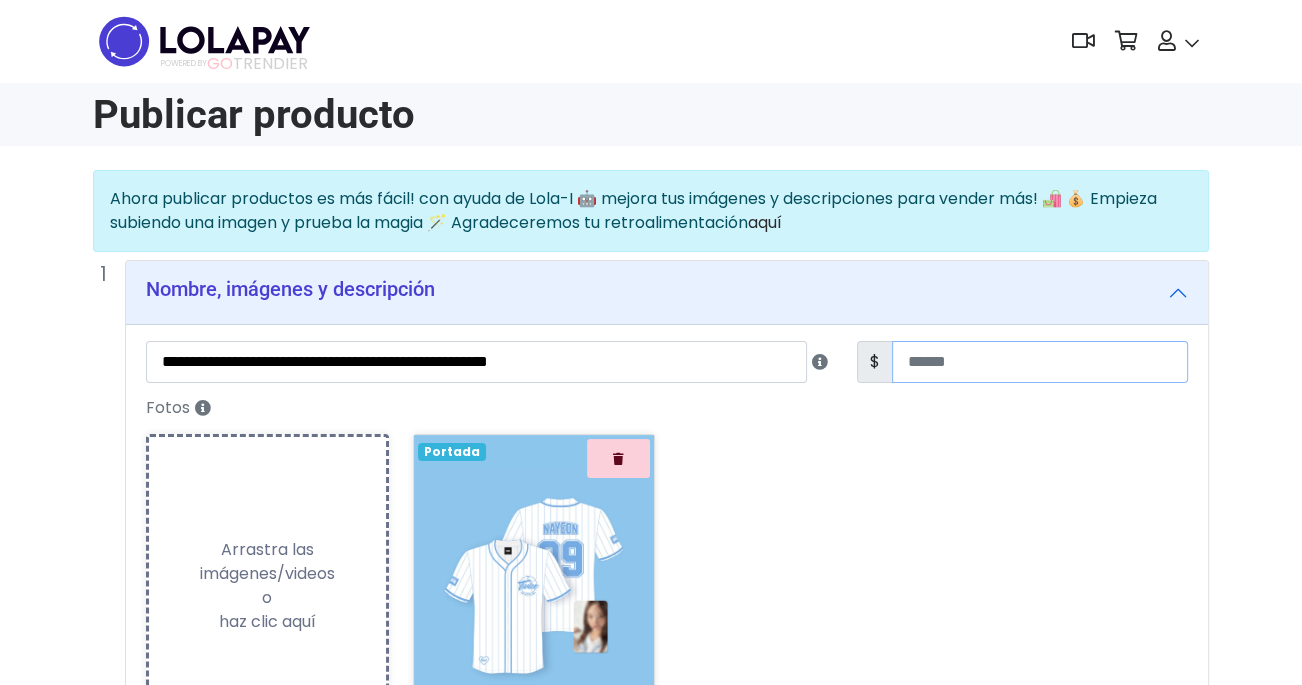 click at bounding box center (1040, 362) 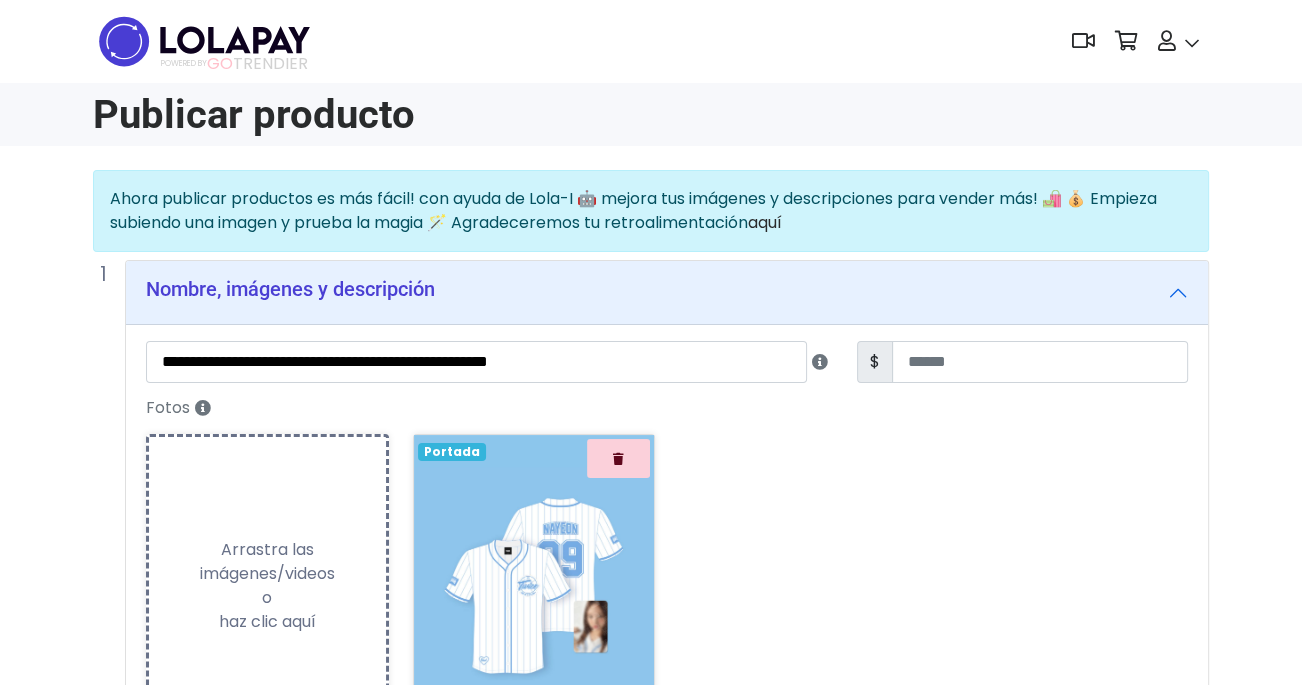 click on "Fotos
Subiendo
Arrastra las
imágenes/videos
o
haz clic aquí
Loading...
Portada
Mejora con  LOLA-I   ✨" at bounding box center (667, 572) 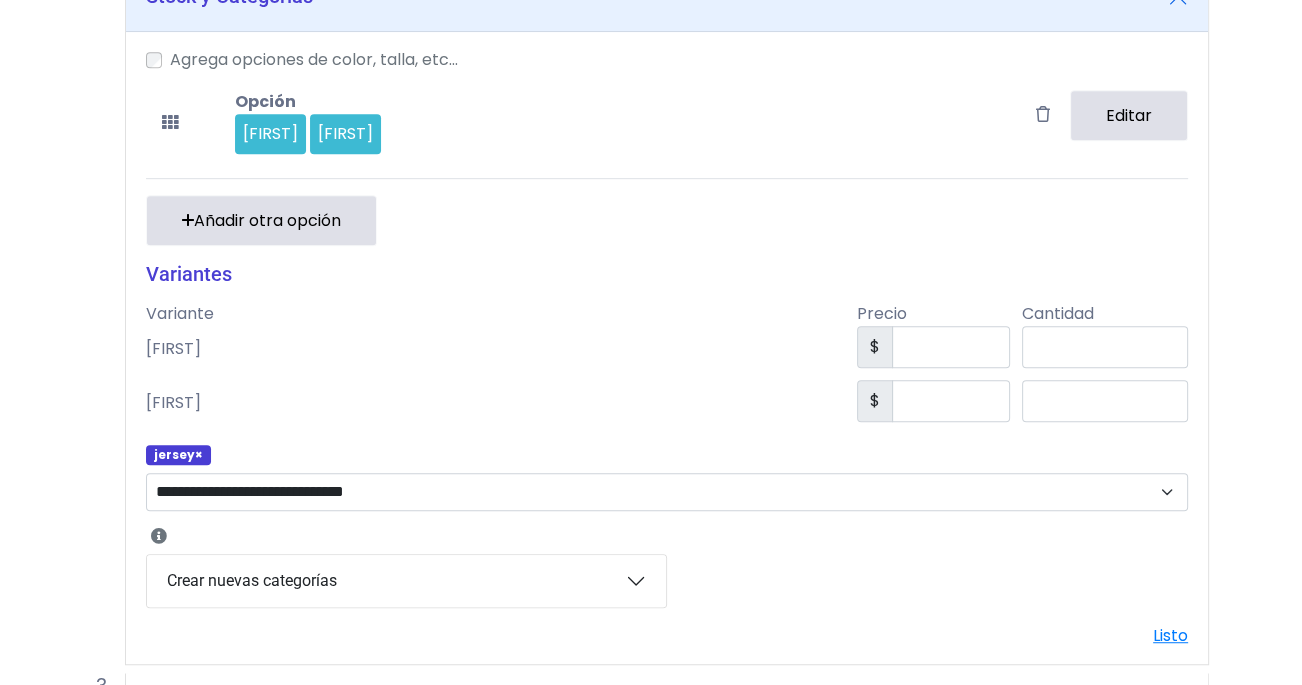 scroll, scrollTop: 1125, scrollLeft: 0, axis: vertical 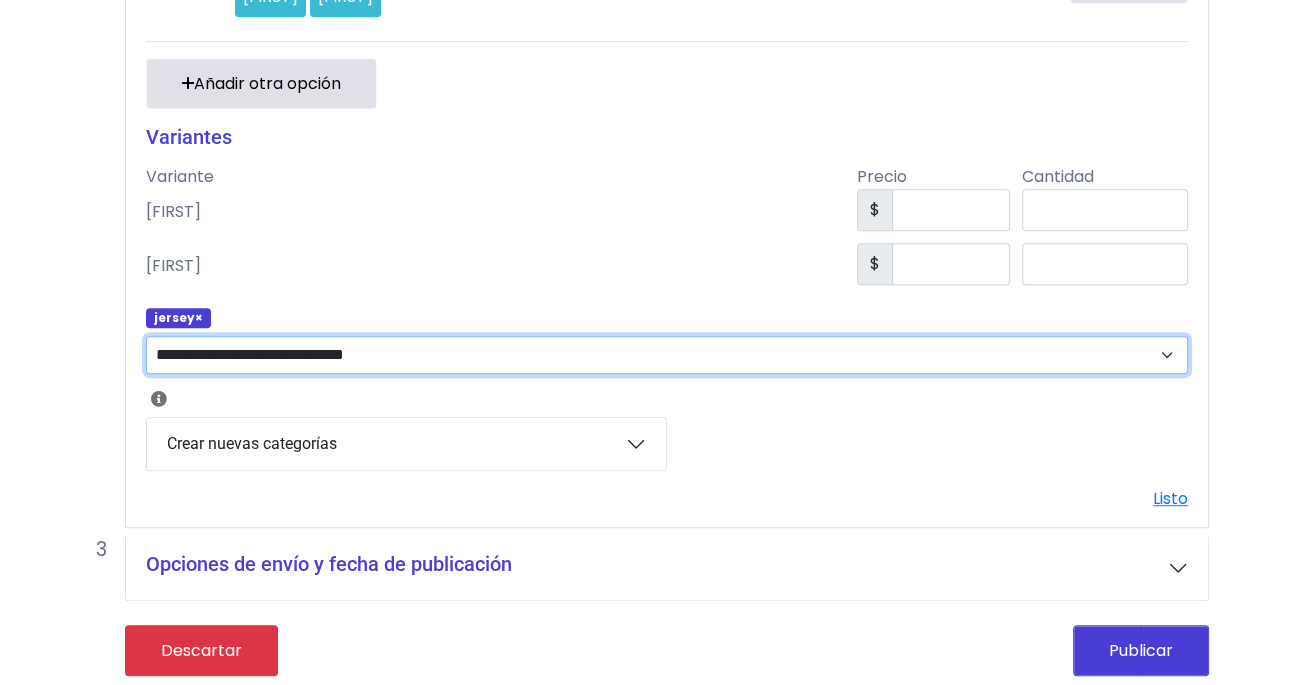 click on "**********" at bounding box center [667, 355] 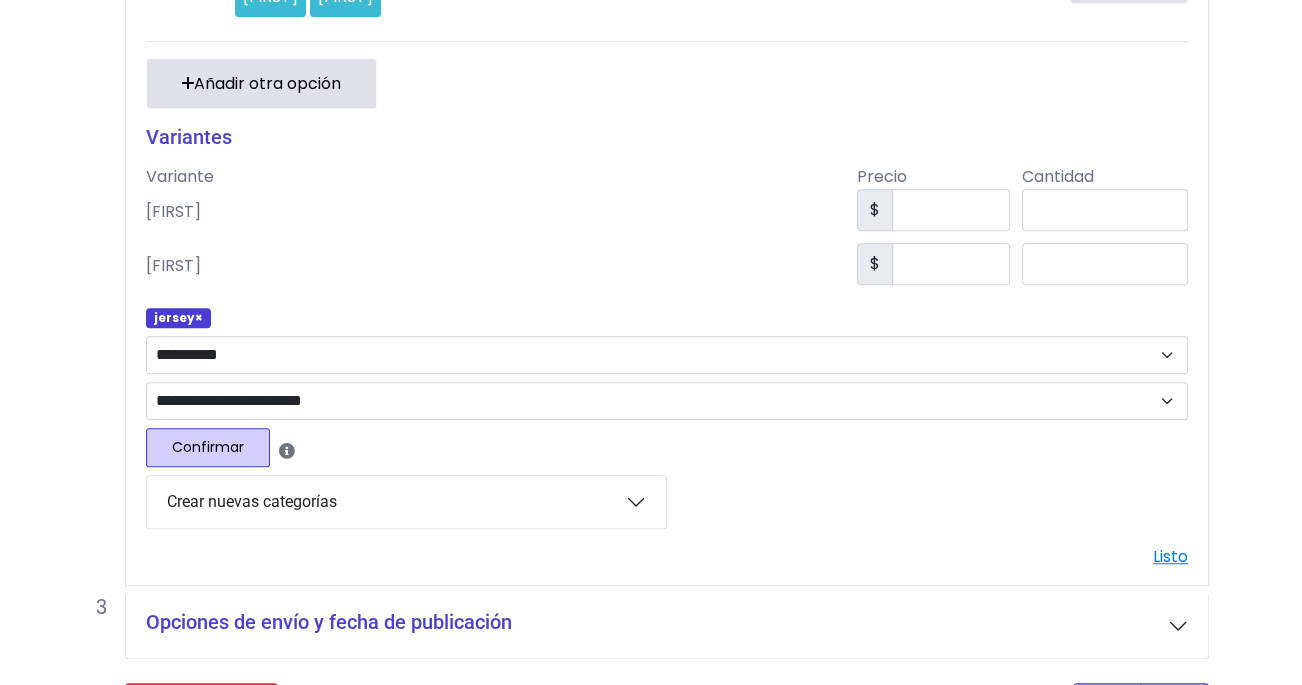 click on "Confirmar" at bounding box center (208, 447) 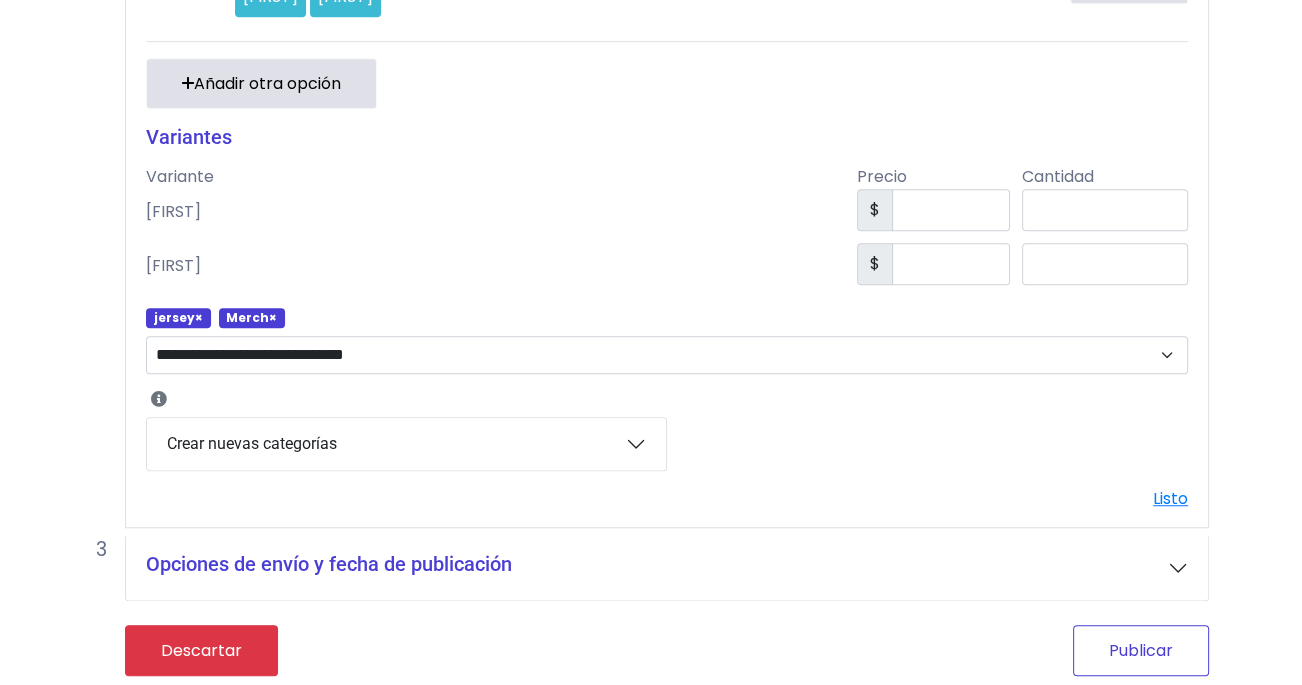 click on "Publicar" at bounding box center [1141, 650] 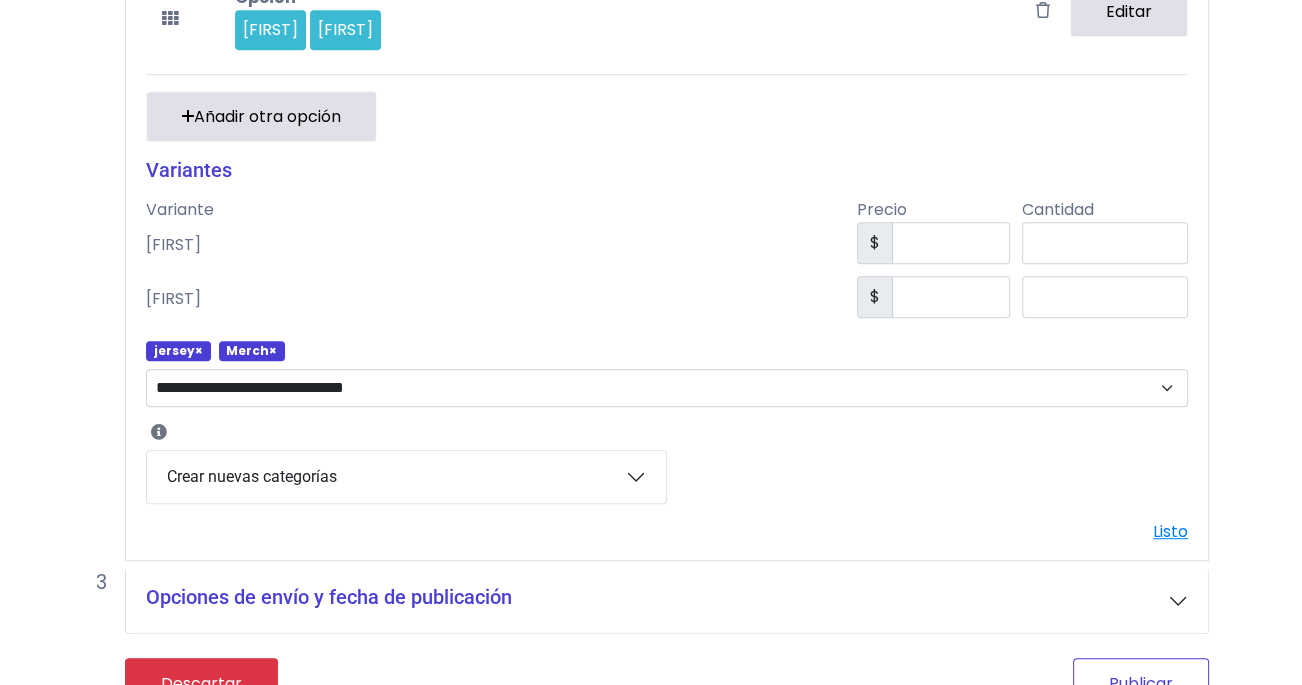 scroll, scrollTop: 1158, scrollLeft: 0, axis: vertical 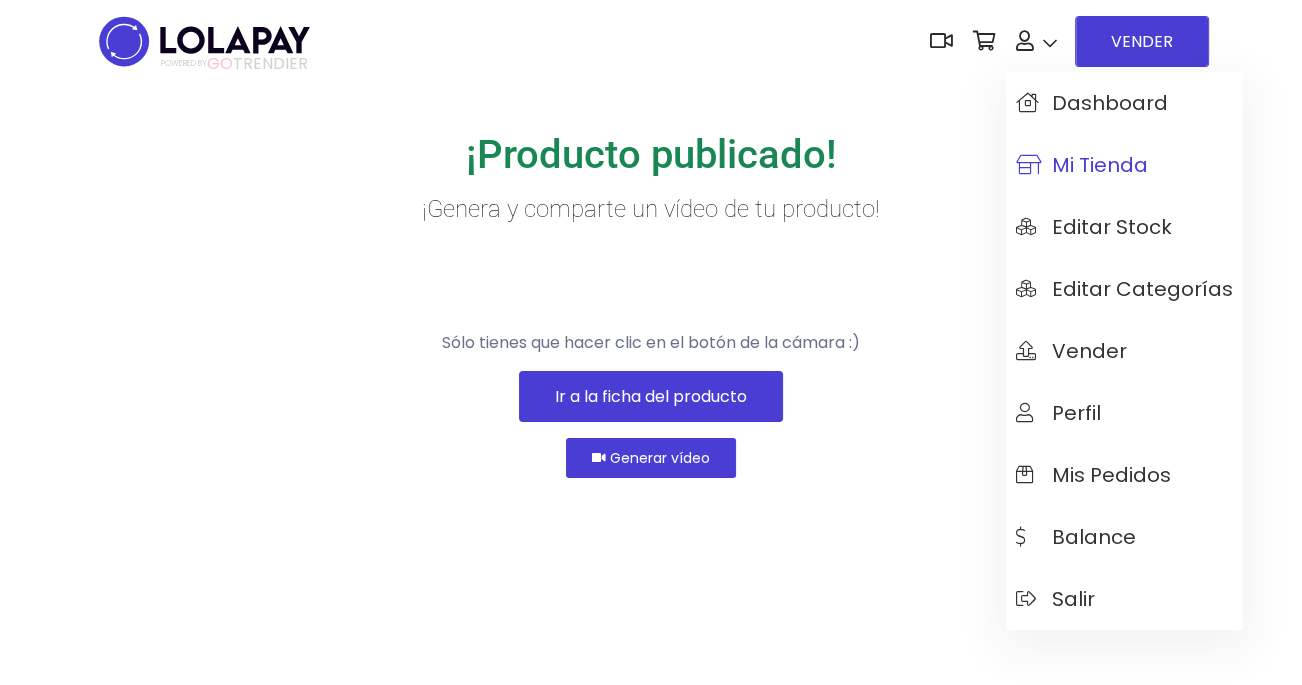 click on "Mi tienda" at bounding box center [1082, 165] 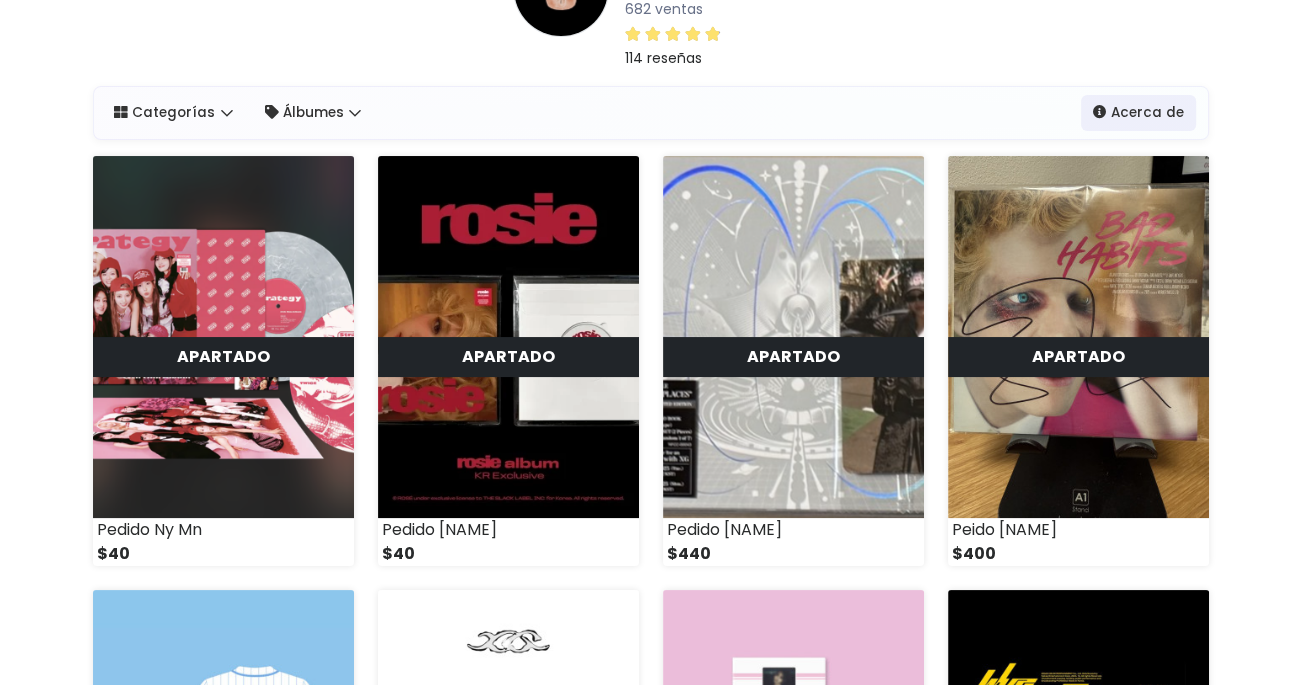 scroll, scrollTop: 0, scrollLeft: 0, axis: both 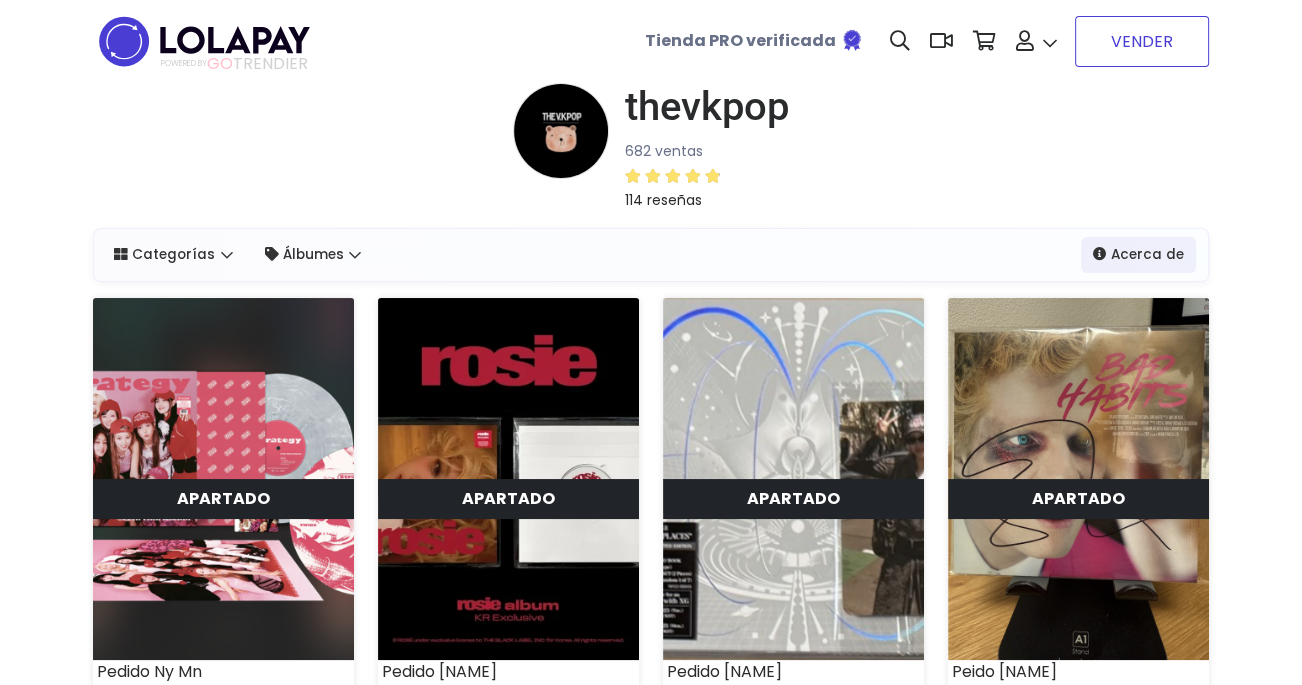 click on "VENDER" at bounding box center [1142, 41] 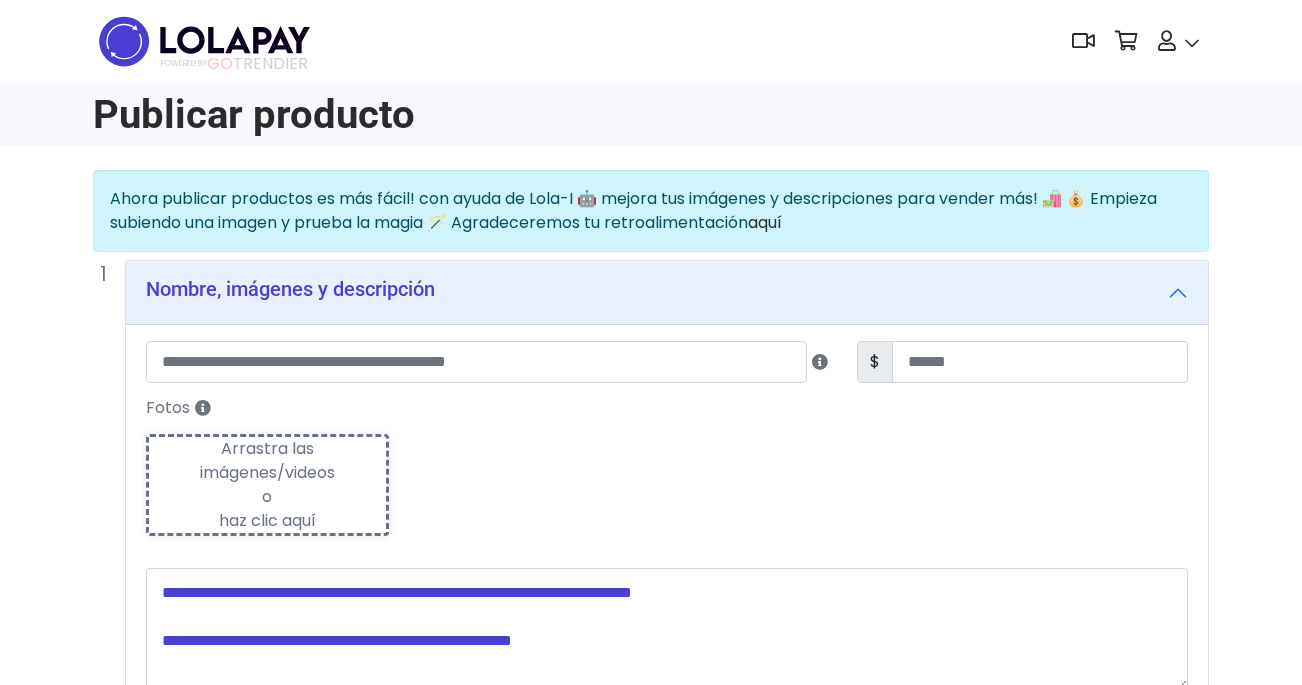 scroll, scrollTop: 0, scrollLeft: 0, axis: both 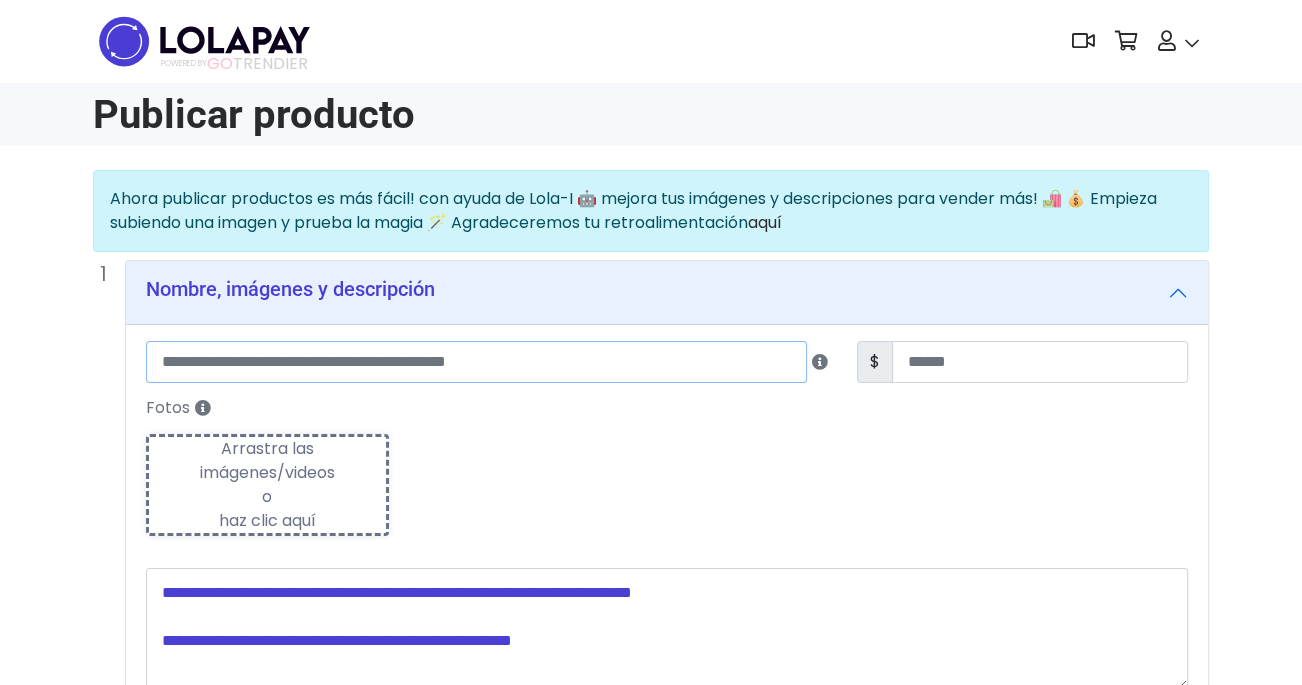 click at bounding box center (476, 362) 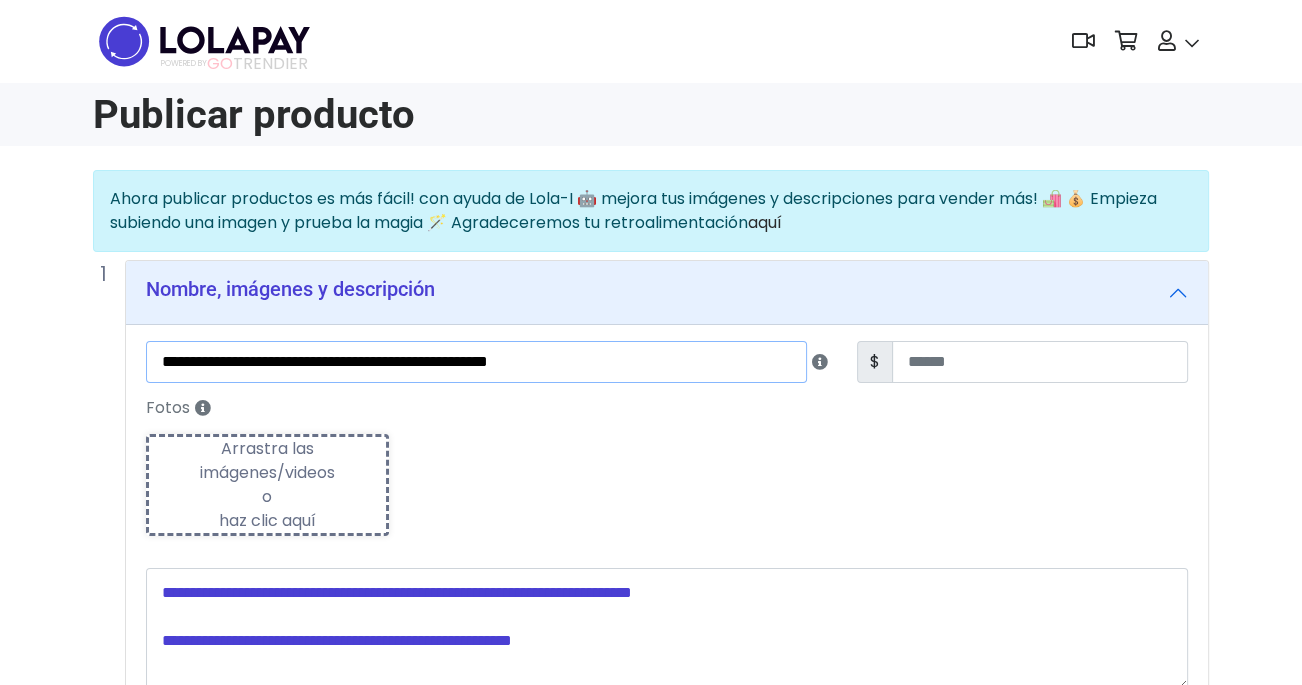 click on "**********" at bounding box center [476, 362] 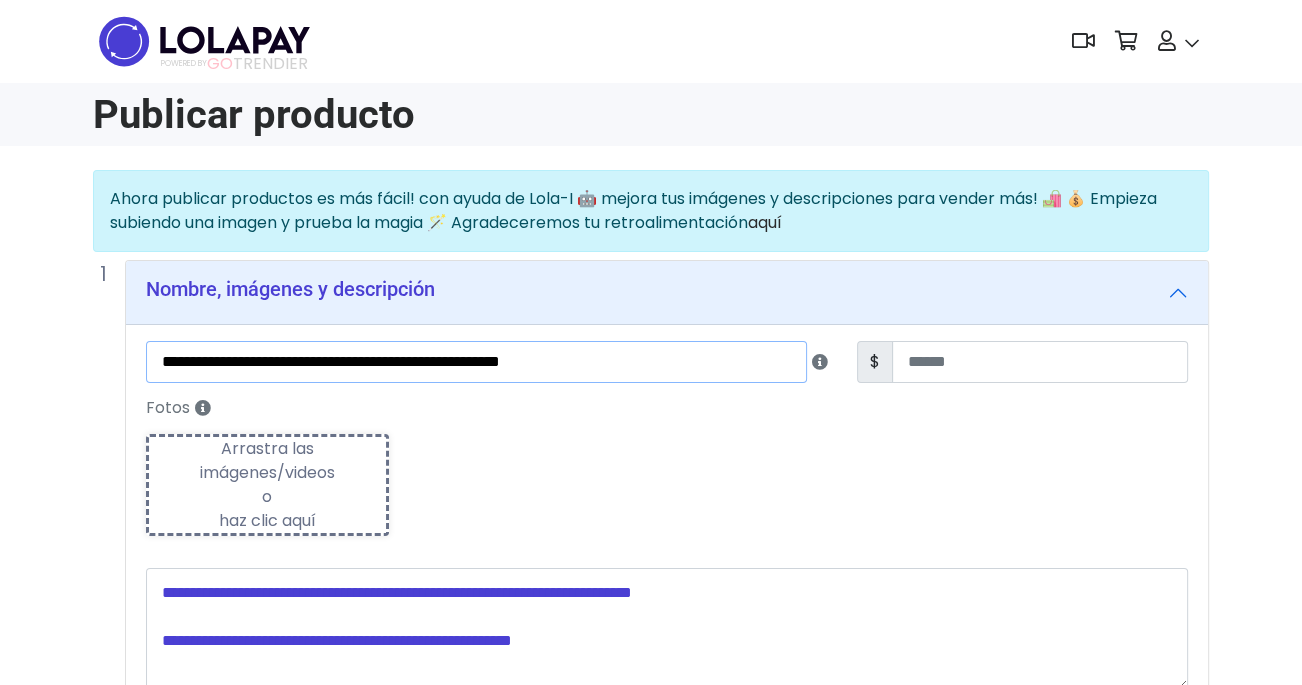 type on "**********" 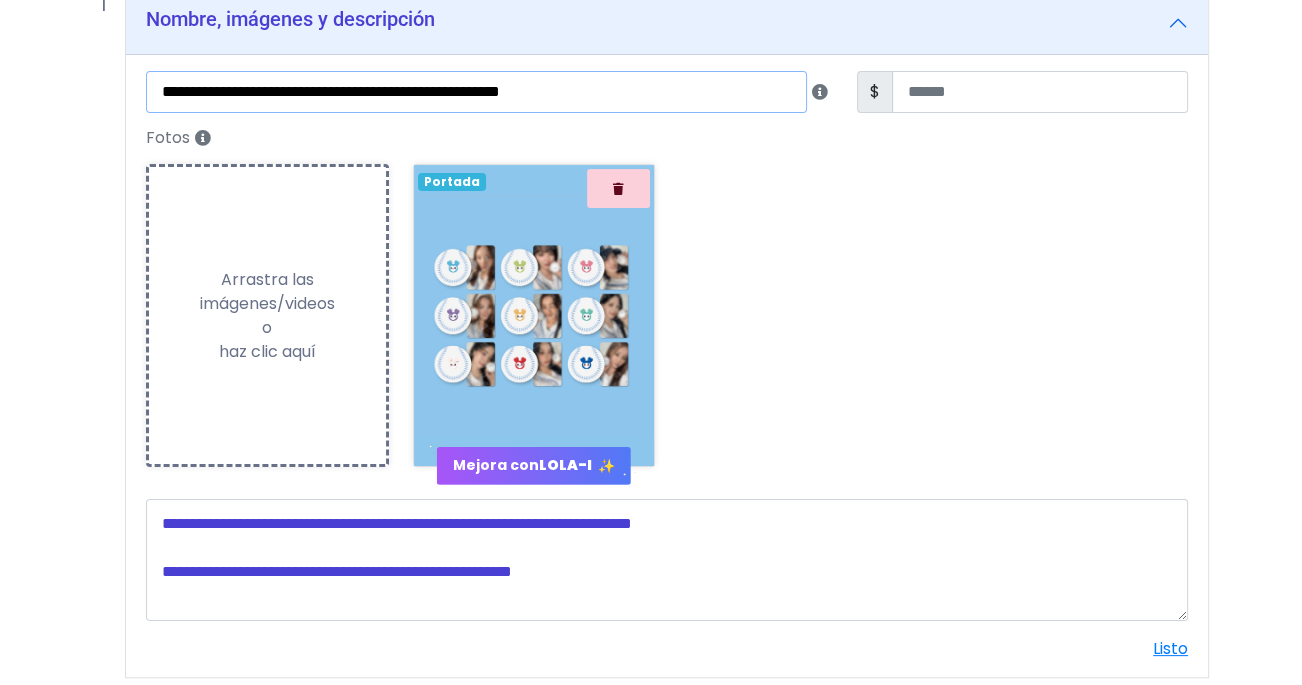 scroll, scrollTop: 271, scrollLeft: 0, axis: vertical 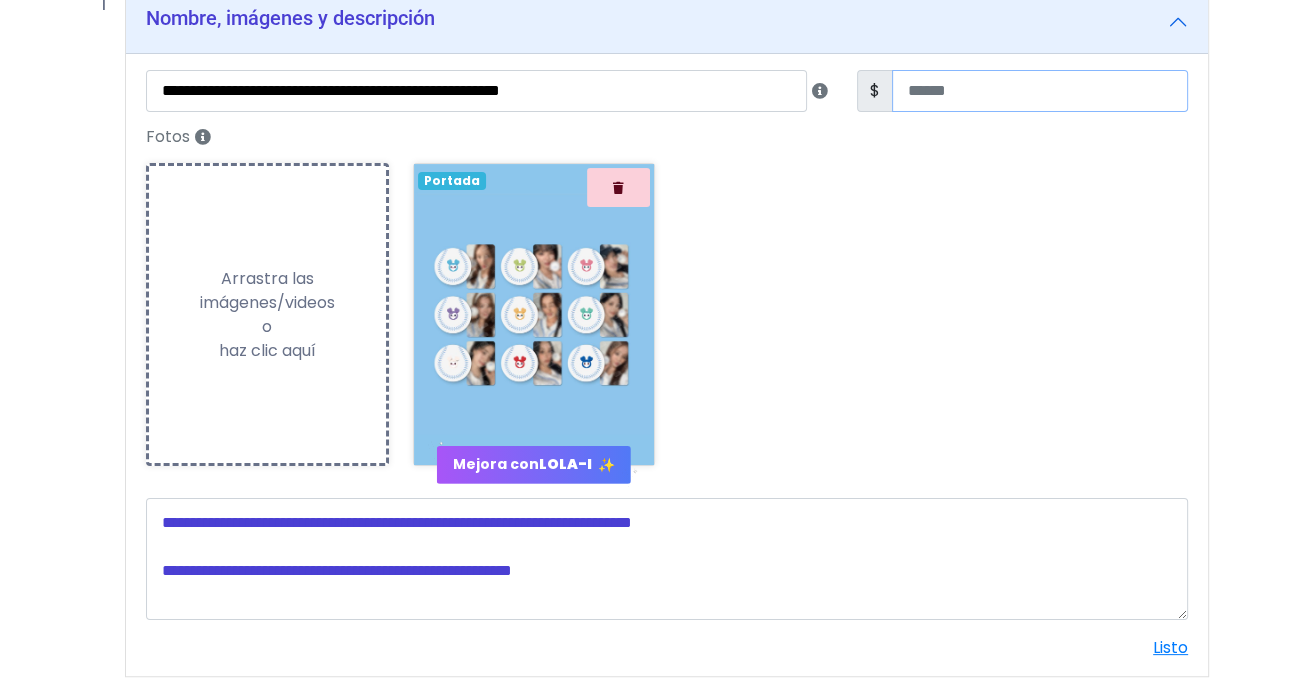 click at bounding box center [1040, 91] 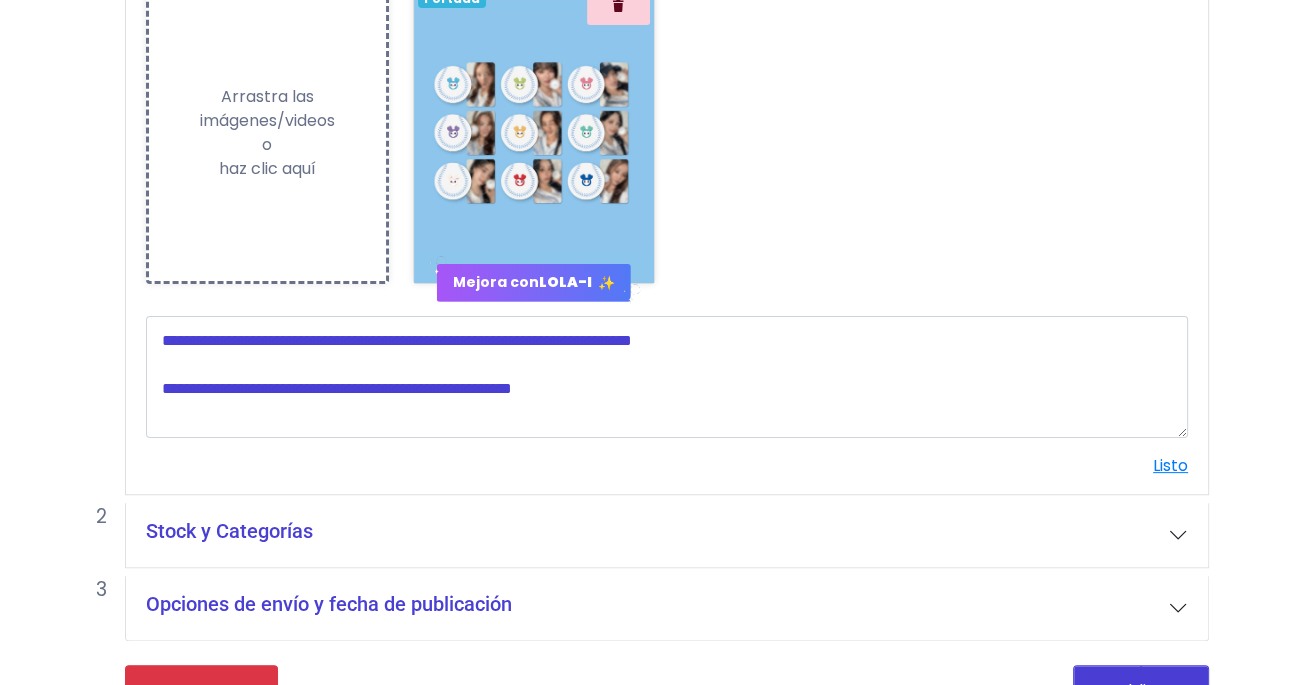 scroll, scrollTop: 471, scrollLeft: 0, axis: vertical 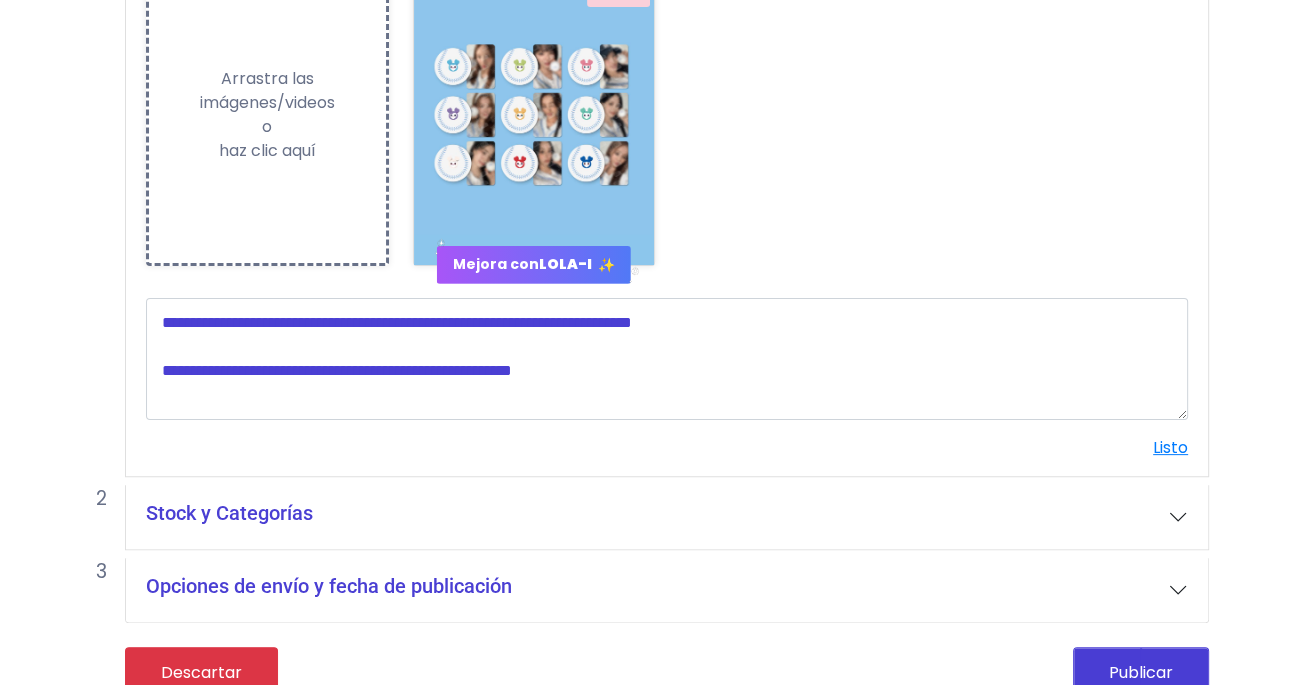 type on "***" 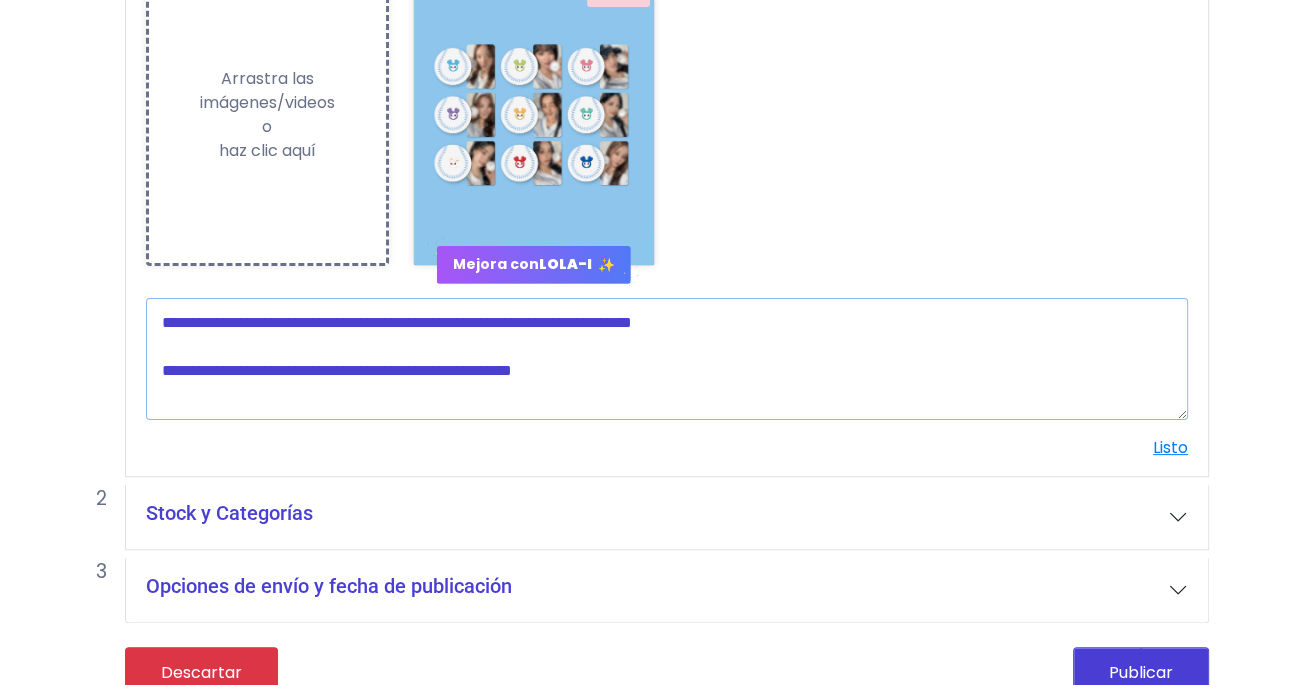 click at bounding box center (667, 359) 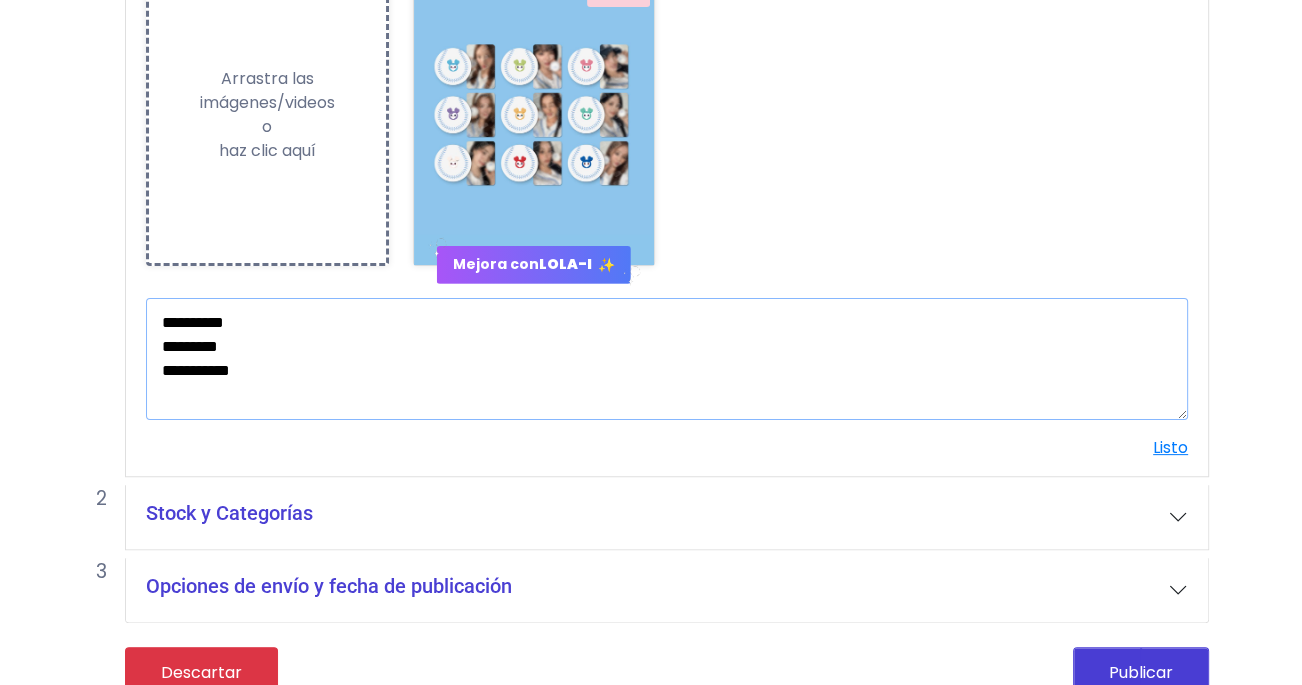 type on "**********" 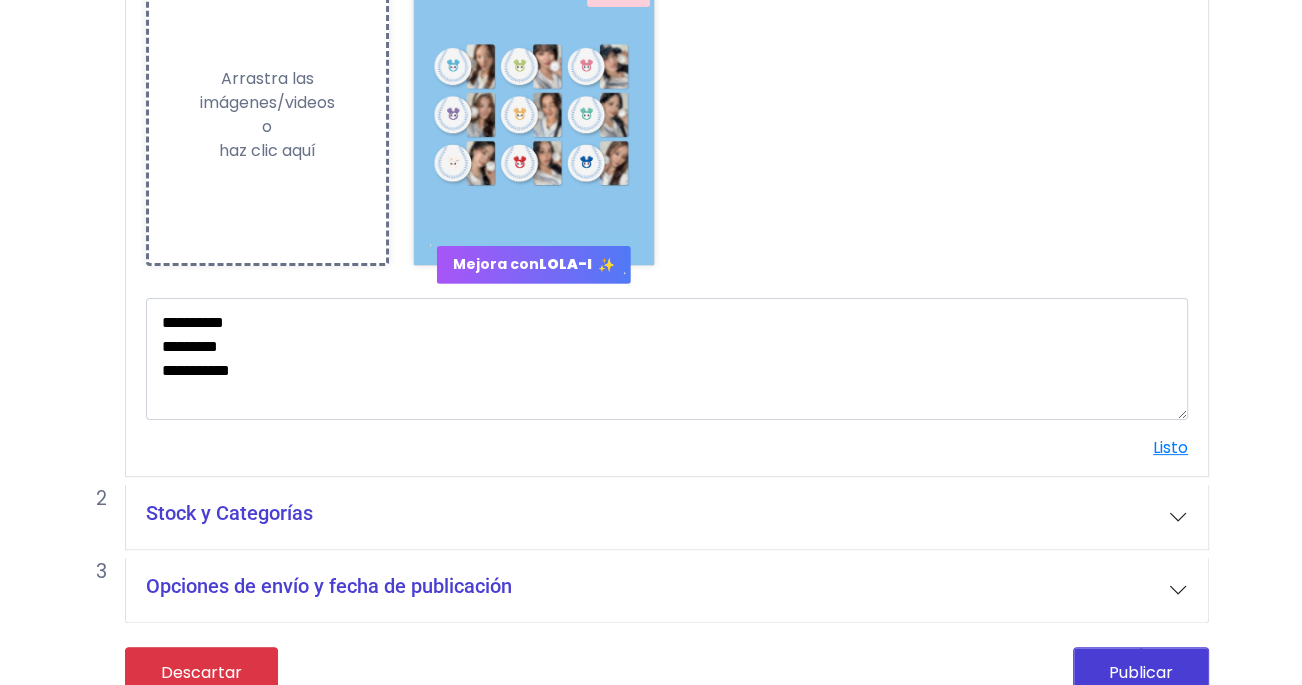 click on "Stock y Categorías" at bounding box center [667, 517] 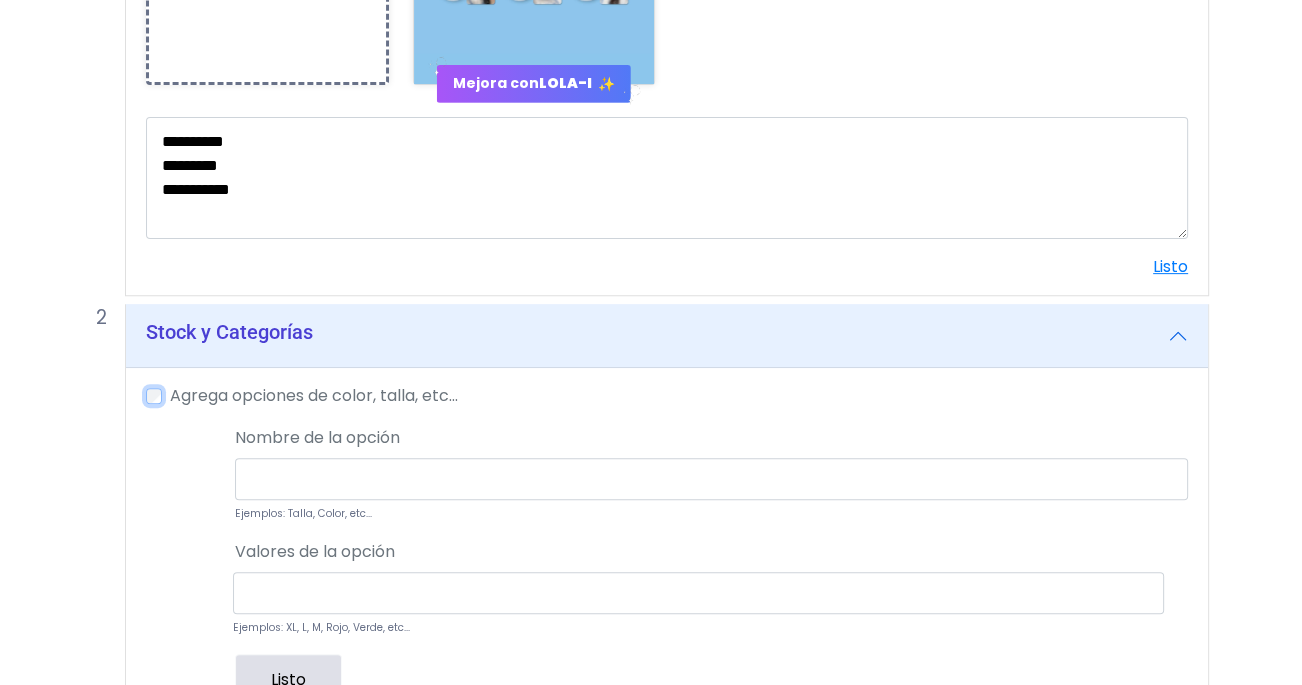 scroll, scrollTop: 680, scrollLeft: 0, axis: vertical 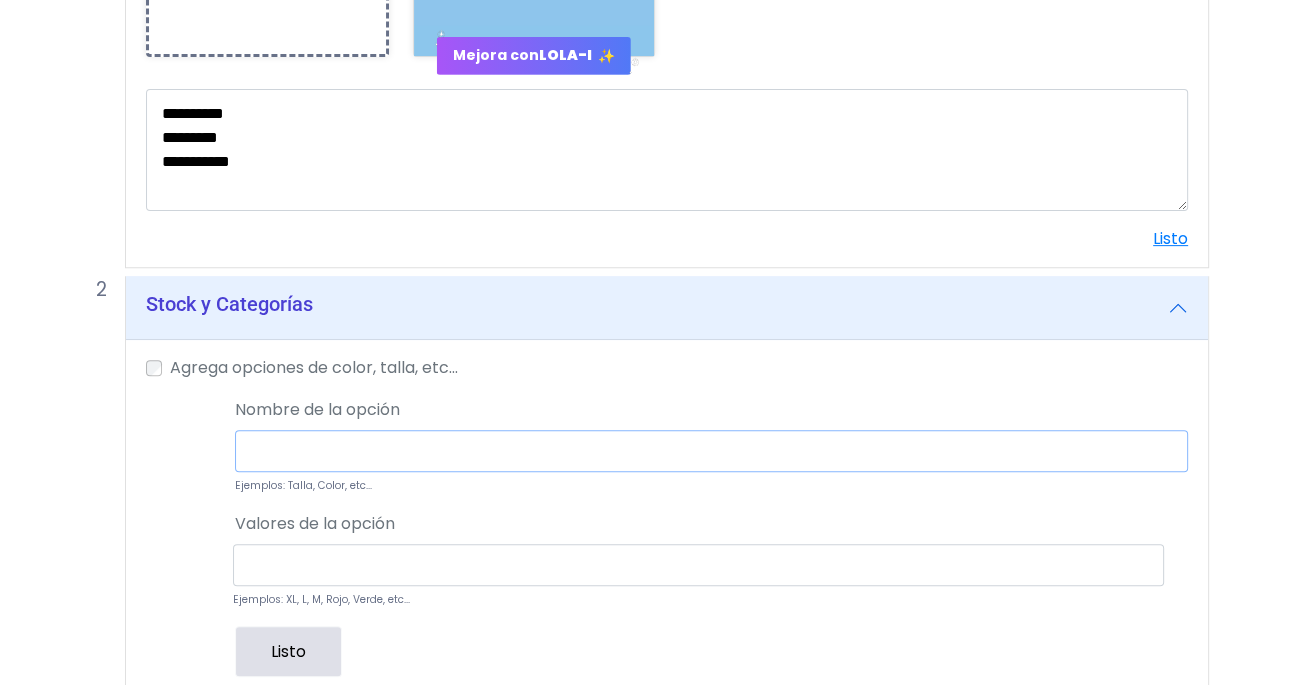 click at bounding box center [711, 451] 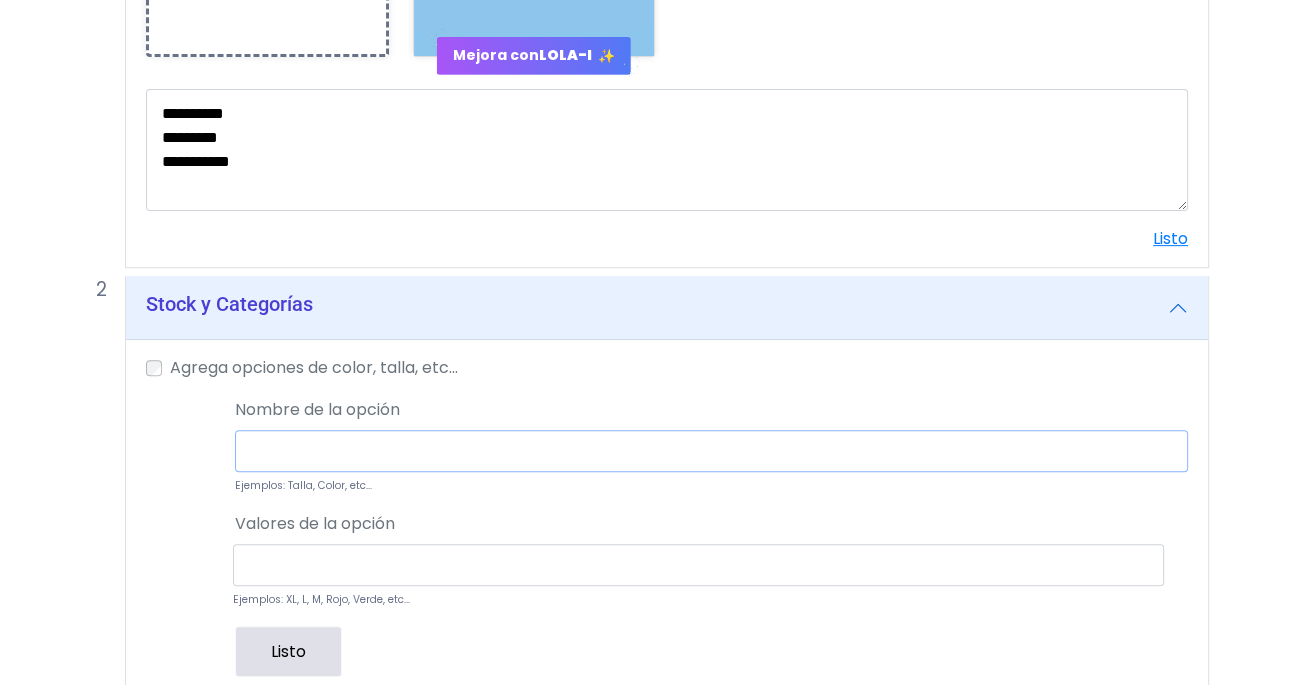 type on "******" 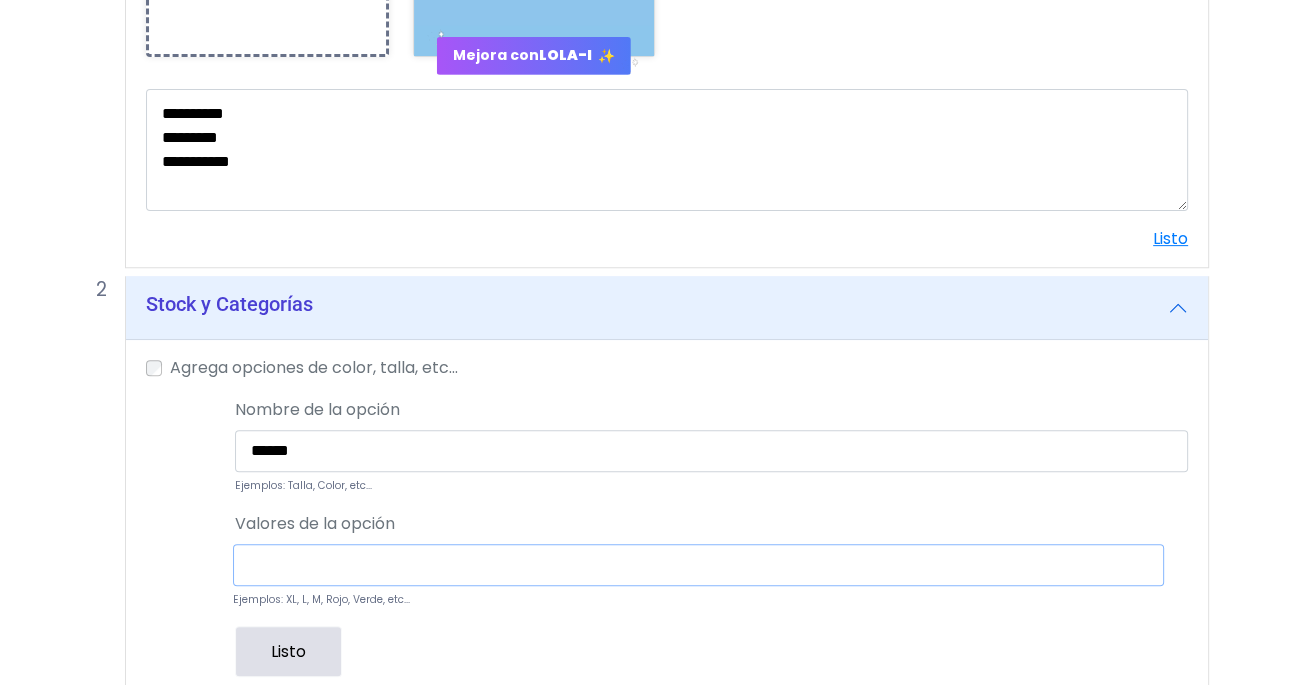 click at bounding box center (698, 565) 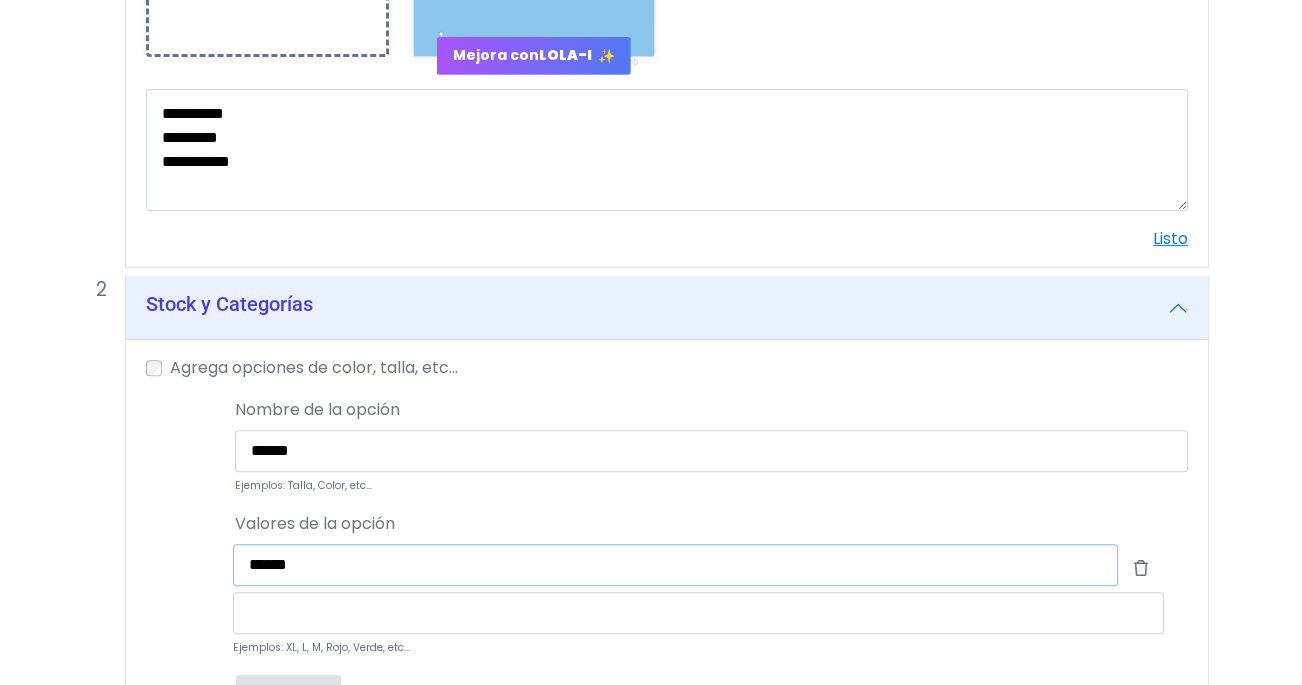 type on "******" 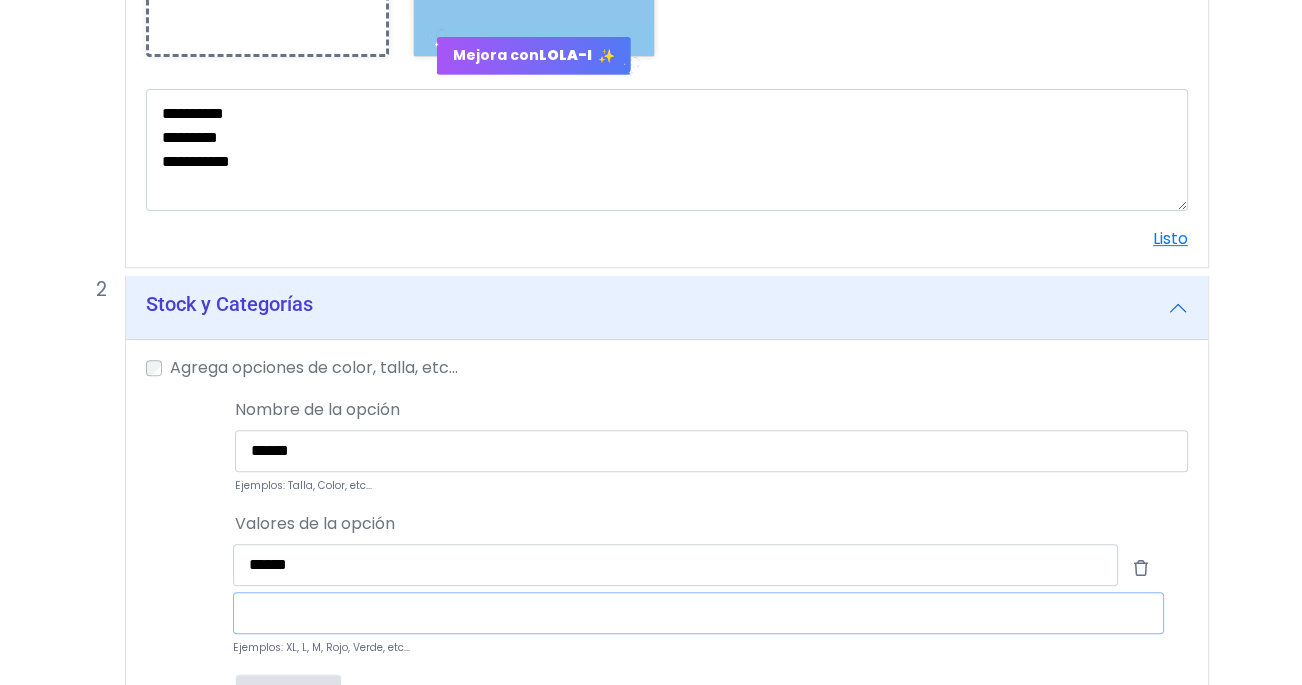click at bounding box center [698, 613] 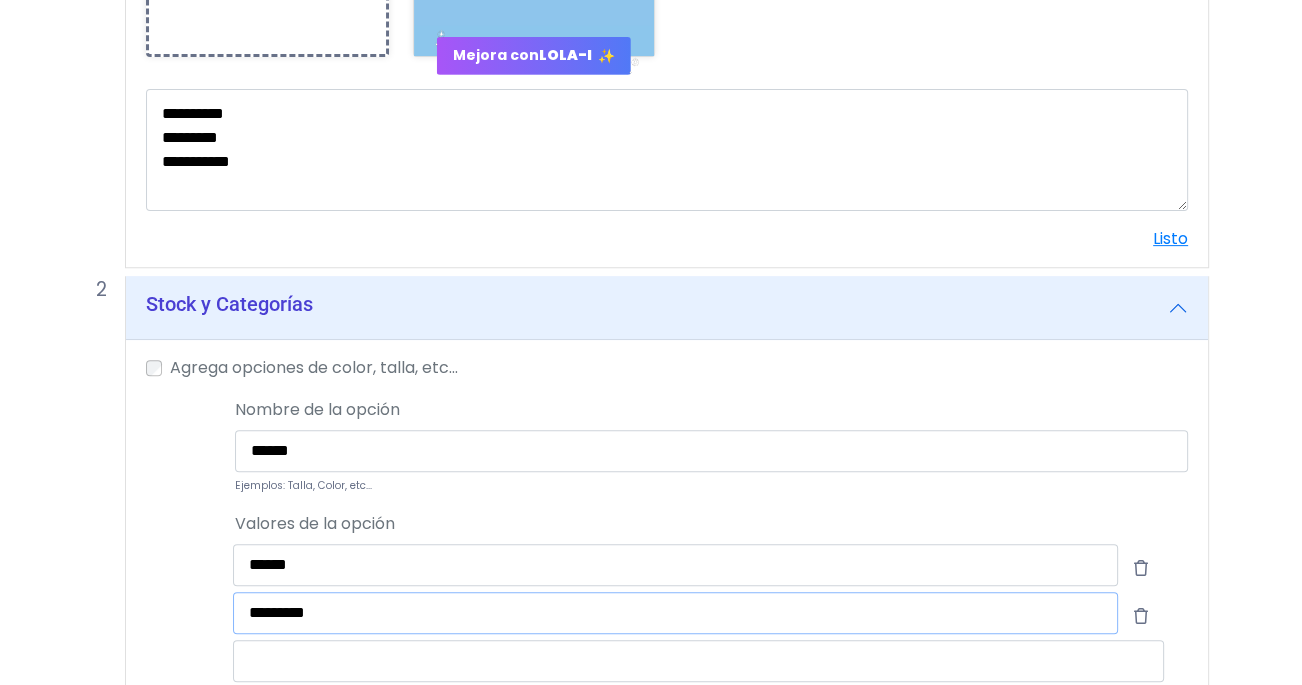 type on "*********" 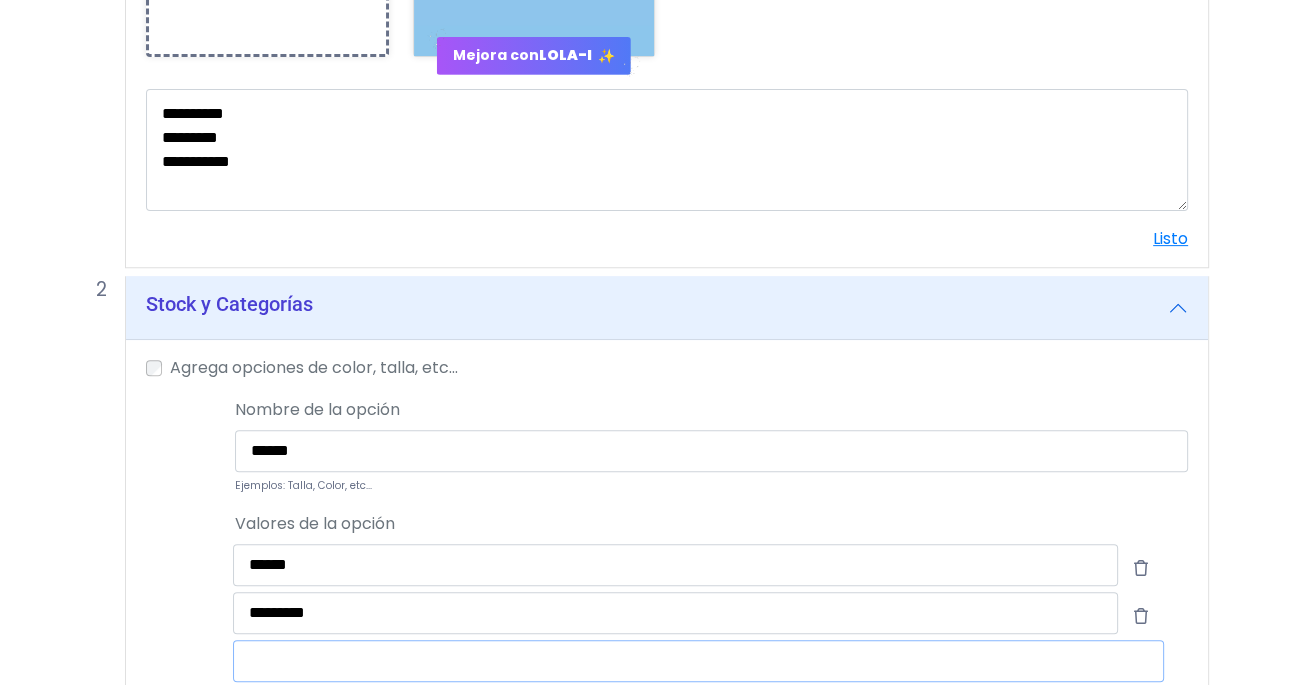 click at bounding box center [698, 661] 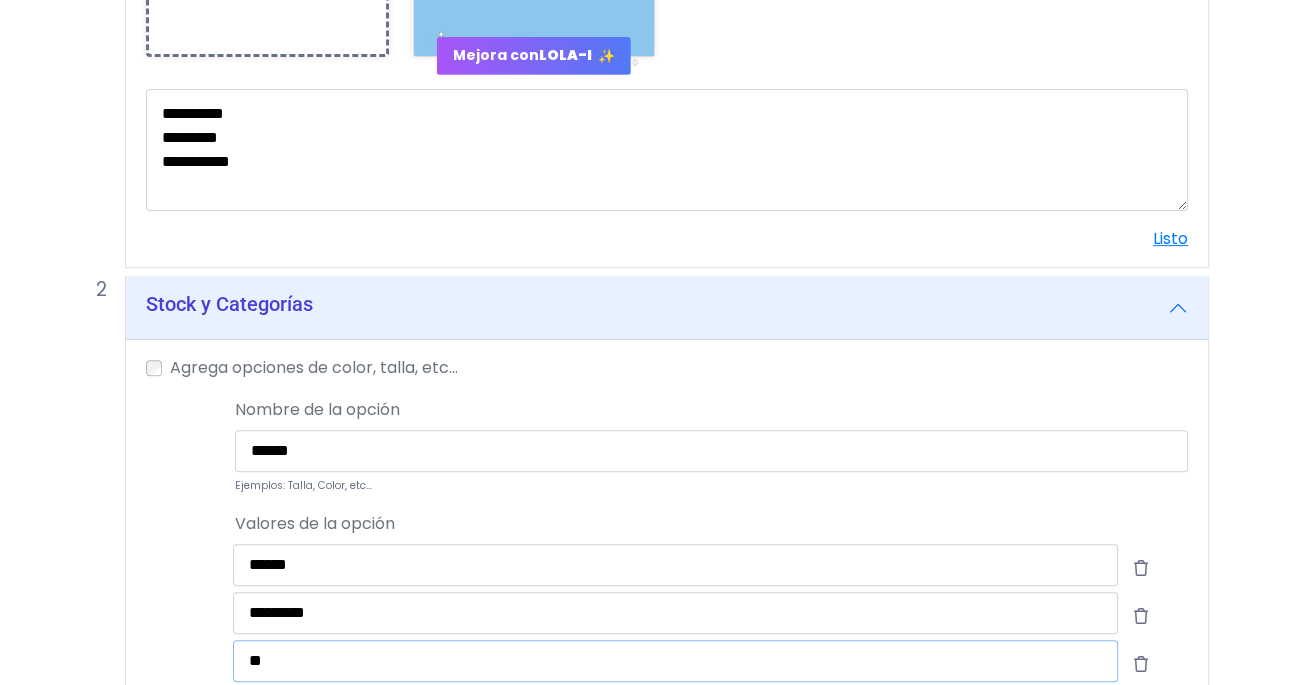 type on "*" 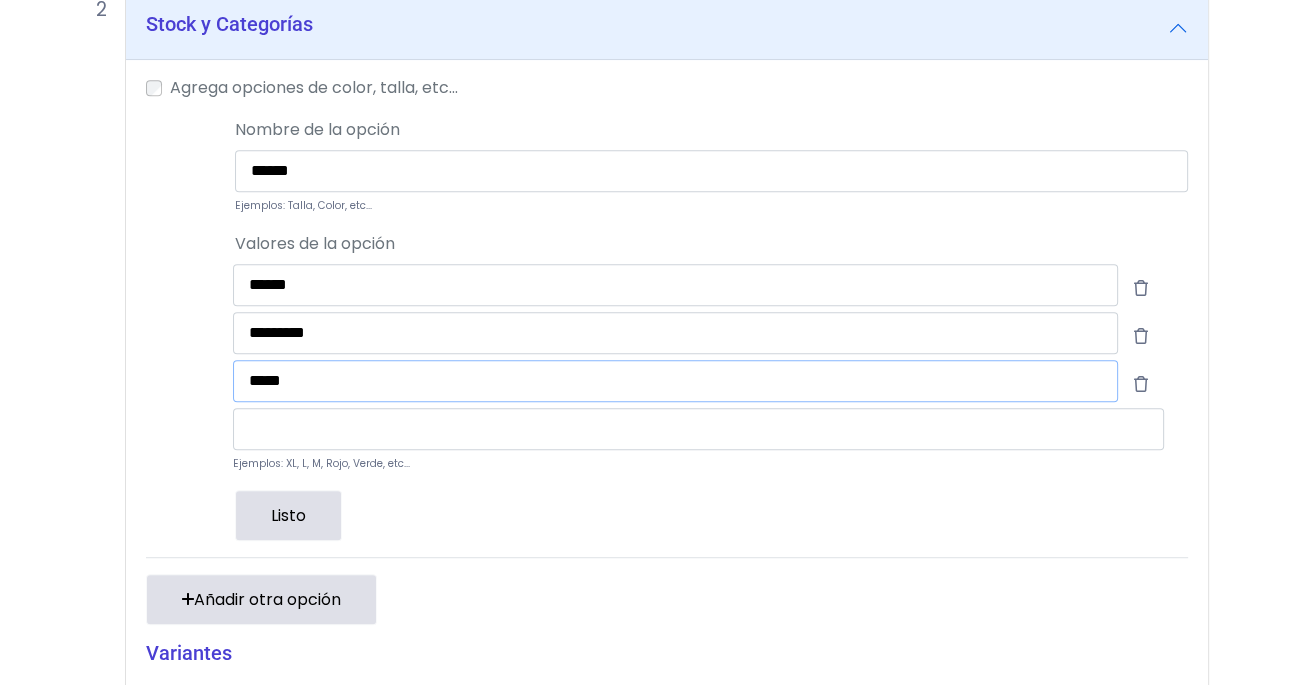 scroll, scrollTop: 960, scrollLeft: 0, axis: vertical 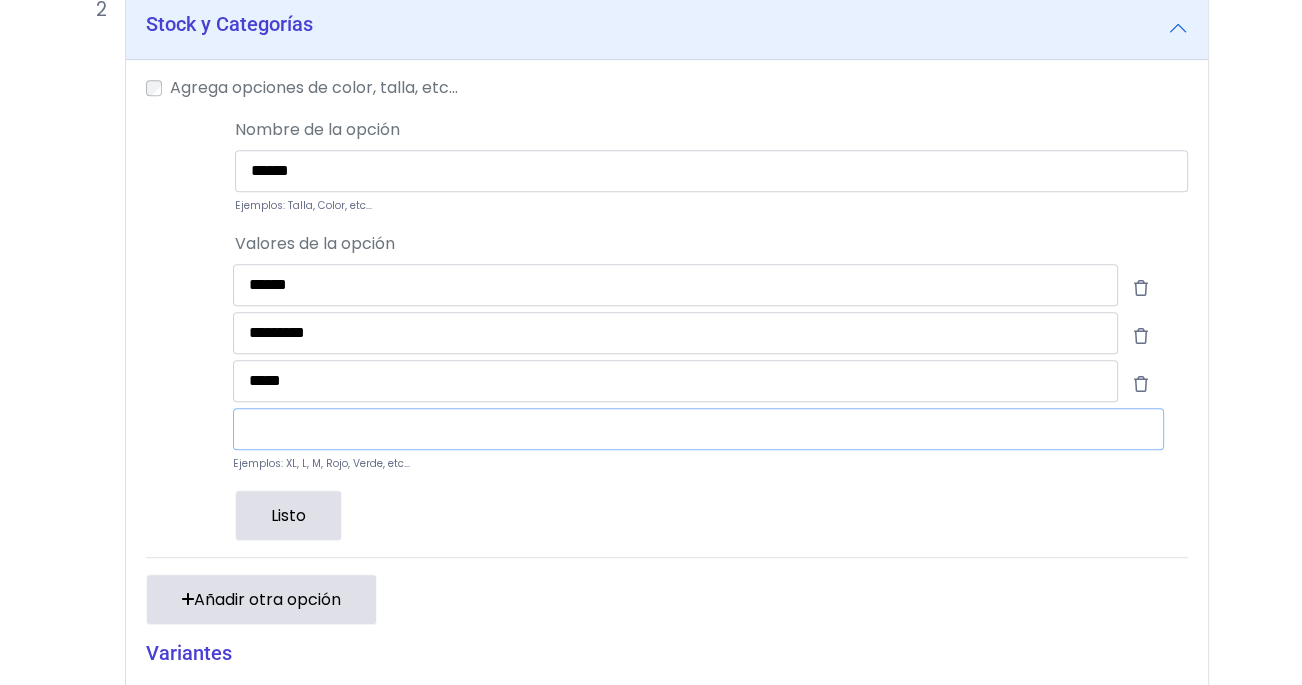 click at bounding box center [698, 429] 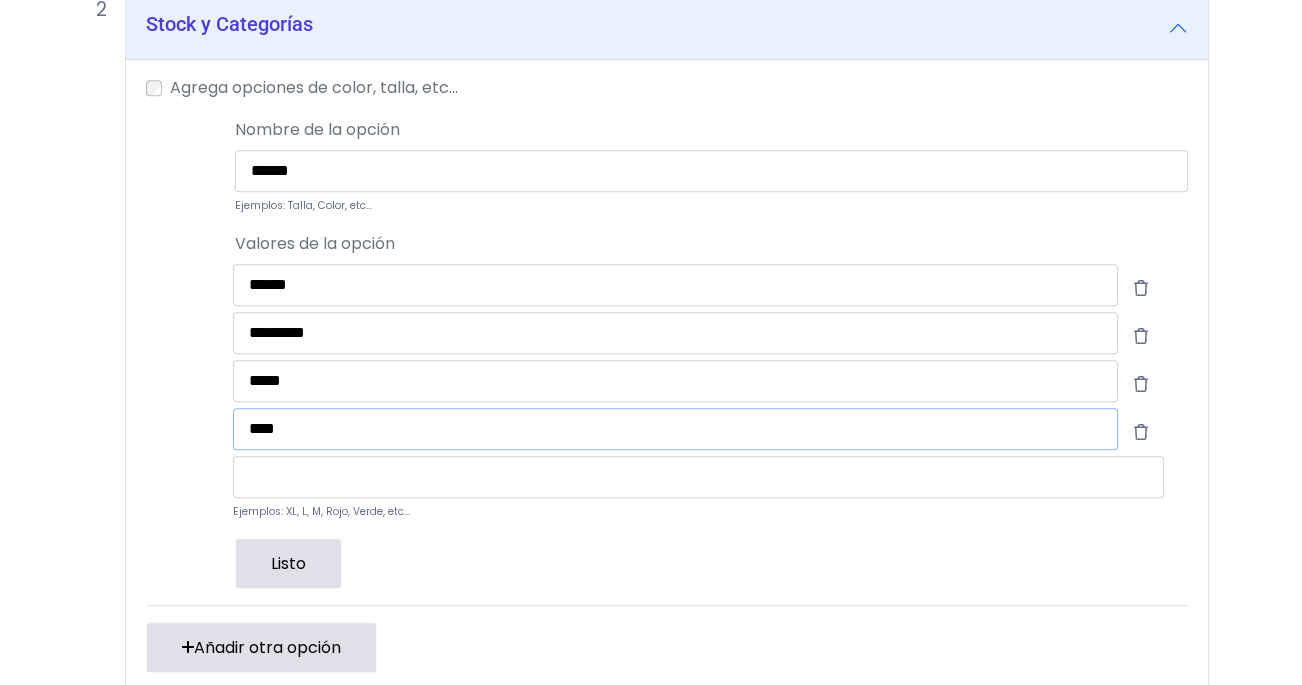 type on "****" 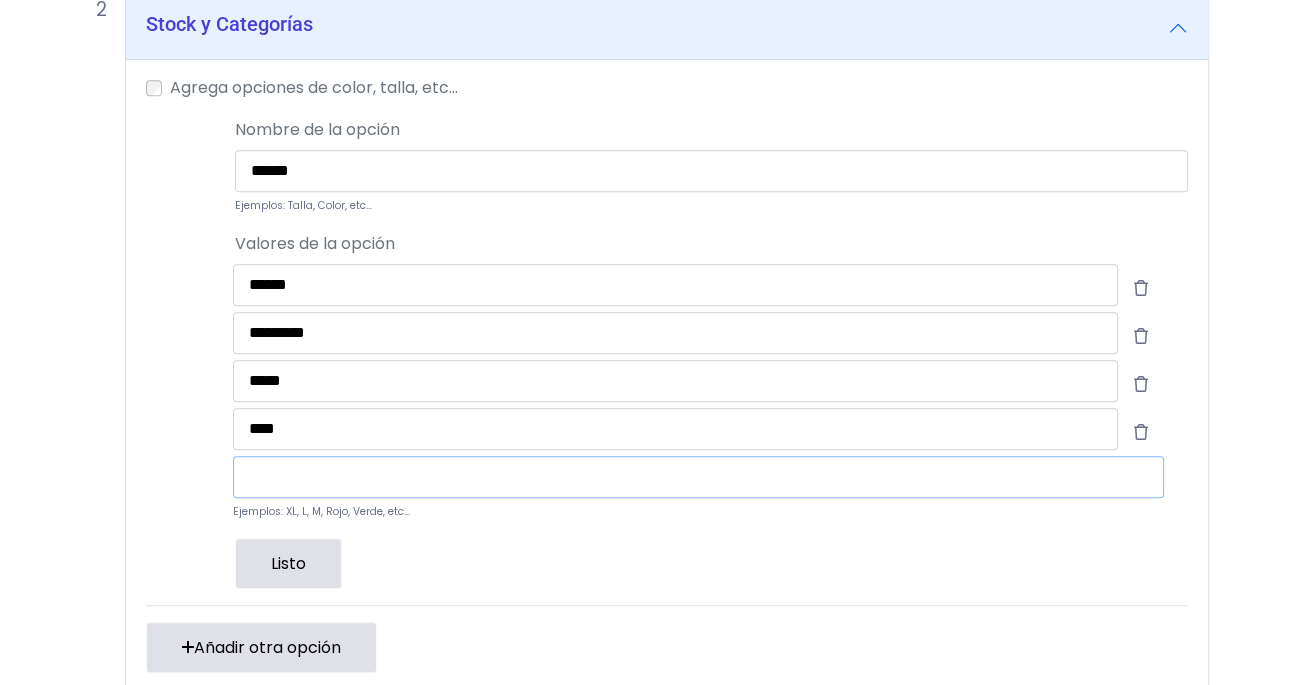 click at bounding box center [698, 477] 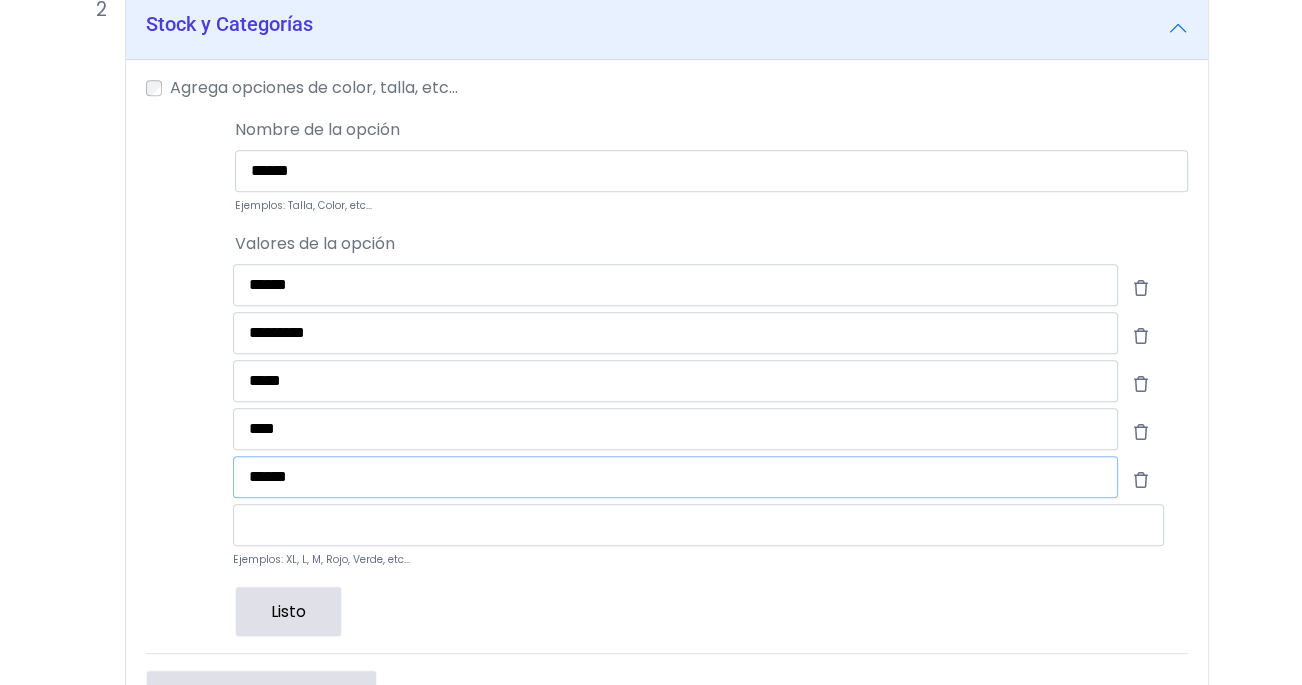 type on "******" 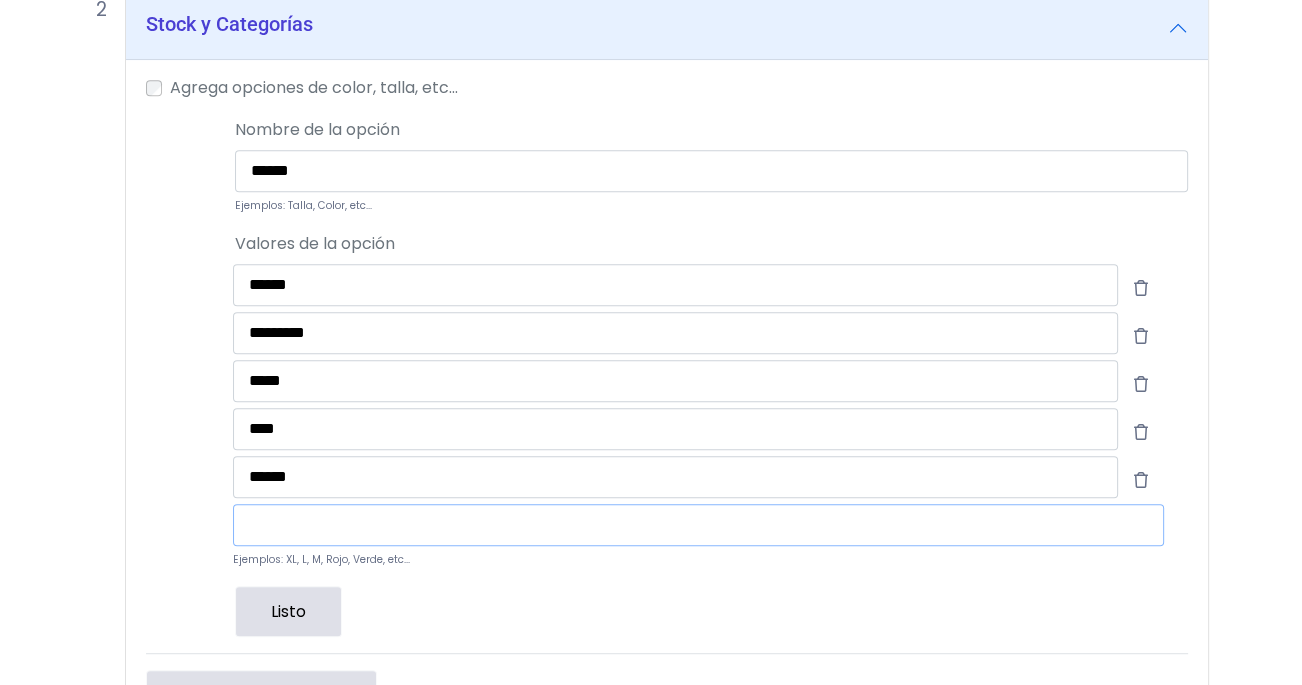 click at bounding box center (698, 525) 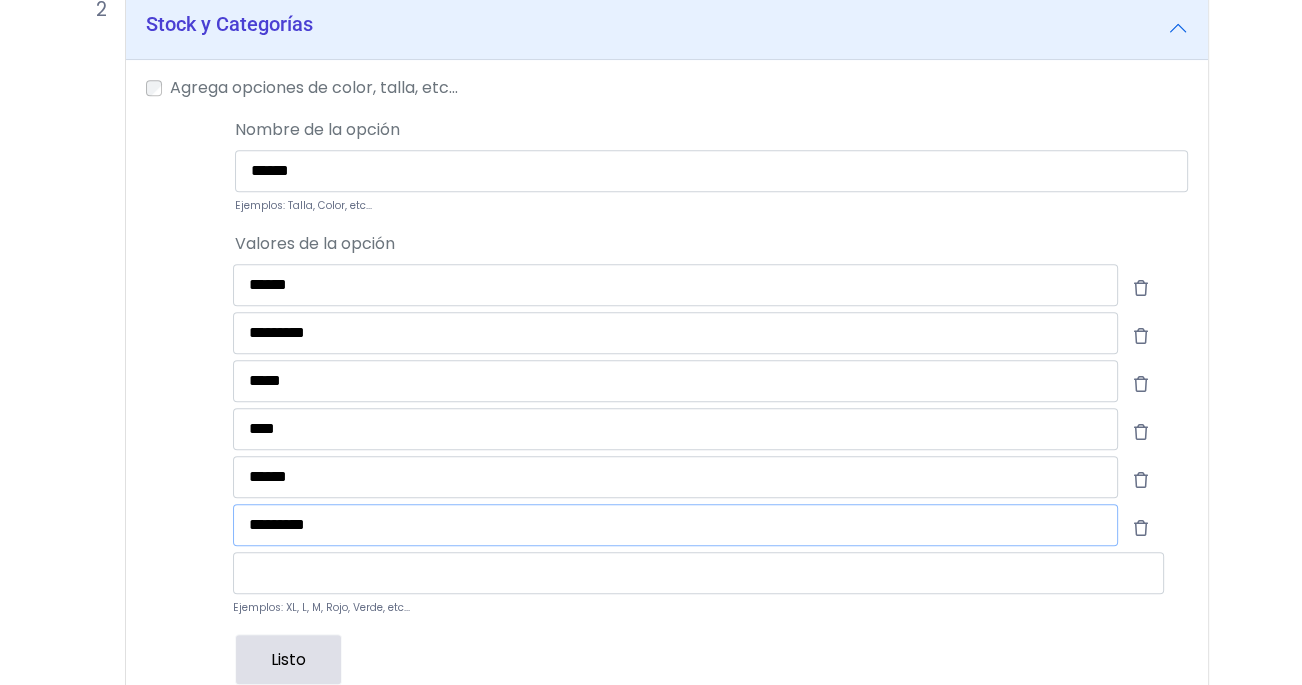 type on "*********" 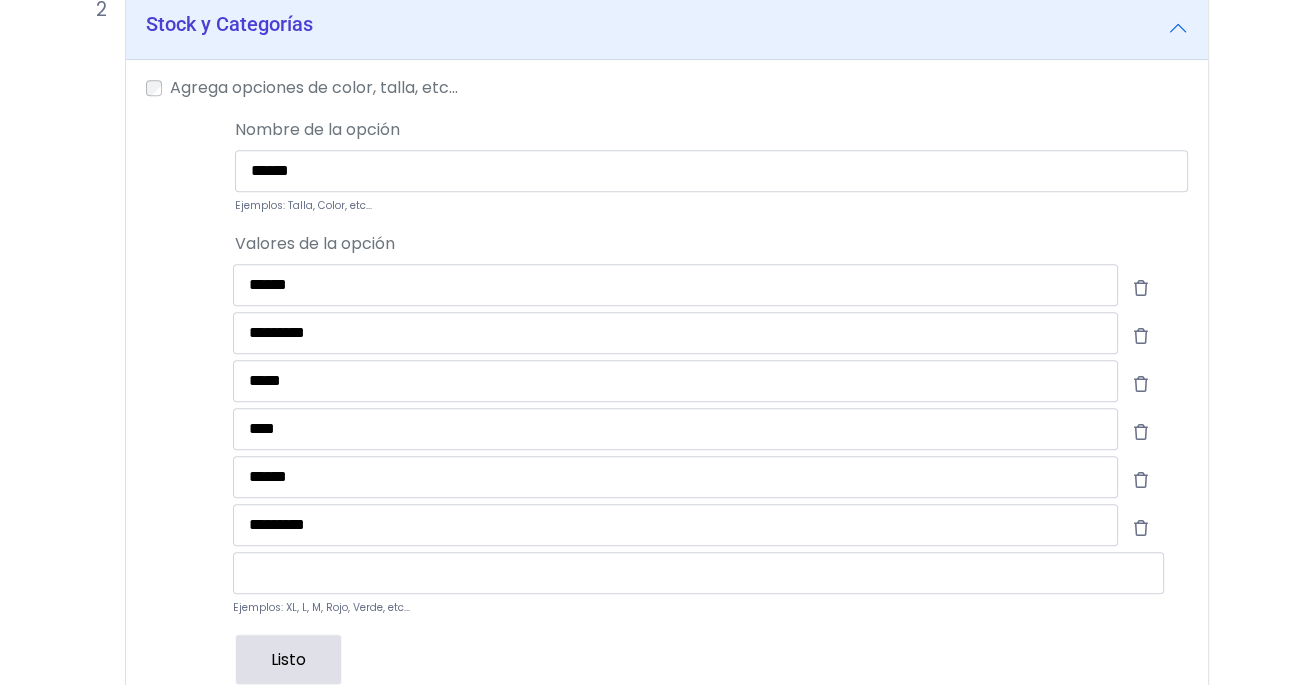 click at bounding box center [177, 528] 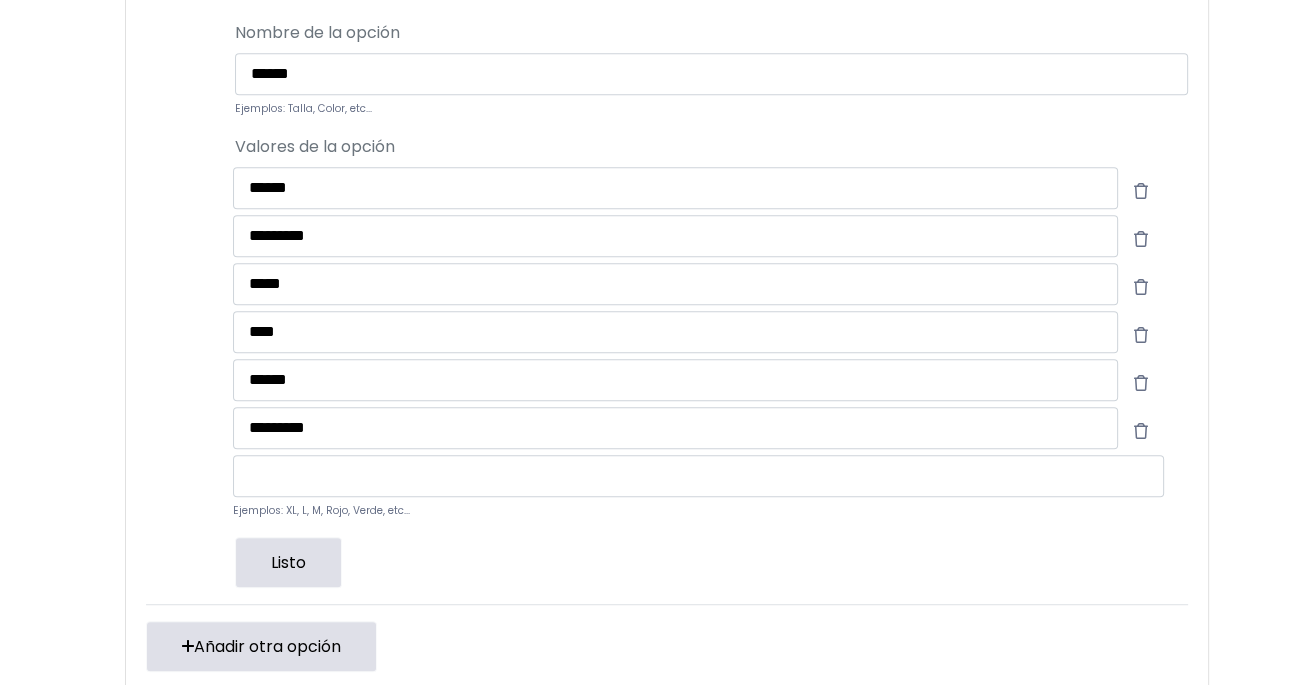 scroll, scrollTop: 1060, scrollLeft: 0, axis: vertical 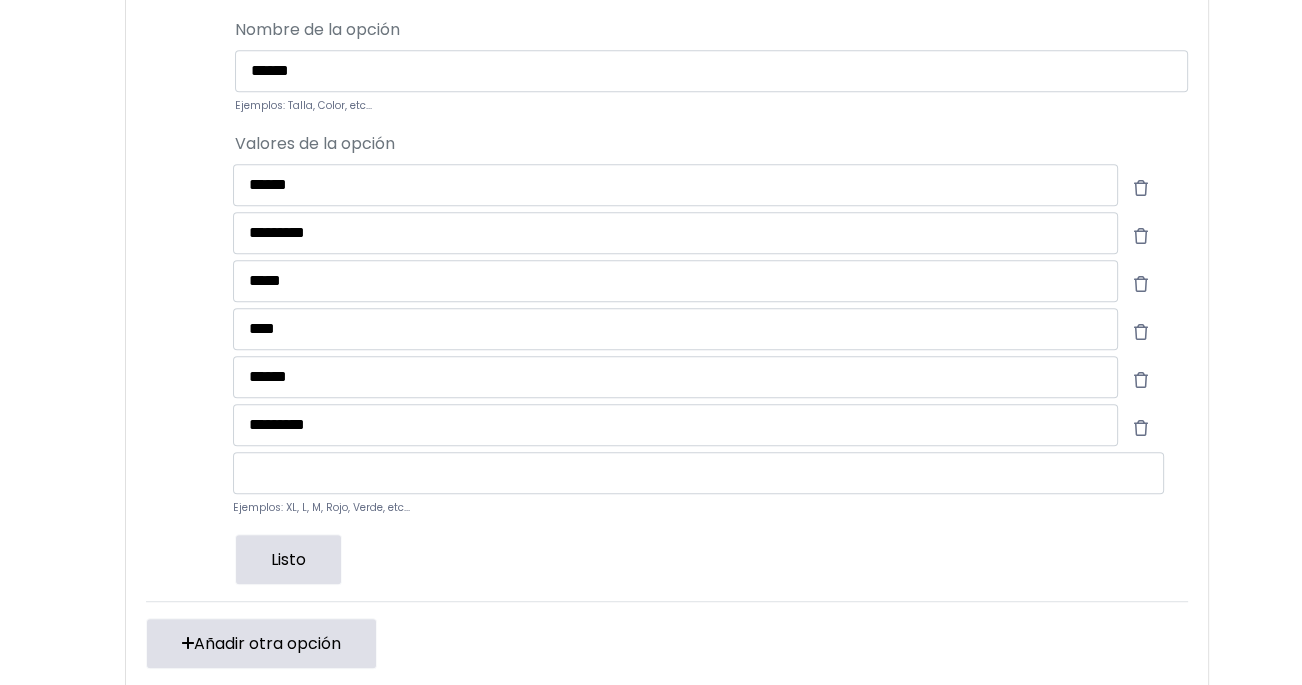 click on "Listo" at bounding box center [288, 559] 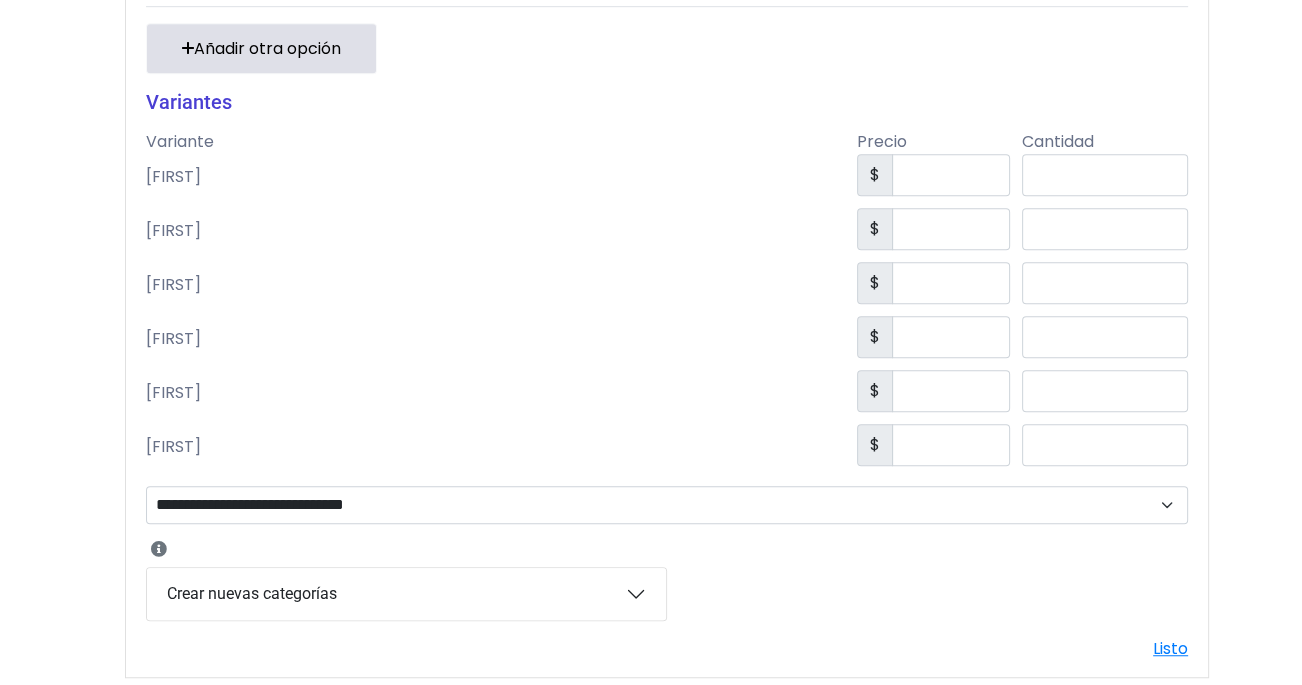 scroll, scrollTop: 1173, scrollLeft: 0, axis: vertical 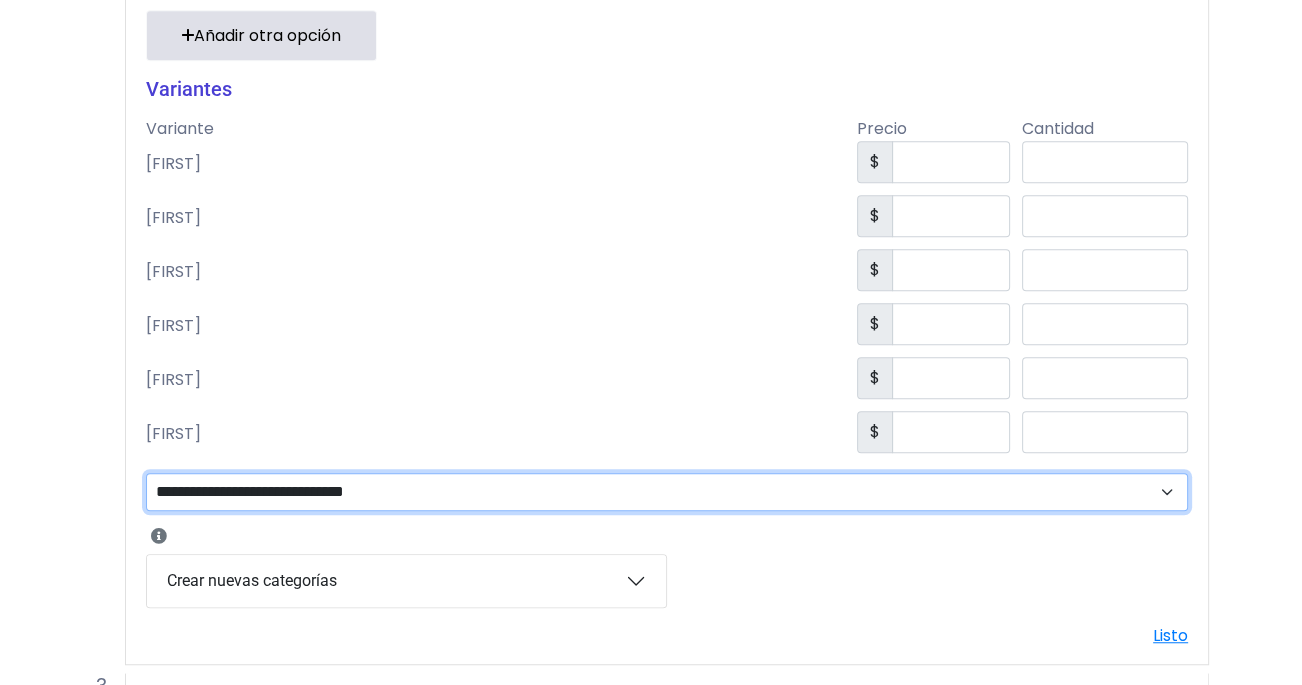 click on "**********" at bounding box center [667, 492] 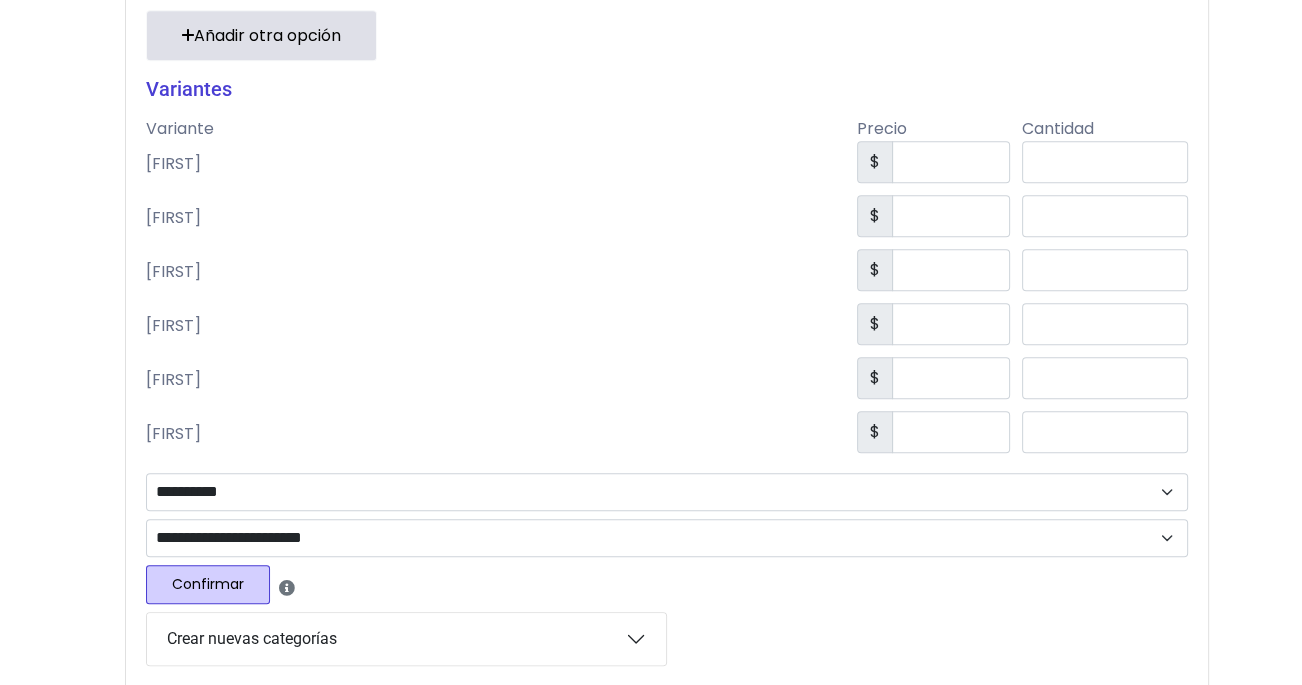 click on "Confirmar" at bounding box center [208, 584] 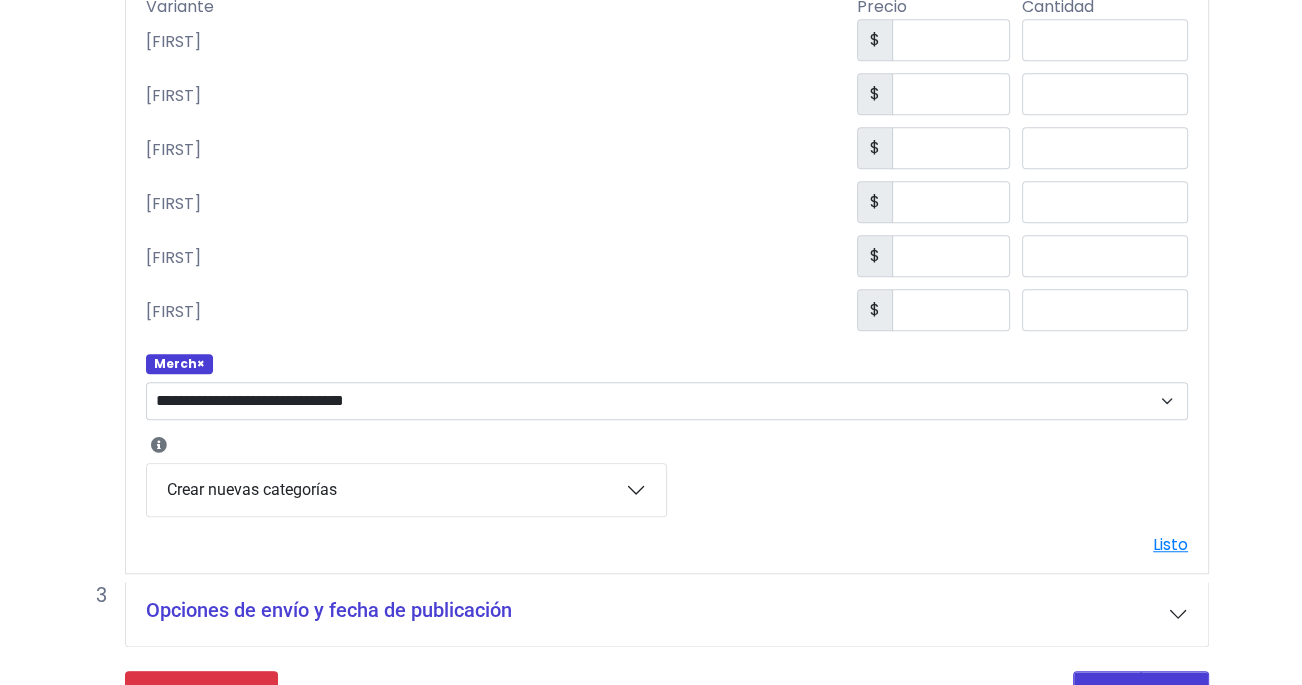 scroll, scrollTop: 1296, scrollLeft: 0, axis: vertical 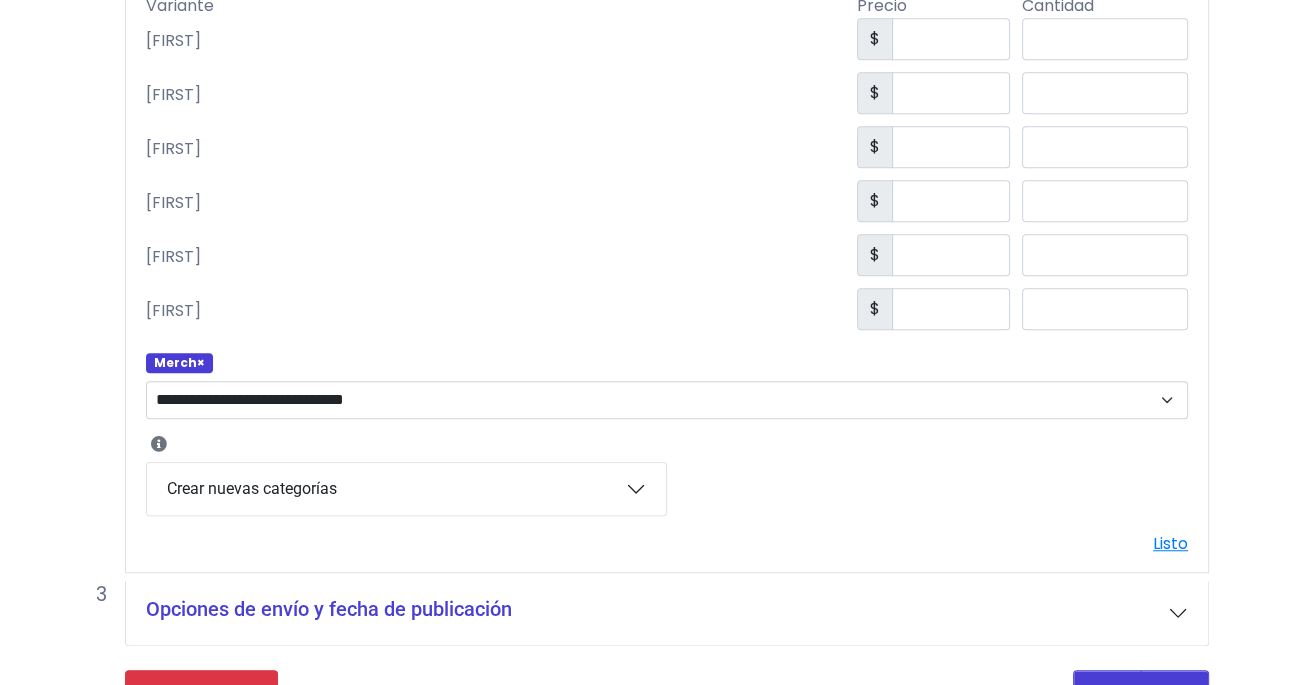 click on "Crear nuevas categorías" at bounding box center [406, 489] 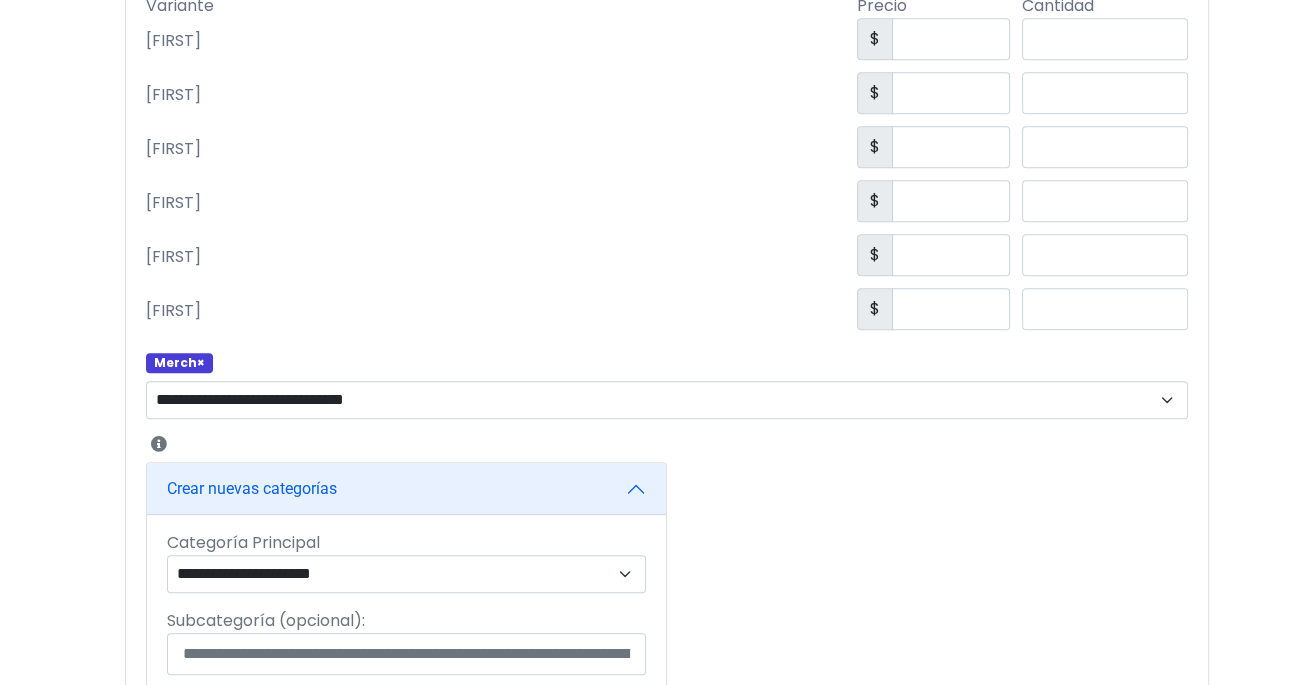 click on "Agrega opciones de color, talla, etc...
Opción
Dahyun Chaeyoung Tzuyu Mina Nayeon Jeongyeon
Editar
Nombre de la opción
****** Ejemplos: Talla, Color, etc... $" at bounding box center [667, 269] 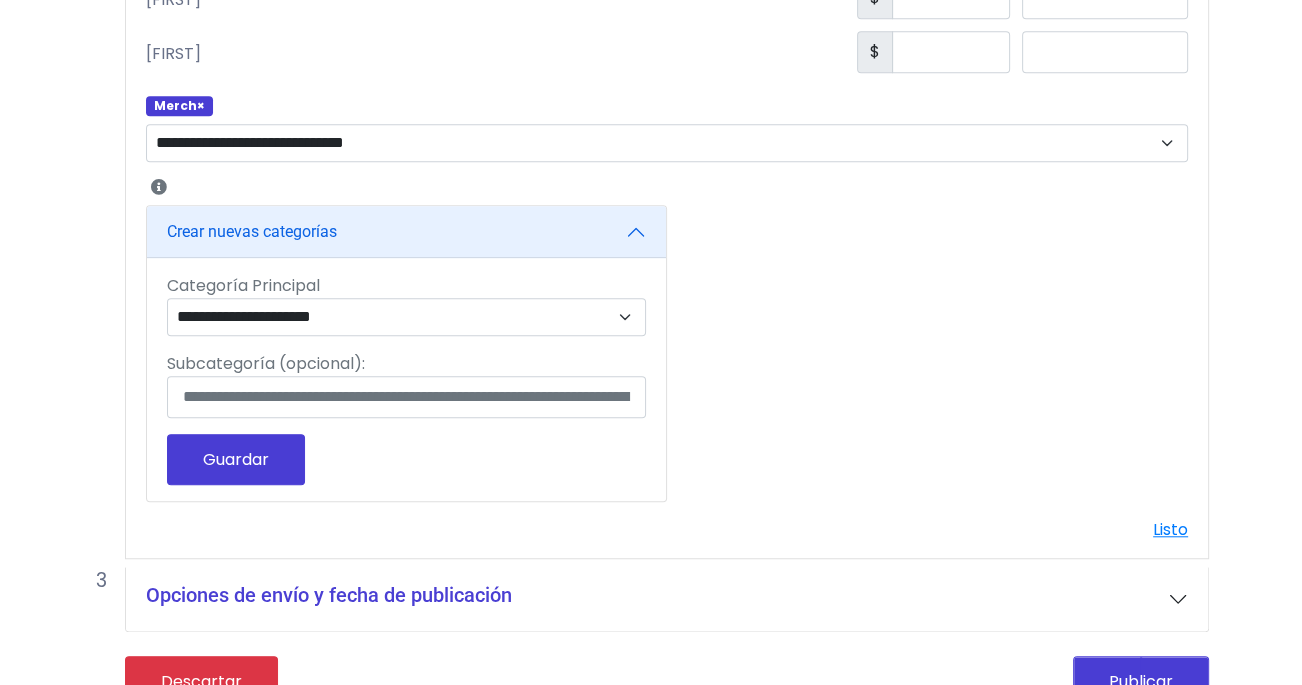 scroll, scrollTop: 1582, scrollLeft: 0, axis: vertical 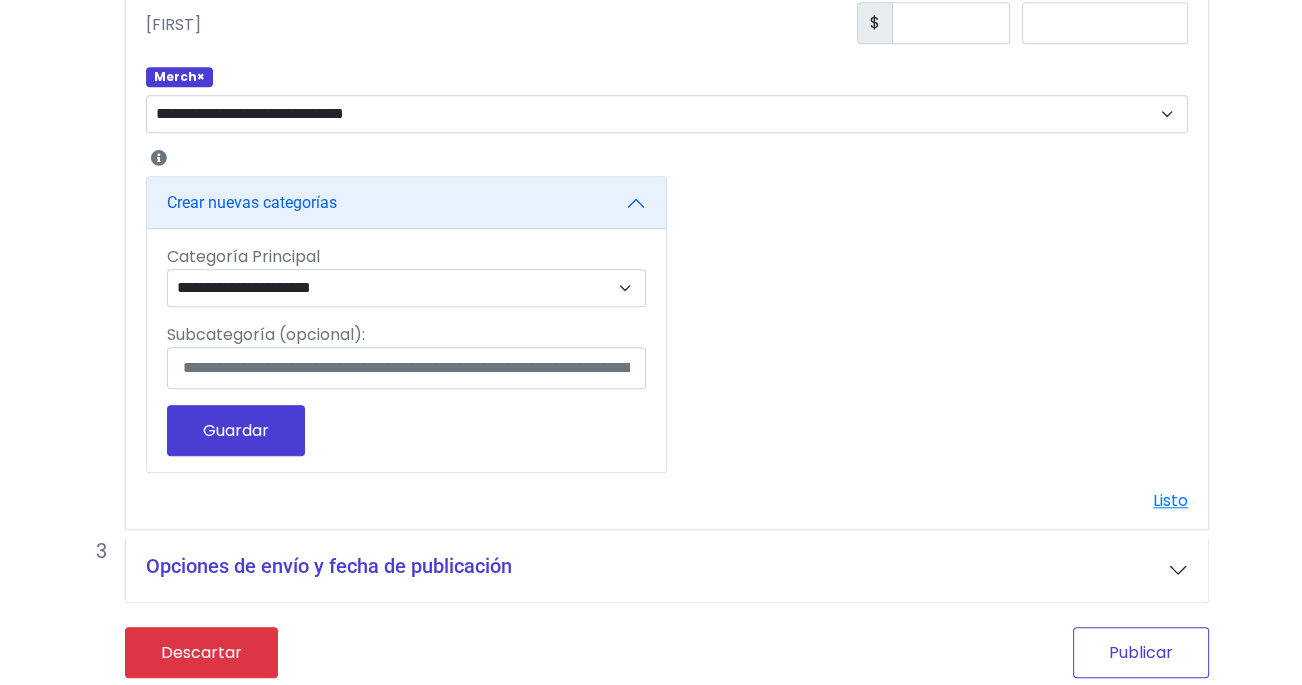 click on "Publicar" at bounding box center [1141, 652] 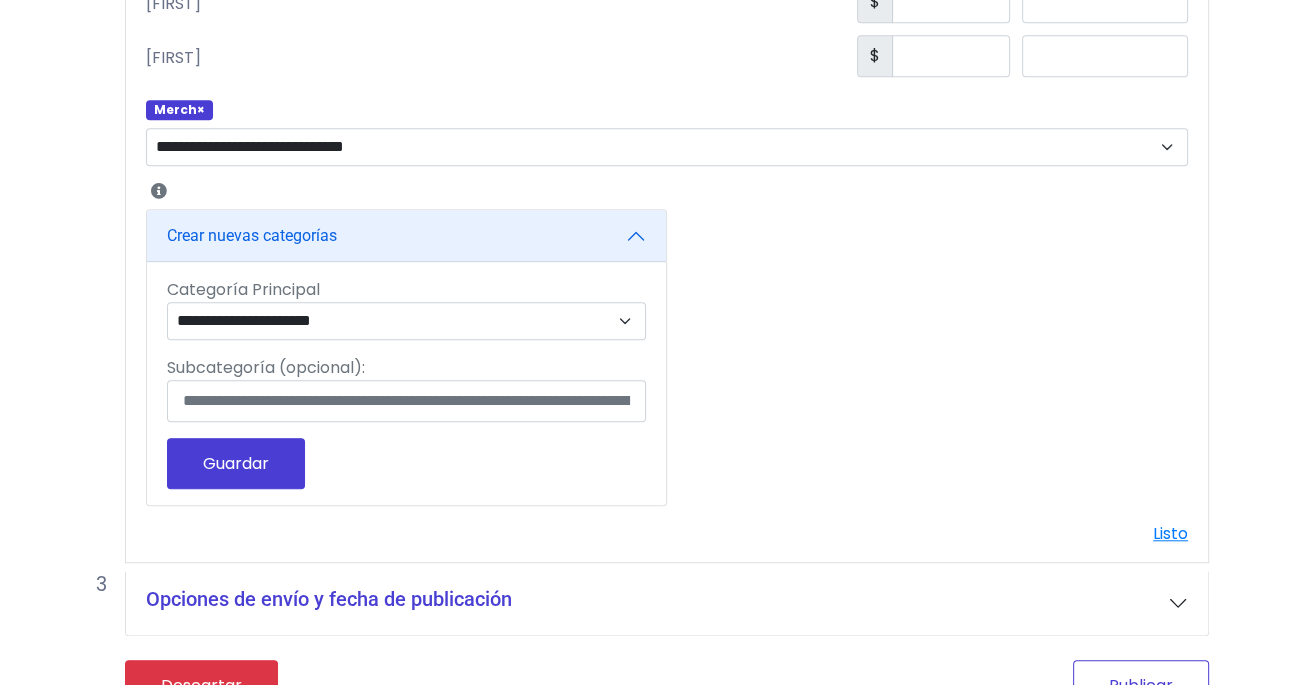 scroll, scrollTop: 1615, scrollLeft: 0, axis: vertical 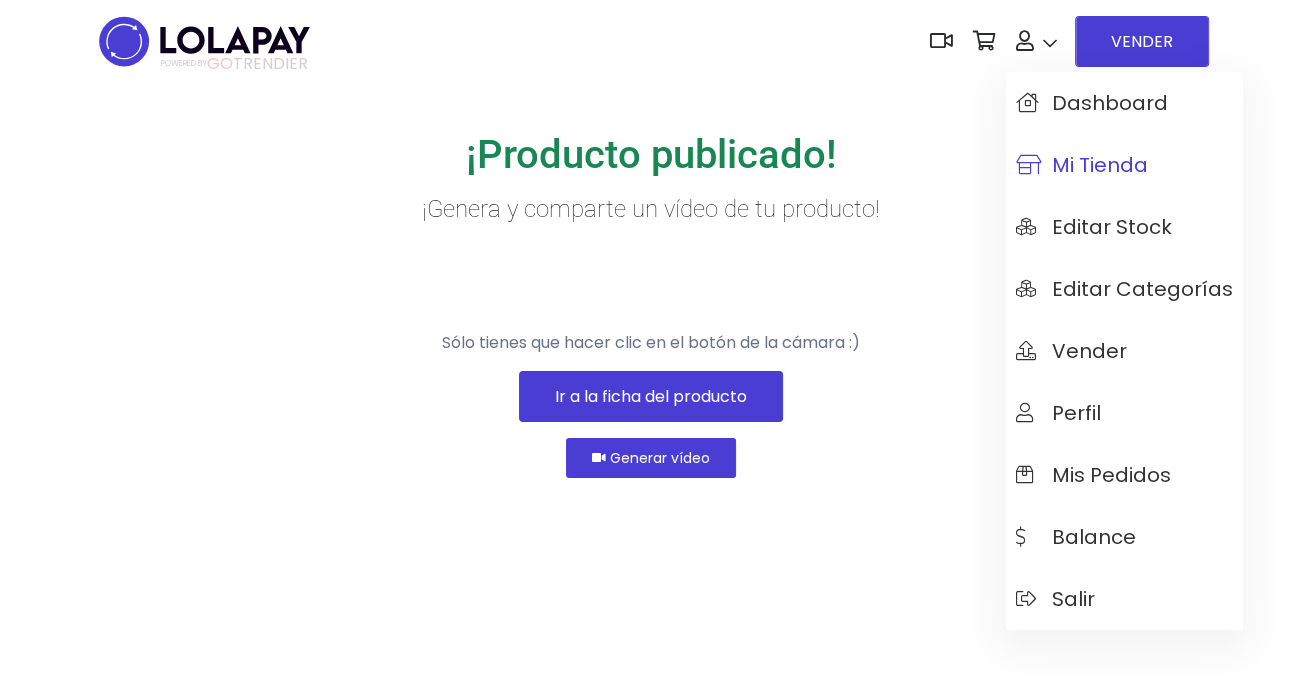 click on "Mi tienda" at bounding box center (1082, 165) 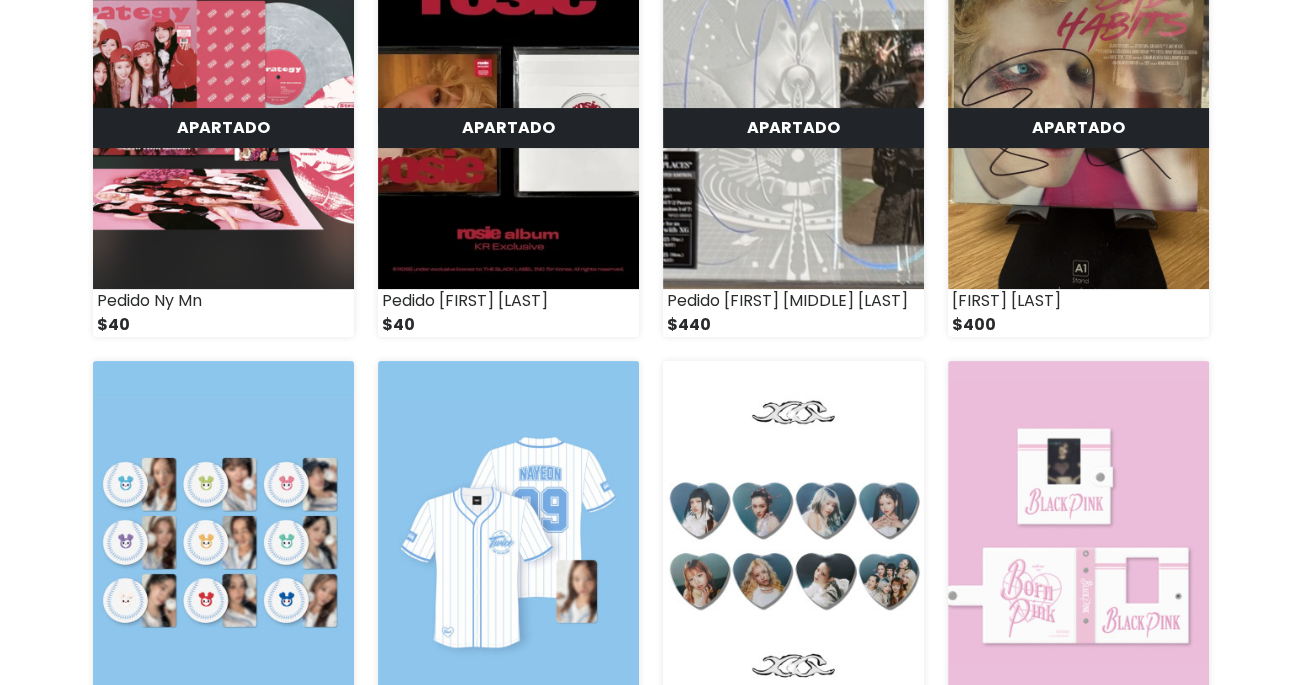 scroll, scrollTop: 0, scrollLeft: 0, axis: both 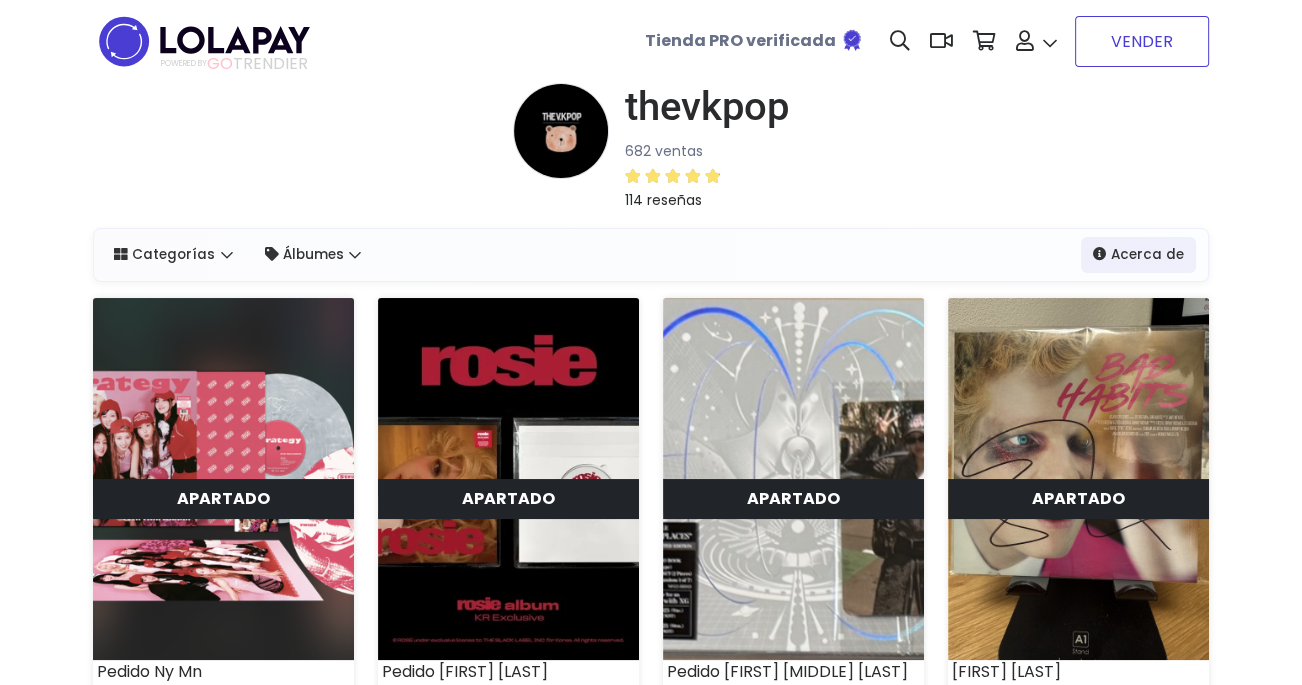 click on "VENDER" at bounding box center (1142, 41) 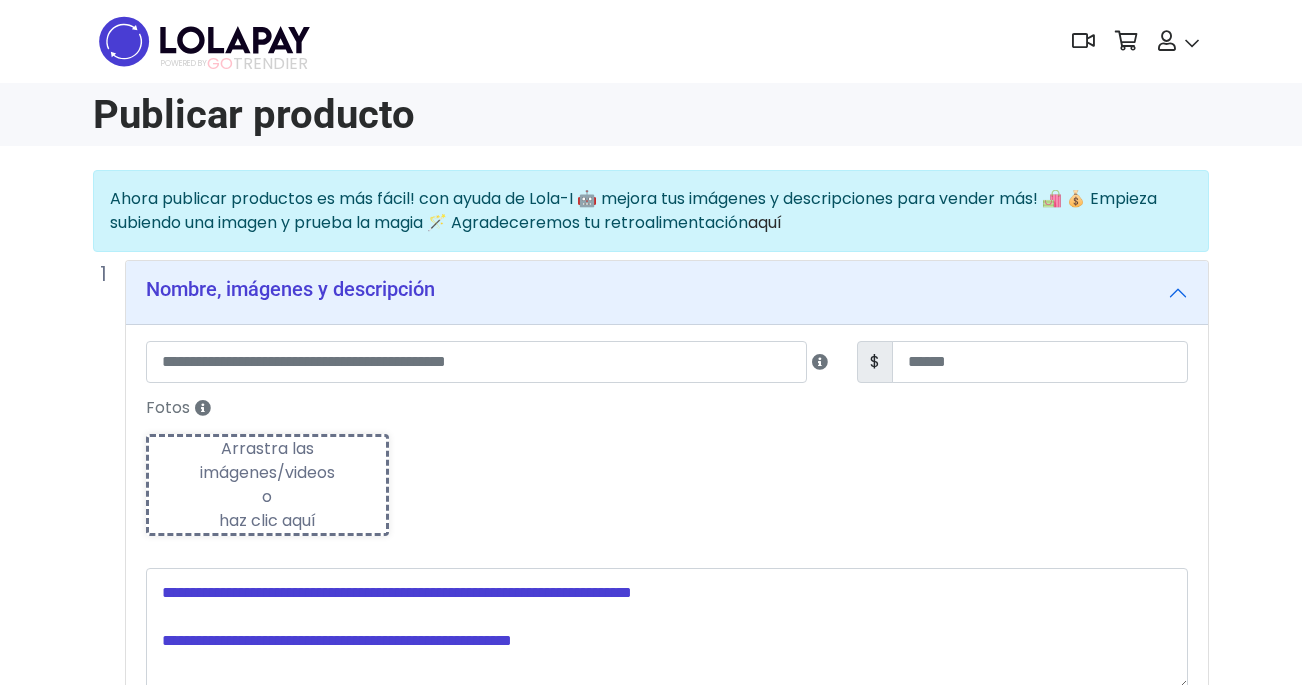 scroll, scrollTop: 0, scrollLeft: 0, axis: both 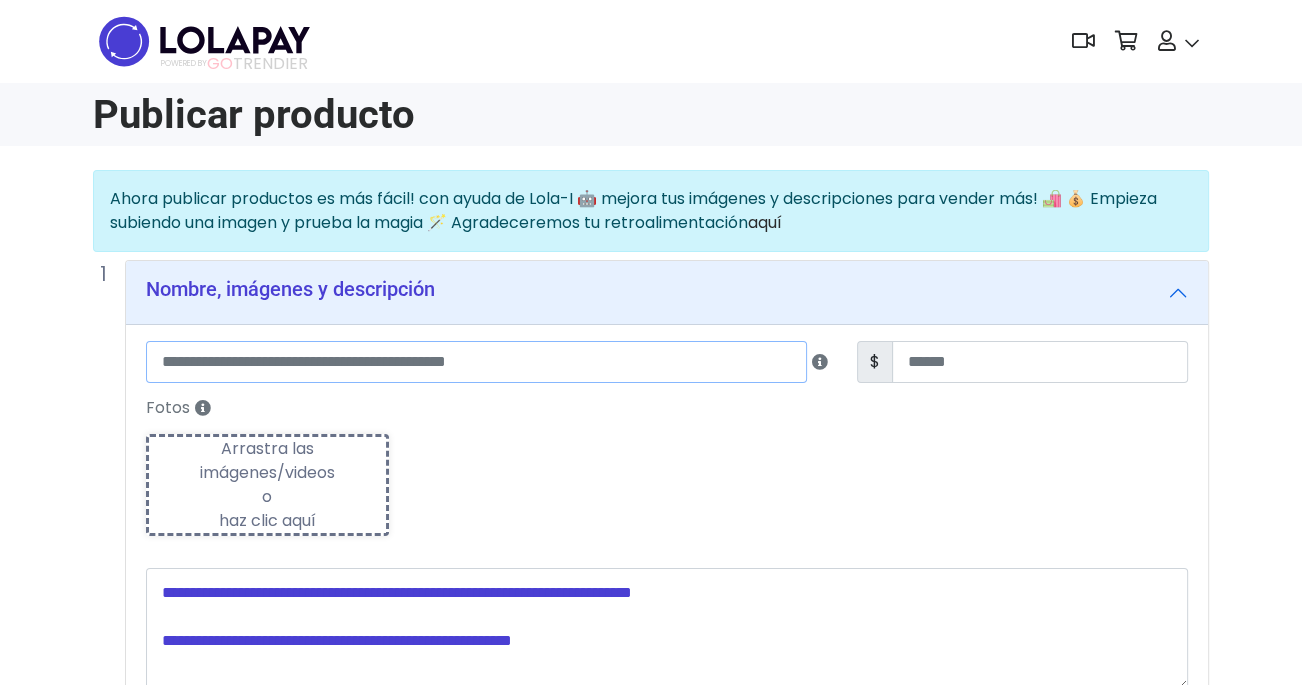 click at bounding box center [476, 362] 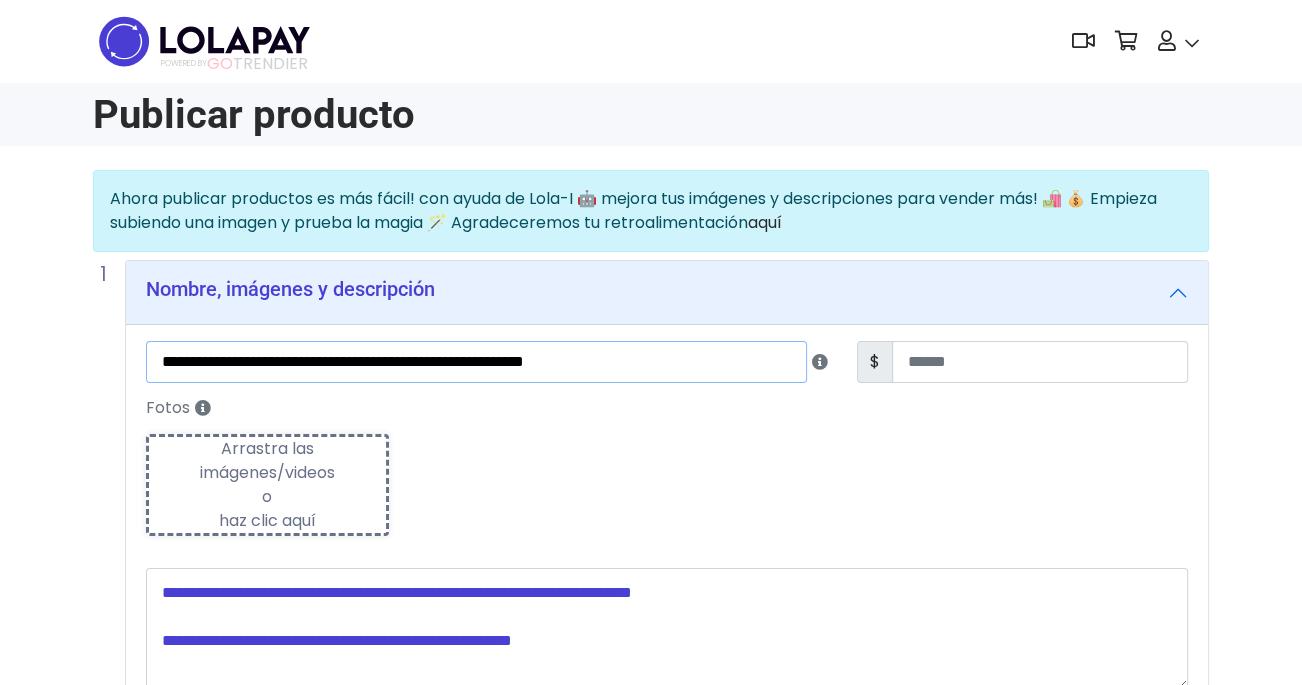 type on "**********" 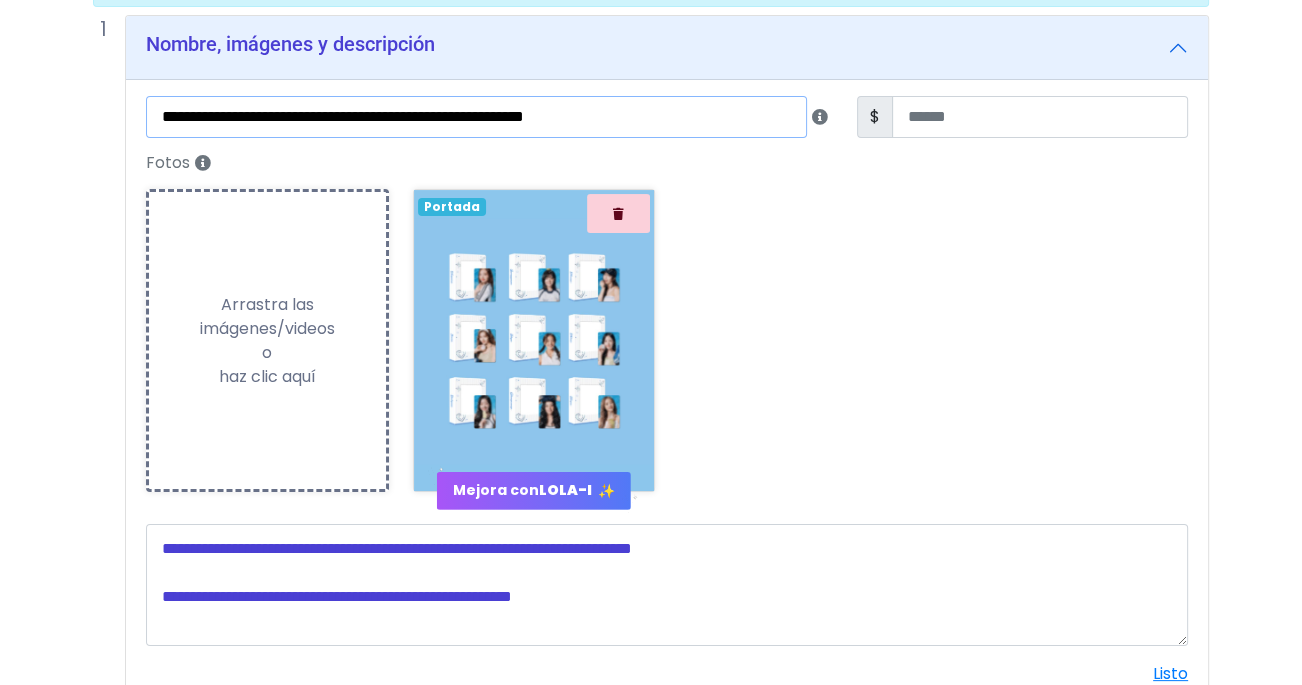 scroll, scrollTop: 241, scrollLeft: 0, axis: vertical 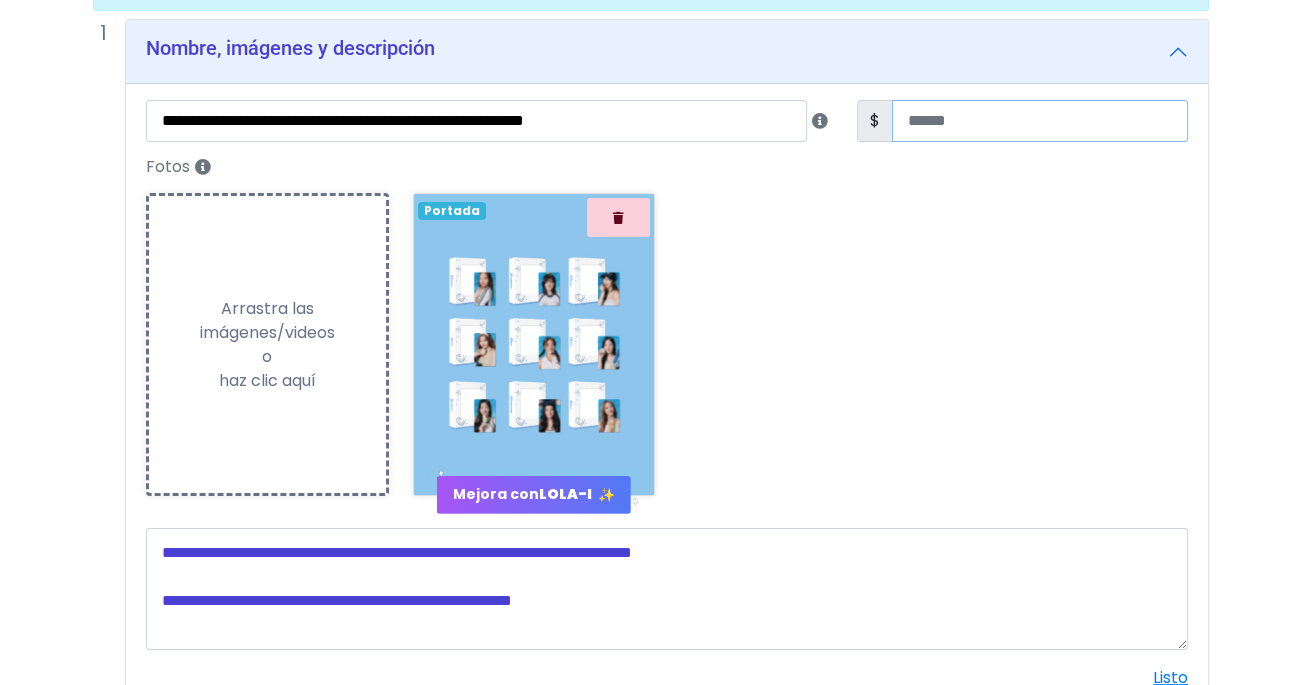 click at bounding box center [1040, 121] 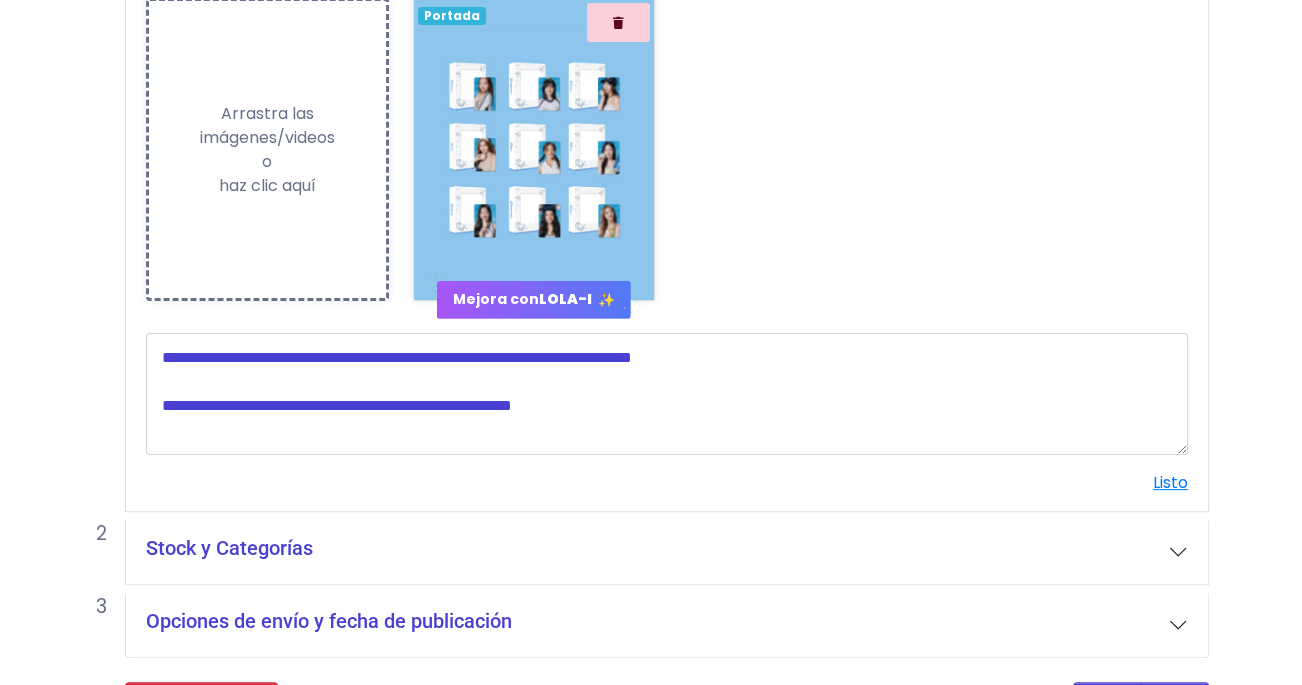 scroll, scrollTop: 496, scrollLeft: 0, axis: vertical 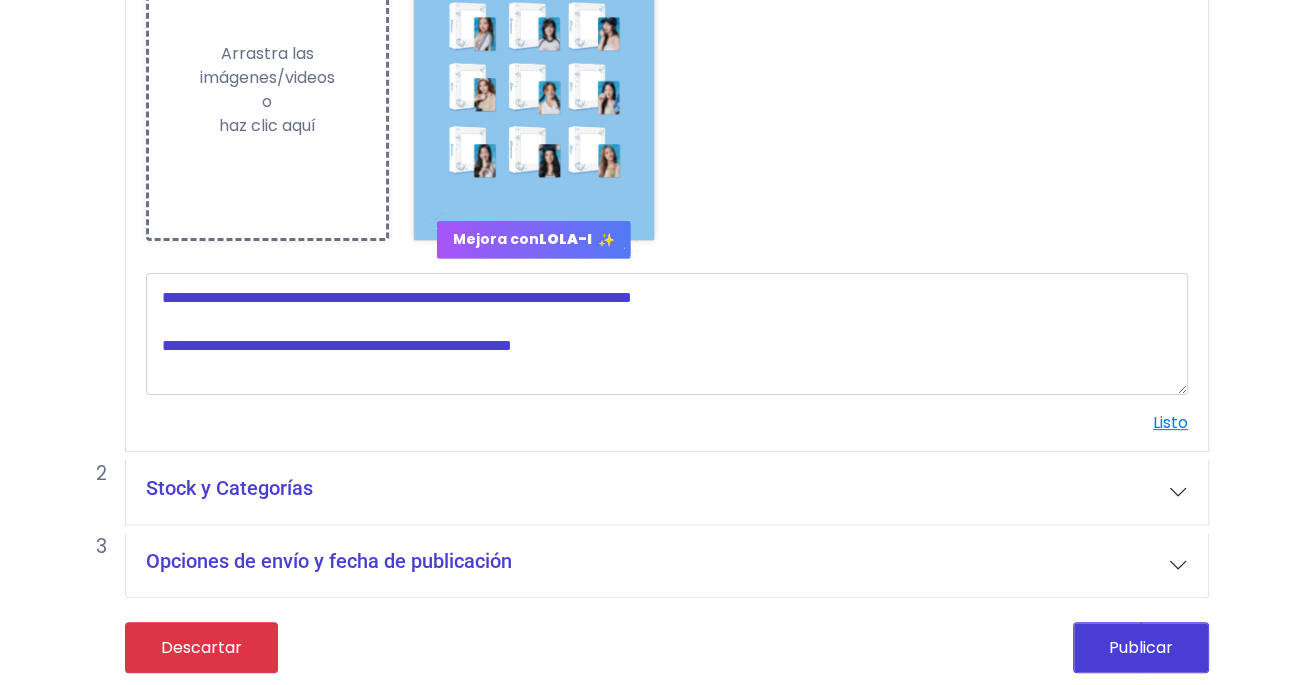 type on "***" 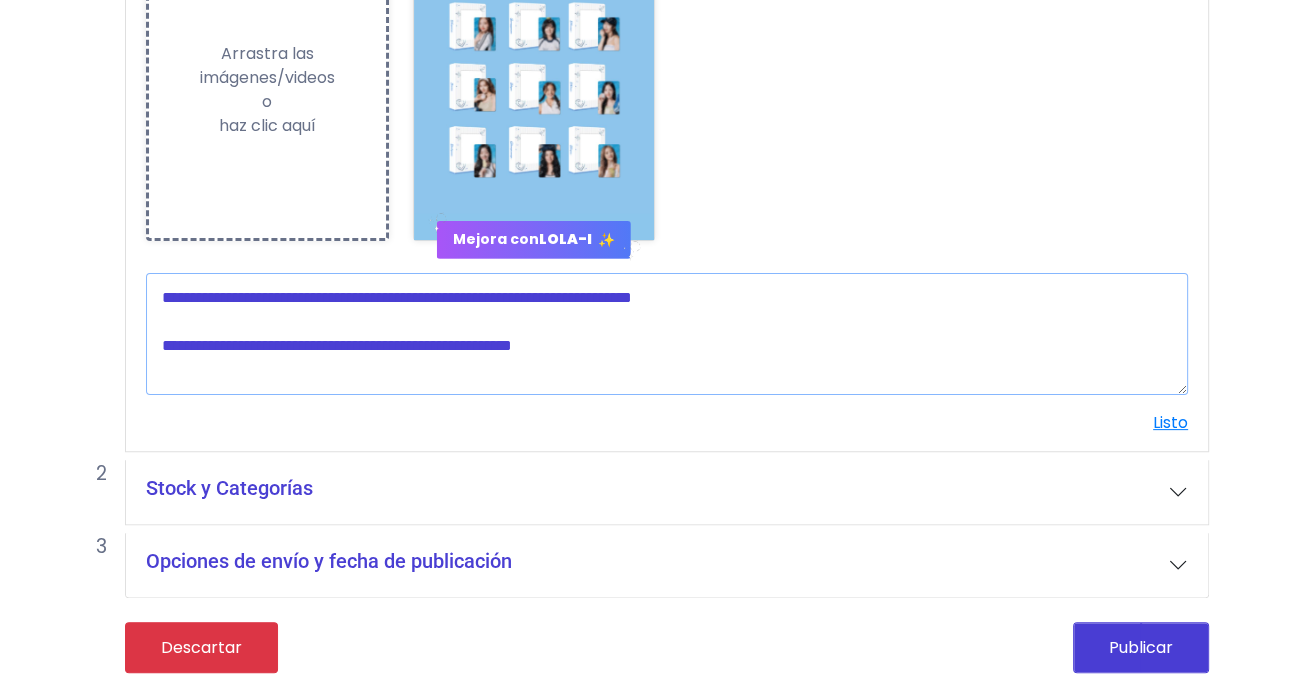 click at bounding box center [667, 334] 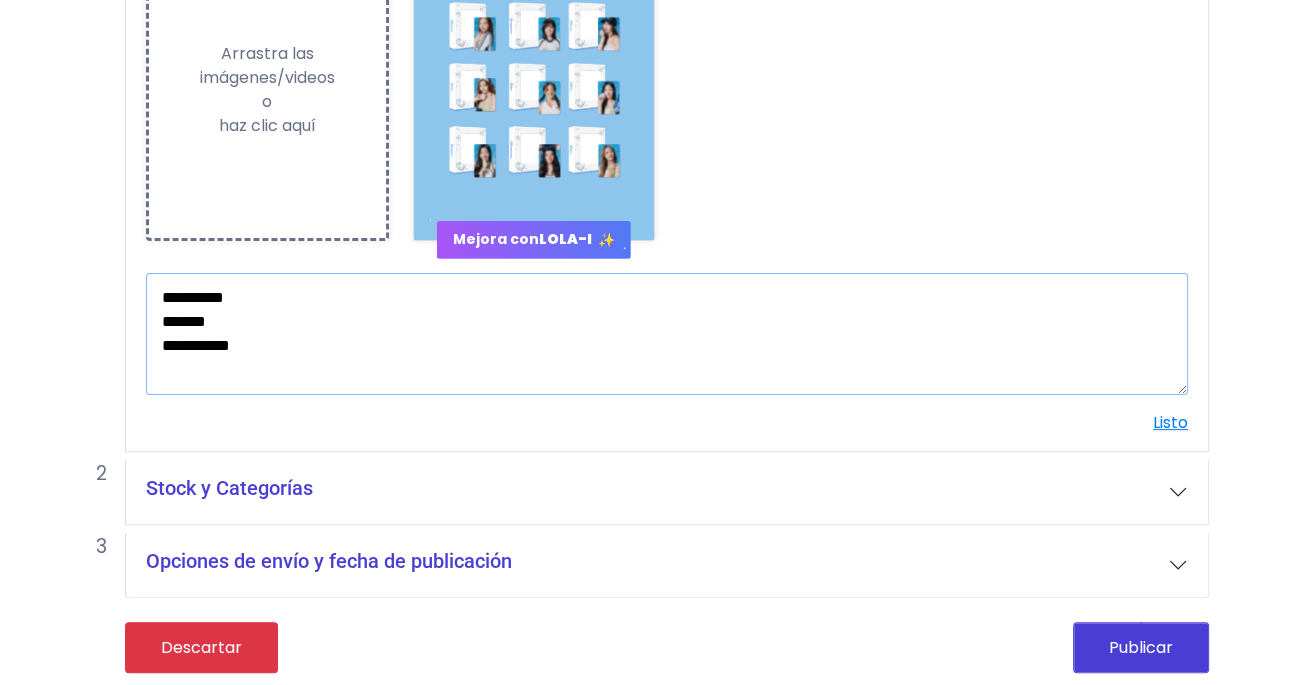 type on "**********" 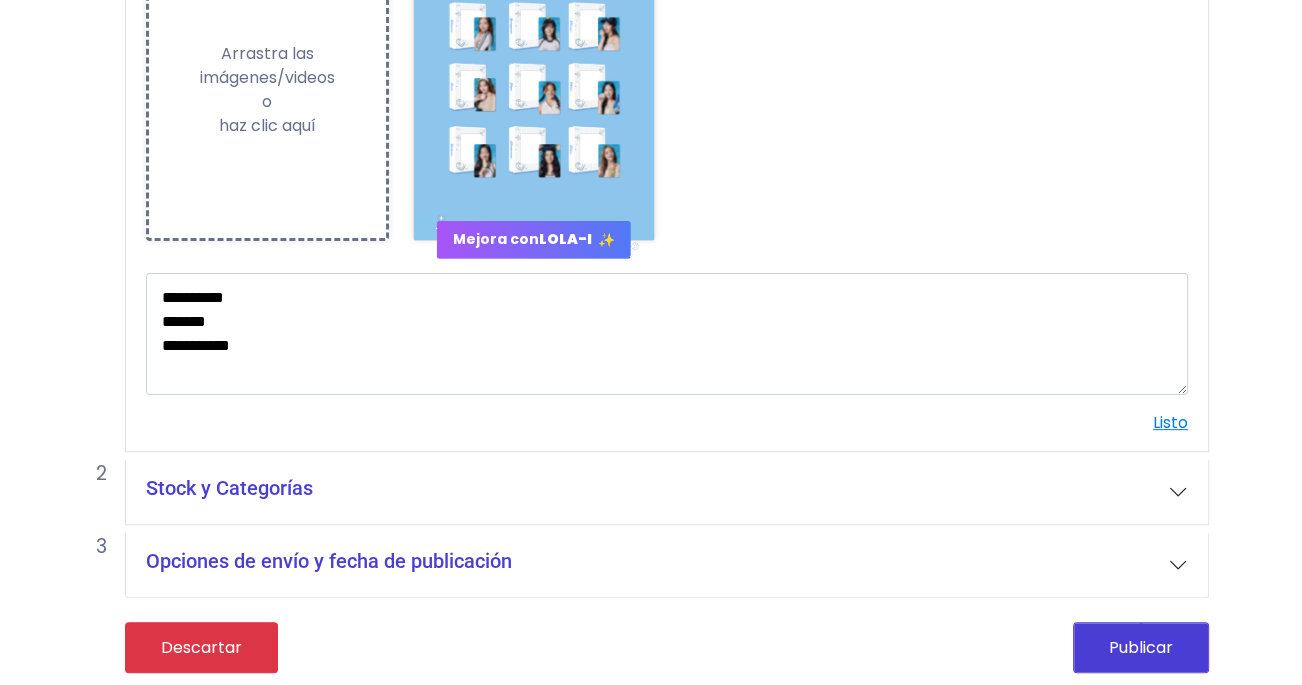 click on "Stock y Categorías" at bounding box center (667, 492) 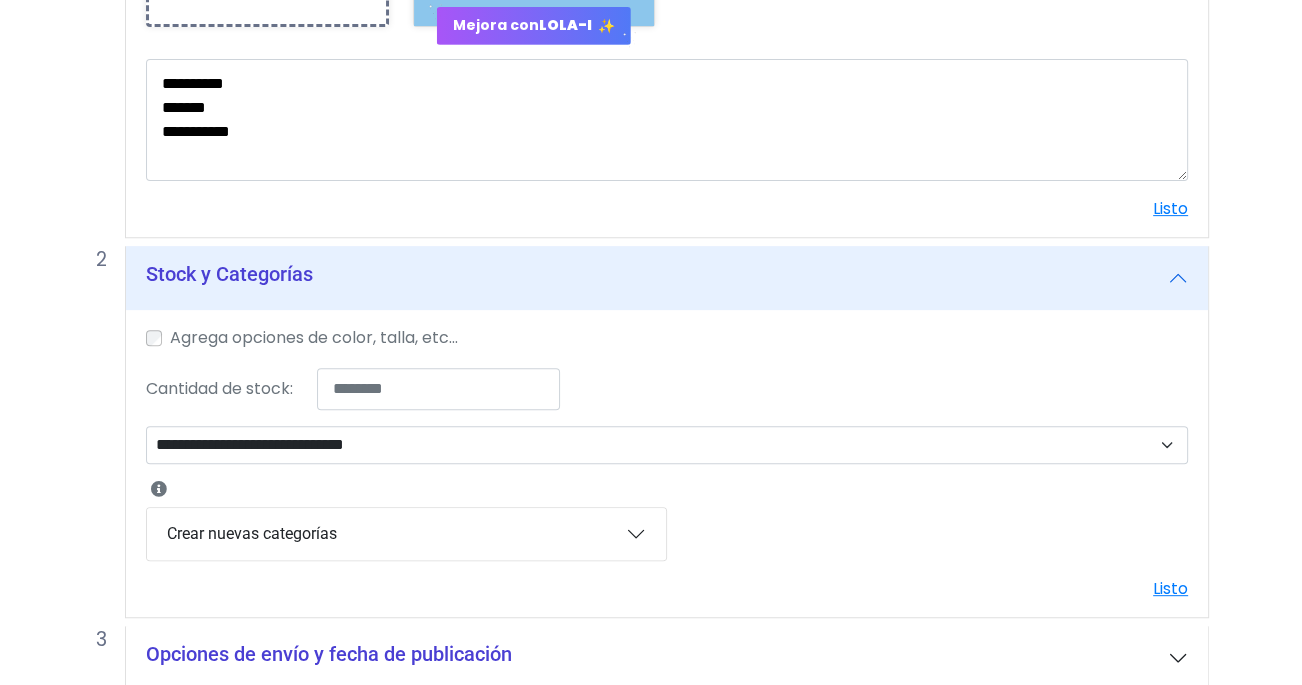 scroll, scrollTop: 720, scrollLeft: 0, axis: vertical 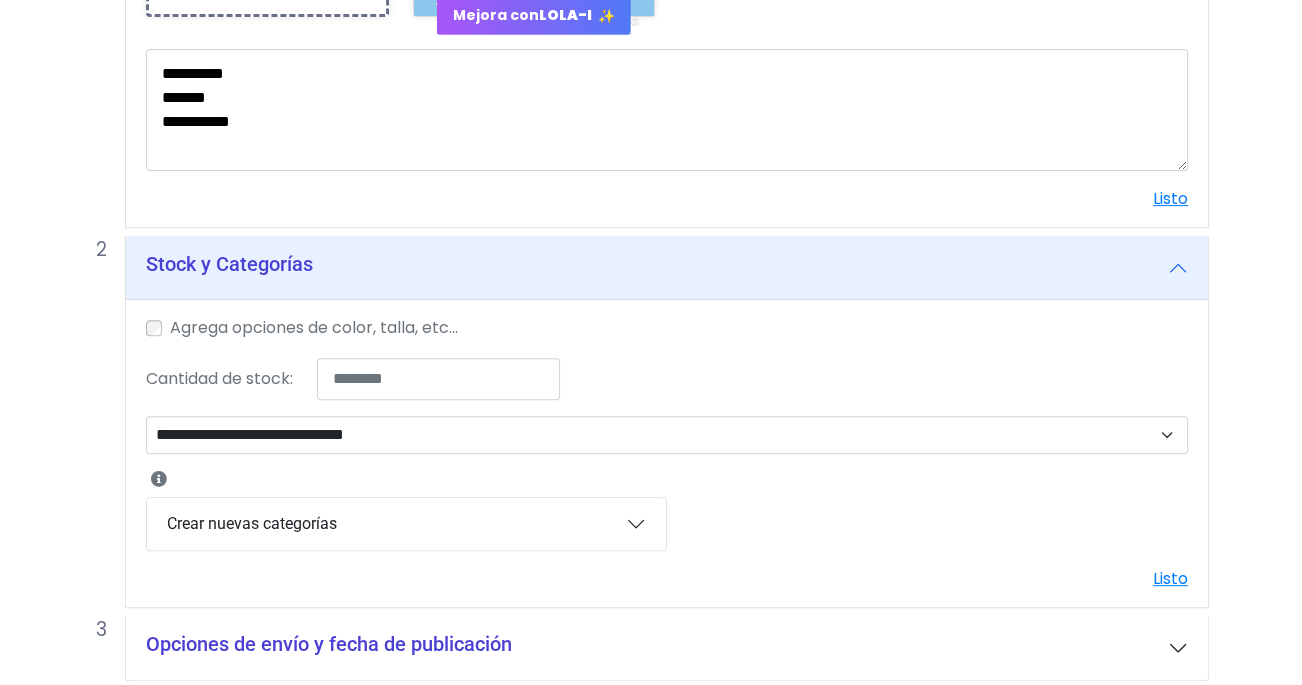 click on "Agrega opciones de color, talla, etc..." at bounding box center [667, 329] 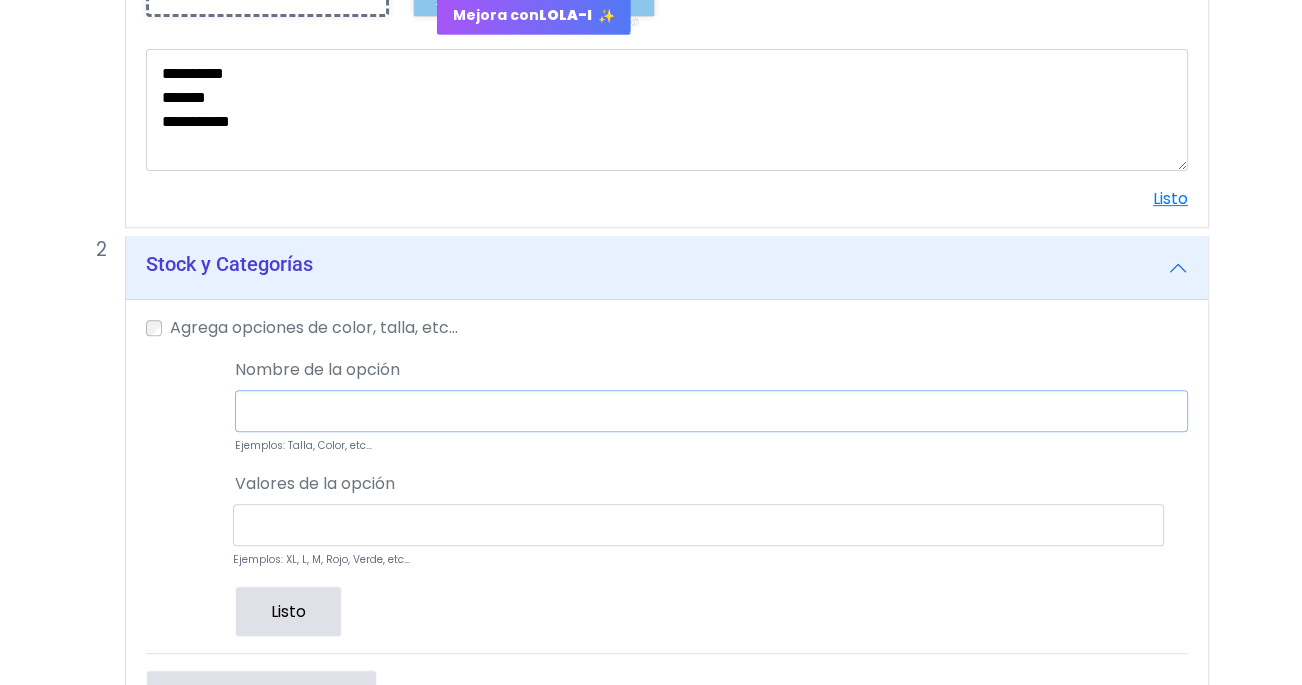 click at bounding box center [711, 411] 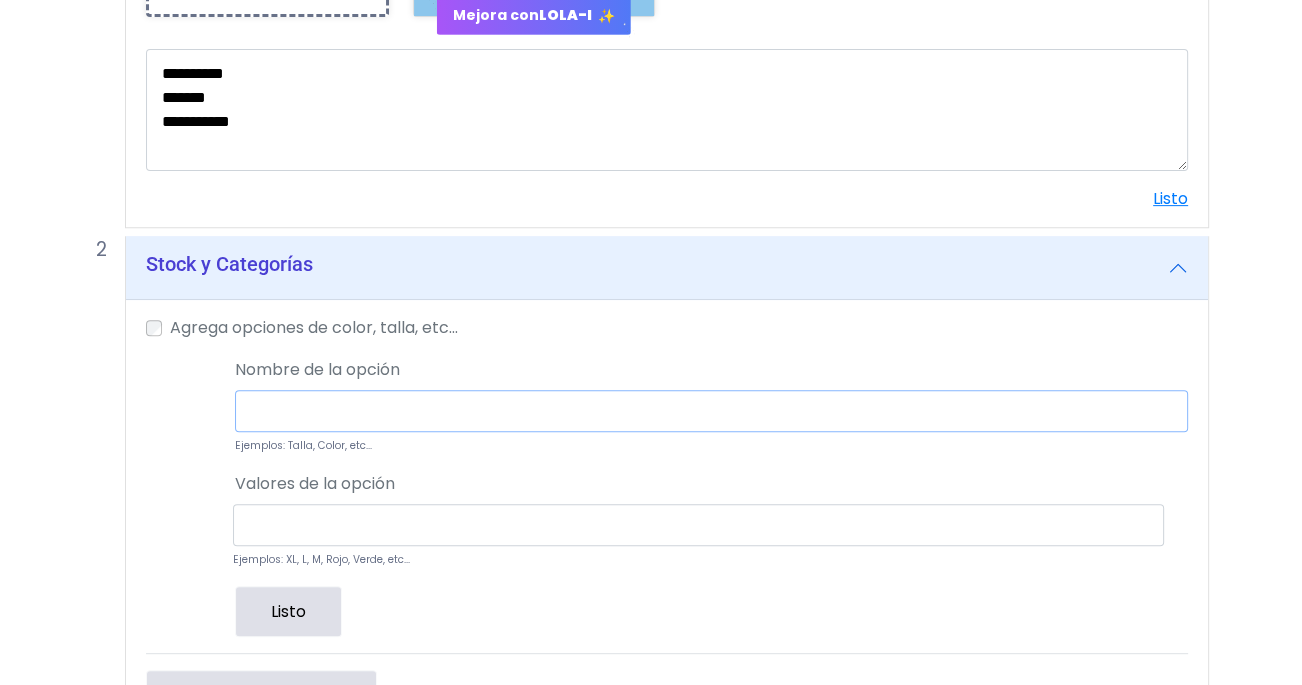 type on "******" 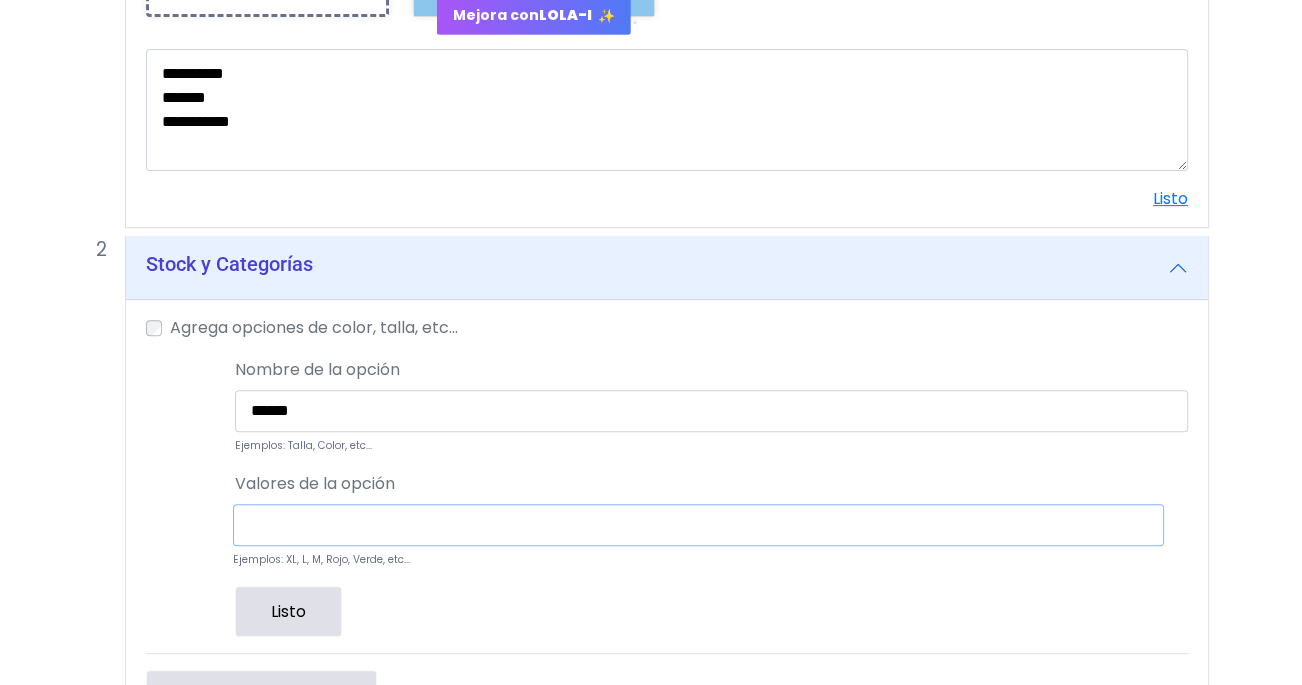 click at bounding box center (698, 525) 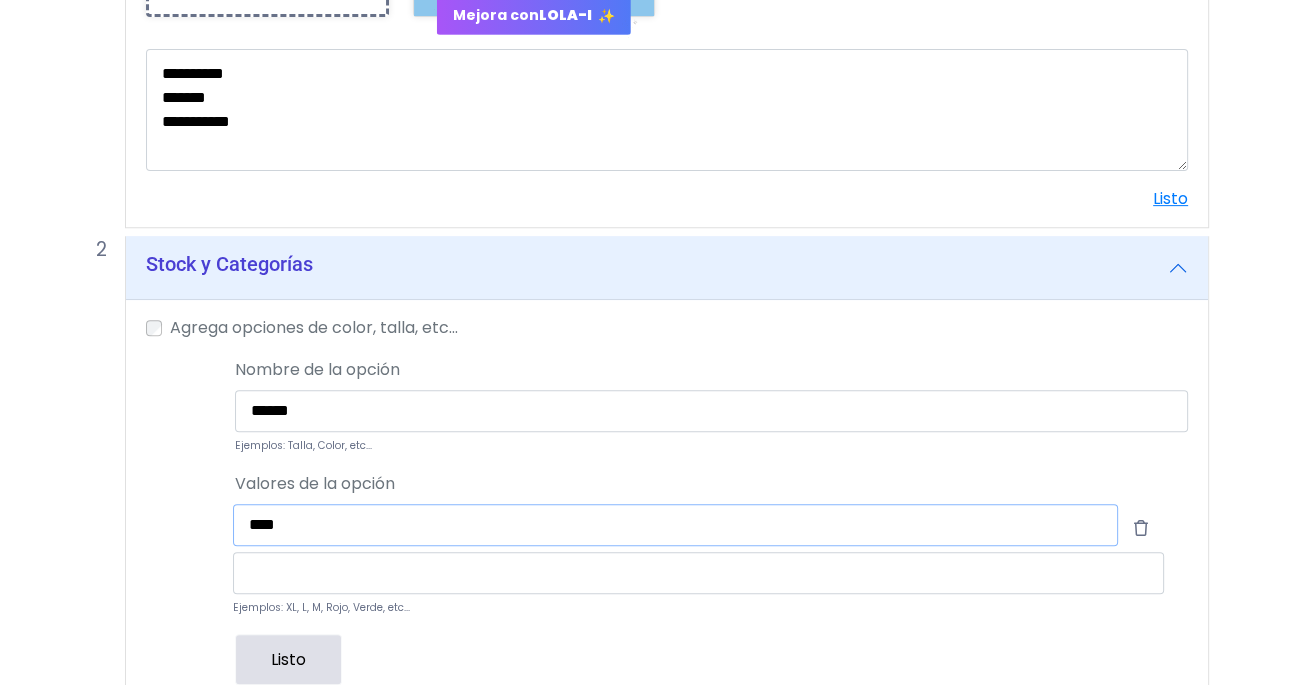 type on "****" 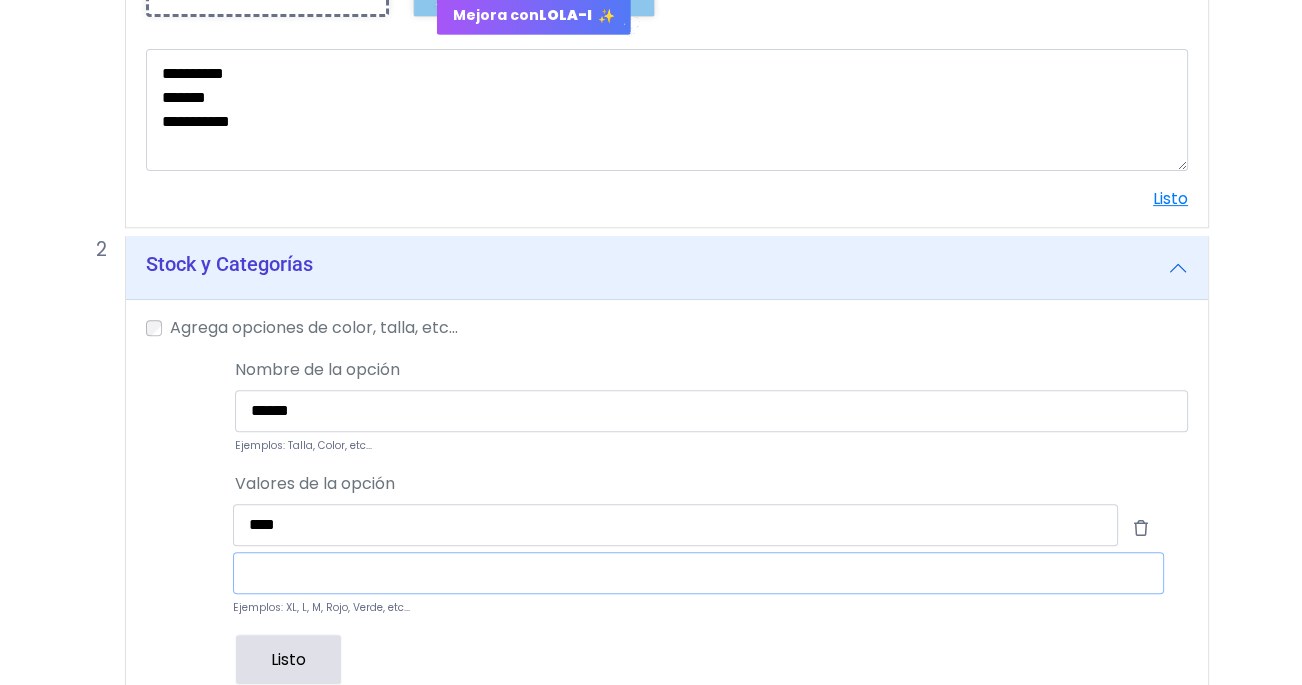 click at bounding box center [698, 573] 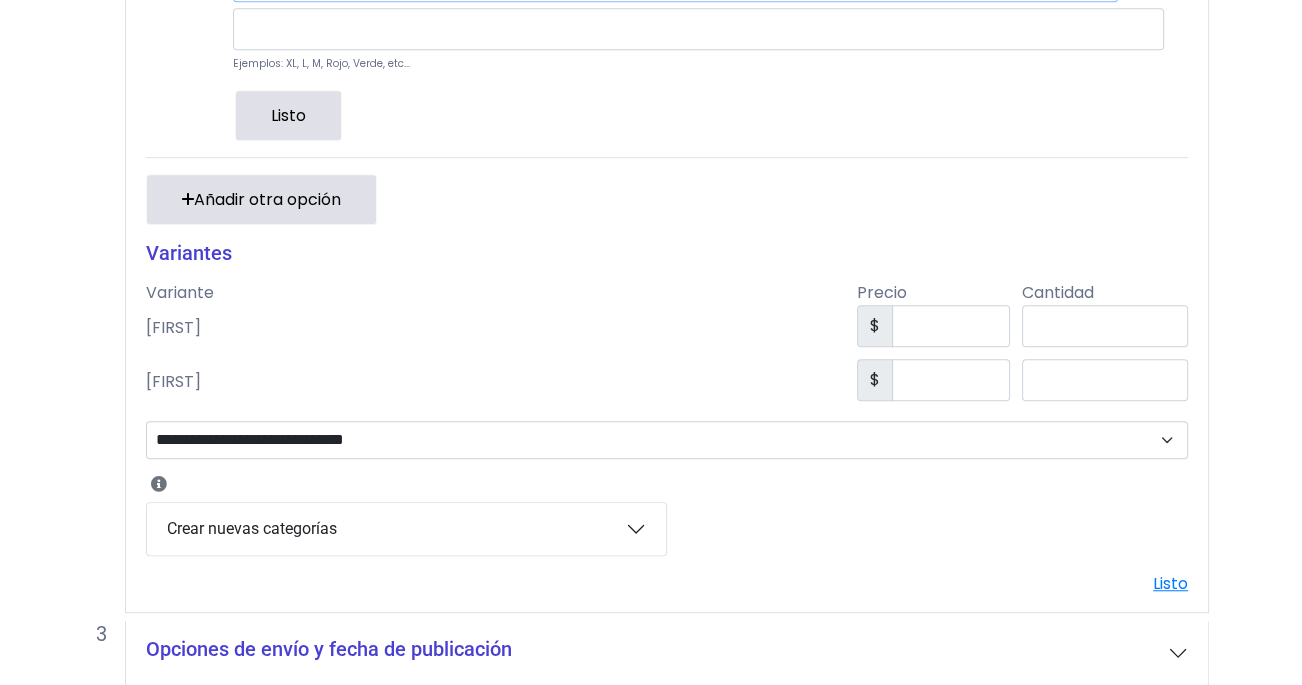scroll, scrollTop: 1315, scrollLeft: 0, axis: vertical 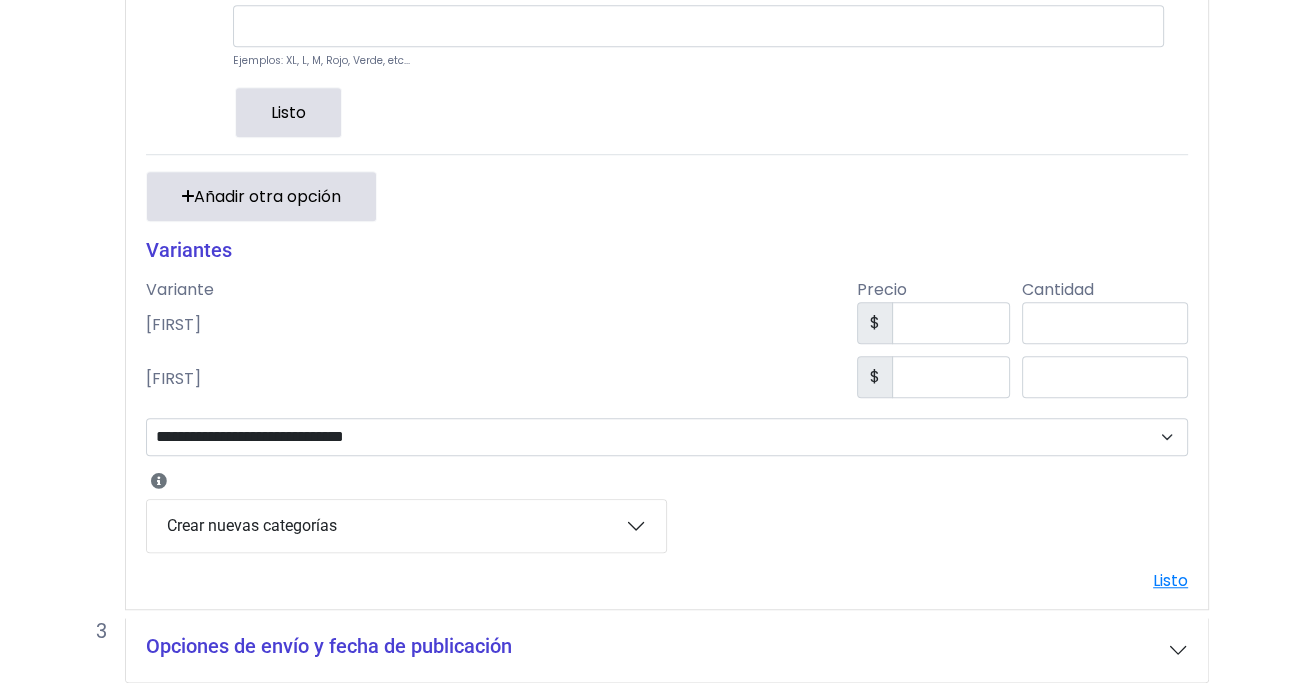 type on "****" 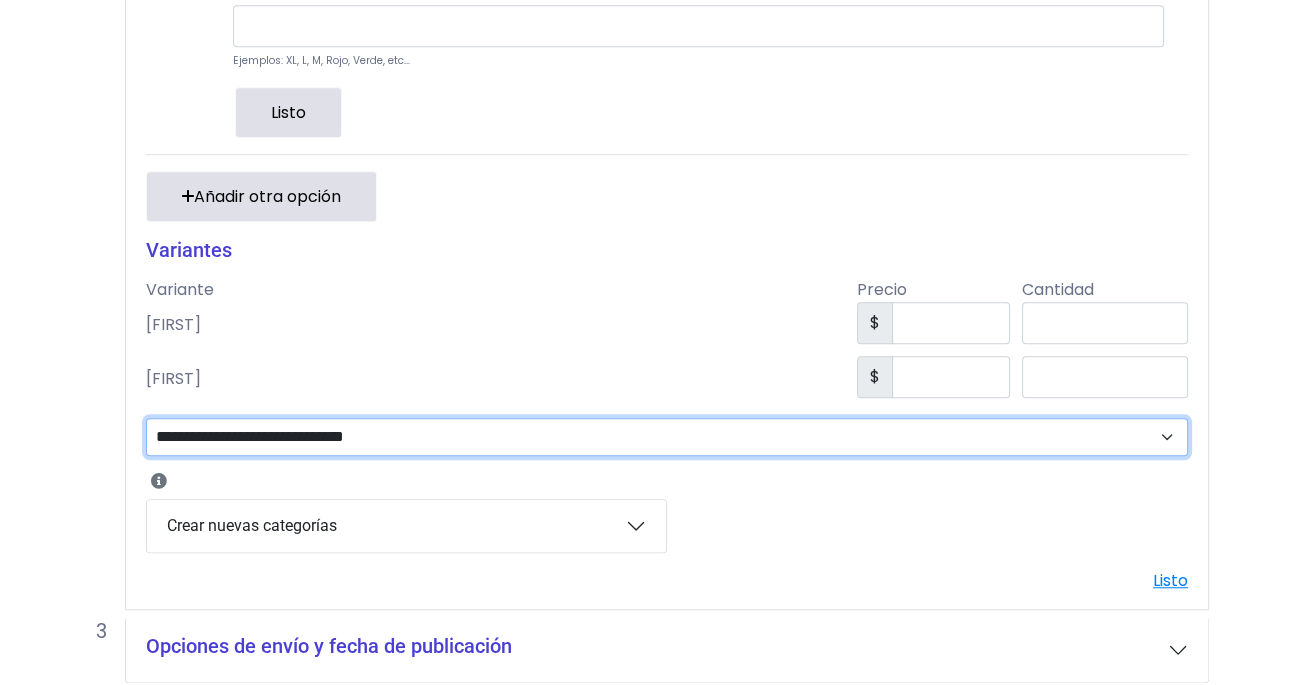 click on "**********" at bounding box center (667, 437) 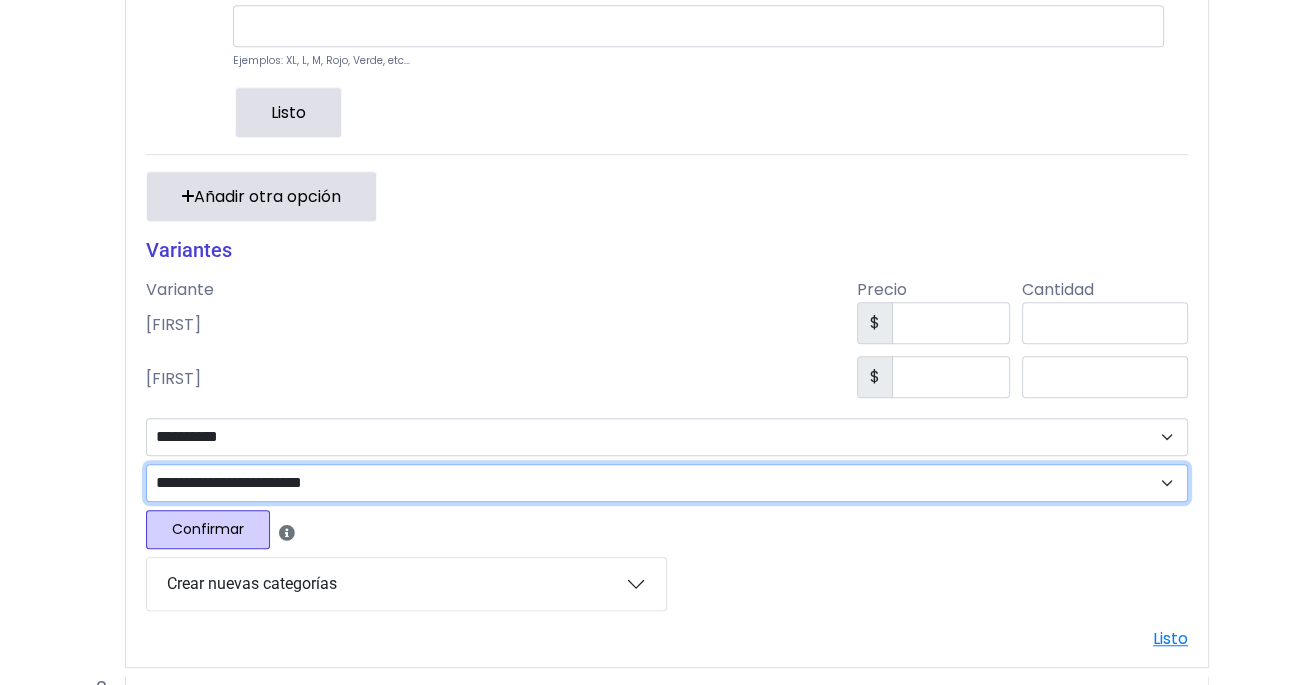 click on "**********" at bounding box center [667, 483] 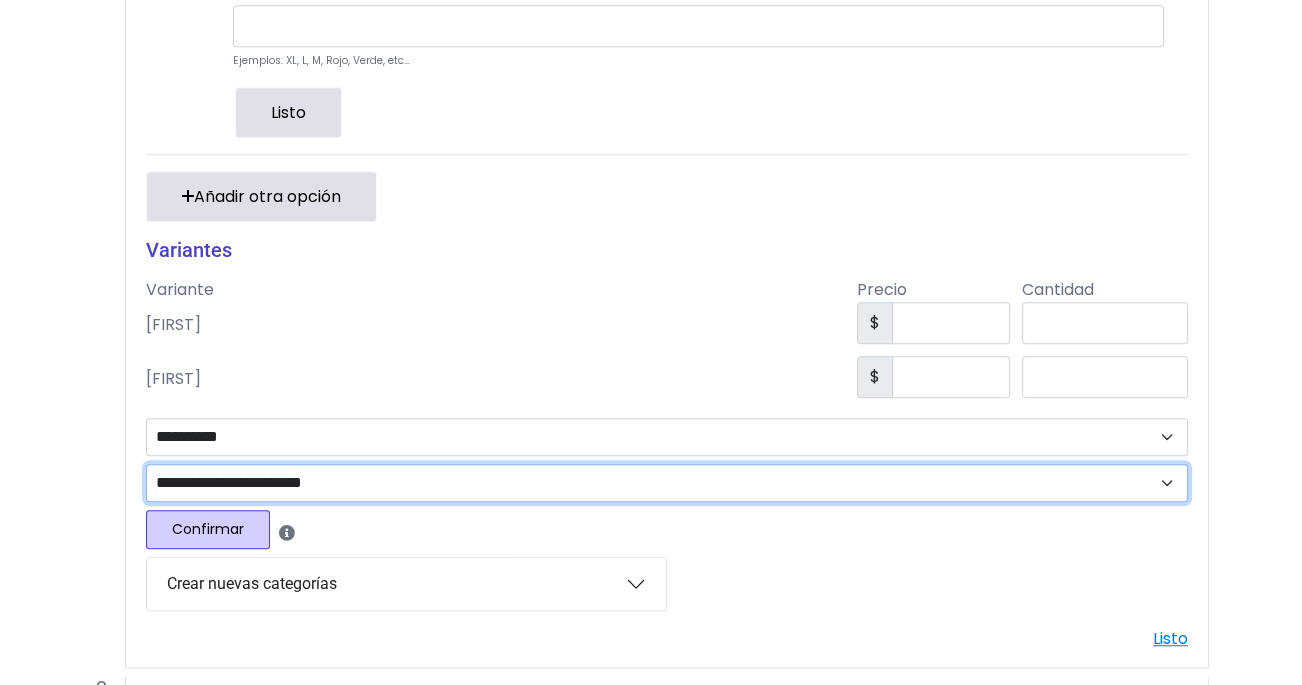 select on "****" 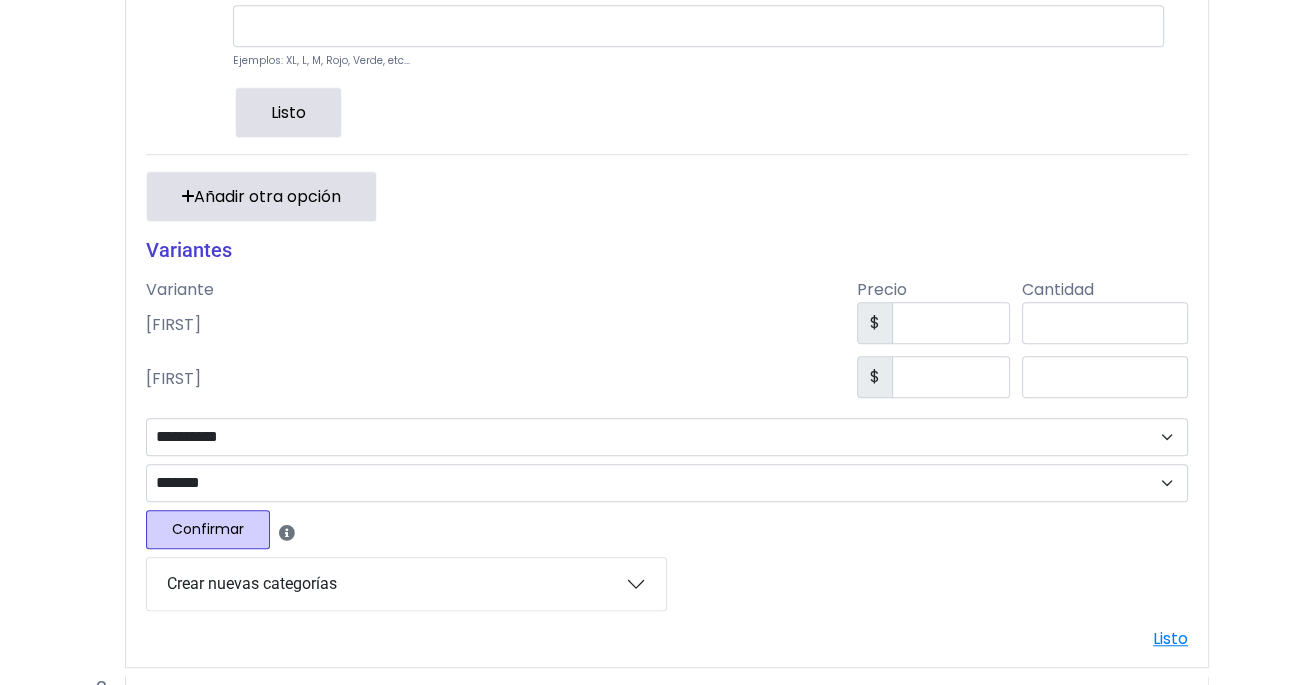 click on "Confirmar" at bounding box center [208, 529] 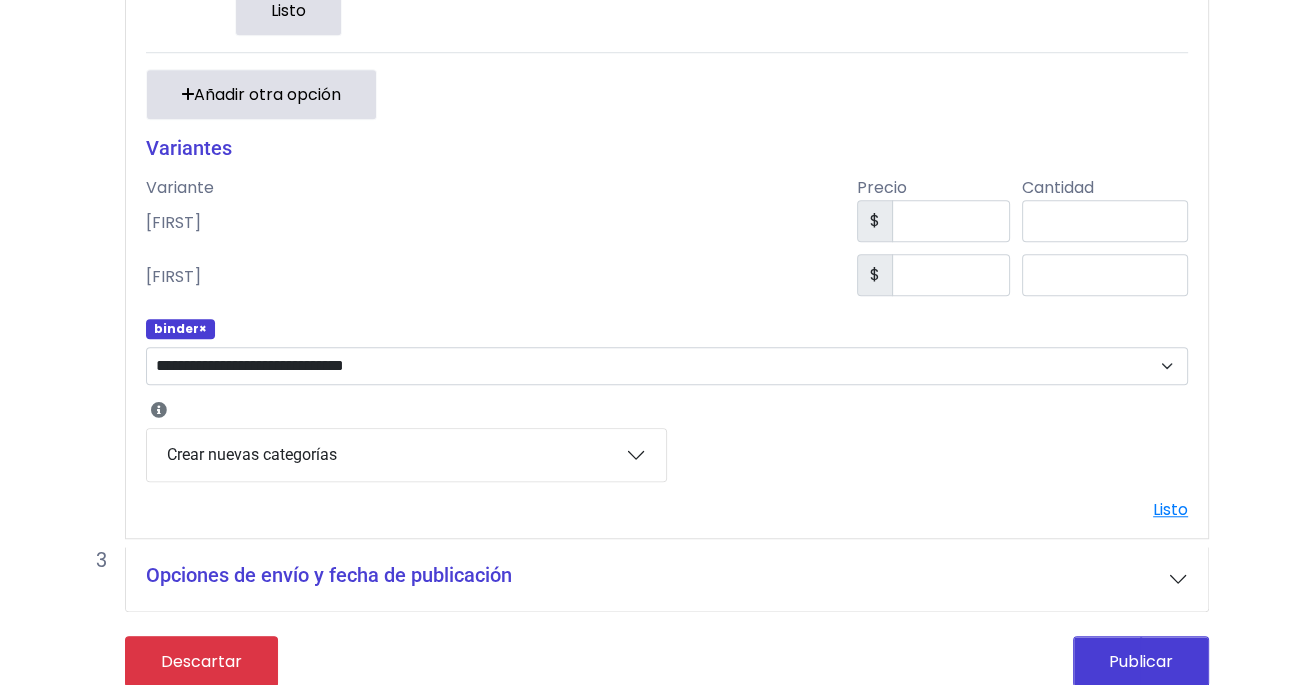 scroll, scrollTop: 1426, scrollLeft: 0, axis: vertical 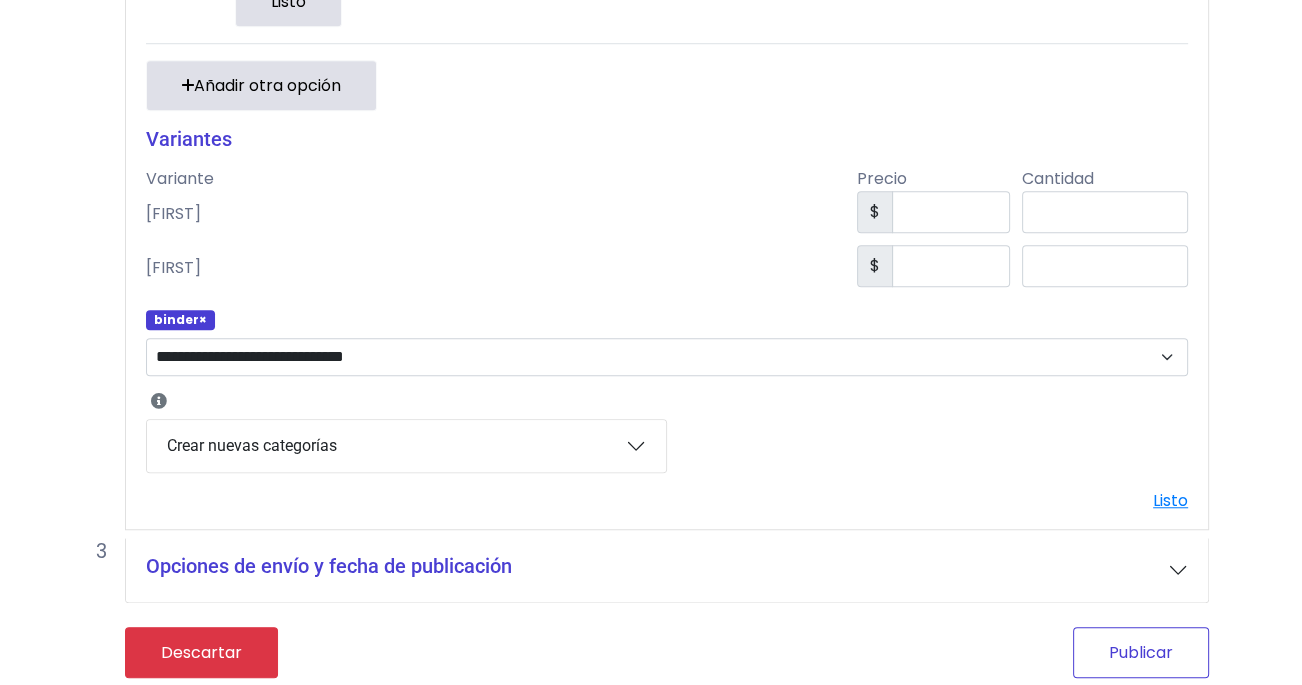 click on "Publicar" at bounding box center [1141, 652] 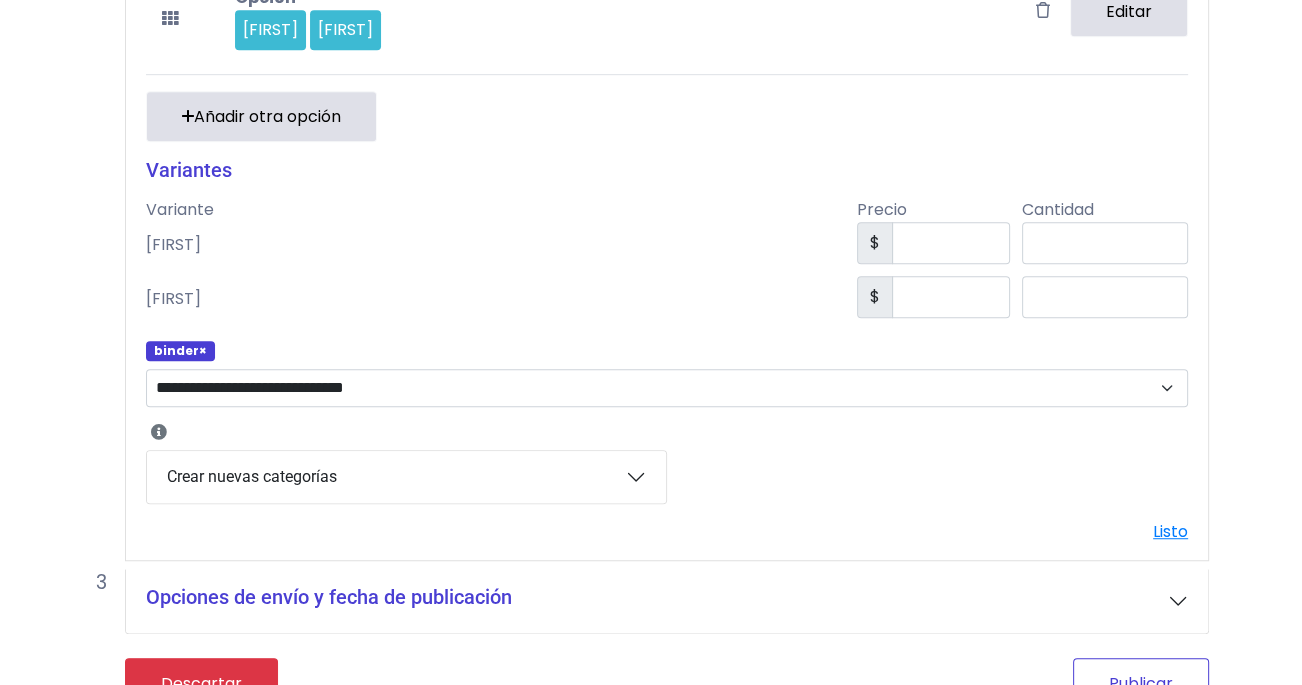 scroll, scrollTop: 1158, scrollLeft: 0, axis: vertical 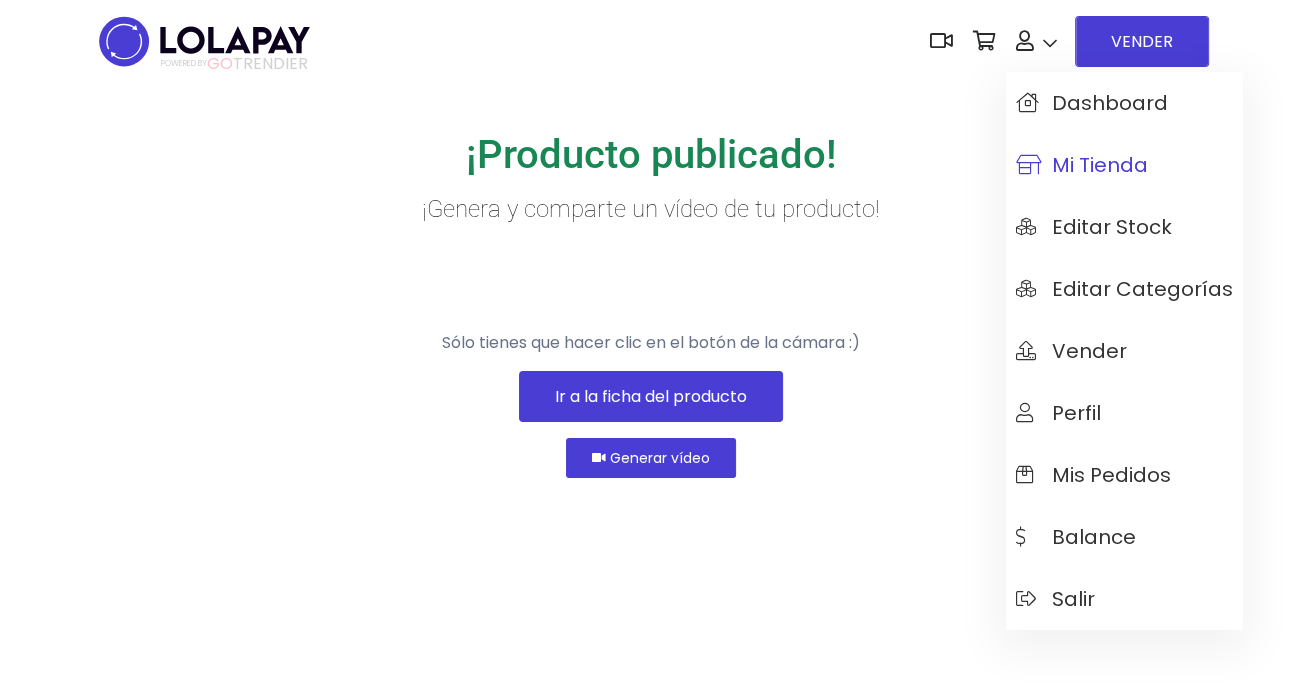 click on "Mi tienda" at bounding box center [1082, 165] 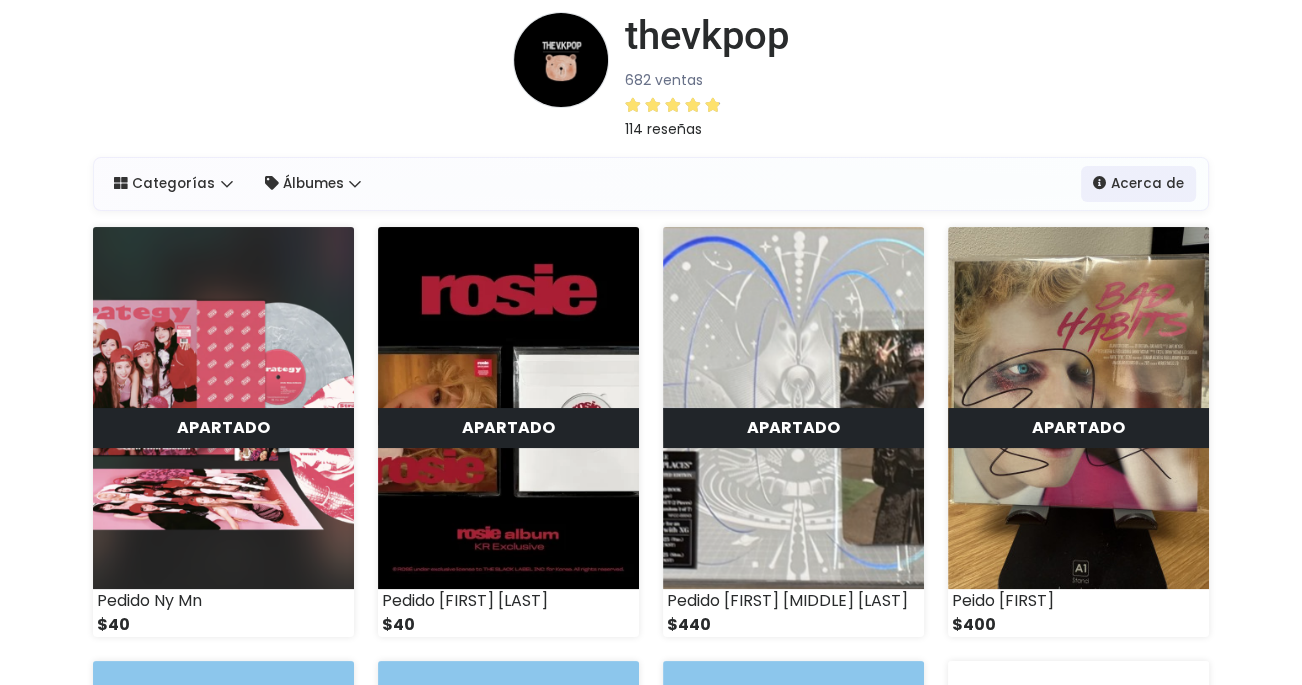 scroll, scrollTop: 0, scrollLeft: 0, axis: both 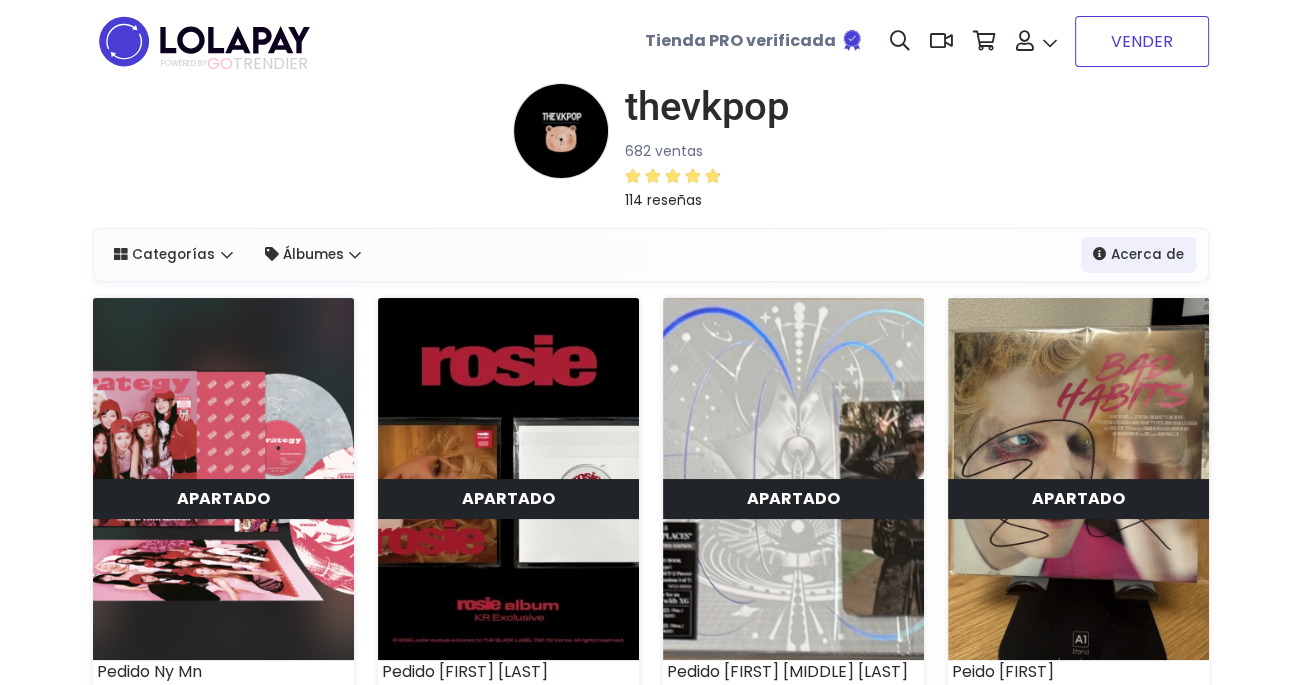 click on "VENDER" at bounding box center [1142, 41] 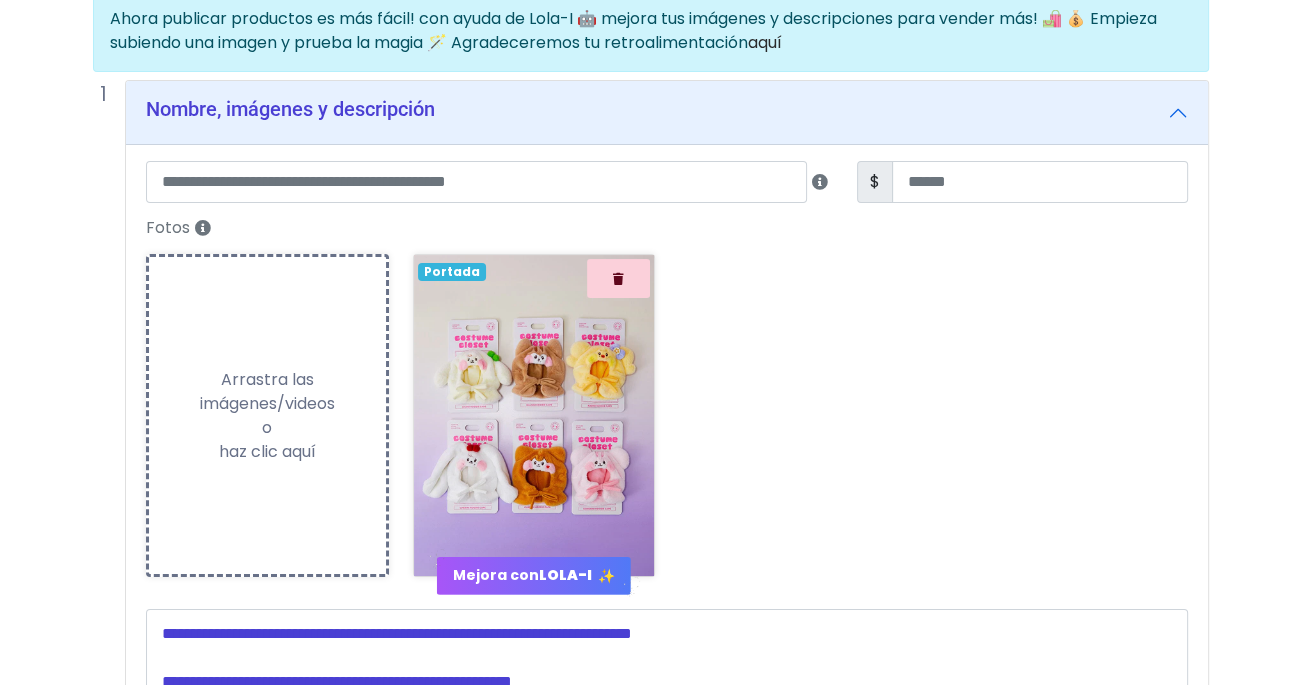 scroll, scrollTop: 181, scrollLeft: 0, axis: vertical 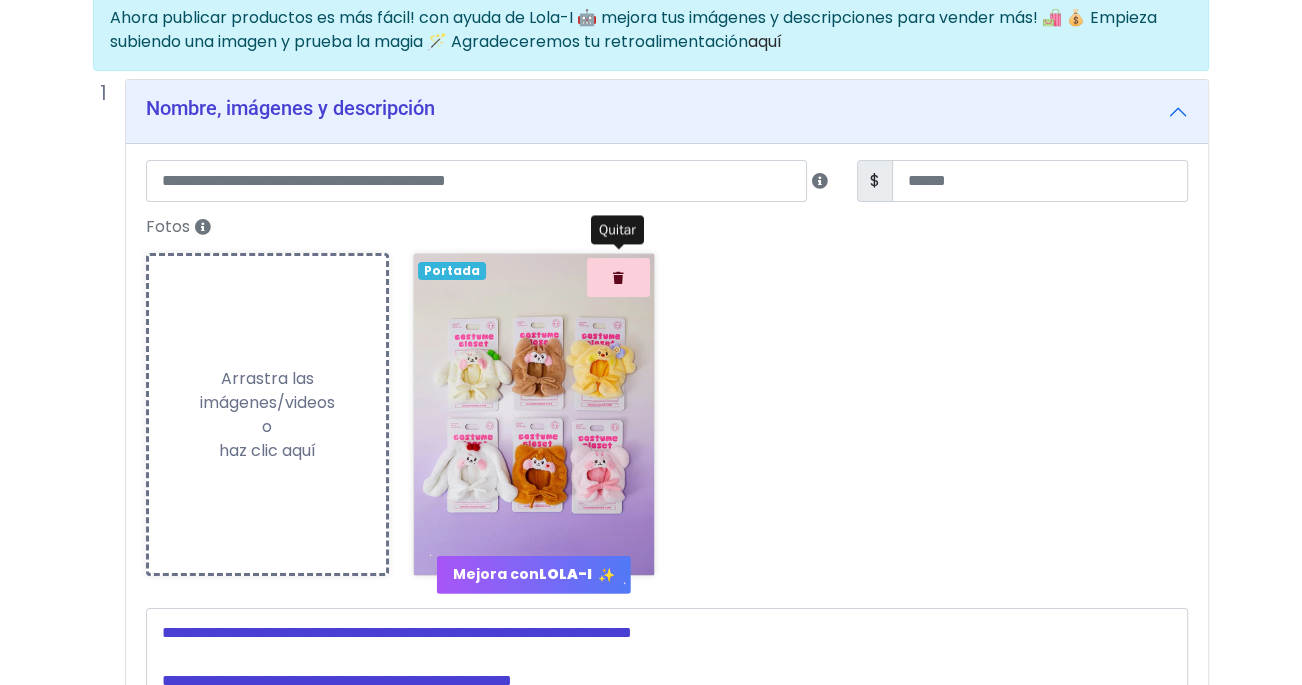 click at bounding box center [618, 278] 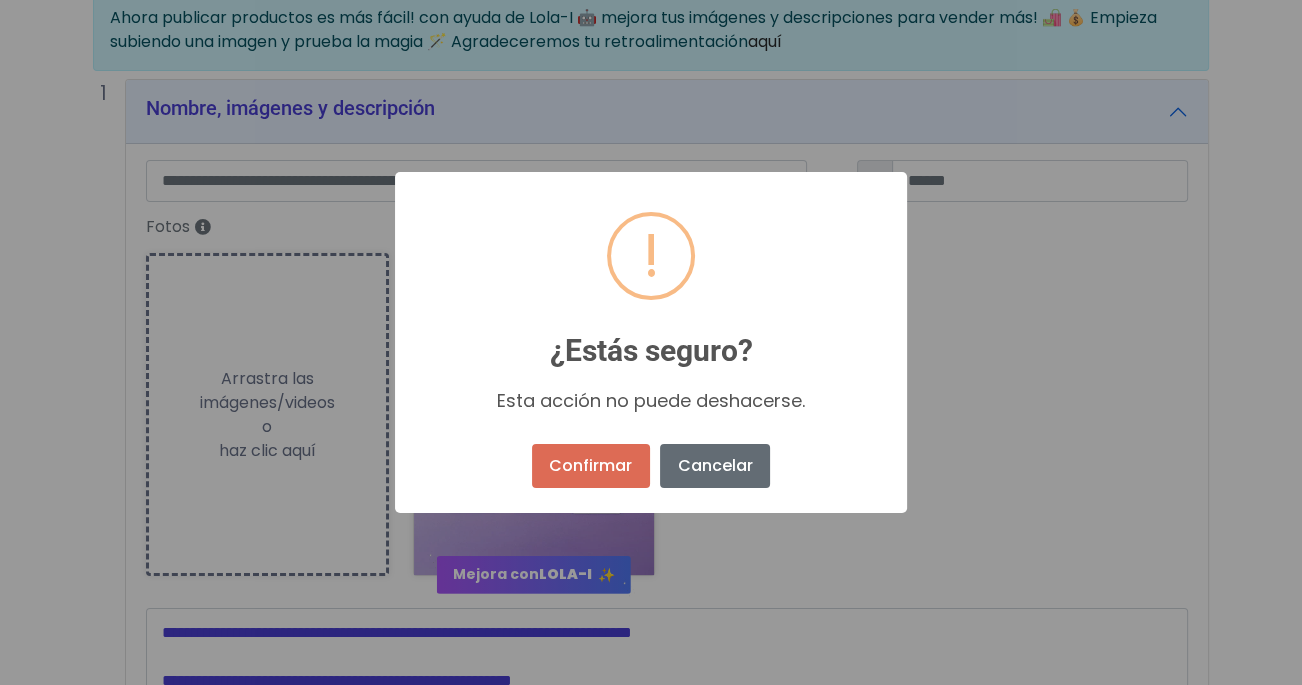click on "Cancelar" at bounding box center [715, 466] 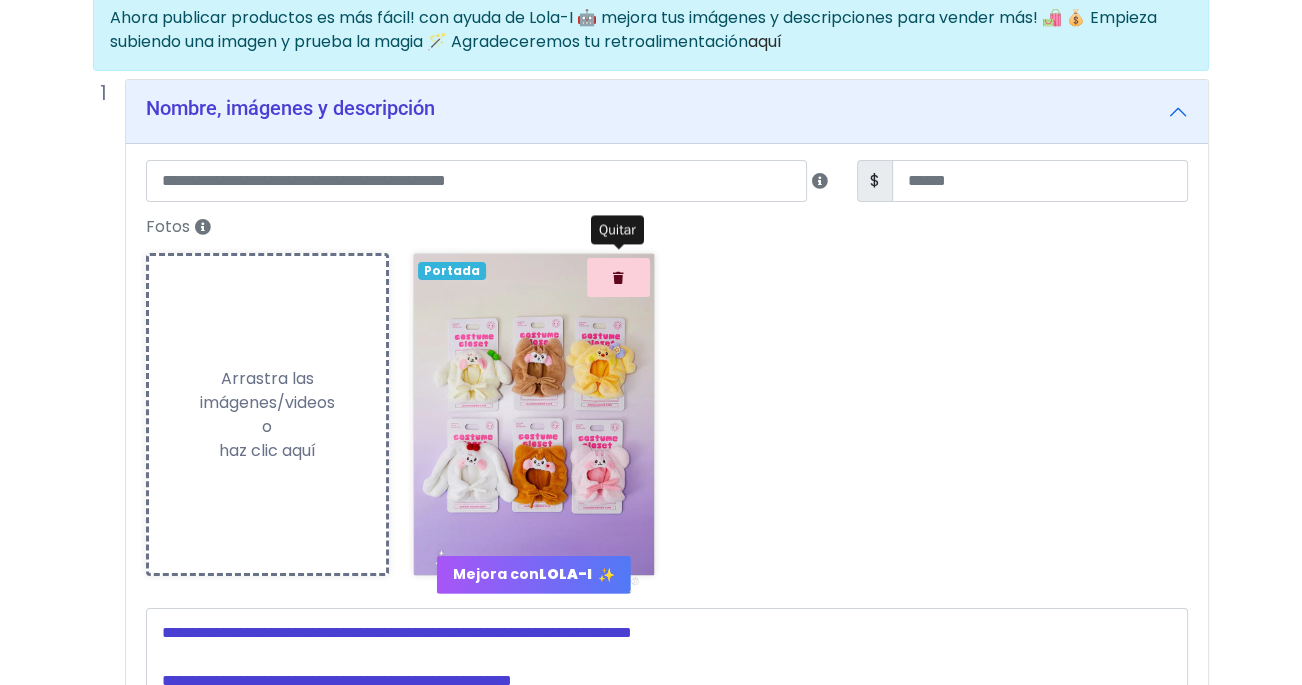 click on "Fotos
Subiendo
Arrastra las
imágenes/videos
o
haz clic aquí
Loading...
Portada
Mejora con  LOLA-I   ✨" at bounding box center [667, 401] 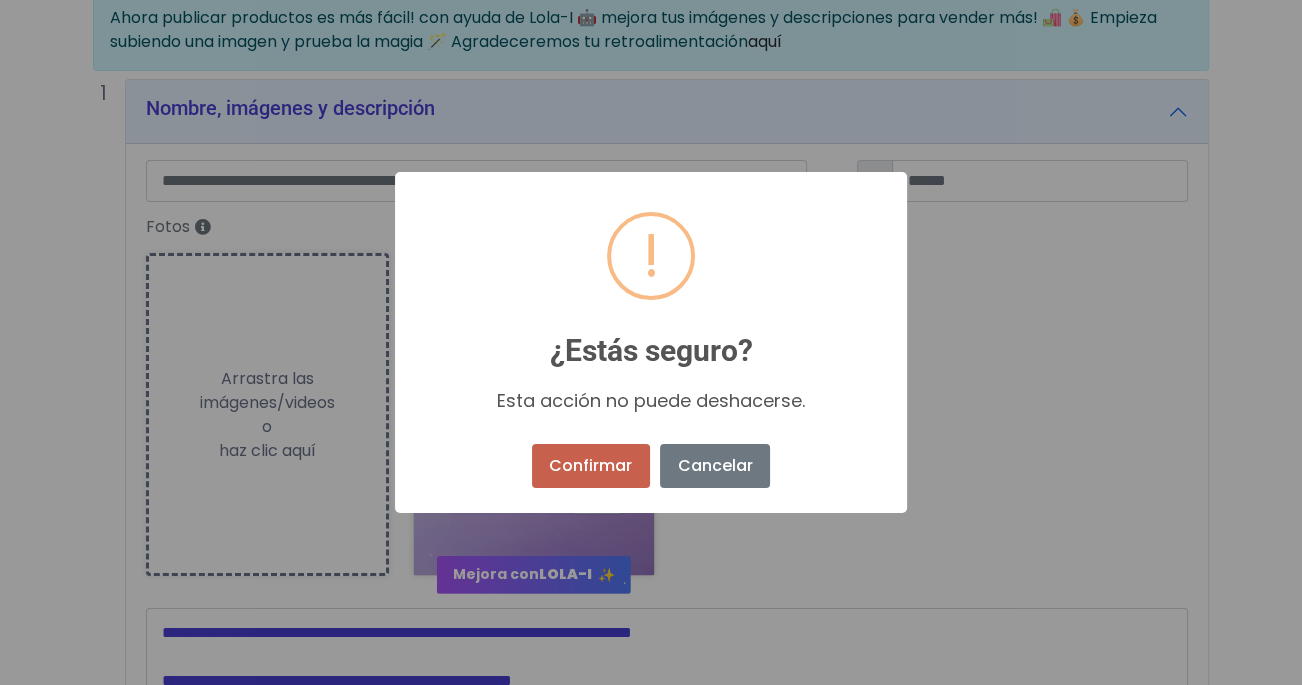 click on "Confirmar" at bounding box center [591, 466] 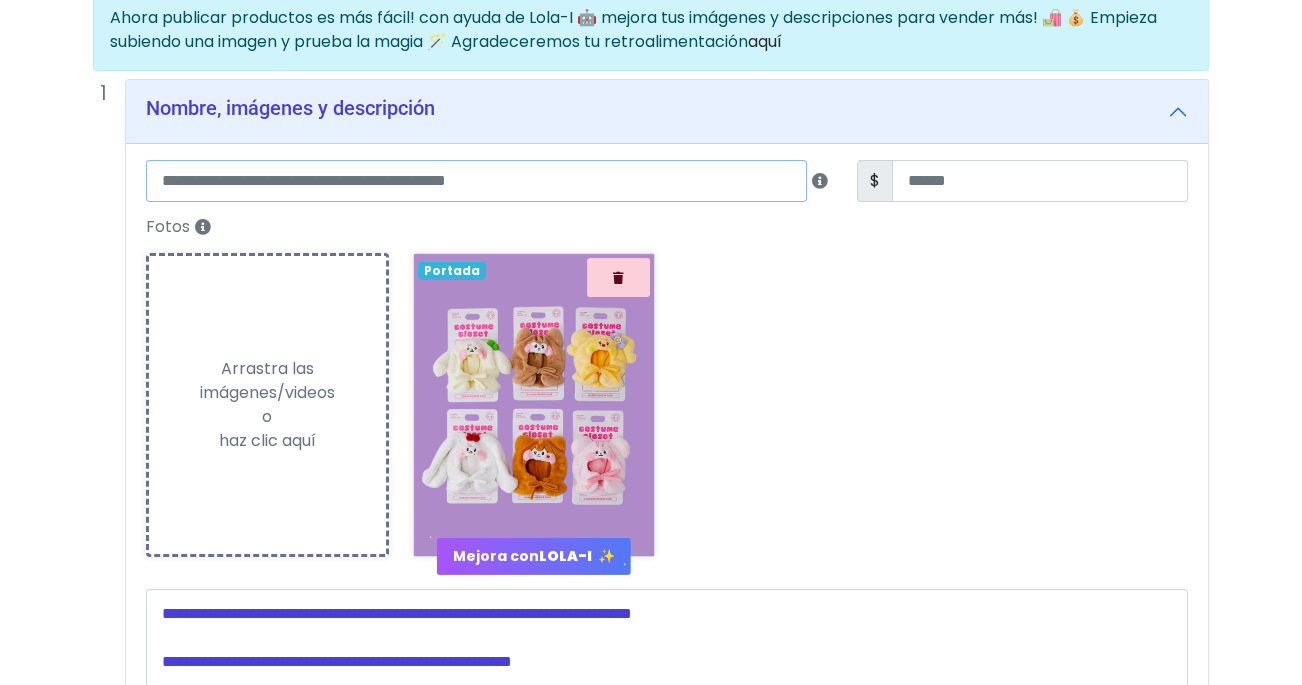 click at bounding box center [476, 181] 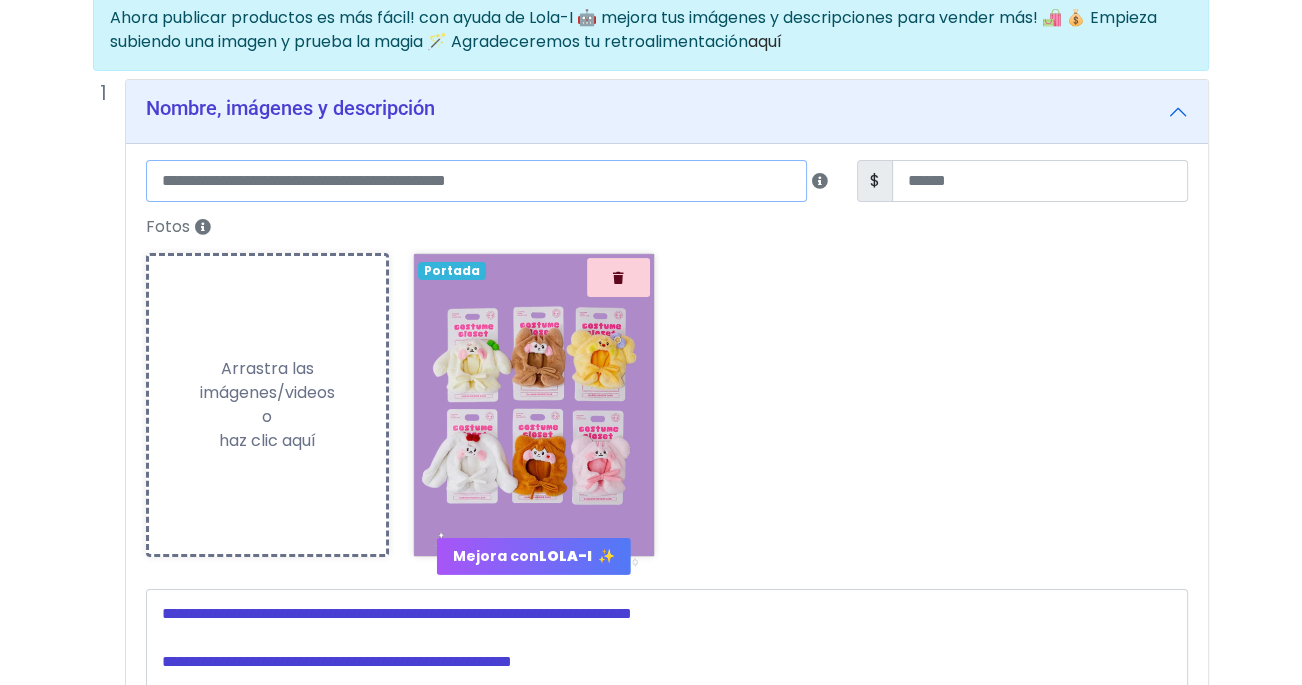 paste on "**********" 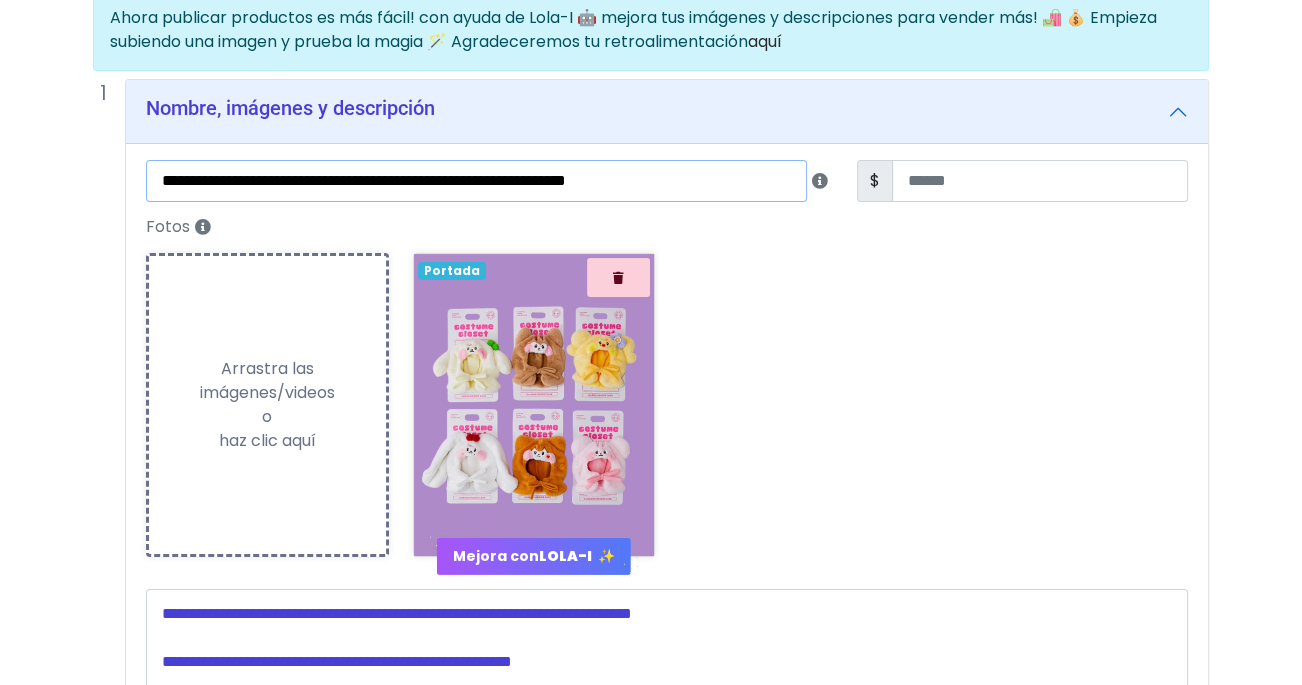 click on "**********" at bounding box center (476, 181) 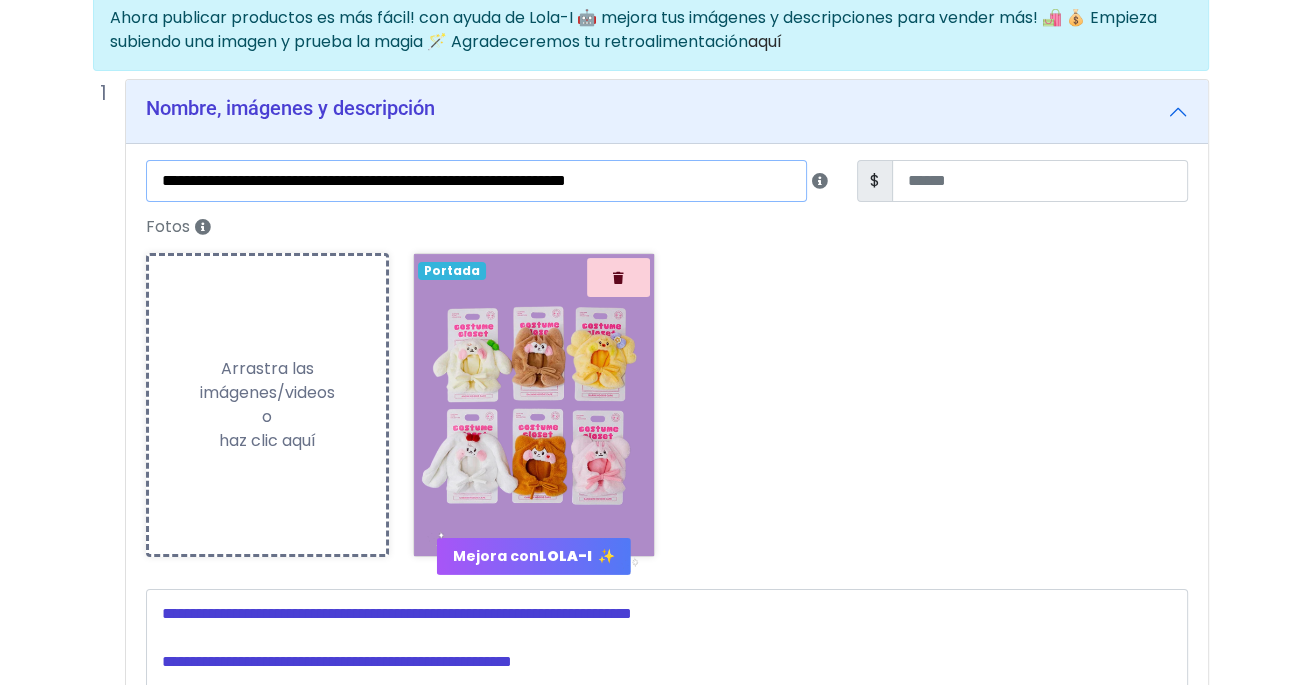 click on "**********" at bounding box center (476, 181) 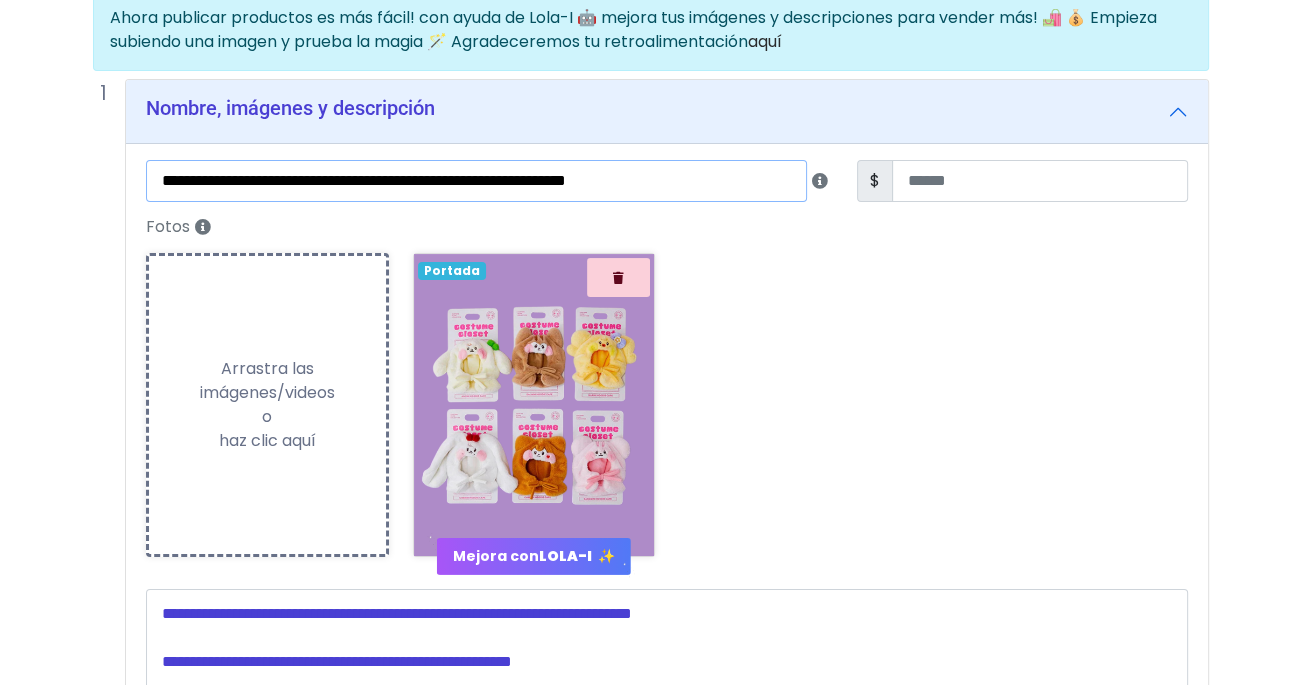 click on "**********" at bounding box center [476, 181] 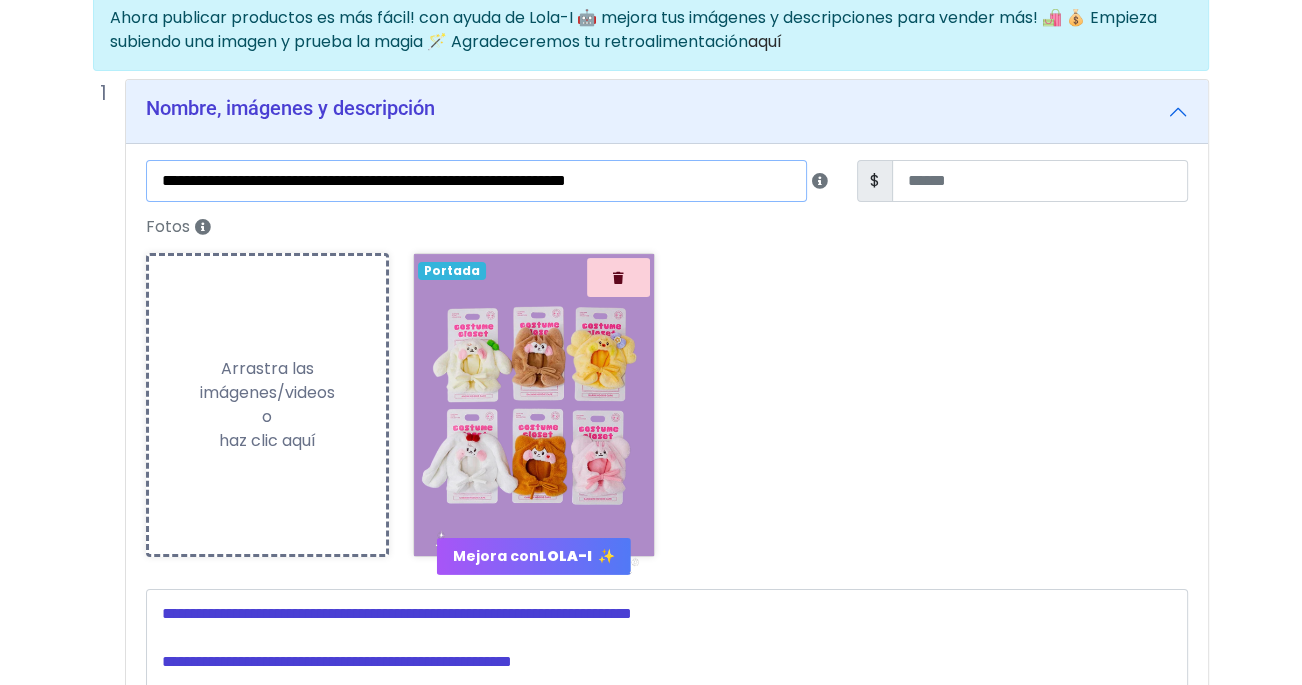 type on "**********" 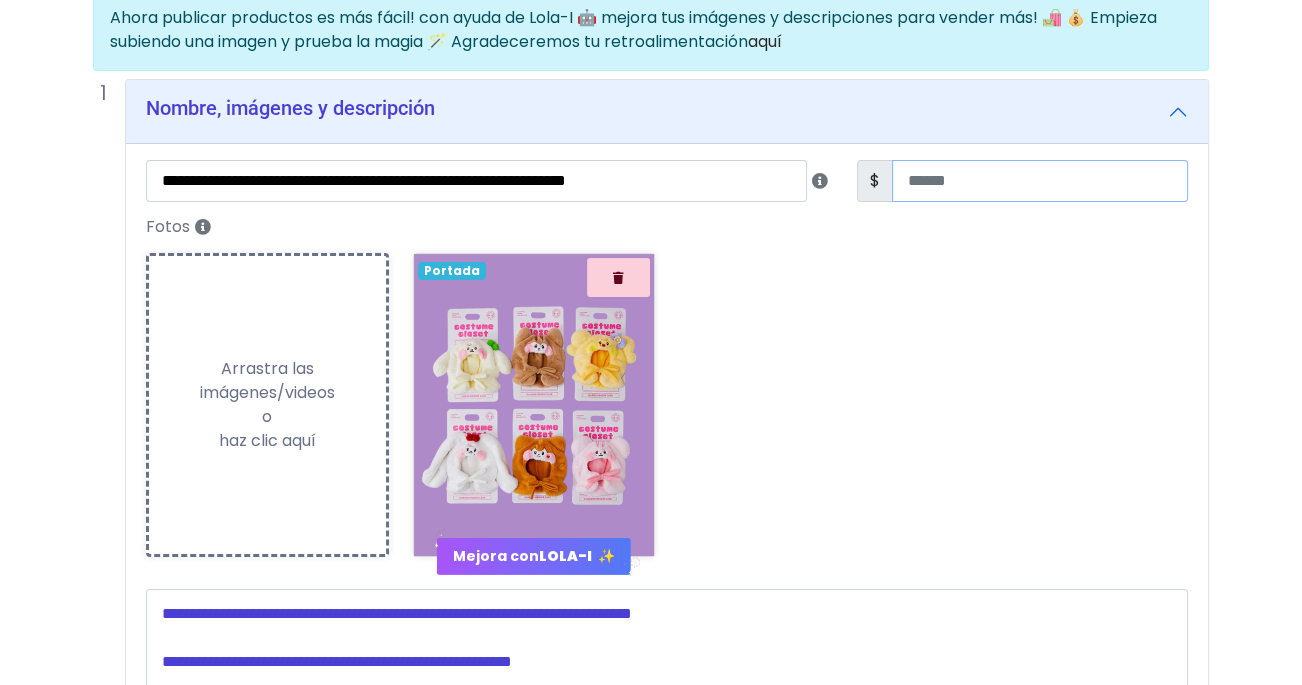 click at bounding box center [1040, 181] 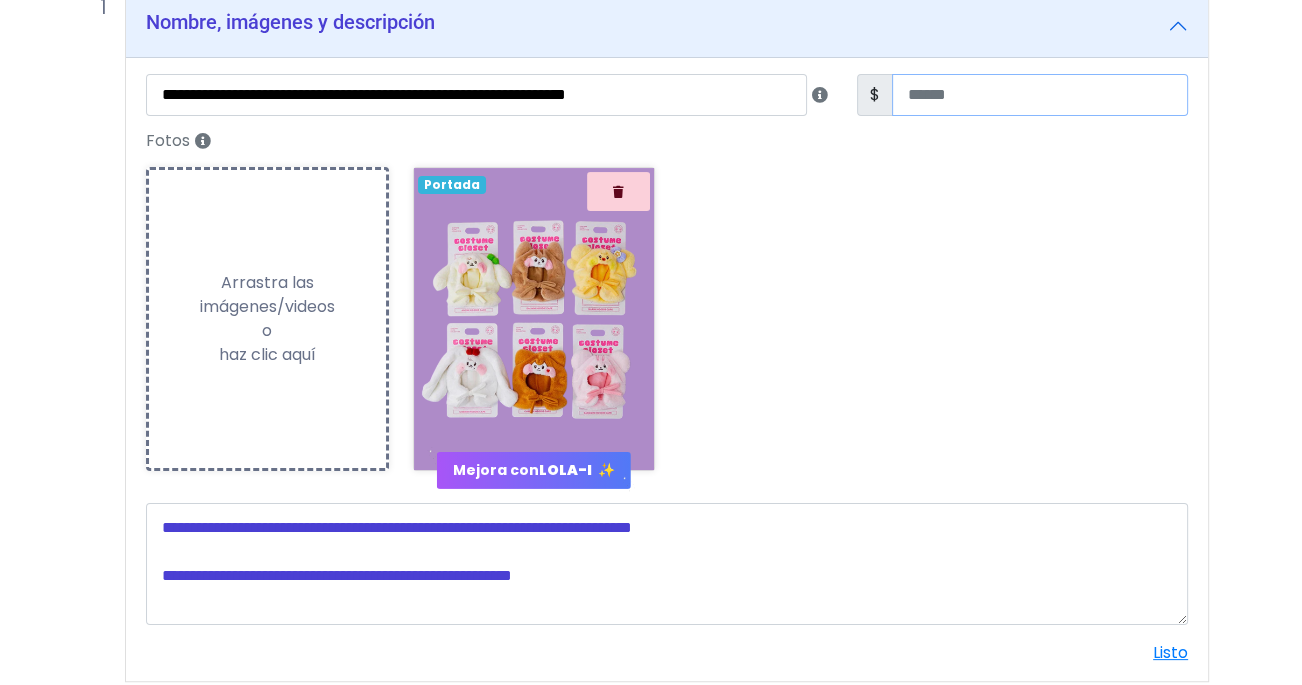 scroll, scrollTop: 284, scrollLeft: 0, axis: vertical 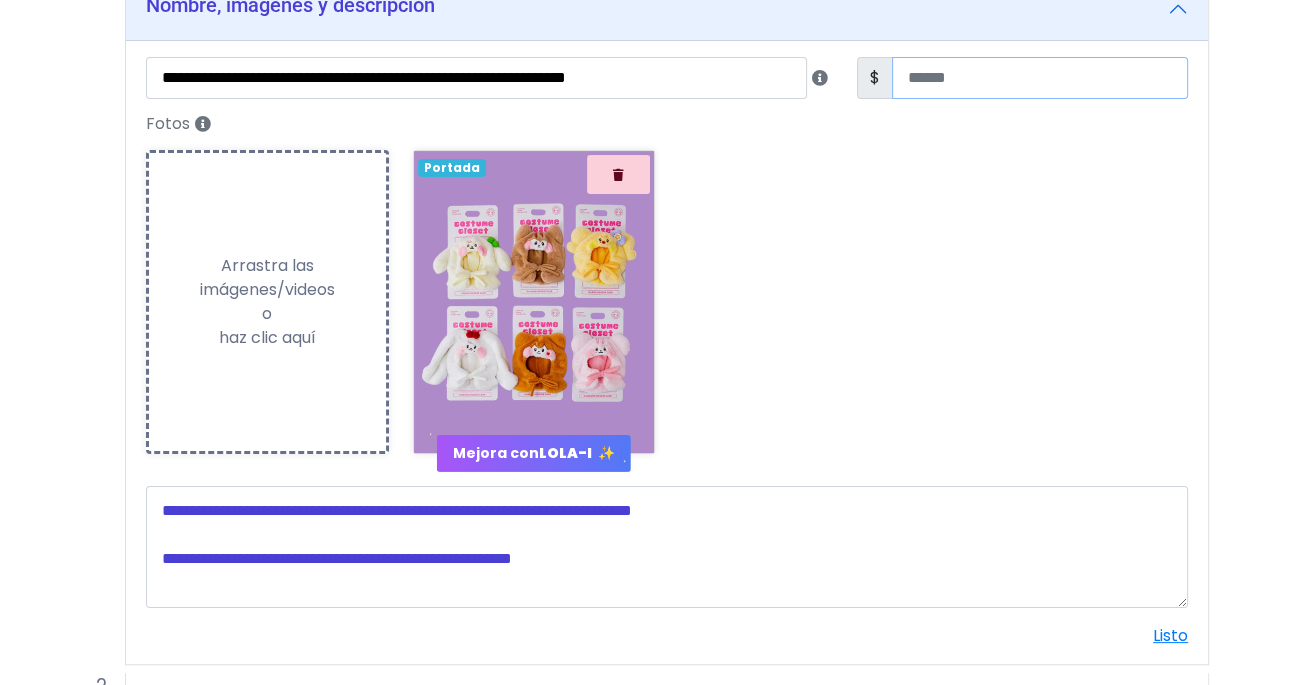 type on "***" 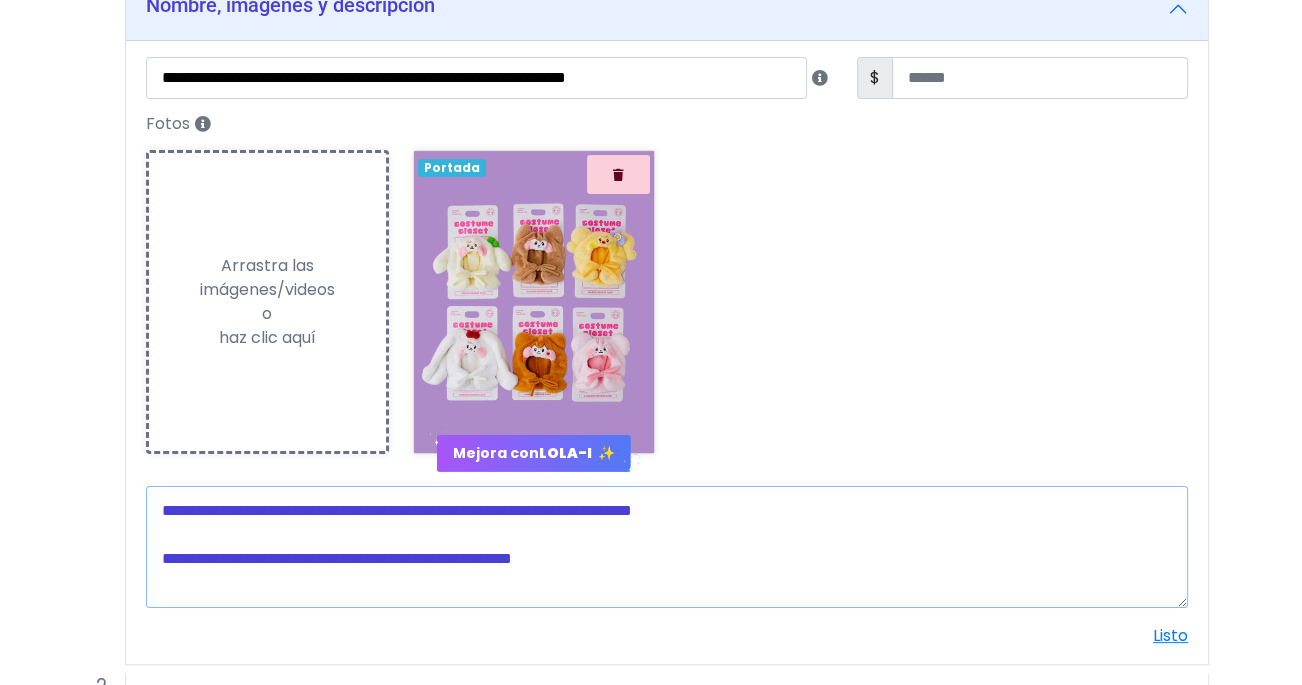 click at bounding box center [667, 547] 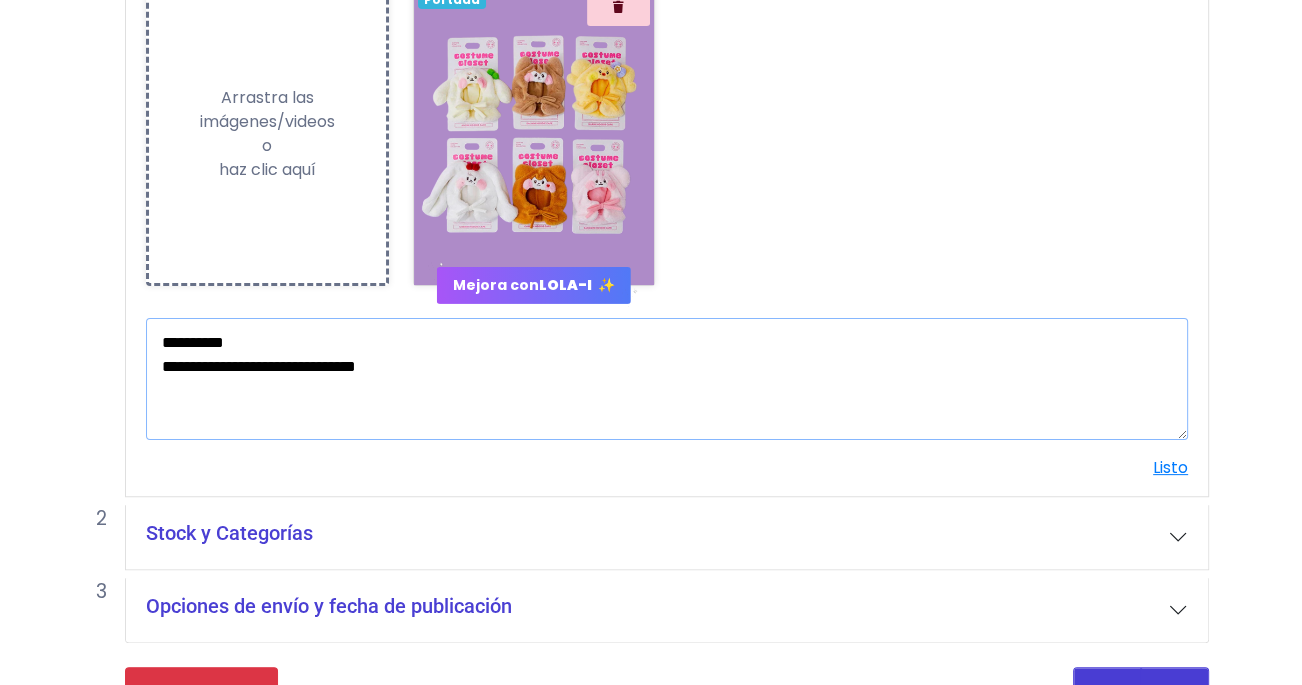 scroll, scrollTop: 497, scrollLeft: 0, axis: vertical 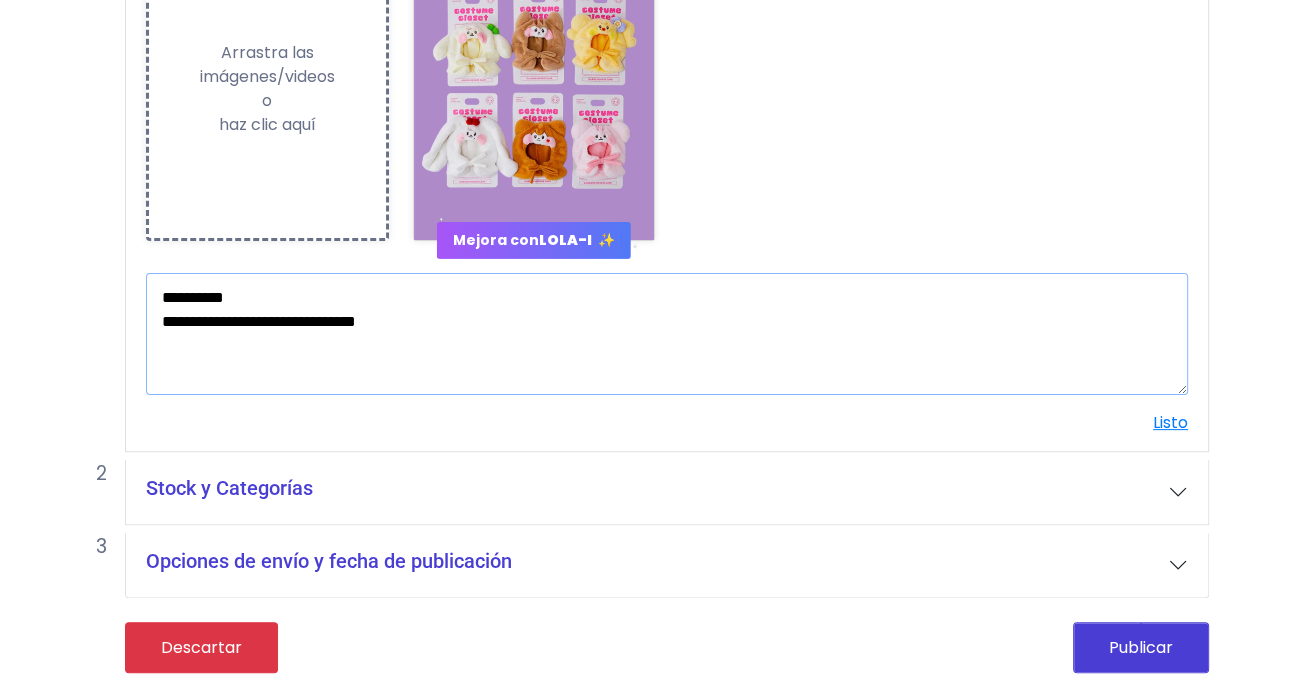 type on "**********" 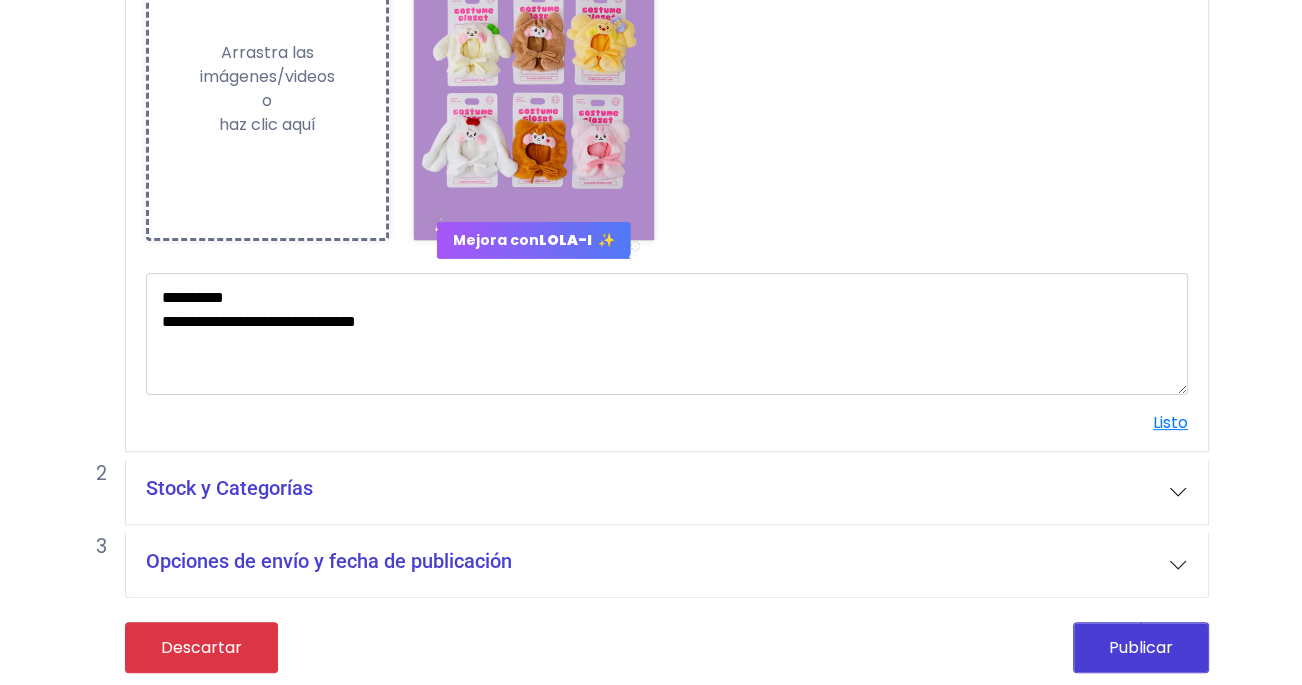 click on "Stock y Categorías" at bounding box center (667, 492) 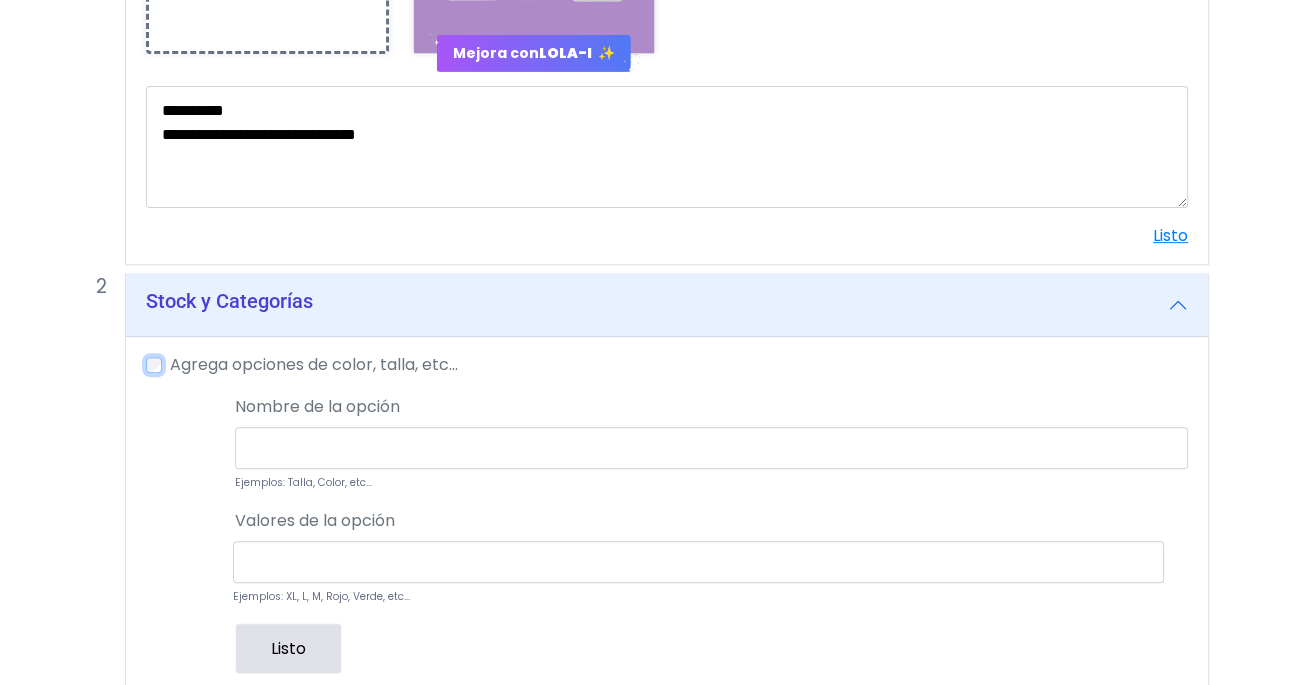 scroll, scrollTop: 709, scrollLeft: 0, axis: vertical 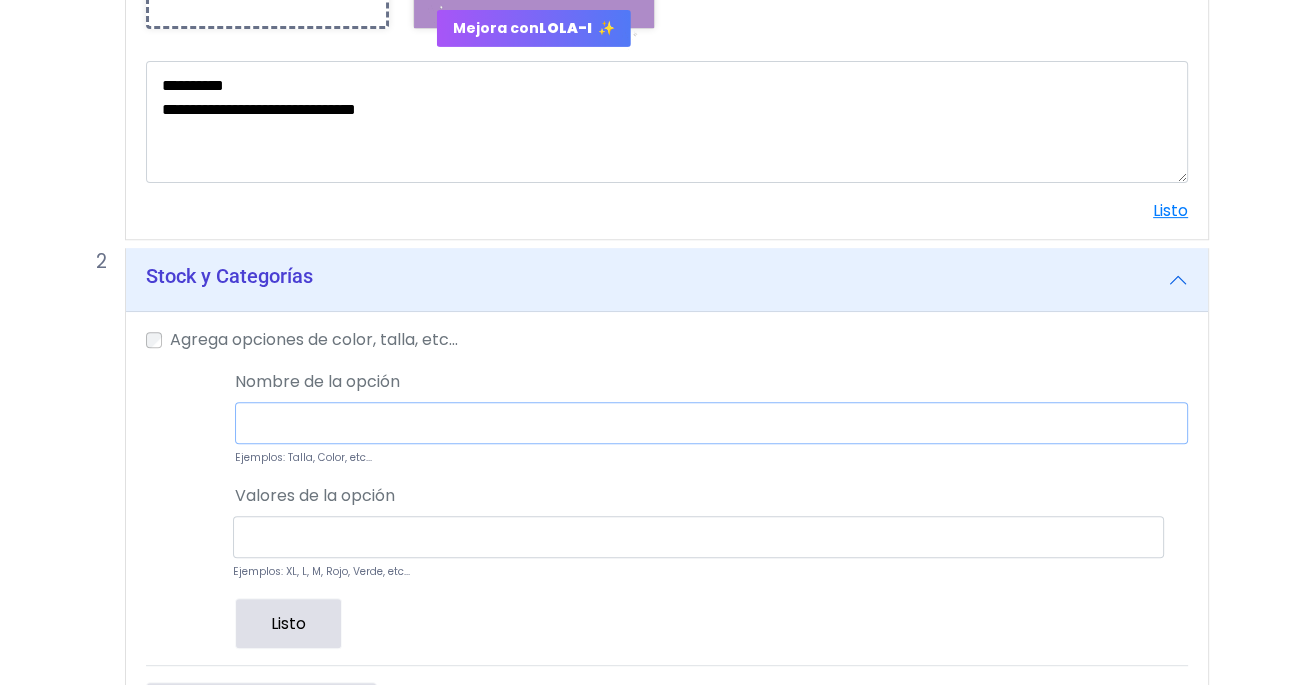 click at bounding box center [711, 423] 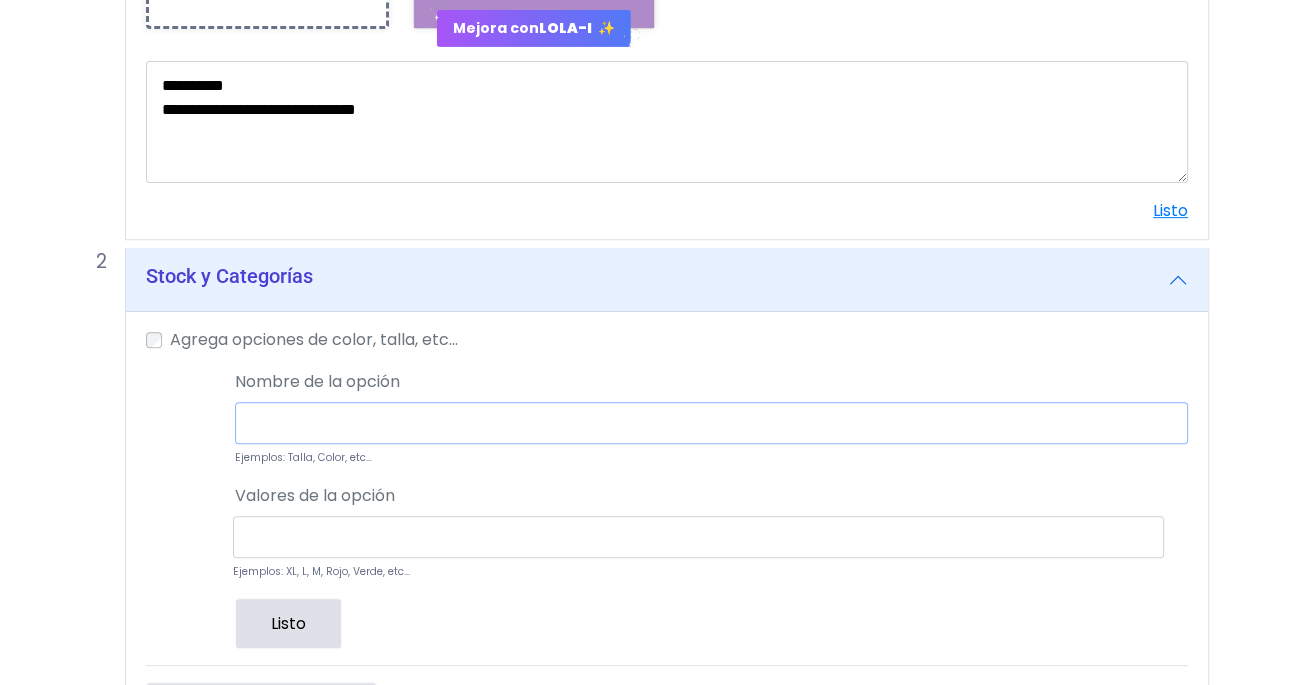 type on "******" 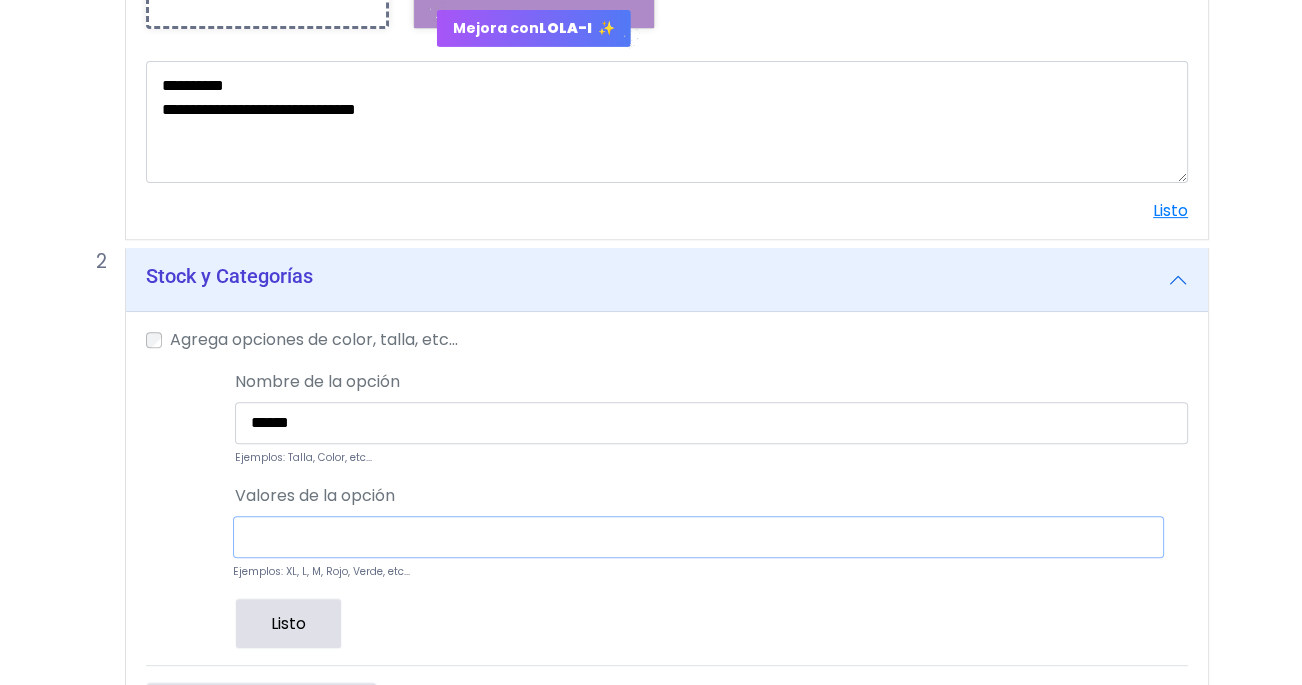 click at bounding box center [698, 537] 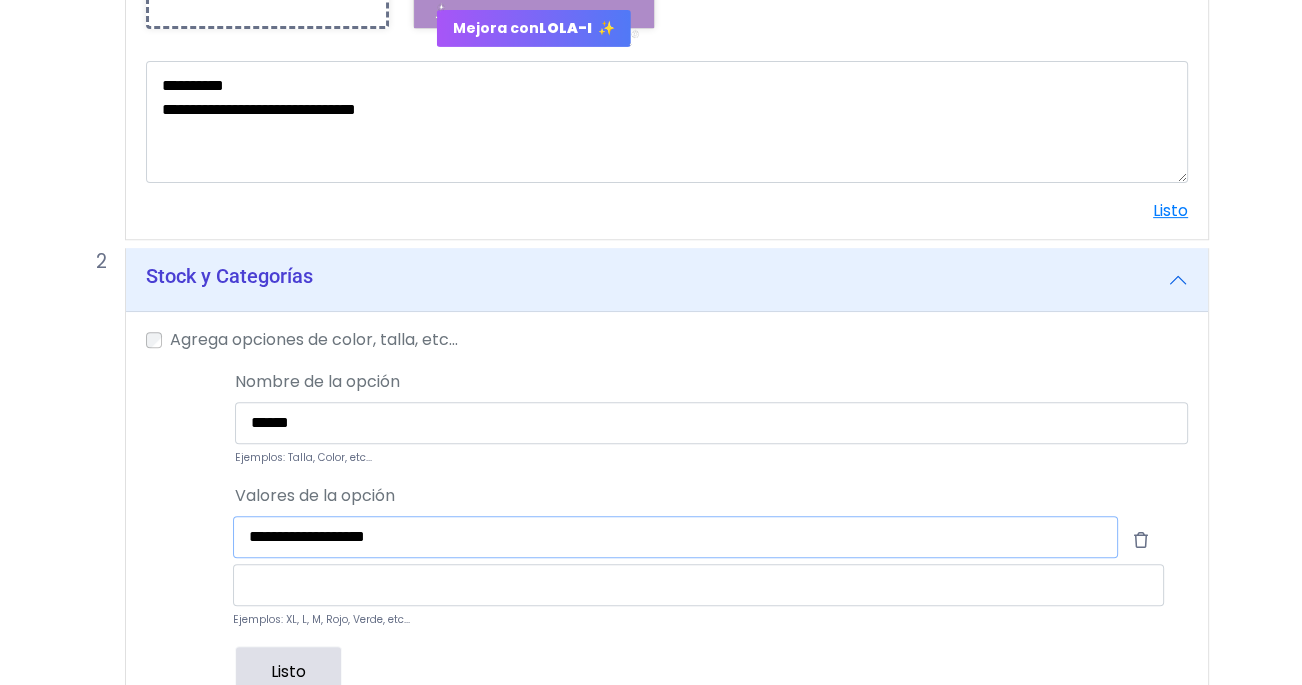 type on "**********" 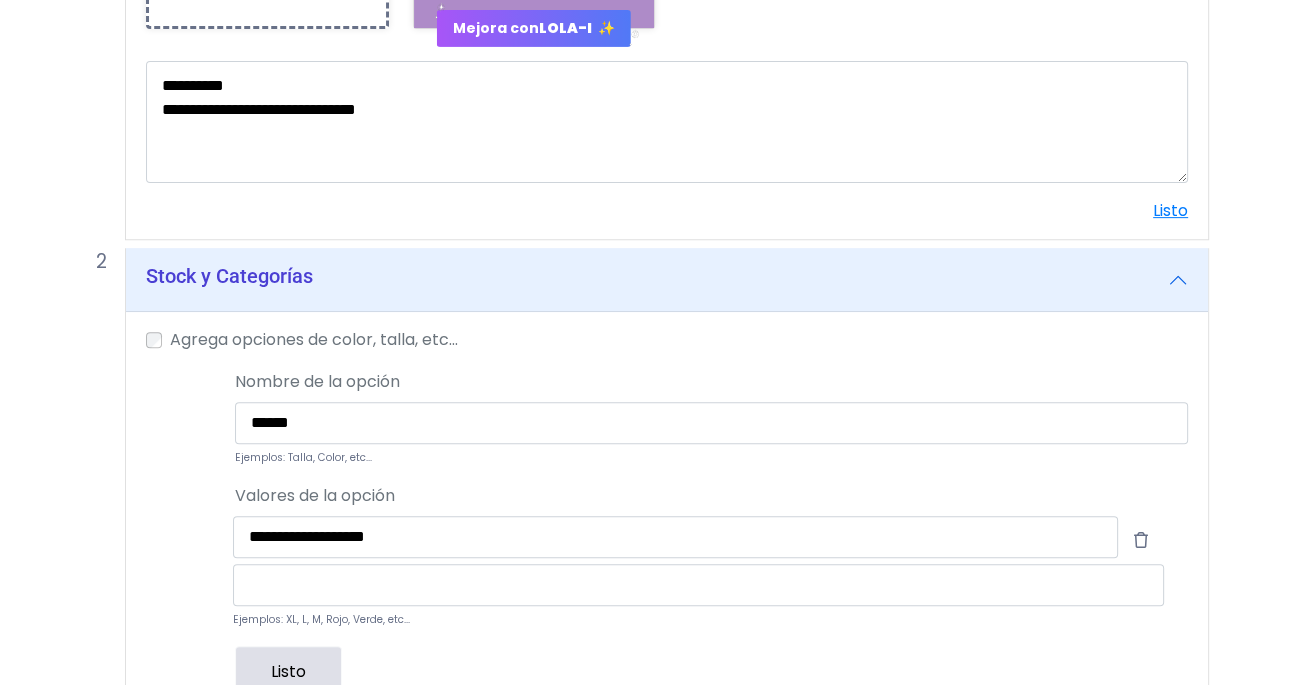 click on "Ejemplos: XL, L, M, Rojo, Verde, etc..." at bounding box center (698, 597) 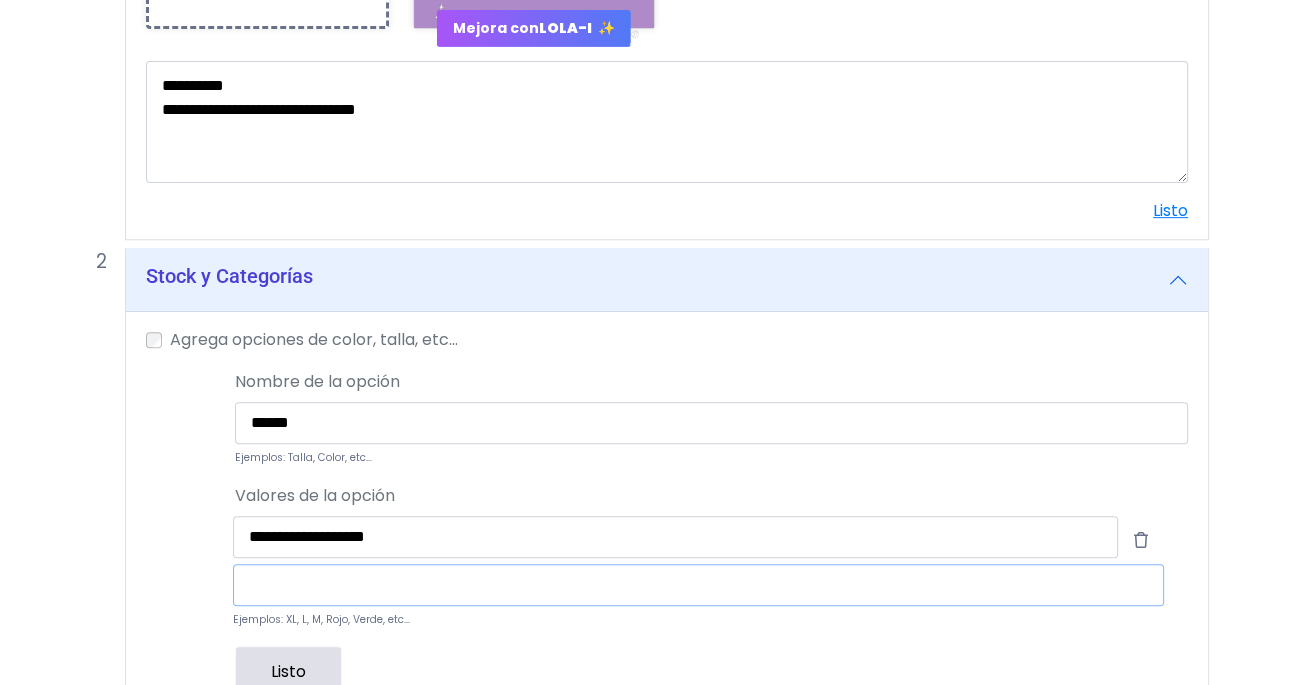 click at bounding box center (698, 585) 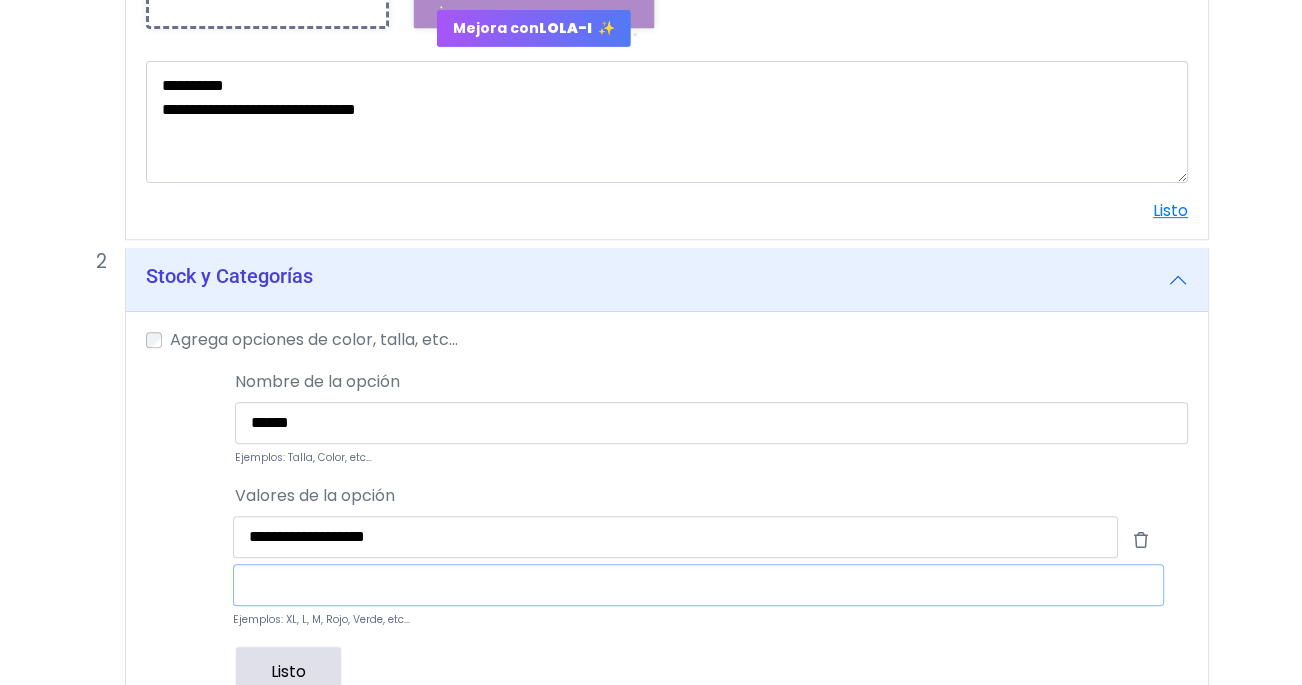 click at bounding box center (698, 585) 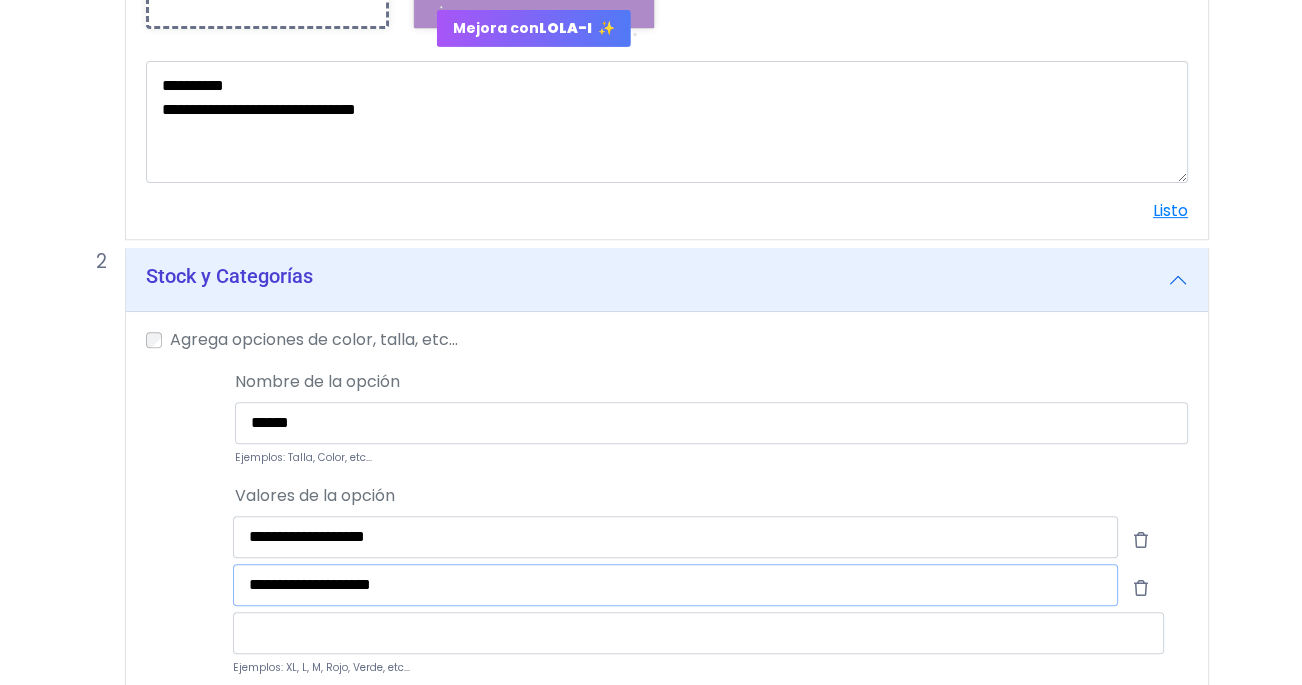 type on "**********" 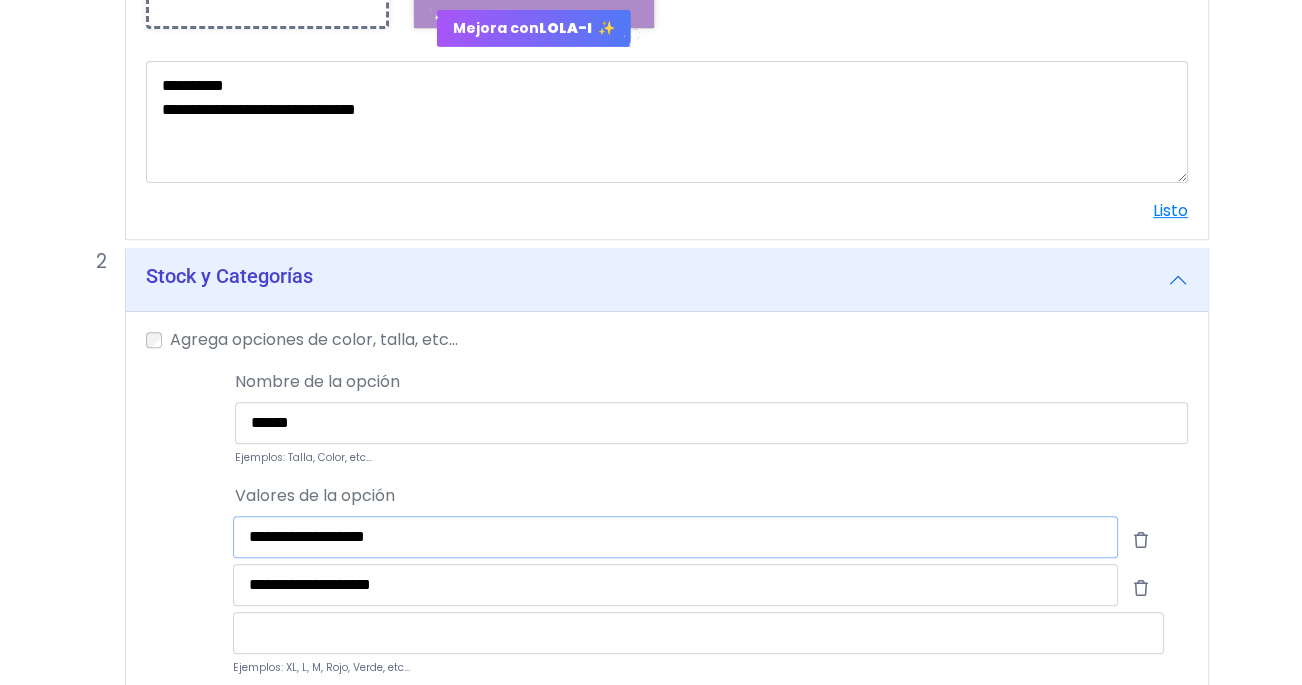 click on "**********" at bounding box center (675, 537) 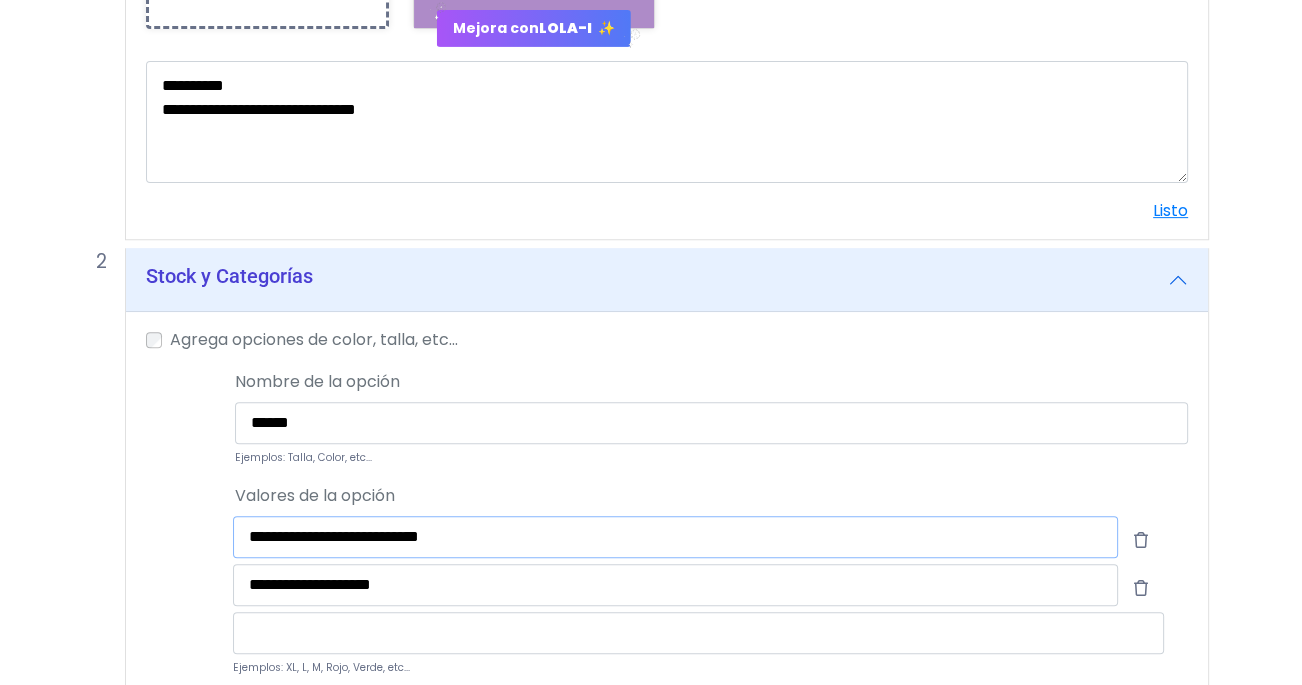 type on "**********" 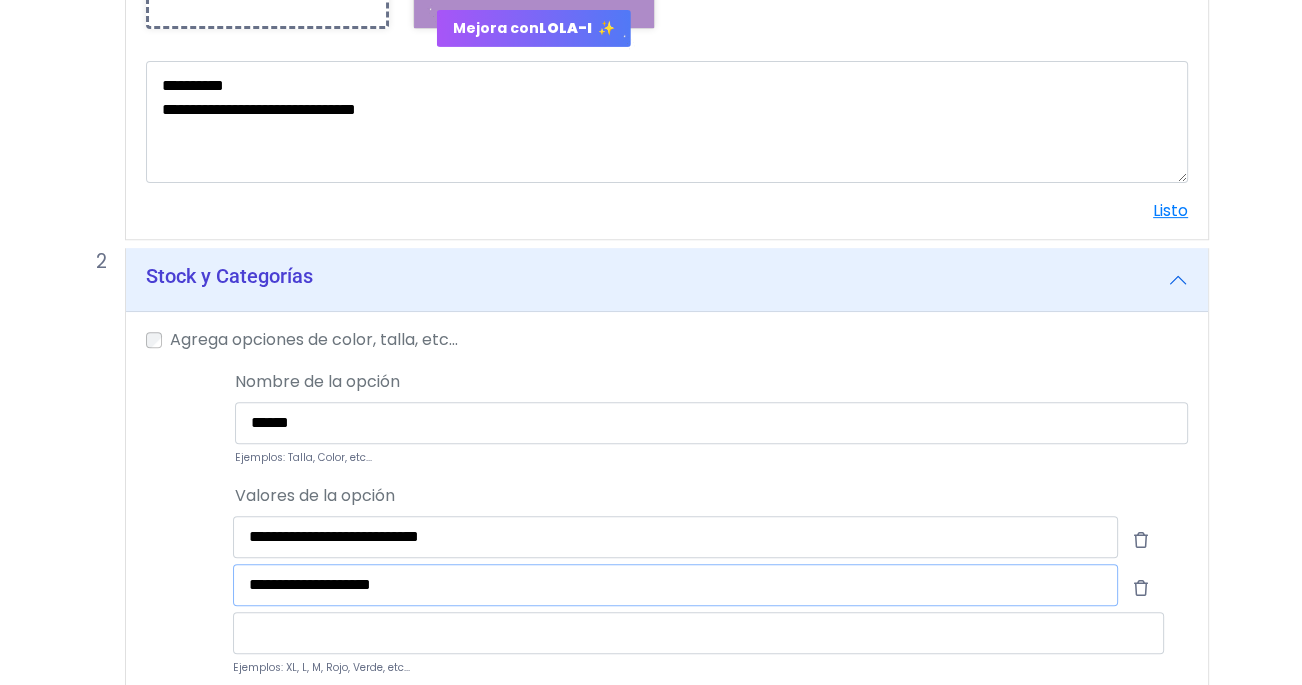 click on "**********" at bounding box center (675, 585) 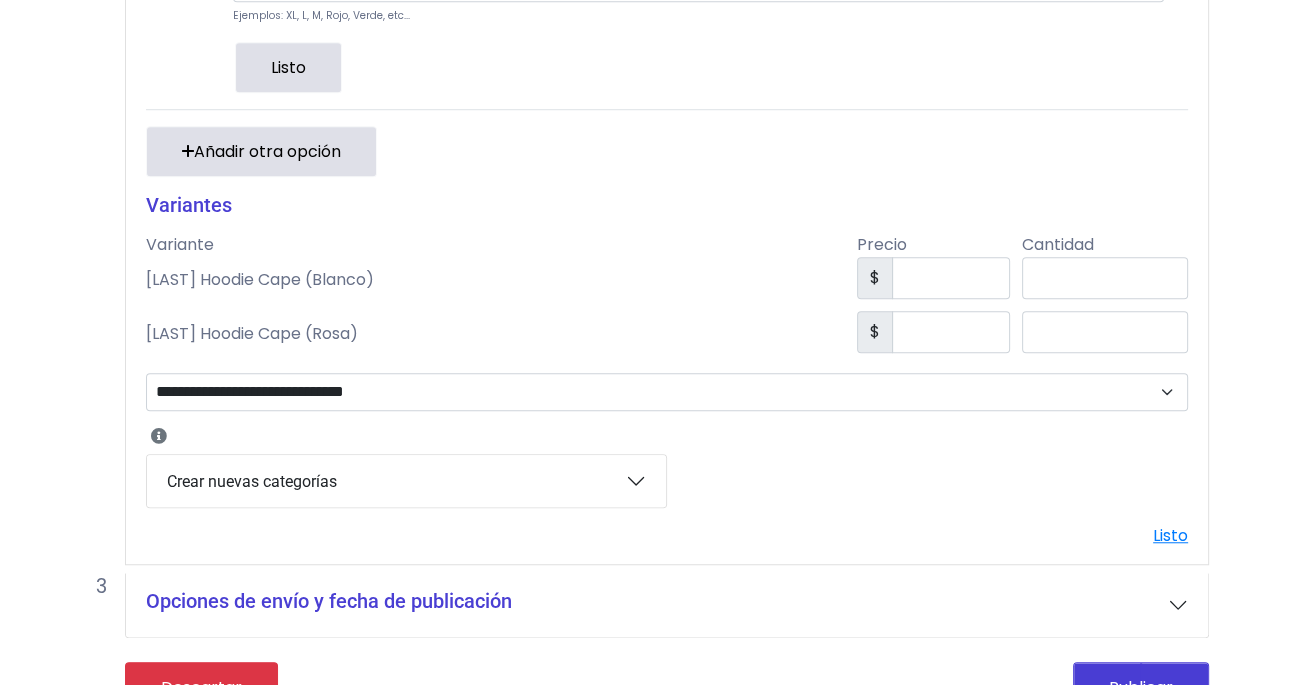 scroll, scrollTop: 1396, scrollLeft: 0, axis: vertical 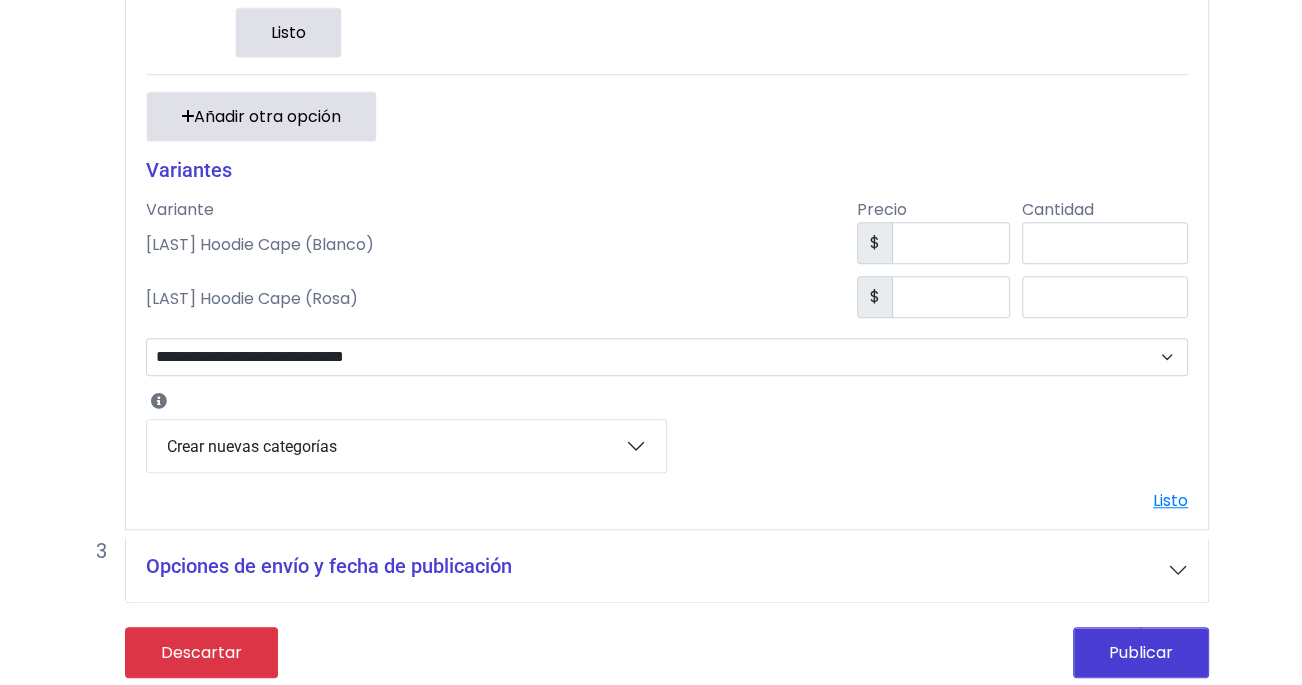 type on "**********" 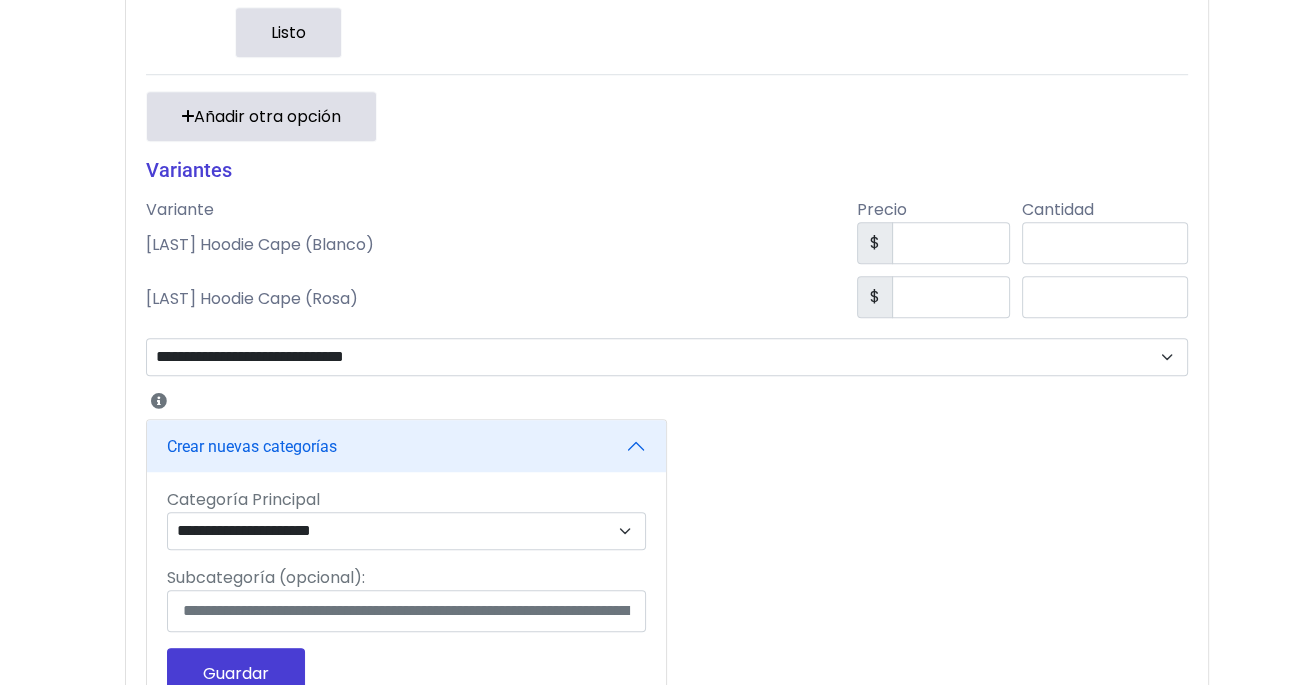 click on "Crear nuevas categorías" at bounding box center (406, 446) 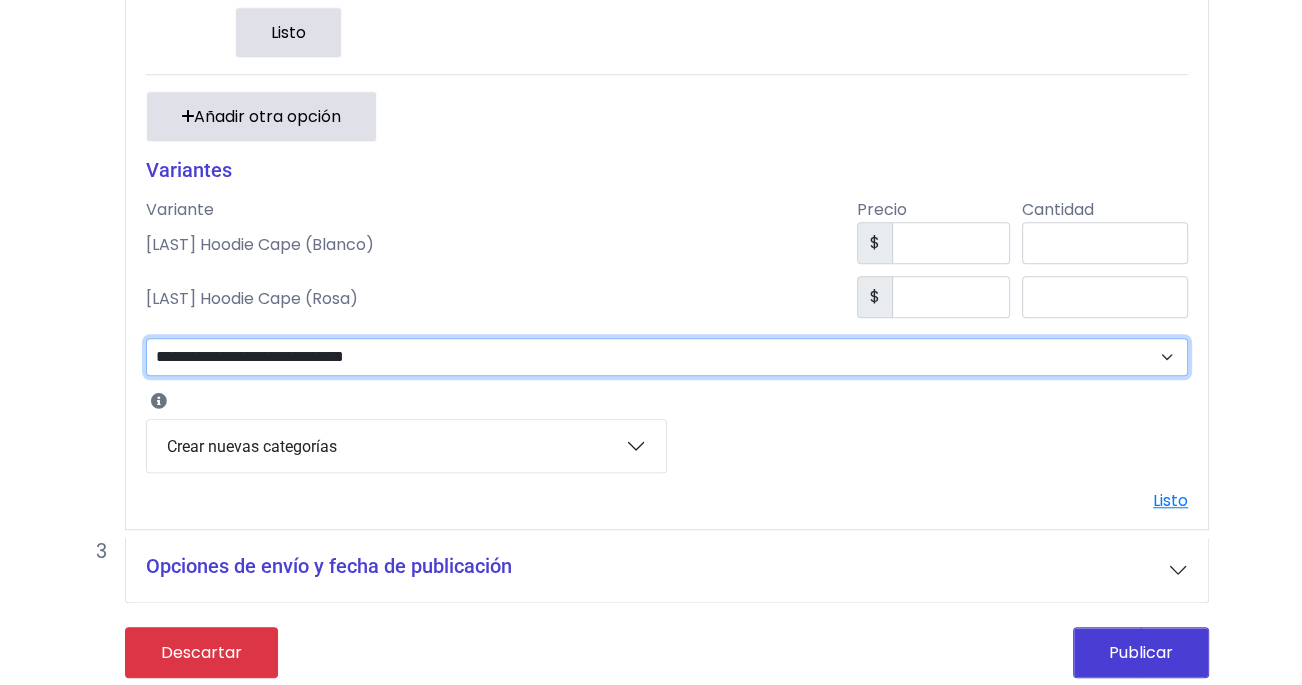 click on "**********" at bounding box center (667, 357) 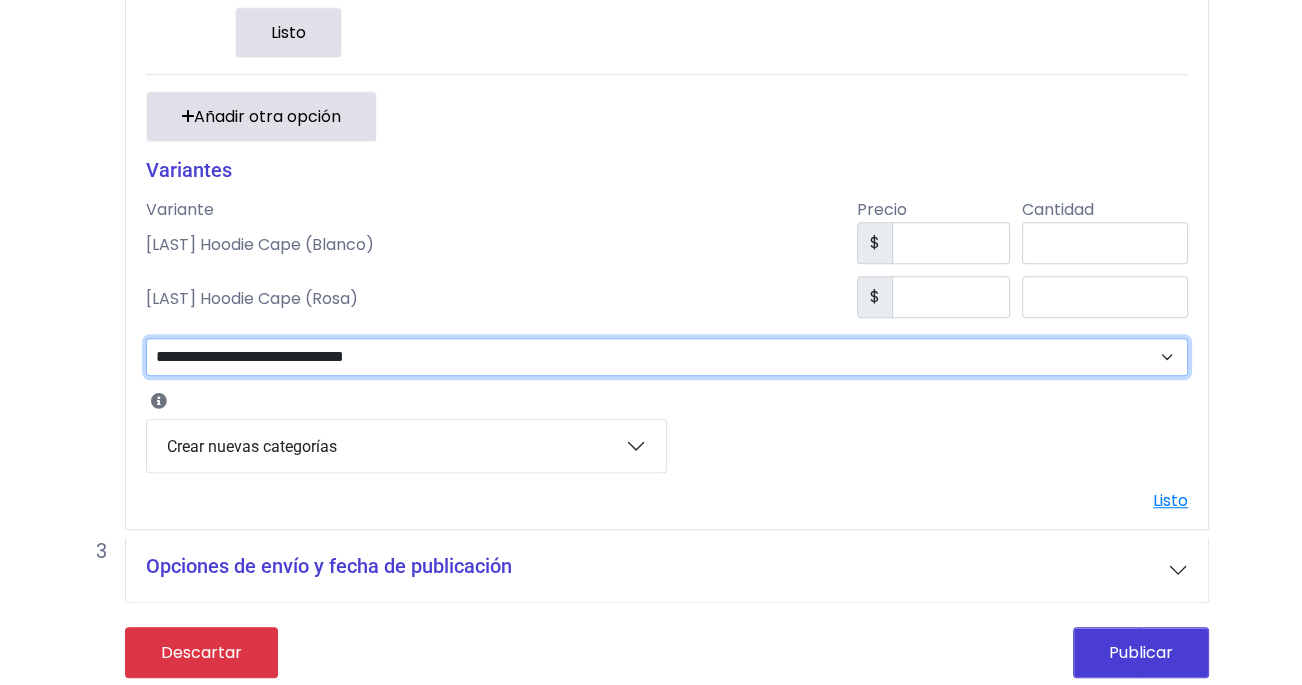 select on "**" 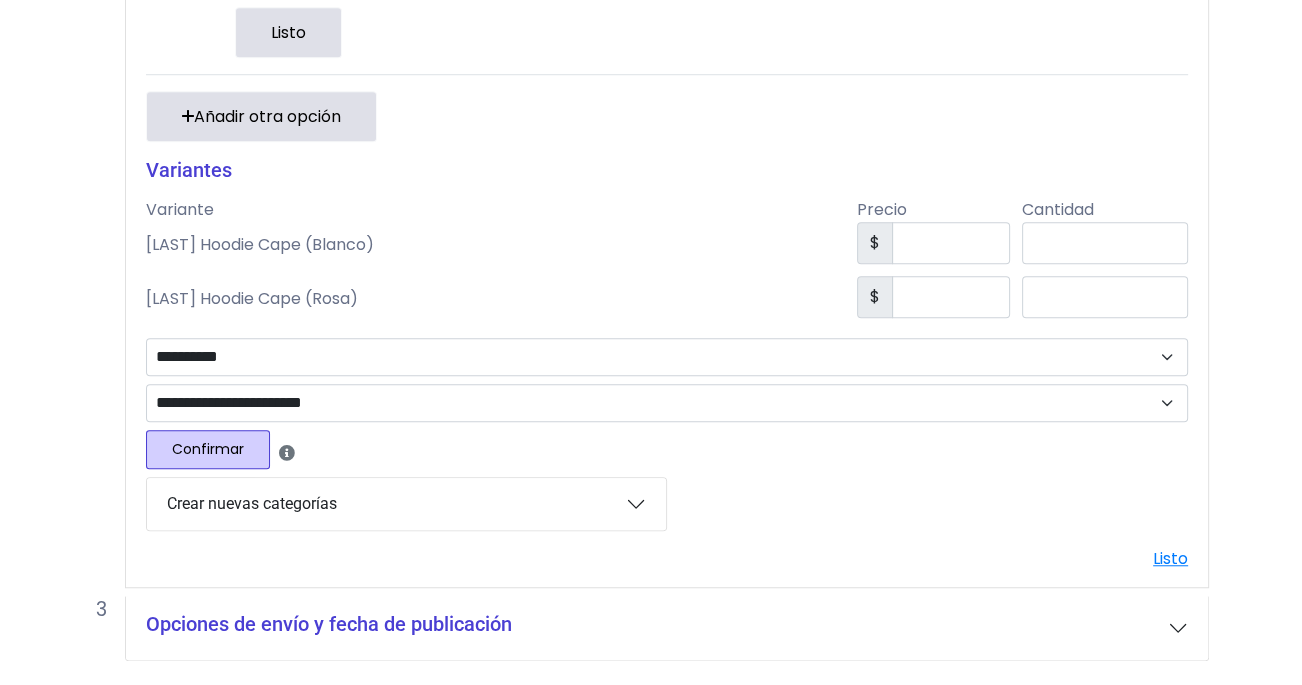 click on "Confirmar" at bounding box center [208, 449] 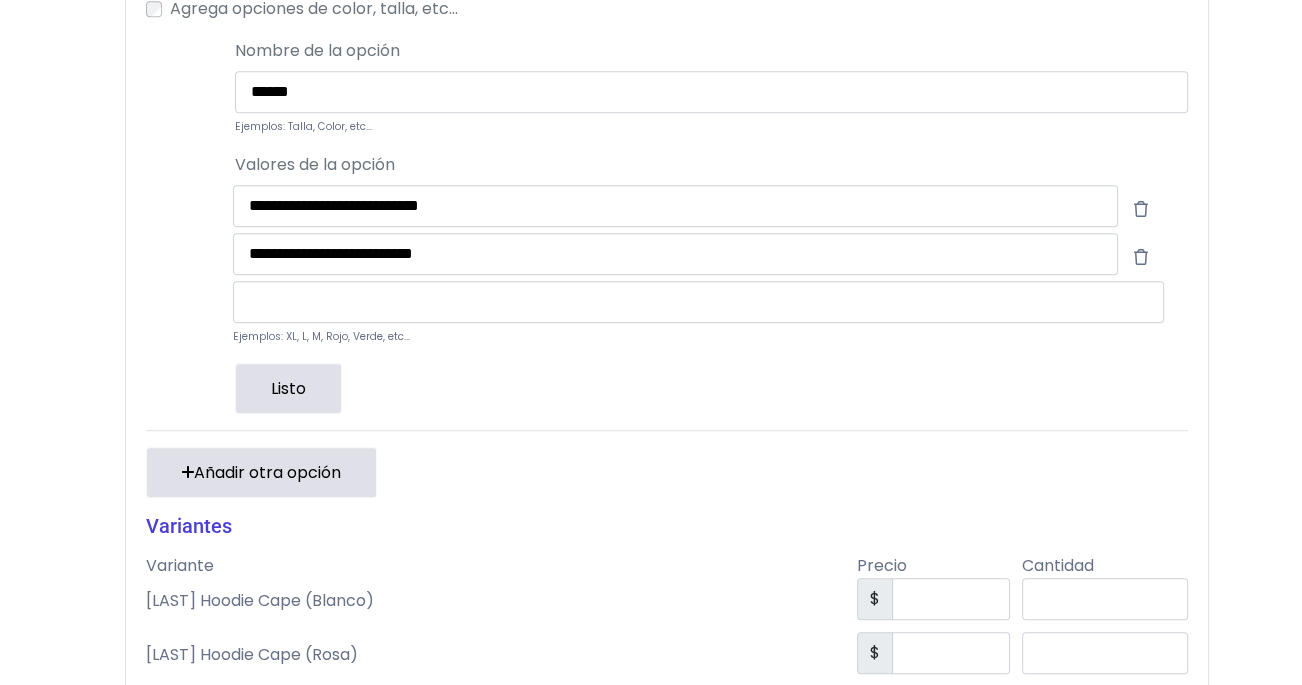 scroll, scrollTop: 1428, scrollLeft: 0, axis: vertical 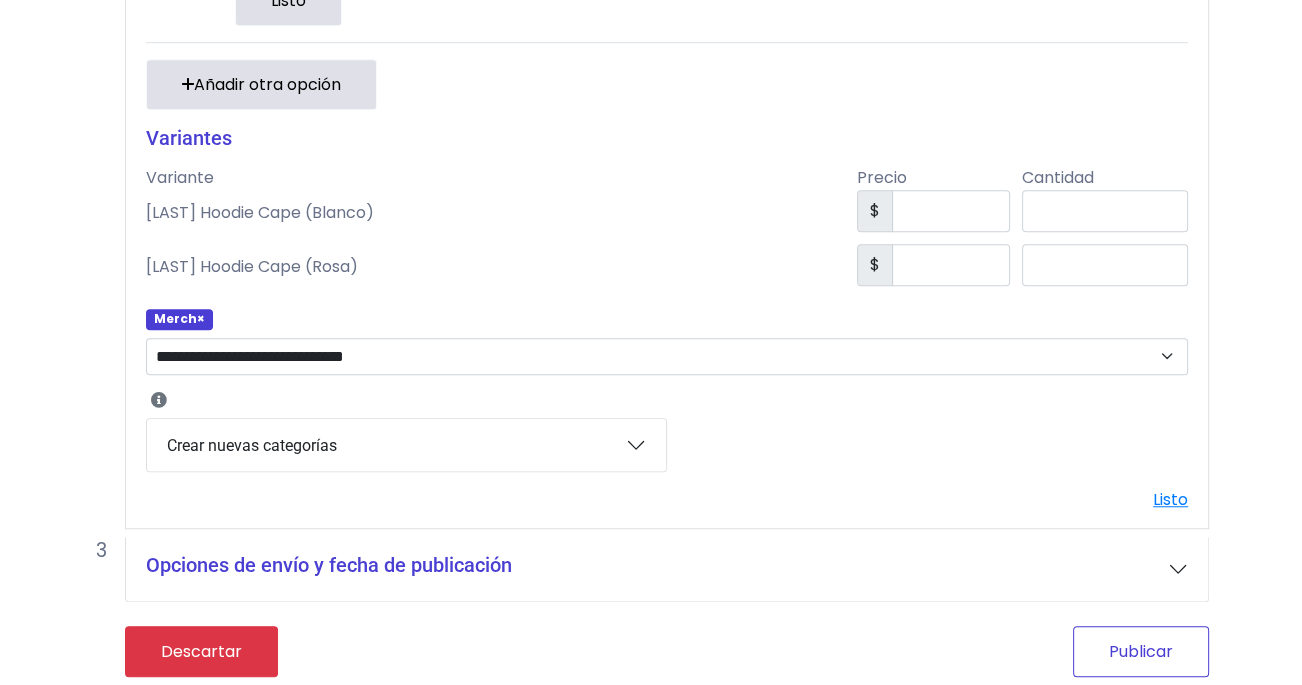 click on "Publicar" at bounding box center (1141, 651) 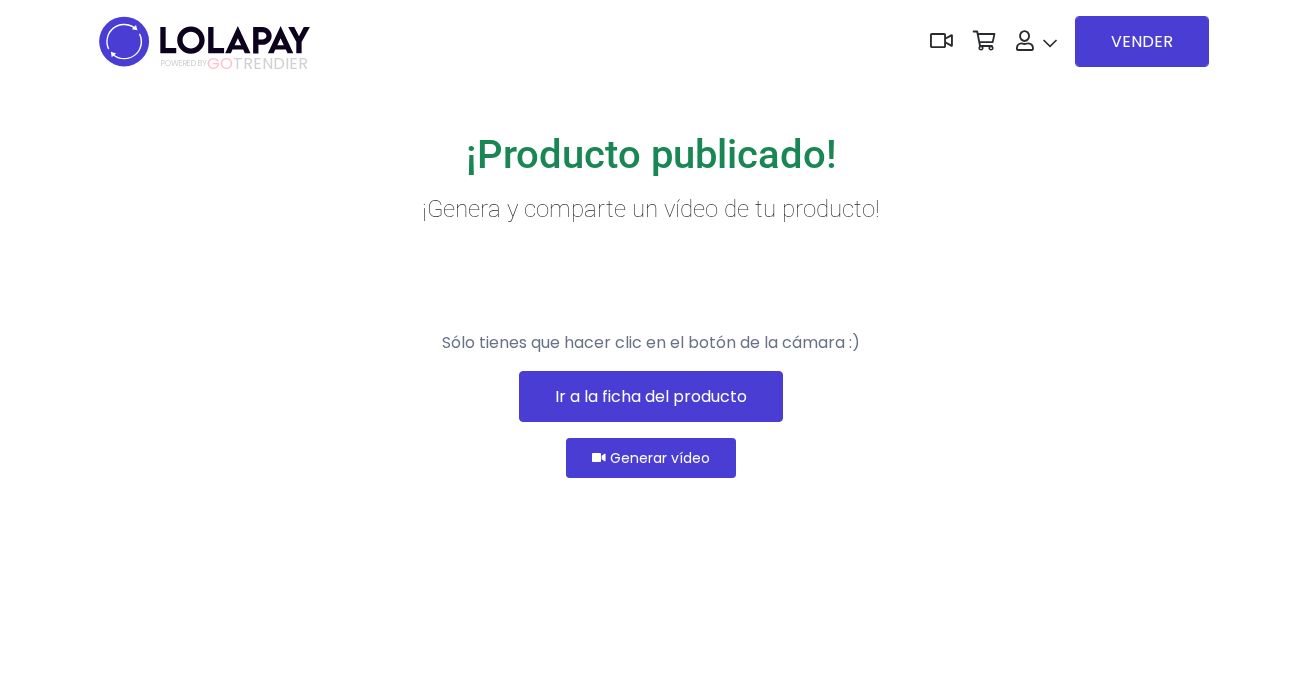 scroll, scrollTop: 0, scrollLeft: 0, axis: both 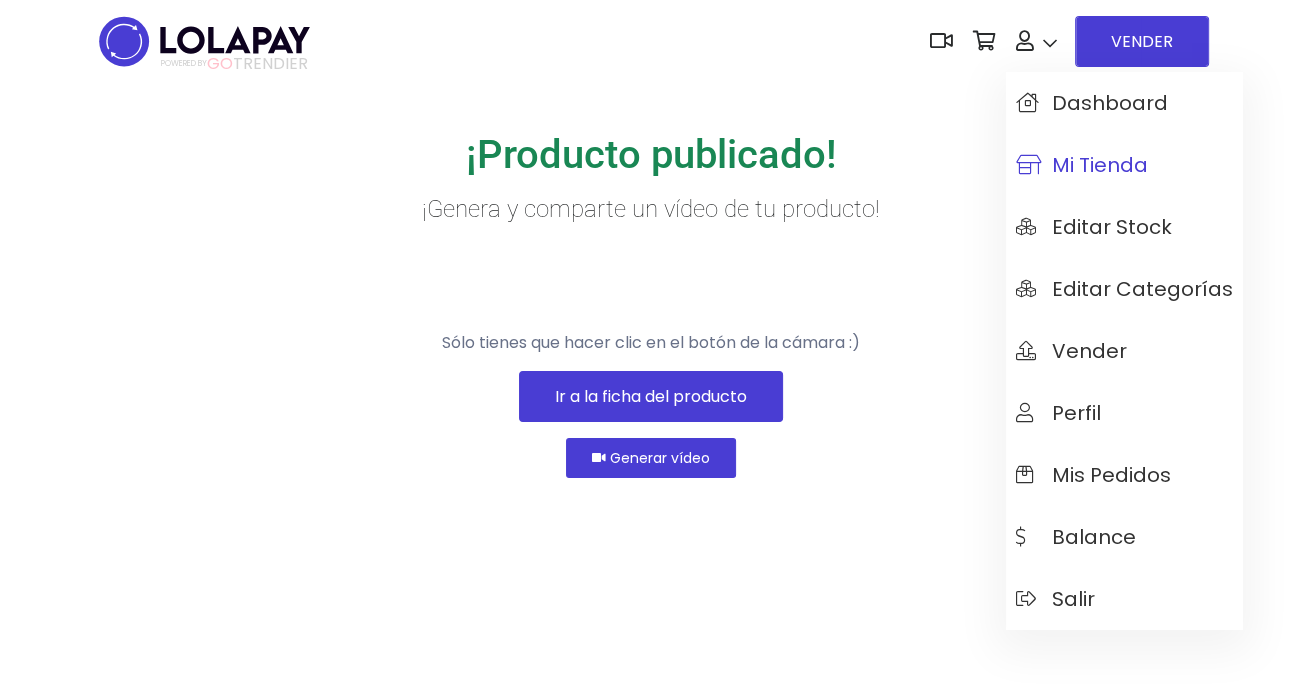 click on "Mi tienda" at bounding box center [1082, 165] 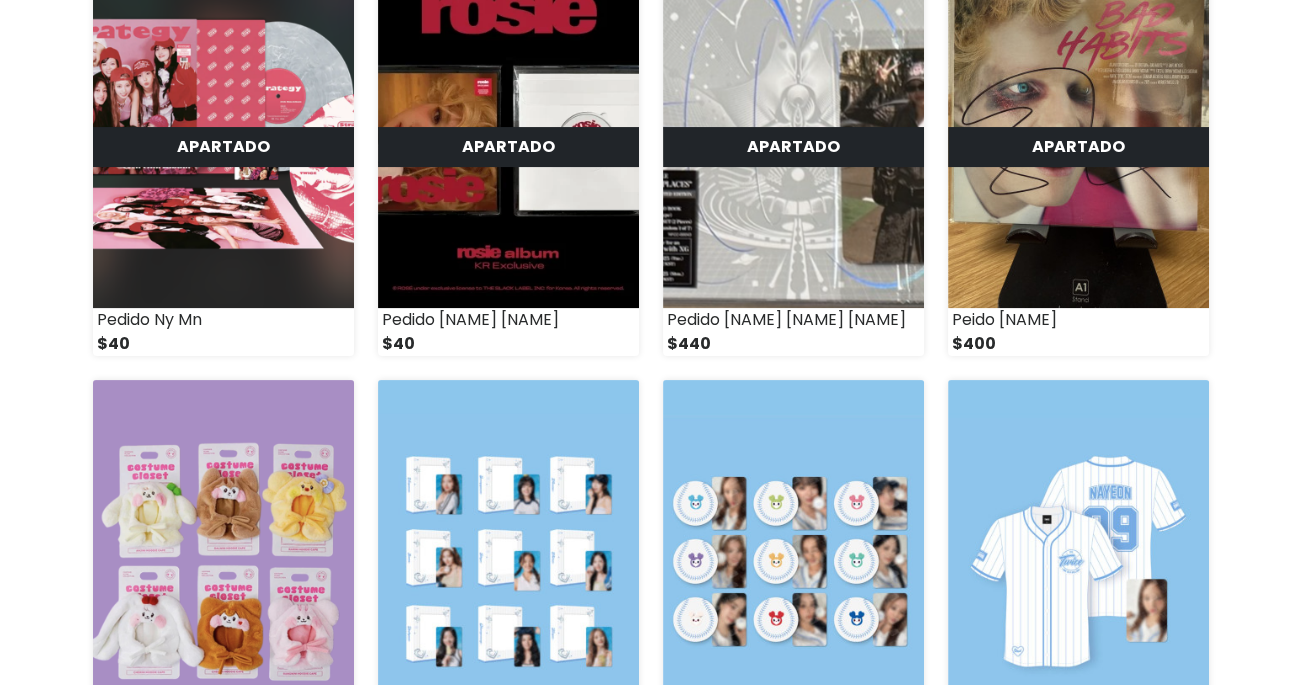 scroll, scrollTop: 0, scrollLeft: 0, axis: both 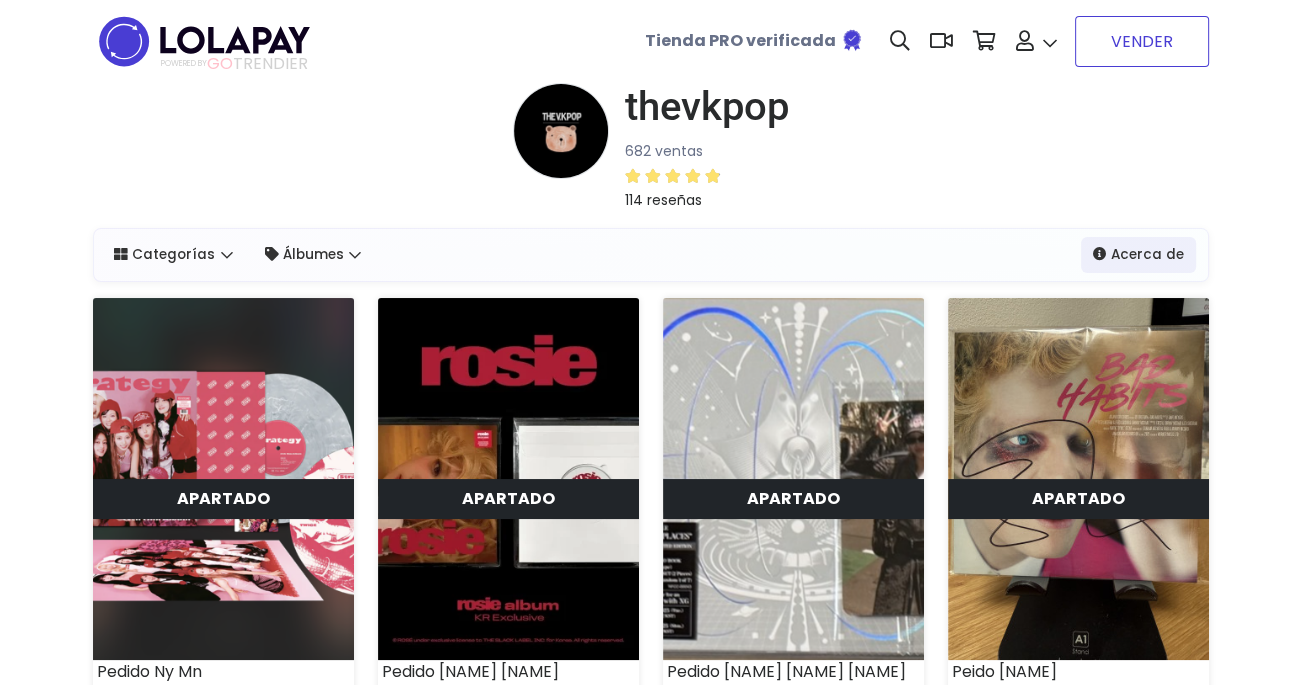click on "VENDER" at bounding box center (1142, 41) 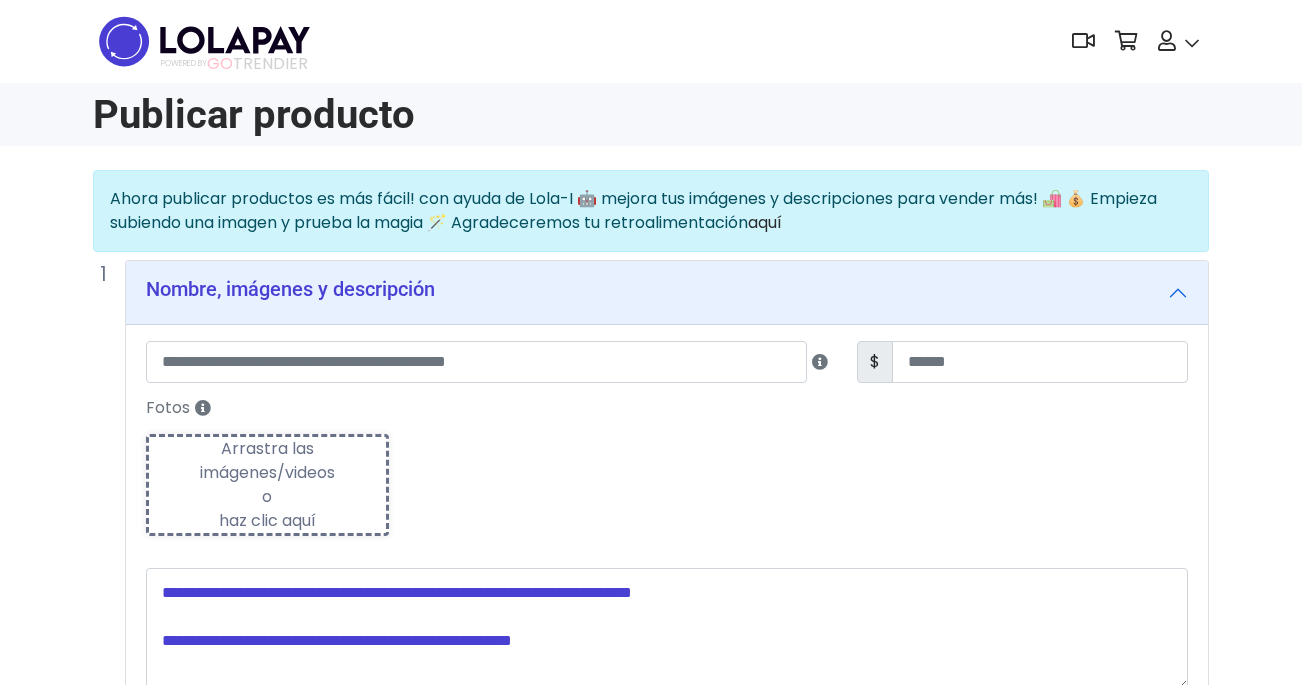 scroll, scrollTop: 0, scrollLeft: 0, axis: both 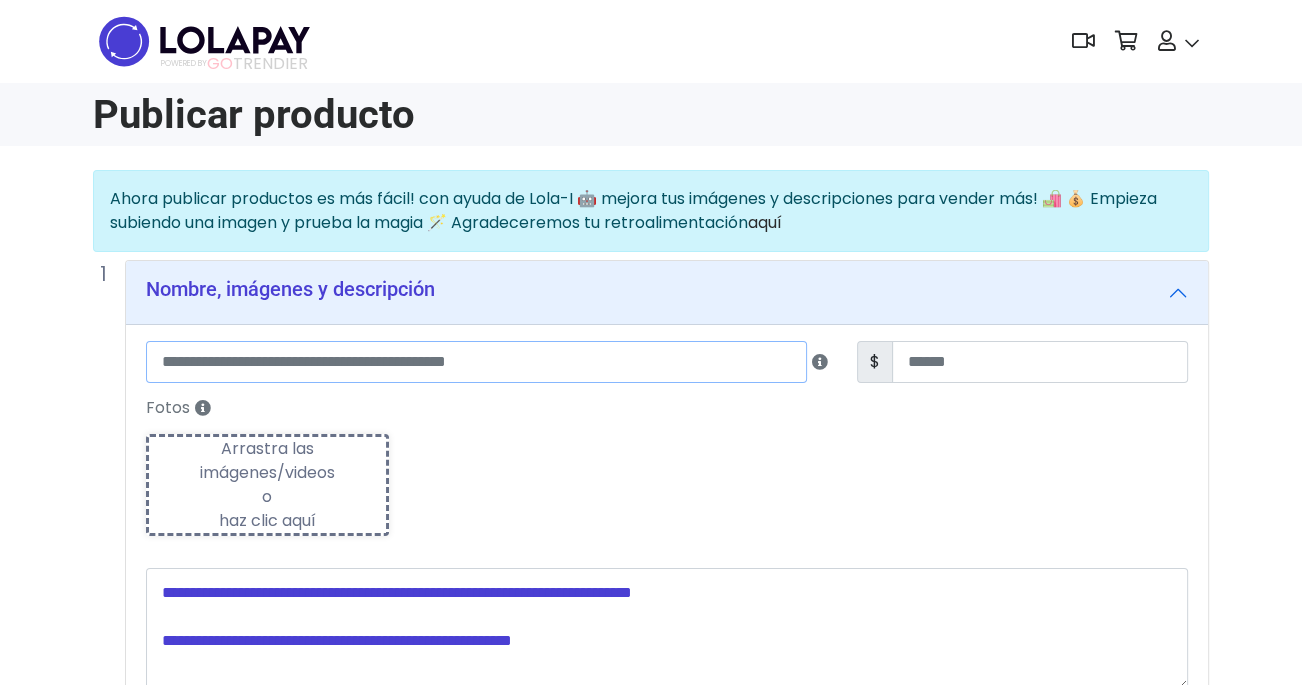 click at bounding box center (476, 362) 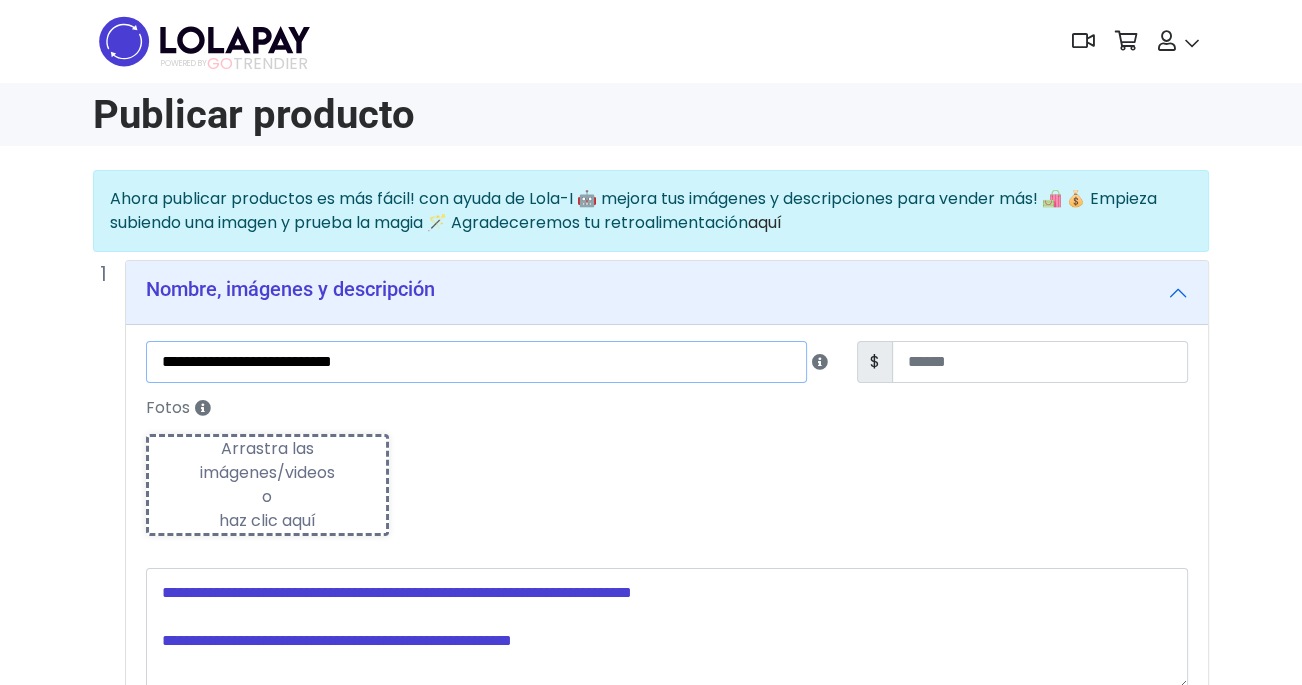 type on "**********" 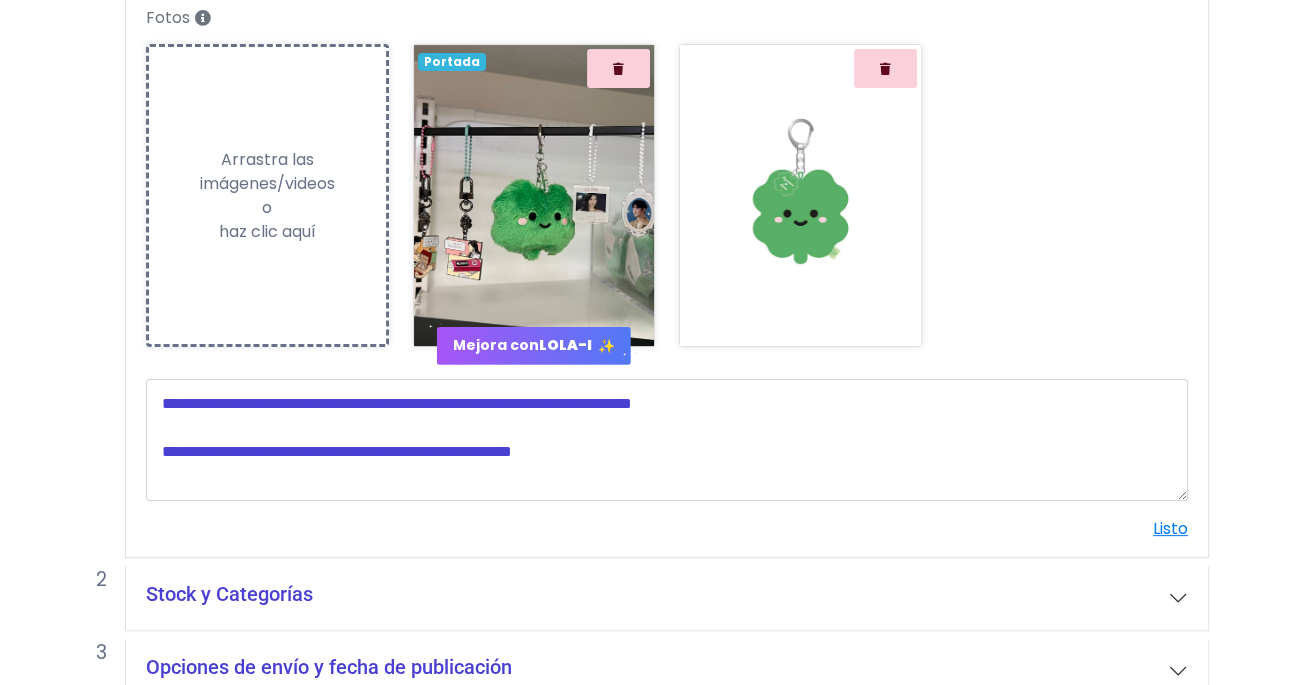 scroll, scrollTop: 395, scrollLeft: 0, axis: vertical 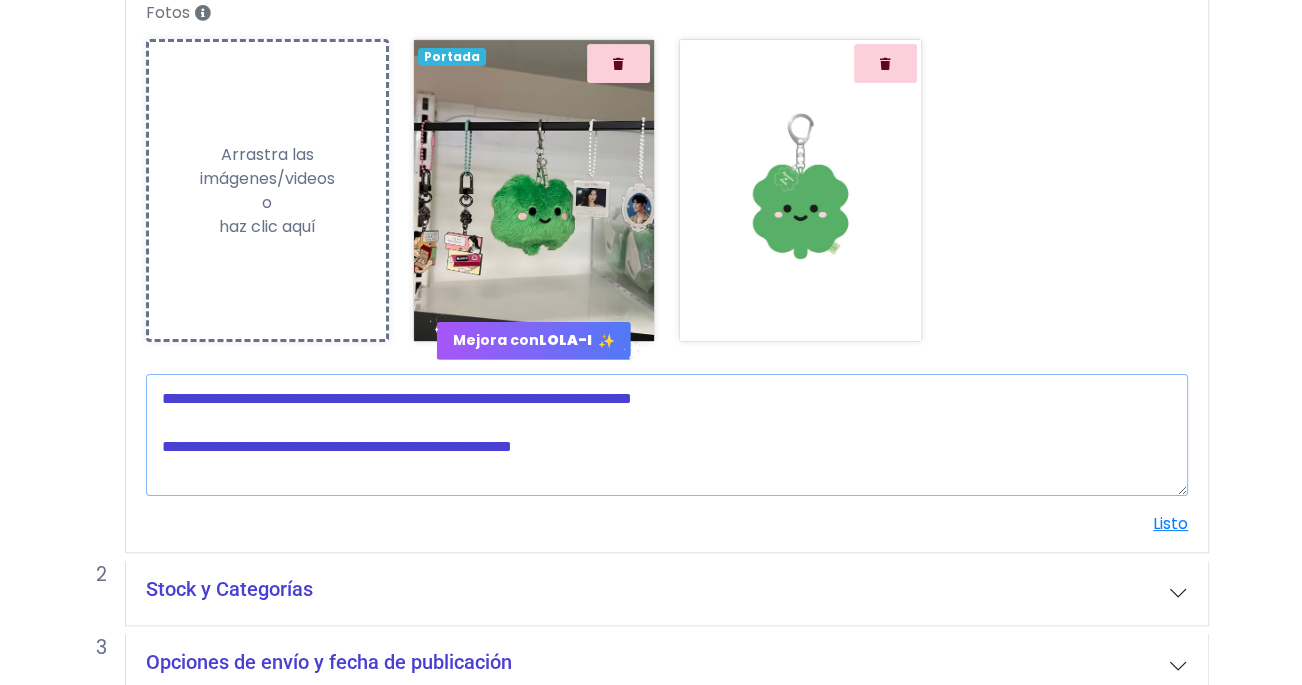 click at bounding box center (667, 435) 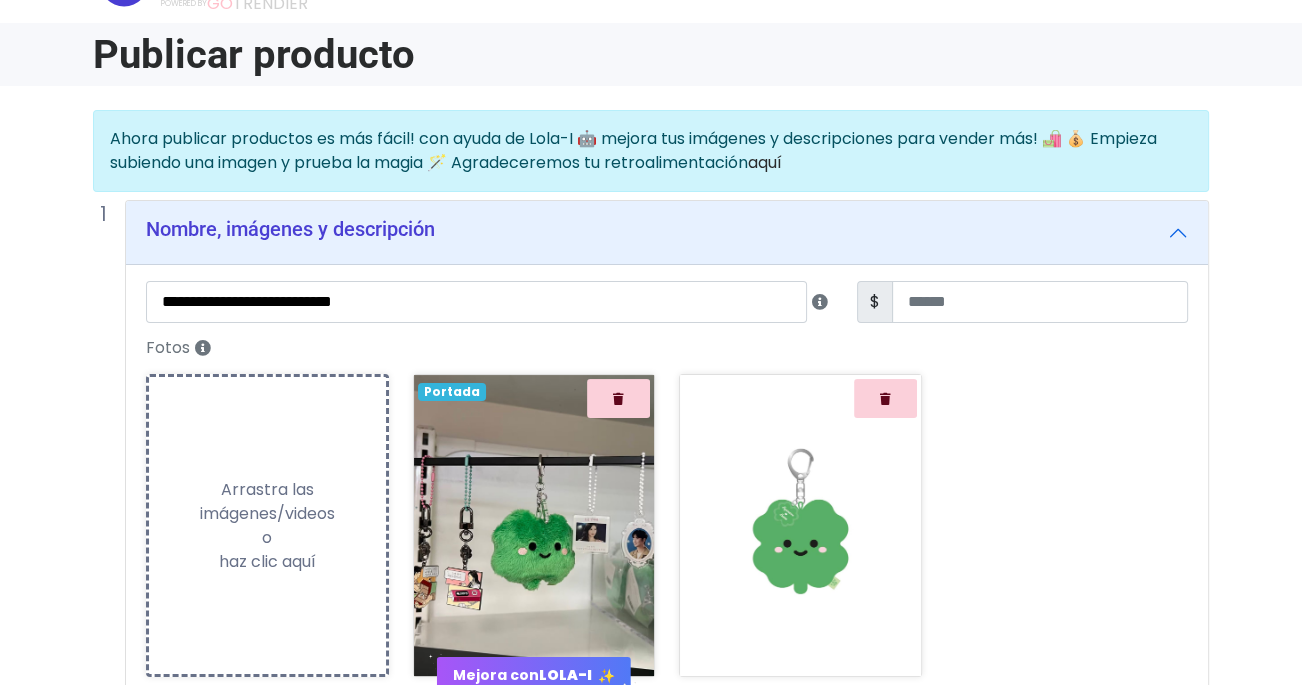 scroll, scrollTop: 42, scrollLeft: 0, axis: vertical 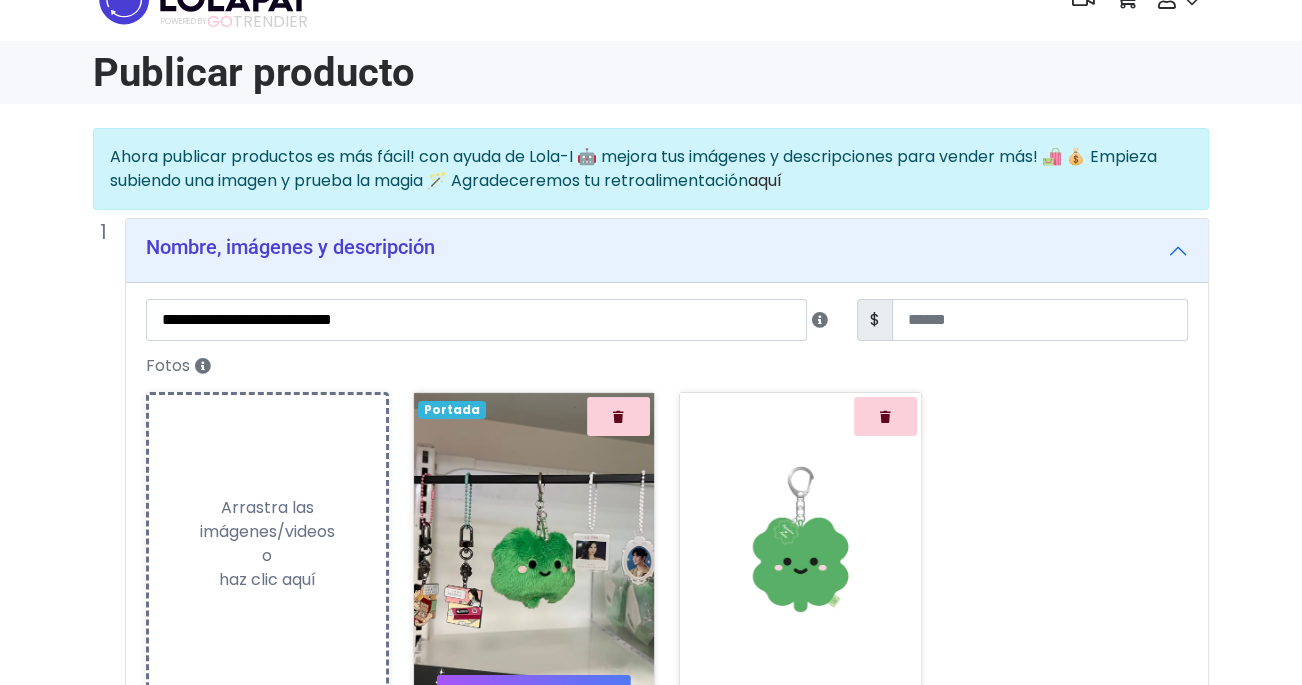 type on "**********" 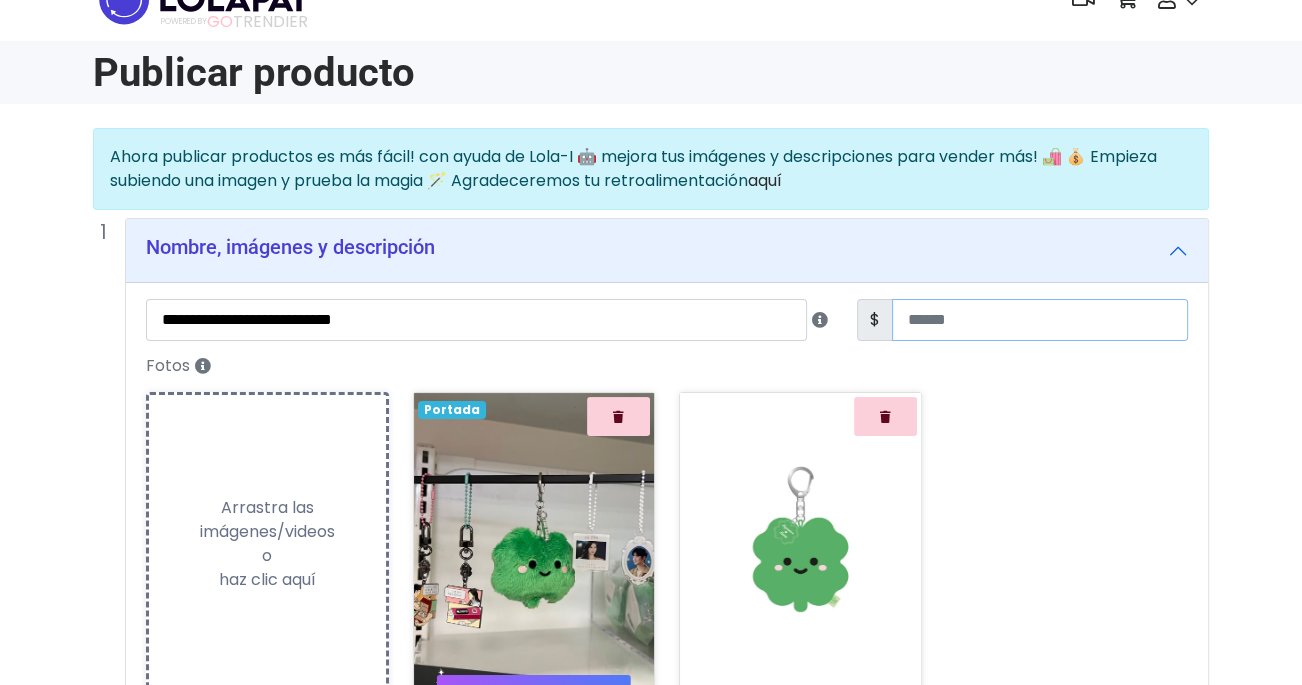 click at bounding box center (1040, 320) 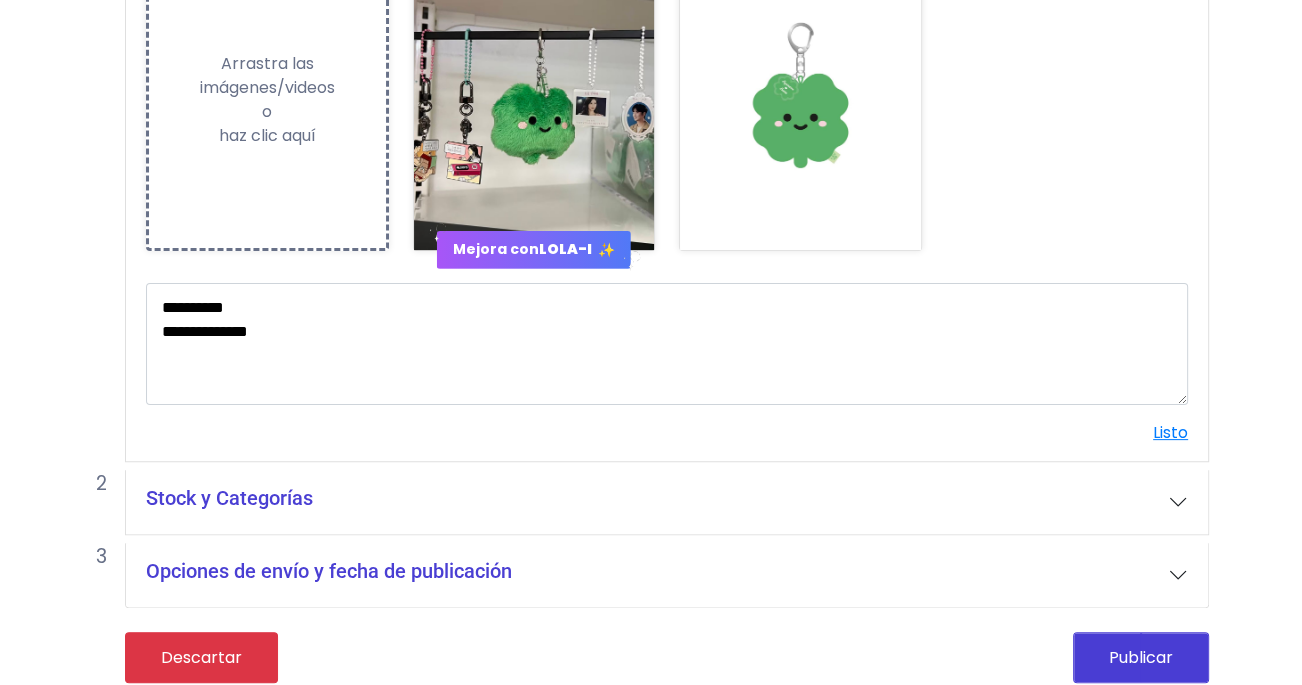 scroll, scrollTop: 496, scrollLeft: 0, axis: vertical 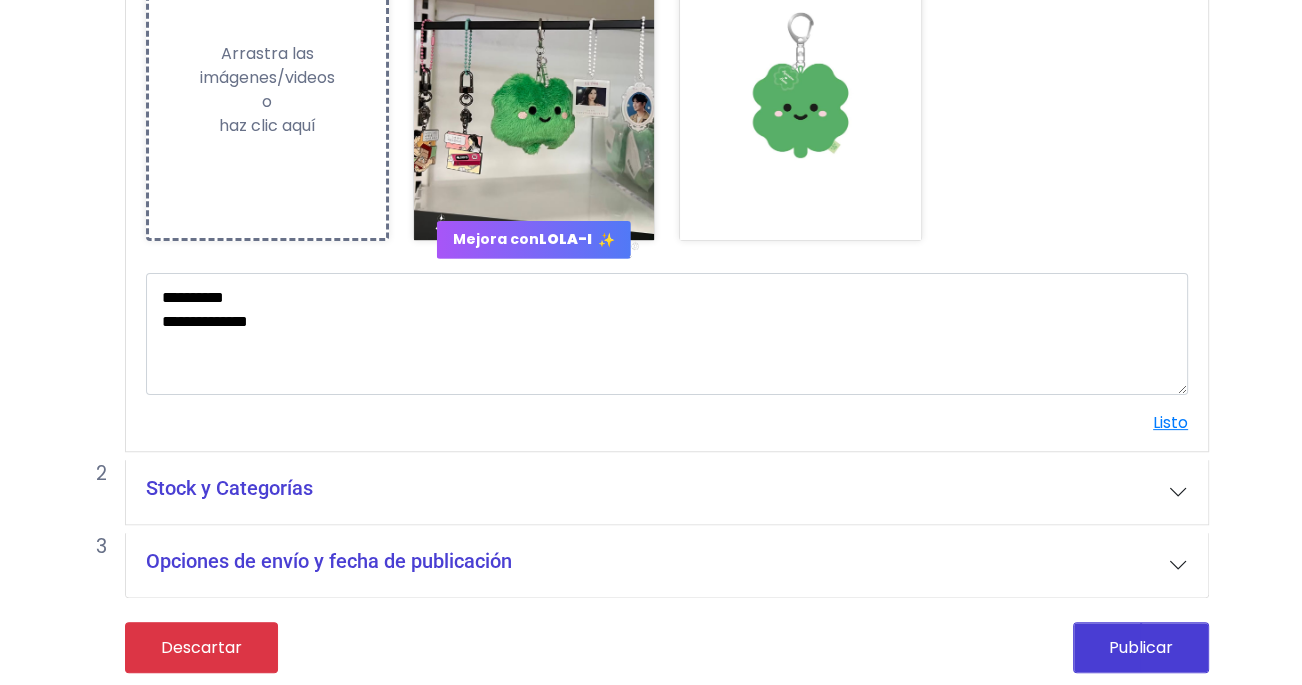 type on "***" 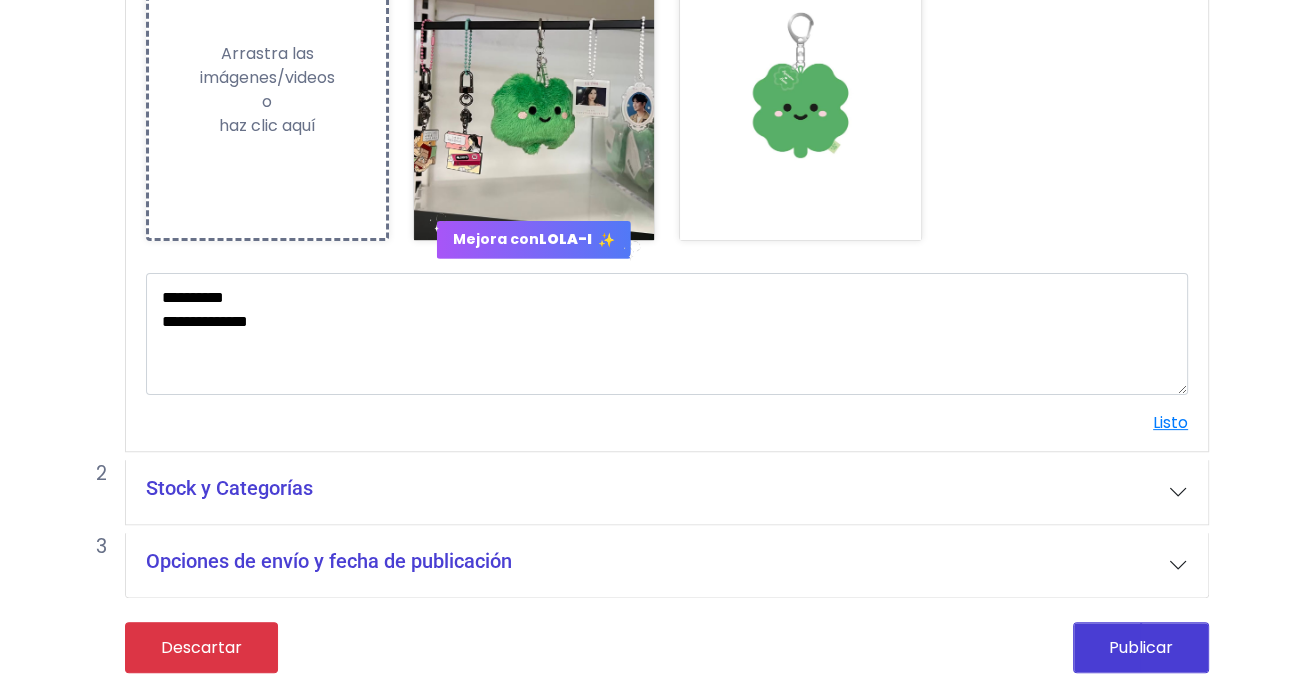 click on "Stock y Categorías" at bounding box center (667, 492) 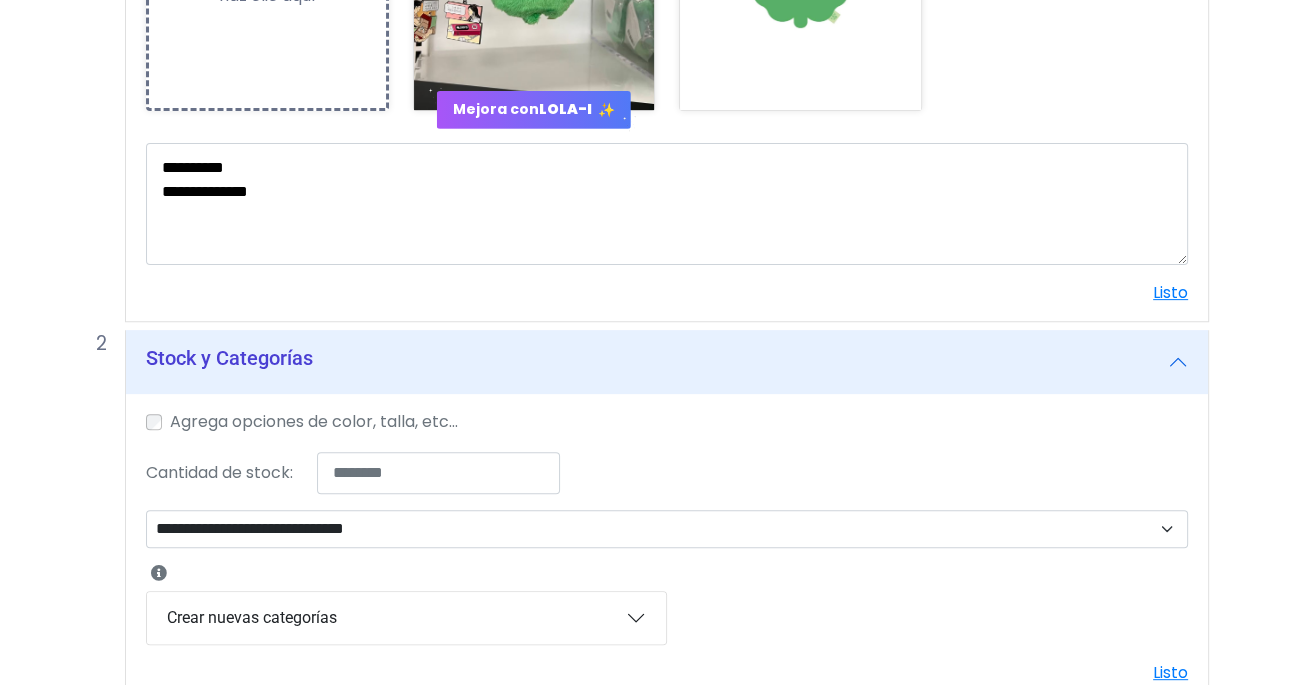 scroll, scrollTop: 625, scrollLeft: 0, axis: vertical 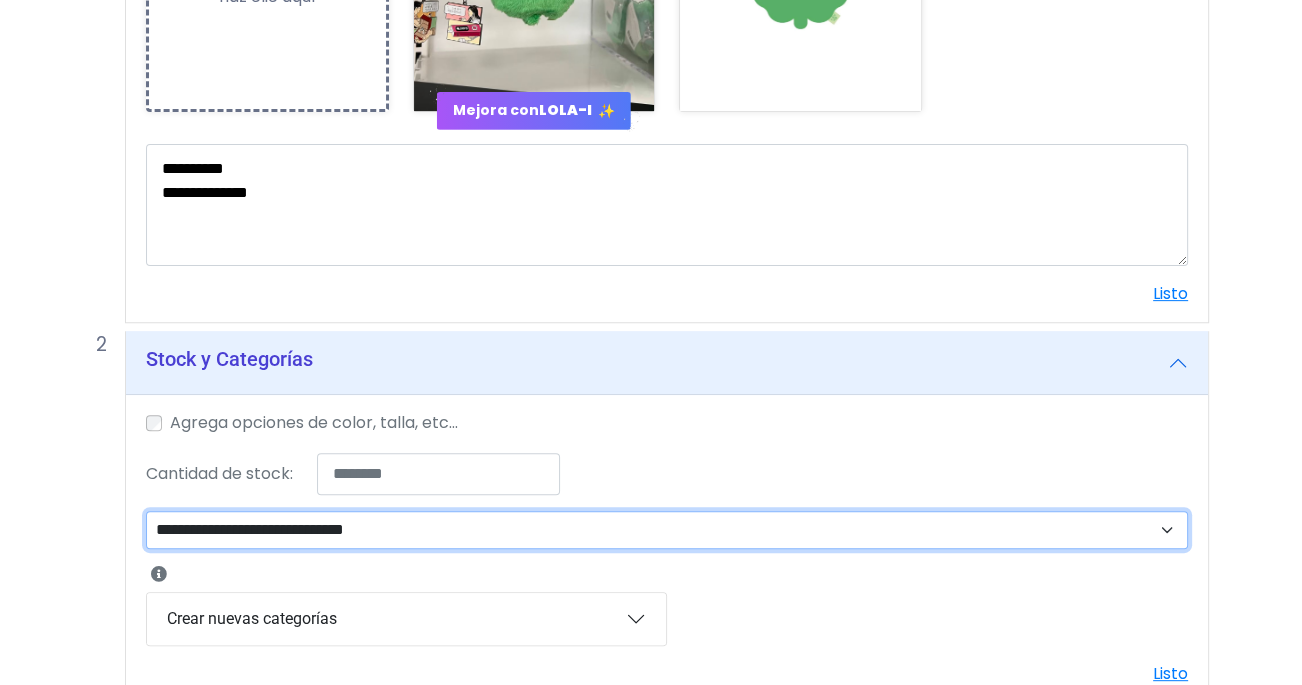 click on "**********" at bounding box center [667, 530] 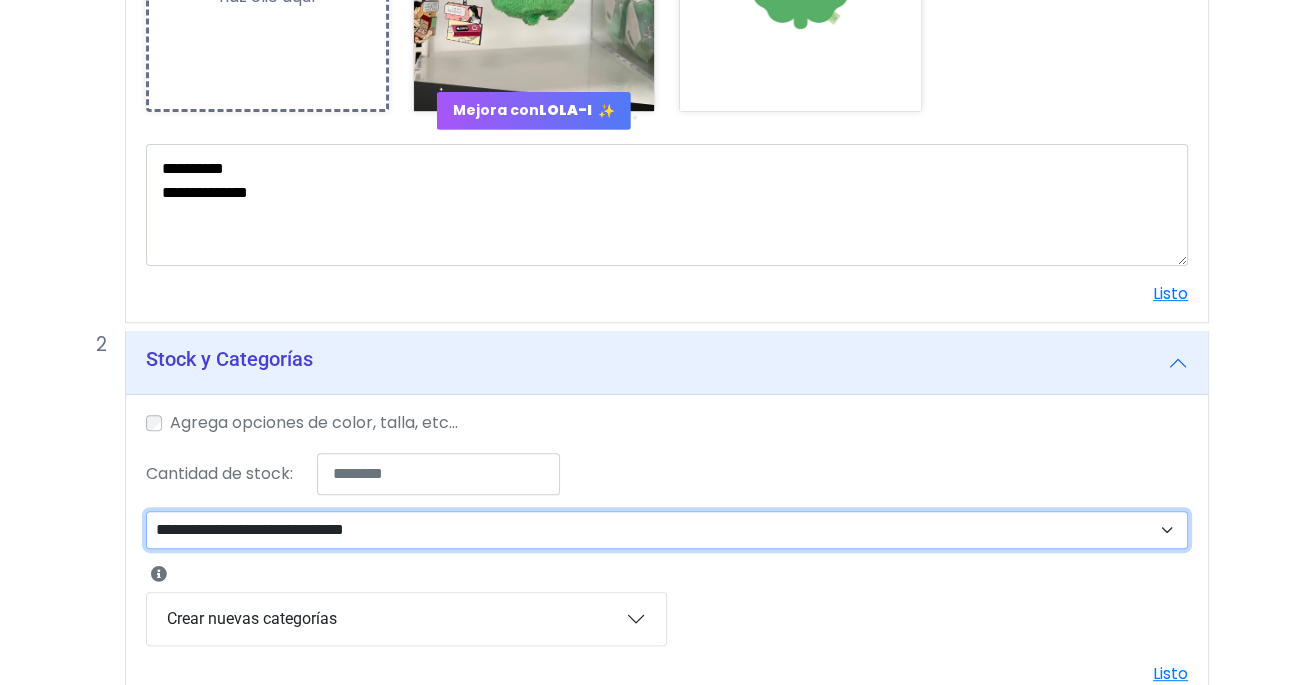 select on "**" 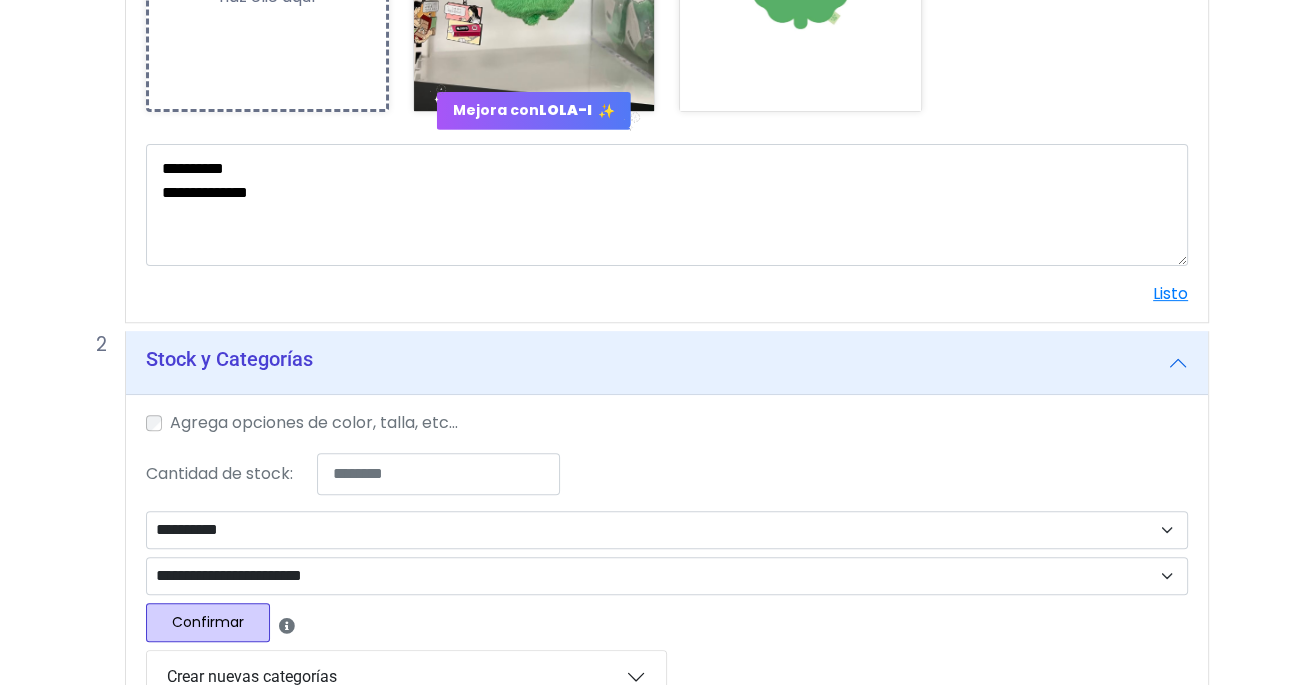 click on "Confirmar" at bounding box center (208, 622) 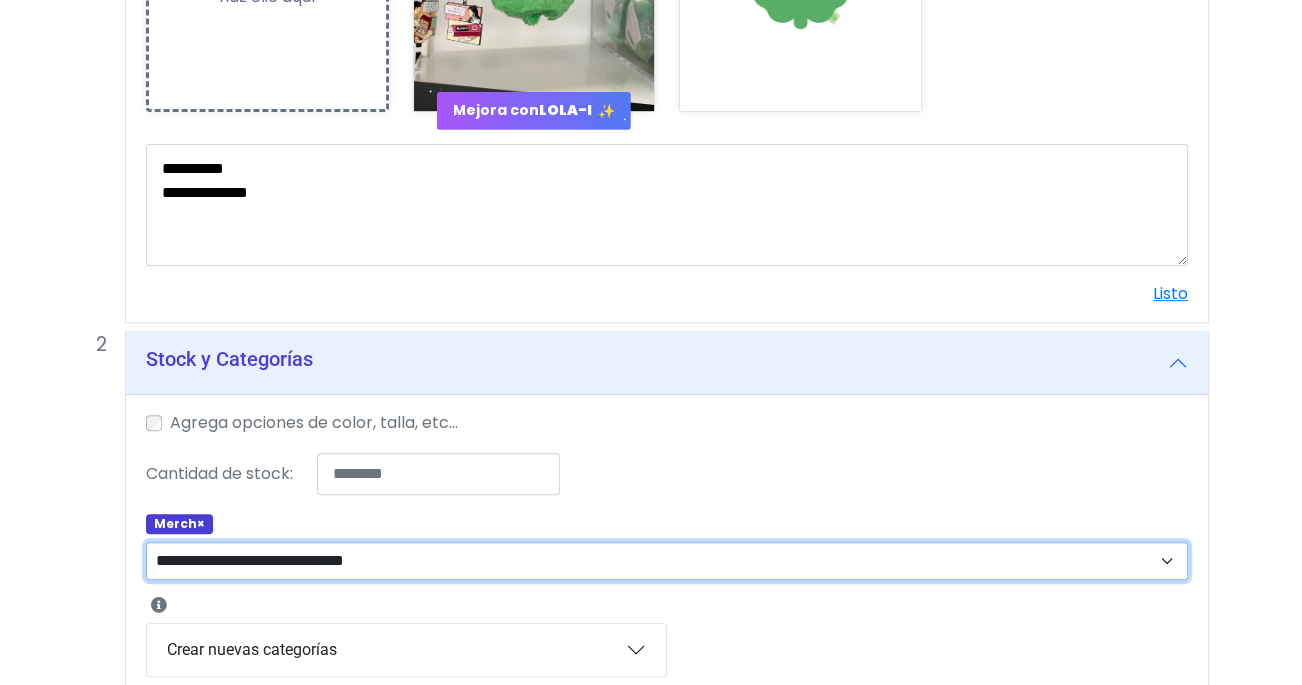 click on "**********" at bounding box center (667, 561) 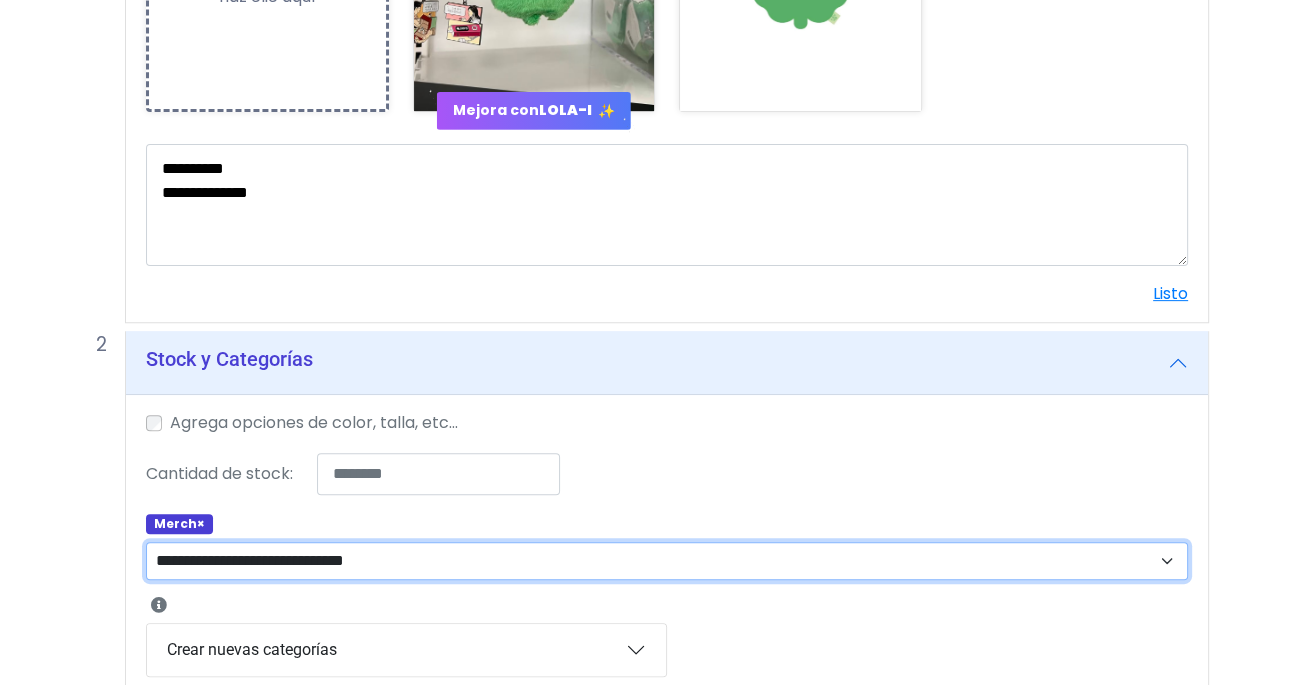 select on "**" 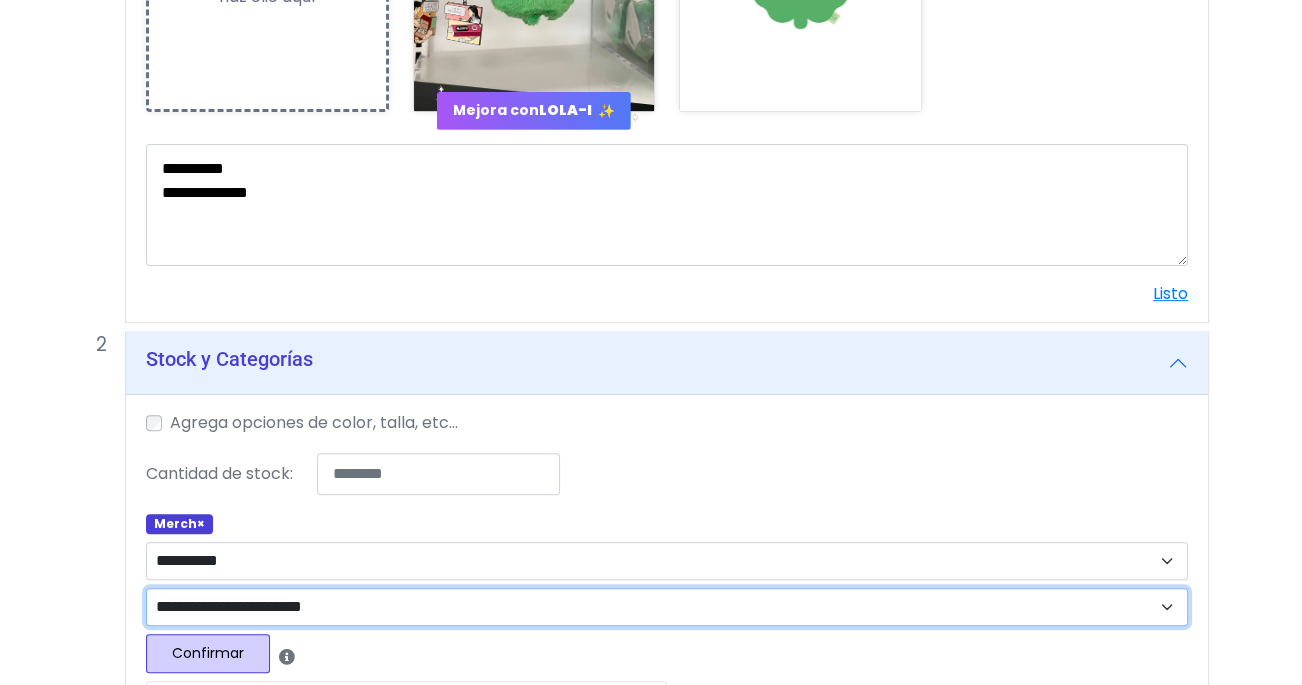 click on "**********" at bounding box center [667, 607] 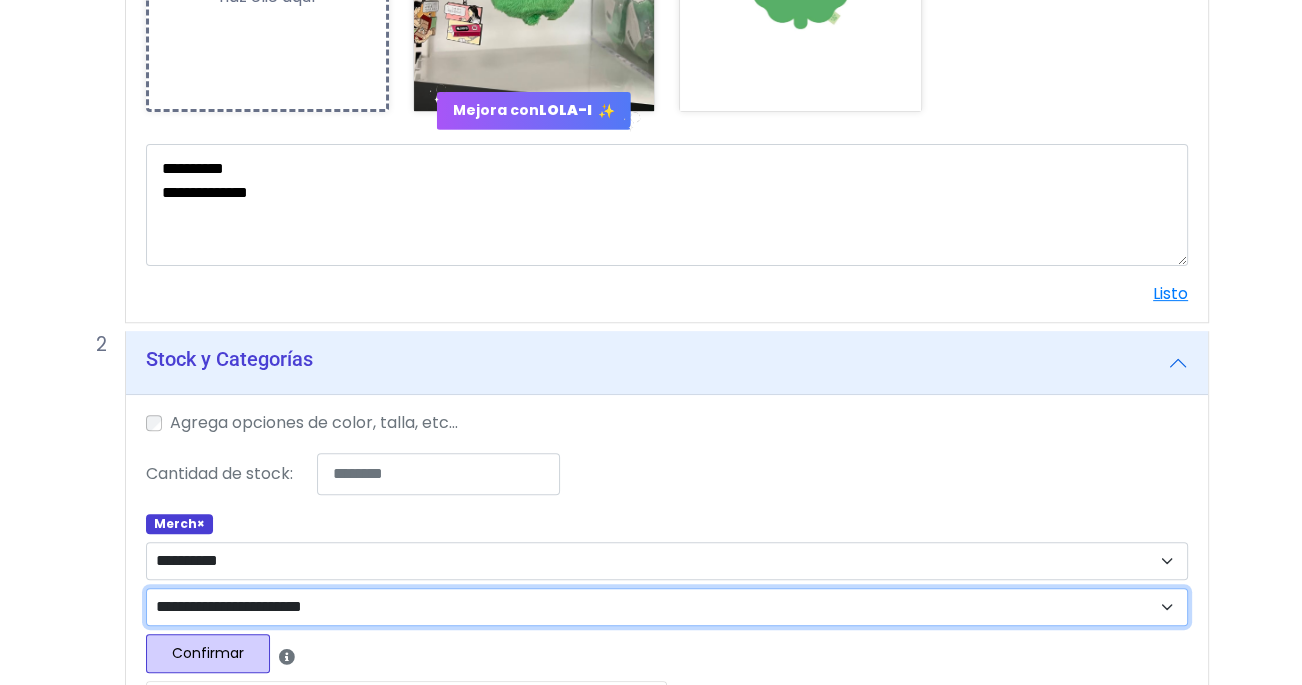 select on "****" 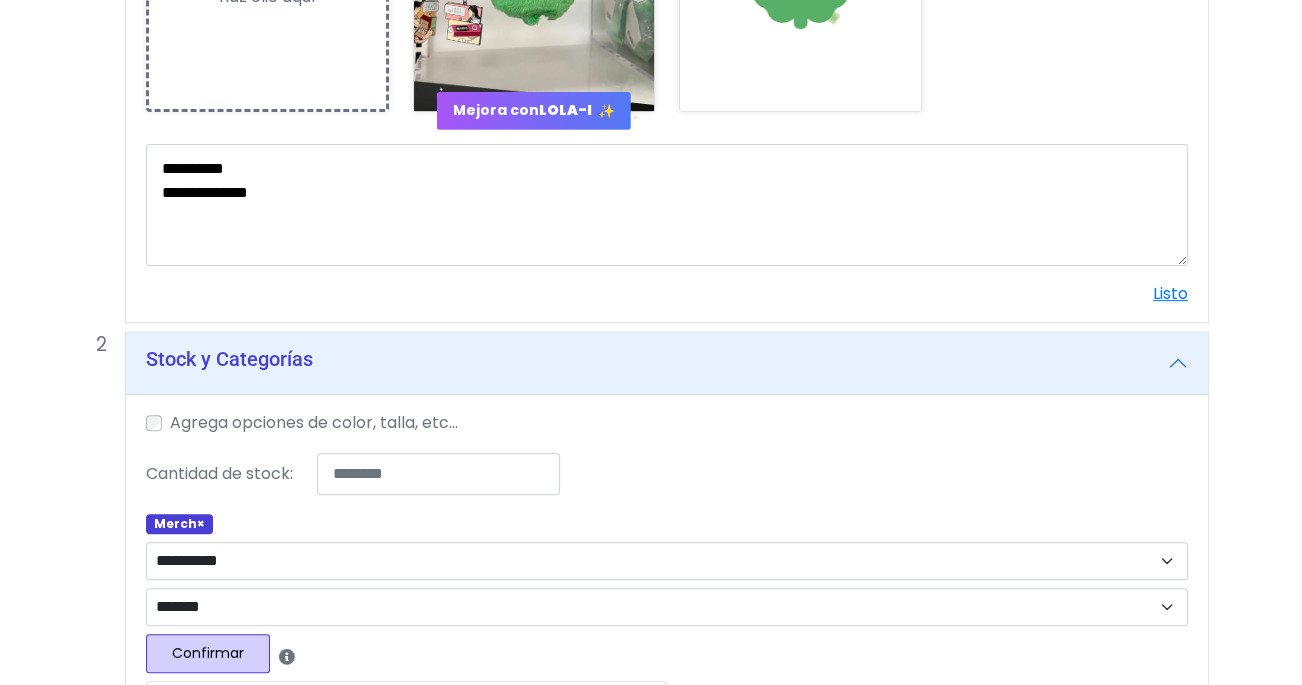 click on "Confirmar" at bounding box center (208, 653) 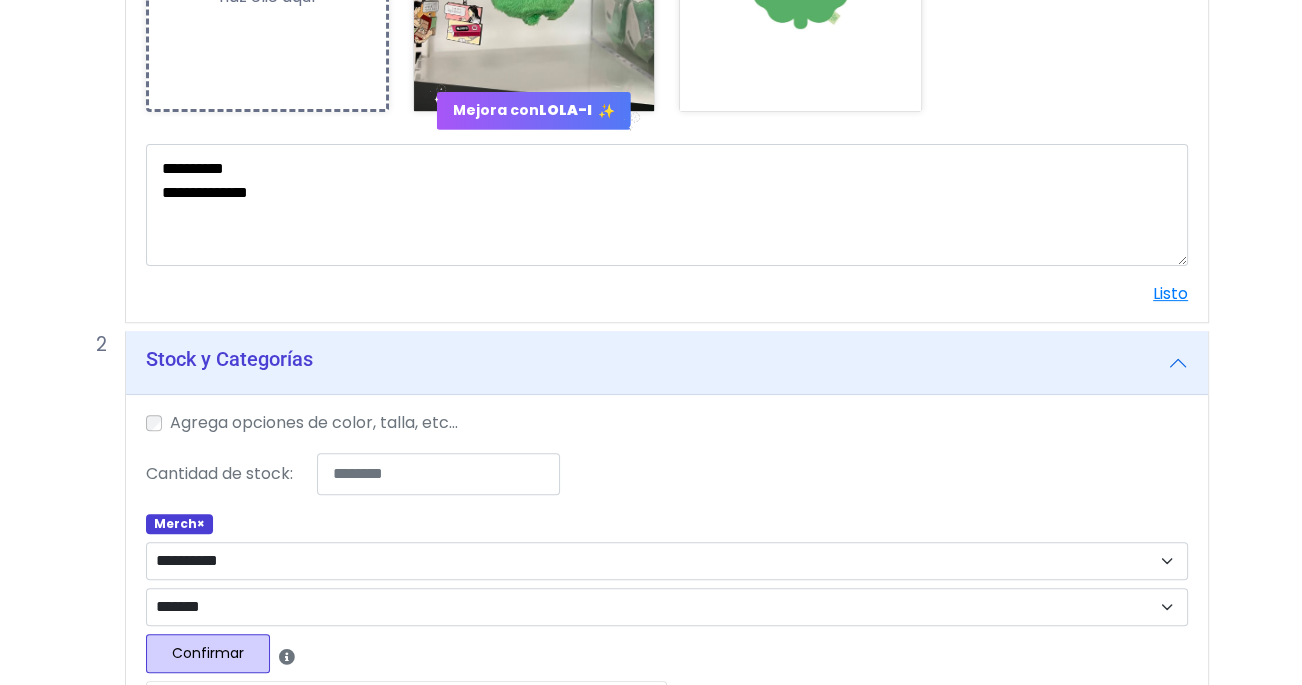 select 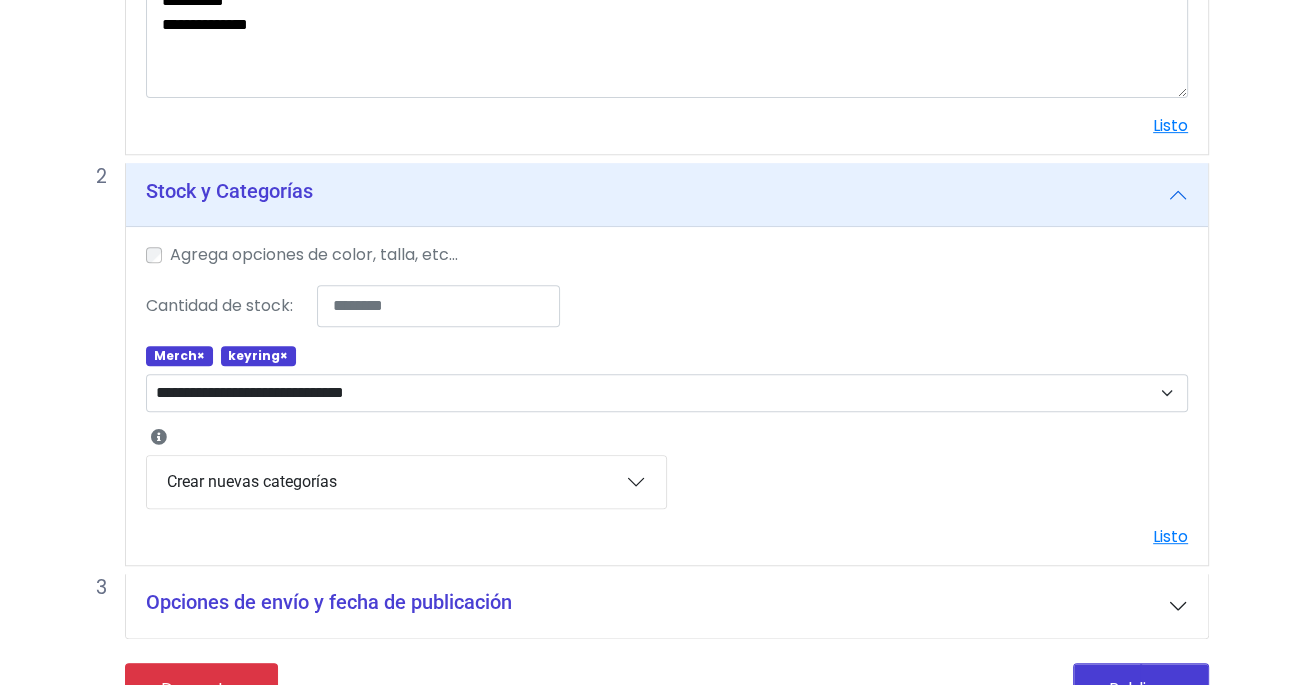 scroll, scrollTop: 832, scrollLeft: 0, axis: vertical 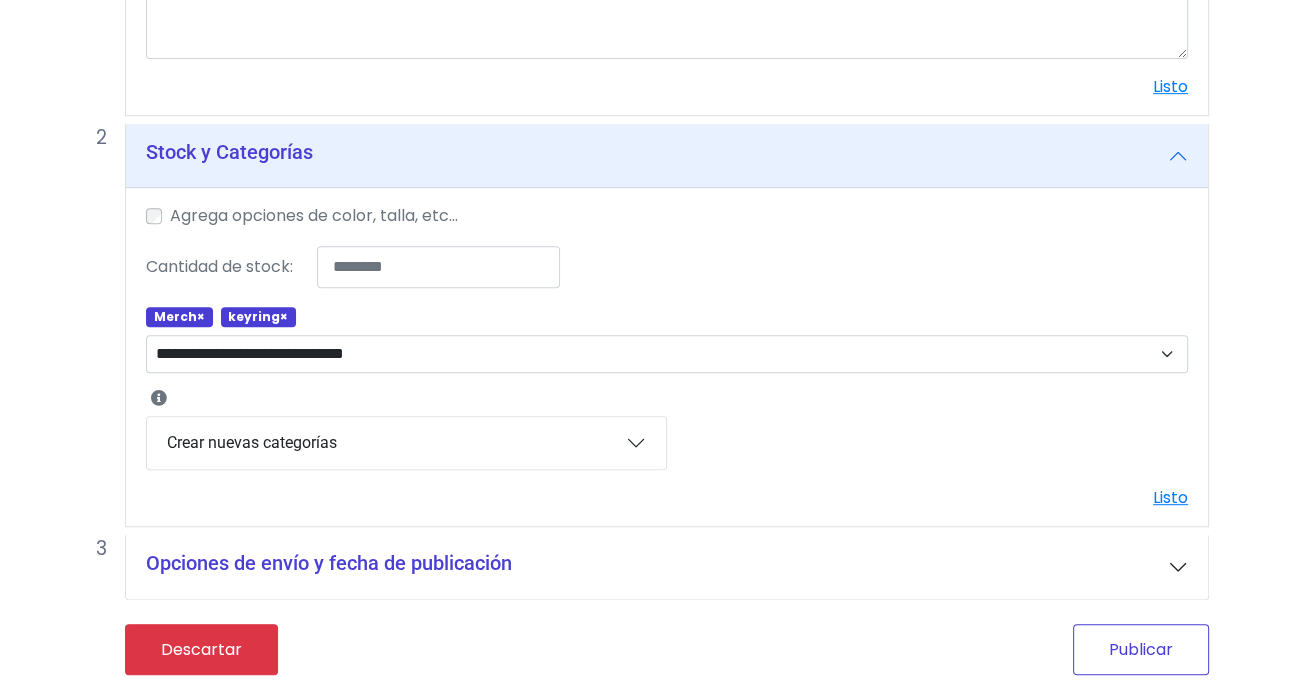 click on "Publicar" at bounding box center (1141, 649) 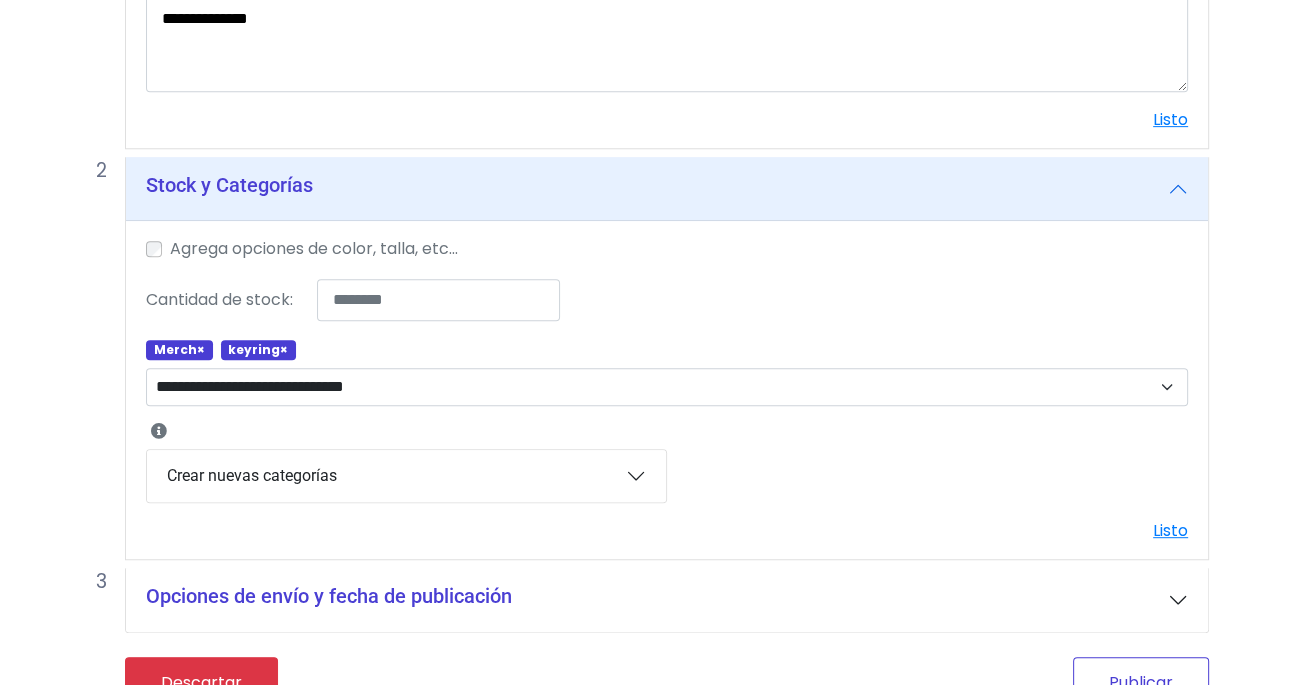 scroll, scrollTop: 865, scrollLeft: 0, axis: vertical 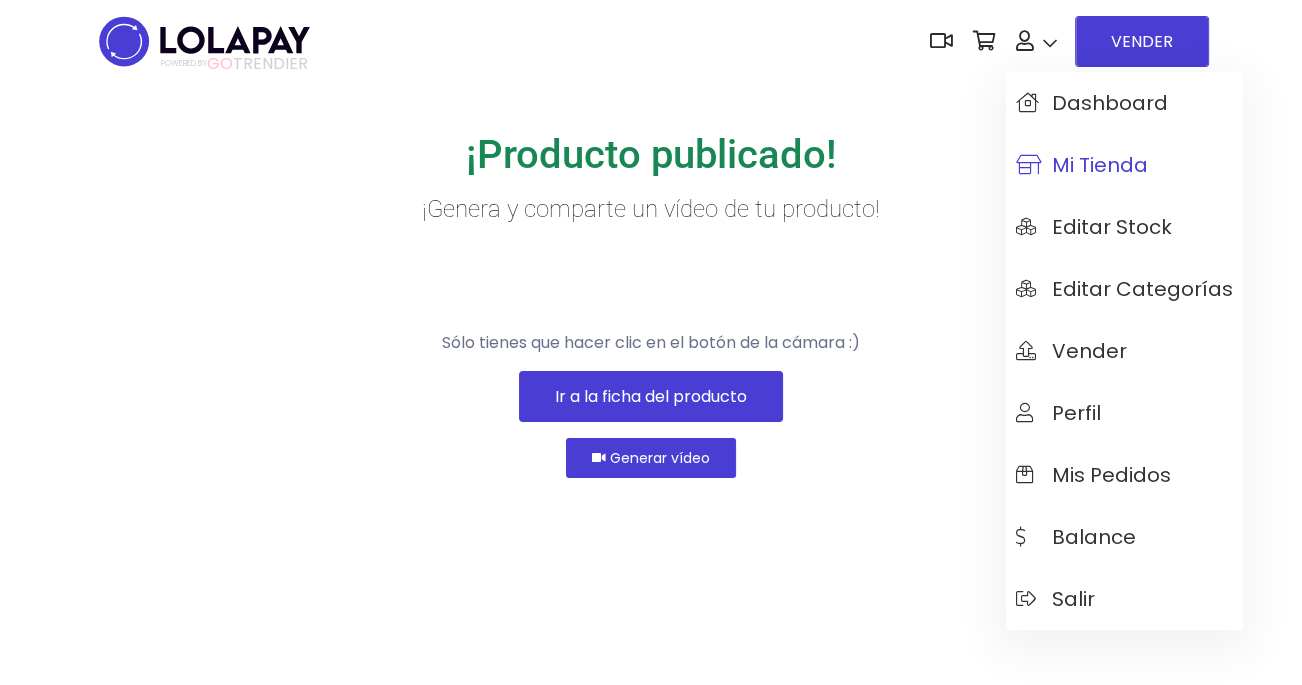 click on "Mi tienda" at bounding box center [1082, 165] 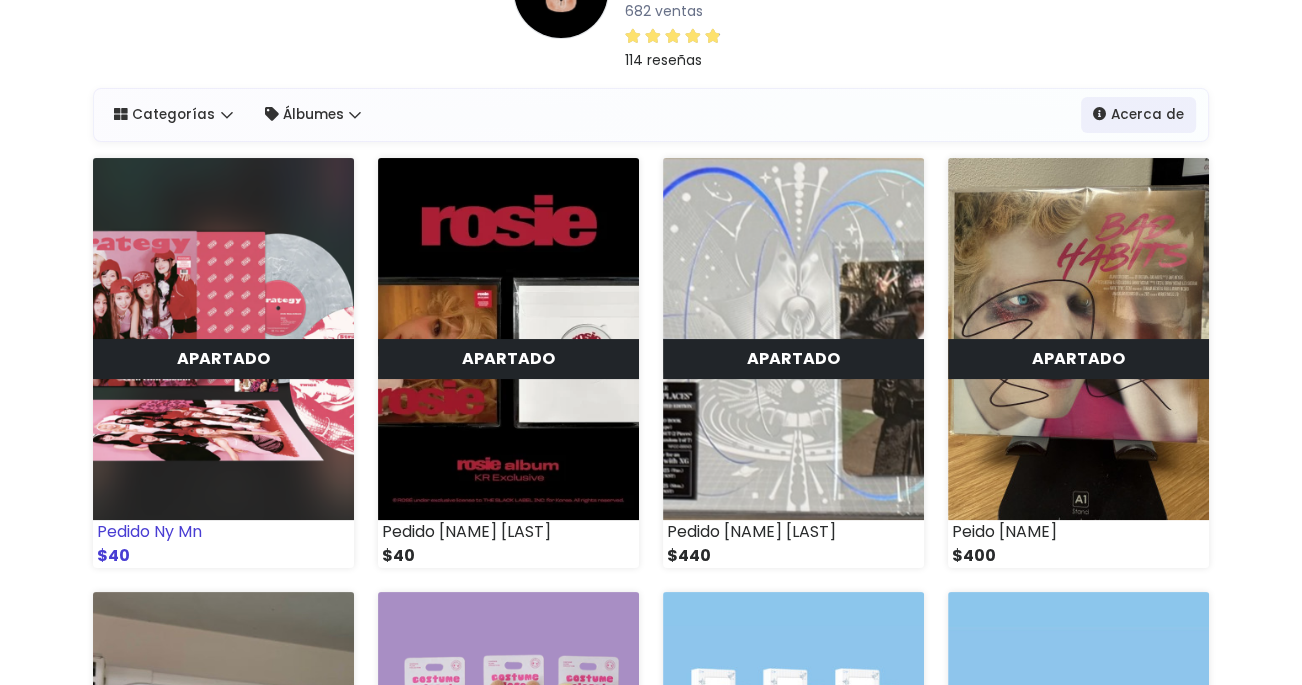 scroll, scrollTop: 0, scrollLeft: 0, axis: both 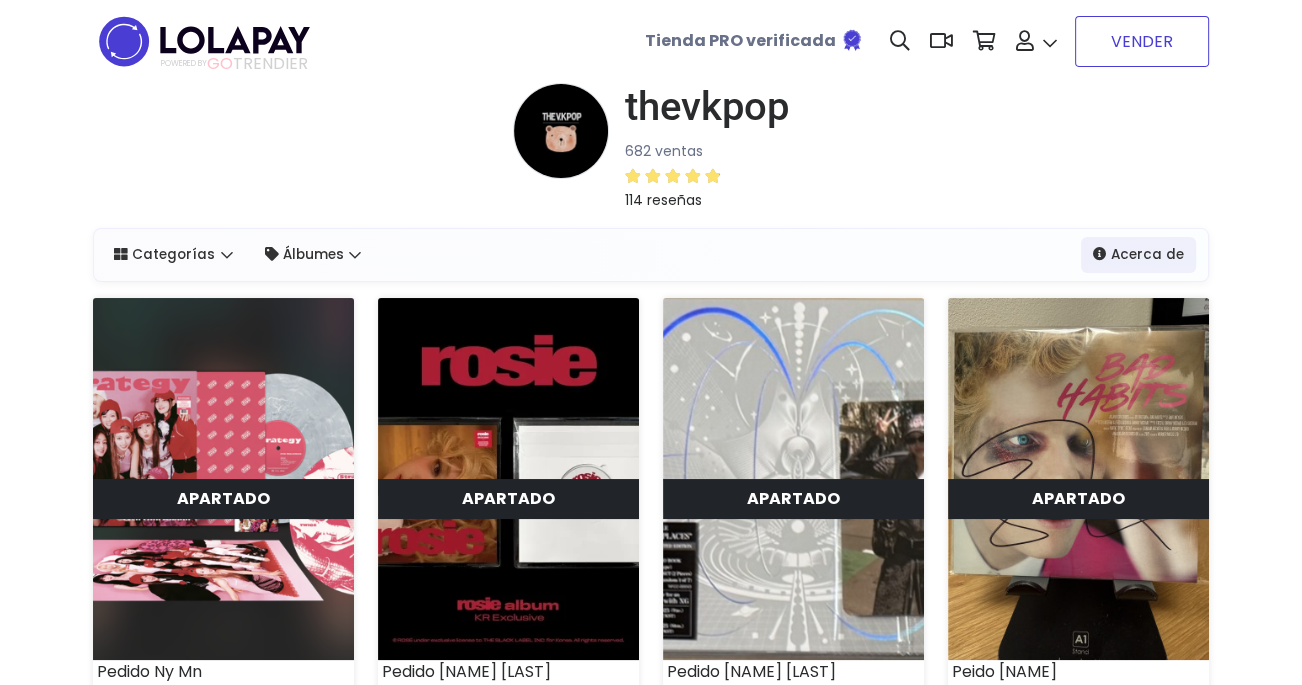 click on "VENDER" at bounding box center [1142, 41] 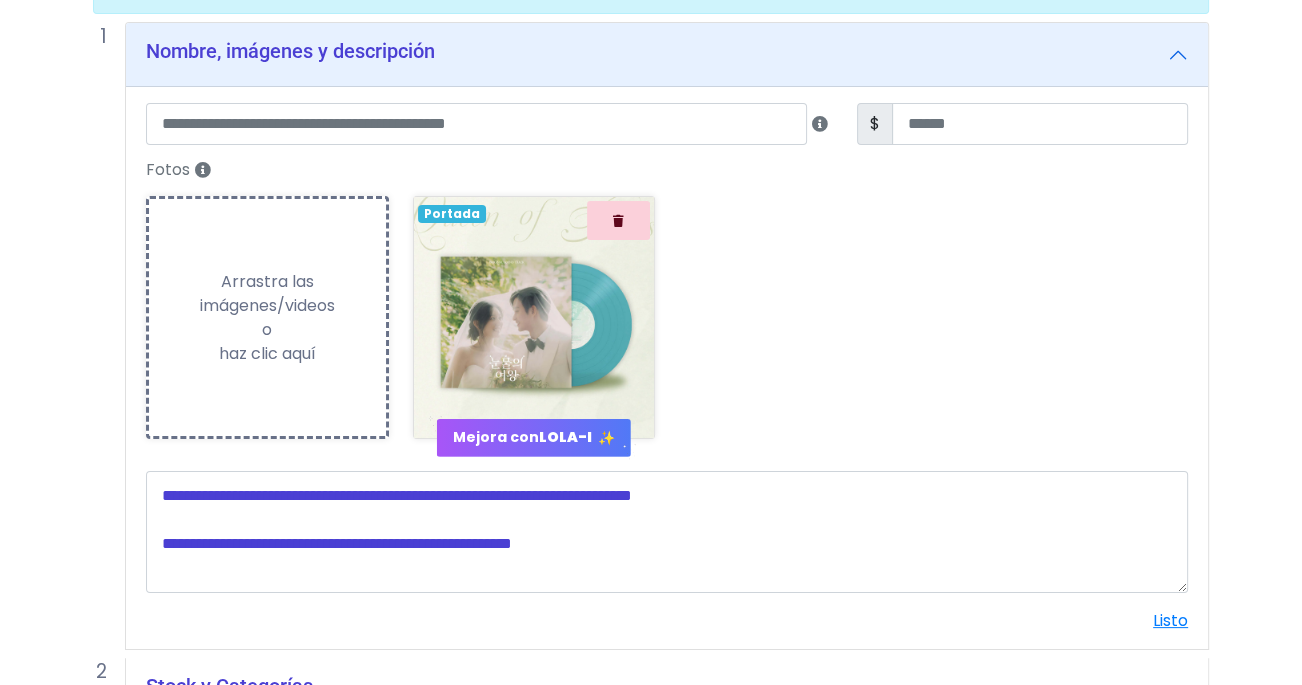 scroll, scrollTop: 257, scrollLeft: 0, axis: vertical 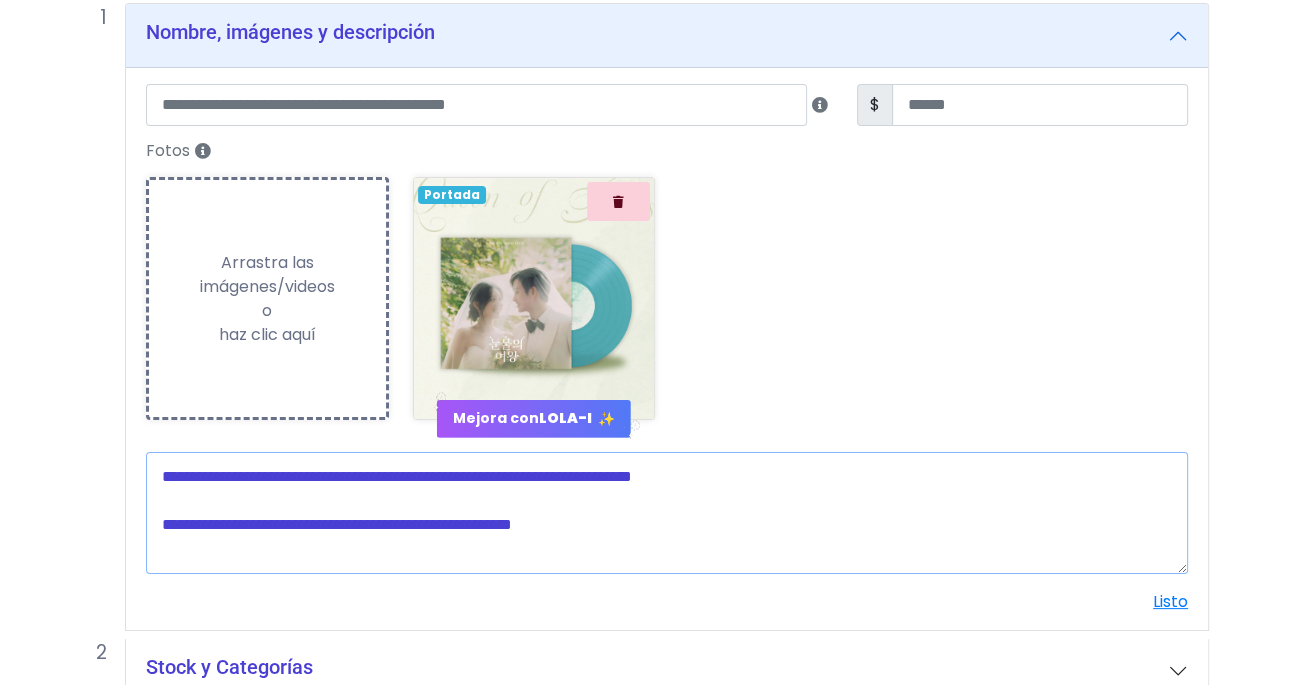click at bounding box center (667, 513) 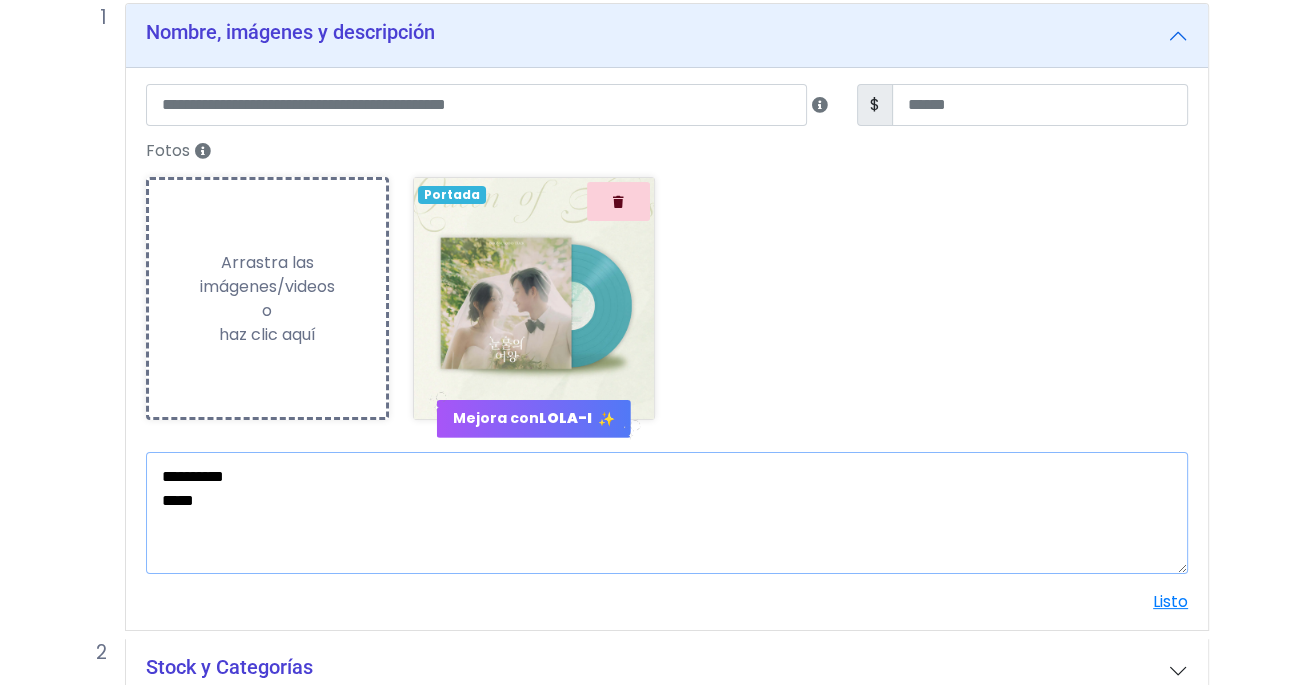 click on "**********" at bounding box center [667, 513] 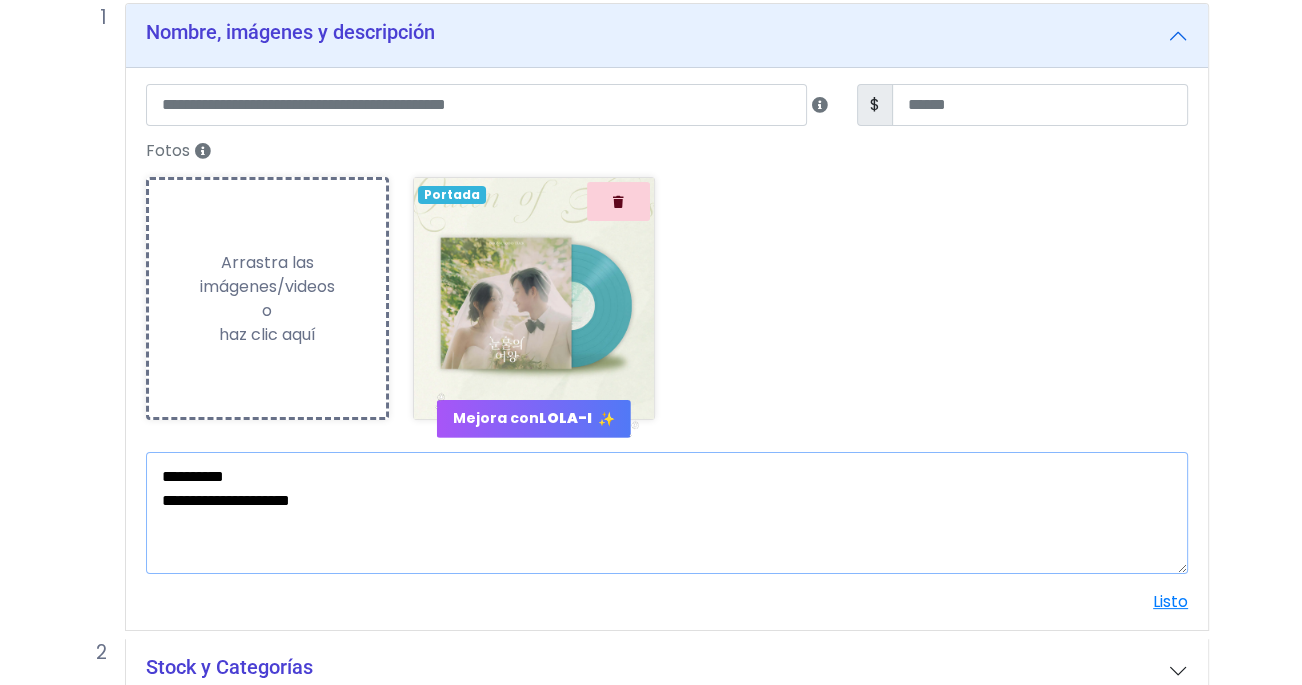 type on "**********" 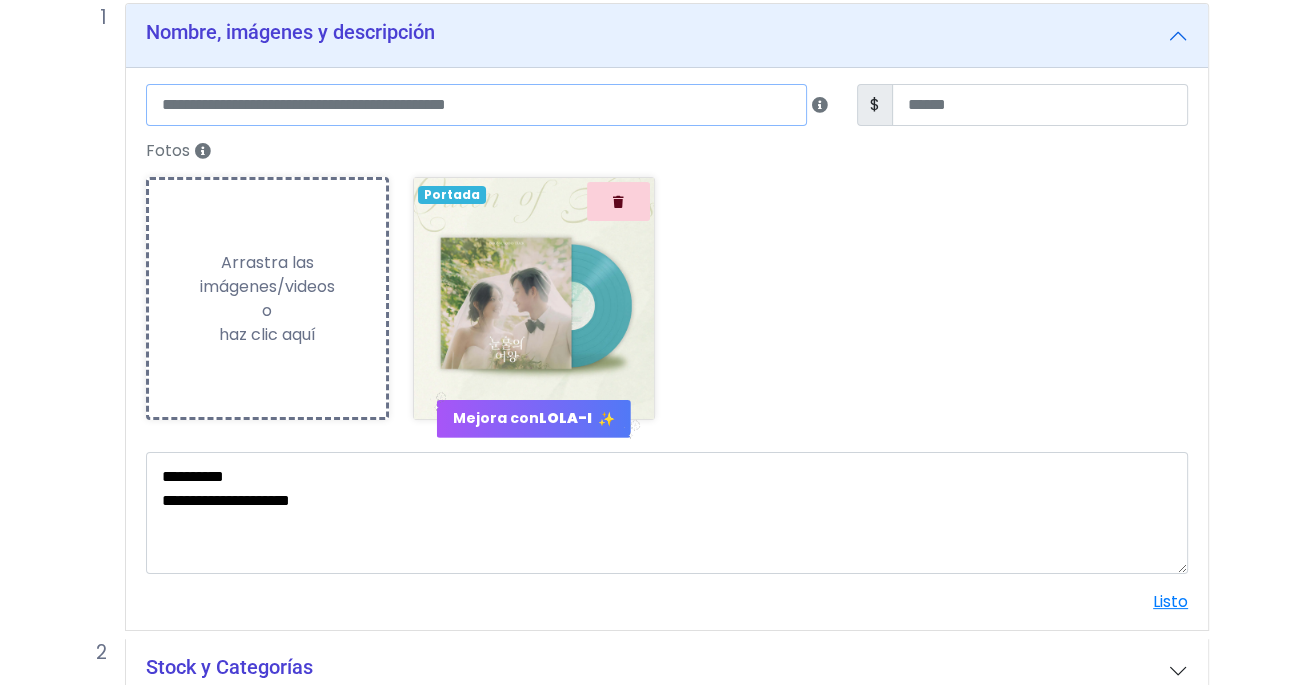 click at bounding box center [476, 105] 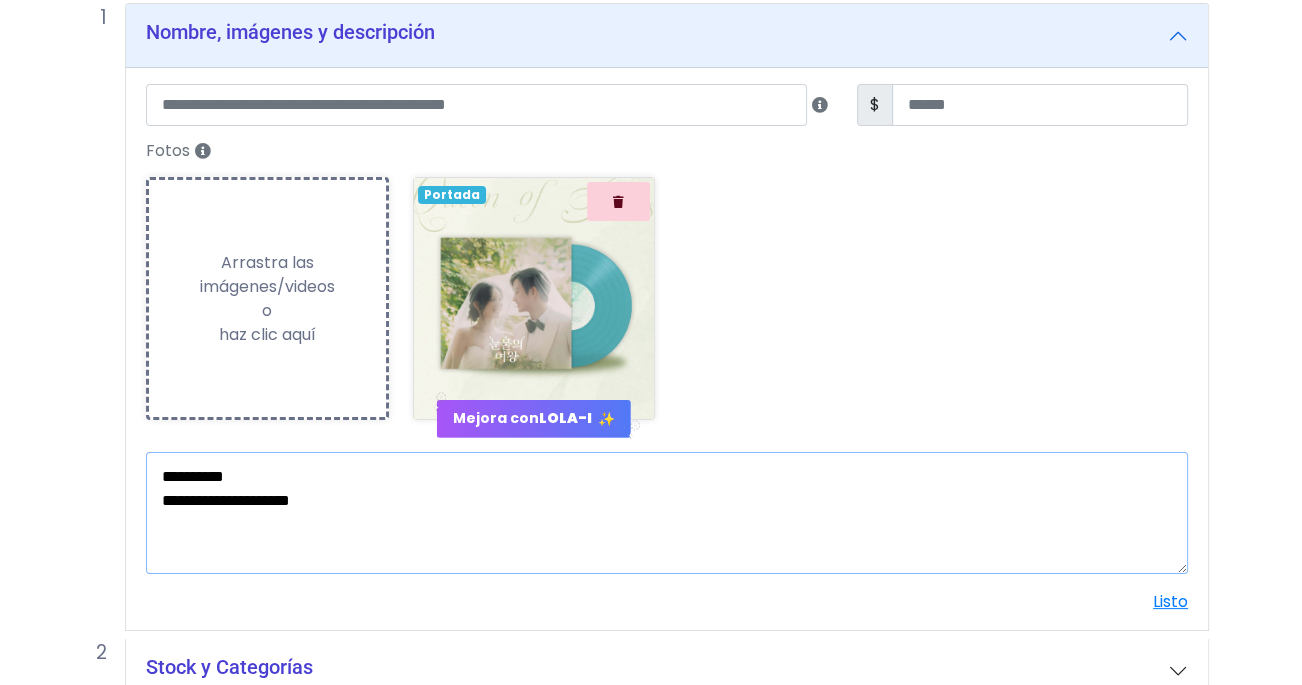 drag, startPoint x: 351, startPoint y: 511, endPoint x: 173, endPoint y: 496, distance: 178.6309 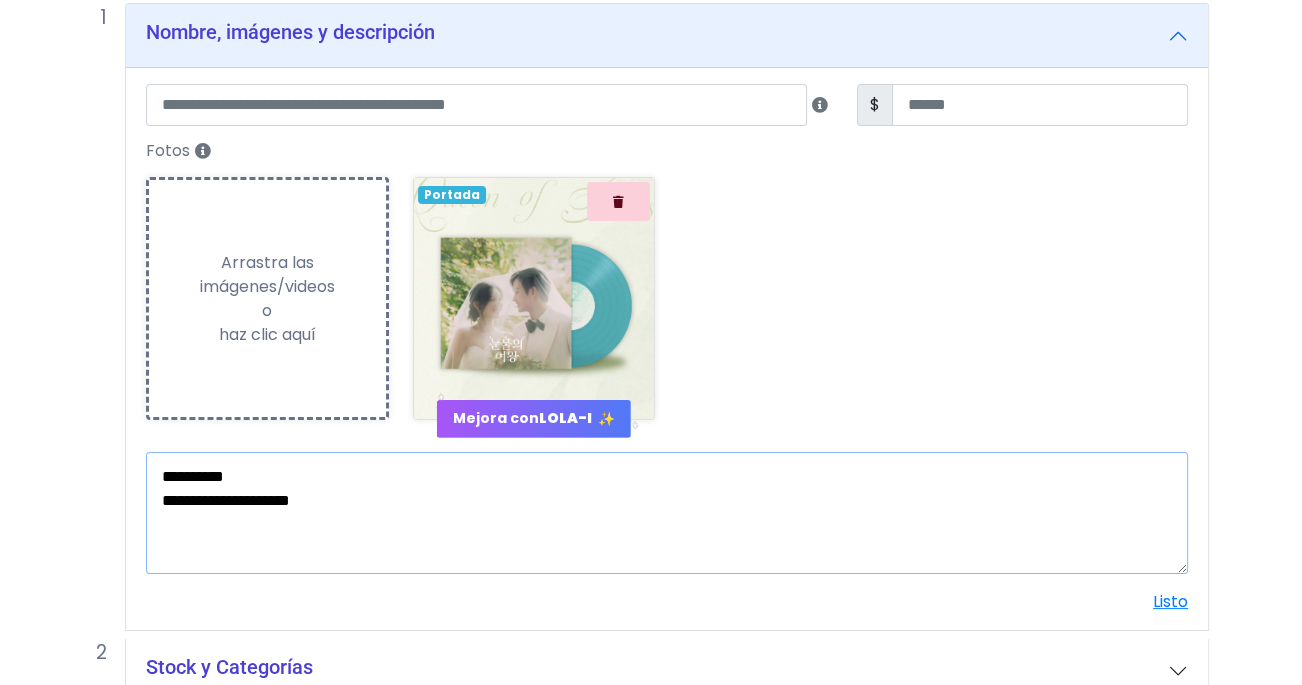 click on "**********" at bounding box center [667, 513] 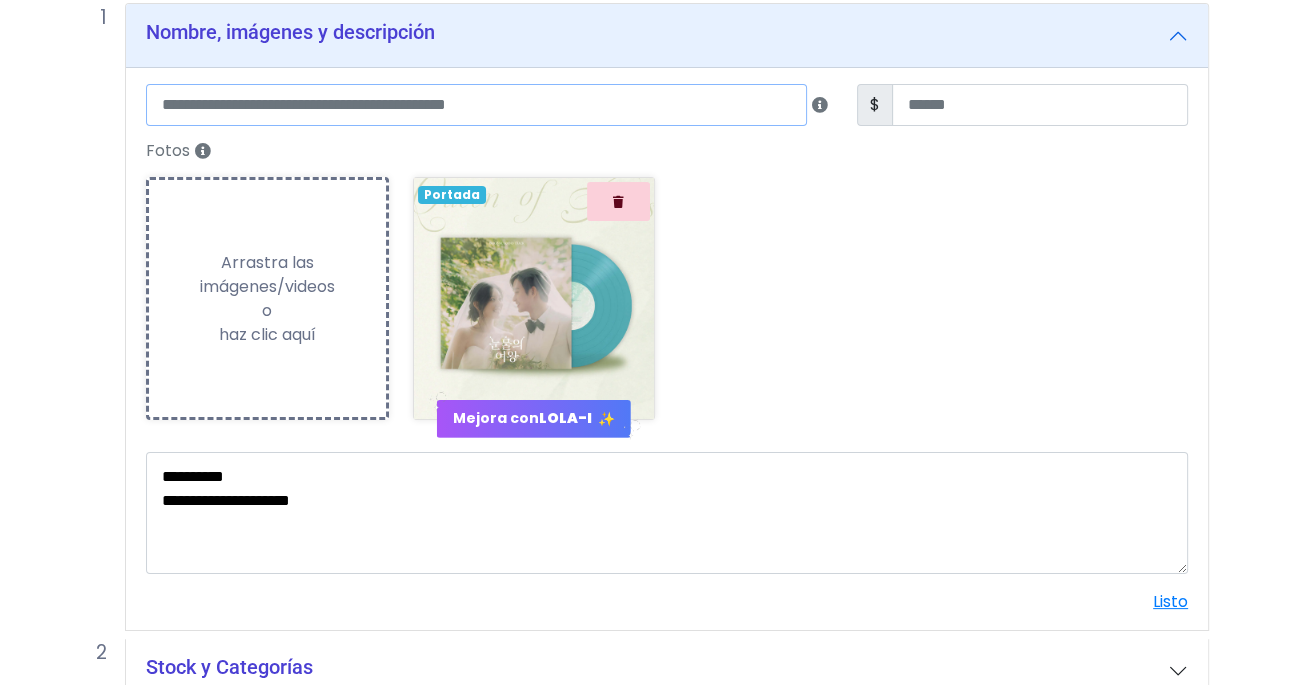 click at bounding box center [476, 105] 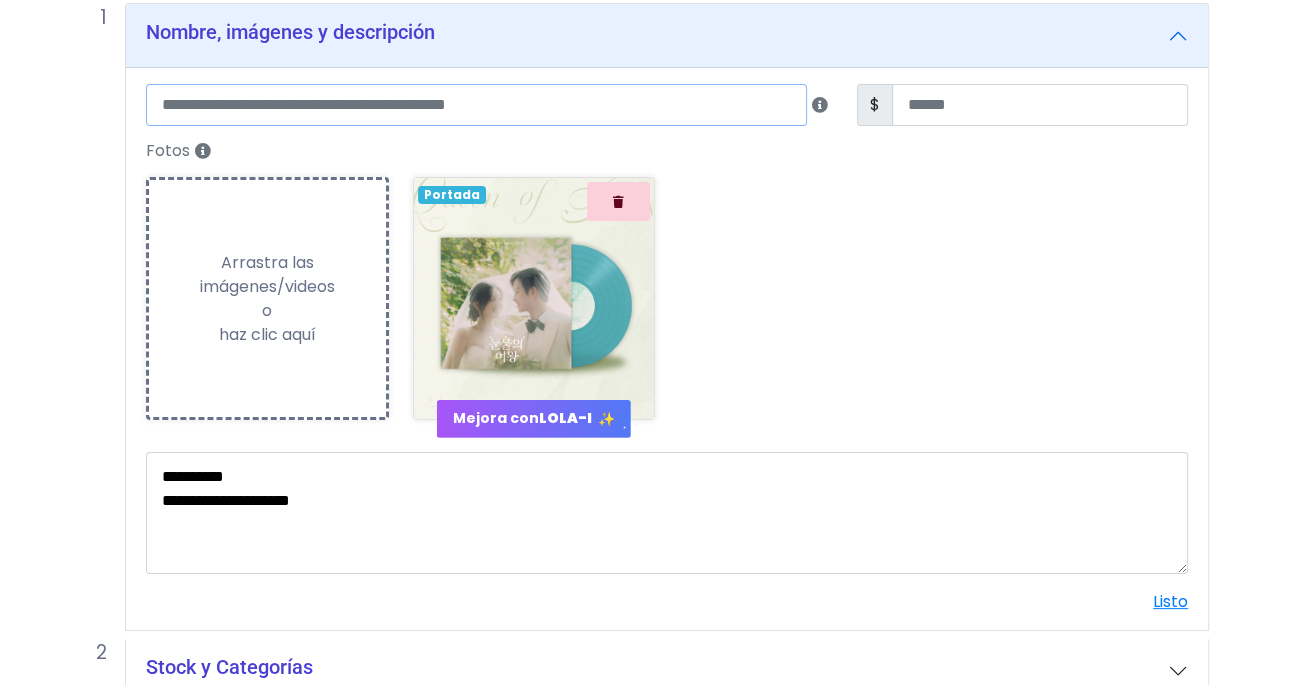 paste on "**********" 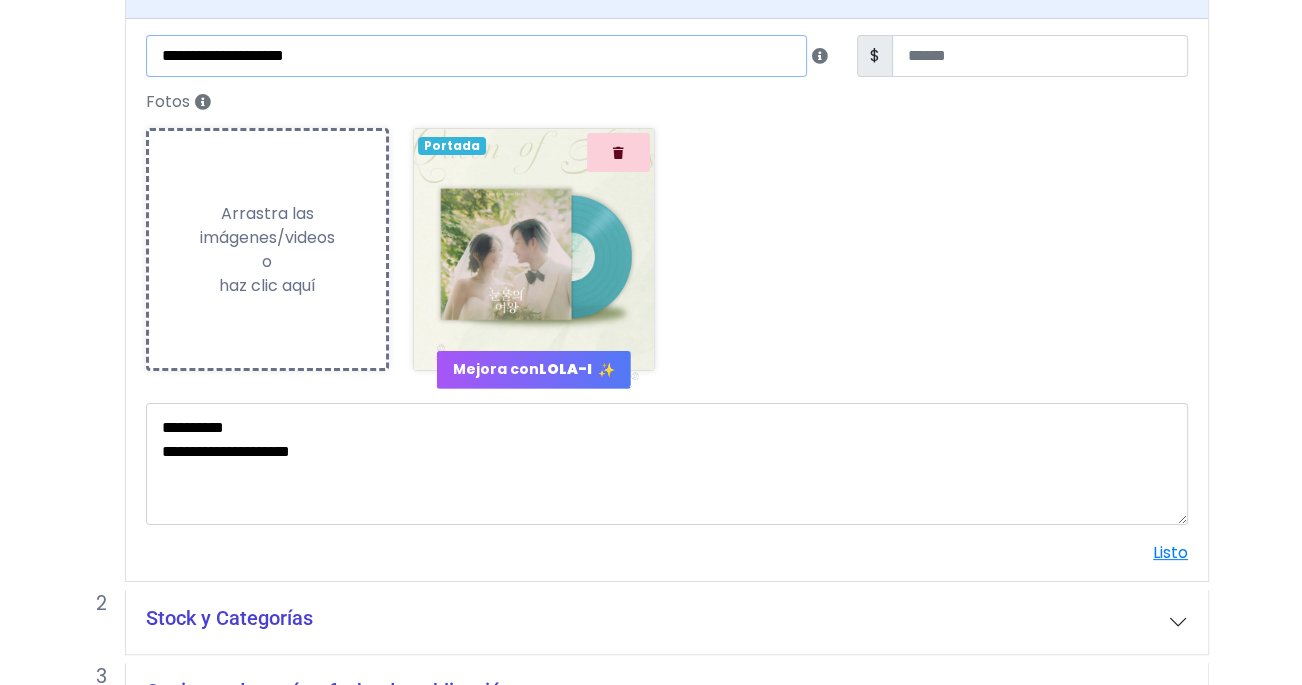 scroll, scrollTop: 305, scrollLeft: 0, axis: vertical 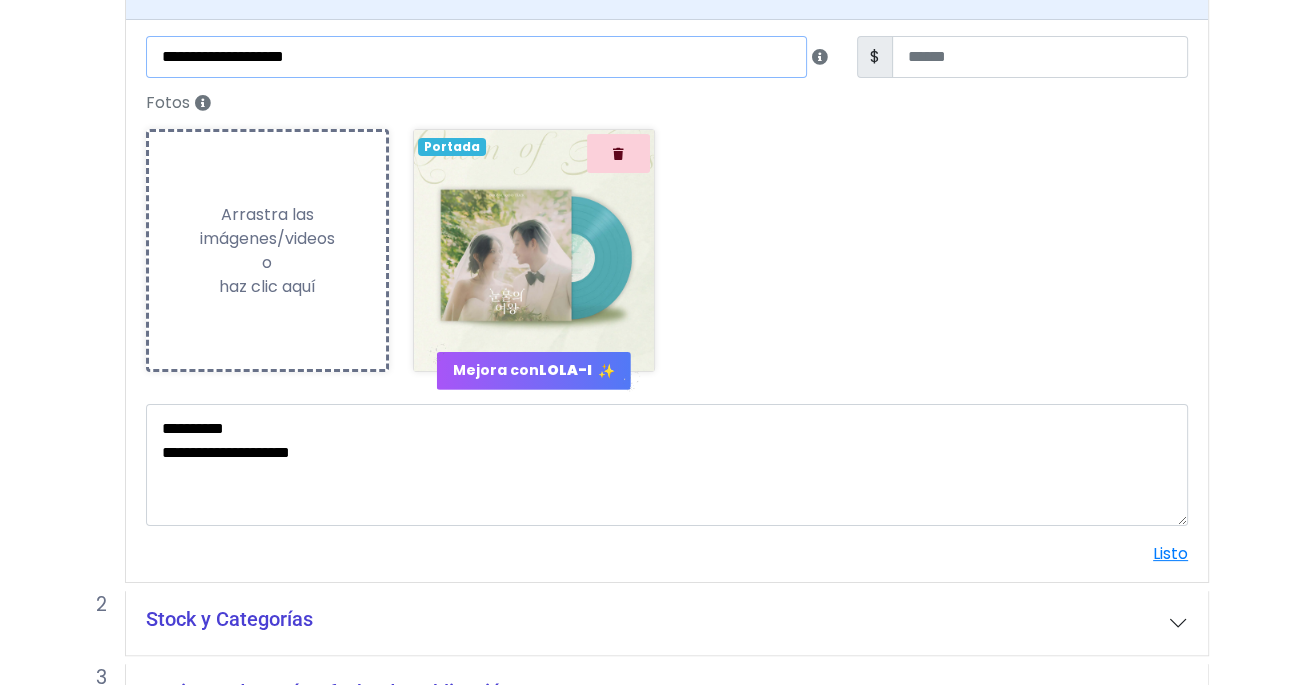 type on "**********" 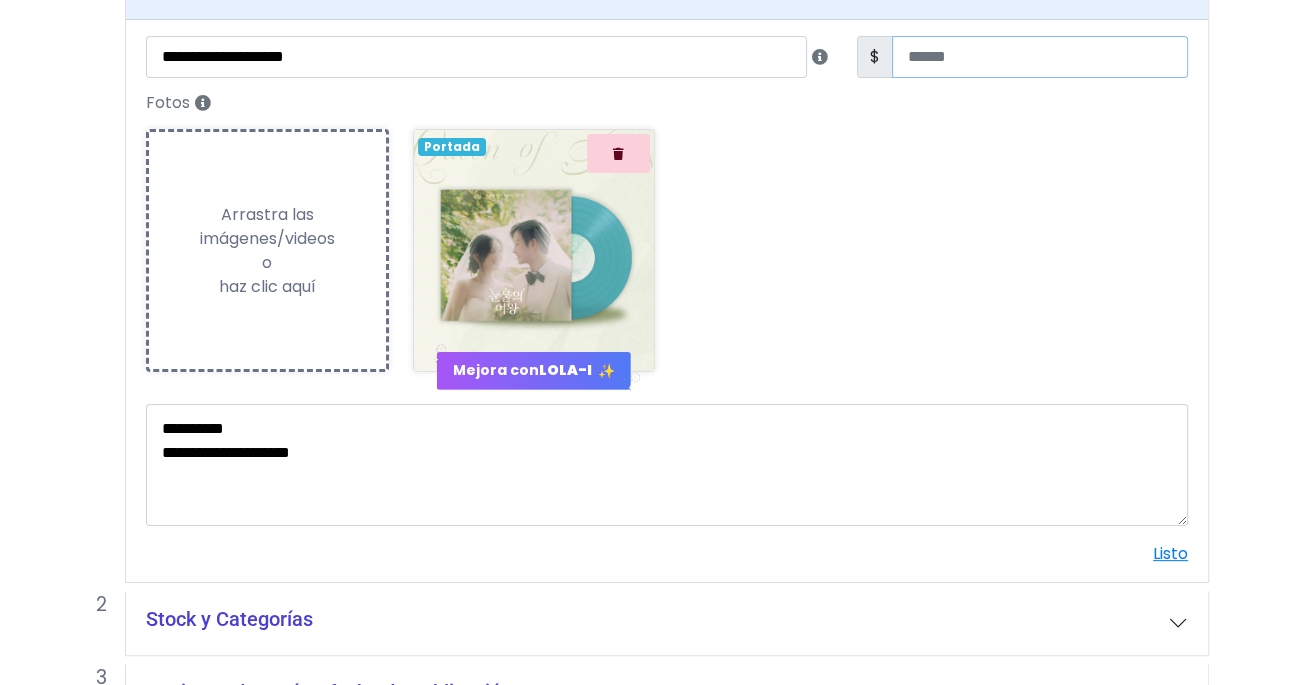 click at bounding box center [1040, 57] 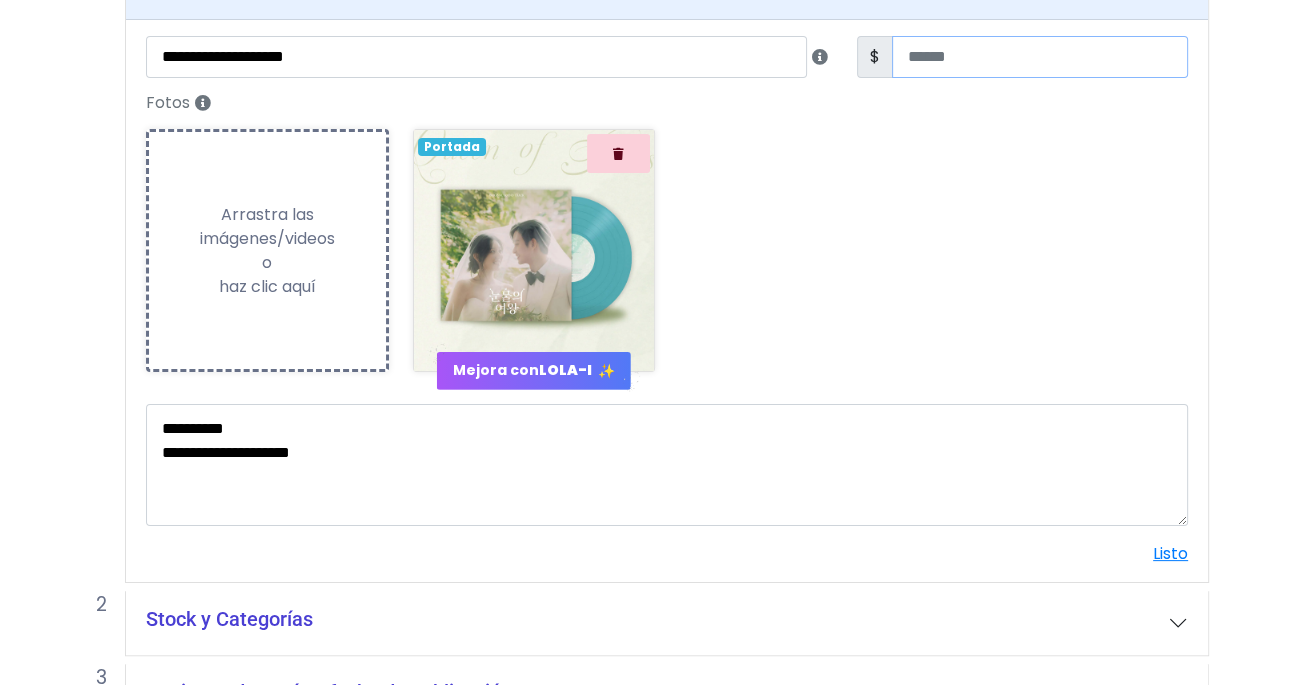 scroll, scrollTop: 435, scrollLeft: 0, axis: vertical 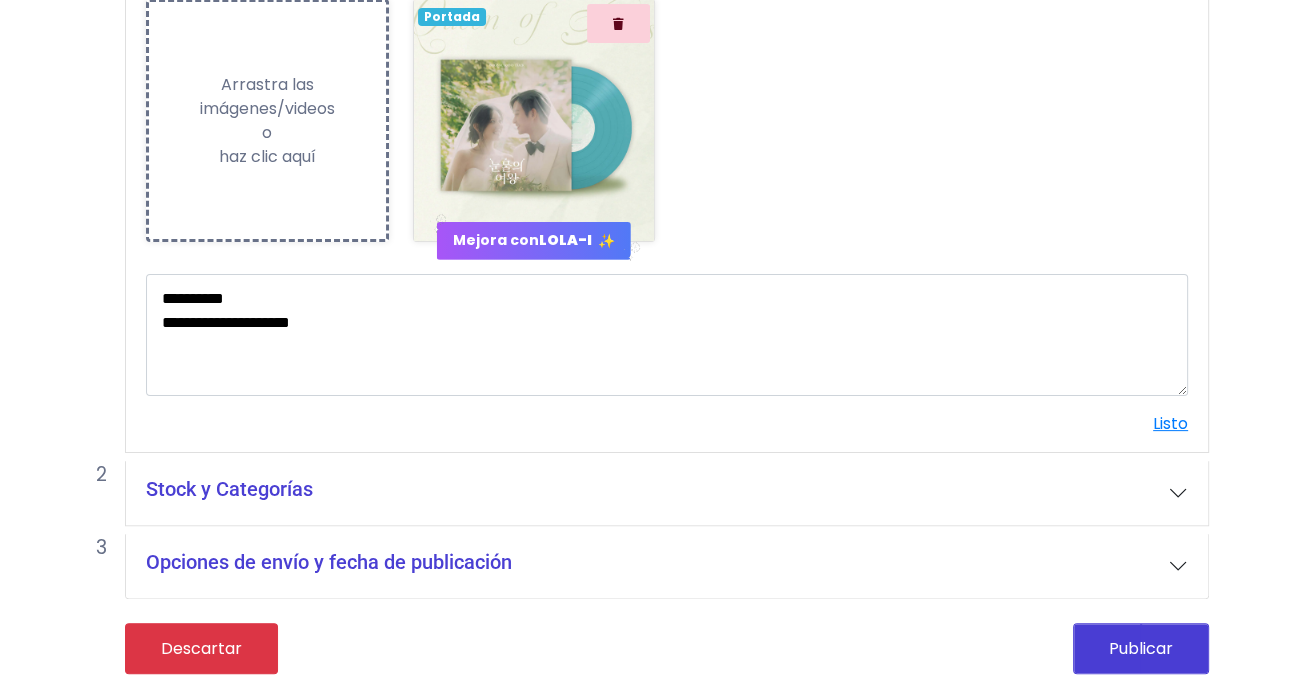 type on "***" 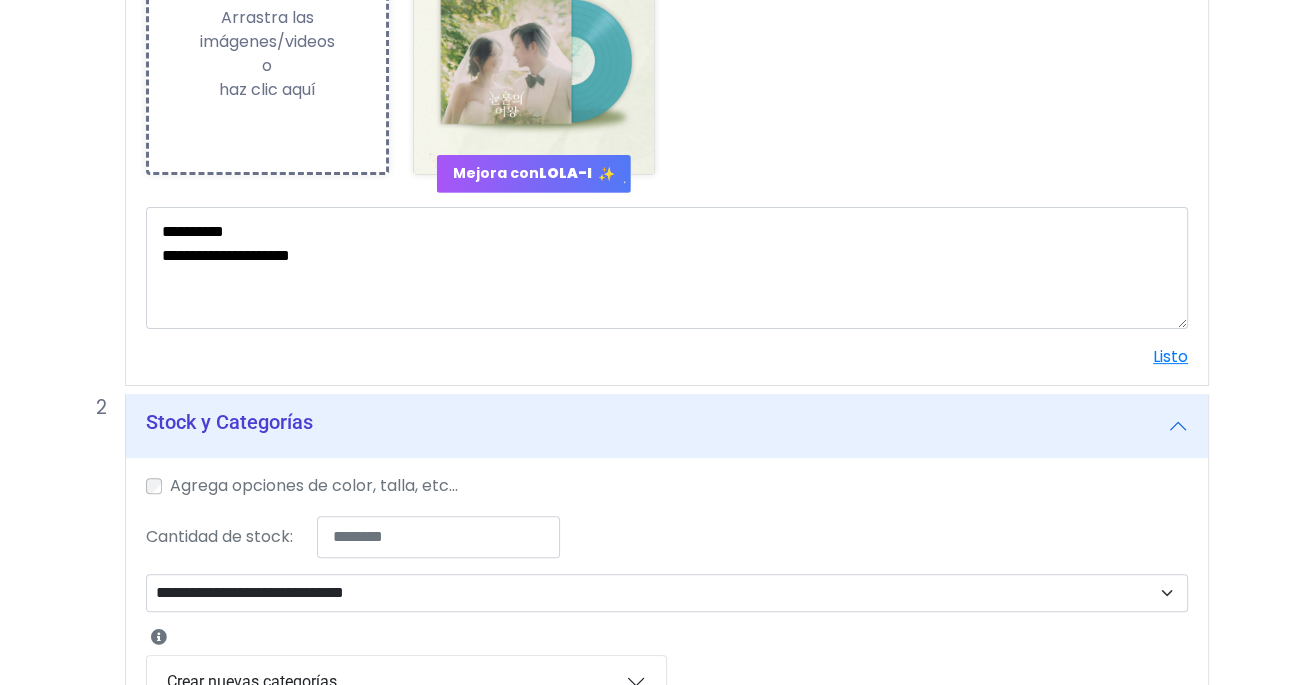 scroll, scrollTop: 506, scrollLeft: 0, axis: vertical 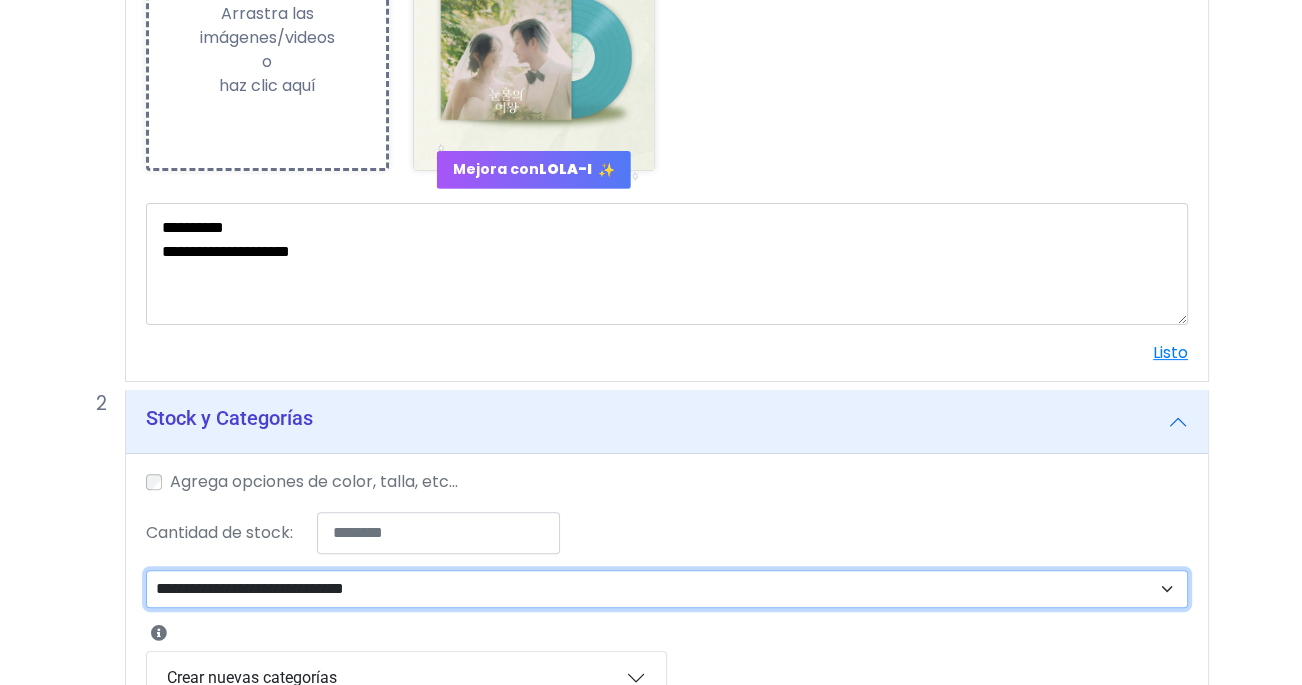 click on "**********" at bounding box center [667, 589] 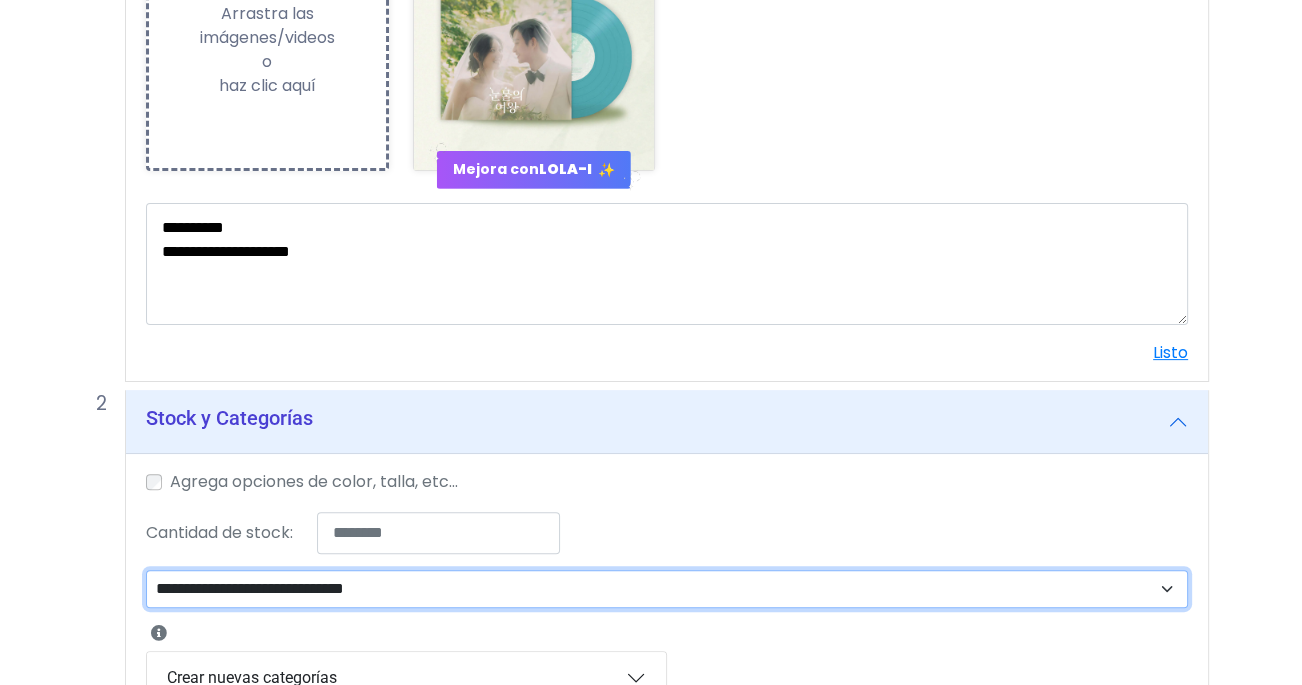 select on "***" 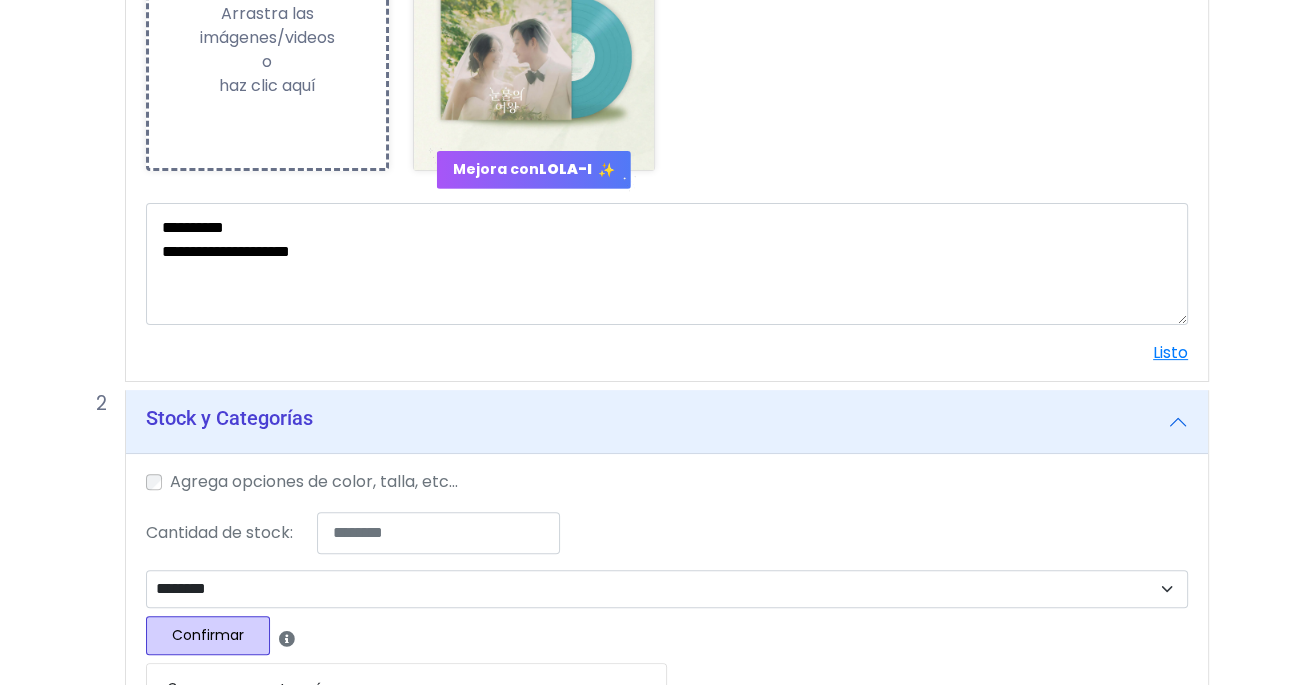 click on "Confirmar" at bounding box center (208, 635) 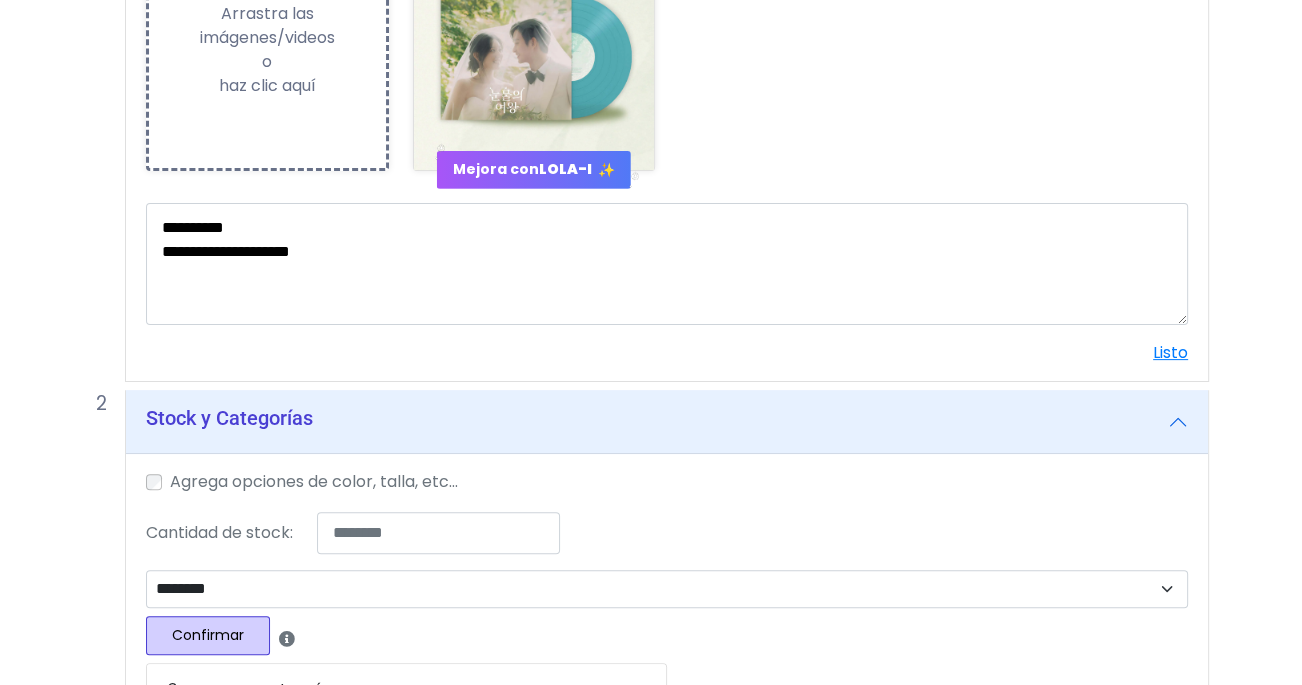 select 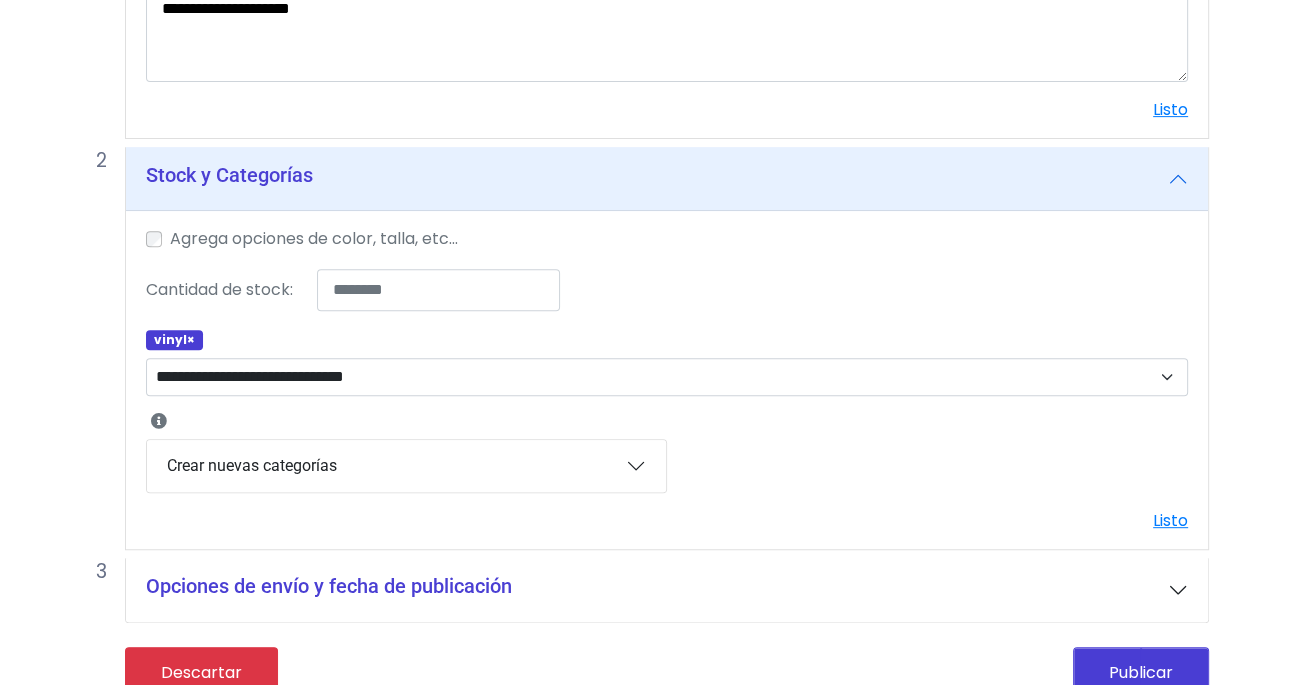 scroll, scrollTop: 772, scrollLeft: 0, axis: vertical 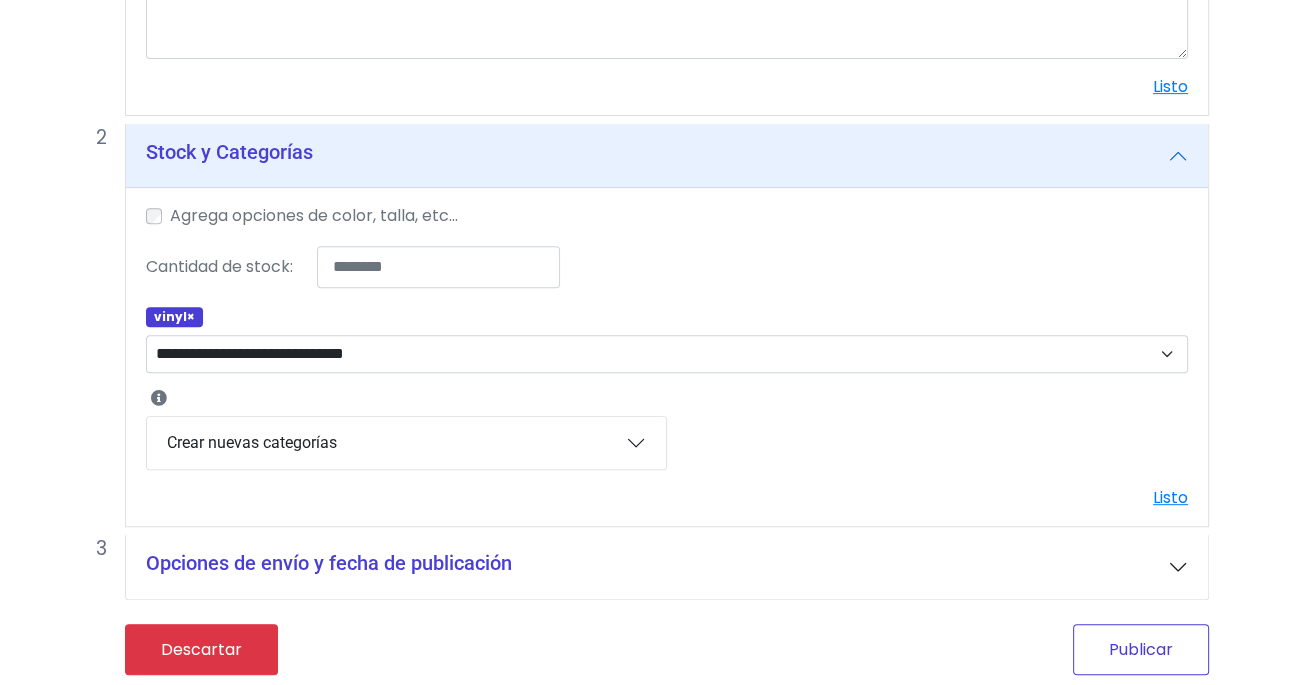 click on "Publicar" at bounding box center [1141, 649] 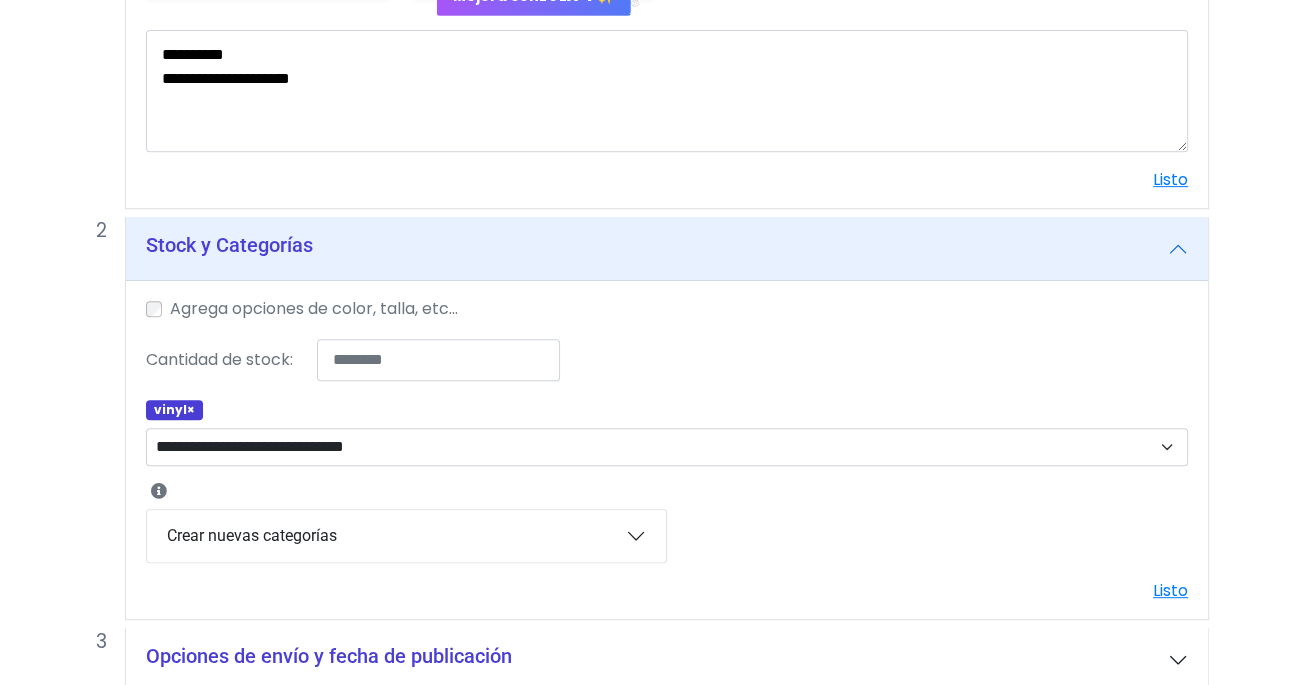scroll, scrollTop: 865, scrollLeft: 0, axis: vertical 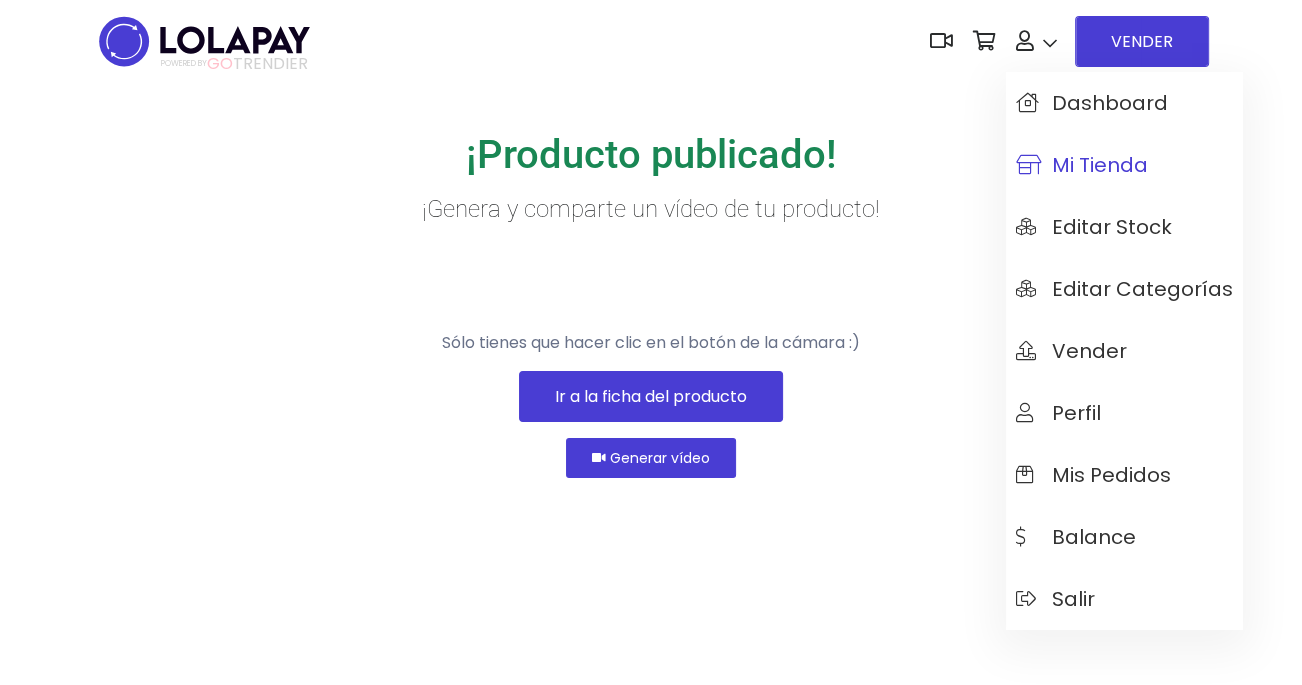 click on "Mi tienda" at bounding box center (1082, 165) 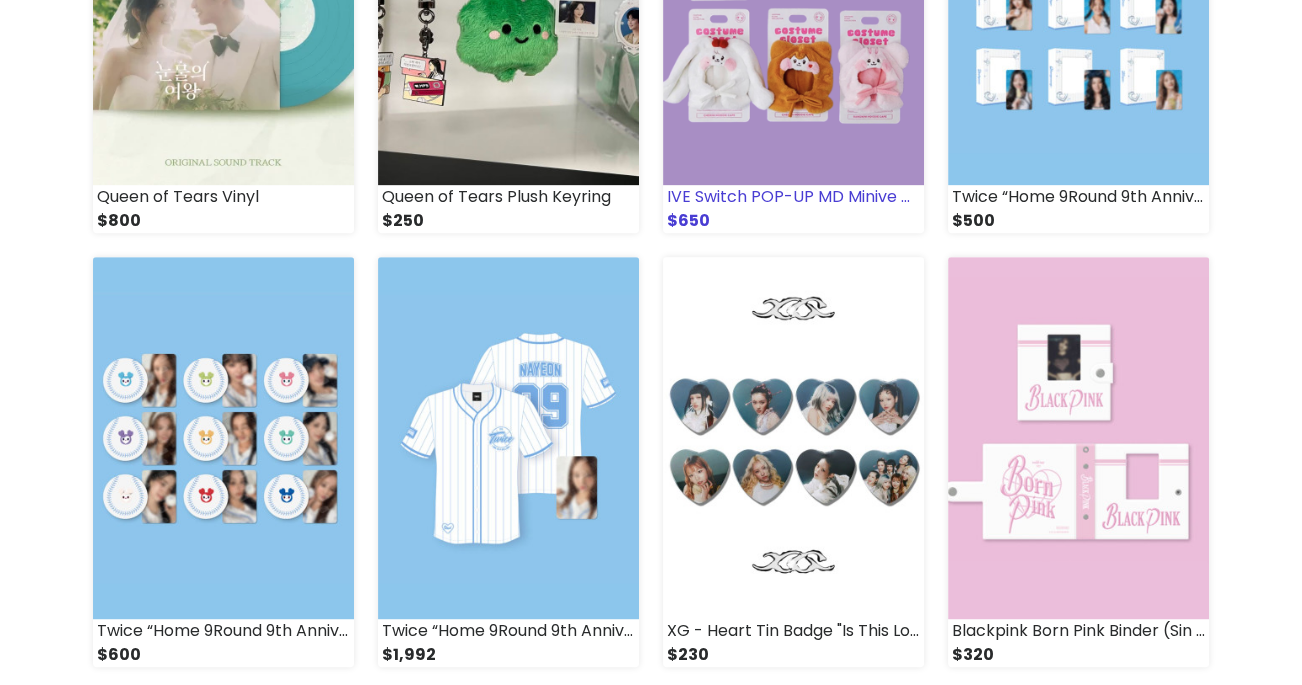 scroll, scrollTop: 916, scrollLeft: 0, axis: vertical 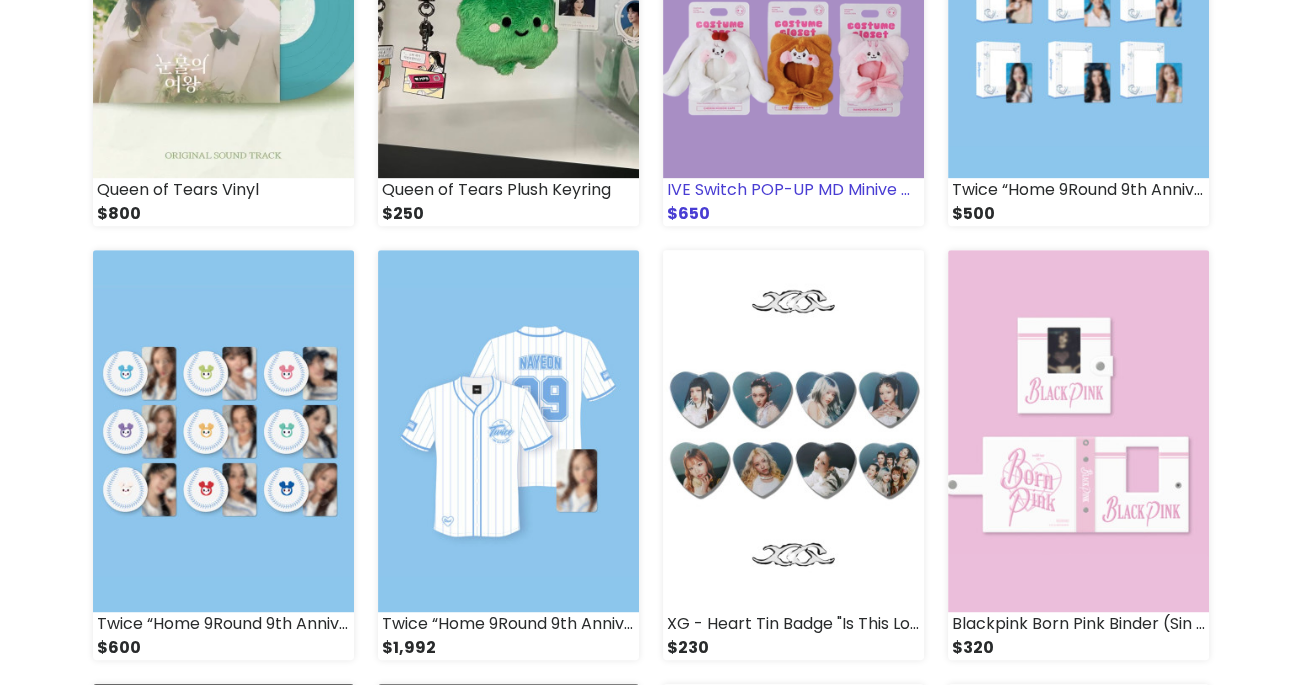 click at bounding box center [793, 431] 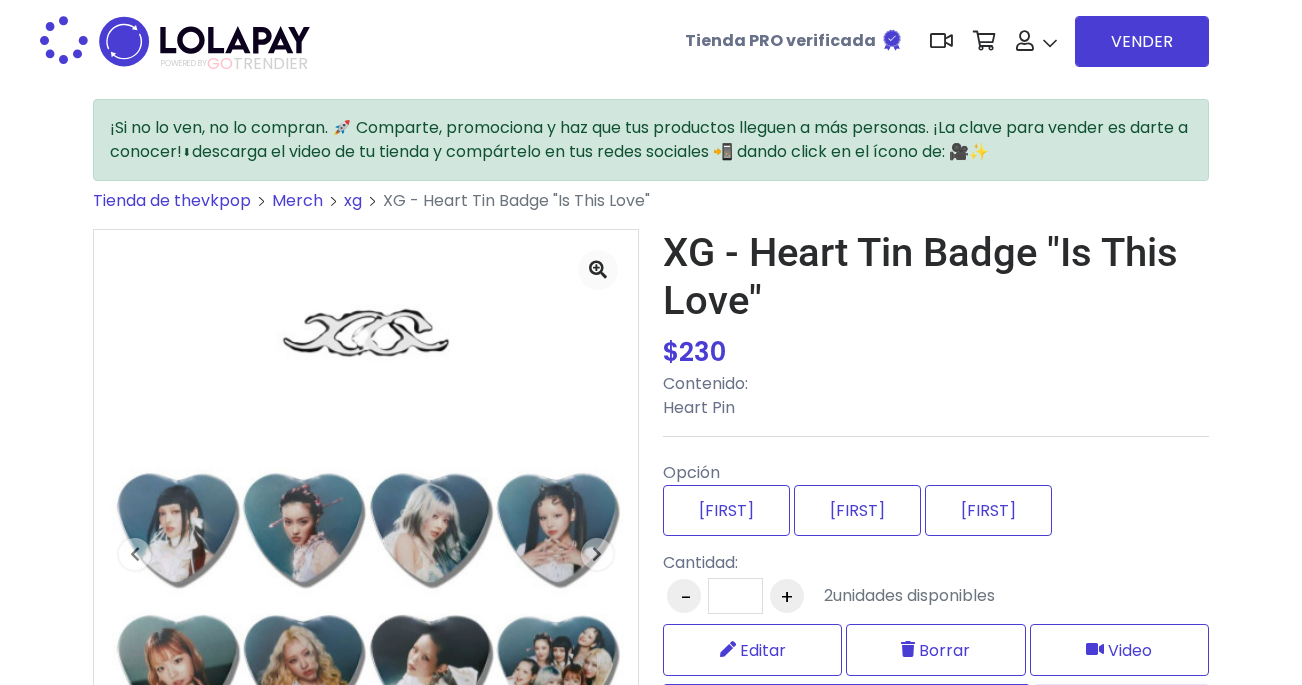 scroll, scrollTop: 0, scrollLeft: 0, axis: both 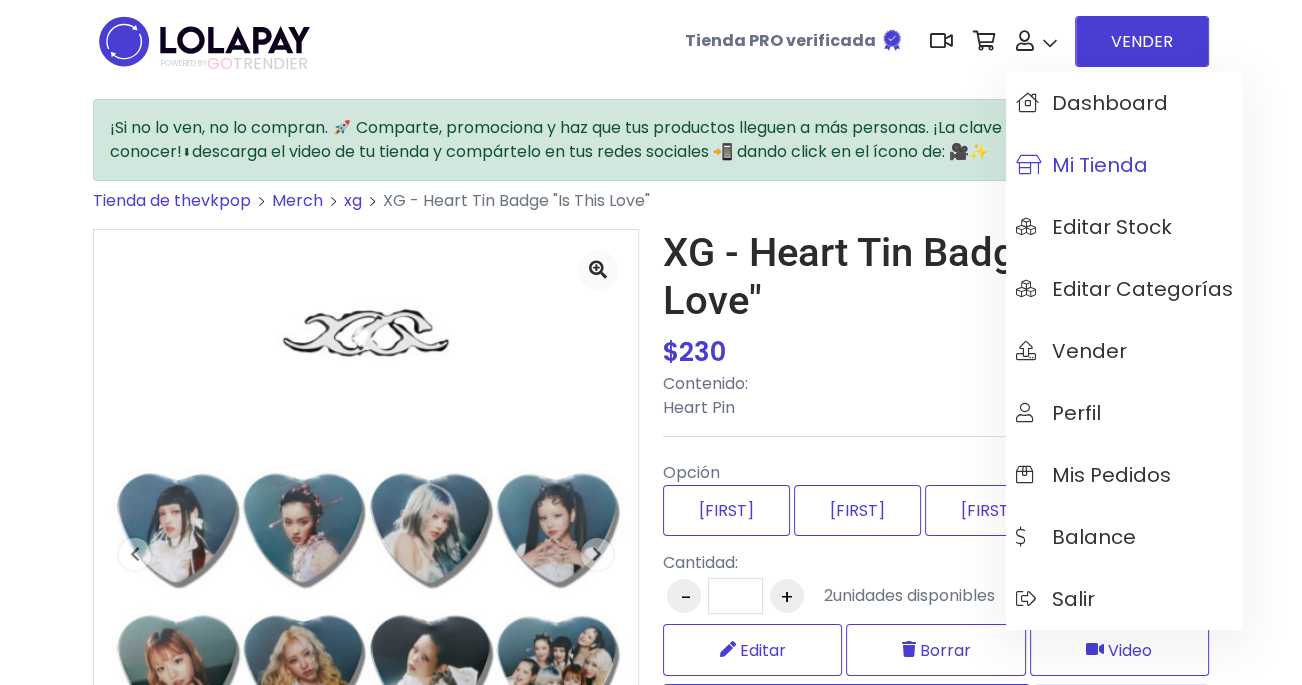 click on "Mi tienda" at bounding box center (1082, 165) 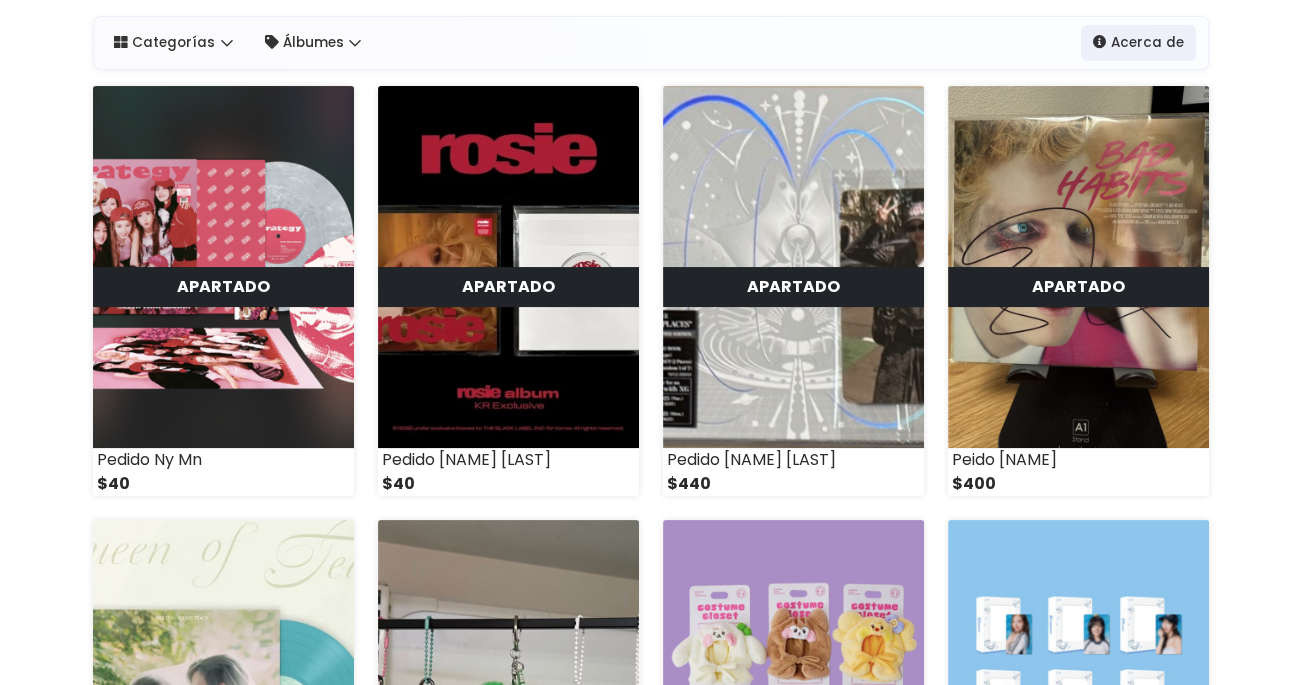 scroll, scrollTop: 0, scrollLeft: 0, axis: both 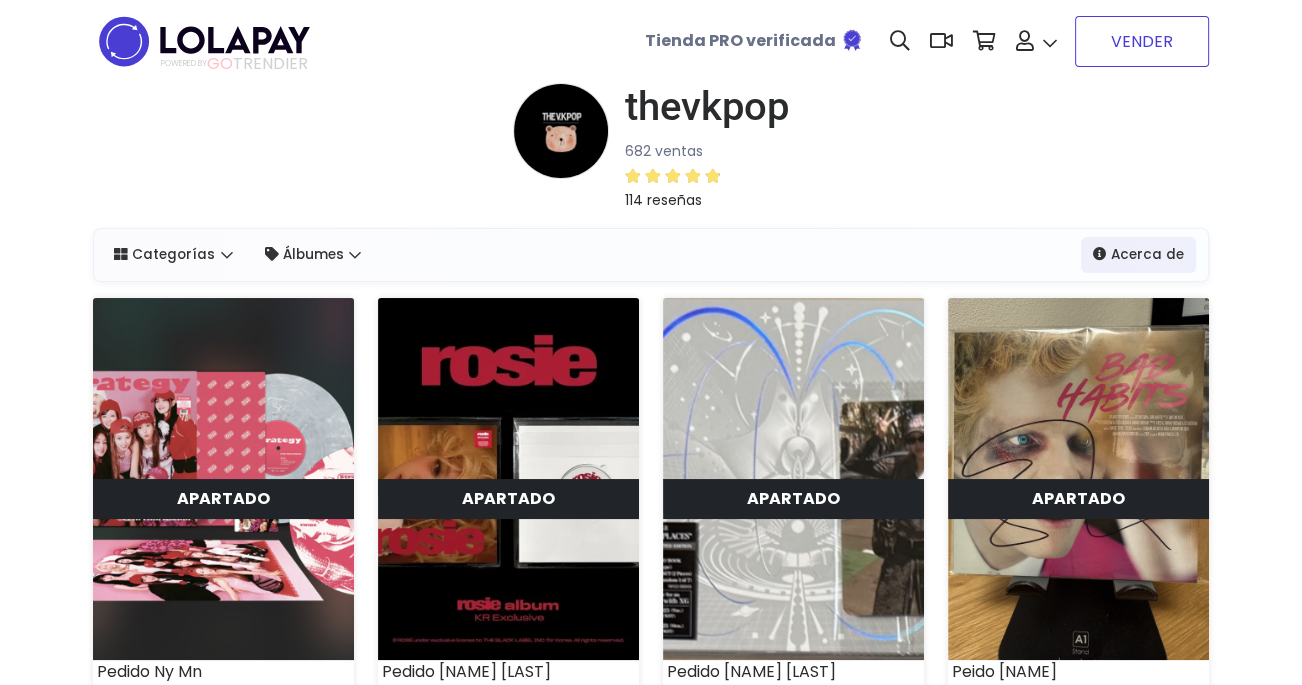 click on "VENDER" at bounding box center (1142, 41) 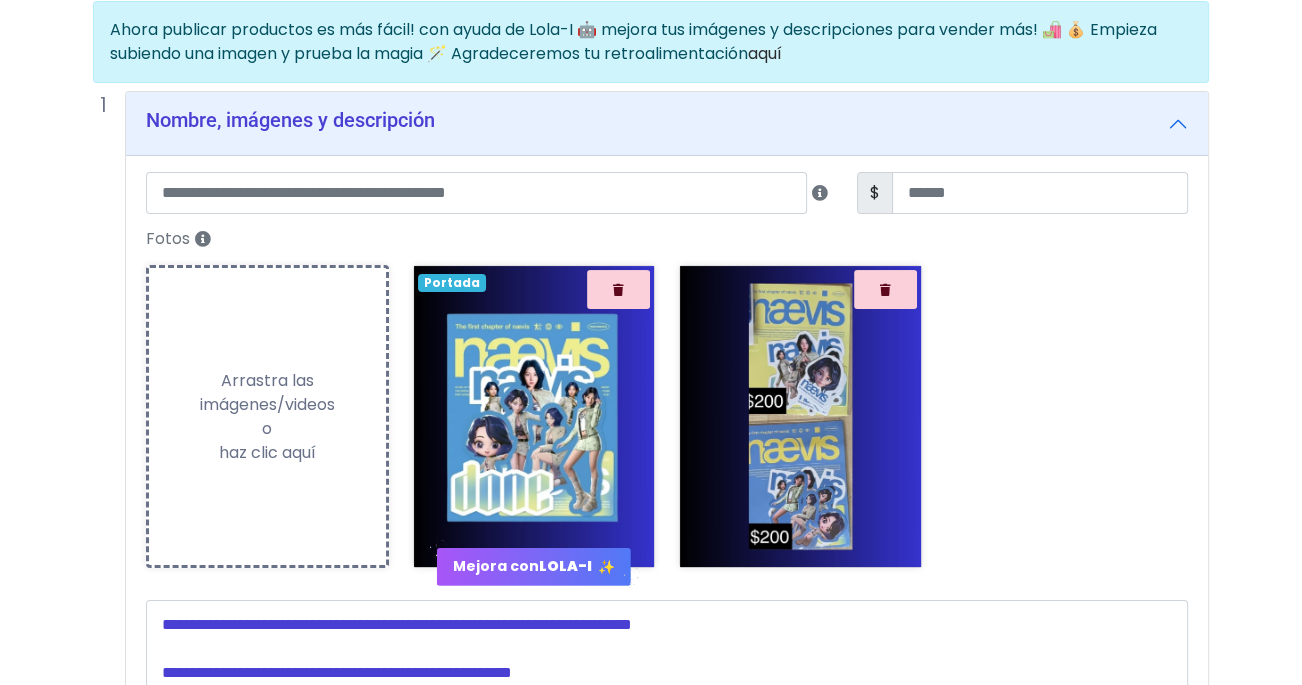 scroll, scrollTop: 172, scrollLeft: 0, axis: vertical 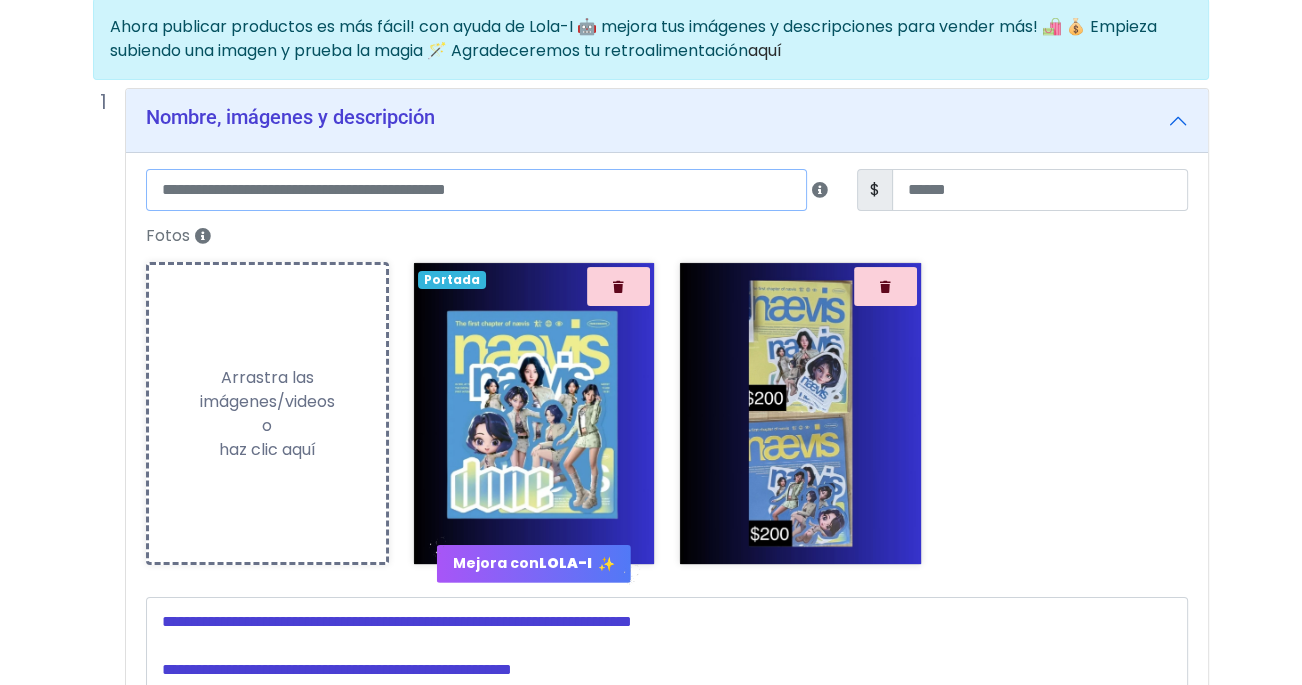 click at bounding box center [476, 190] 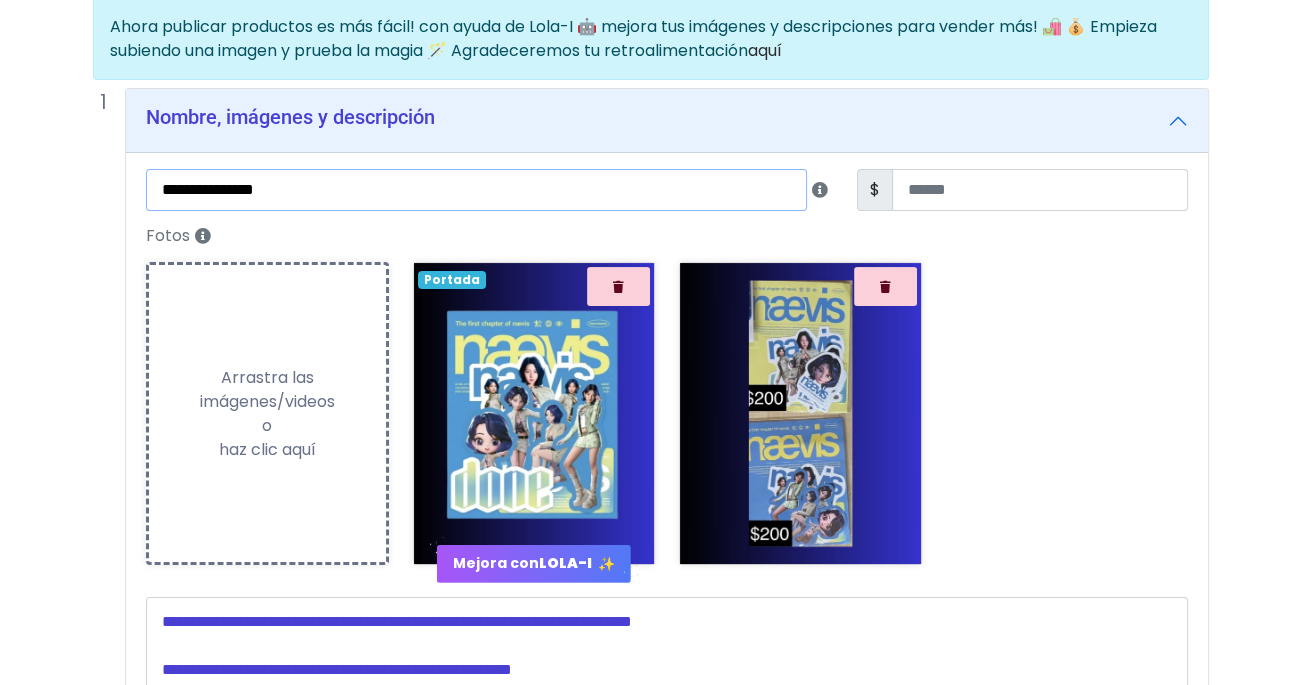 type on "**********" 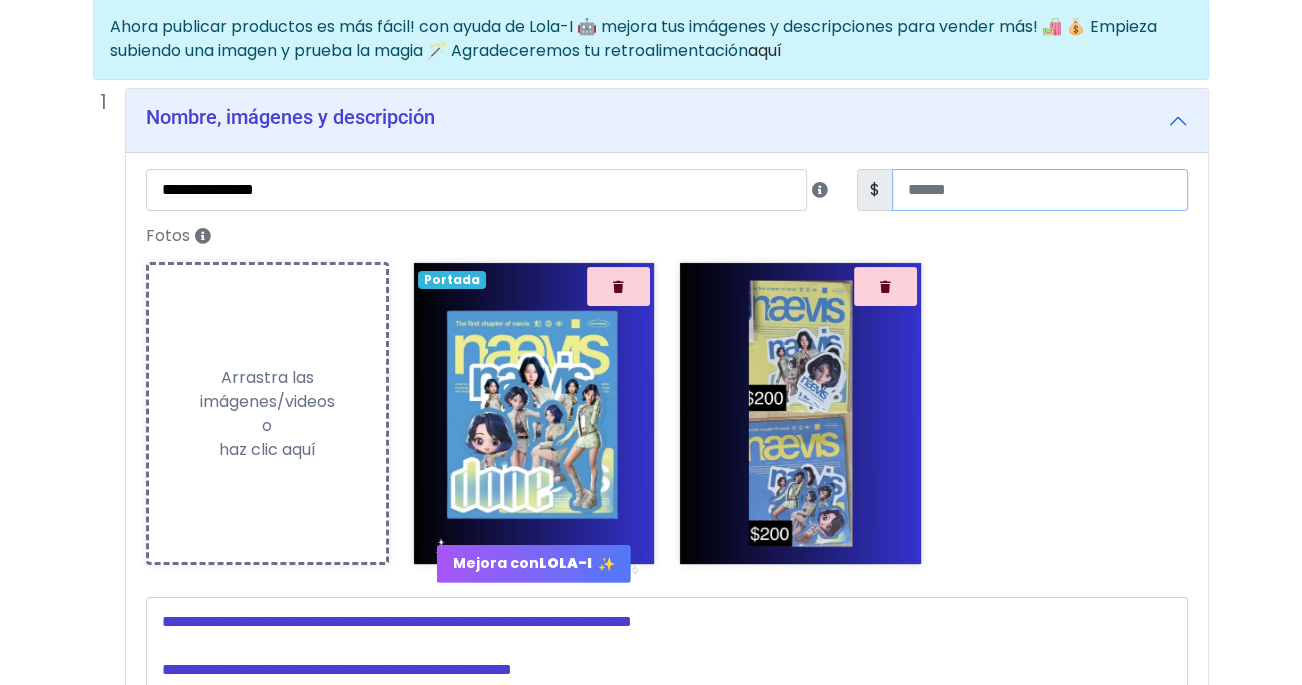click at bounding box center (1040, 190) 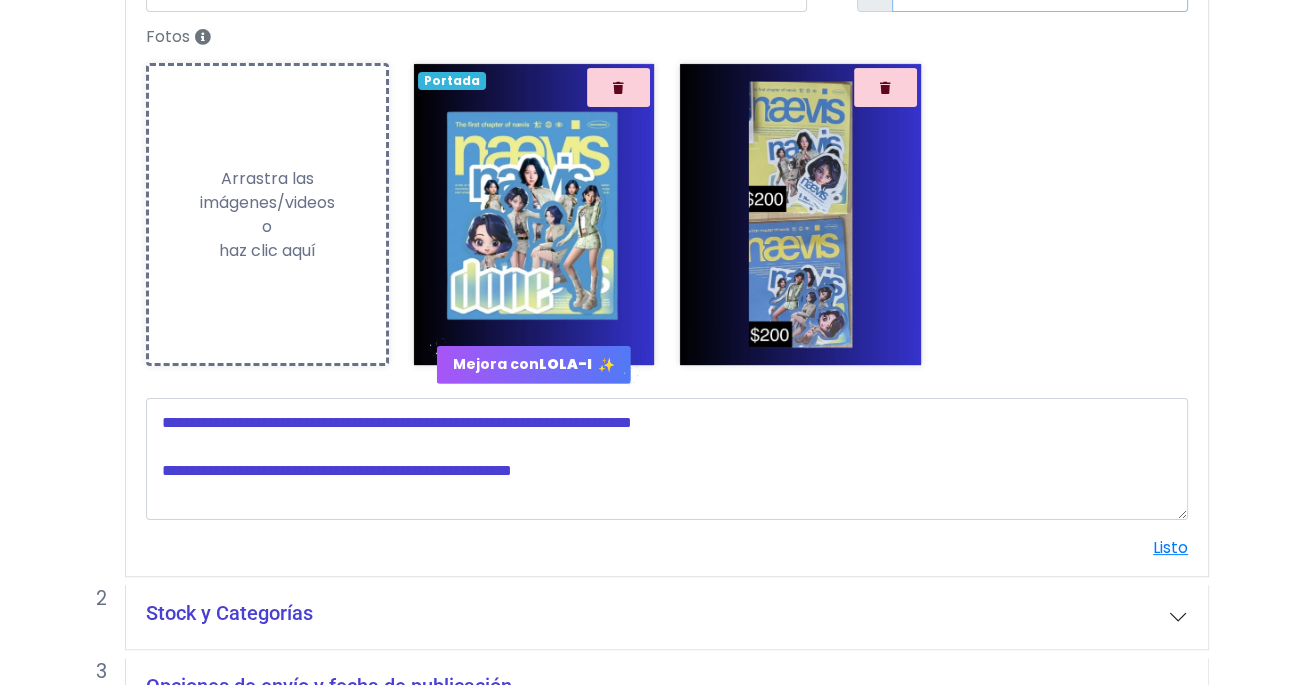 scroll, scrollTop: 370, scrollLeft: 0, axis: vertical 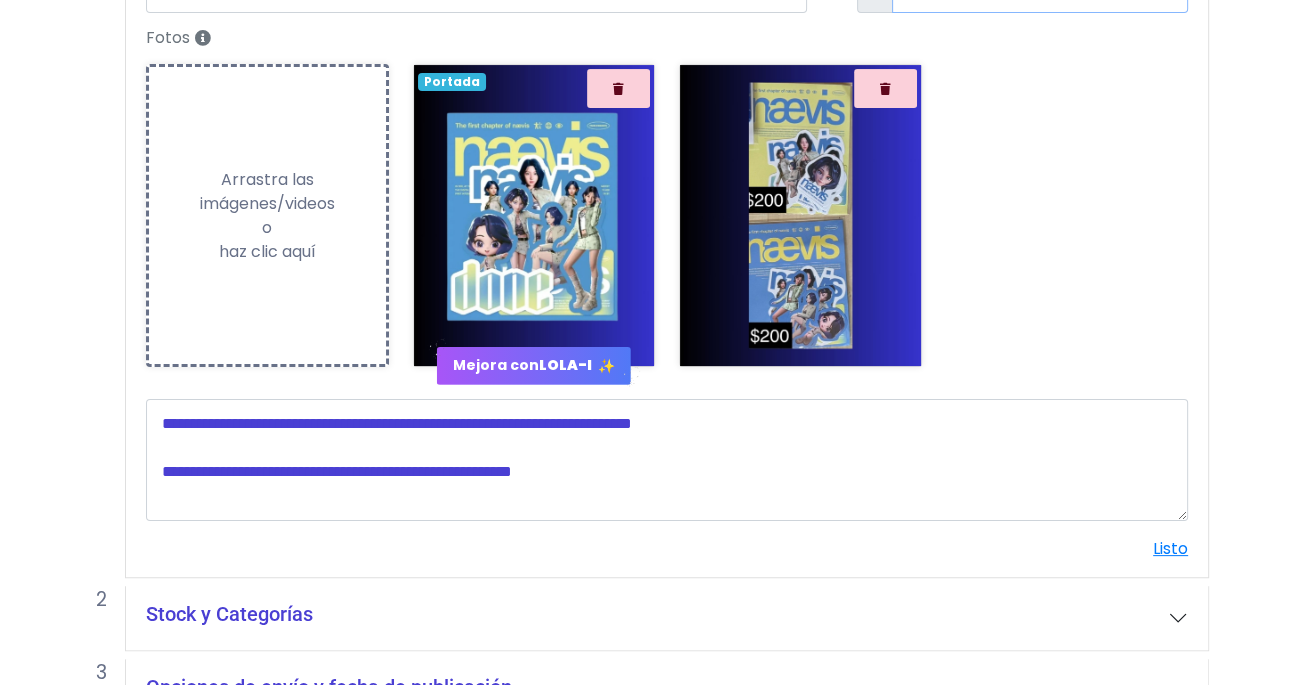 type on "***" 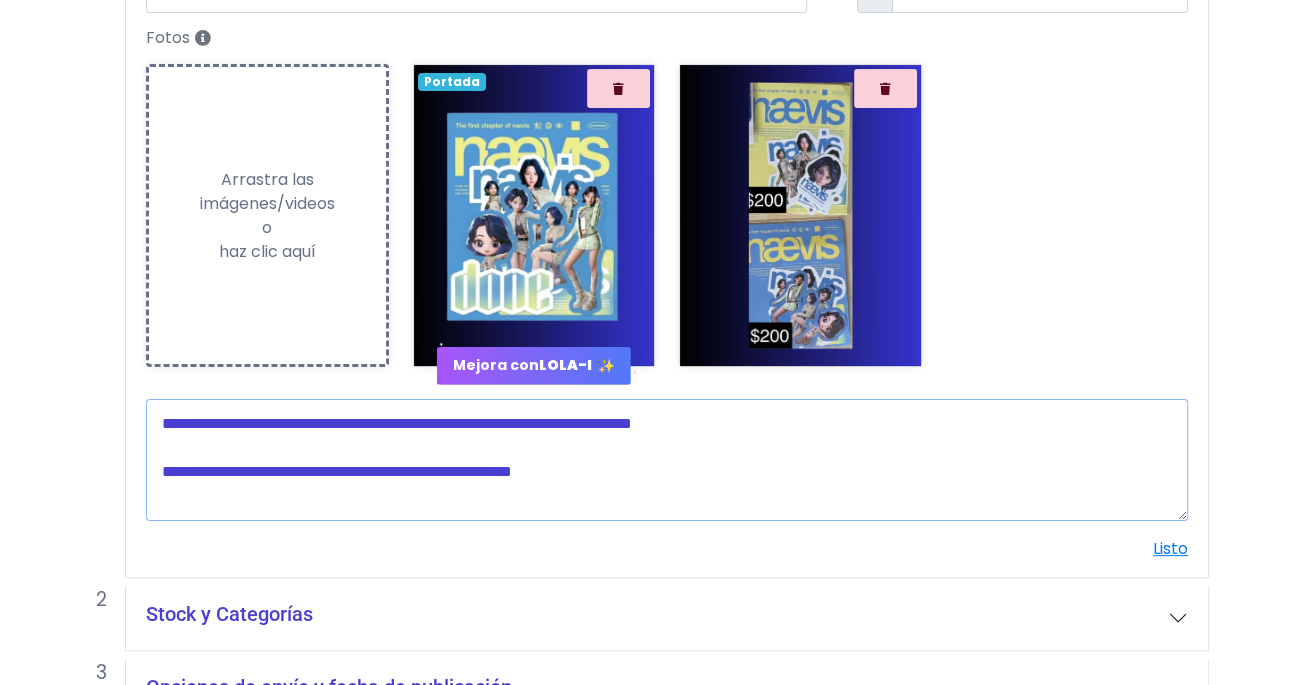 click at bounding box center [667, 460] 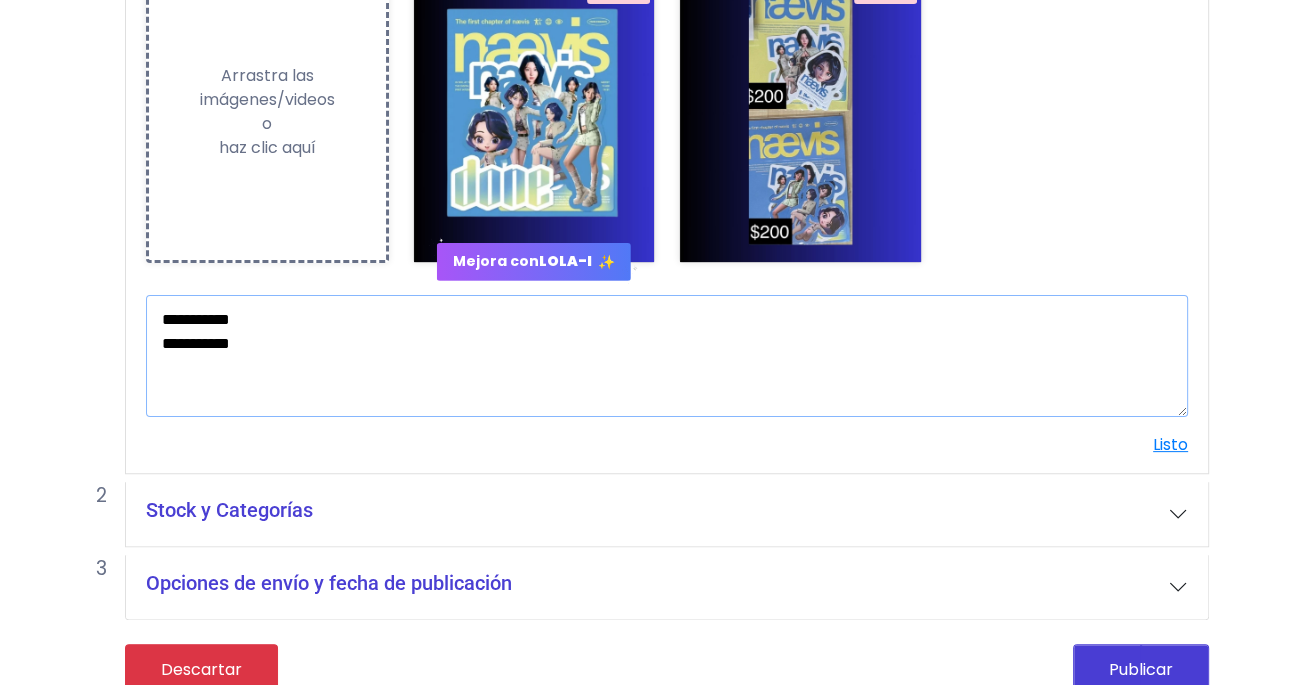 scroll, scrollTop: 496, scrollLeft: 0, axis: vertical 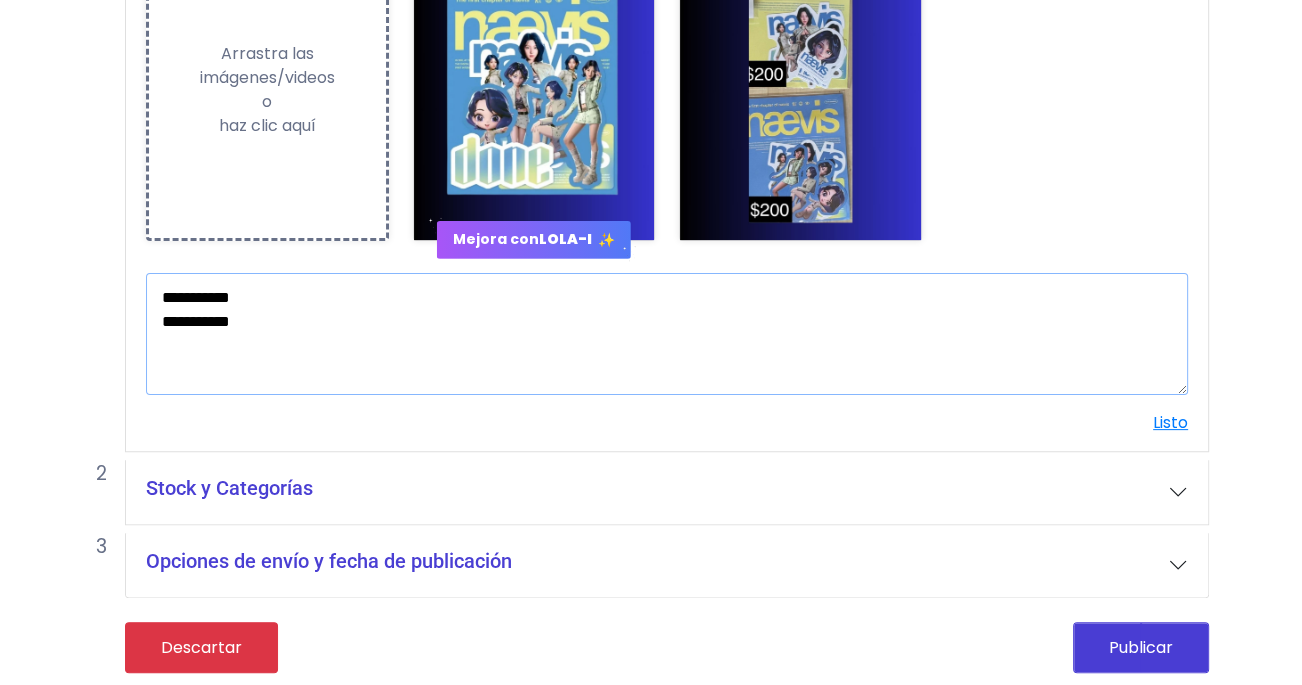 type on "**********" 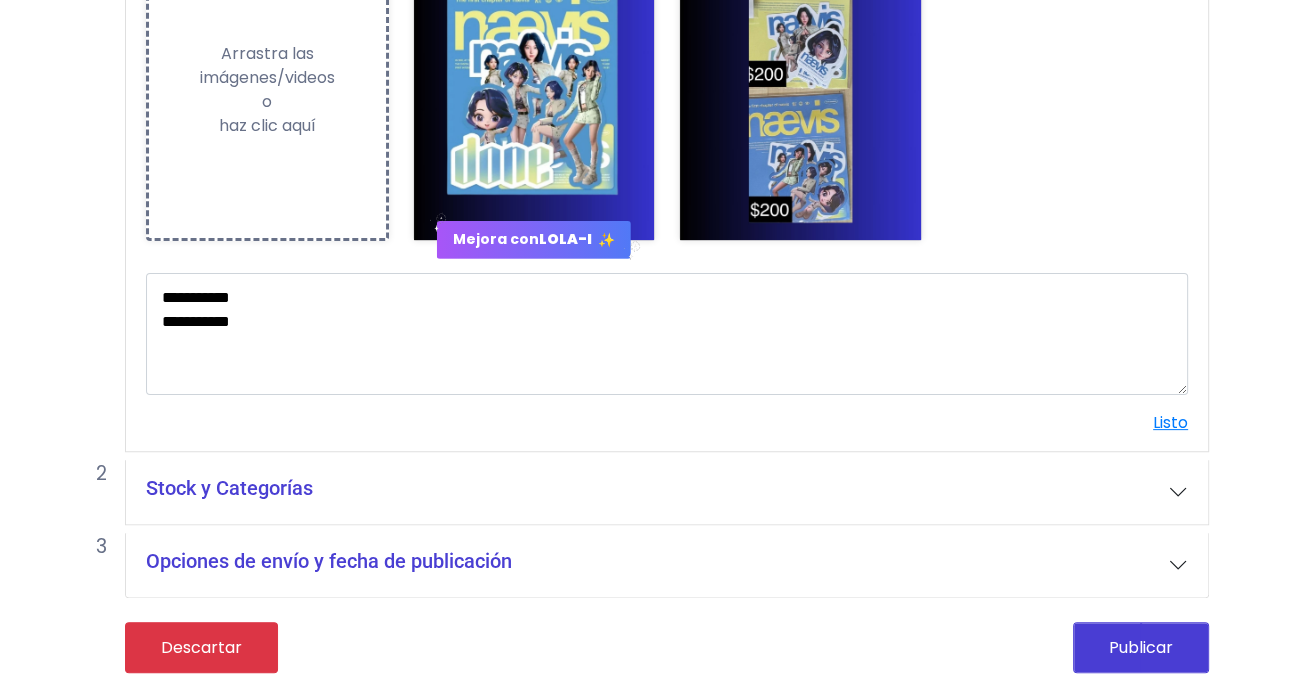 click on "Stock y Categorías" at bounding box center [667, 492] 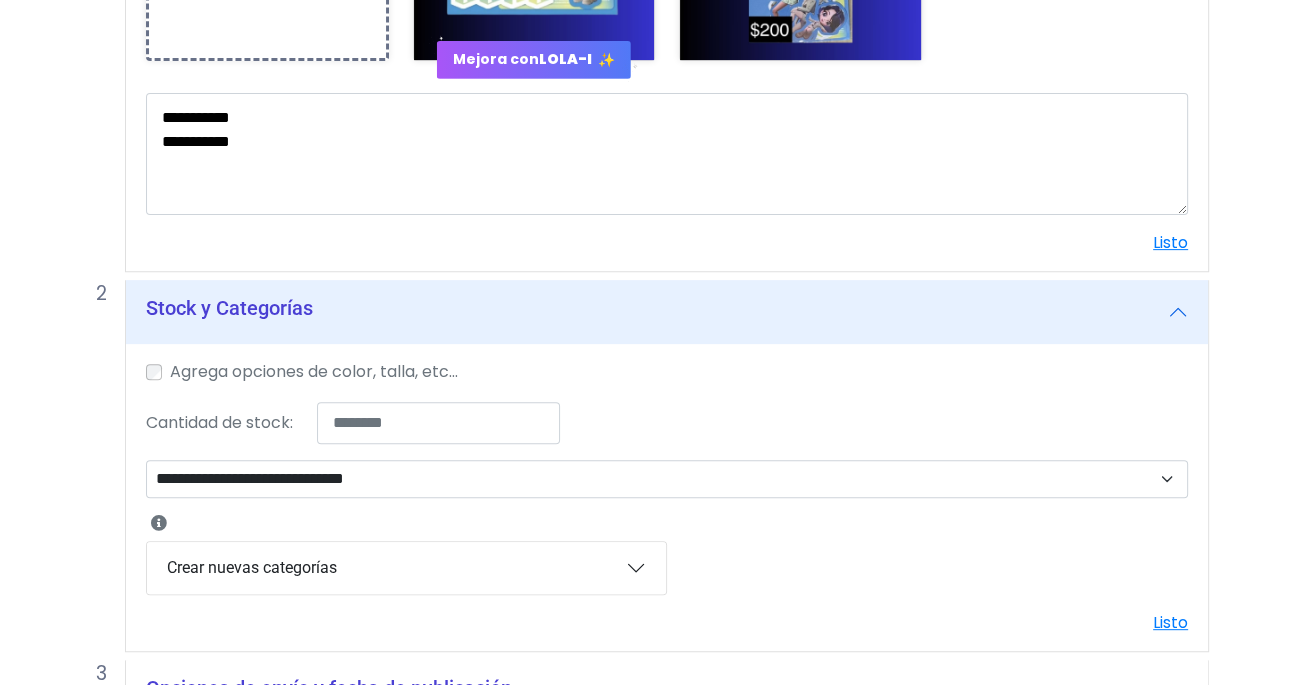 scroll, scrollTop: 677, scrollLeft: 0, axis: vertical 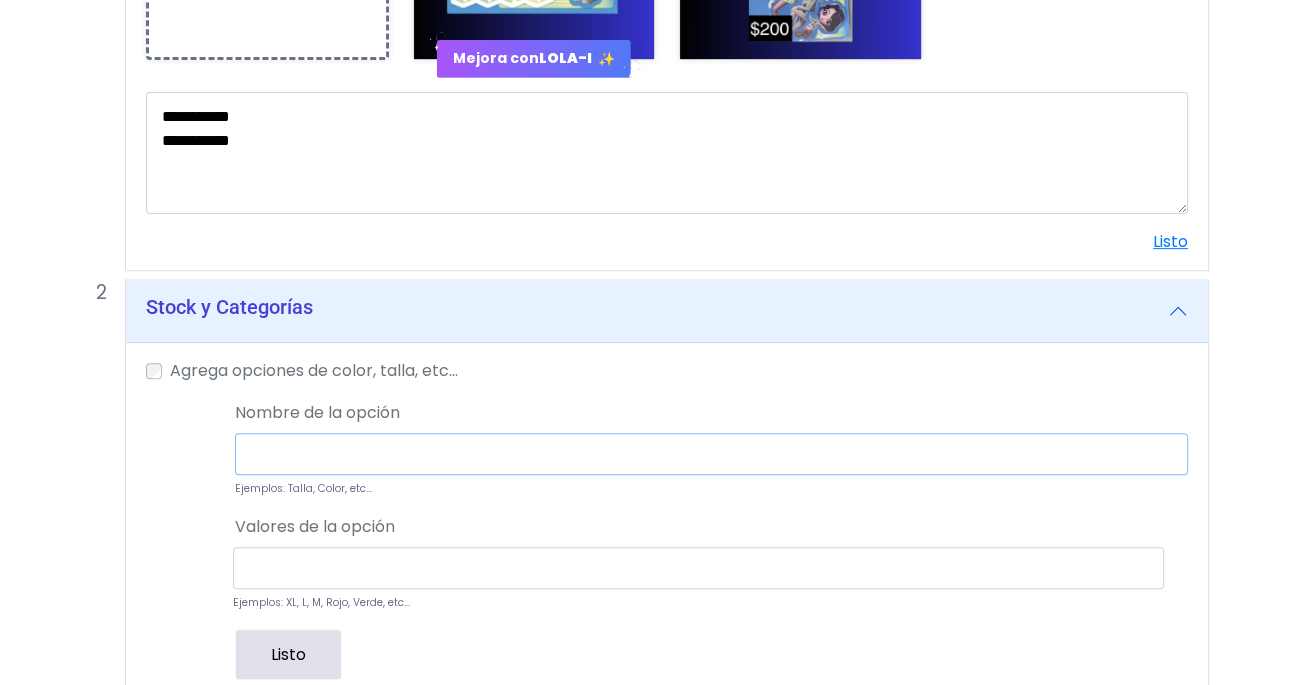 click at bounding box center (711, 454) 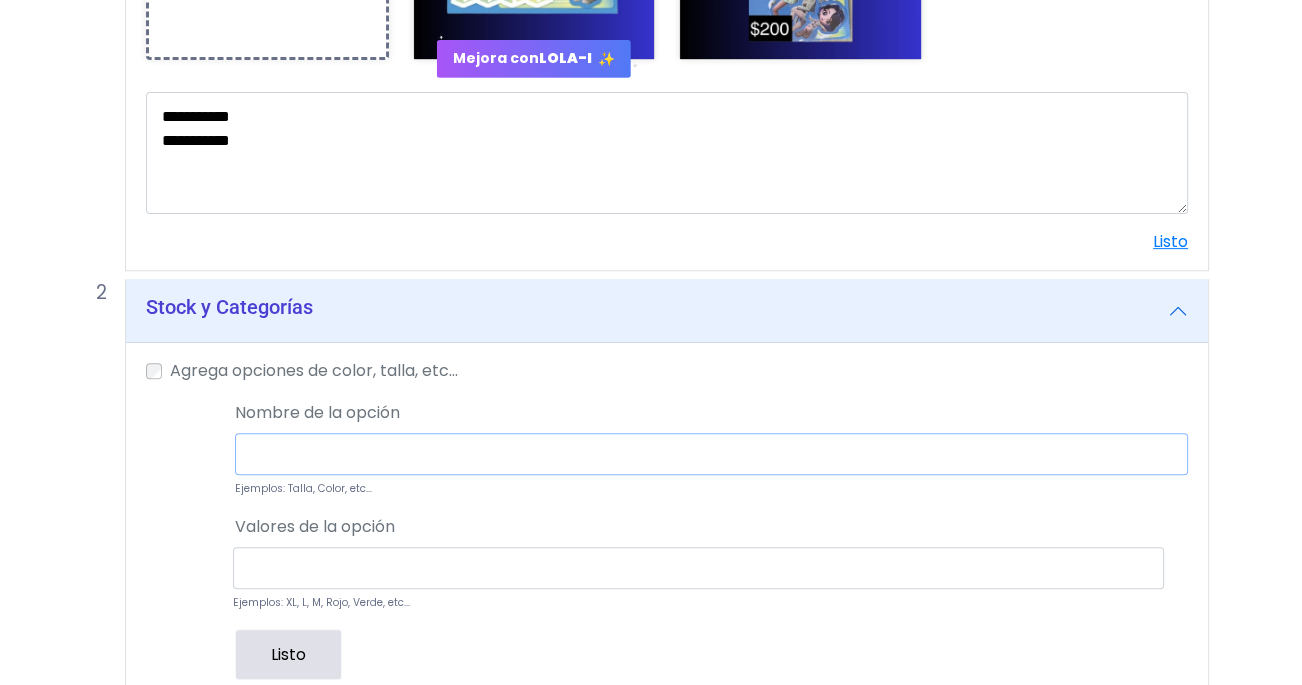 type on "******" 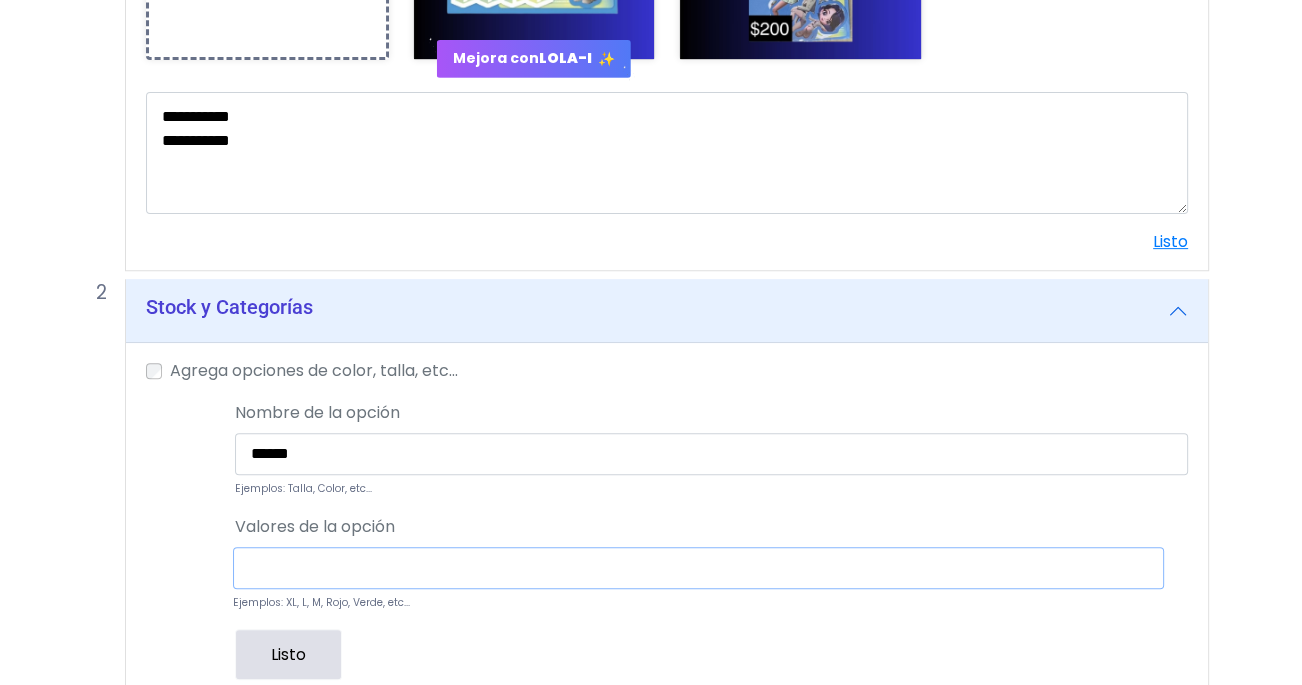 click at bounding box center (698, 568) 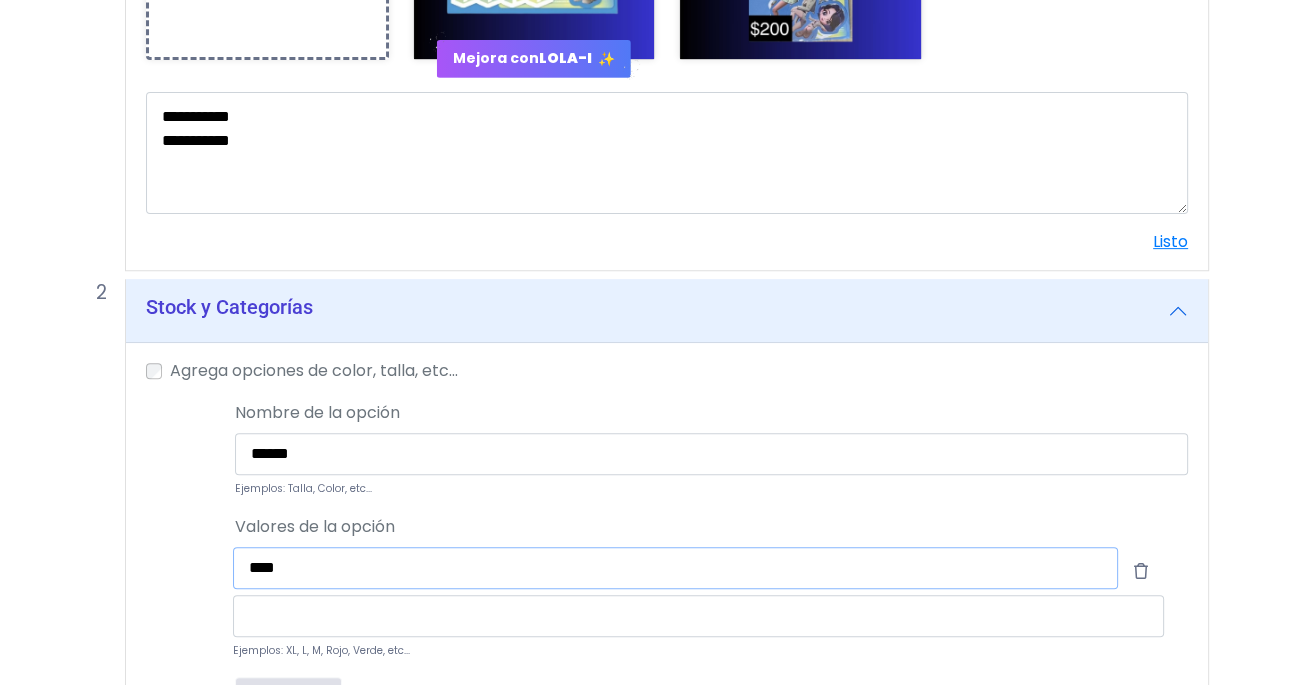 type on "****" 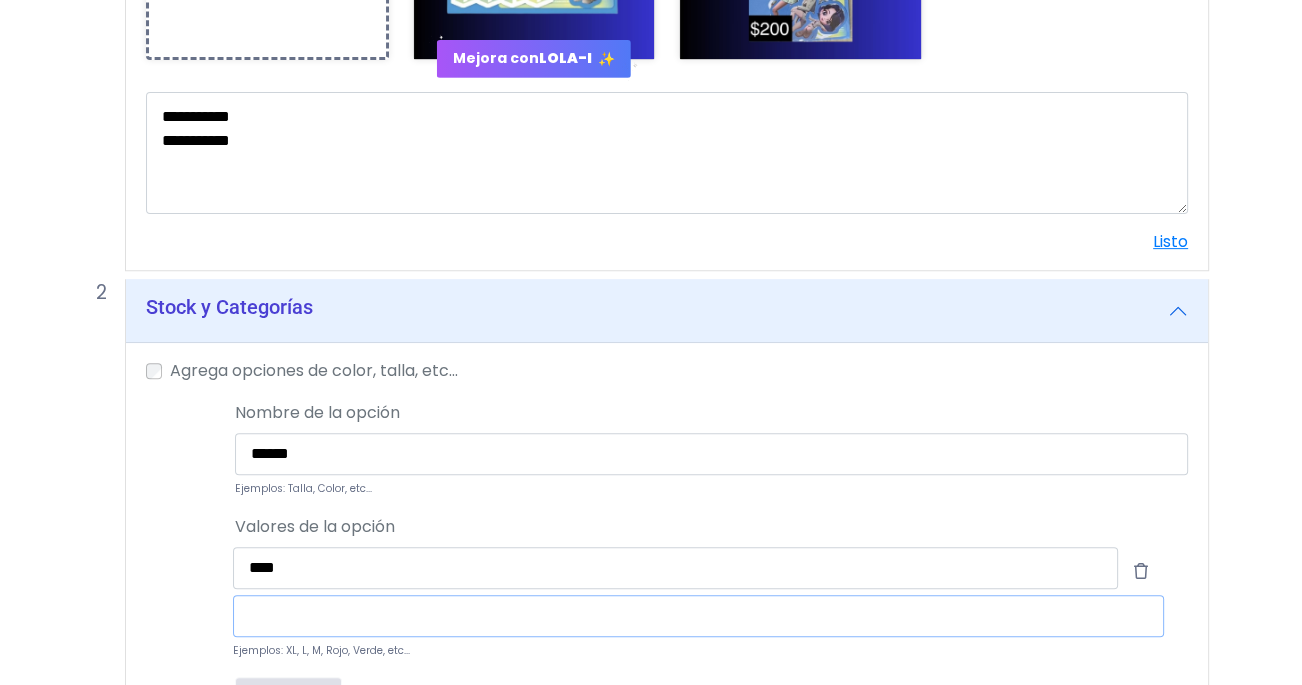 click at bounding box center (698, 616) 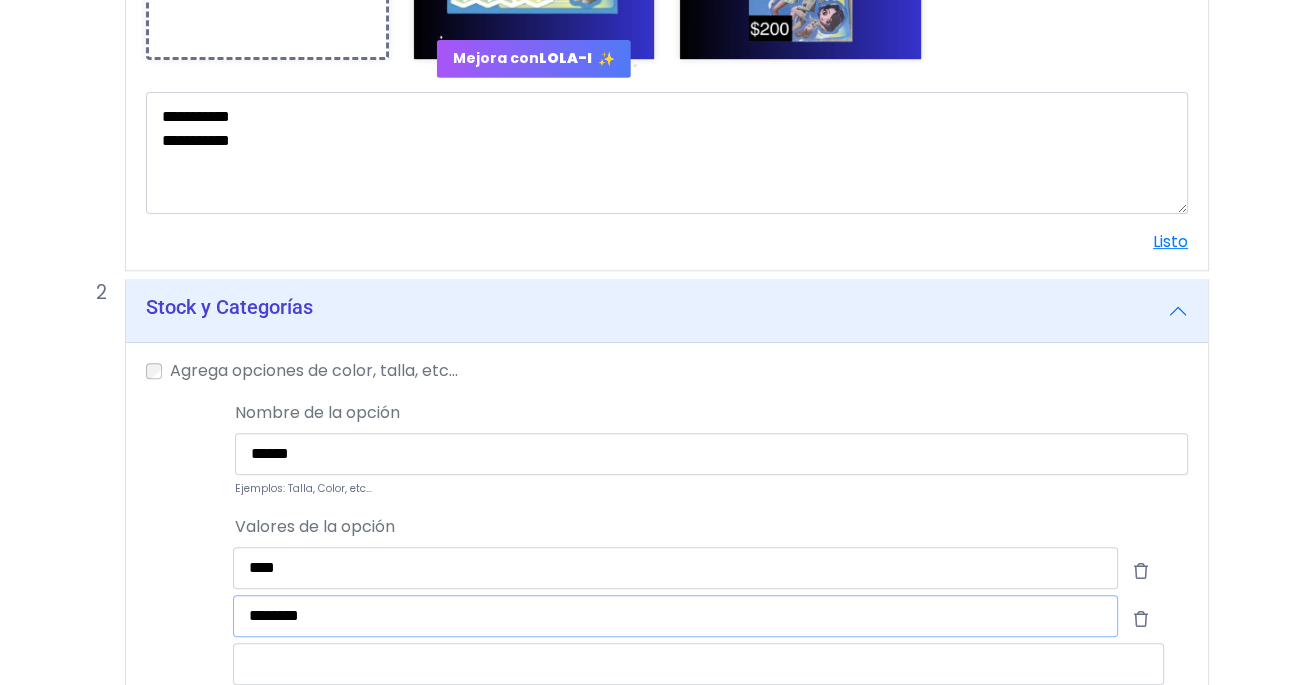 type on "********" 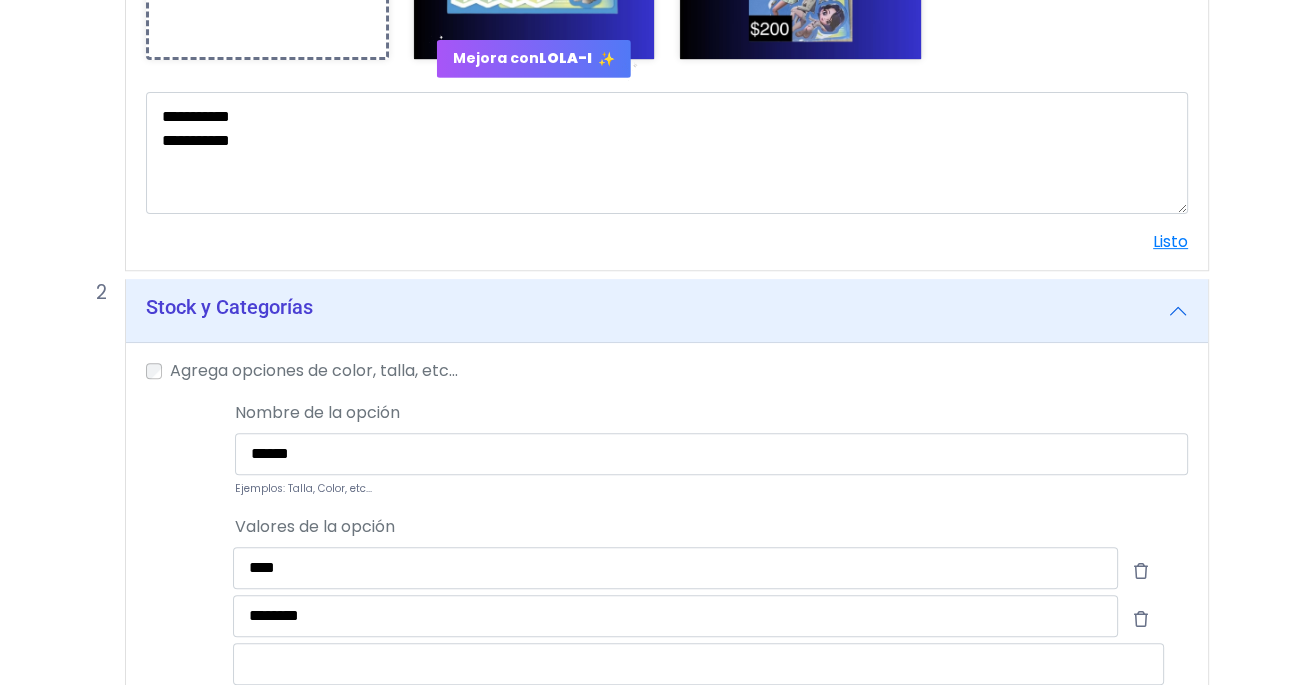 click at bounding box center [177, 571] 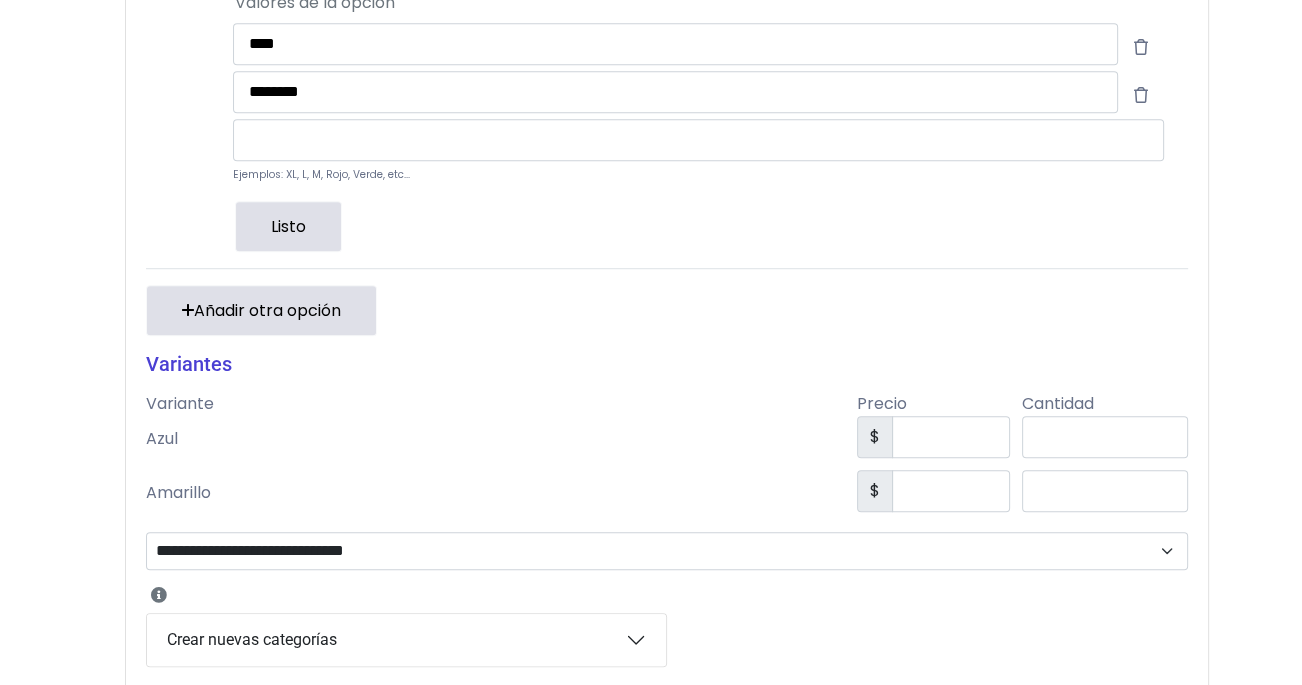 scroll, scrollTop: 1344, scrollLeft: 0, axis: vertical 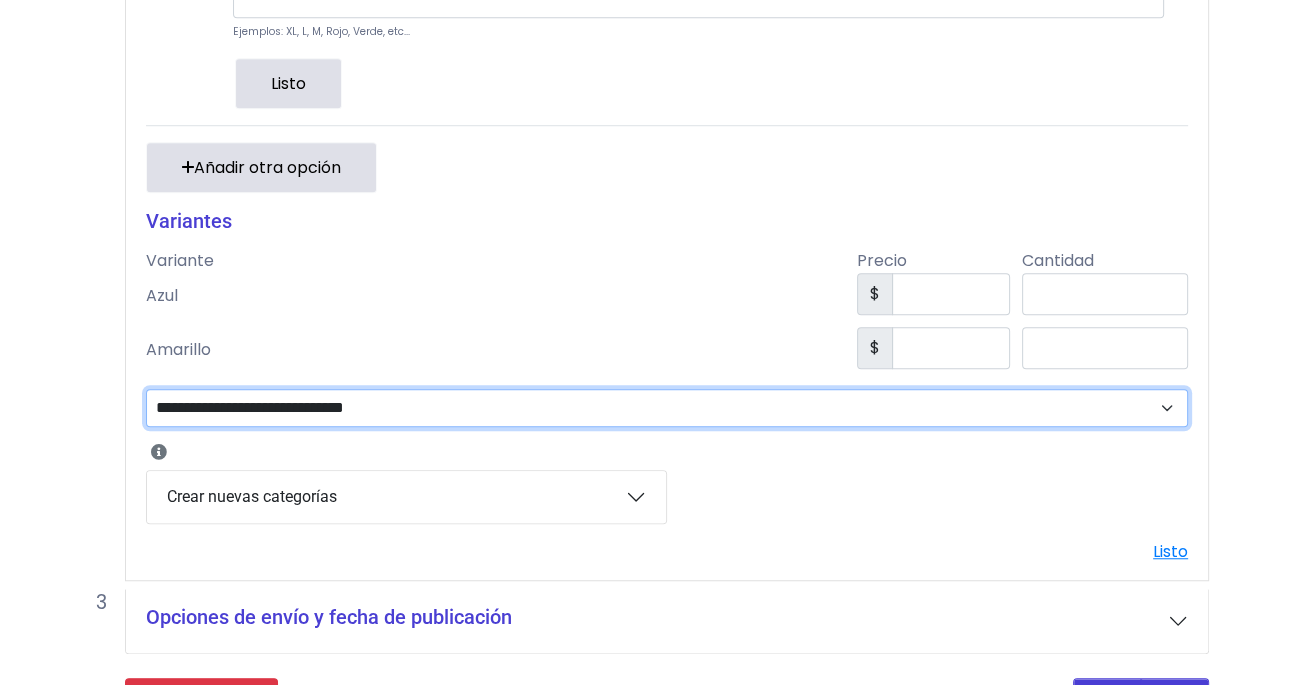 click on "**********" at bounding box center (667, 408) 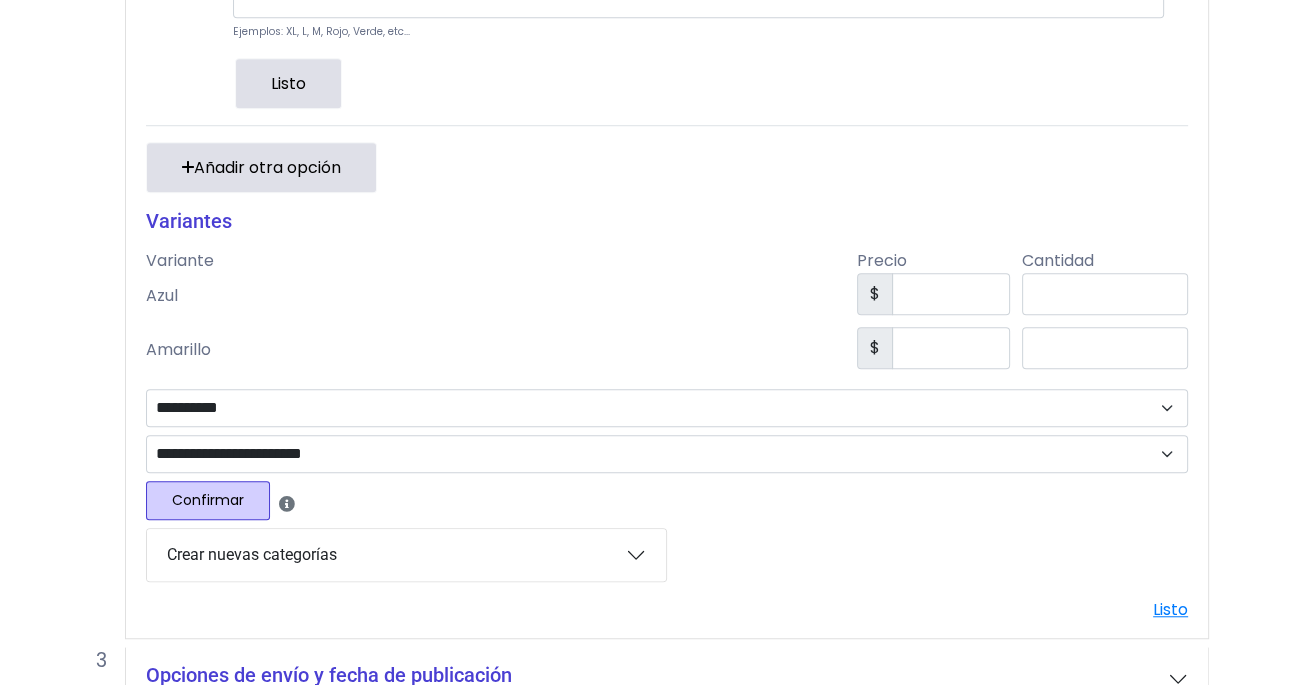 click on "Confirmar" at bounding box center [208, 500] 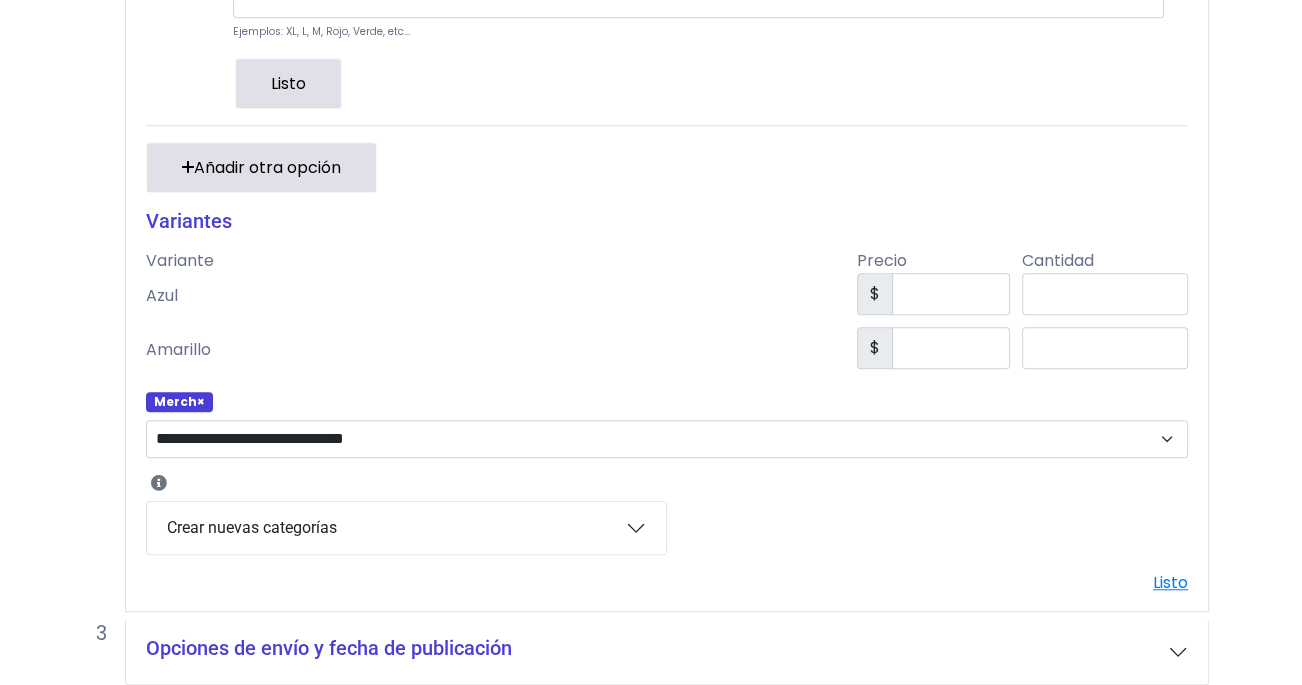 scroll, scrollTop: 1426, scrollLeft: 0, axis: vertical 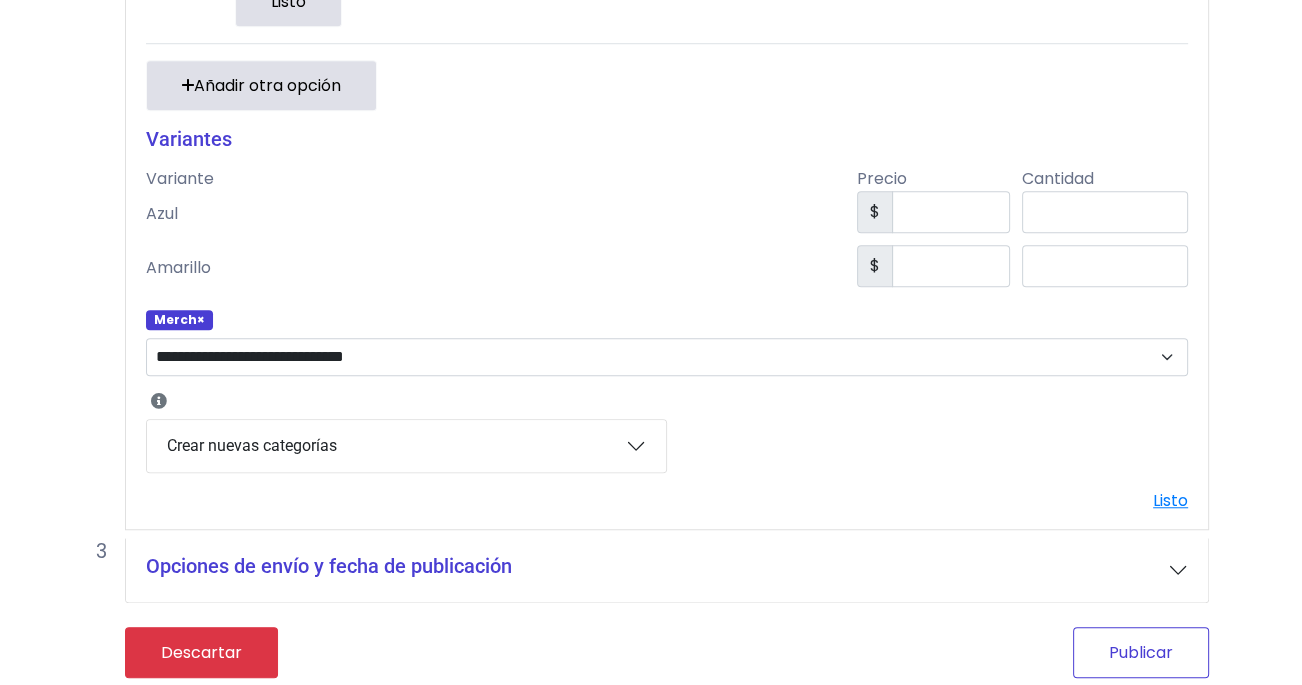 click on "Publicar" at bounding box center [1141, 652] 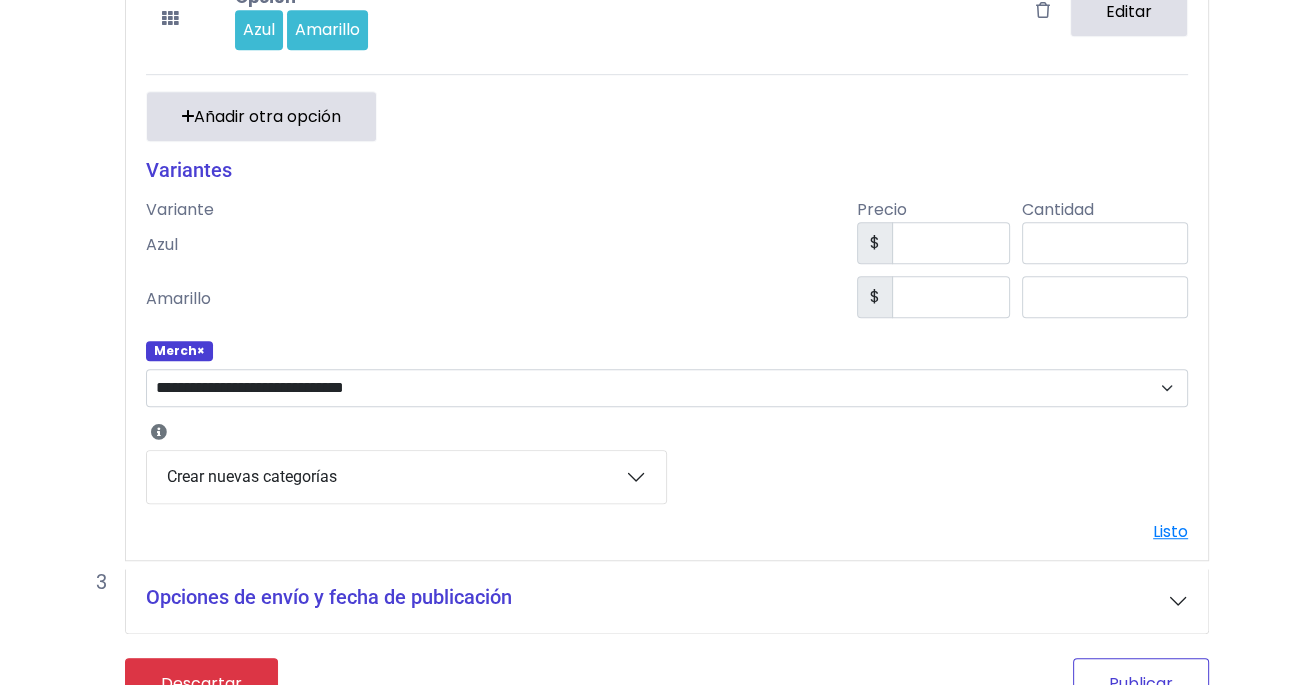 scroll, scrollTop: 1158, scrollLeft: 0, axis: vertical 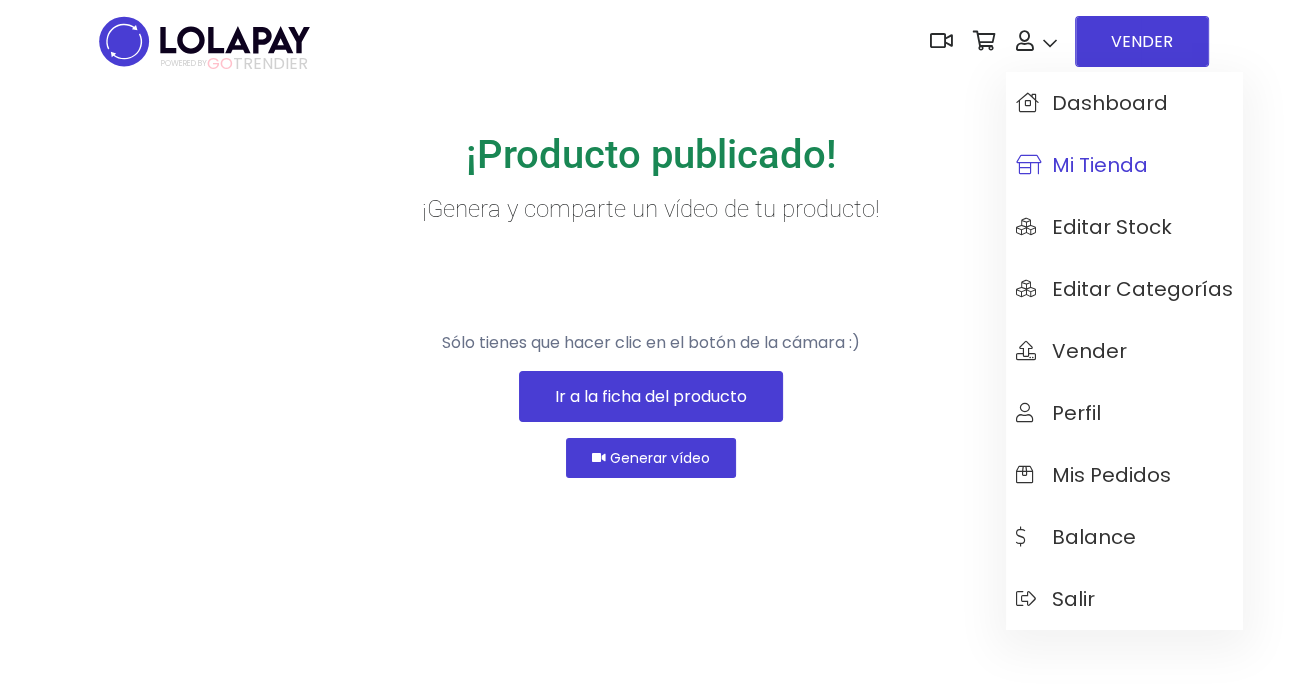 click on "Mi tienda" at bounding box center (1082, 165) 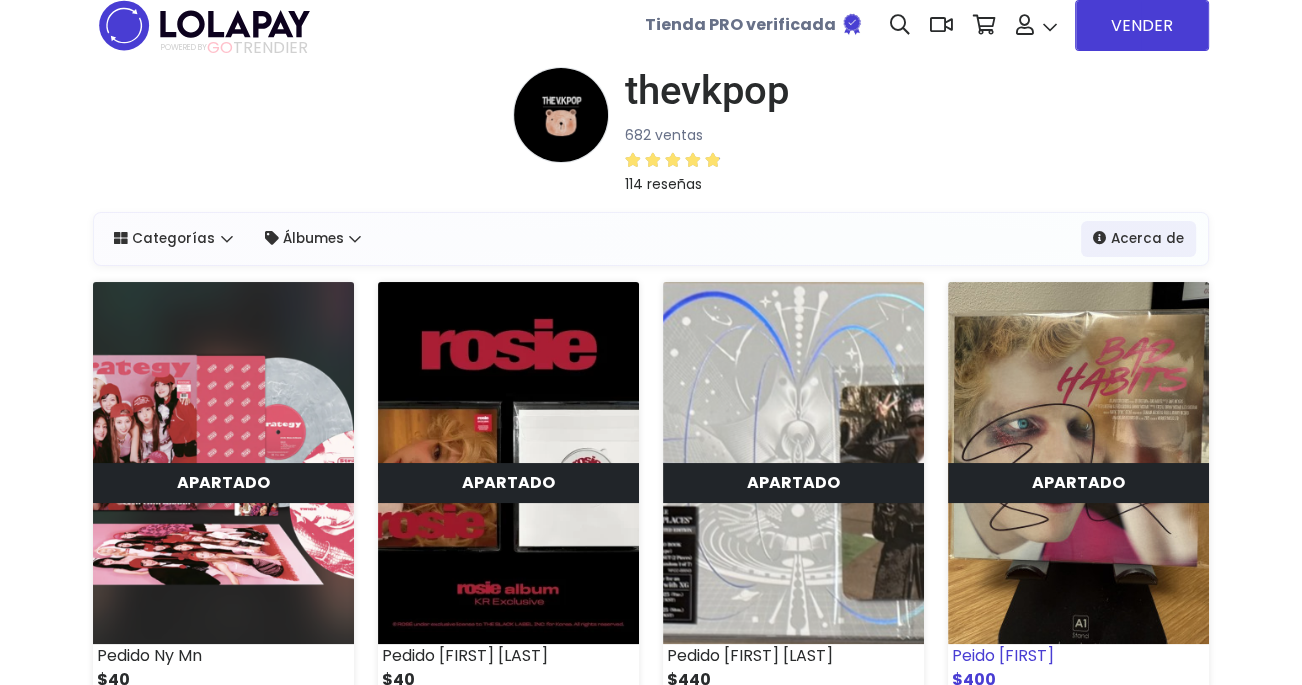 scroll, scrollTop: 0, scrollLeft: 0, axis: both 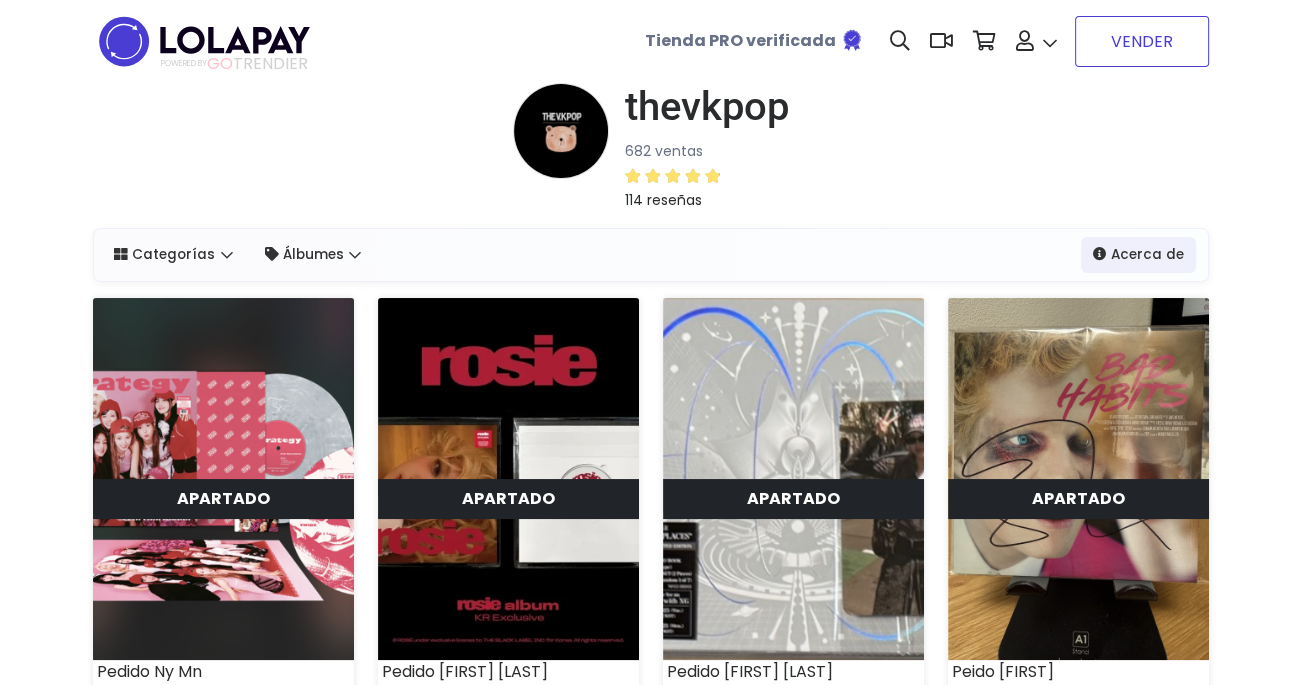 click on "VENDER" at bounding box center (1142, 41) 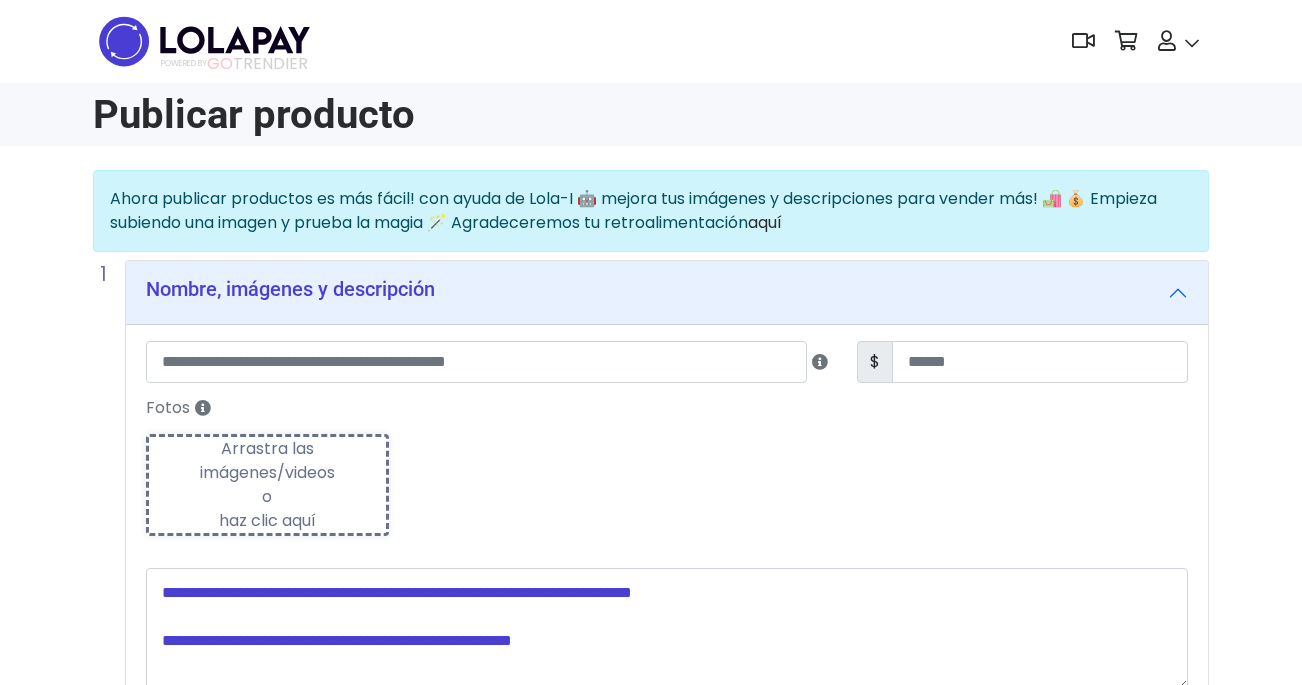 scroll, scrollTop: 0, scrollLeft: 0, axis: both 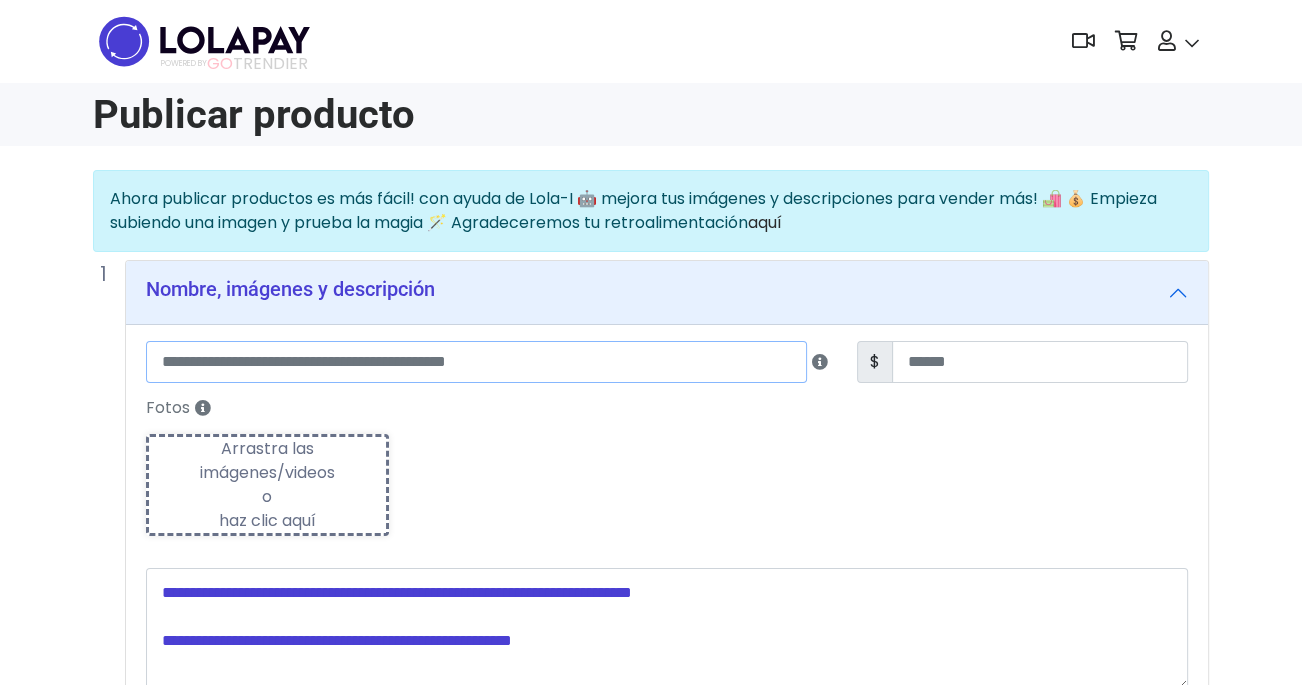 click at bounding box center (476, 362) 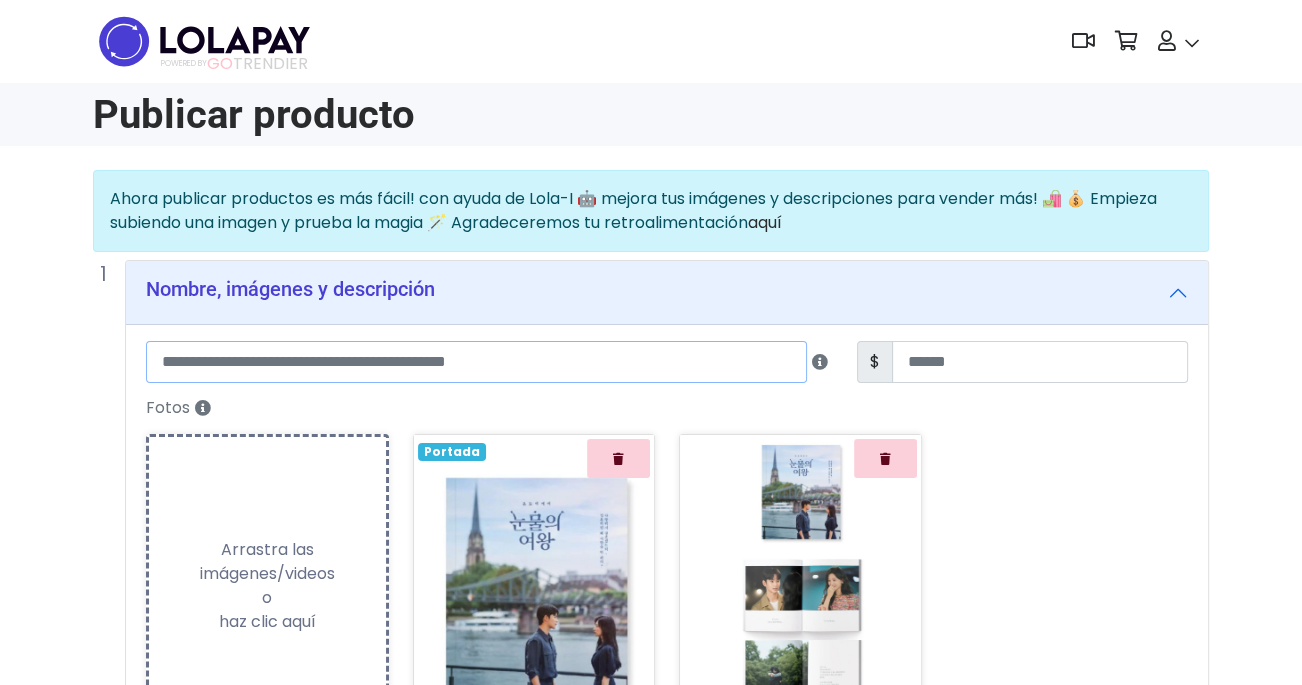 click at bounding box center [476, 362] 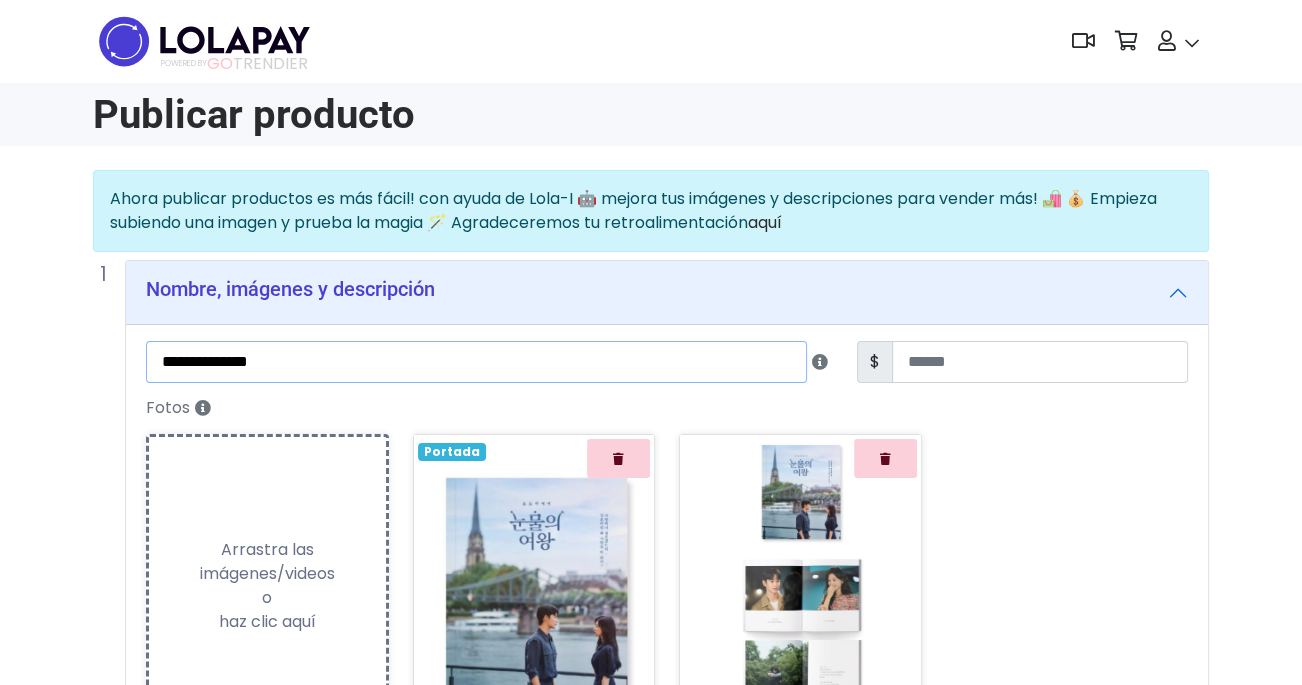click on "**********" at bounding box center (476, 362) 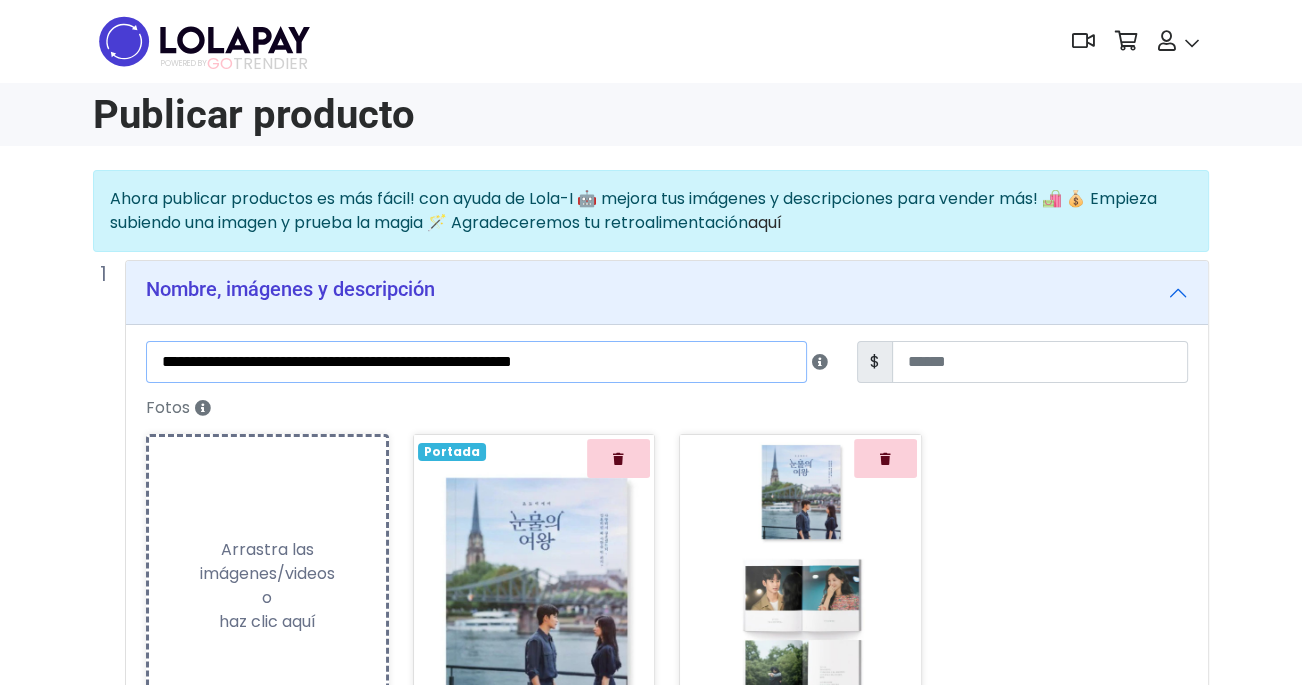 type on "**********" 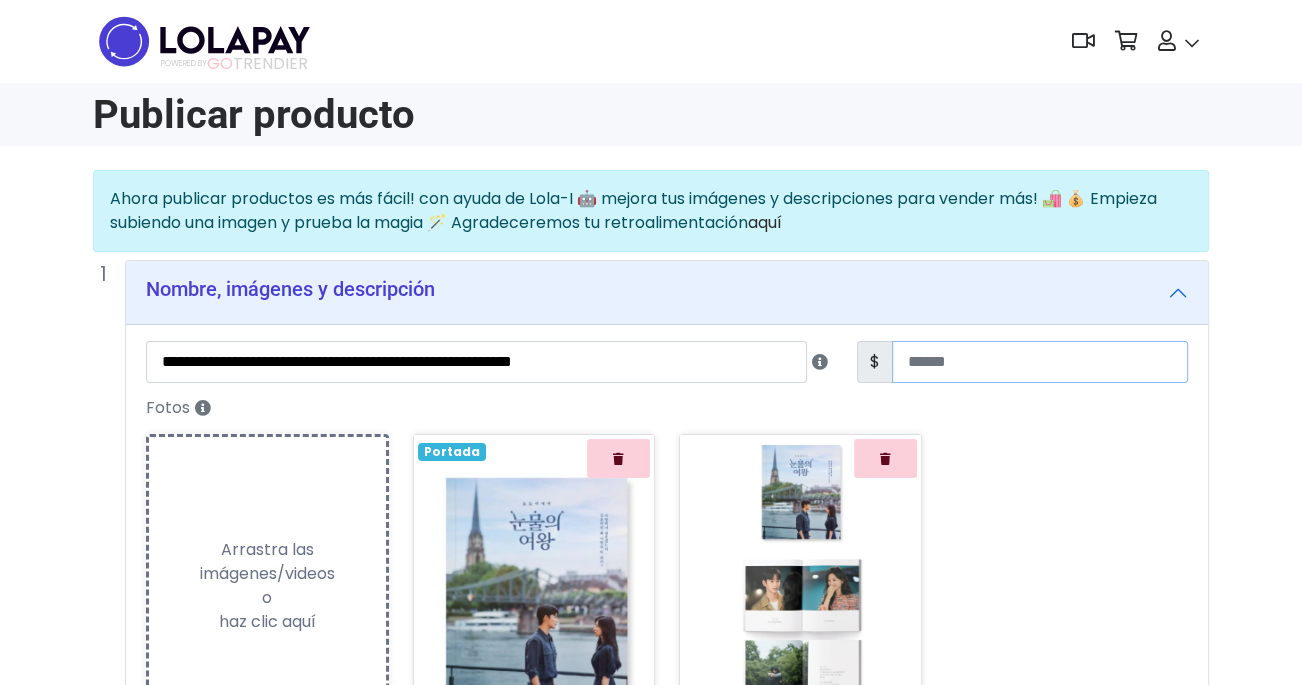 click at bounding box center (1040, 362) 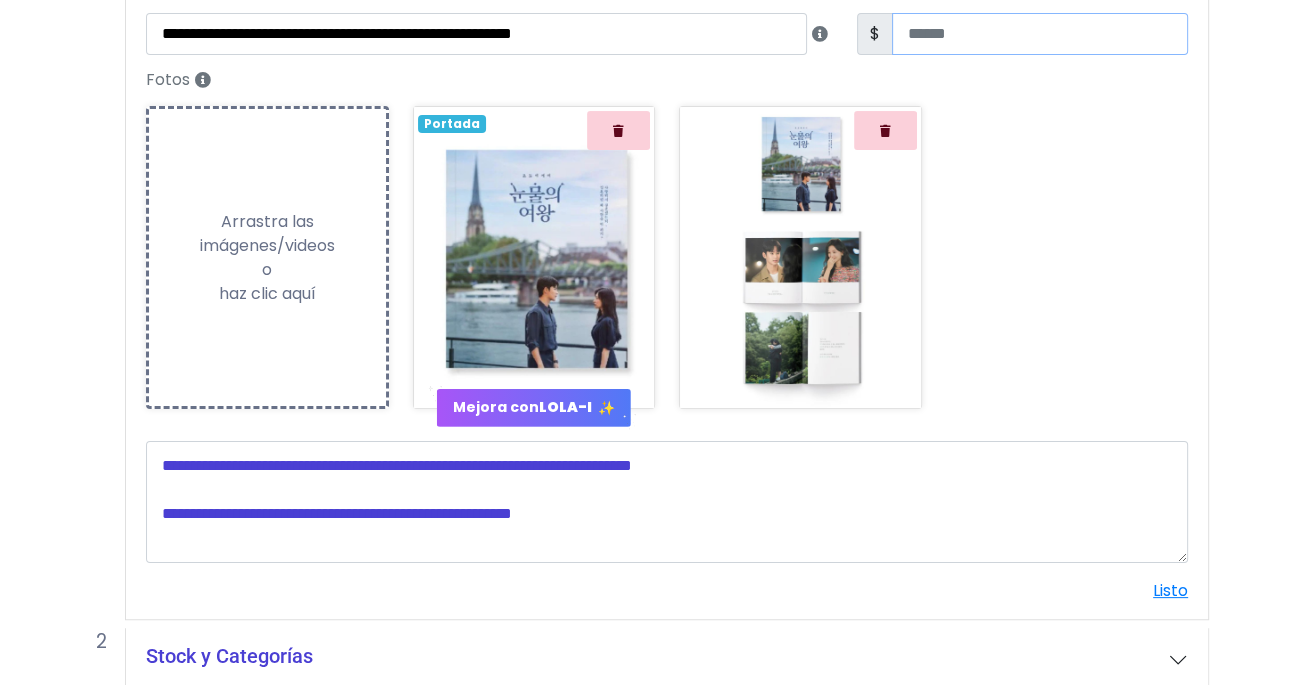 scroll, scrollTop: 358, scrollLeft: 0, axis: vertical 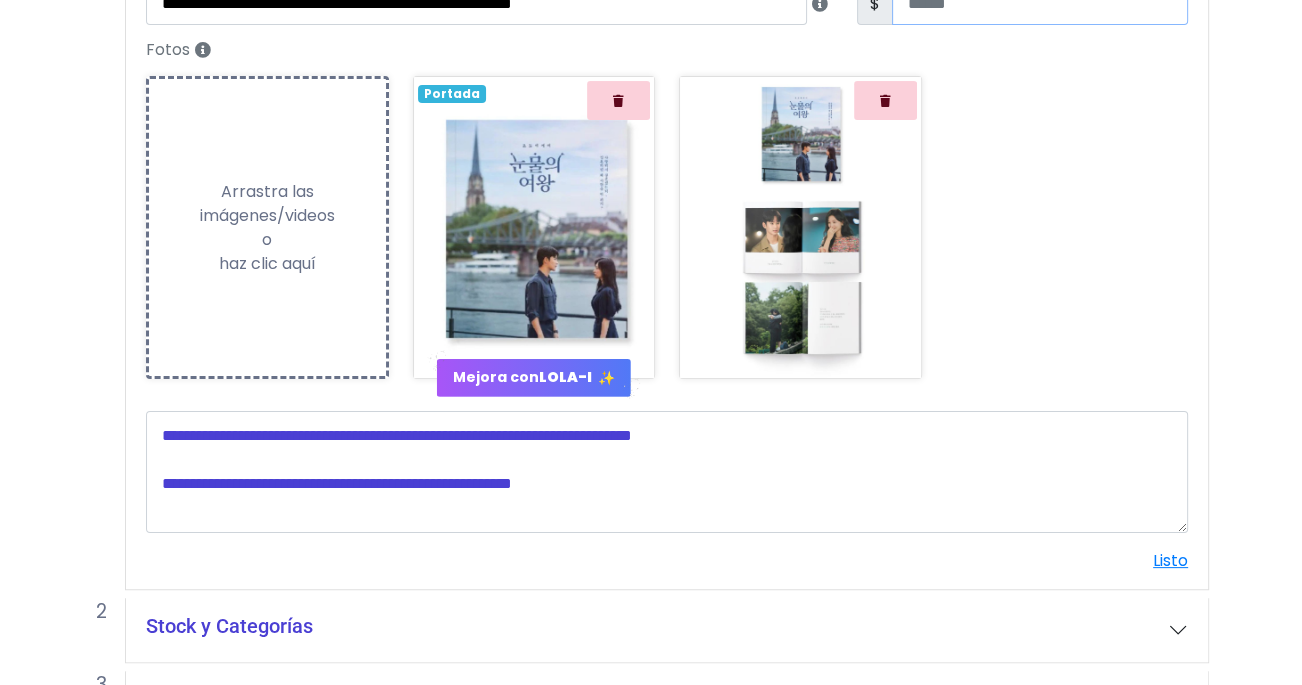 type on "***" 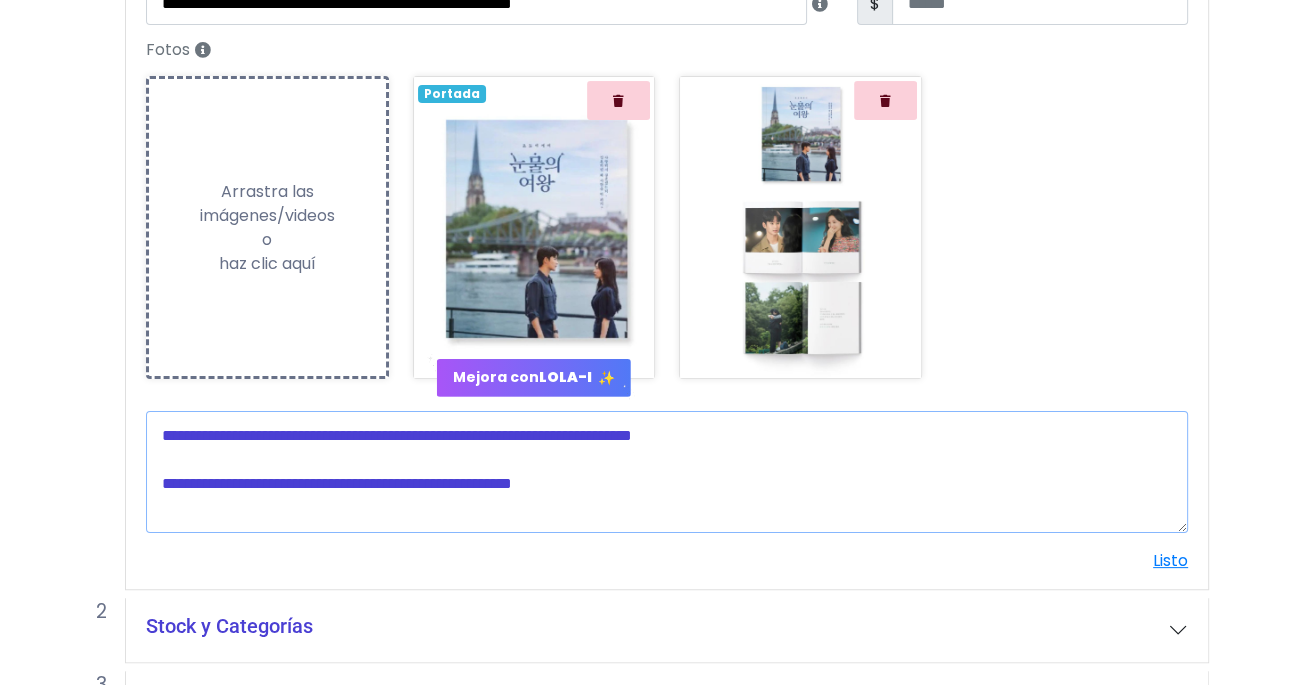 click at bounding box center (667, 472) 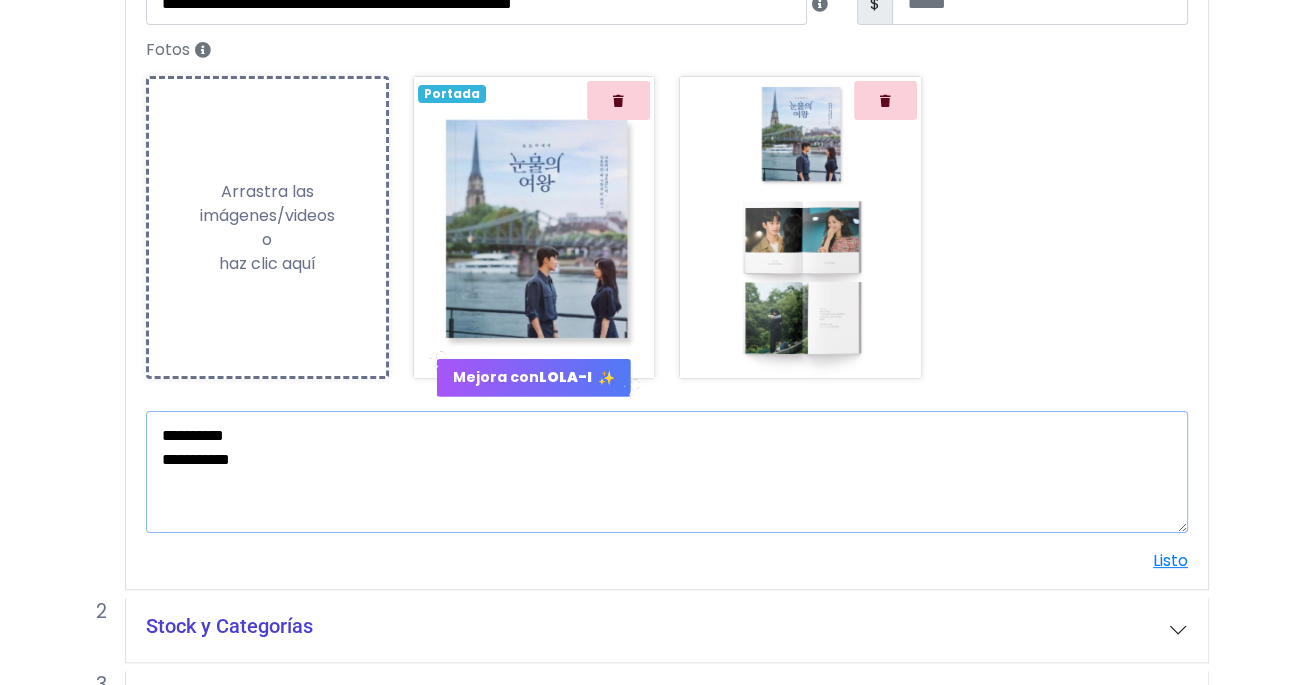 scroll, scrollTop: 496, scrollLeft: 0, axis: vertical 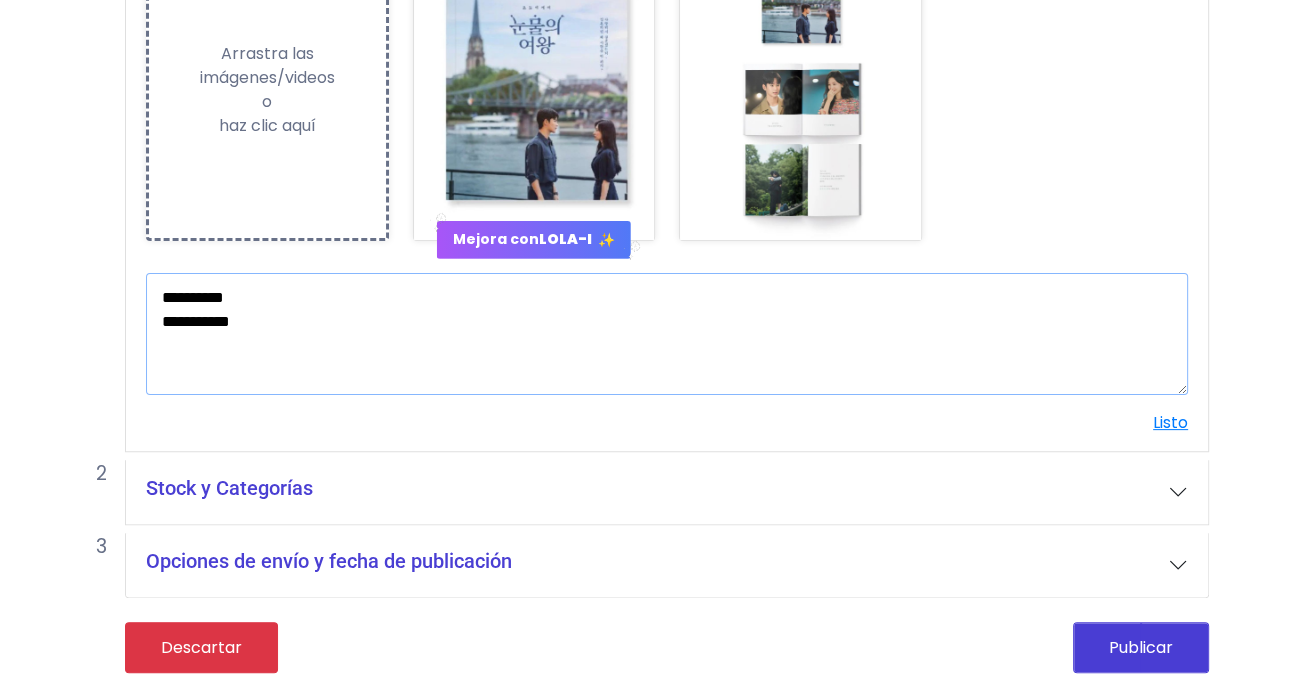 type on "**********" 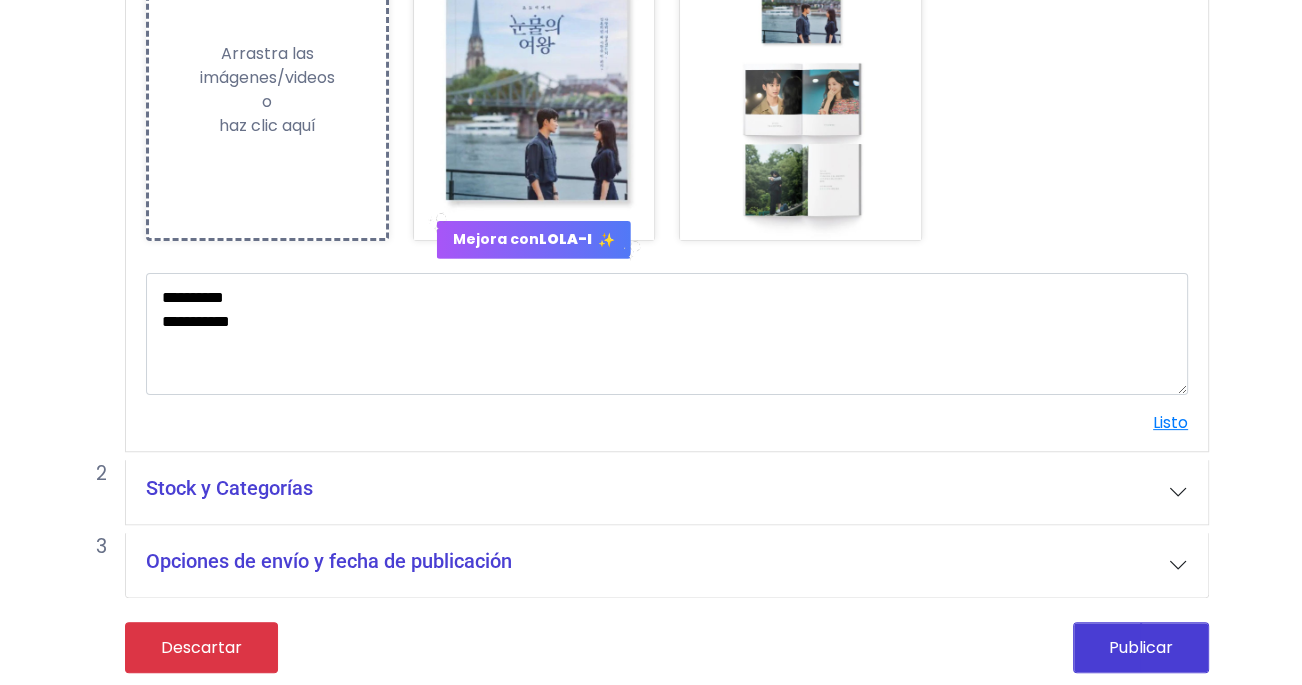 click on "Stock y Categorías" at bounding box center [667, 492] 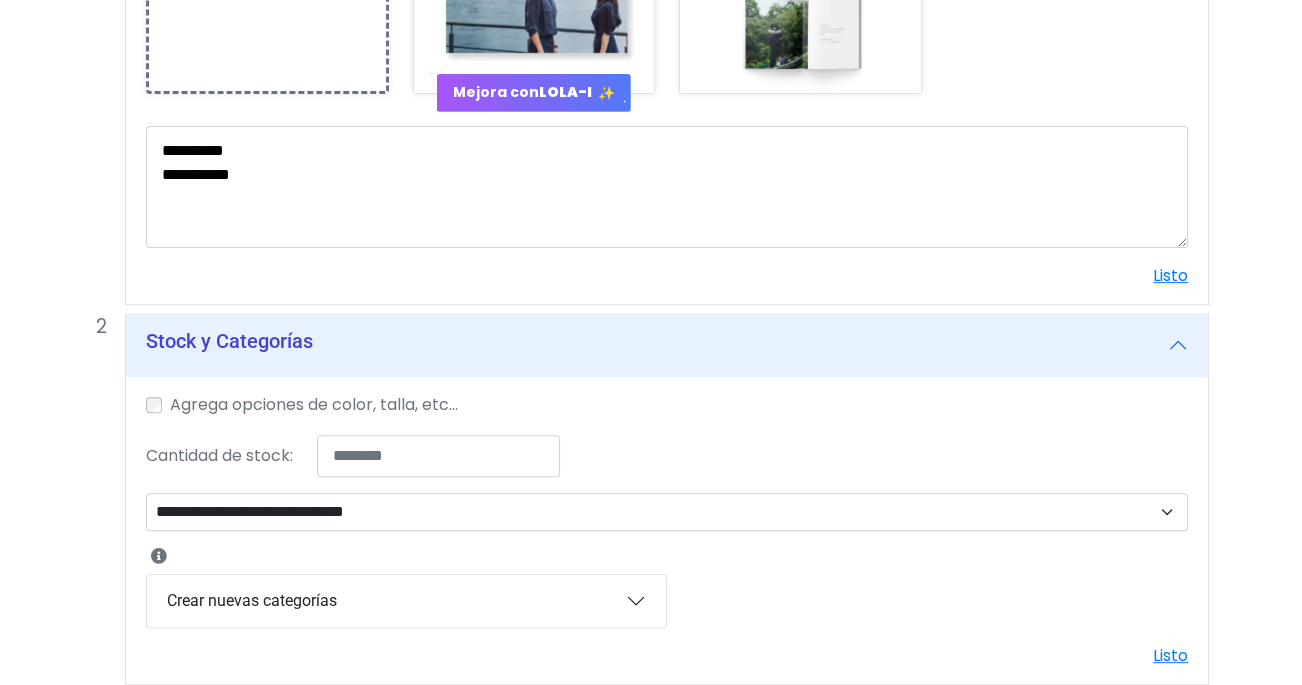 scroll, scrollTop: 647, scrollLeft: 0, axis: vertical 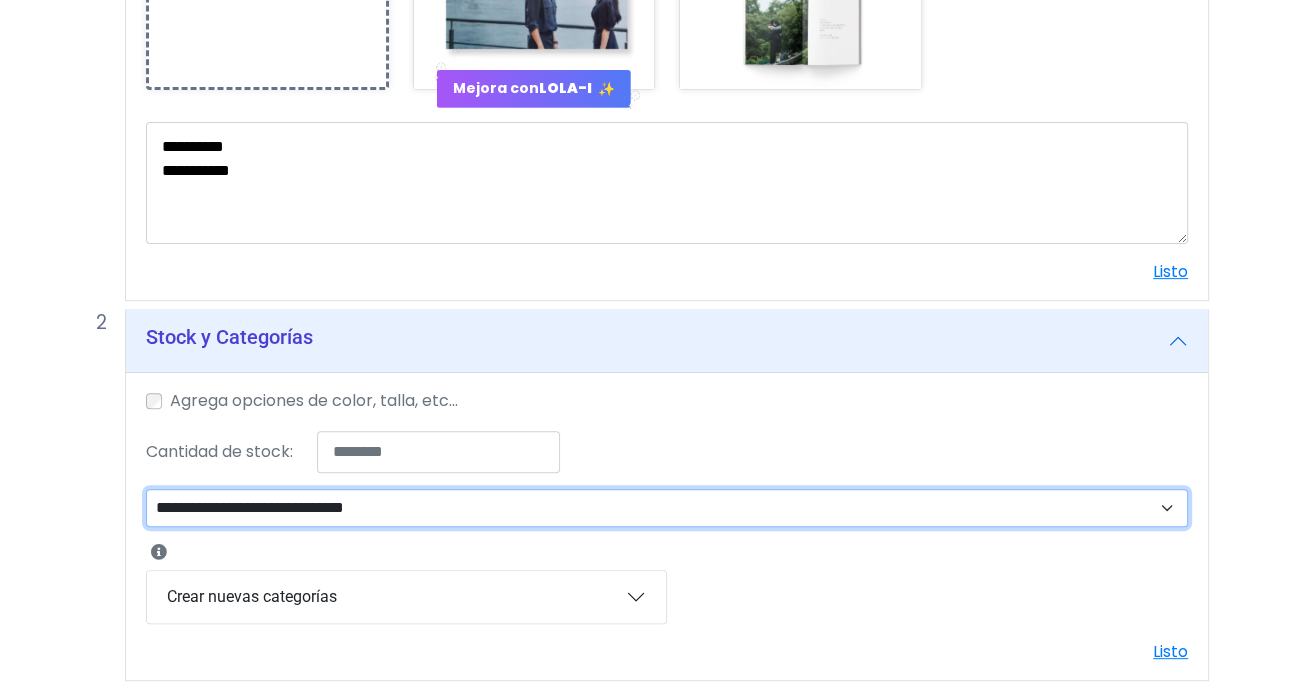 click on "**********" at bounding box center (667, 508) 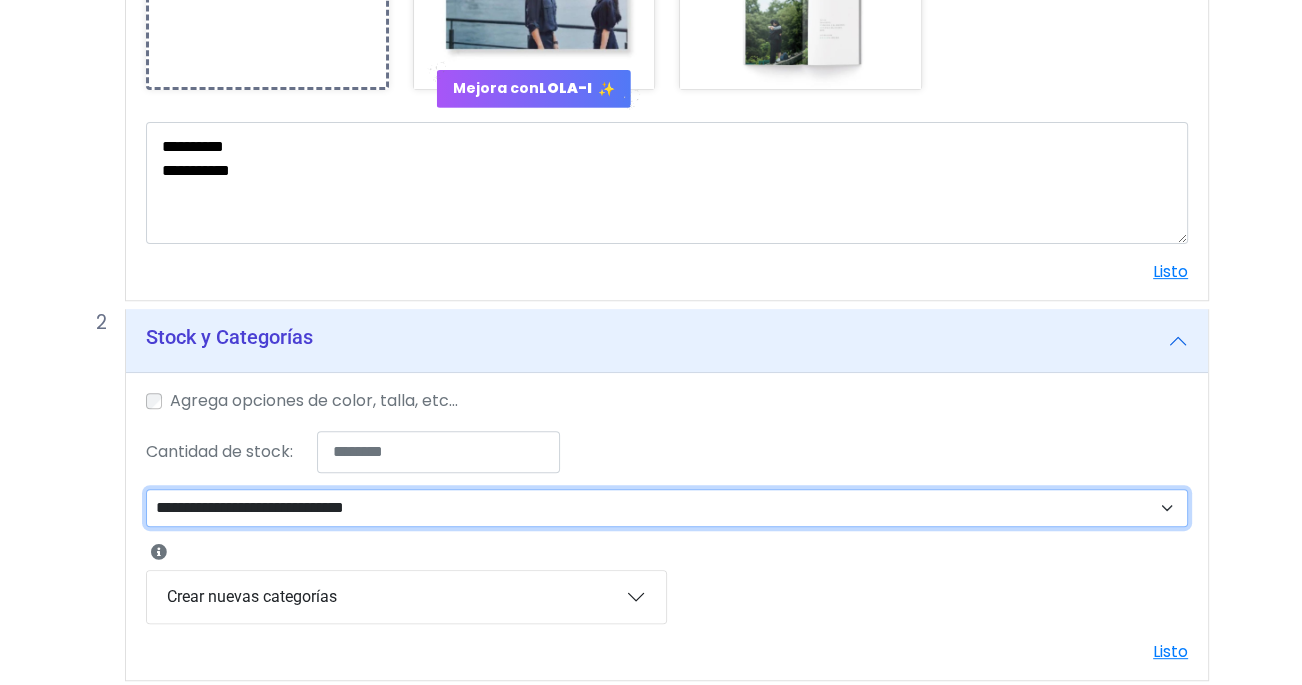 select on "**" 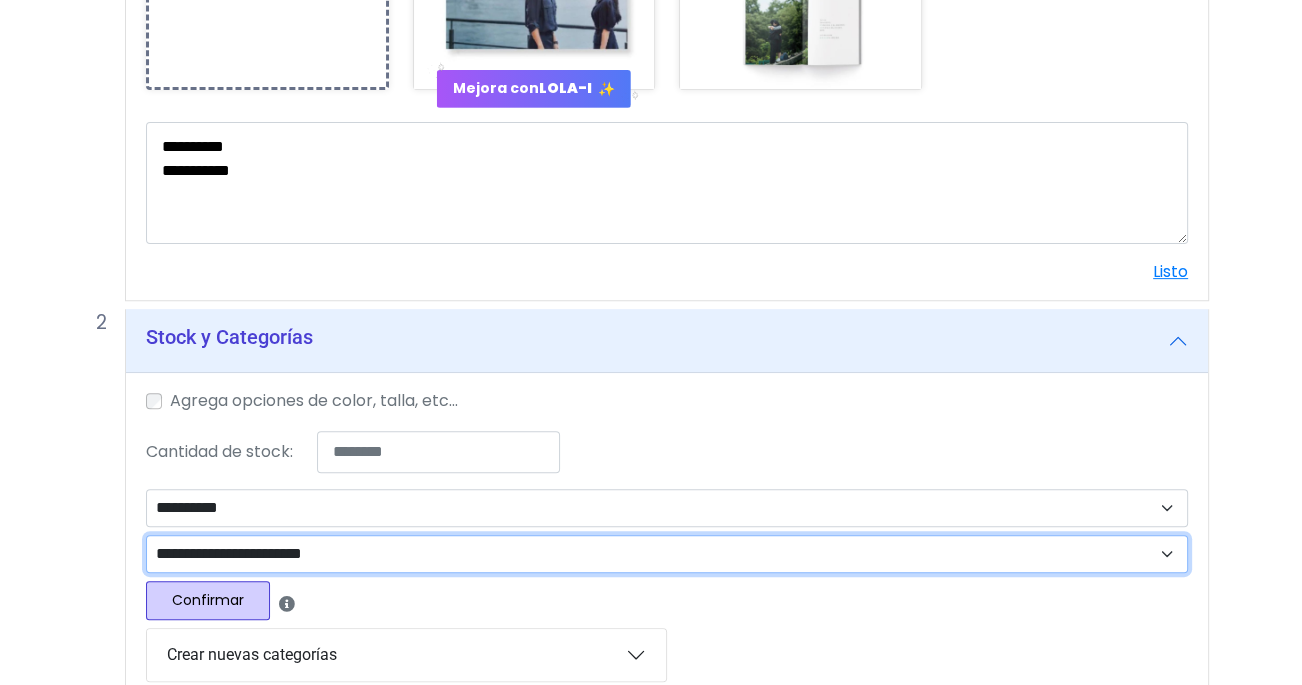 click on "**********" at bounding box center (667, 554) 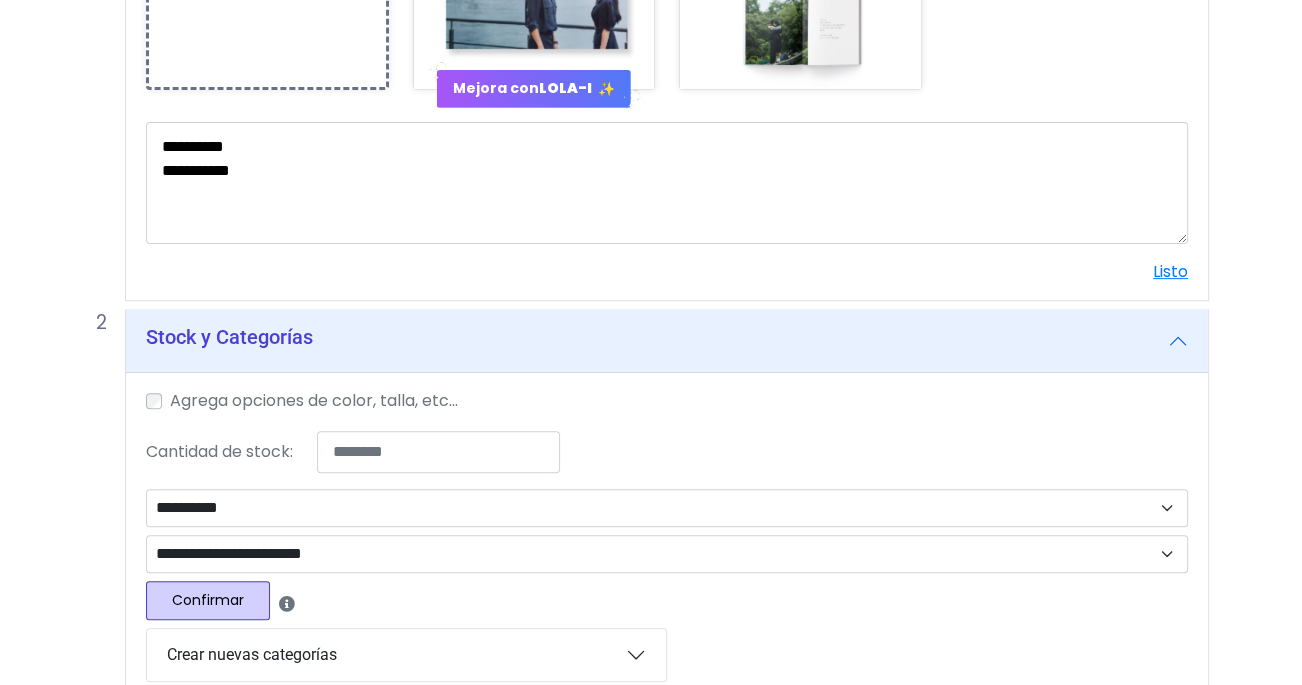 click on "Confirmar" at bounding box center [208, 600] 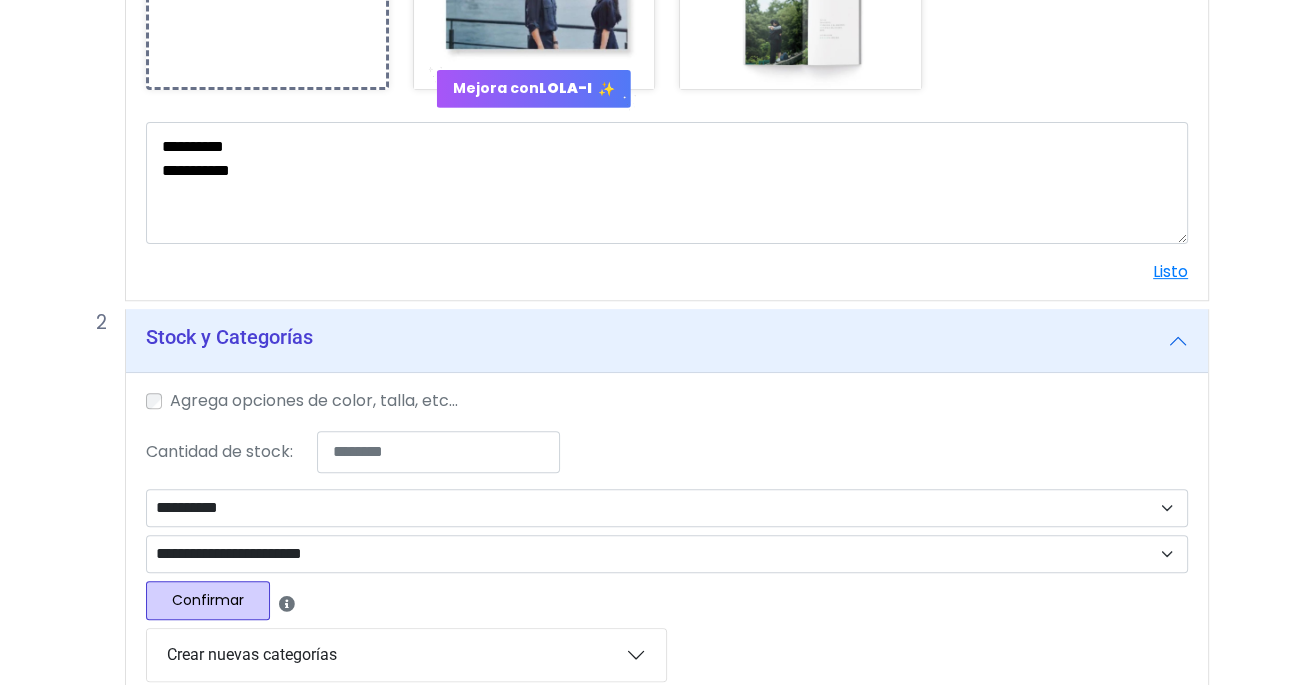 select 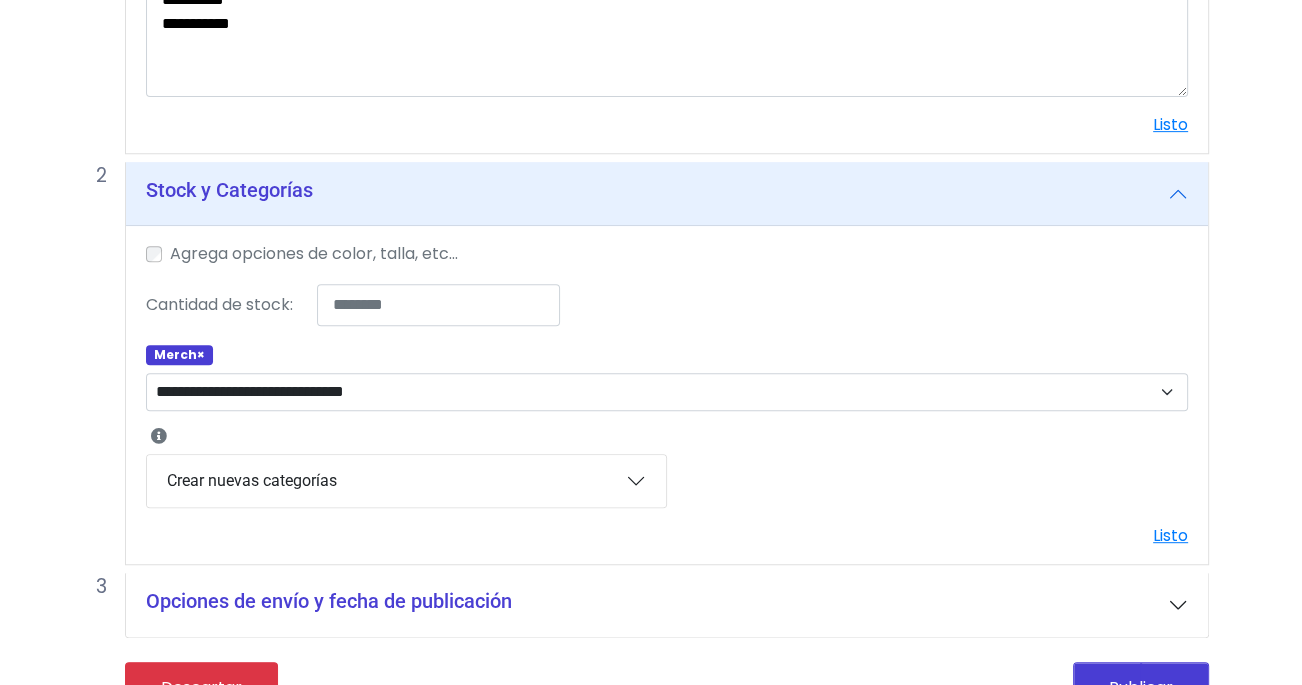 scroll, scrollTop: 832, scrollLeft: 0, axis: vertical 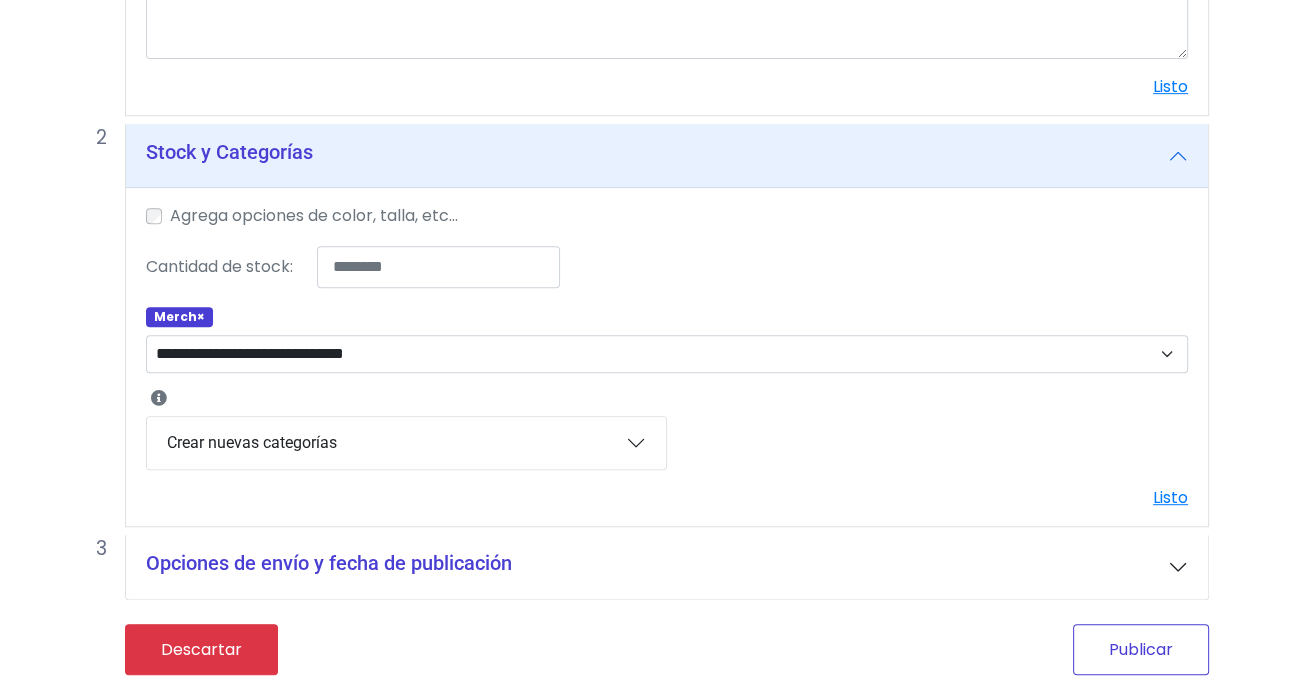 click on "Publicar" at bounding box center (1141, 649) 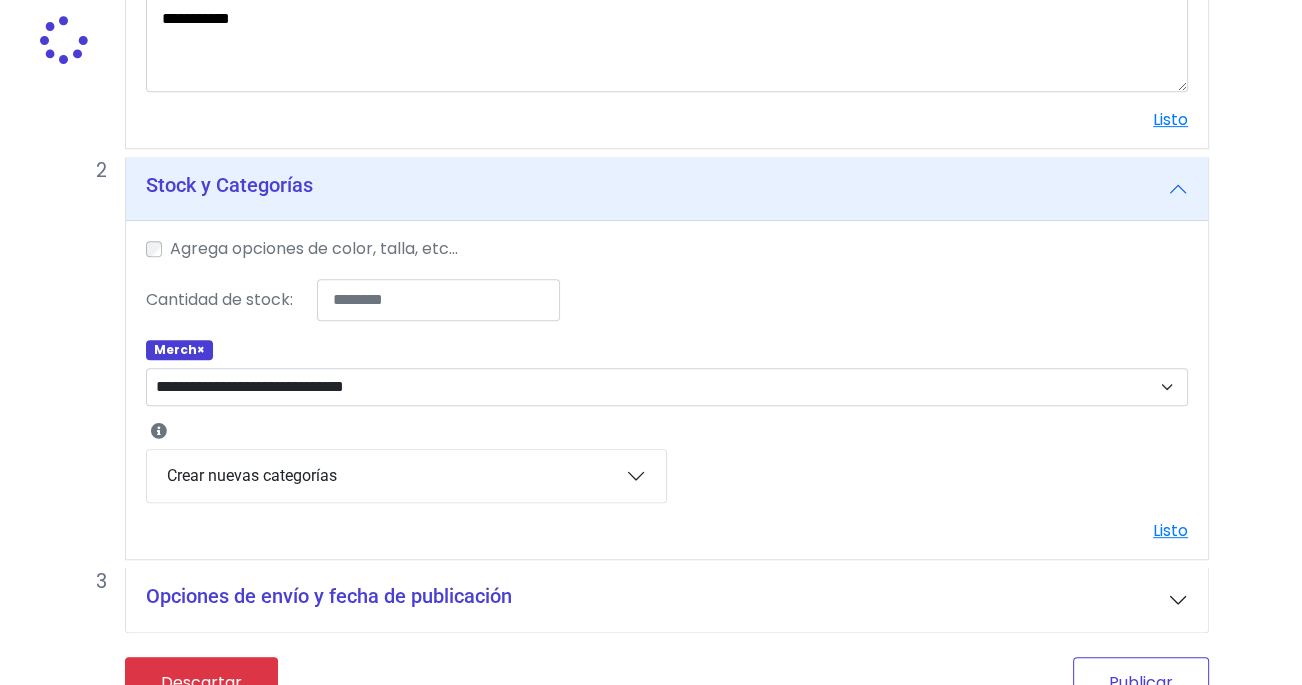 scroll, scrollTop: 865, scrollLeft: 0, axis: vertical 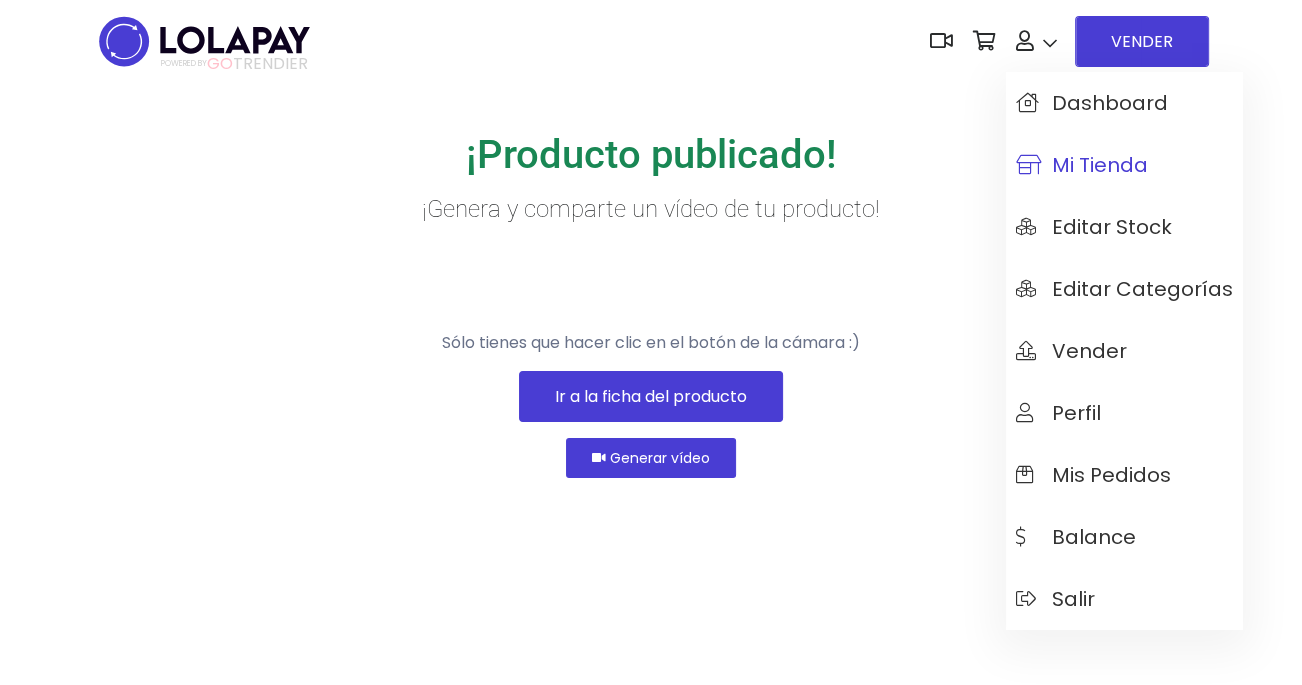 click on "Mi tienda" at bounding box center (1082, 165) 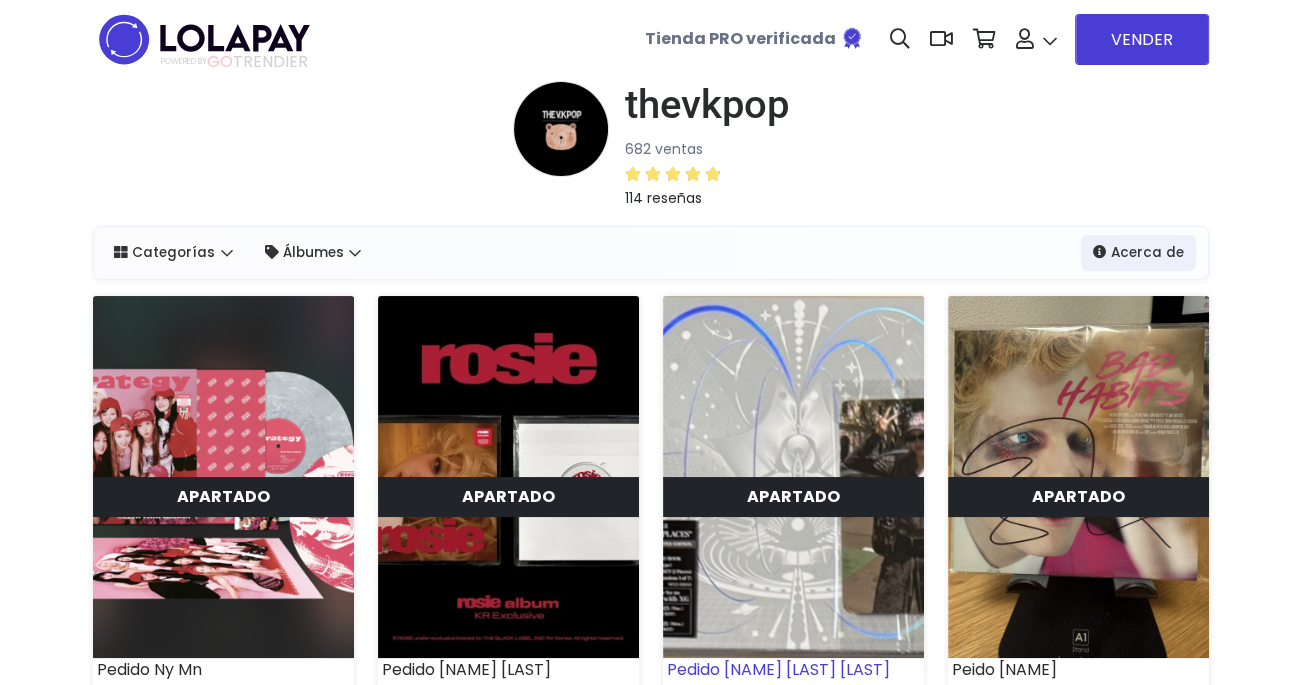 scroll, scrollTop: 0, scrollLeft: 0, axis: both 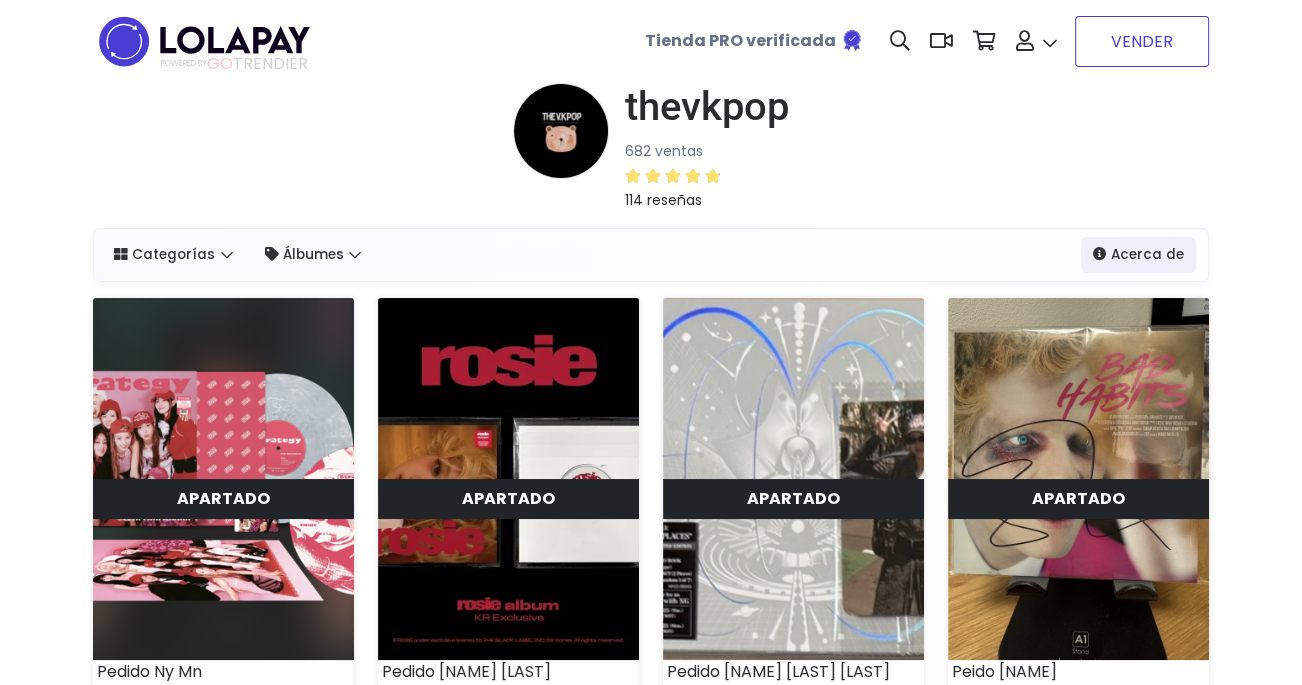 click on "VENDER" at bounding box center [1142, 41] 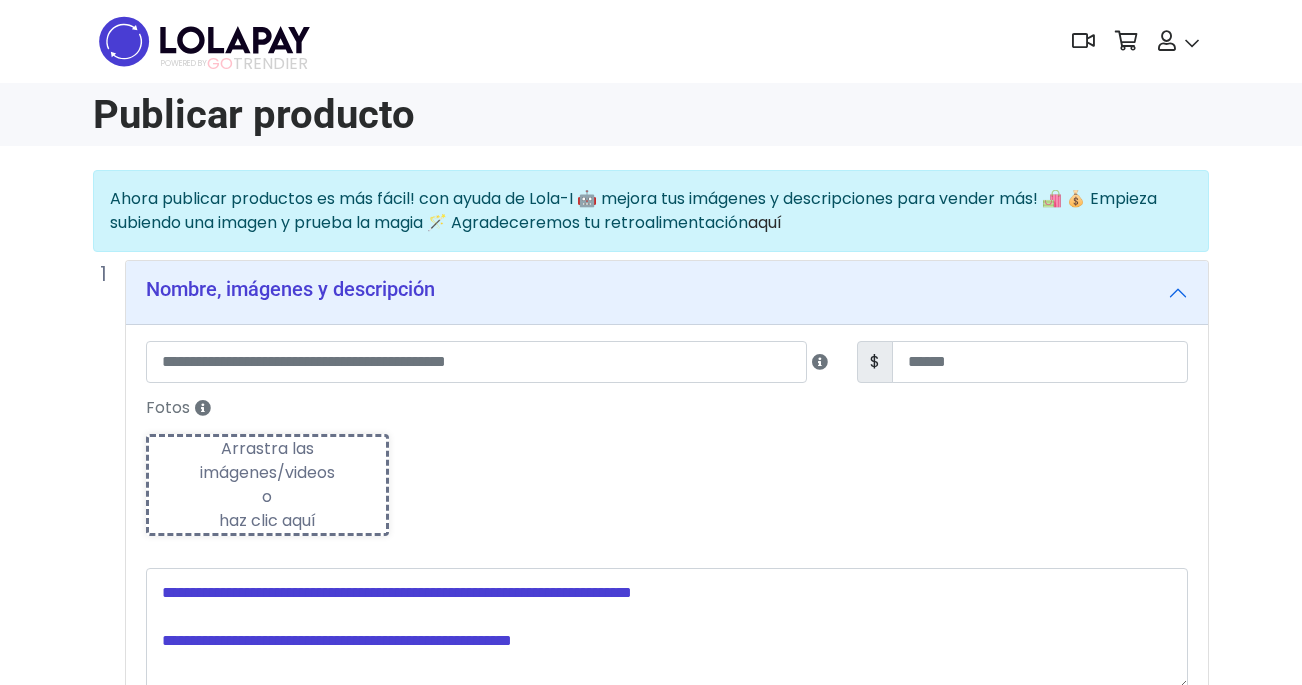 scroll, scrollTop: 0, scrollLeft: 0, axis: both 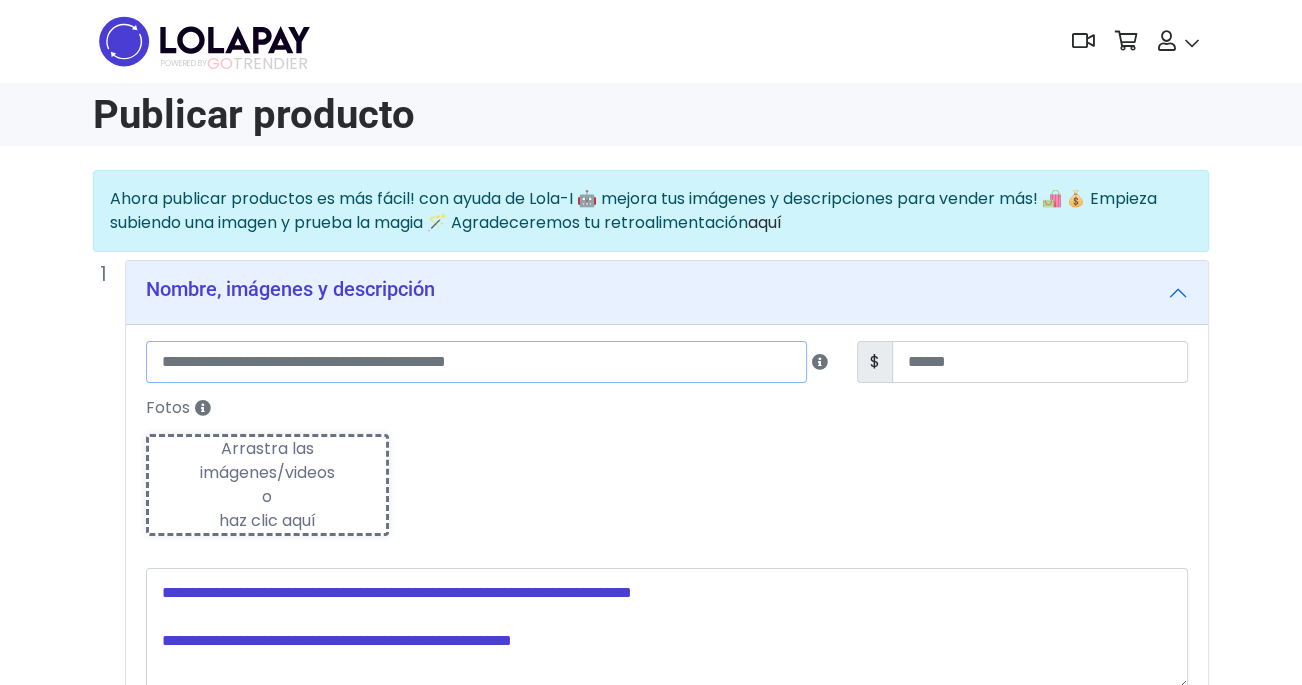 click at bounding box center (476, 362) 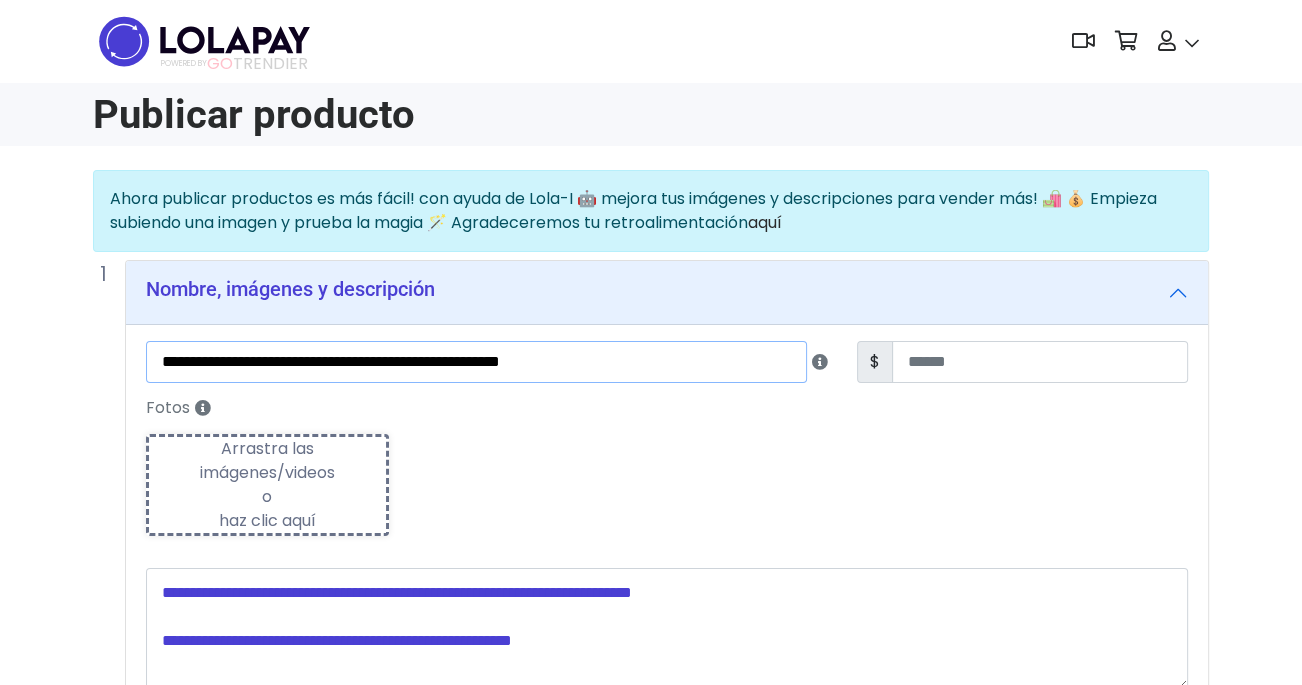 type on "**********" 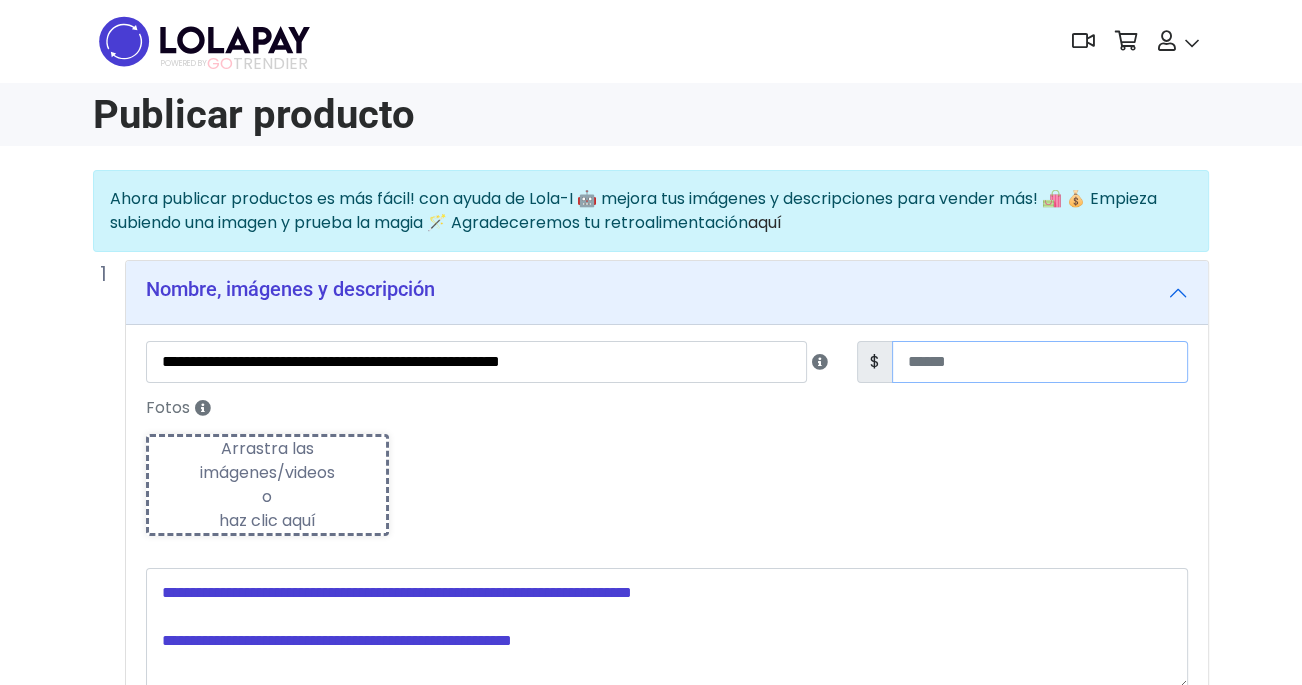 click at bounding box center [1040, 362] 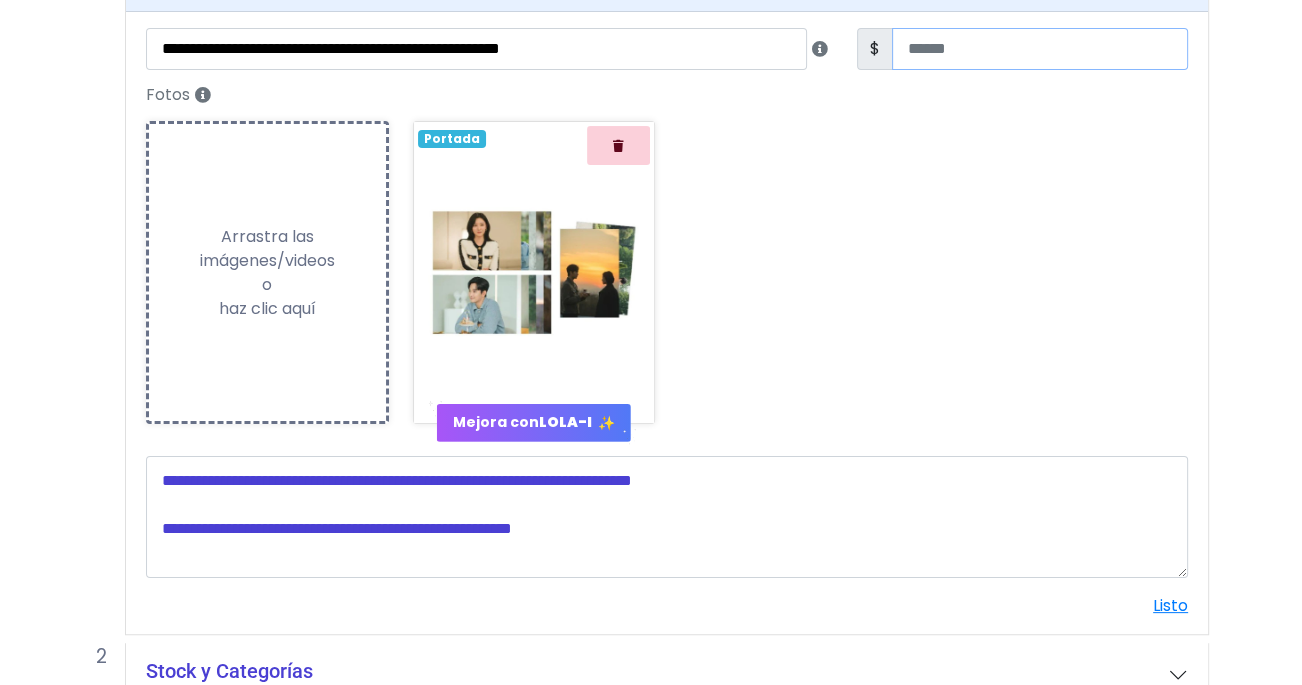 scroll, scrollTop: 358, scrollLeft: 0, axis: vertical 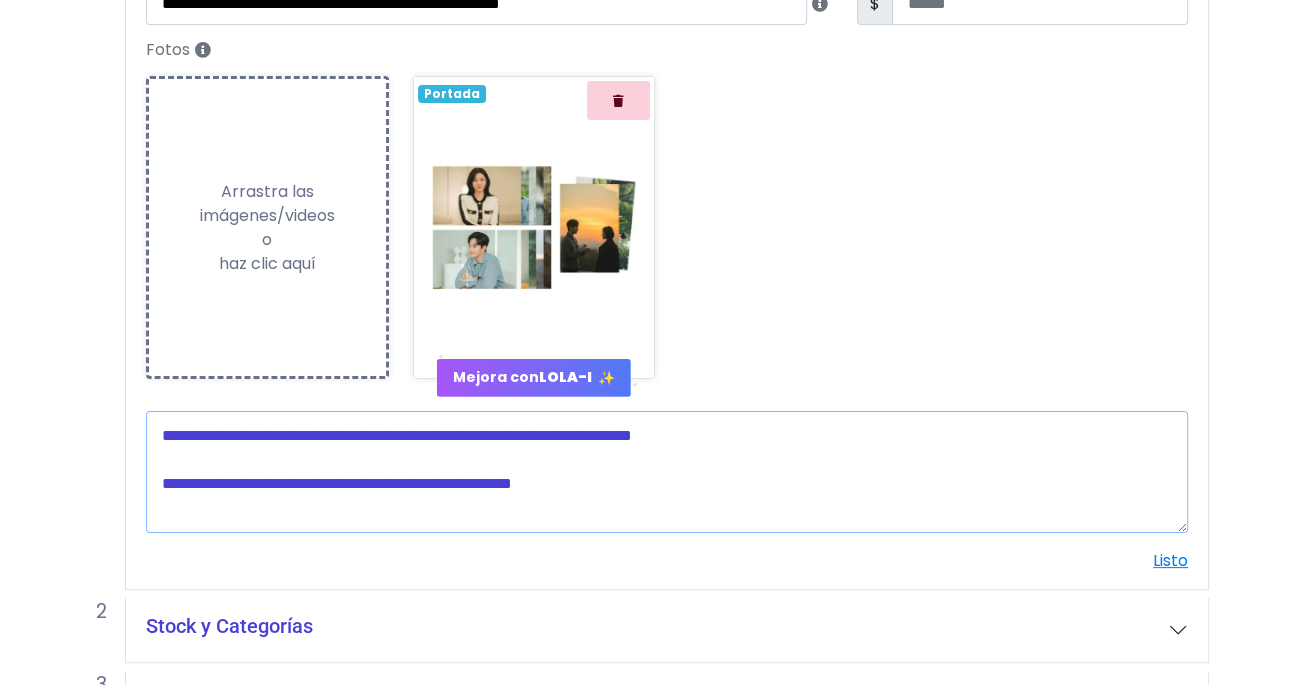 click at bounding box center (667, 472) 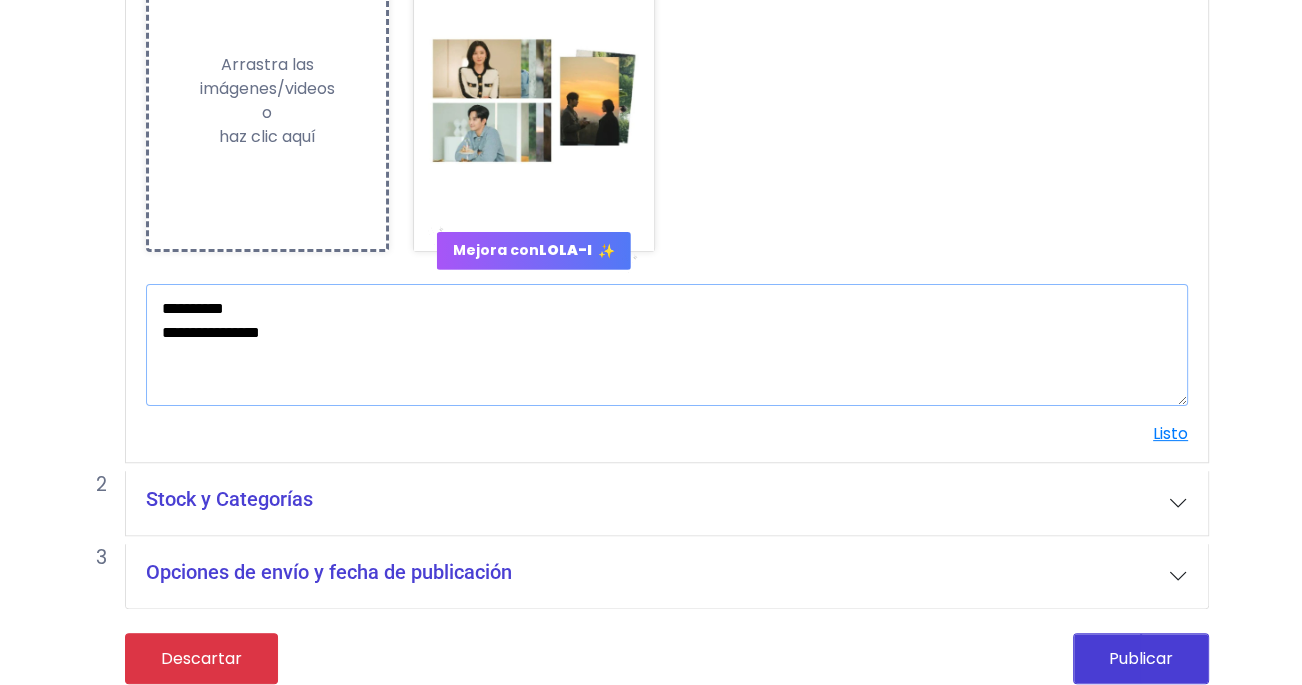 scroll, scrollTop: 496, scrollLeft: 0, axis: vertical 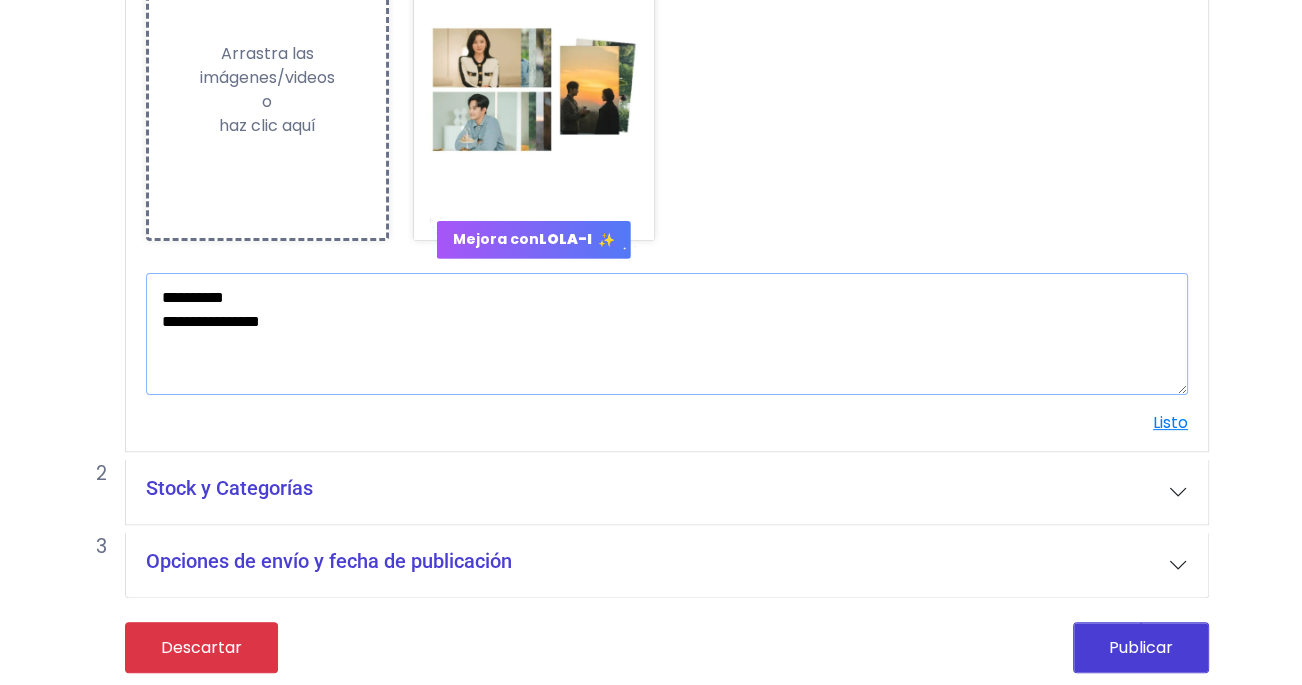 type on "**********" 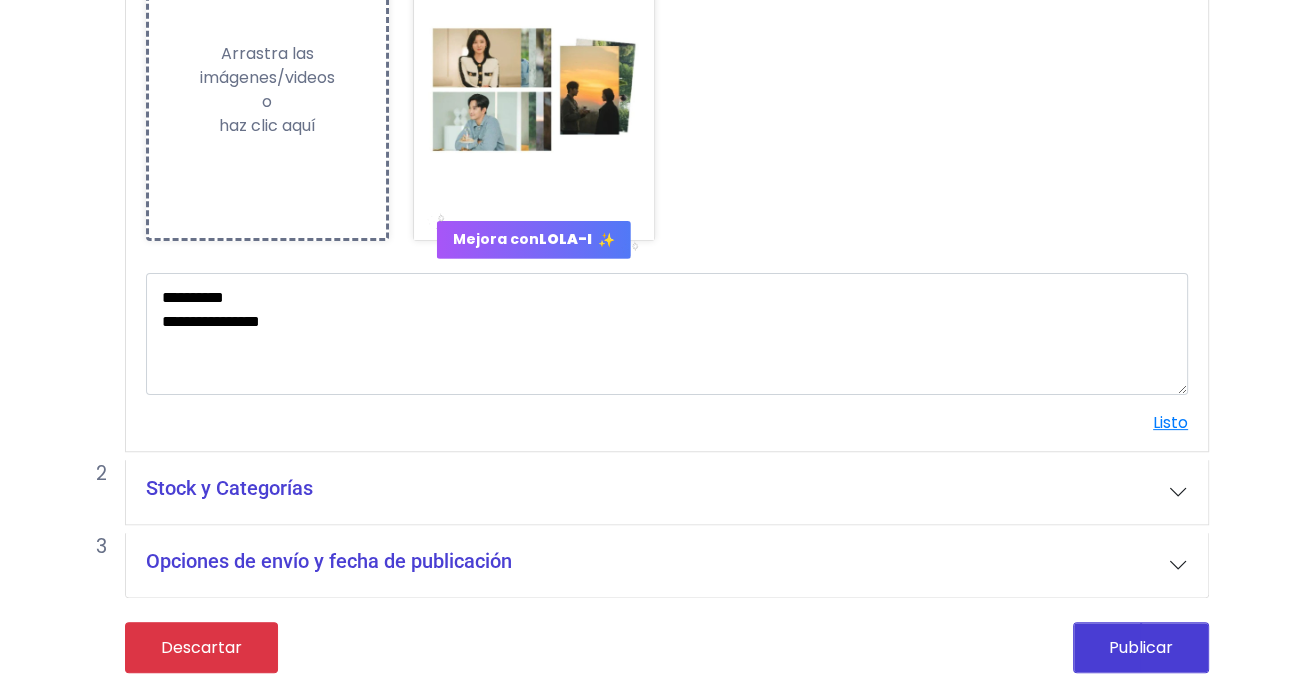 click on "Stock y Categorías" at bounding box center [667, 492] 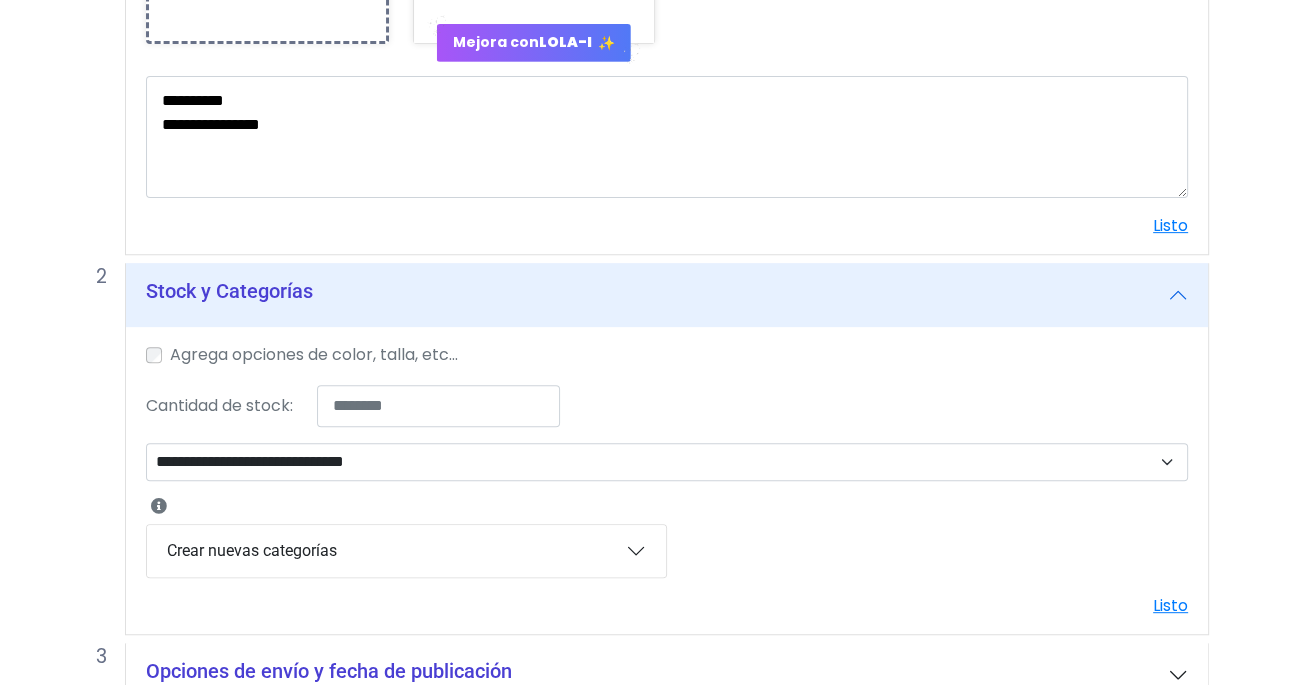scroll, scrollTop: 732, scrollLeft: 0, axis: vertical 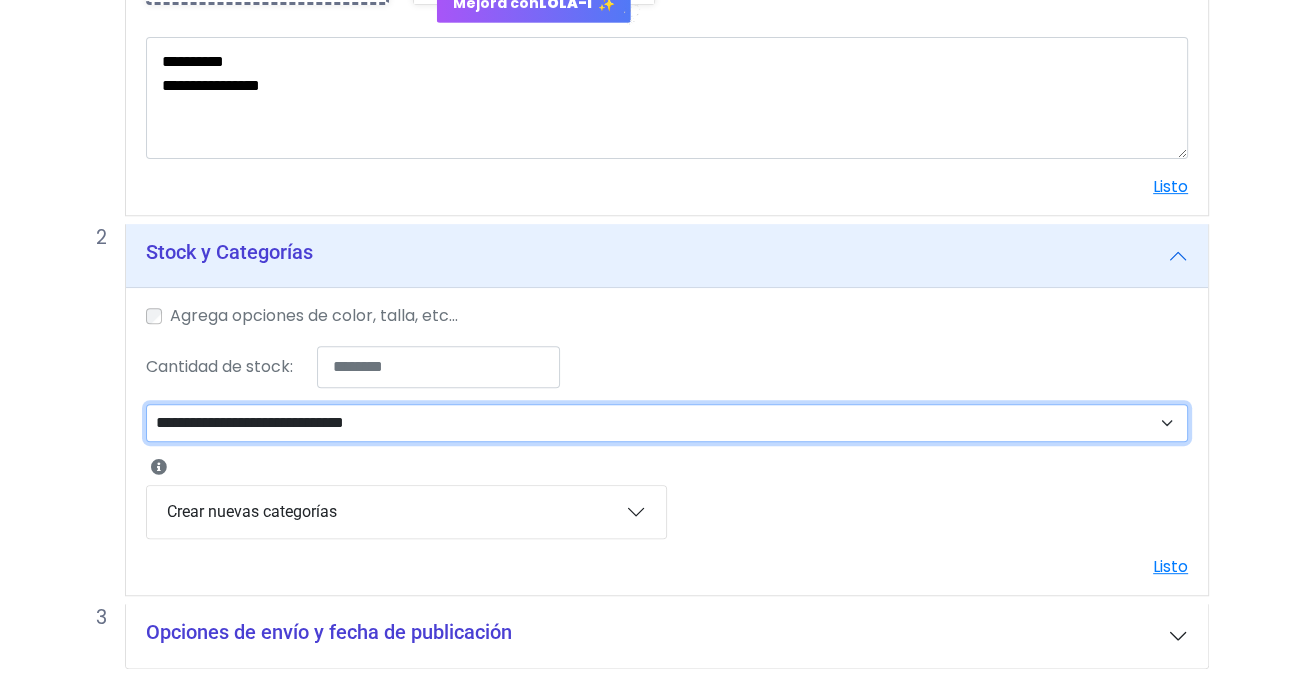 click on "**********" at bounding box center [667, 423] 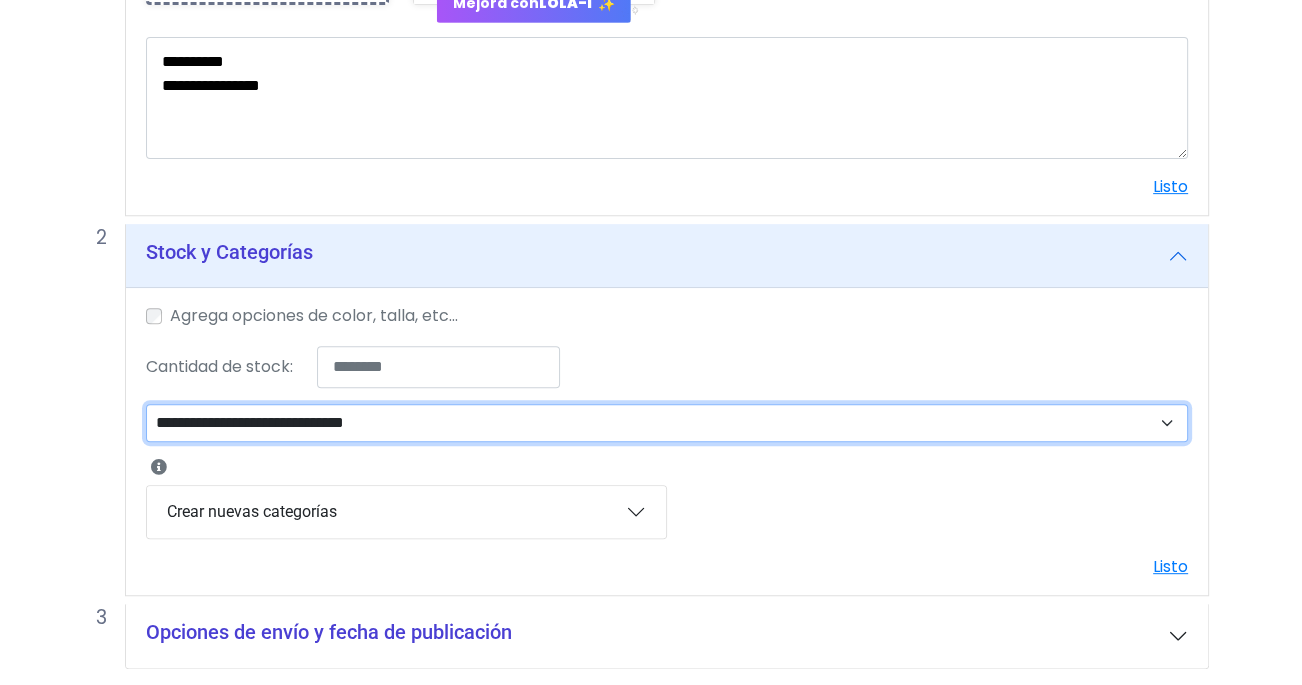 select on "**" 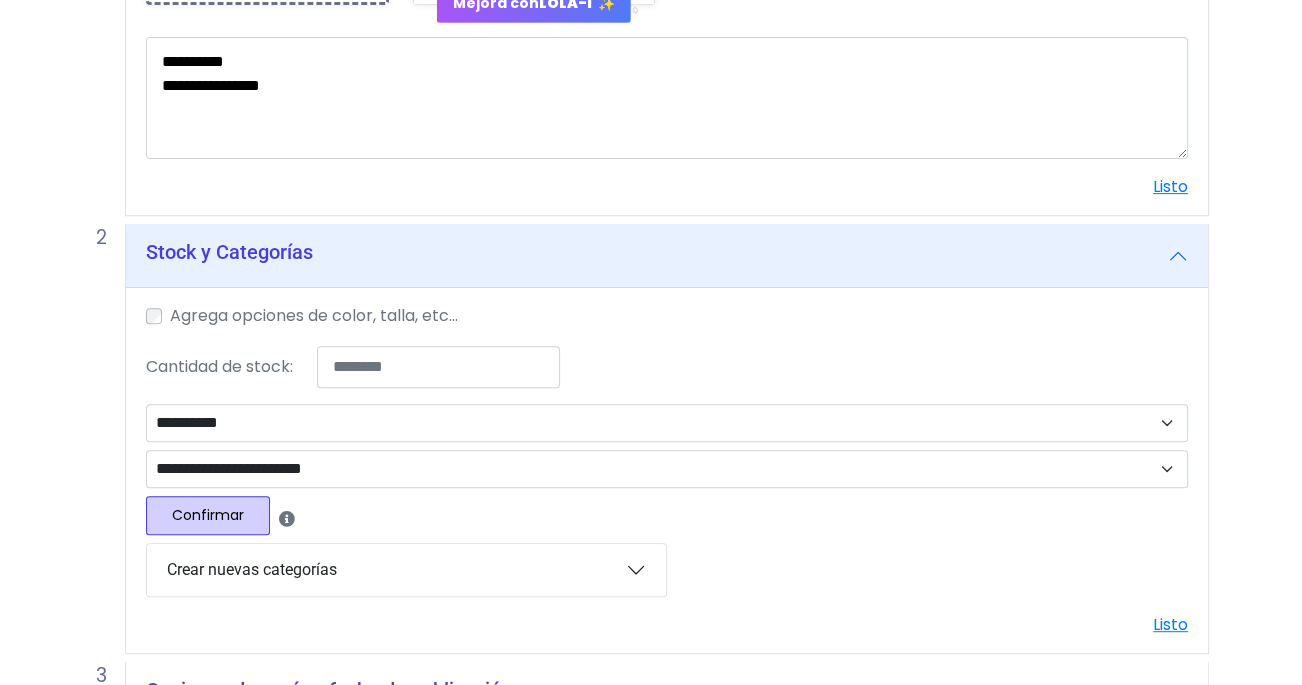 click on "Confirmar" at bounding box center [208, 515] 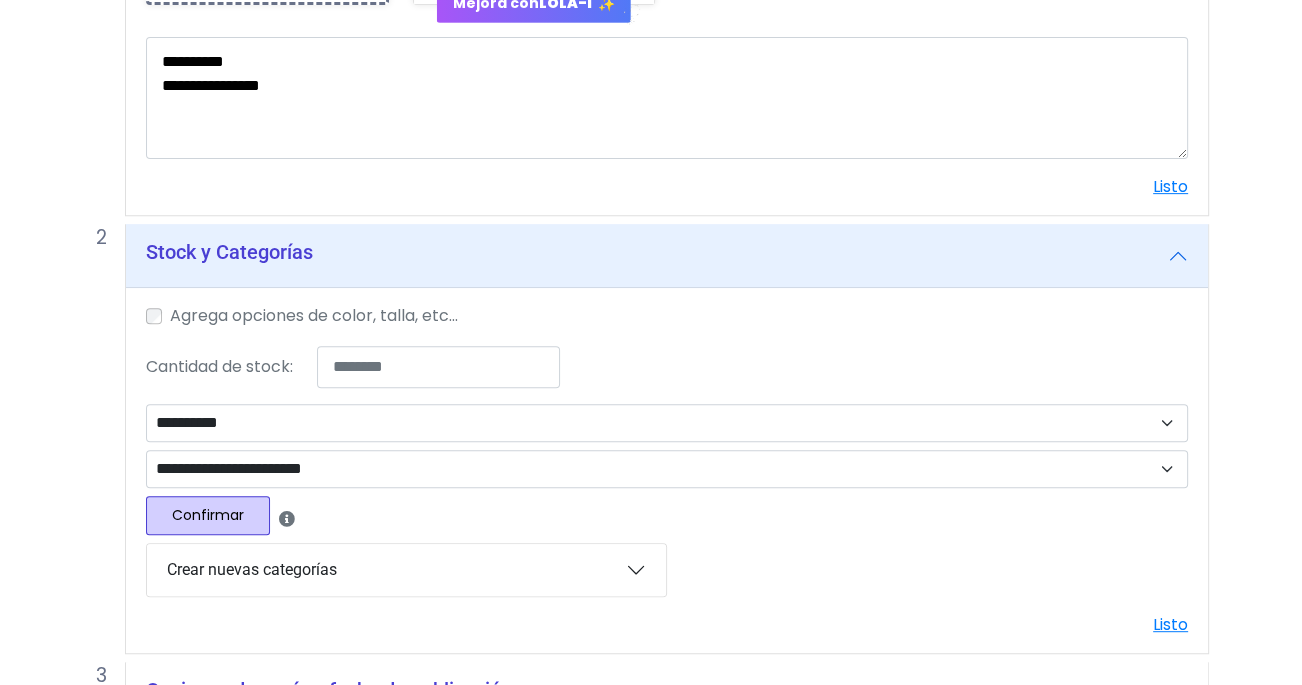 select 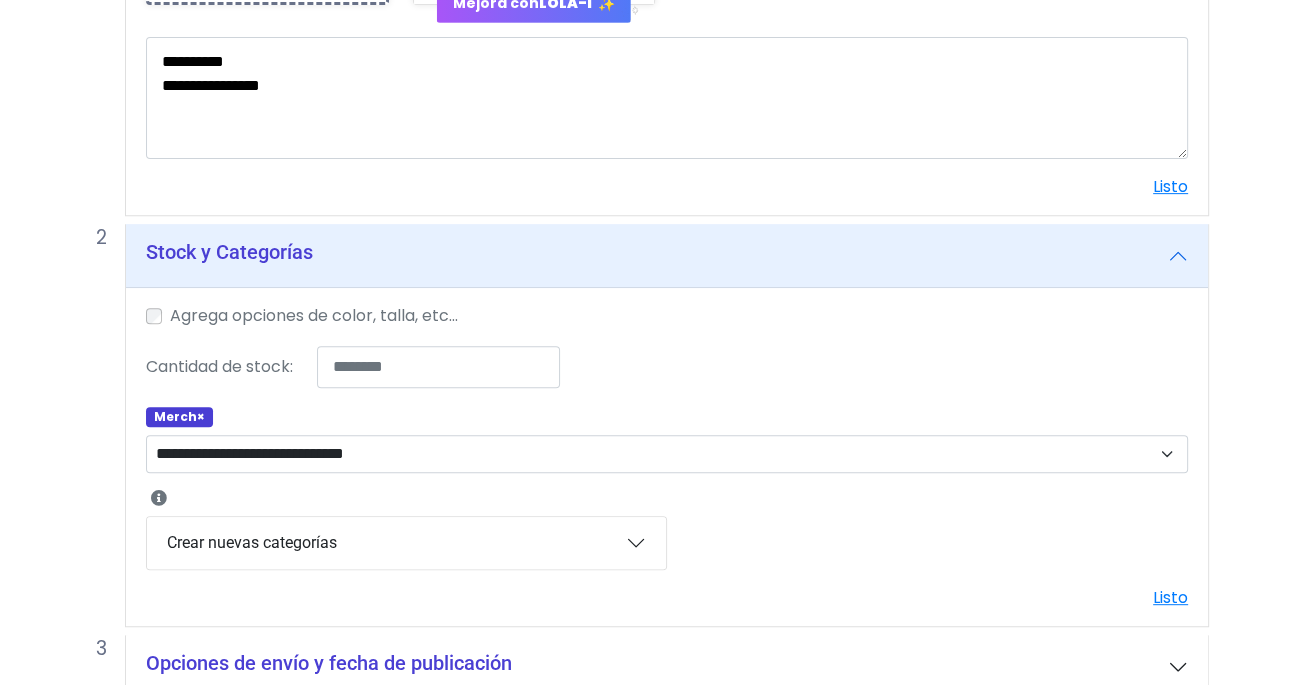 scroll, scrollTop: 832, scrollLeft: 0, axis: vertical 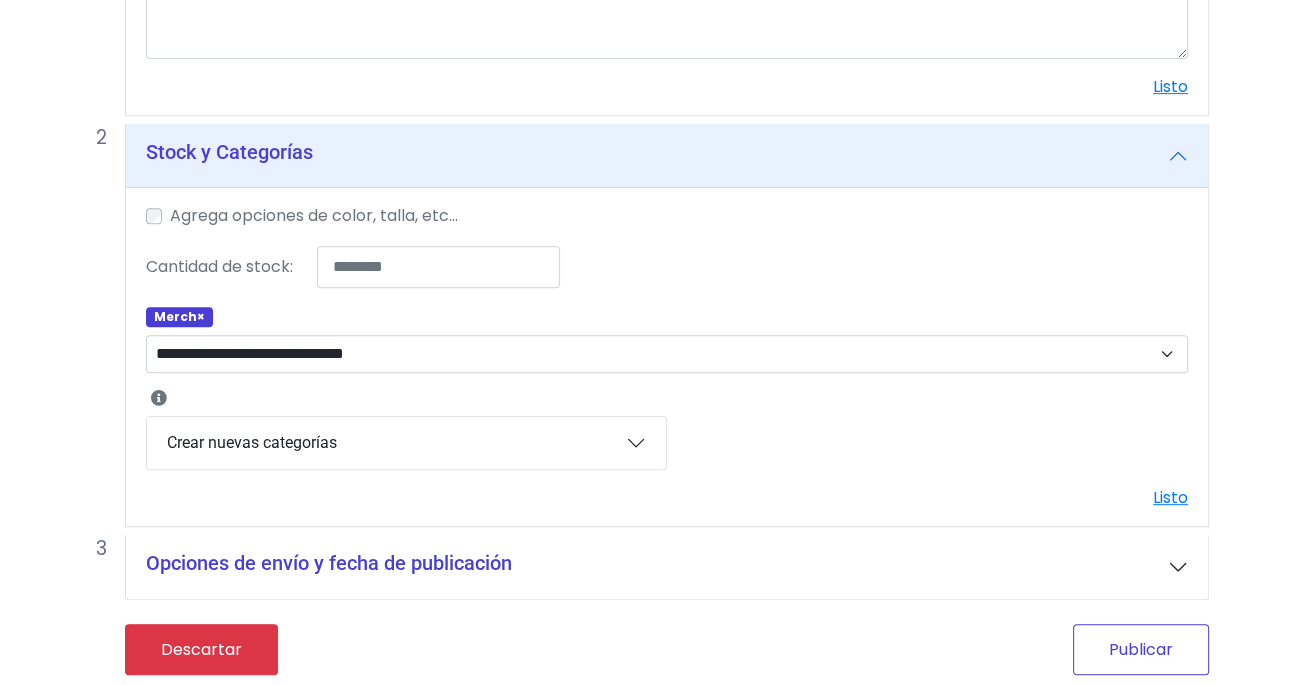 click on "Publicar" at bounding box center (1141, 649) 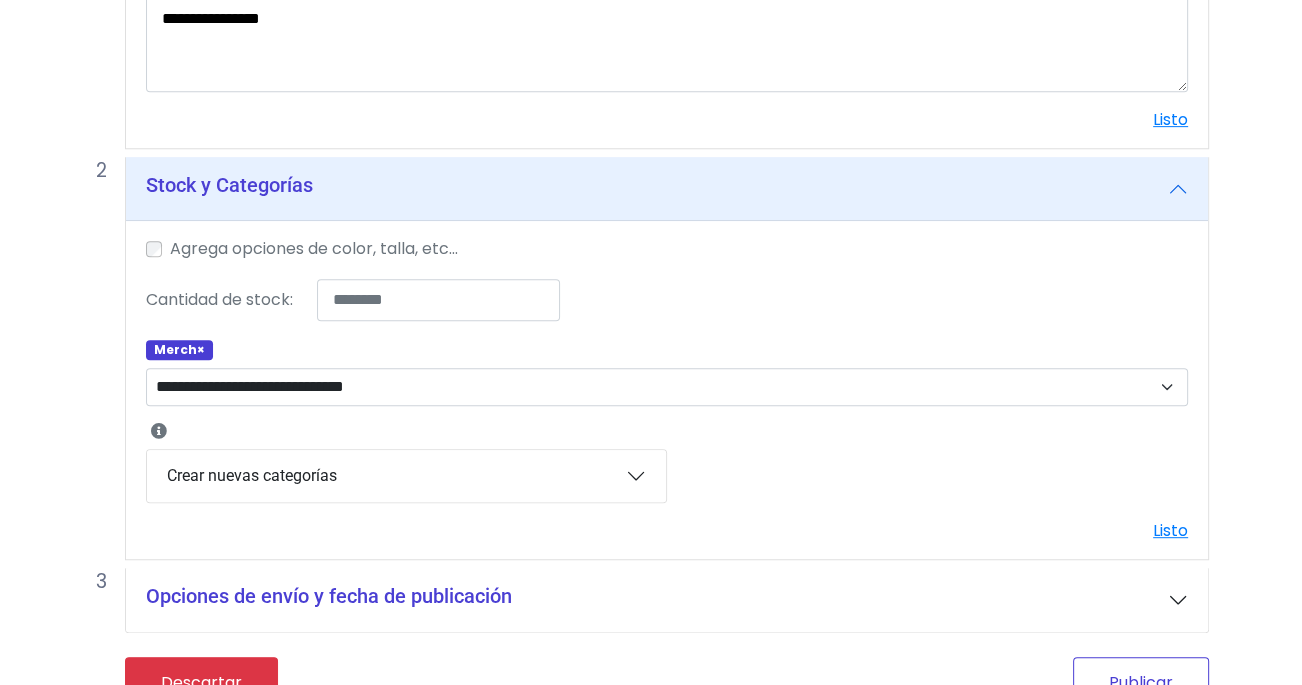 scroll, scrollTop: 865, scrollLeft: 0, axis: vertical 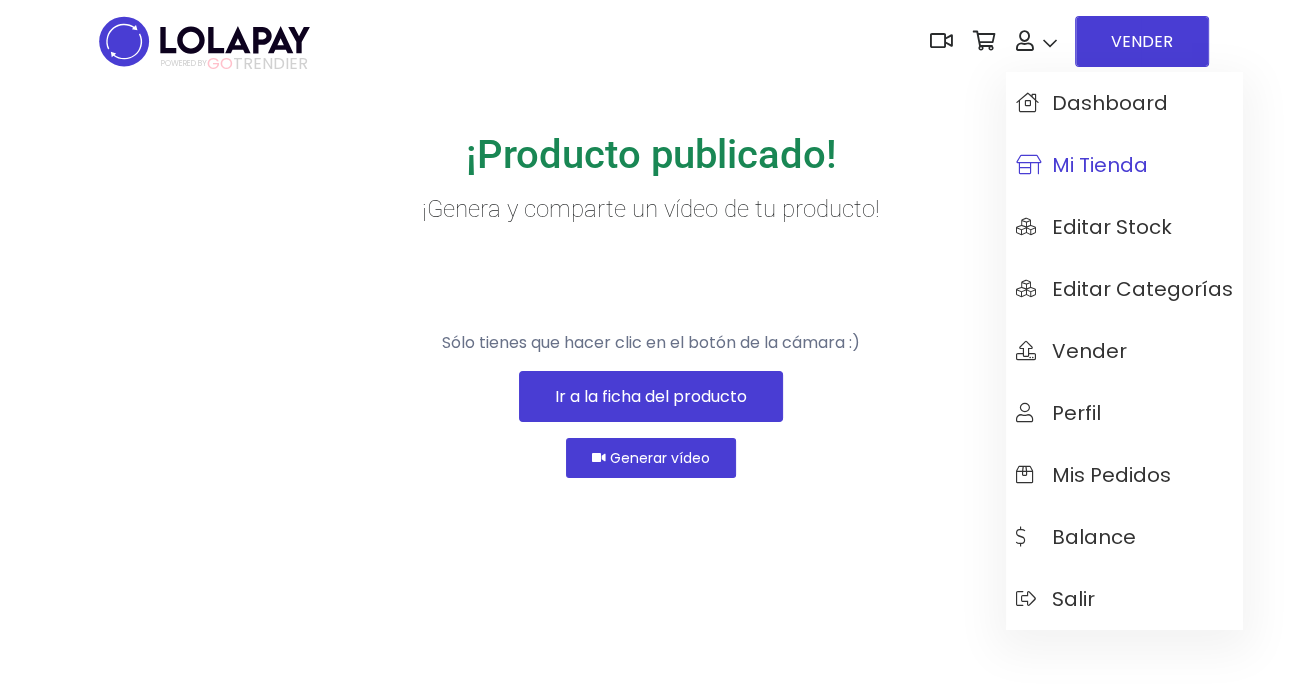 click on "Mi tienda" at bounding box center (1082, 165) 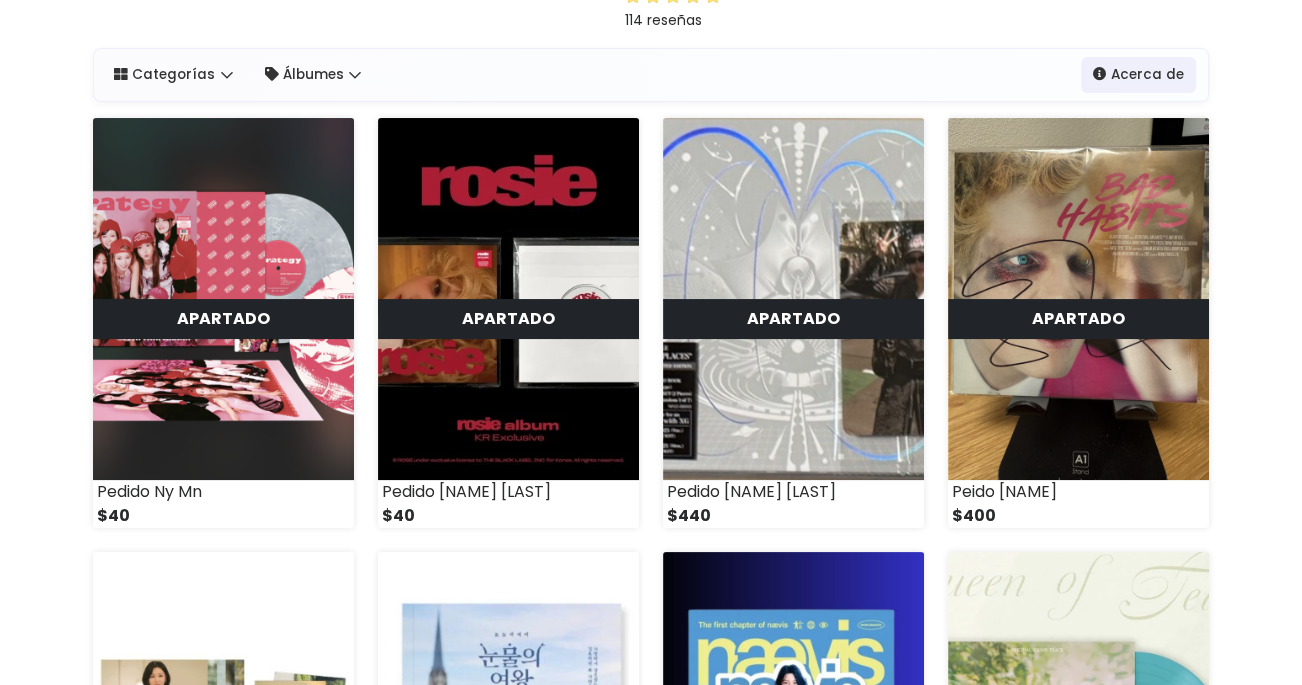 scroll, scrollTop: 0, scrollLeft: 0, axis: both 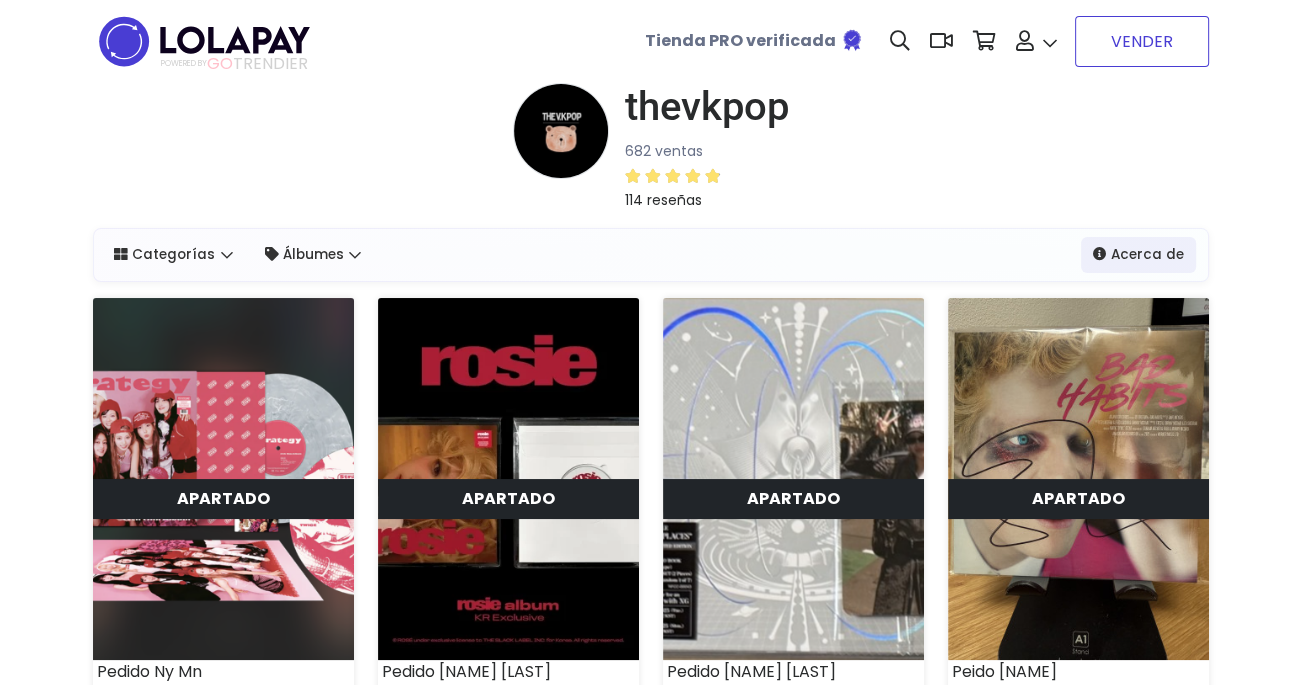 click on "VENDER" at bounding box center (1142, 41) 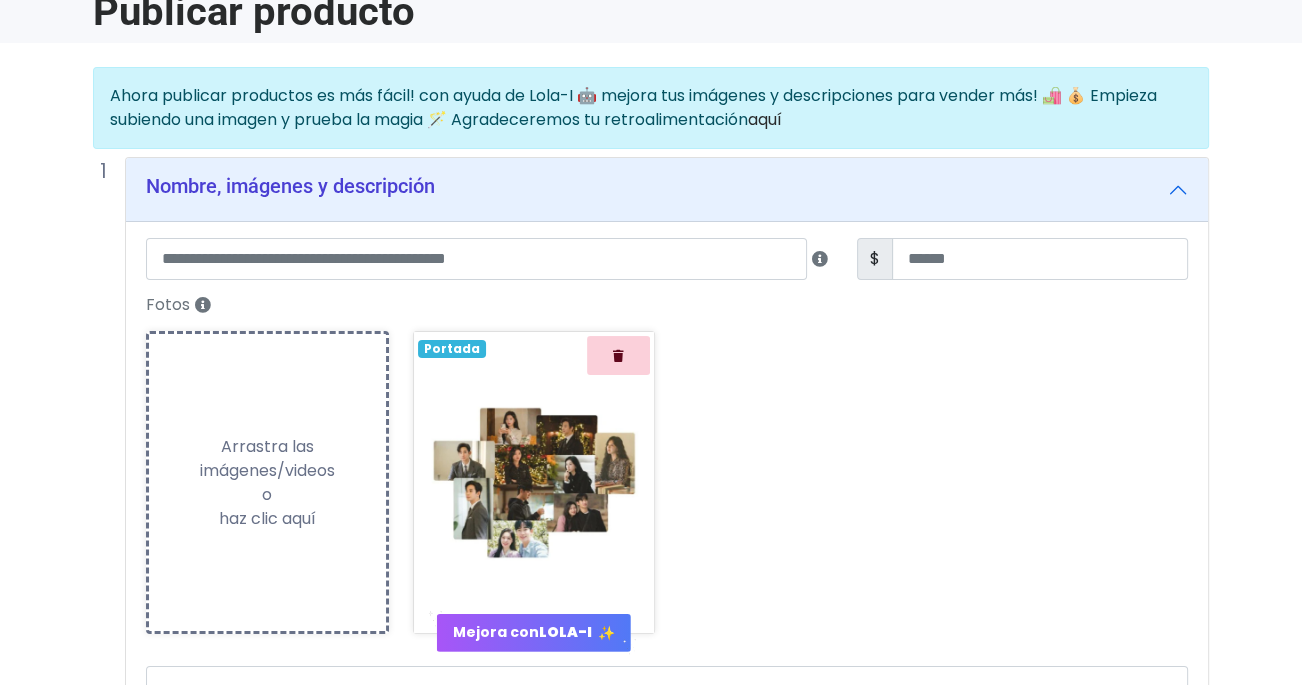 scroll, scrollTop: 106, scrollLeft: 0, axis: vertical 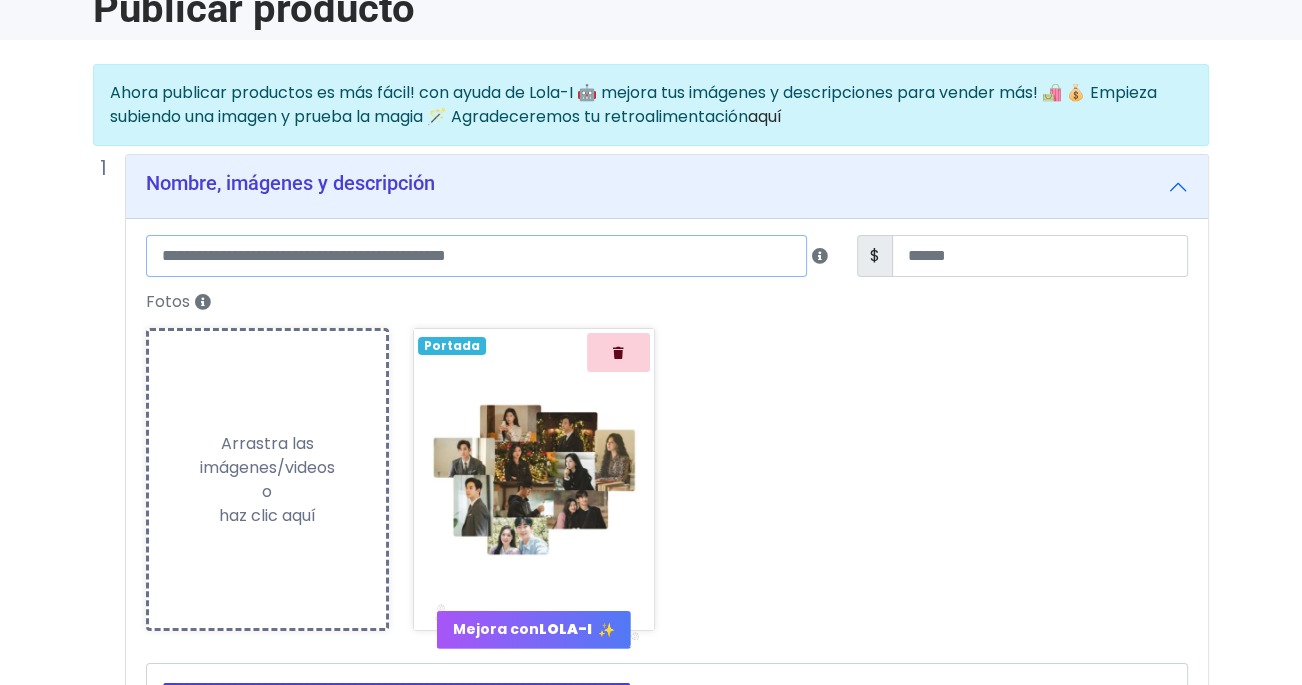 click at bounding box center (476, 256) 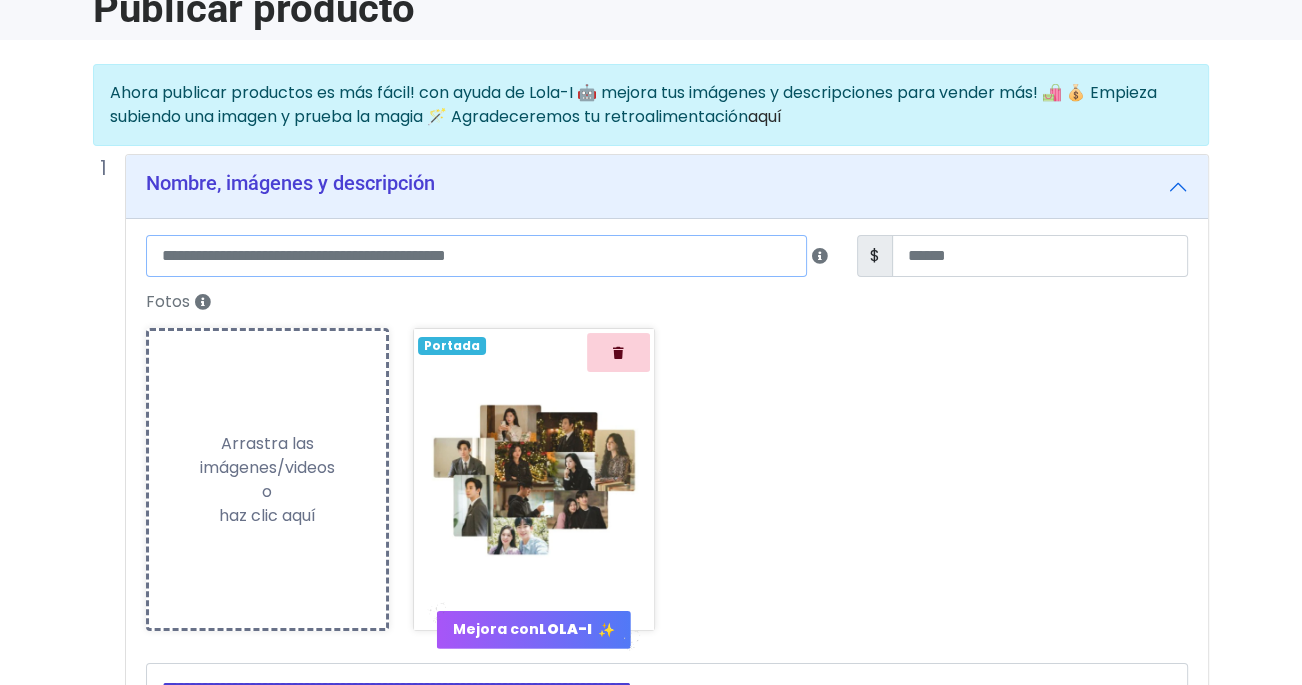 paste on "**********" 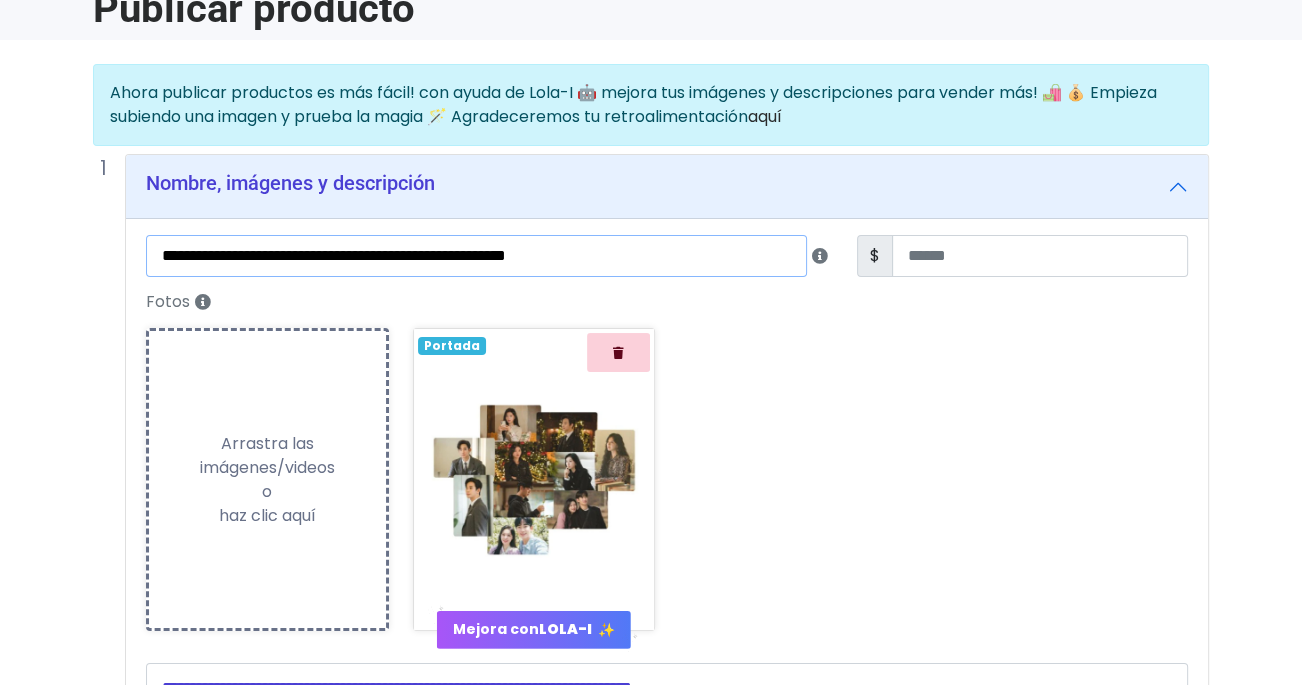 type on "**********" 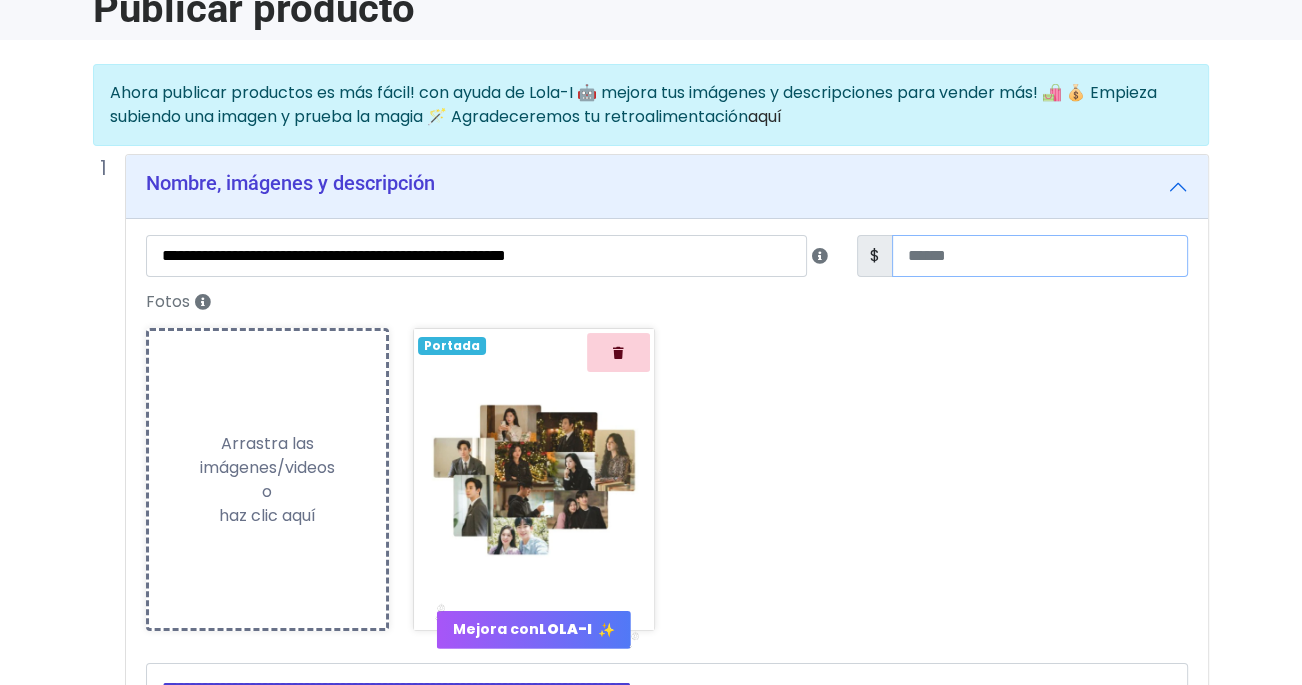 click at bounding box center [1040, 256] 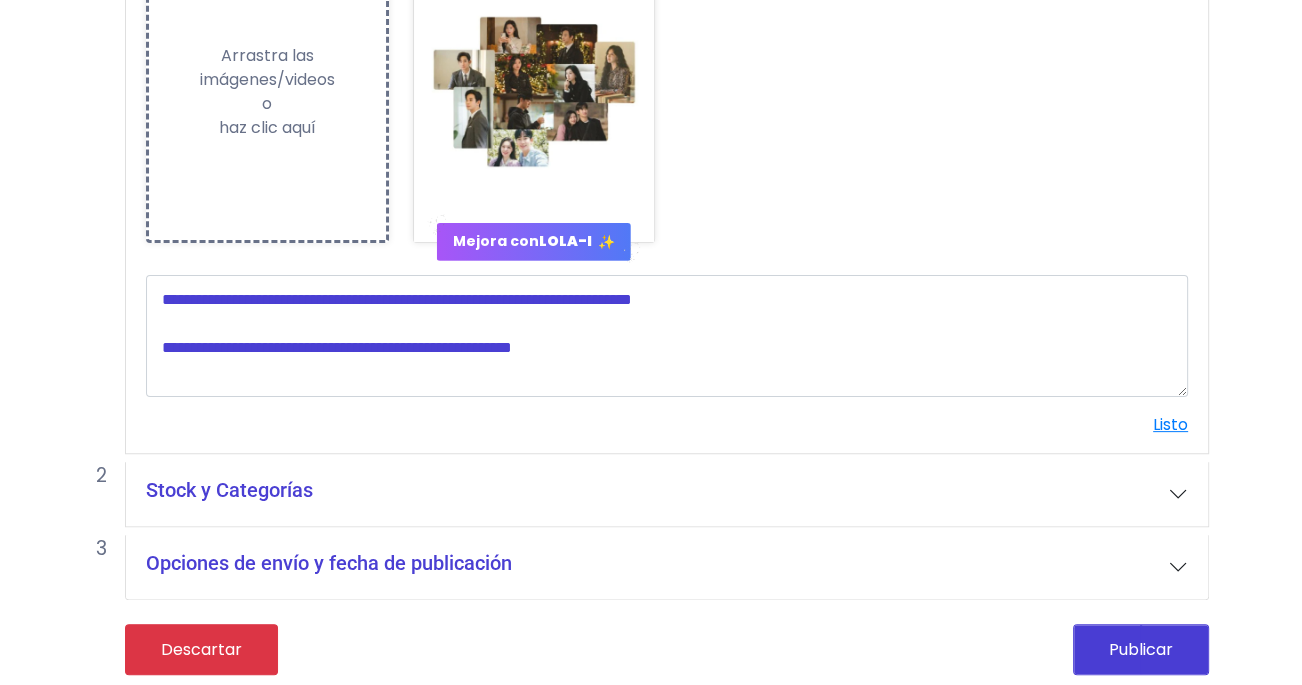 scroll, scrollTop: 496, scrollLeft: 0, axis: vertical 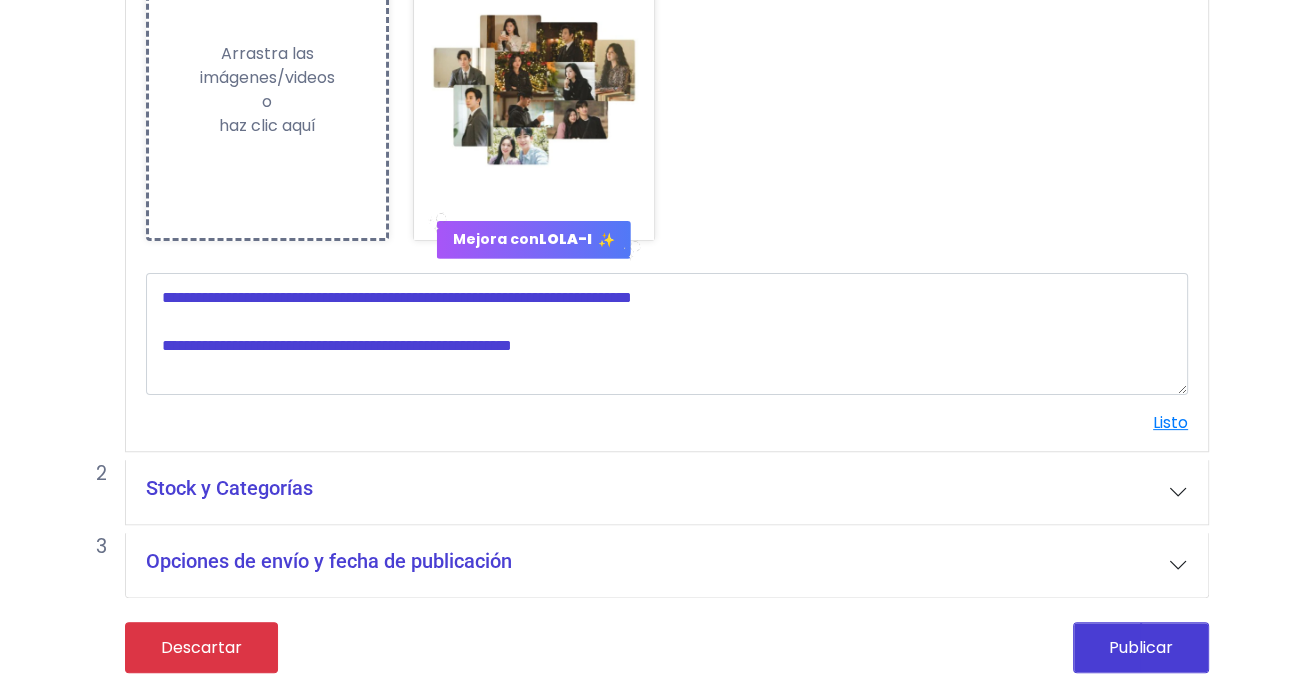type on "***" 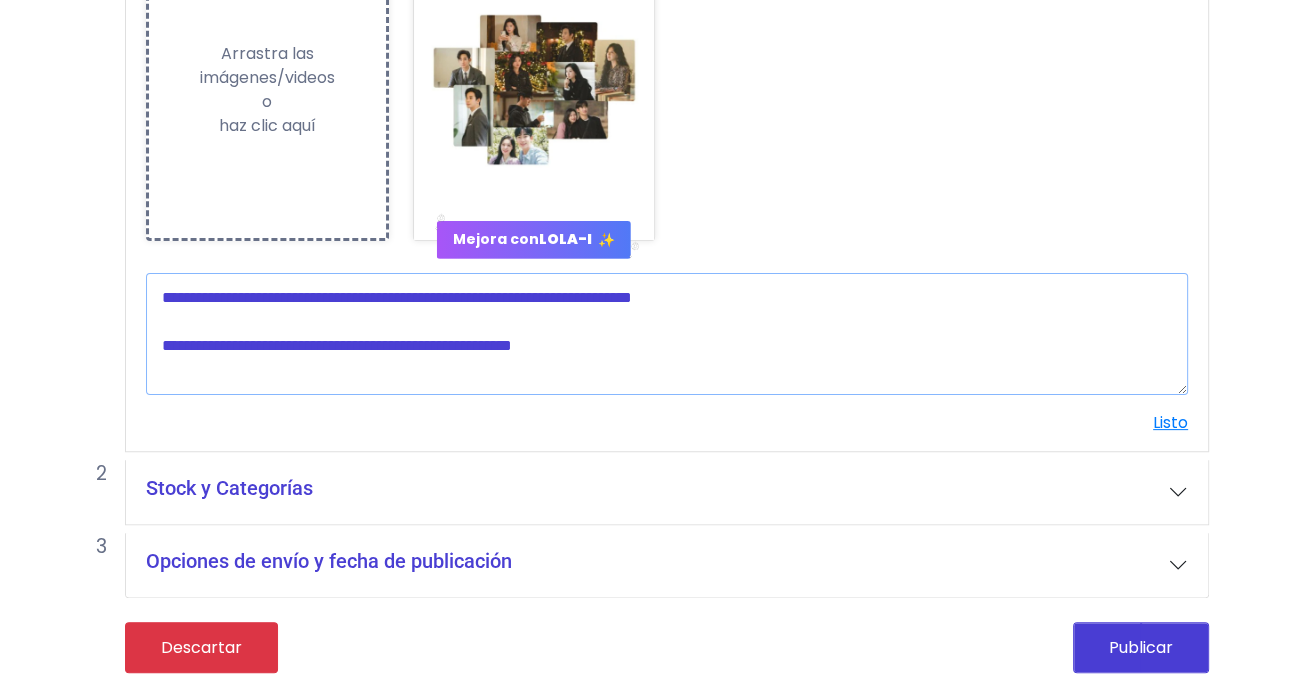 click at bounding box center [667, 334] 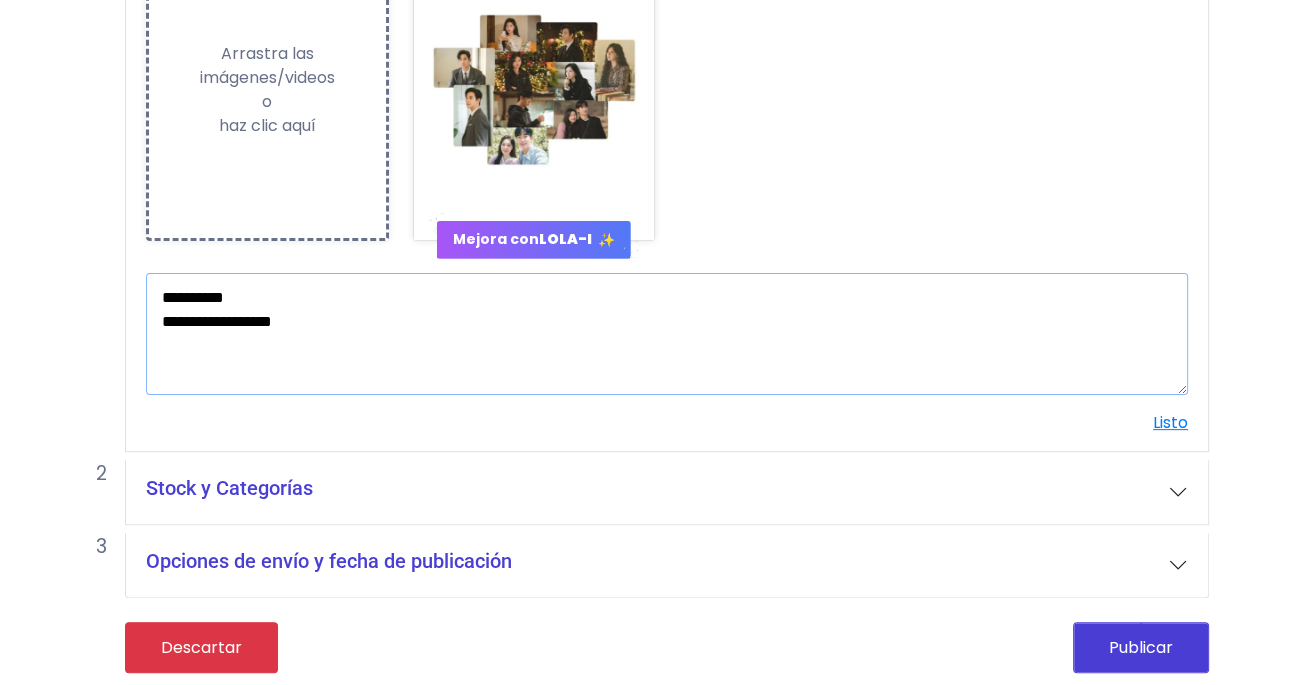 type on "**********" 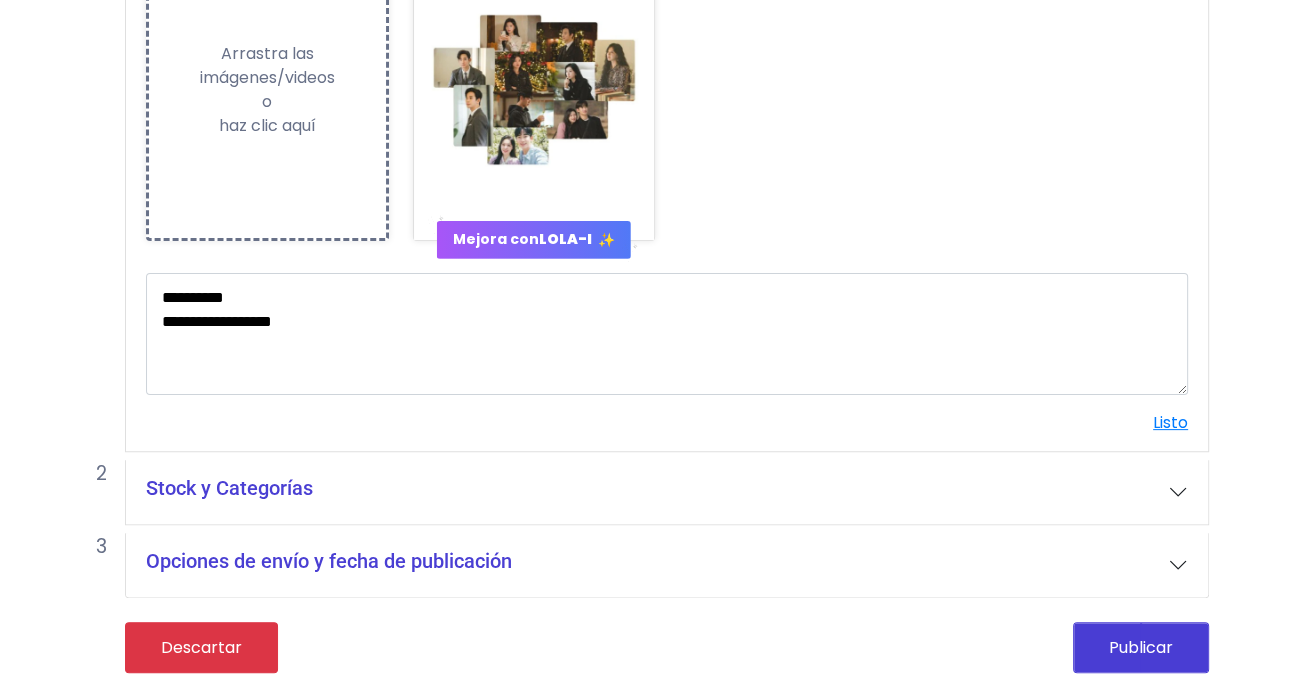 click on "Stock y Categorías" at bounding box center (667, 492) 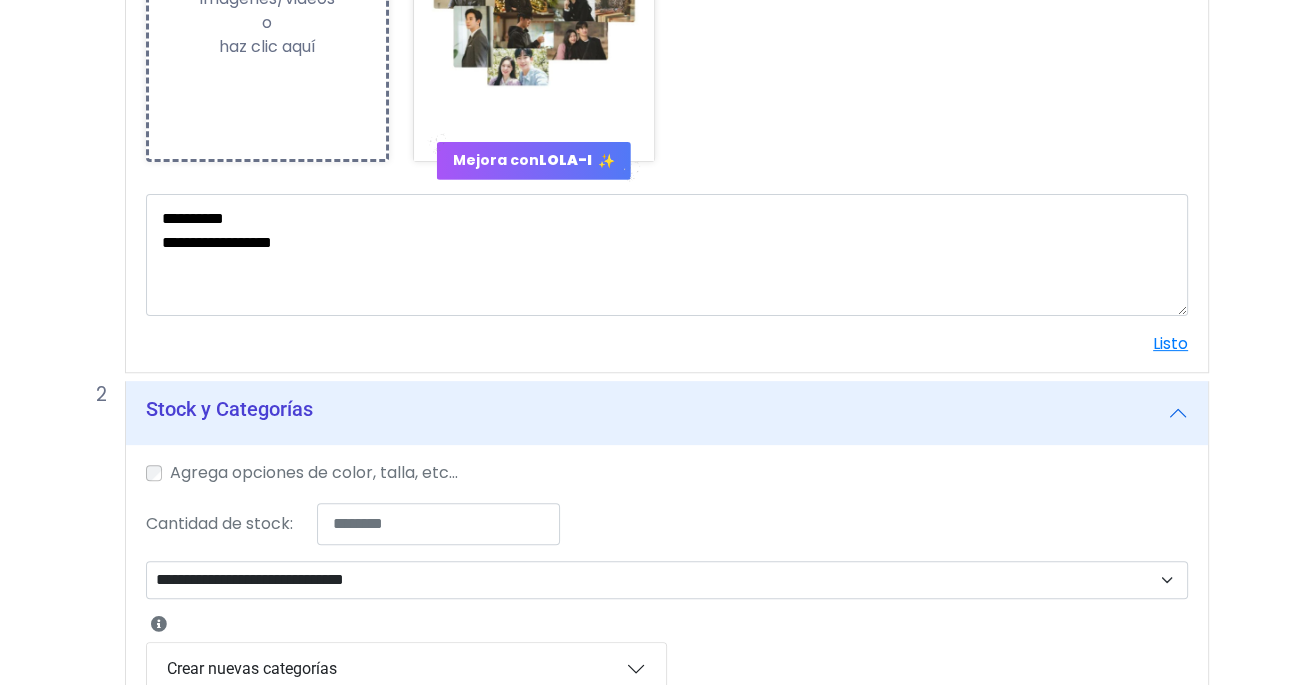scroll, scrollTop: 591, scrollLeft: 0, axis: vertical 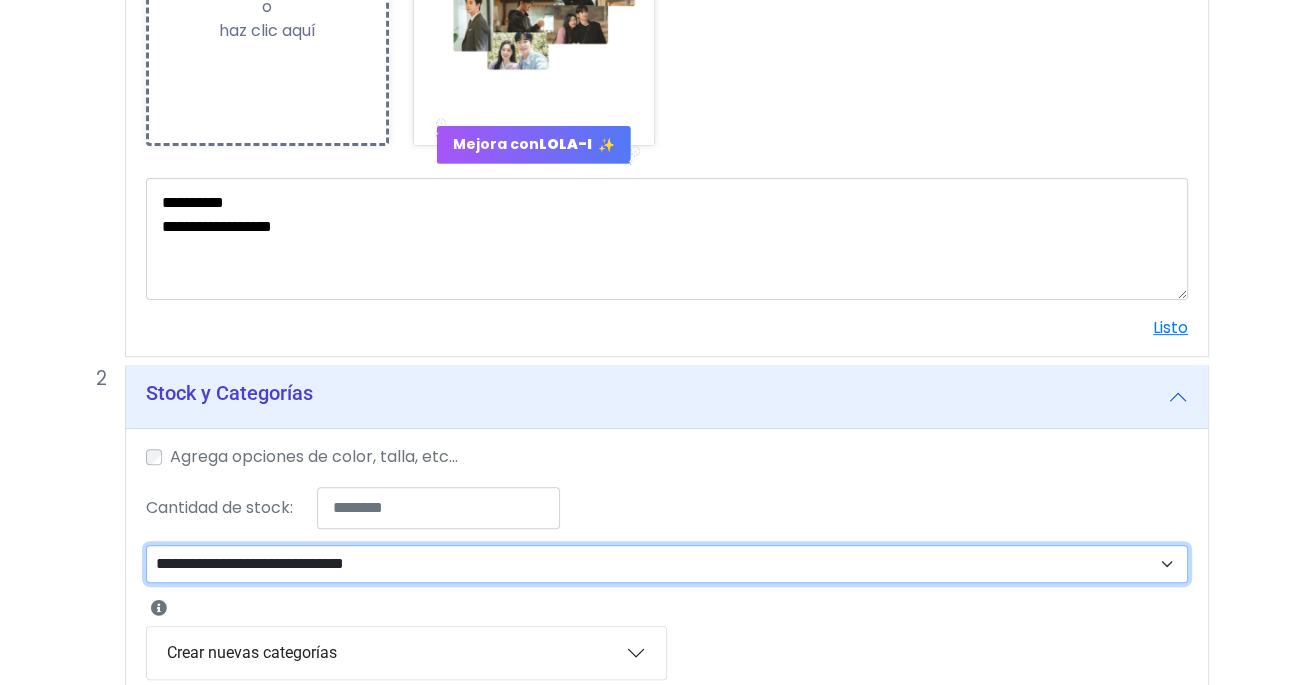 click on "**********" at bounding box center [667, 564] 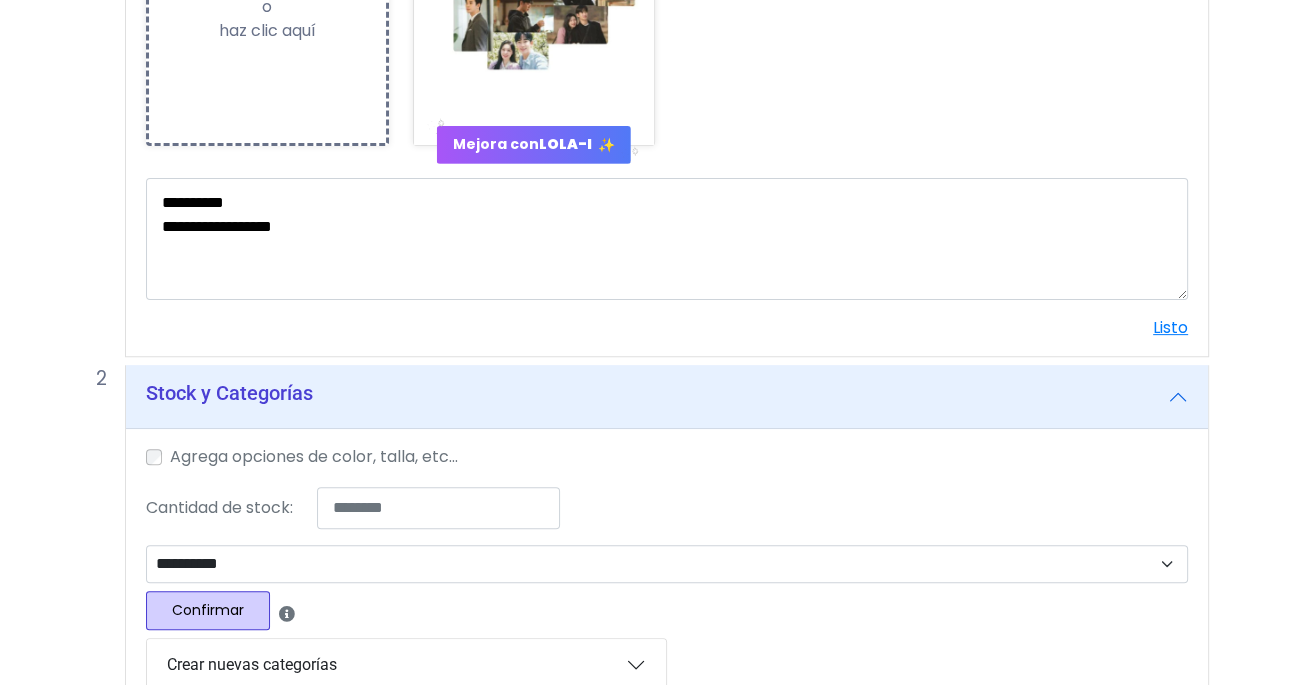 click on "Confirmar" at bounding box center (208, 610) 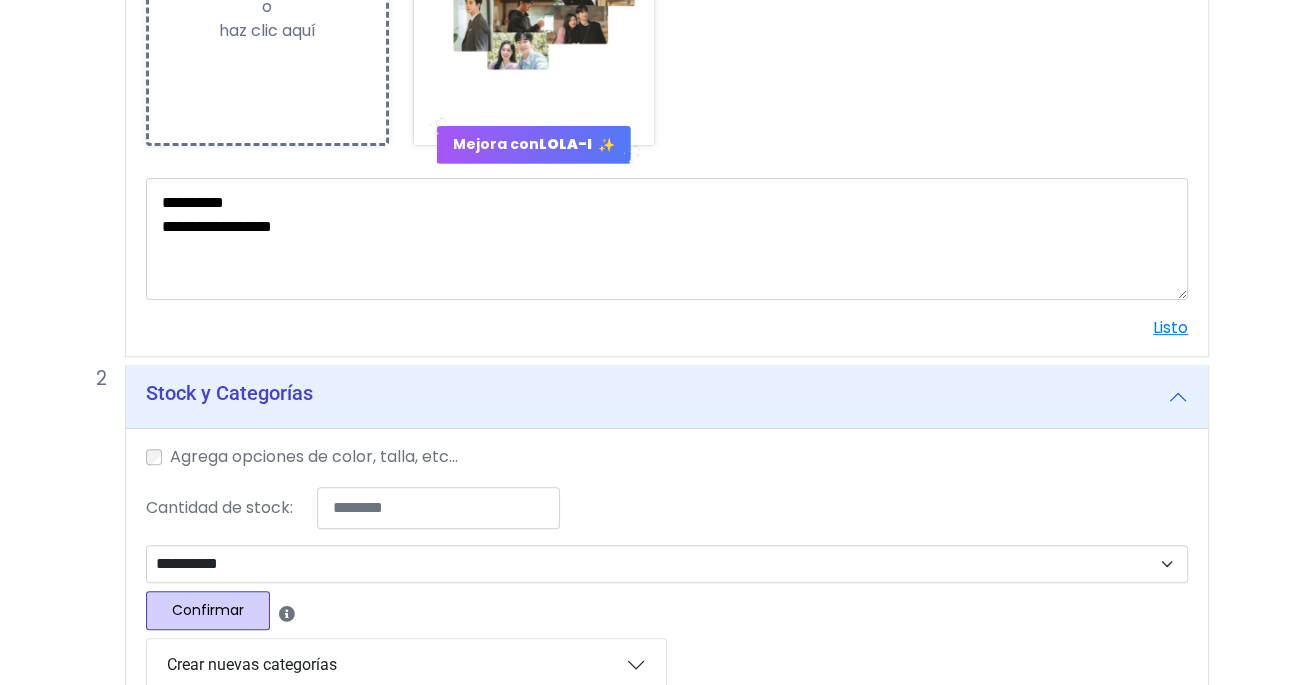 select 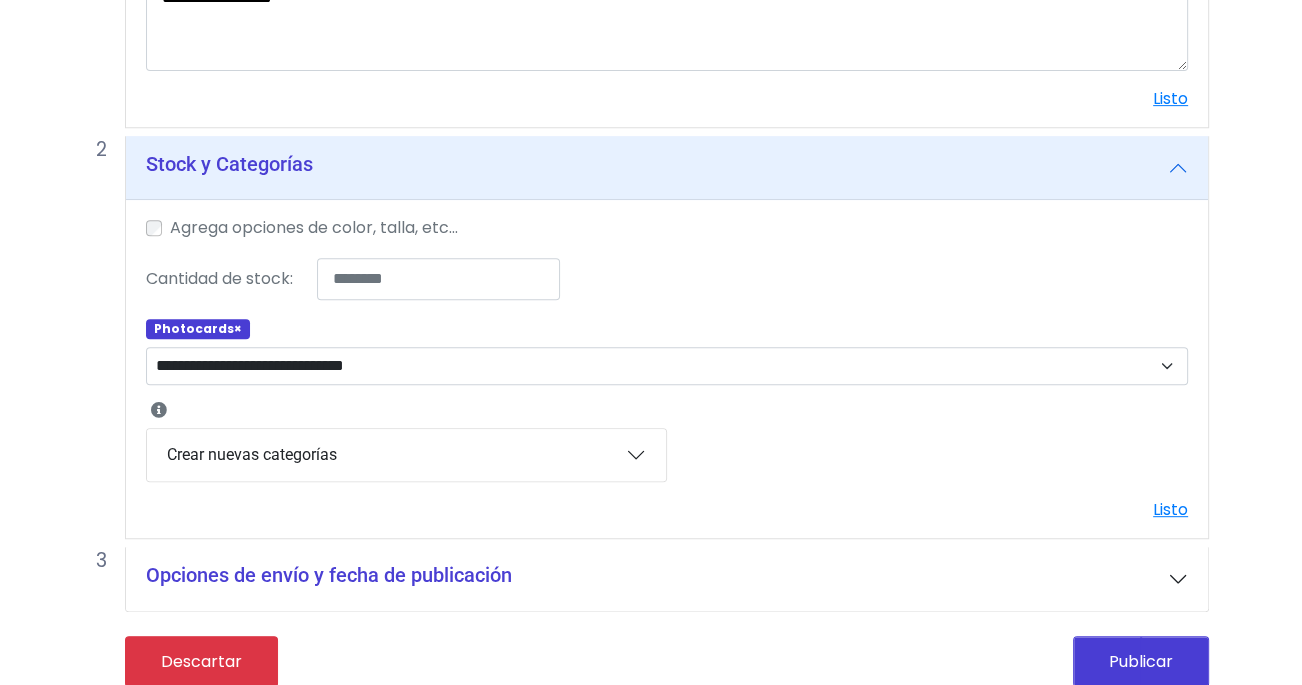 scroll, scrollTop: 830, scrollLeft: 0, axis: vertical 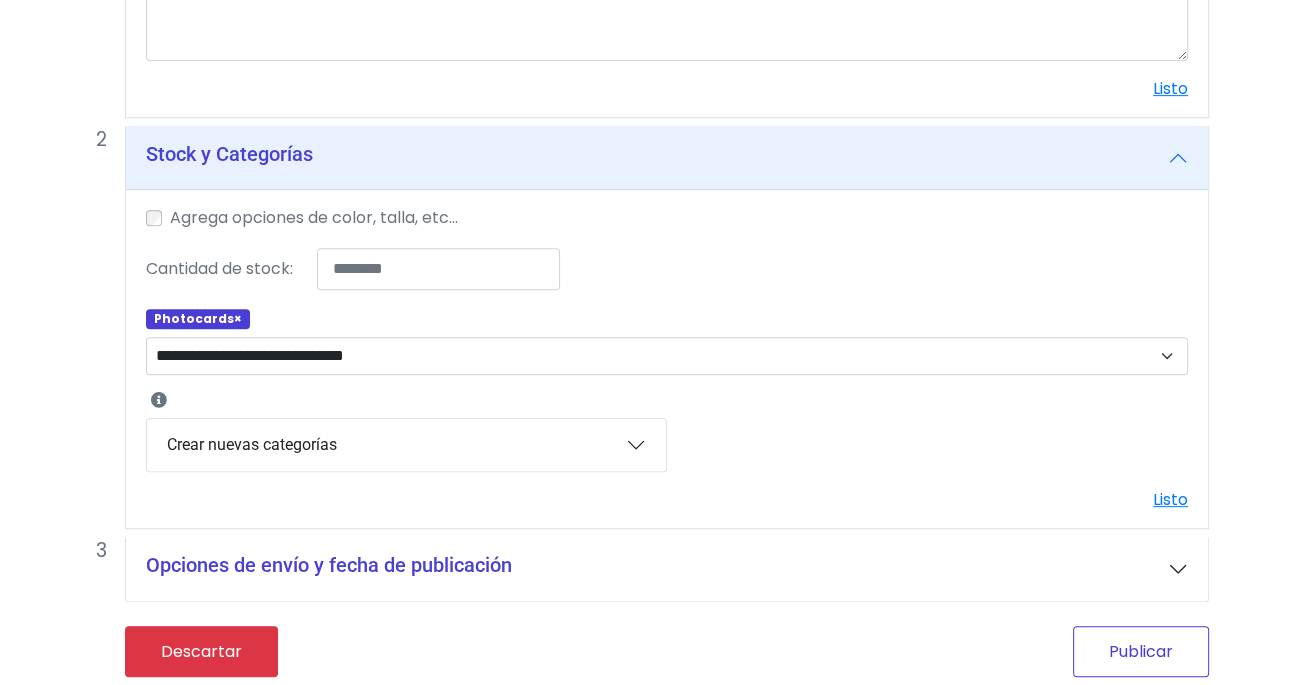 click on "Publicar" at bounding box center (1141, 651) 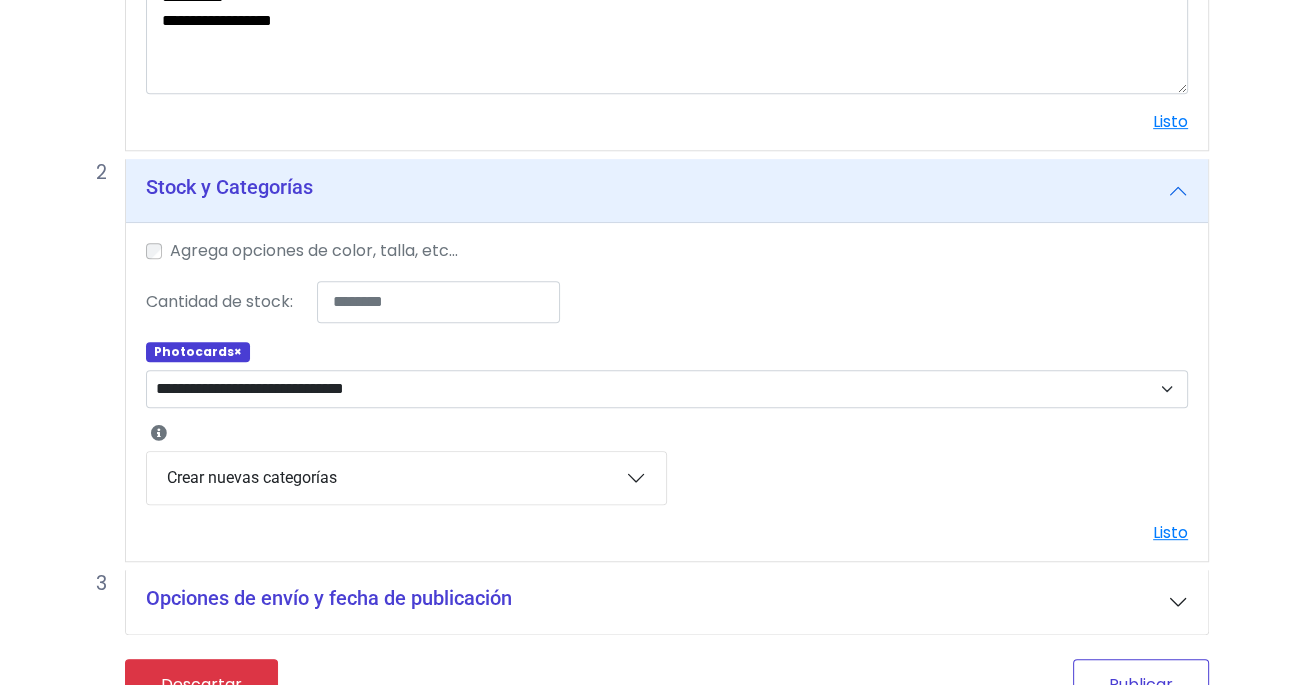 scroll, scrollTop: 863, scrollLeft: 0, axis: vertical 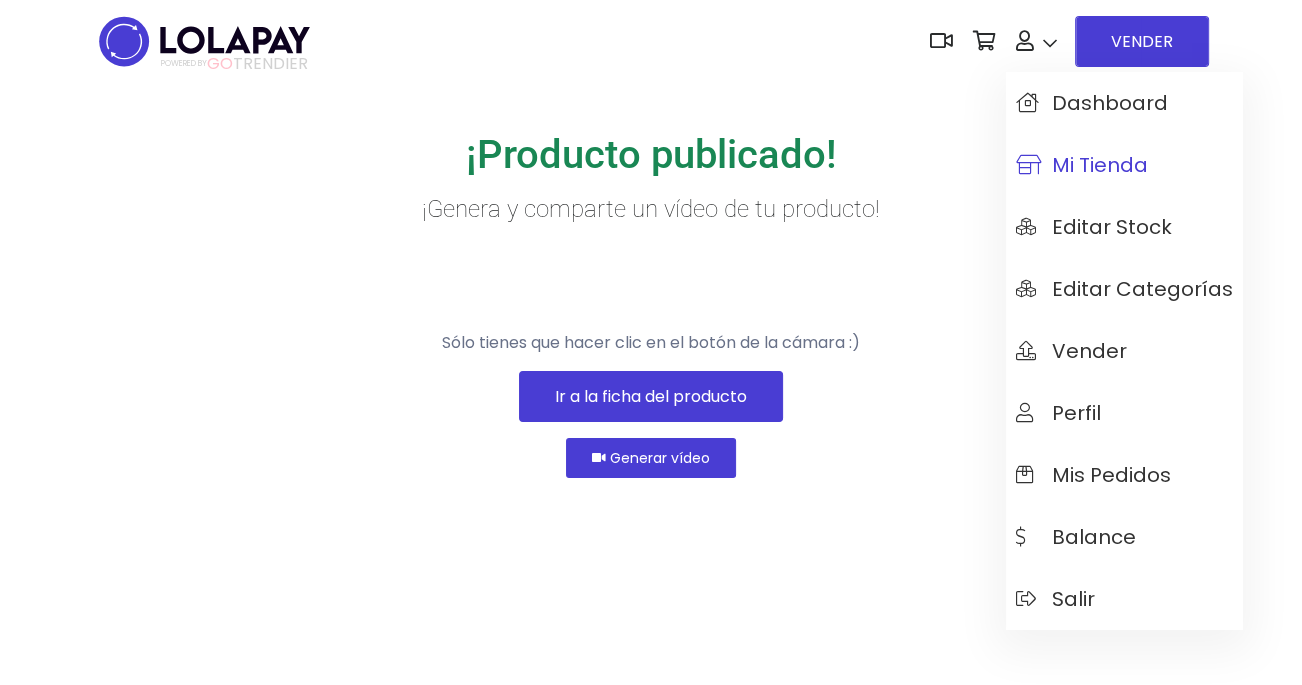 click on "Mi tienda" at bounding box center [1082, 165] 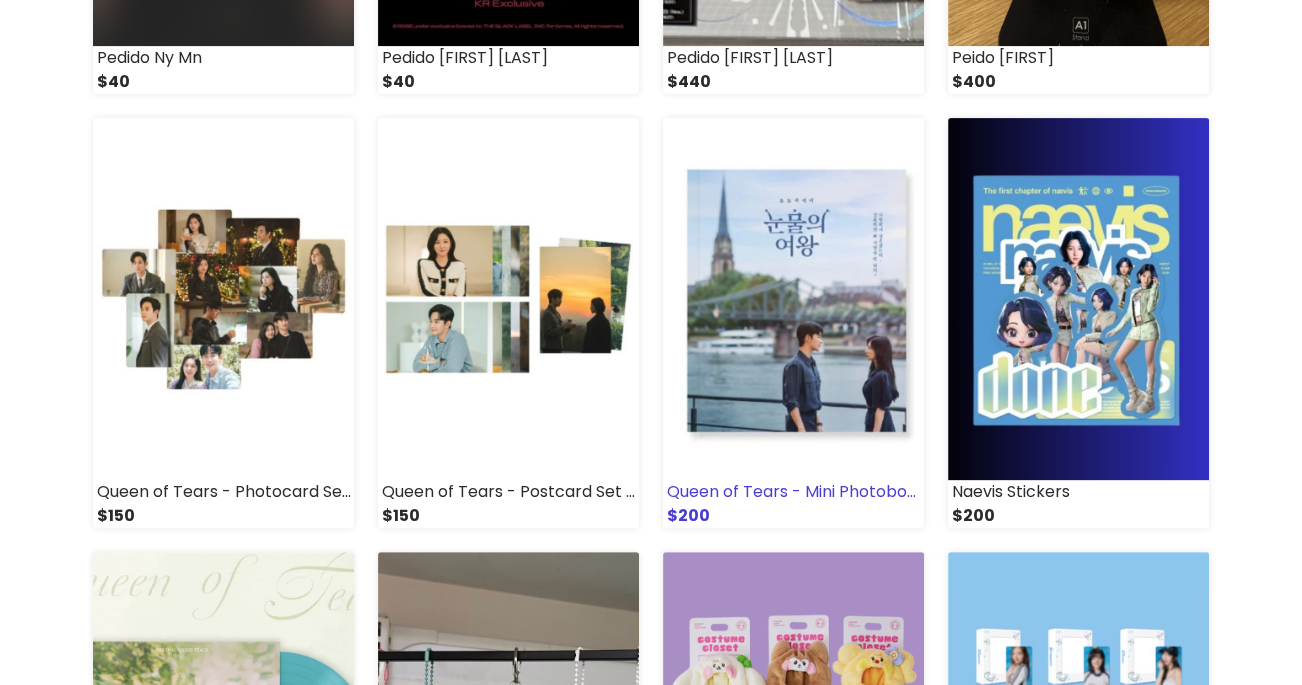 scroll, scrollTop: 0, scrollLeft: 0, axis: both 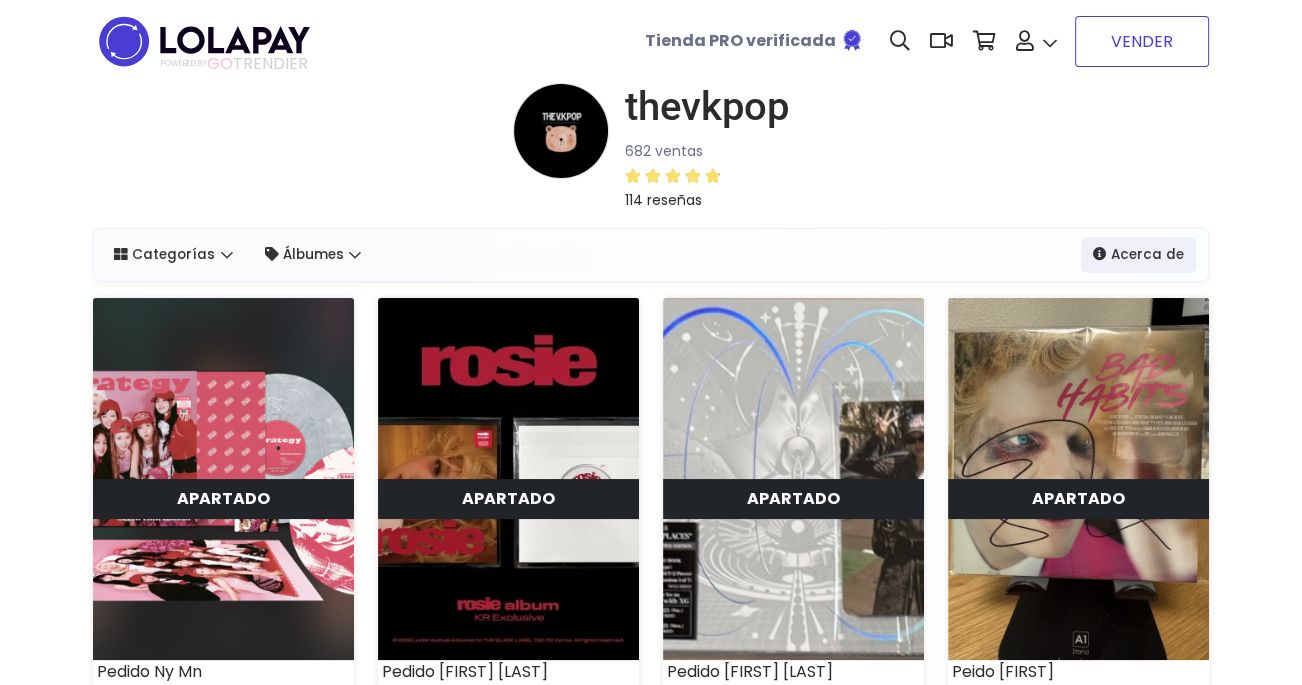 click on "VENDER" at bounding box center [1142, 41] 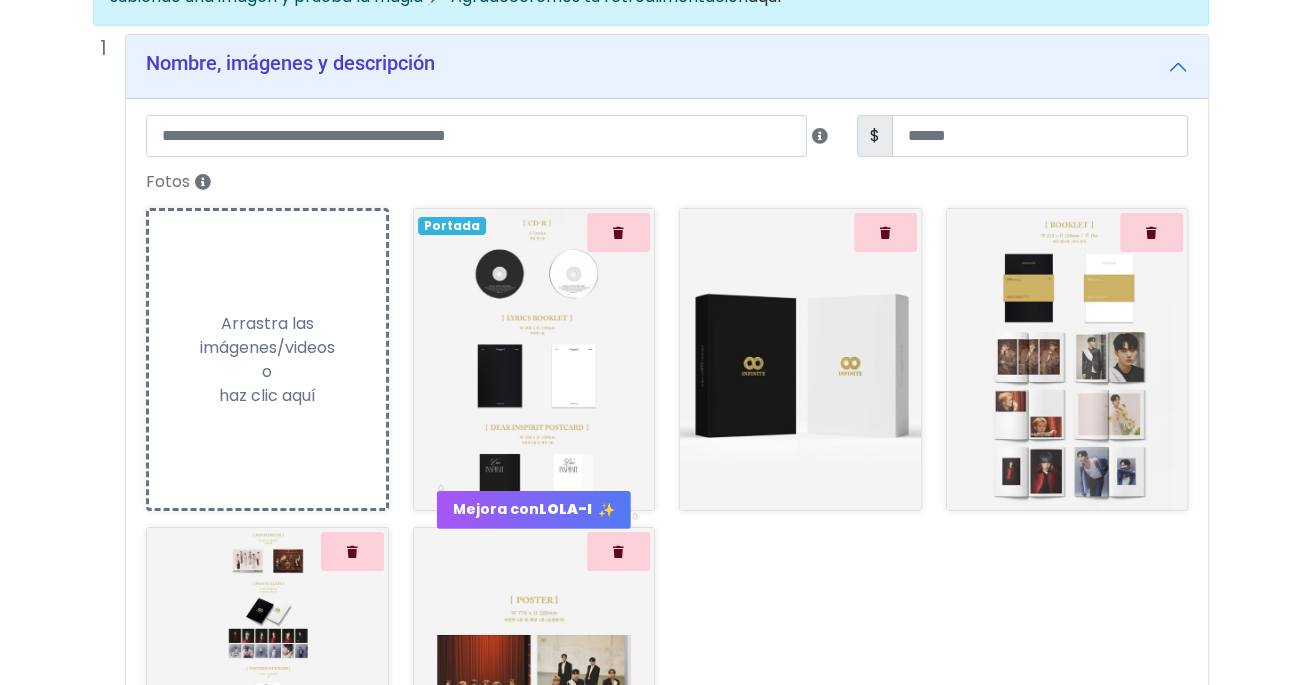 scroll, scrollTop: 270, scrollLeft: 0, axis: vertical 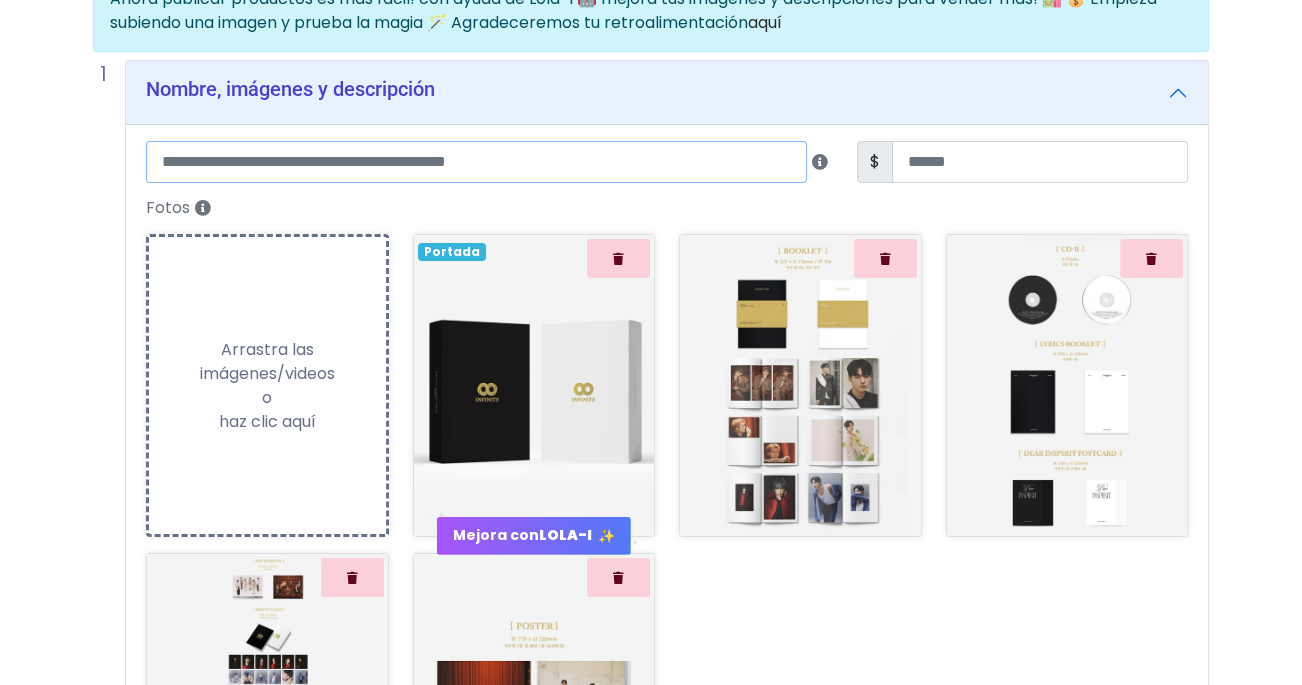 click at bounding box center [476, 162] 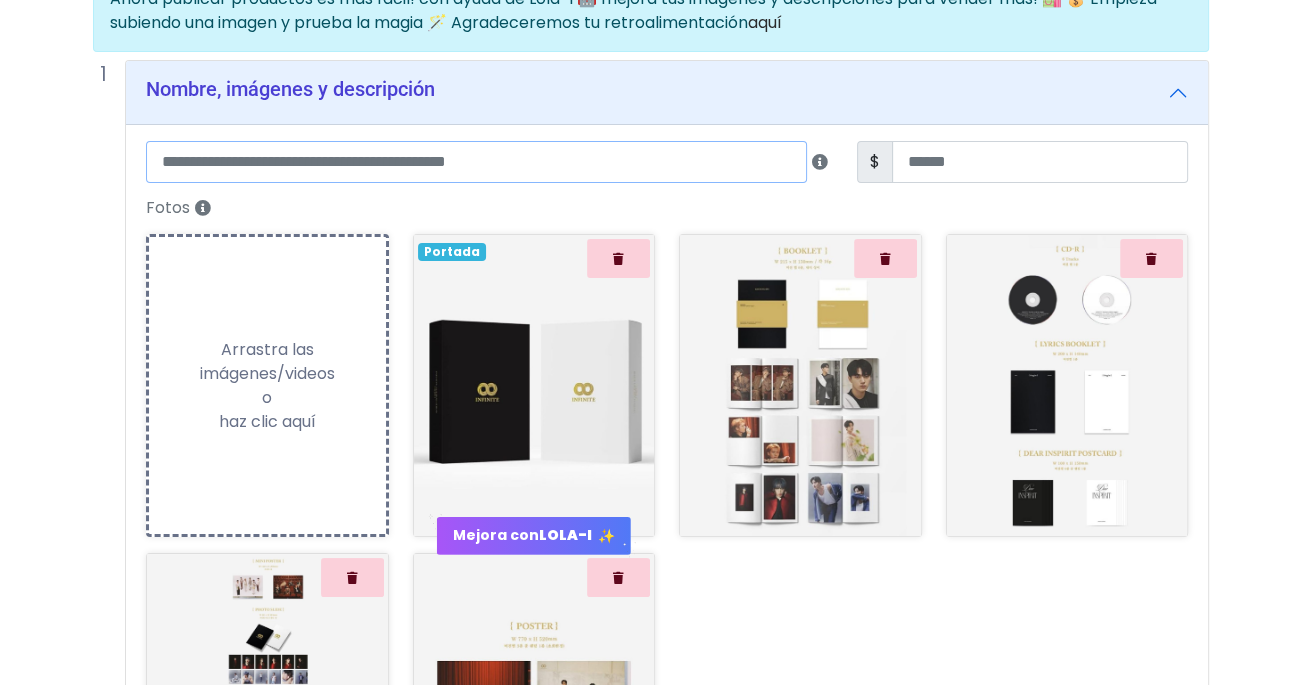 paste on "**********" 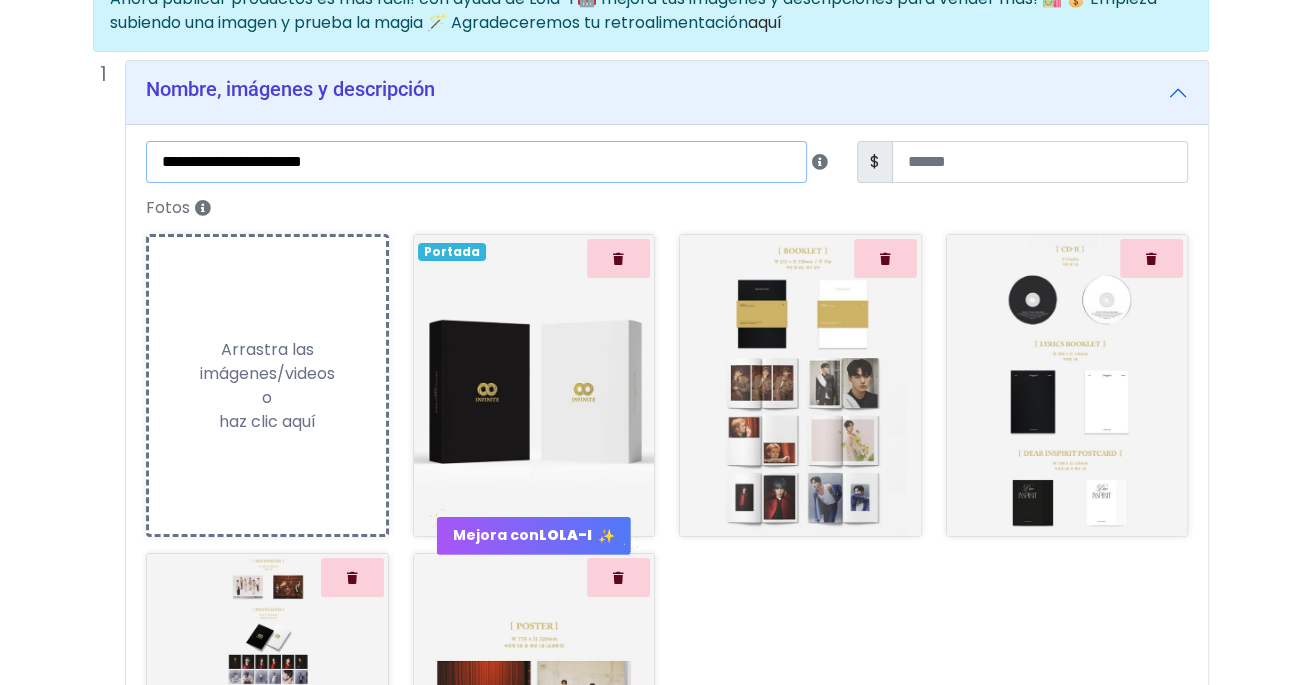 click on "**********" at bounding box center [476, 162] 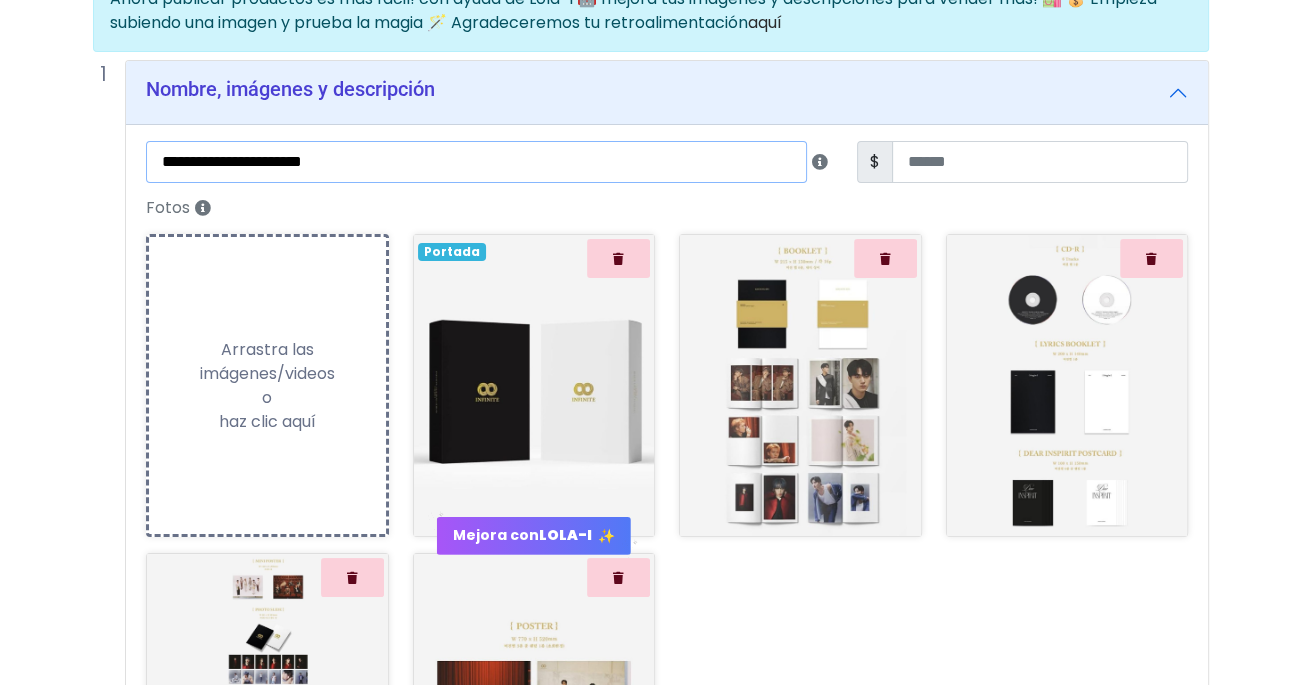 click on "**********" at bounding box center (476, 162) 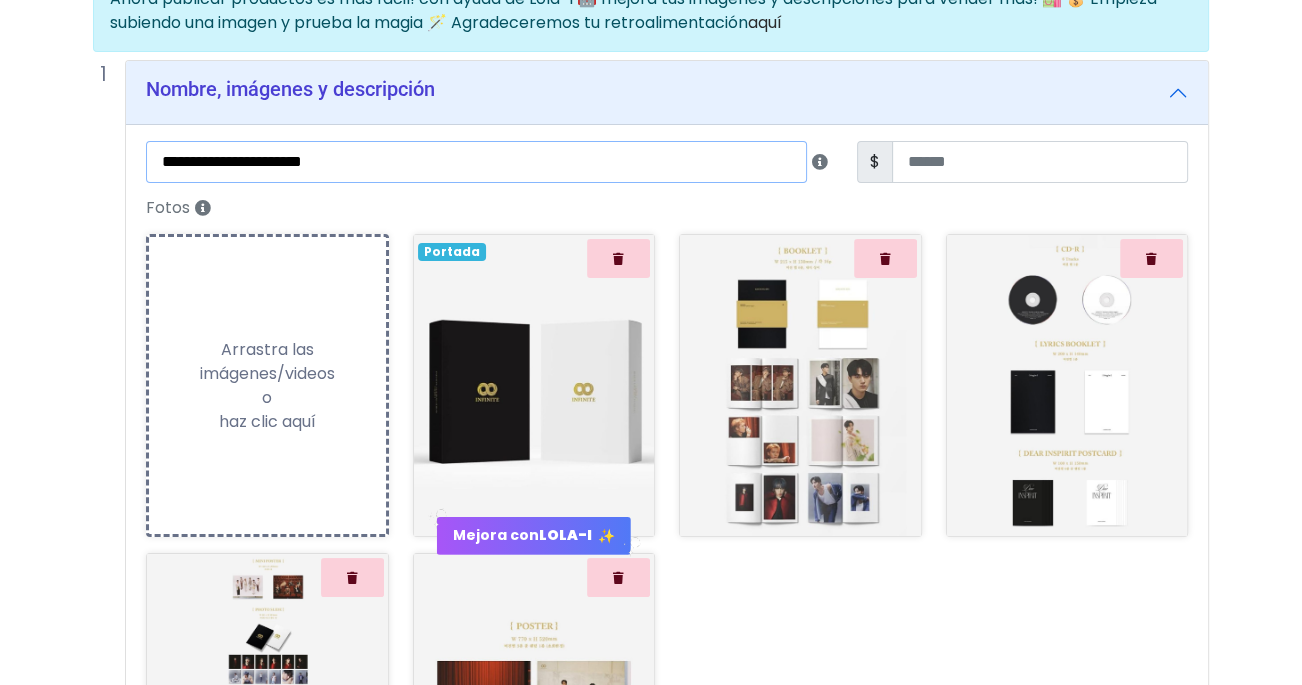 type on "**********" 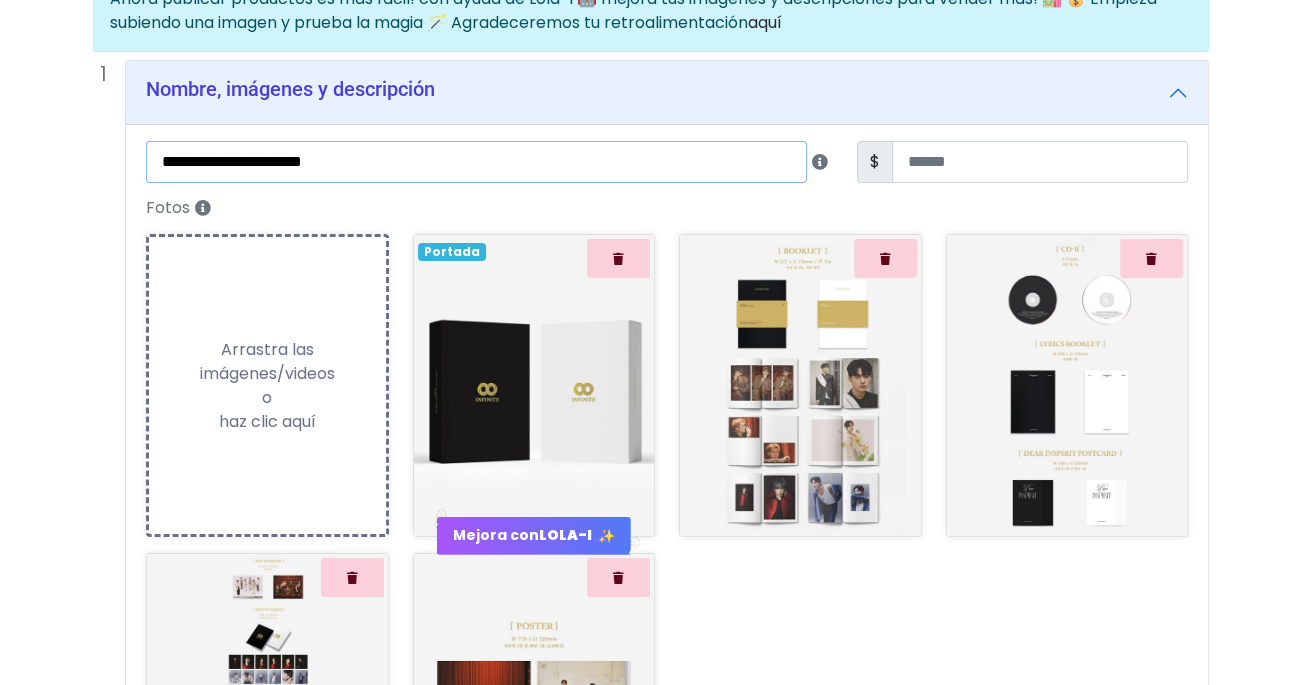 click on "**********" at bounding box center [476, 162] 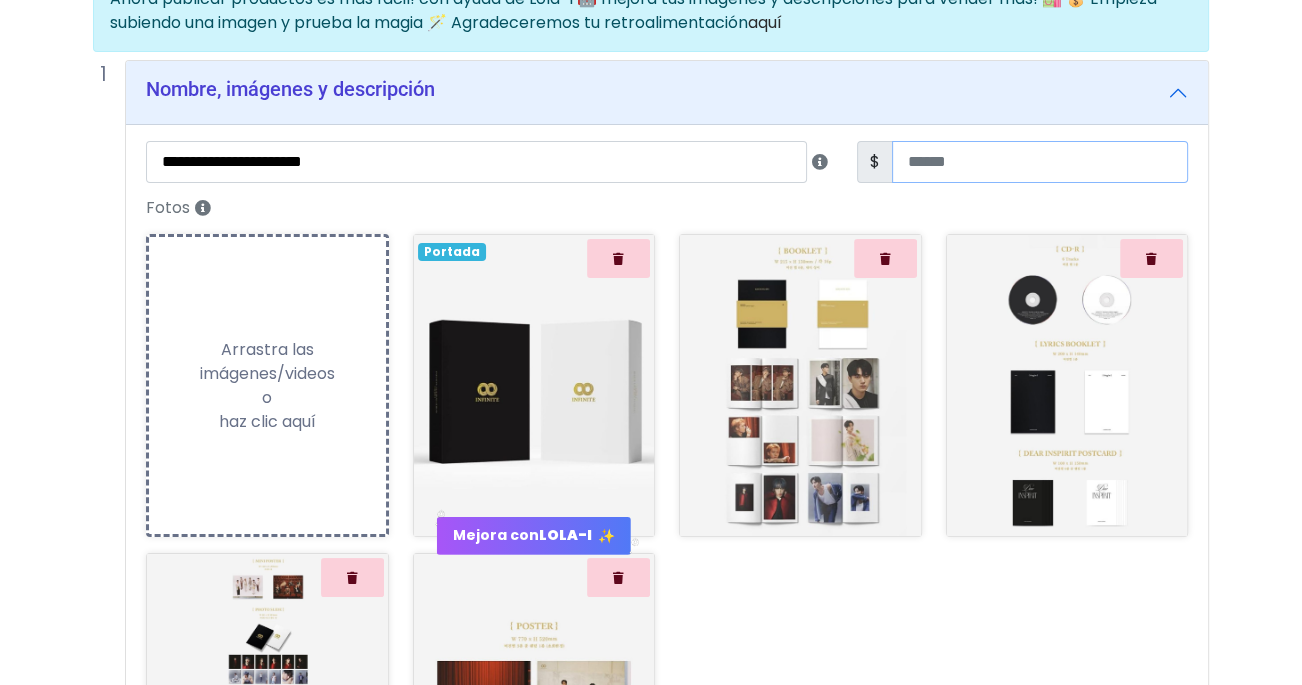 click at bounding box center (1040, 162) 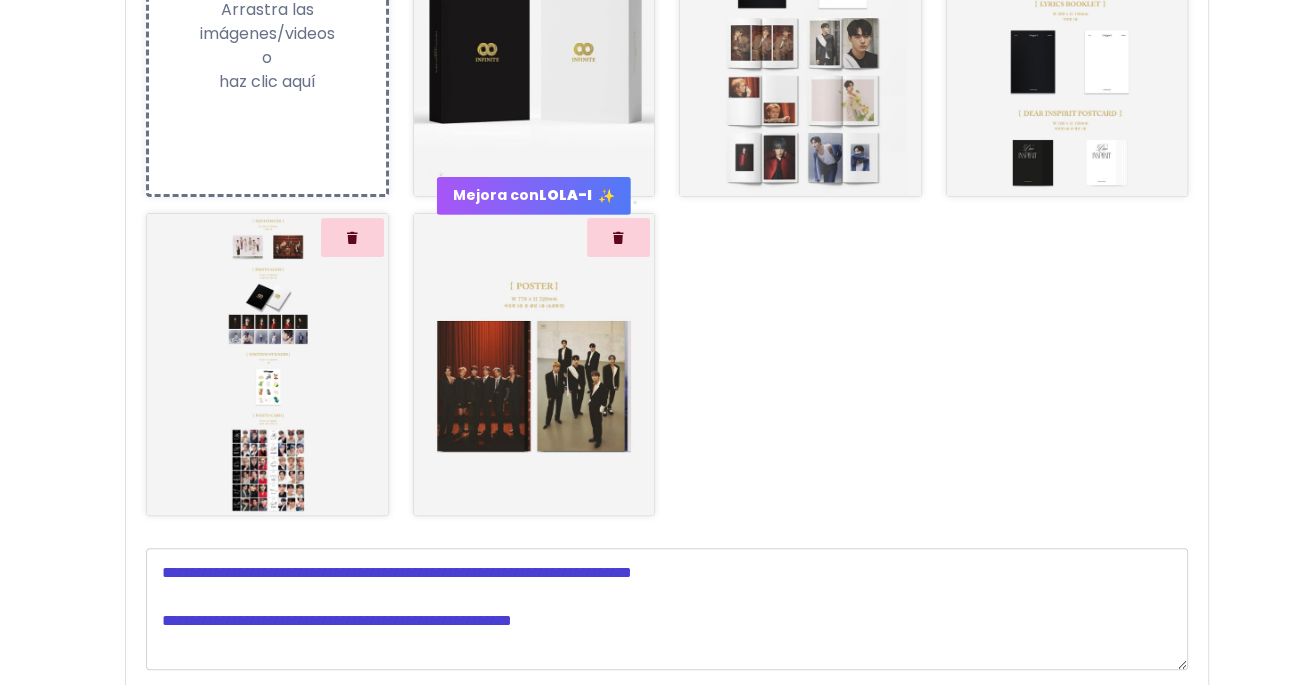 scroll, scrollTop: 815, scrollLeft: 0, axis: vertical 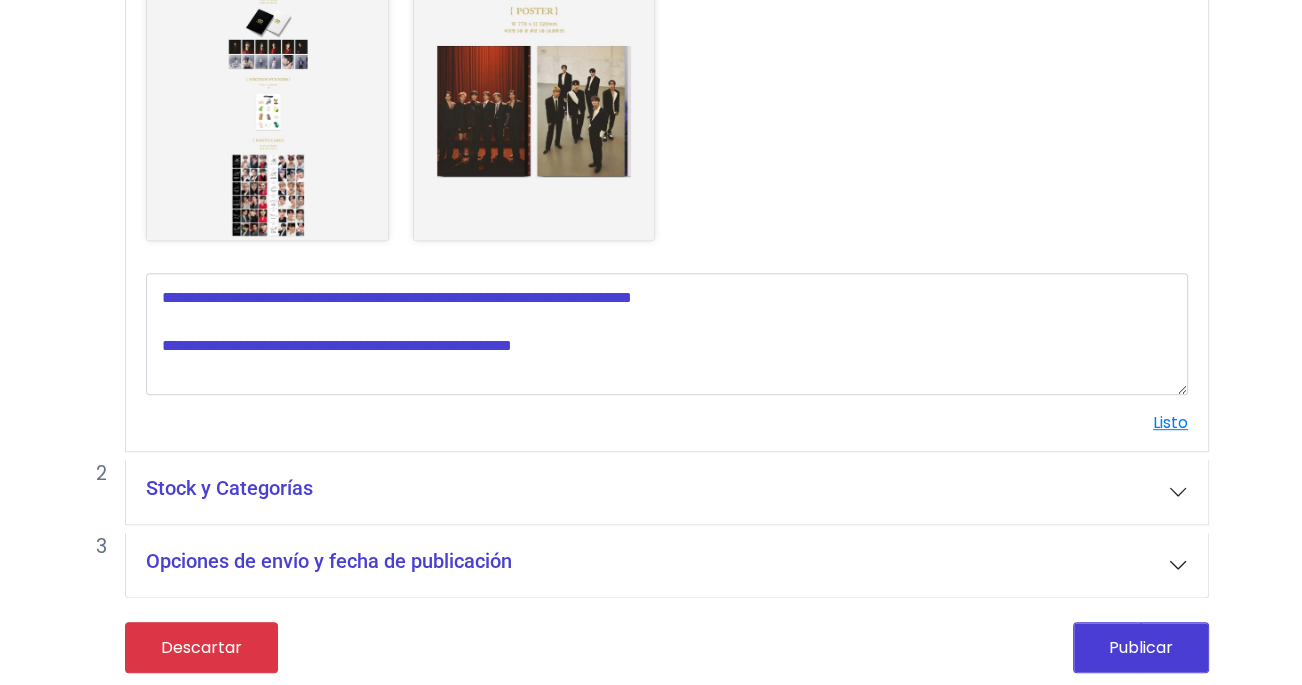 type on "***" 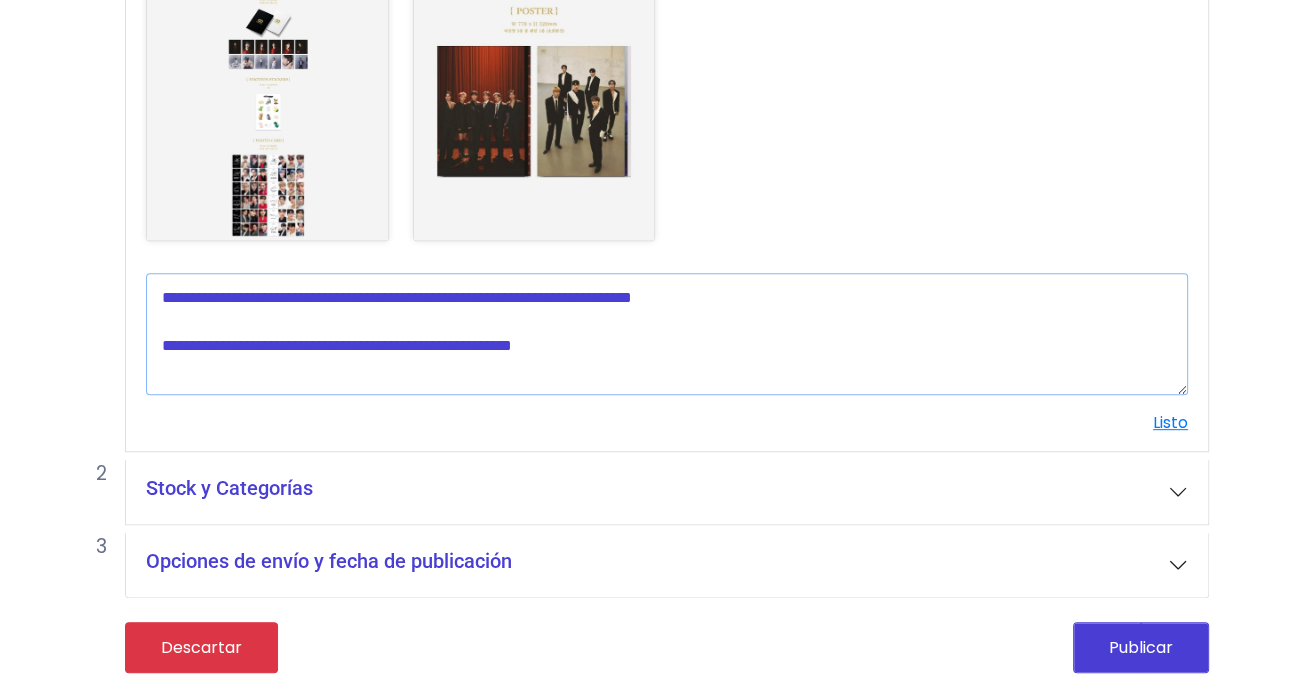 click at bounding box center (667, 334) 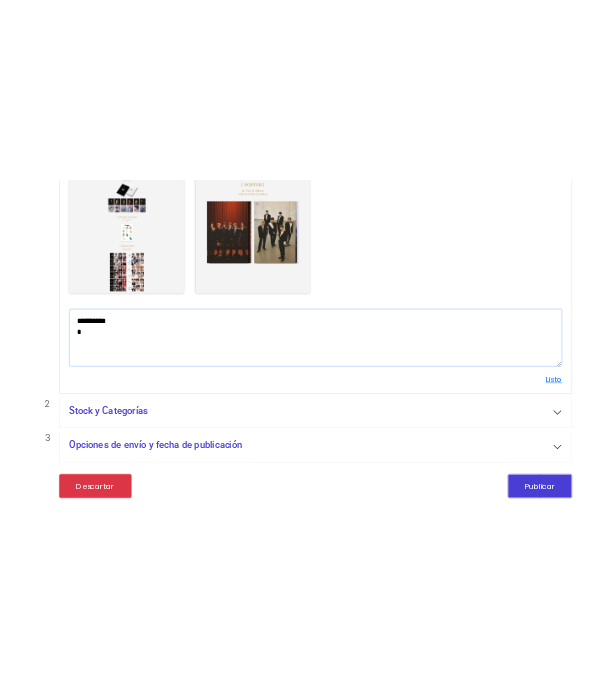 scroll, scrollTop: 687, scrollLeft: 0, axis: vertical 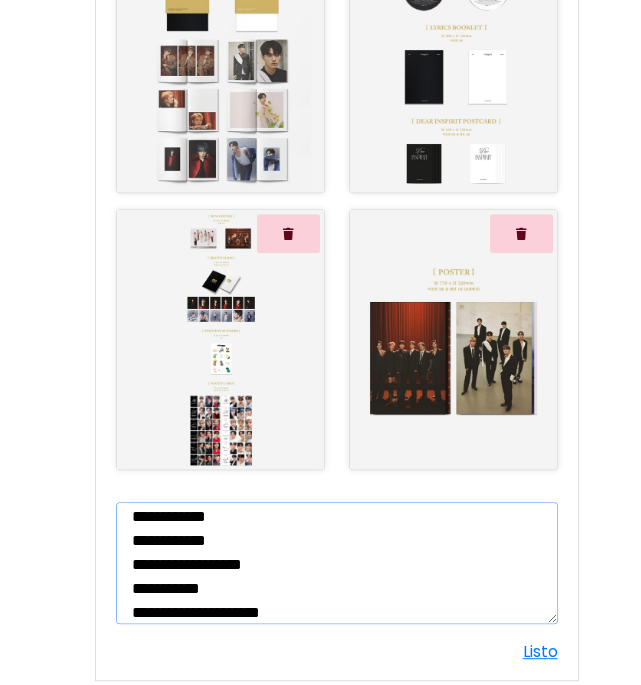 type on "**********" 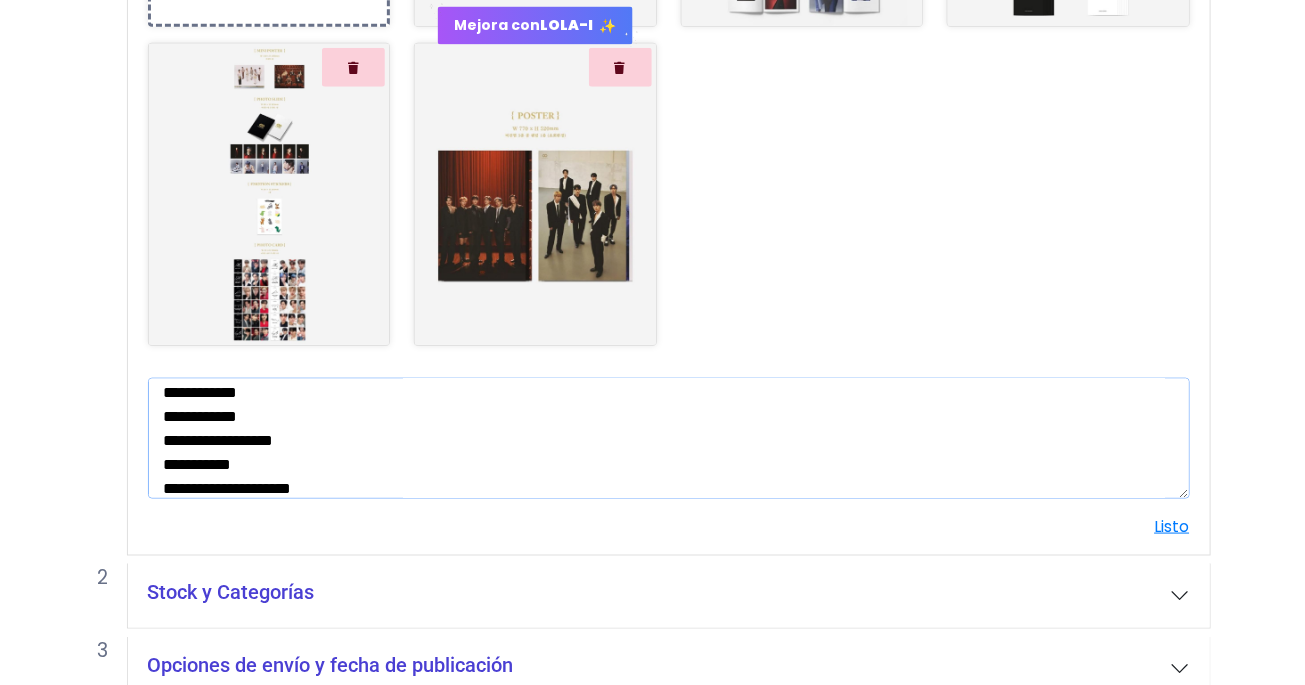scroll, scrollTop: 711, scrollLeft: 0, axis: vertical 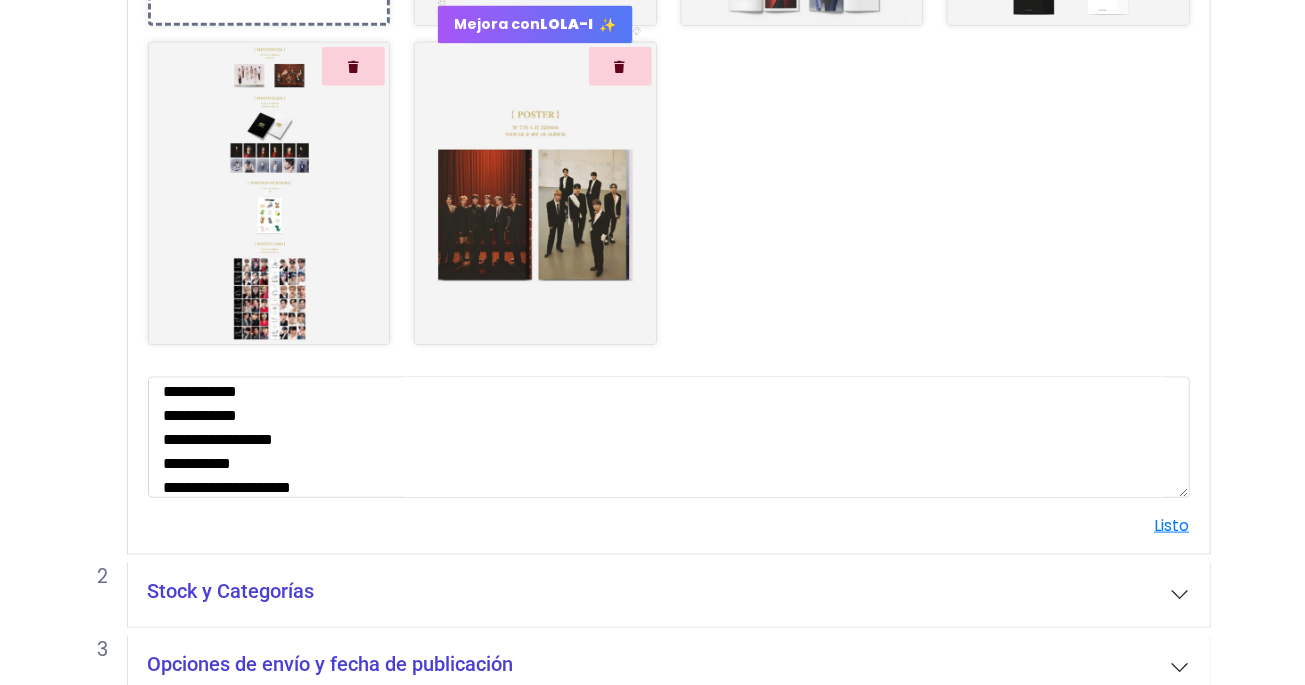 click on "Stock y Categorías" at bounding box center [231, 591] 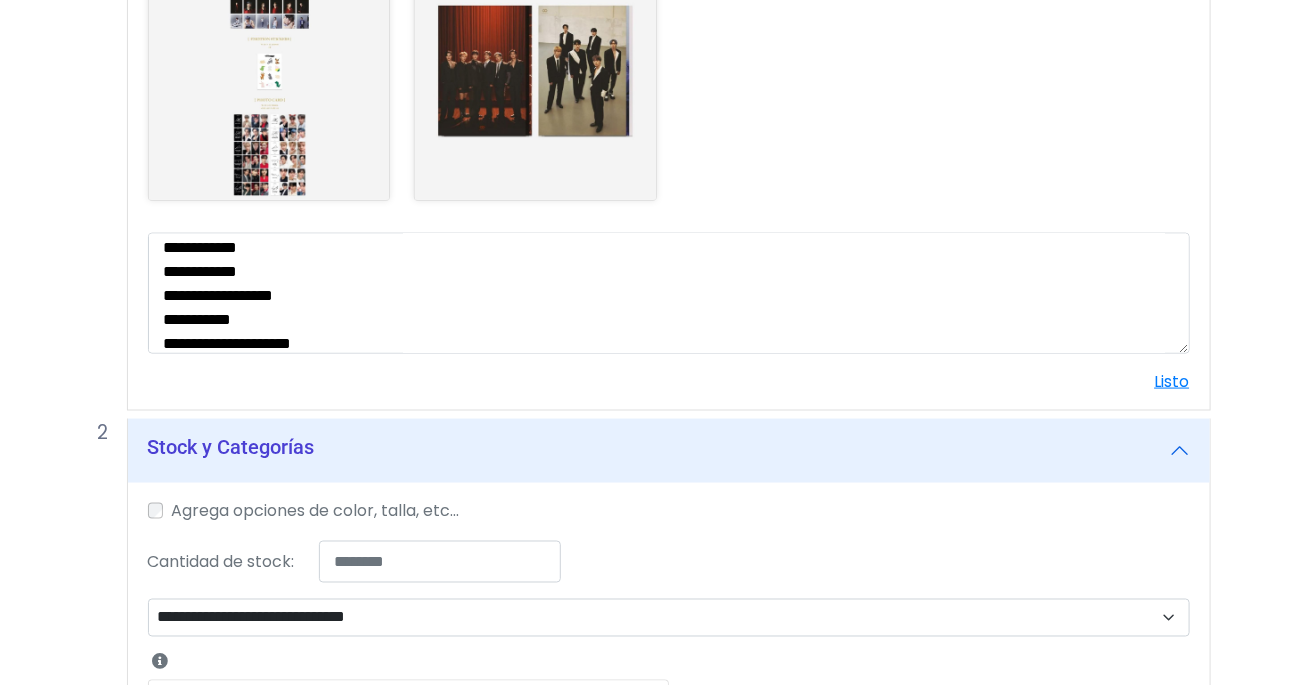 scroll, scrollTop: 870, scrollLeft: 0, axis: vertical 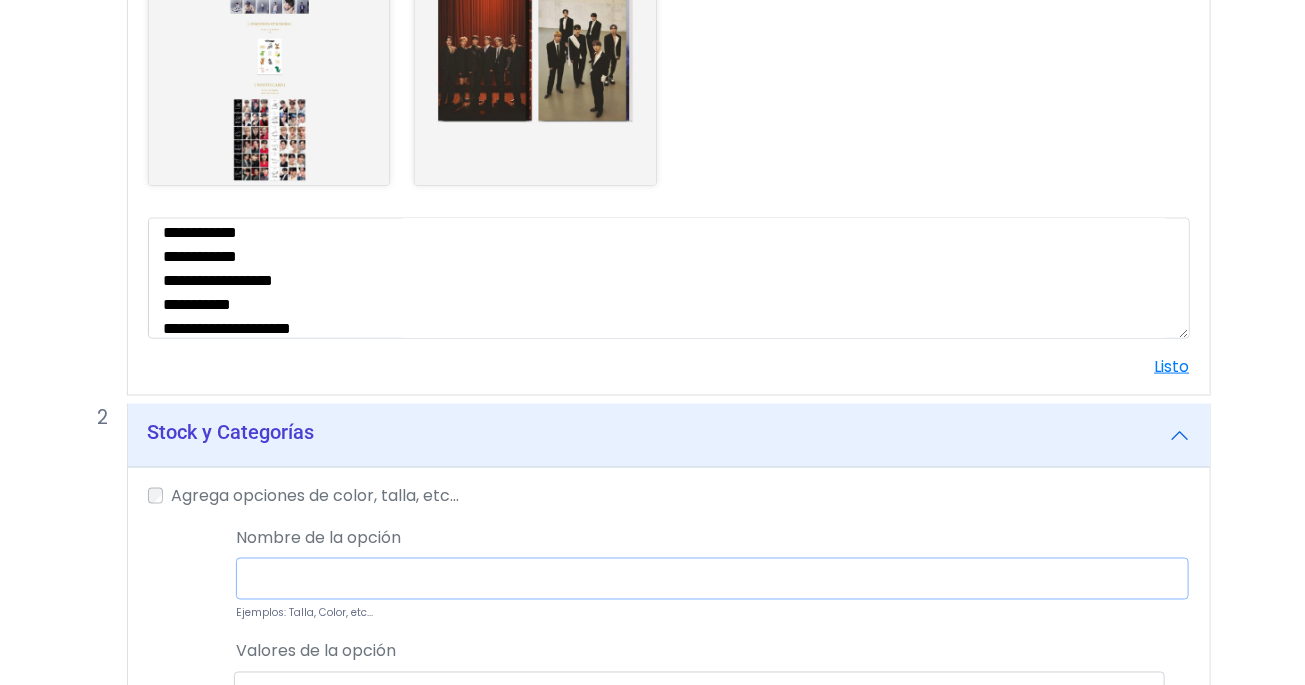 click at bounding box center [712, 579] 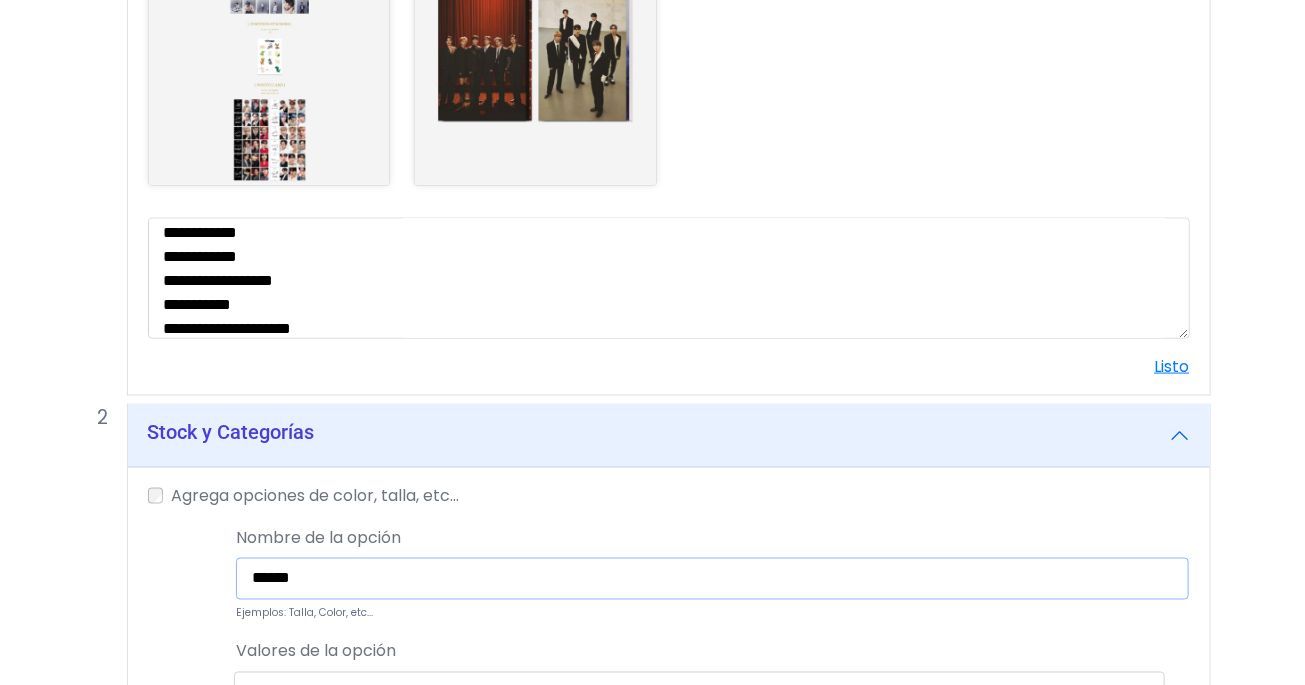 click on "******" at bounding box center (712, 579) 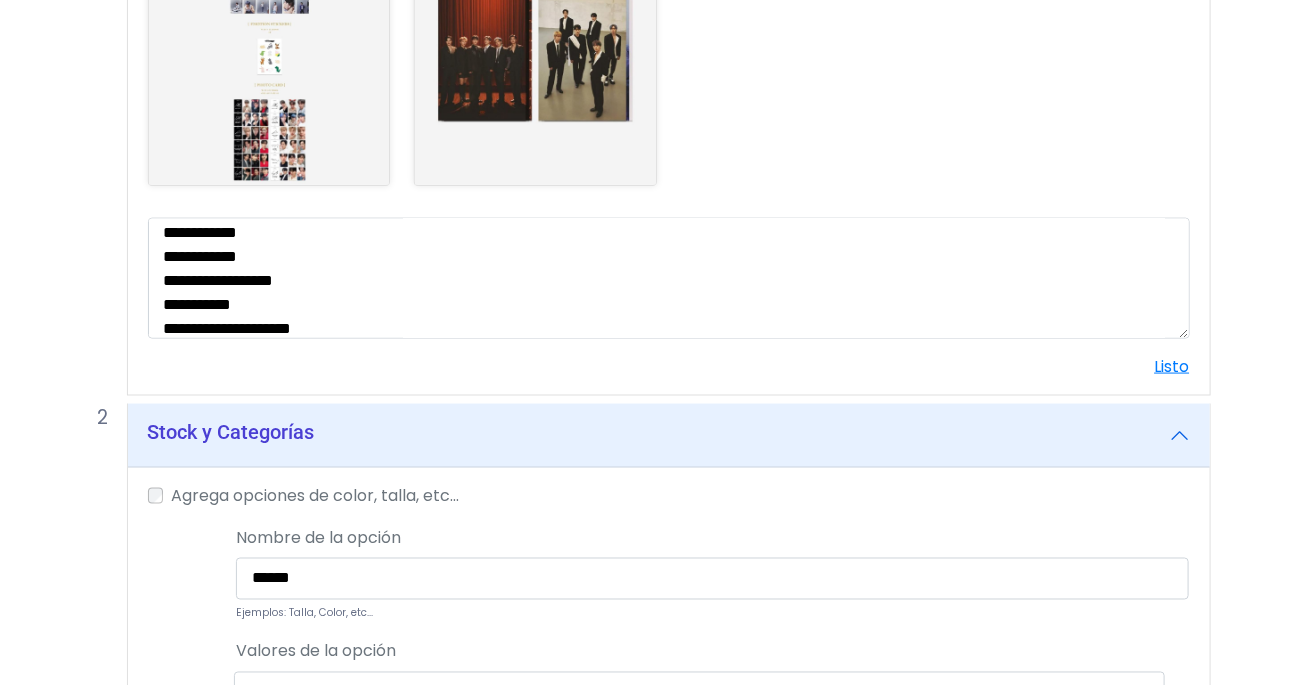 click on "Valores de la opción" at bounding box center [316, 644] 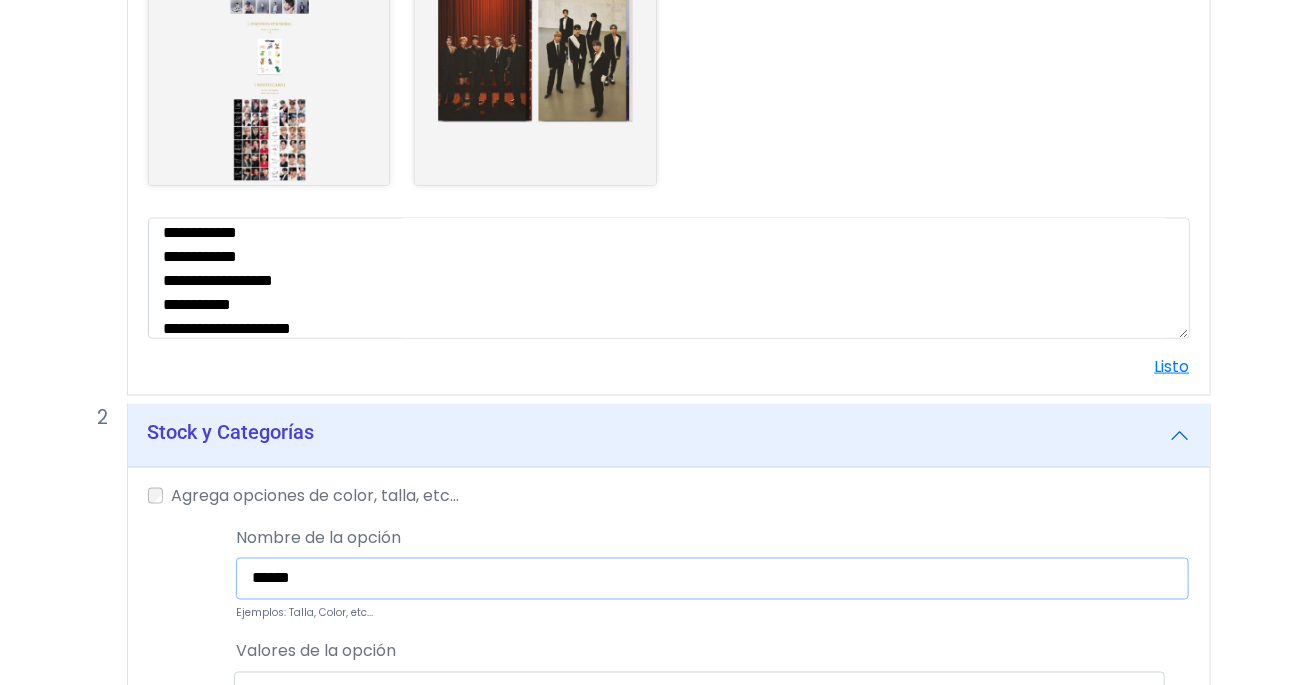 click on "******" at bounding box center (712, 579) 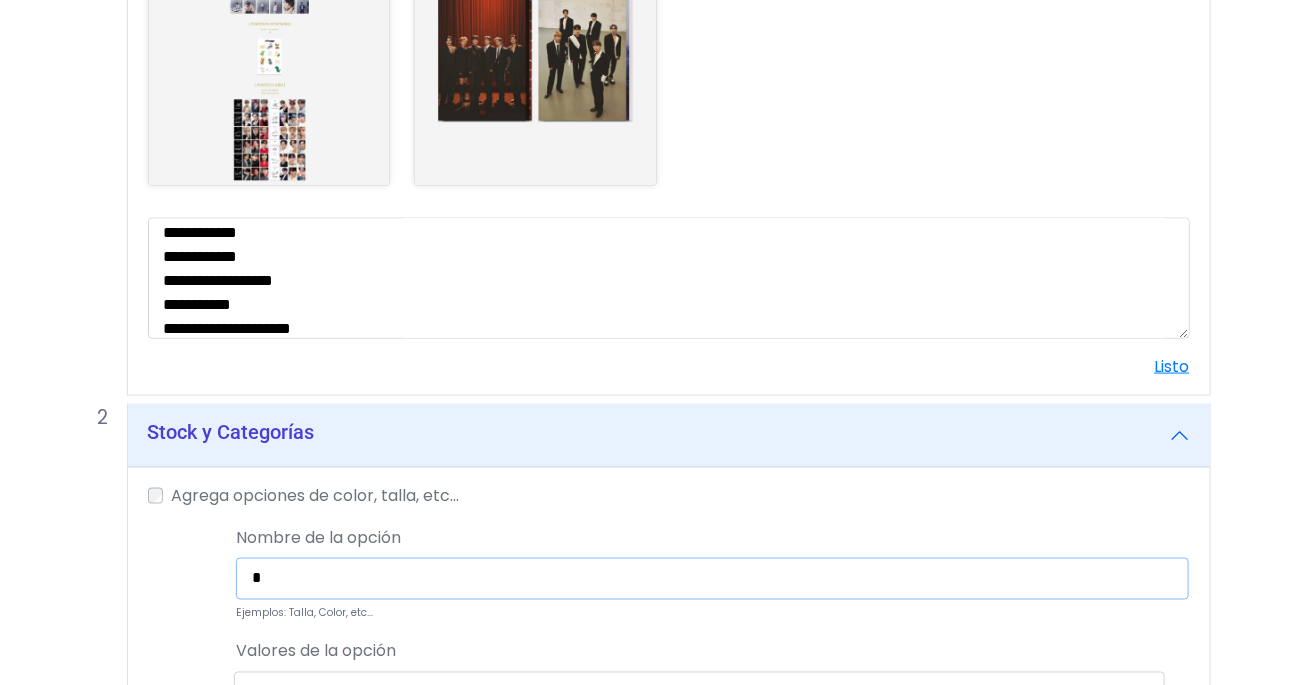type on "*******" 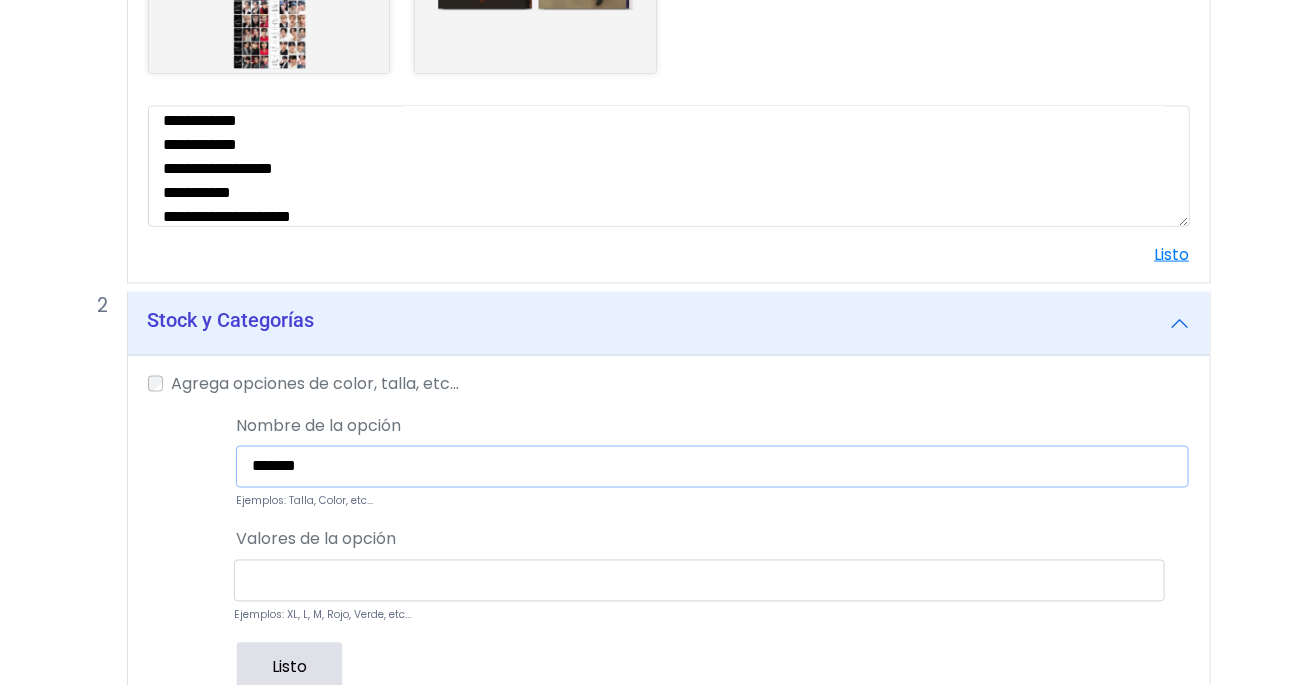 scroll, scrollTop: 1009, scrollLeft: 0, axis: vertical 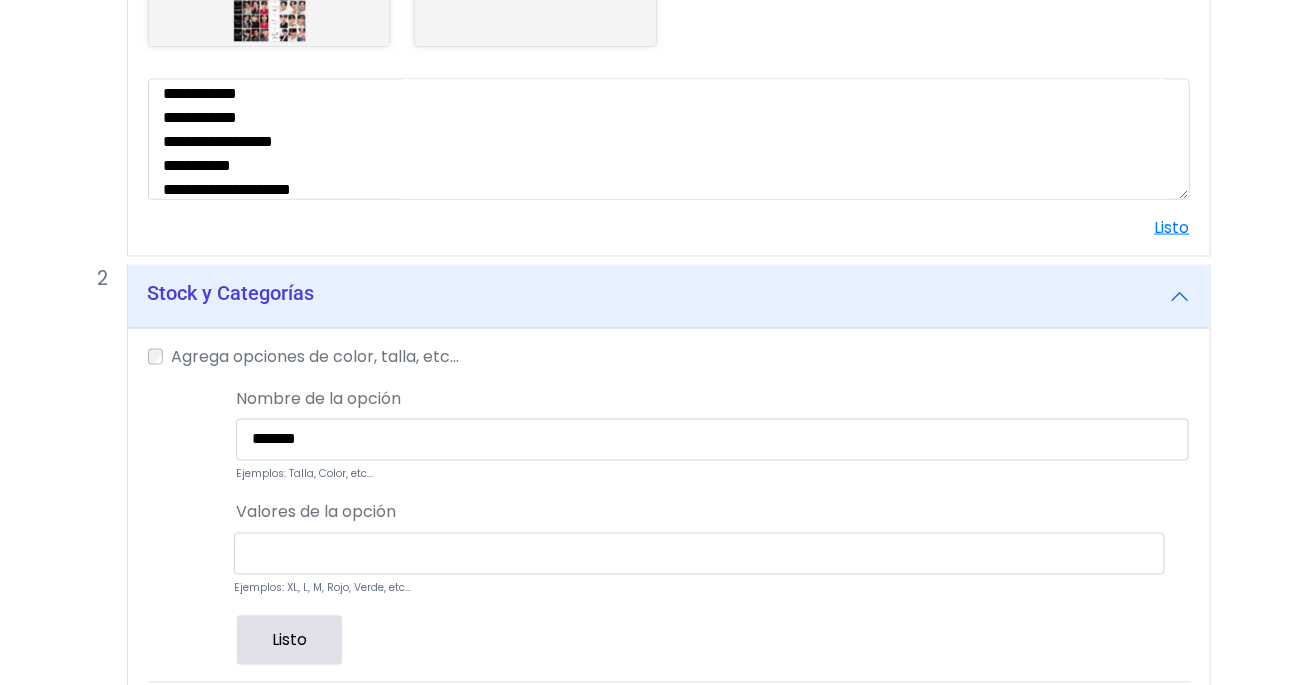 click on "Ejemplos: XL, L, M, Rojo, Verde, etc..." at bounding box center [699, 566] 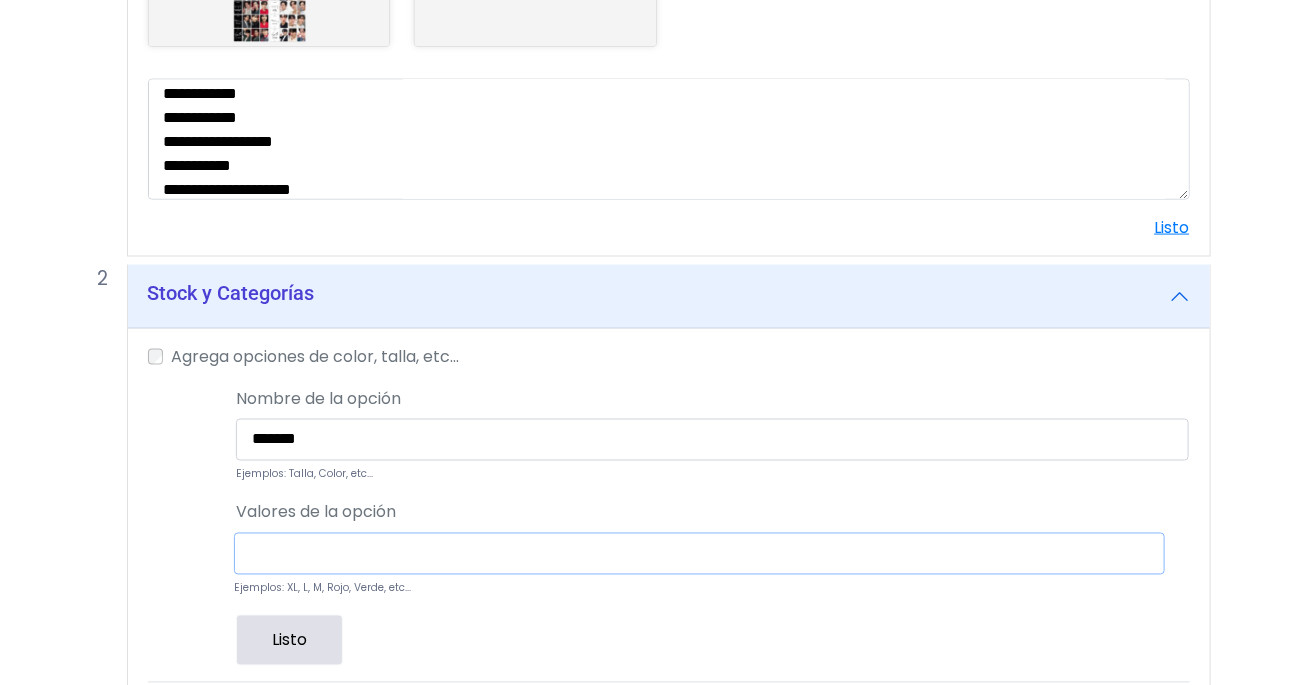 click at bounding box center [699, 554] 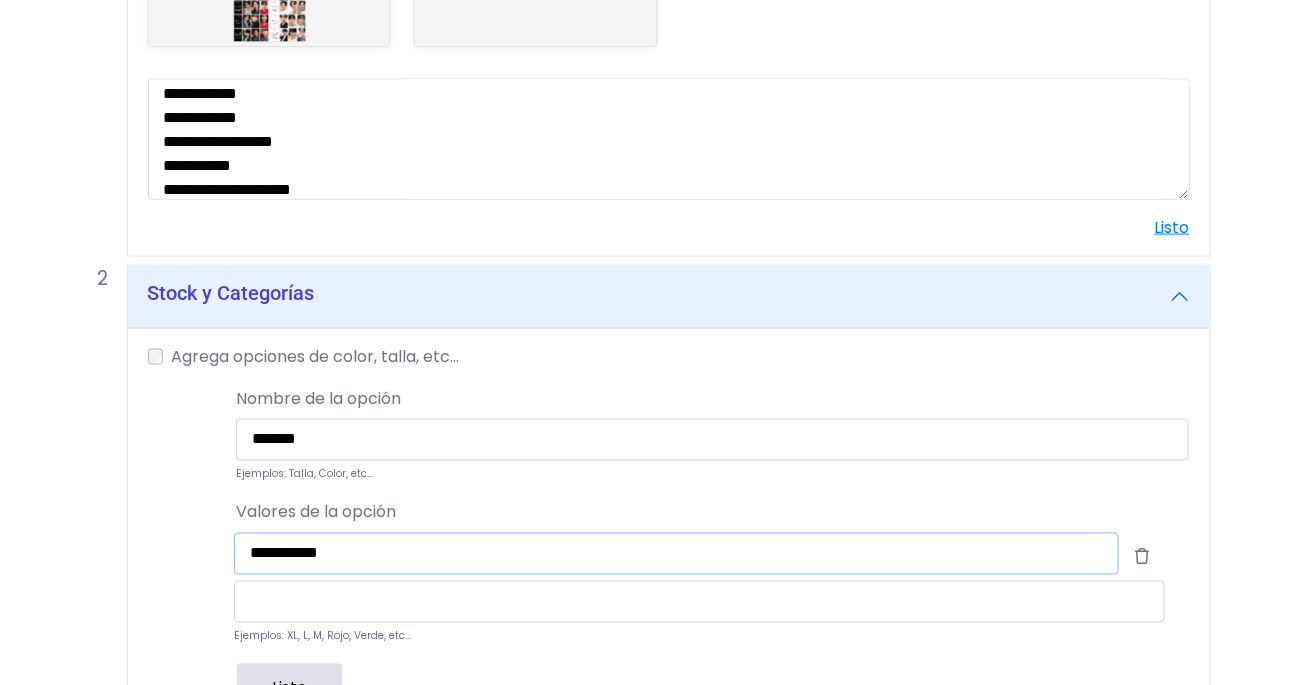 type on "**********" 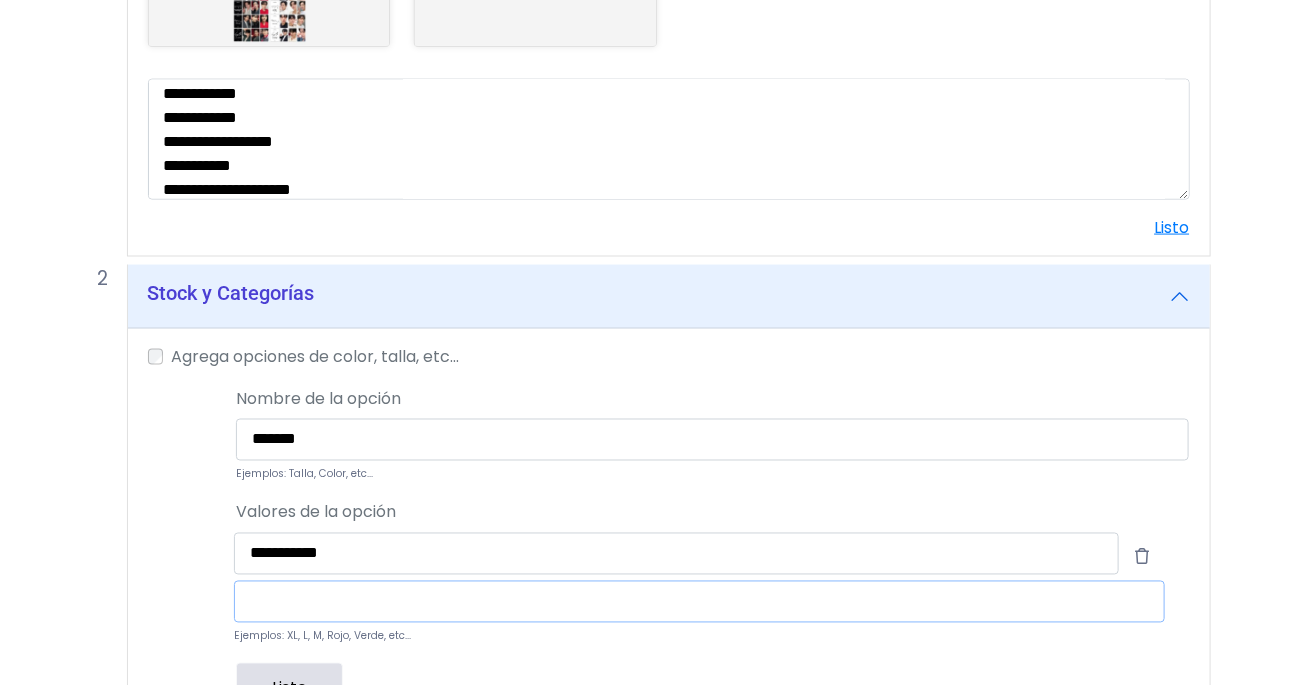click at bounding box center [699, 602] 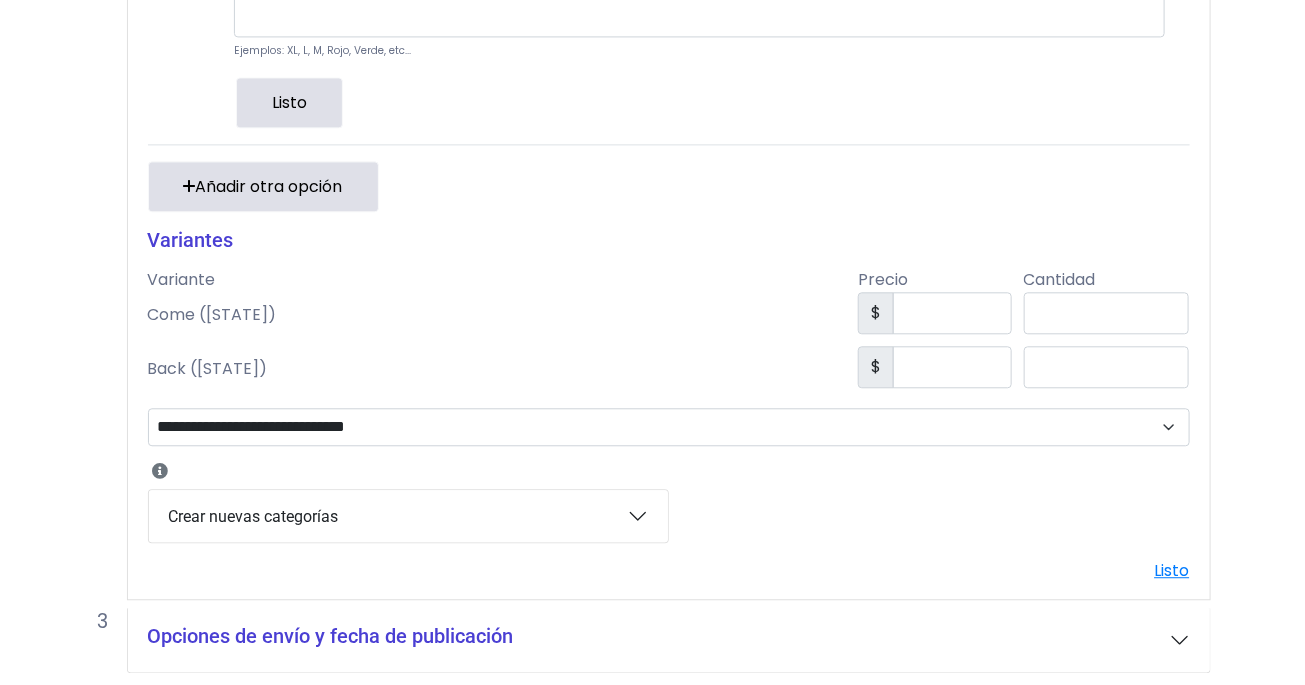 scroll, scrollTop: 1692, scrollLeft: 0, axis: vertical 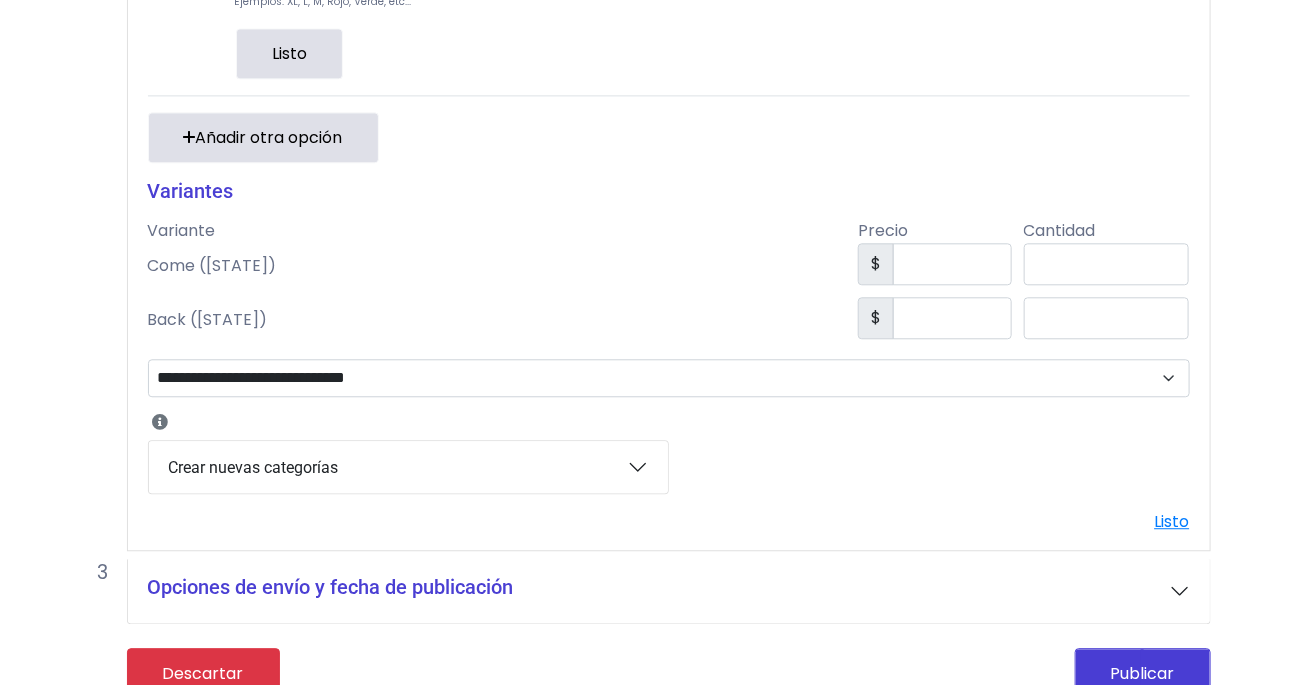 type on "**********" 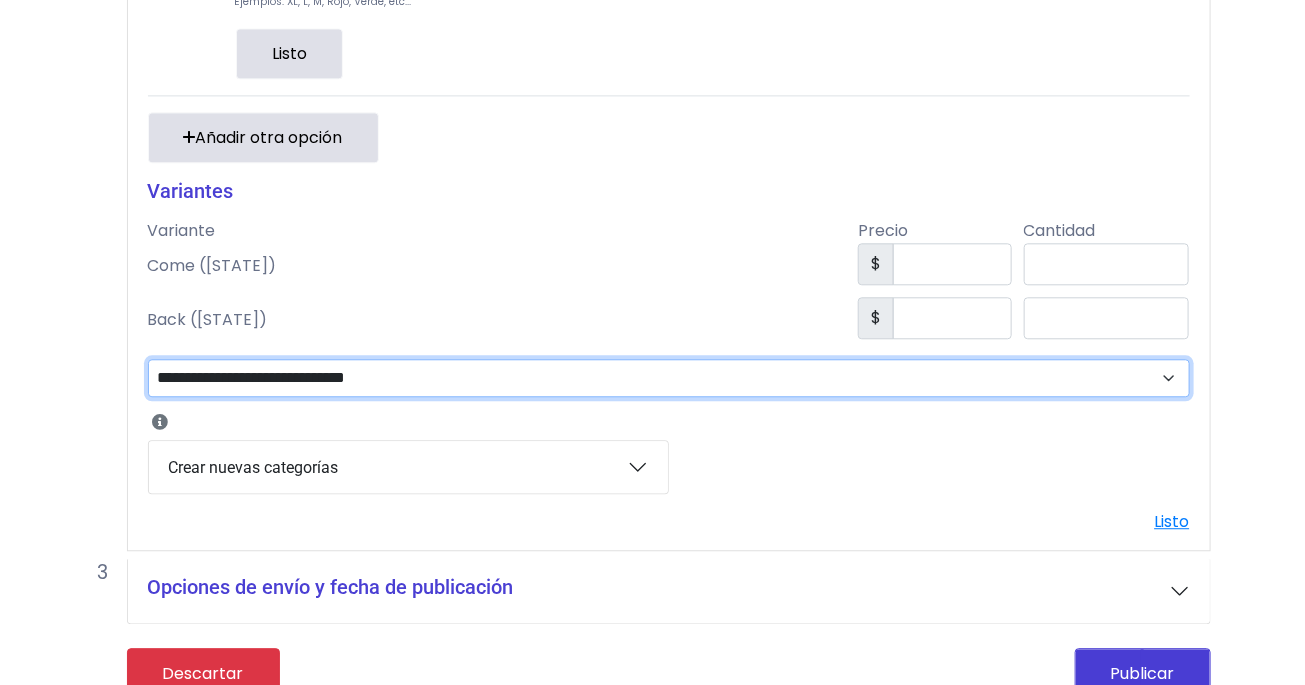 click on "**********" at bounding box center (669, 378) 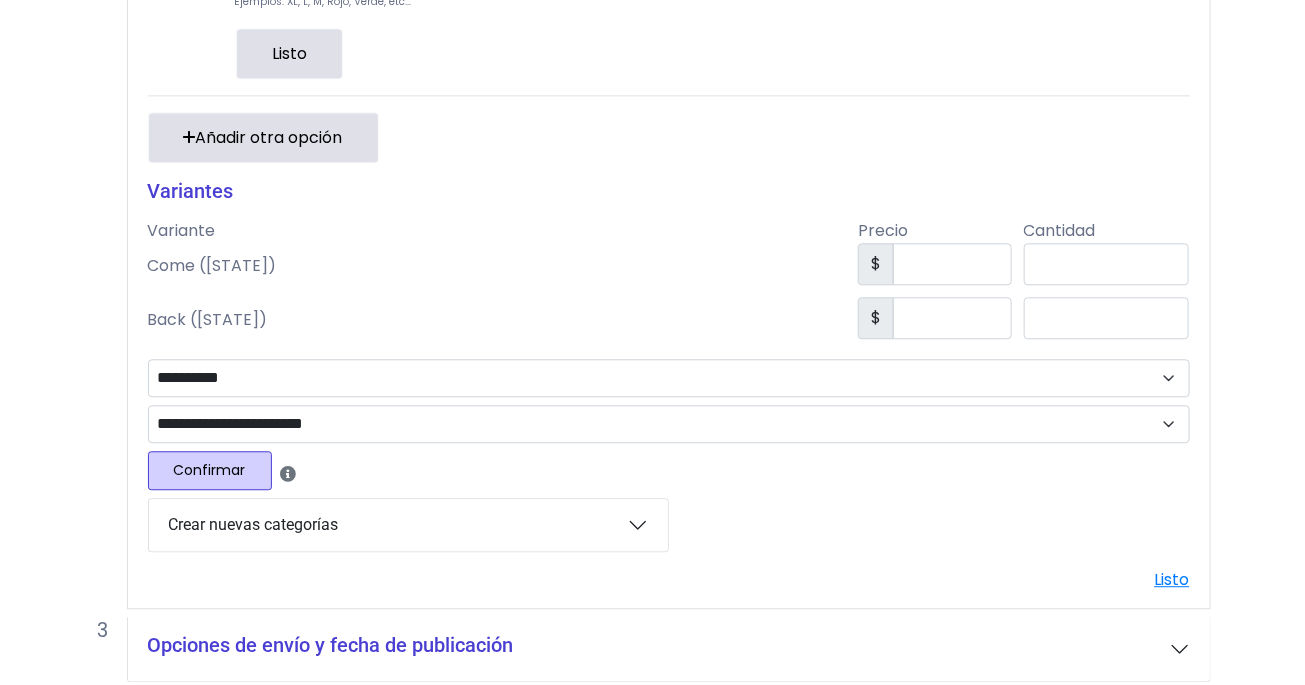 click on "Confirmar" at bounding box center [210, 470] 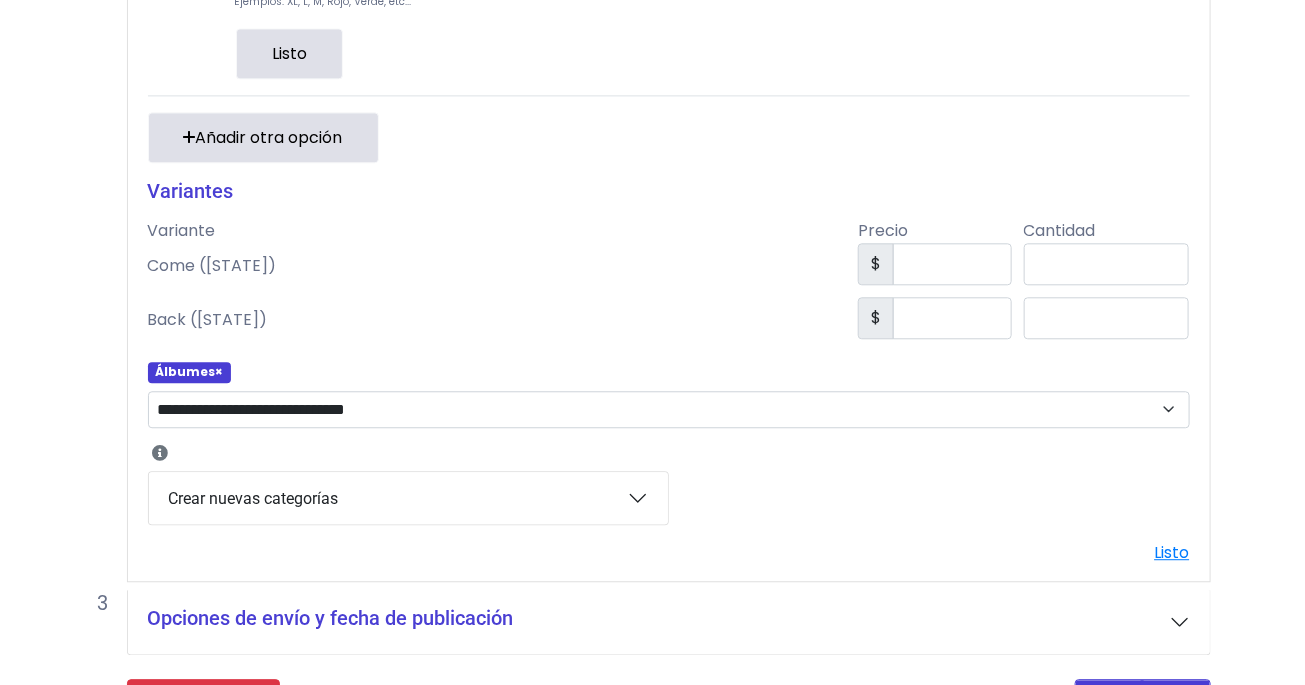 scroll, scrollTop: 1745, scrollLeft: 1, axis: both 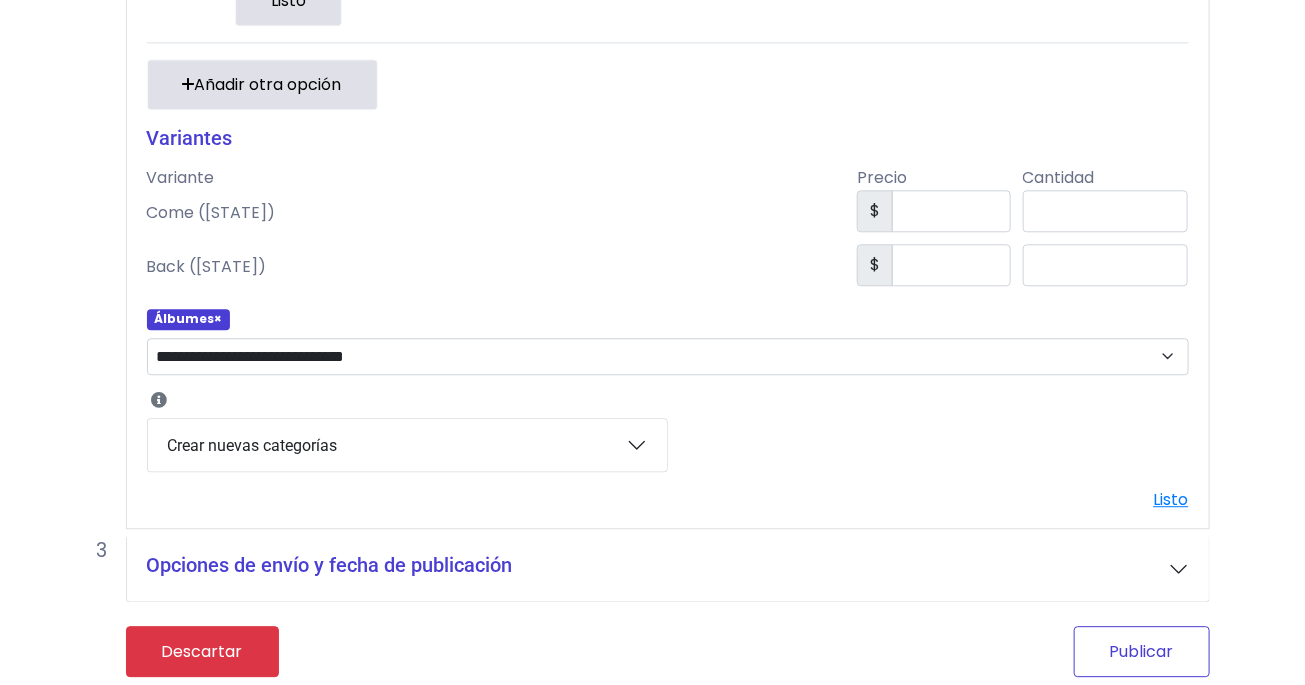 click on "Publicar" at bounding box center [1142, 651] 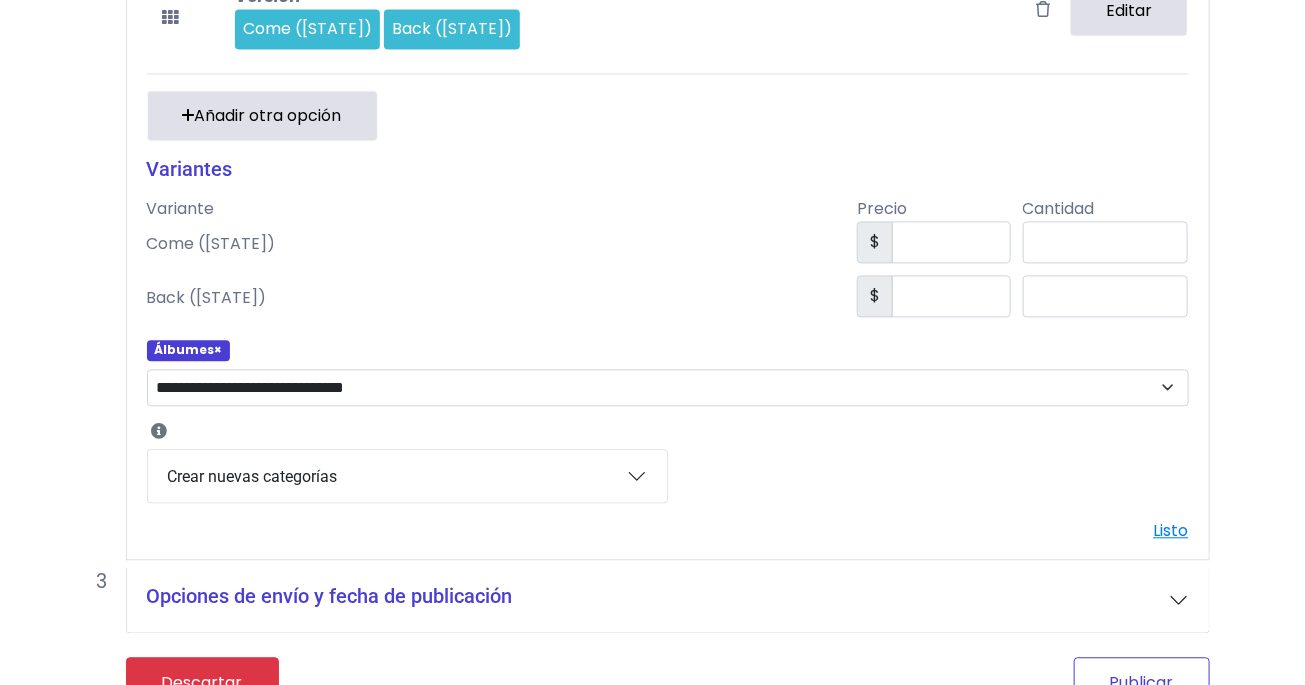 scroll, scrollTop: 1510, scrollLeft: 1, axis: both 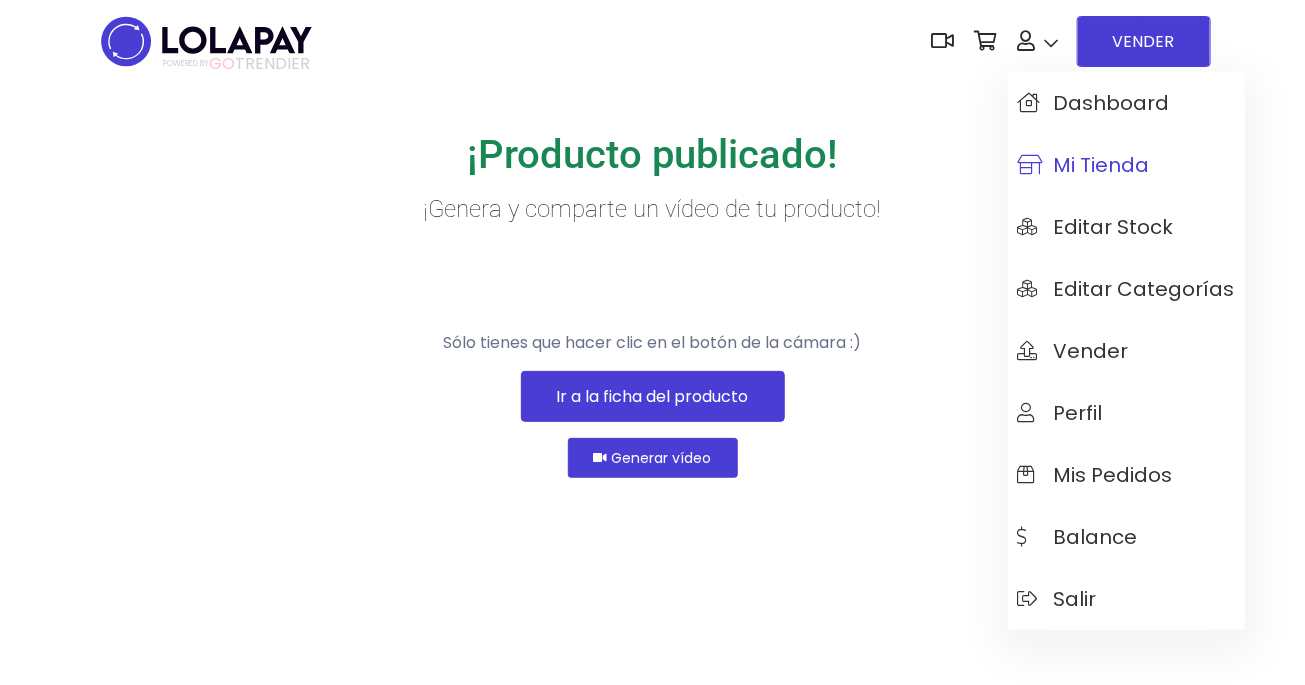 click on "Mi tienda" at bounding box center (1084, 165) 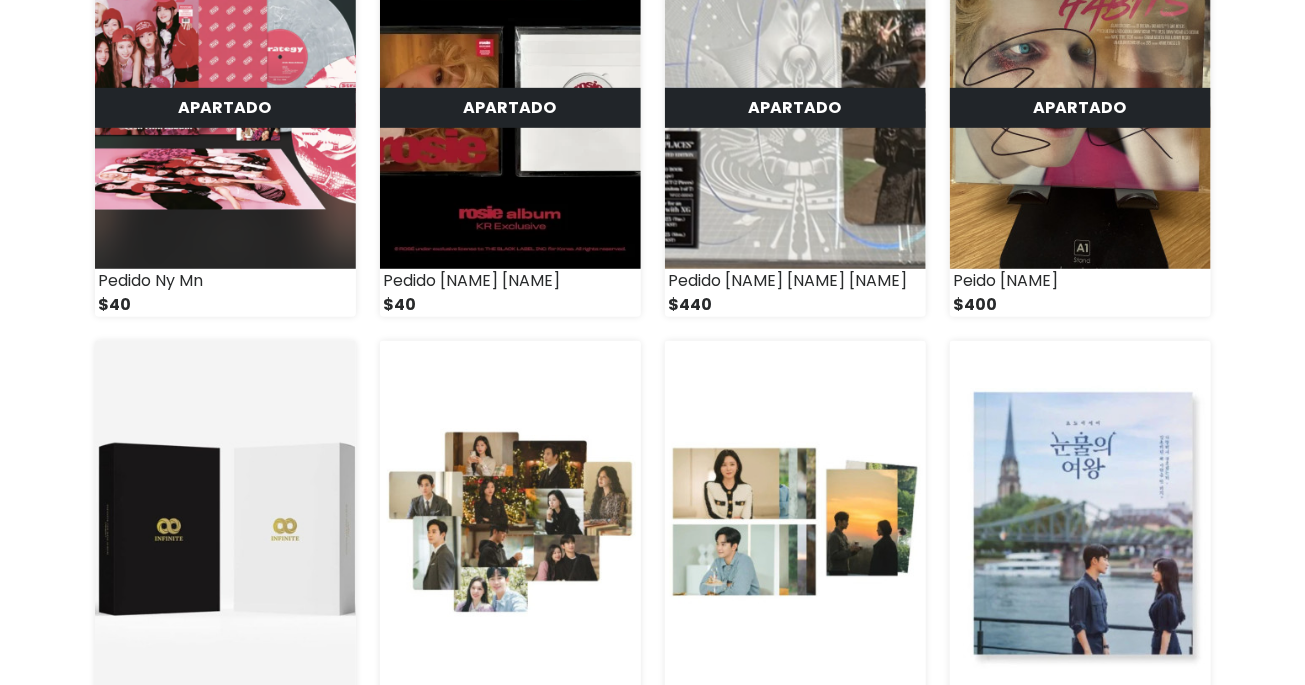 scroll, scrollTop: 591, scrollLeft: 0, axis: vertical 